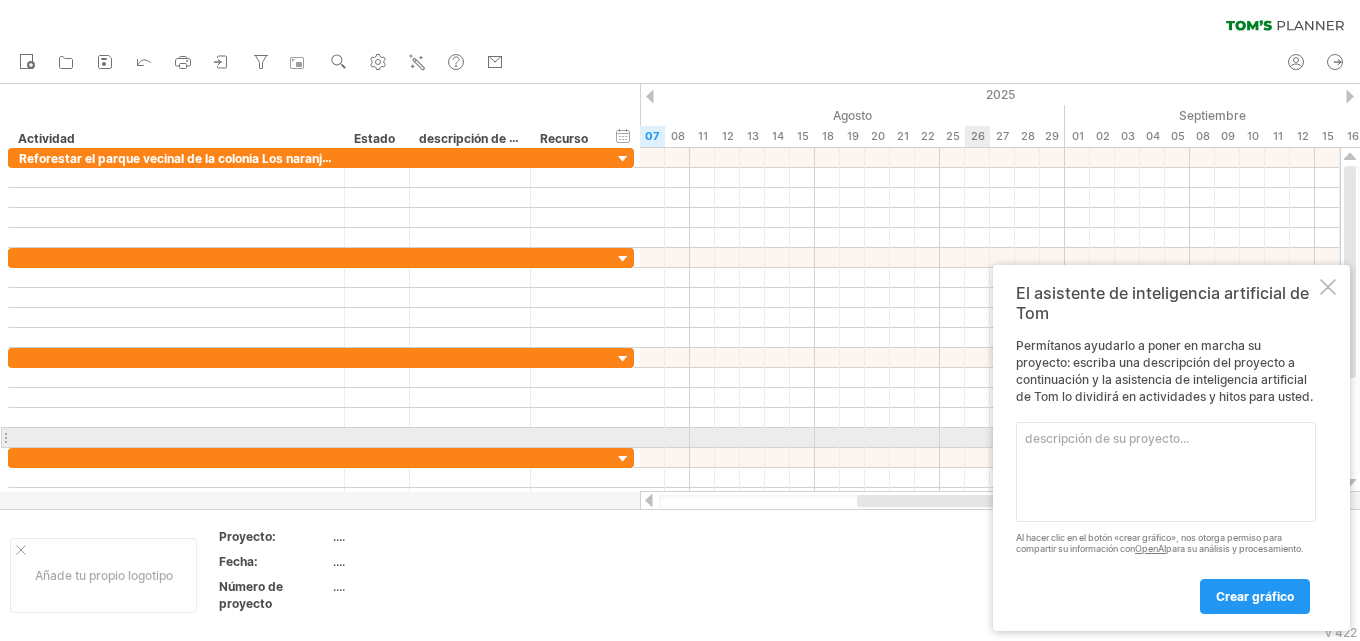 scroll, scrollTop: 0, scrollLeft: 0, axis: both 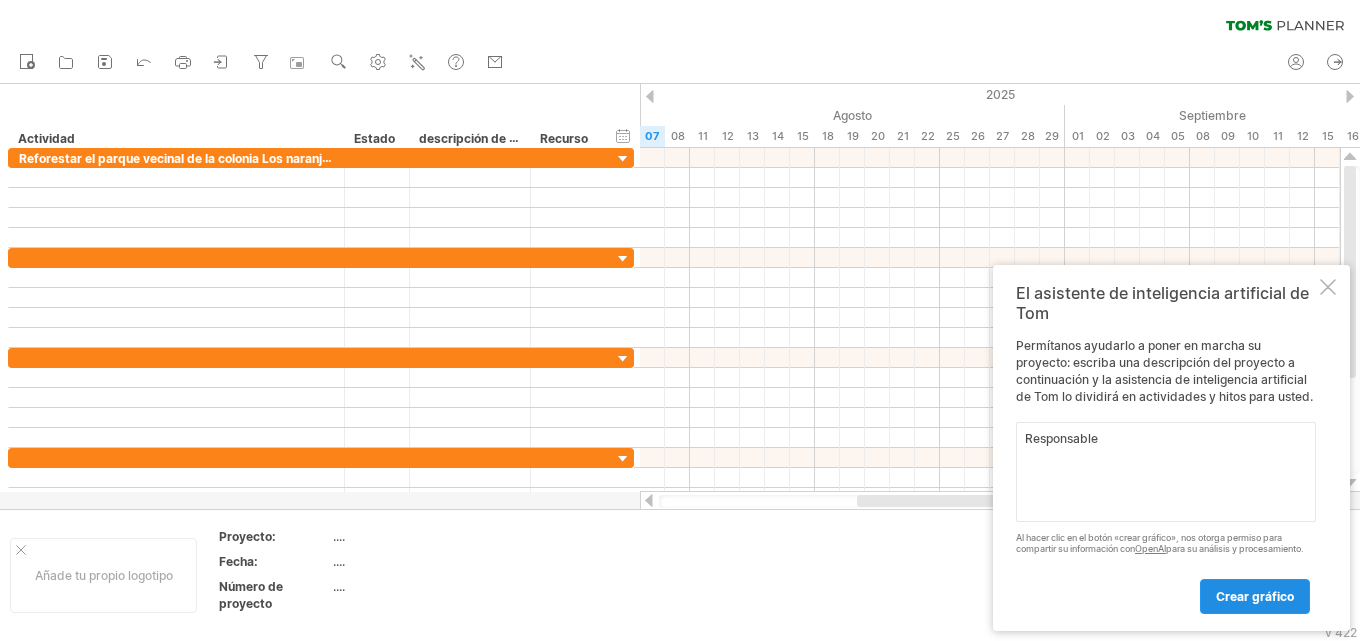 type on "Responsable" 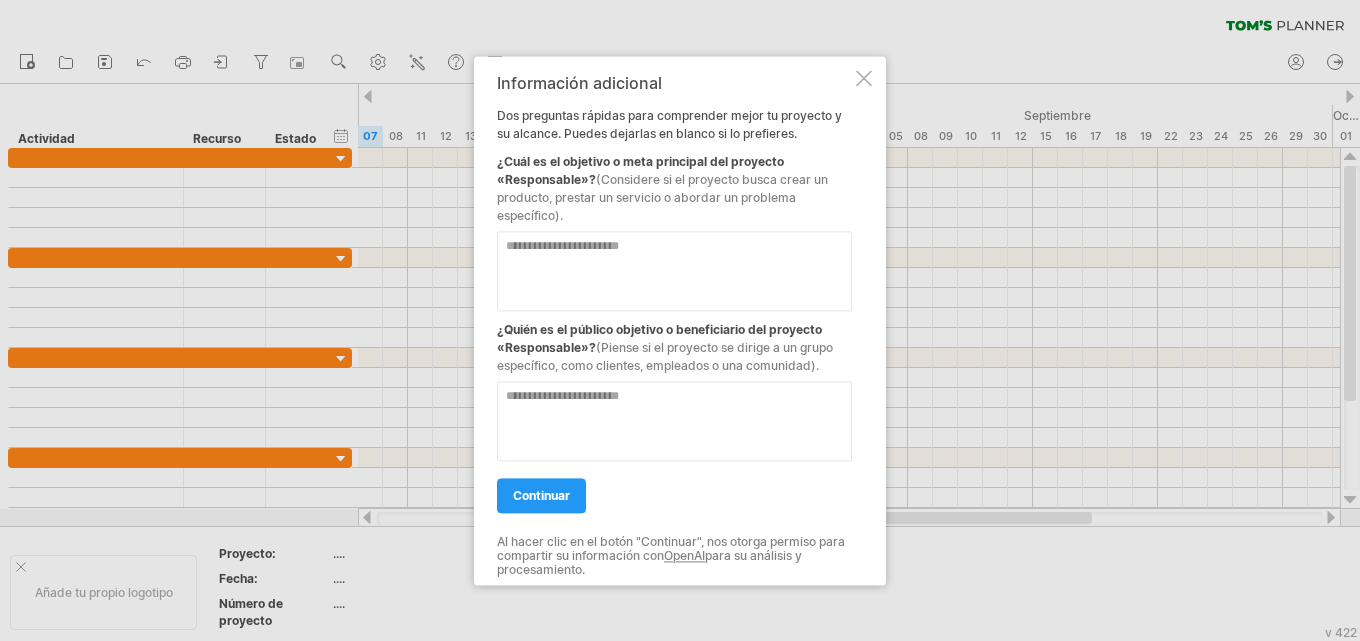 click at bounding box center (864, 78) 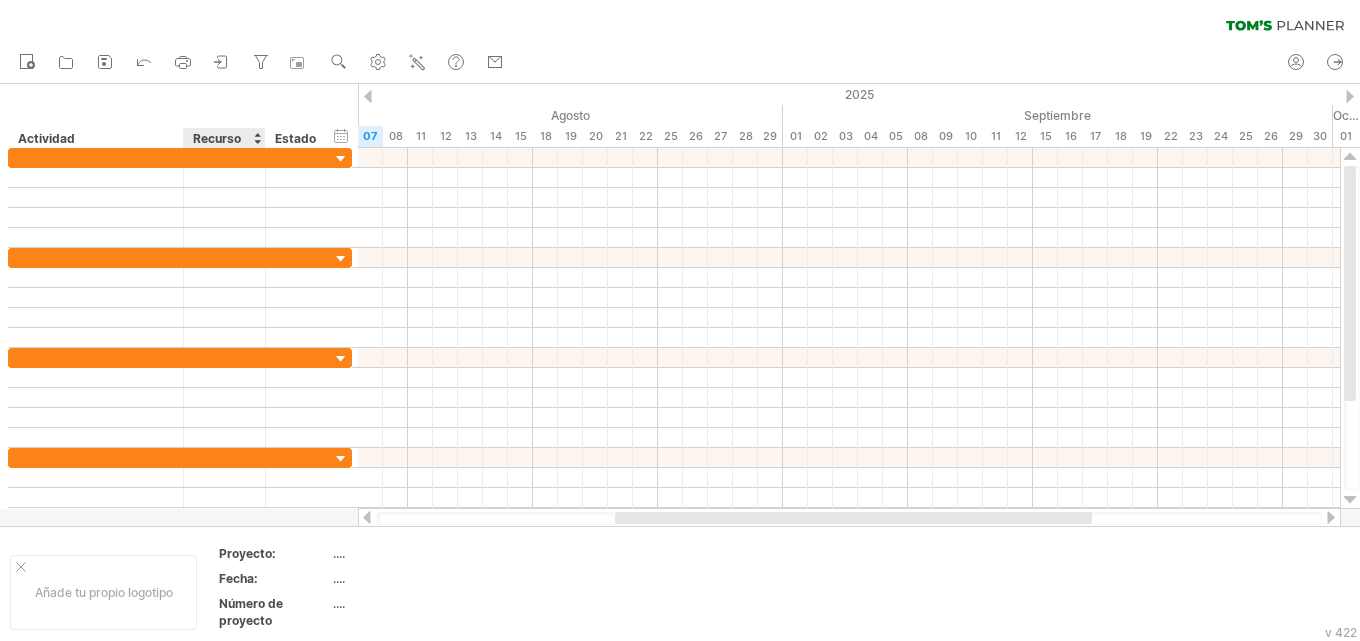click on "Recurso" at bounding box center [217, 138] 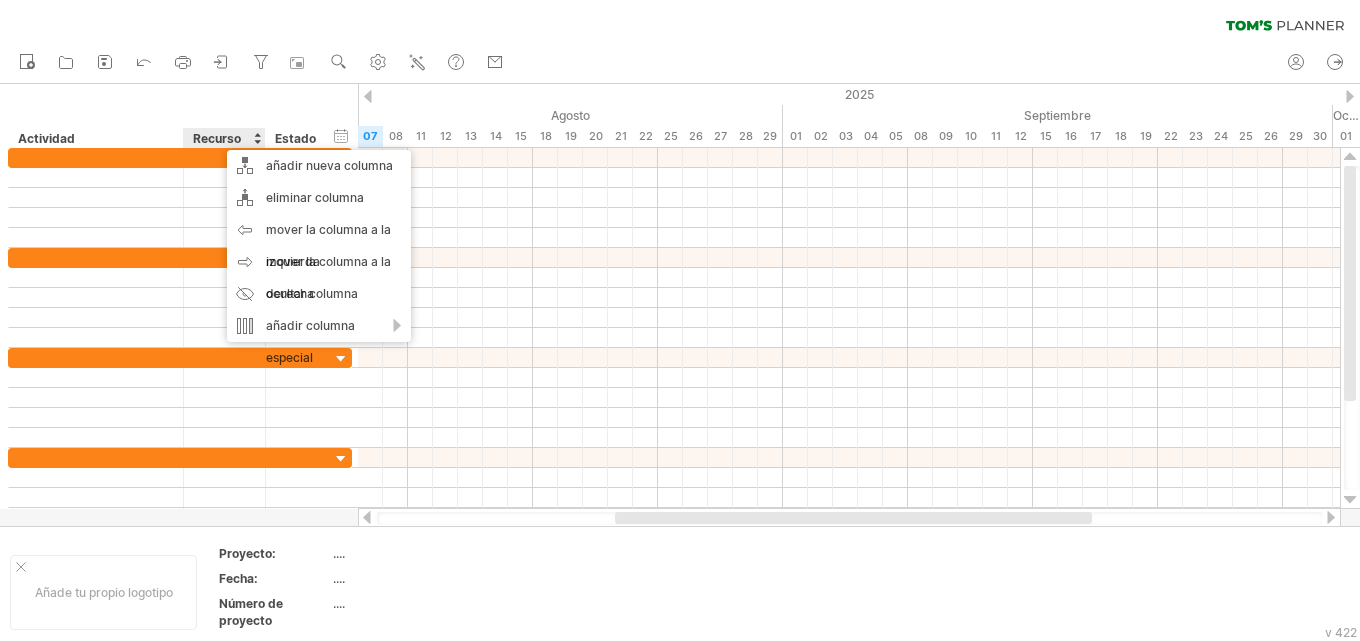 click on "Recurso" at bounding box center (217, 138) 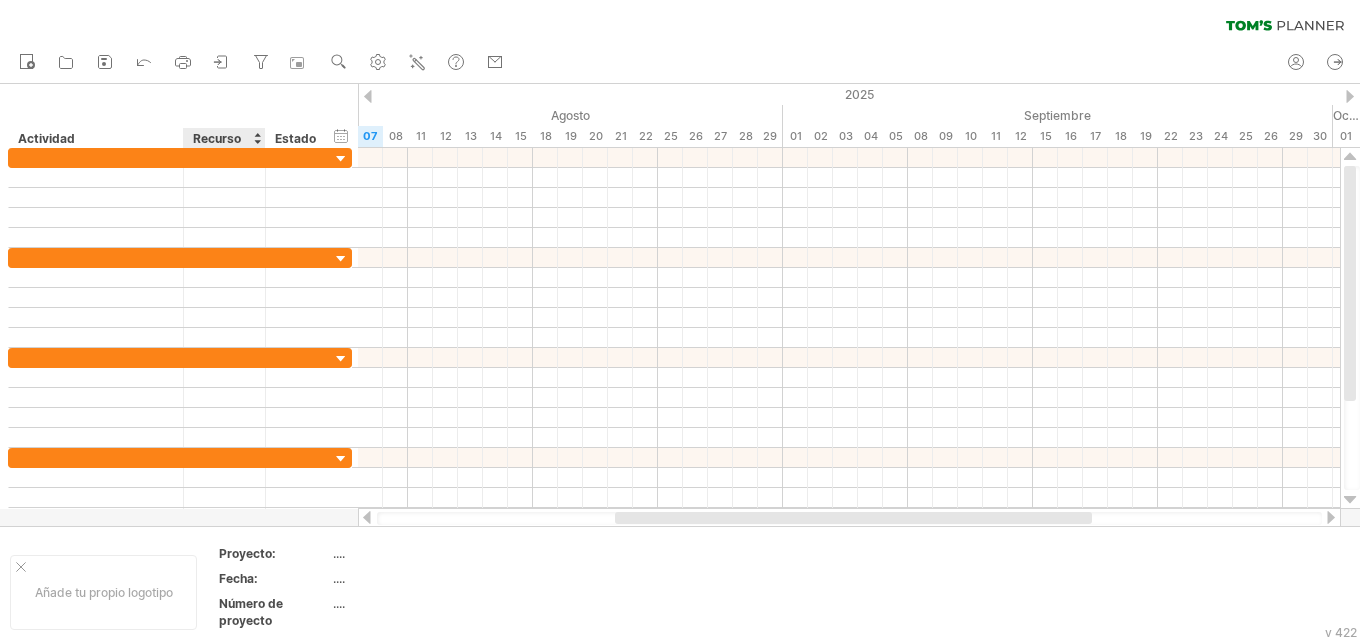 click on "Recurso" at bounding box center (217, 138) 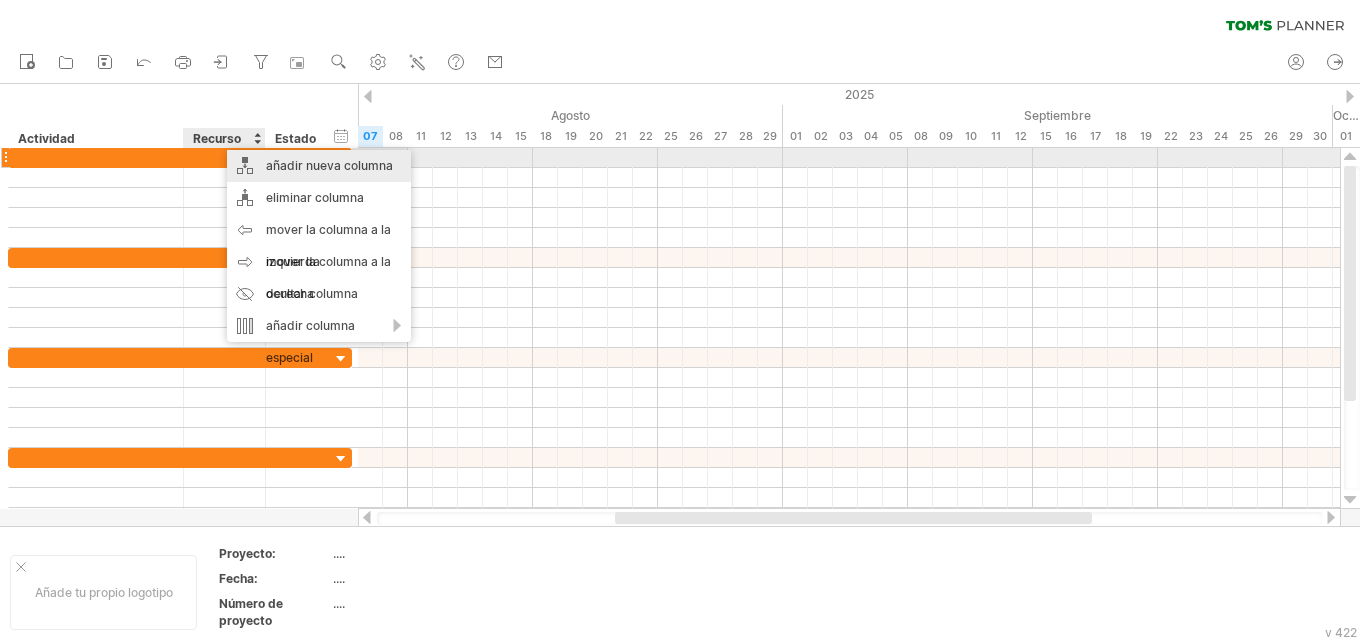 click on "añadir nueva columna" at bounding box center (329, 165) 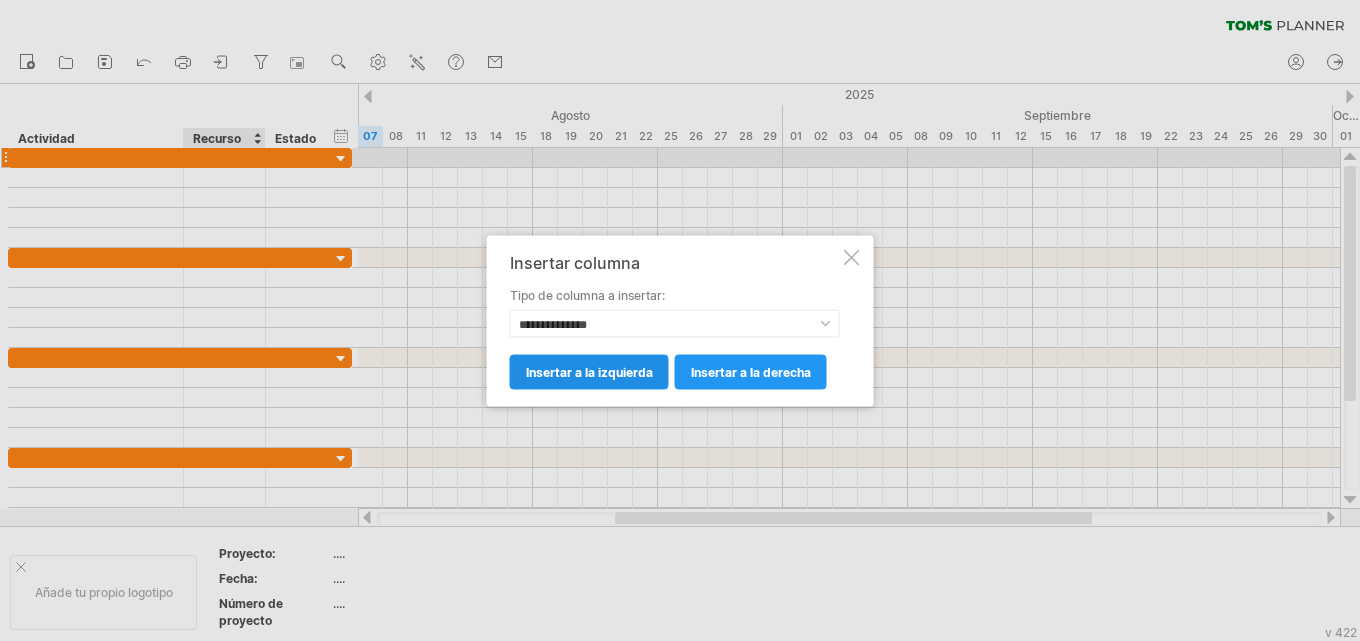 click on "insertar a la izquierda" at bounding box center [589, 371] 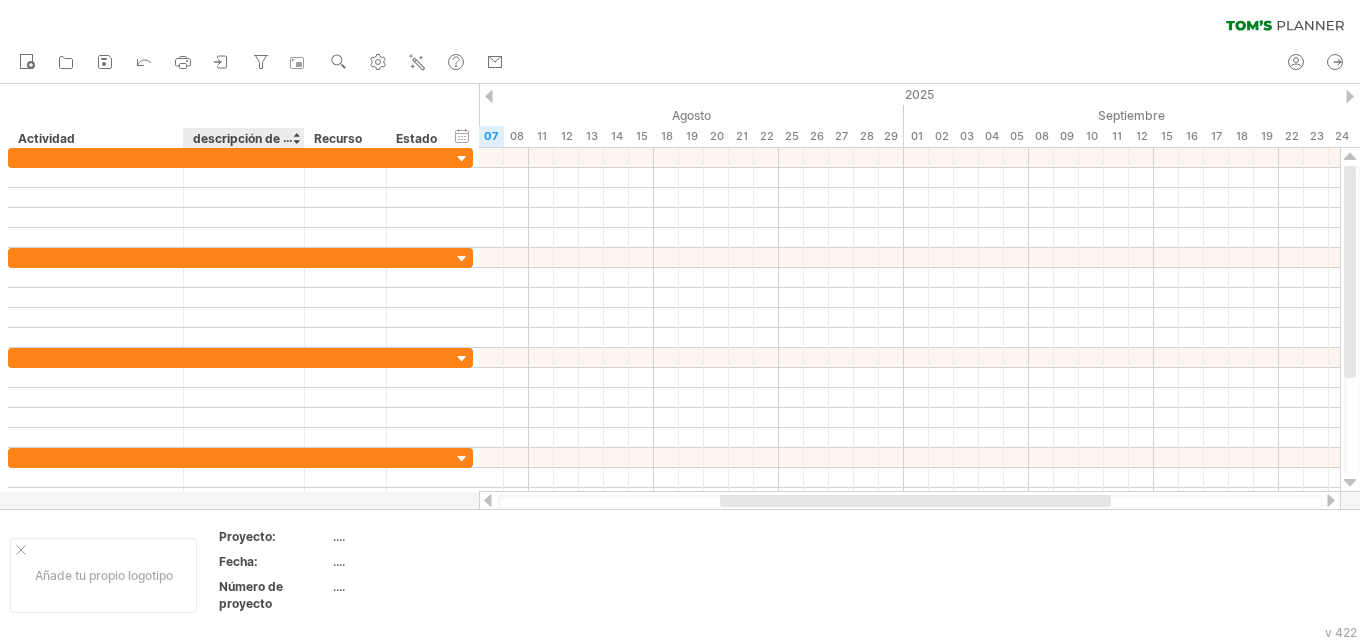 click on "descripción de la columna" at bounding box center [269, 138] 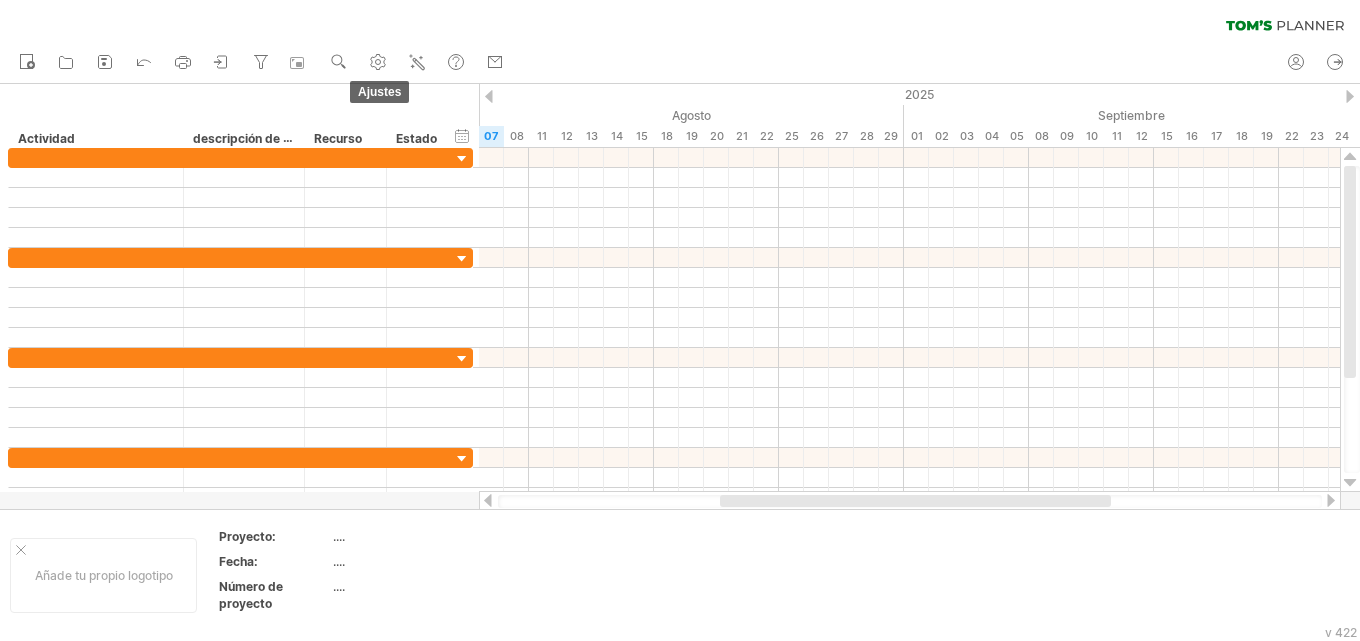 click 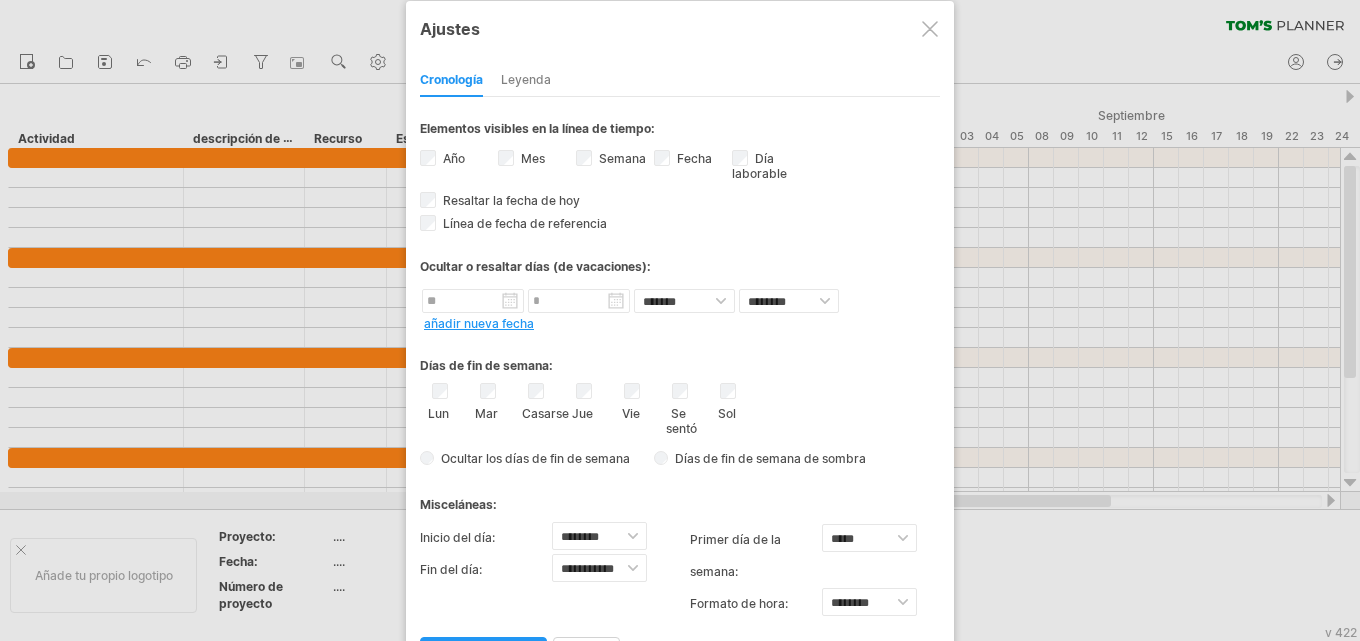 click on "Leyenda" at bounding box center [526, 79] 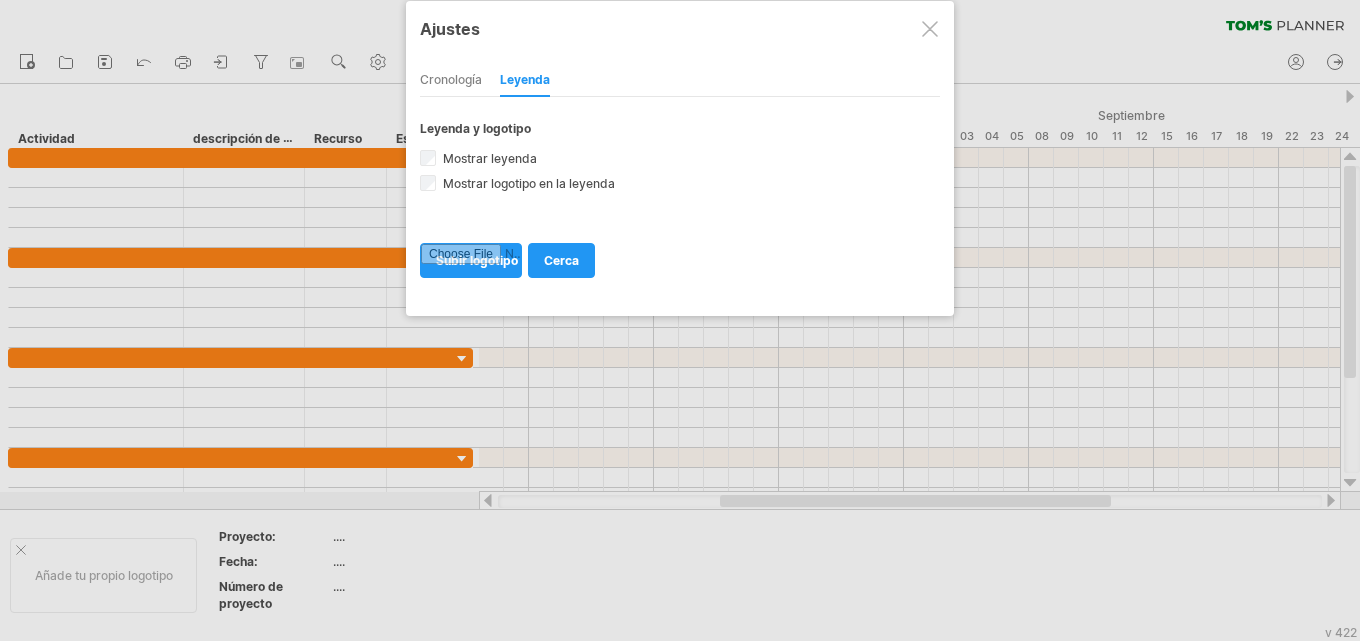 click on "Cronología" at bounding box center [451, 79] 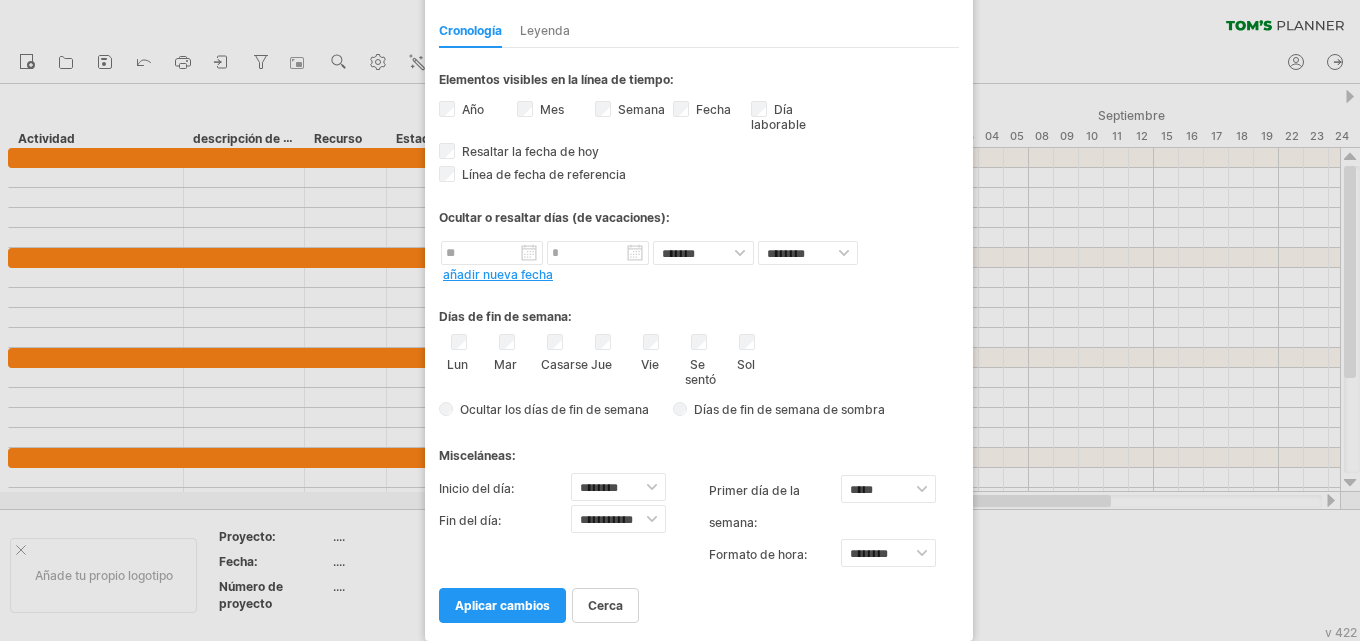 drag, startPoint x: 807, startPoint y: 19, endPoint x: 826, endPoint y: -12, distance: 36.359318 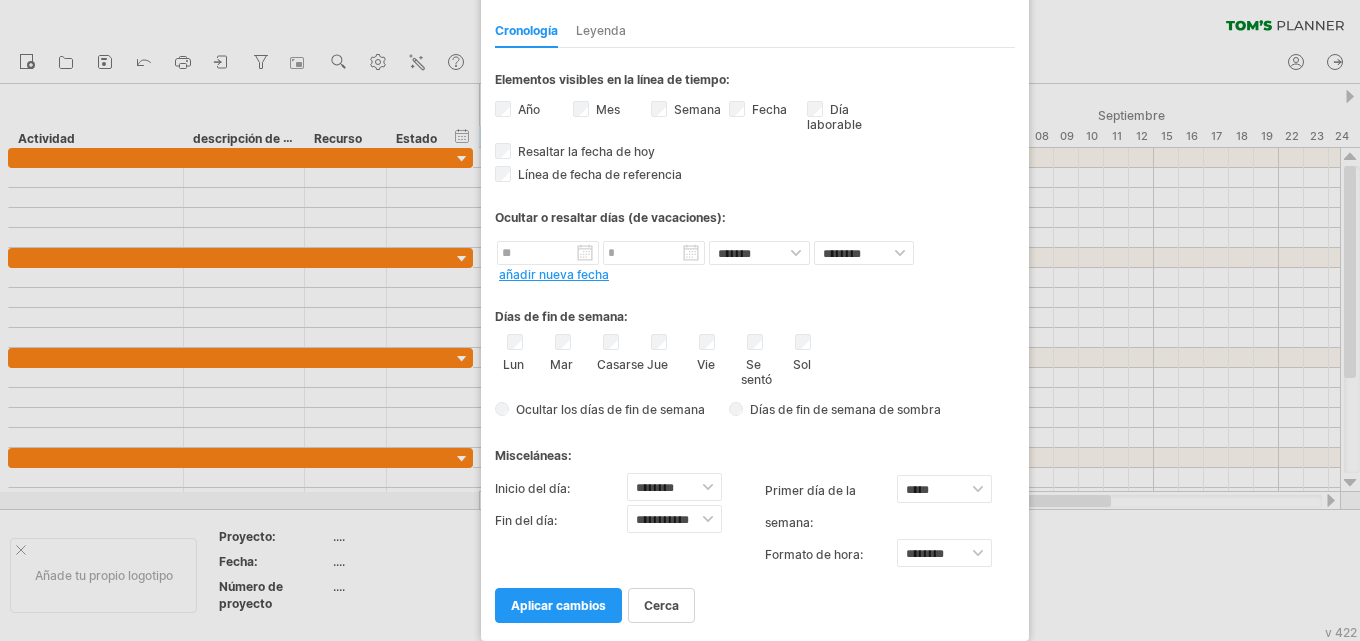 click on "Elementos visibles en la línea de tiempo:" at bounding box center [755, 82] 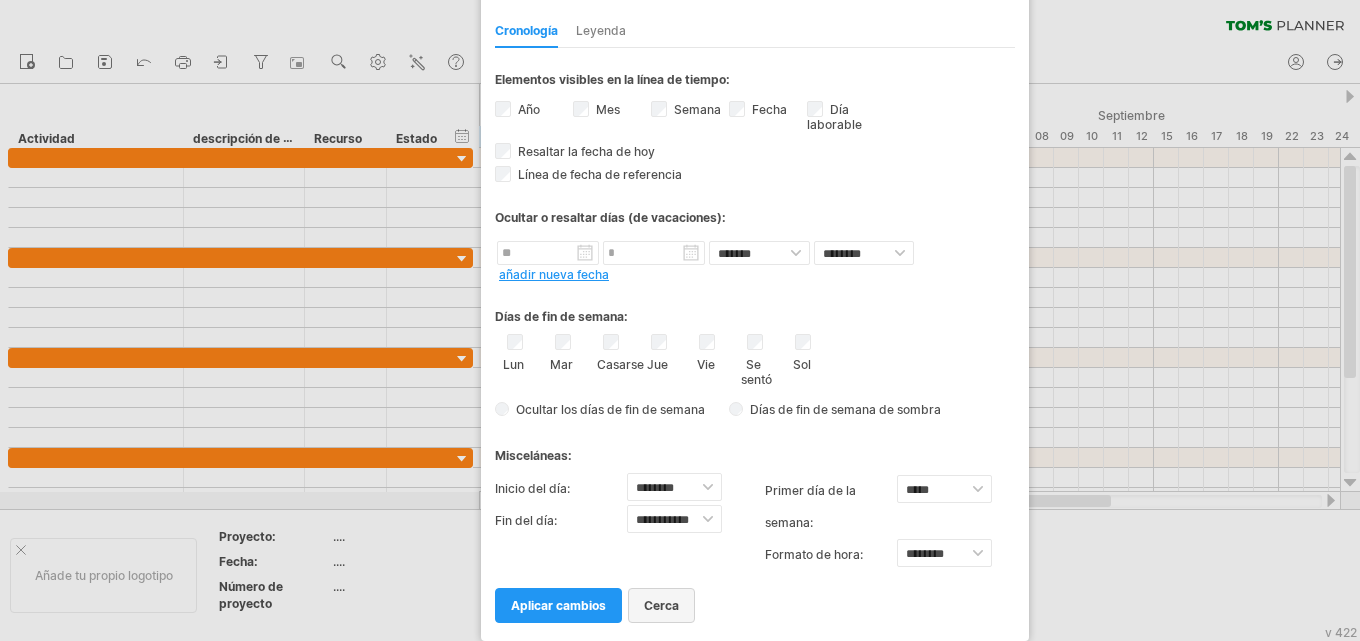 click on "cerca" at bounding box center [661, 605] 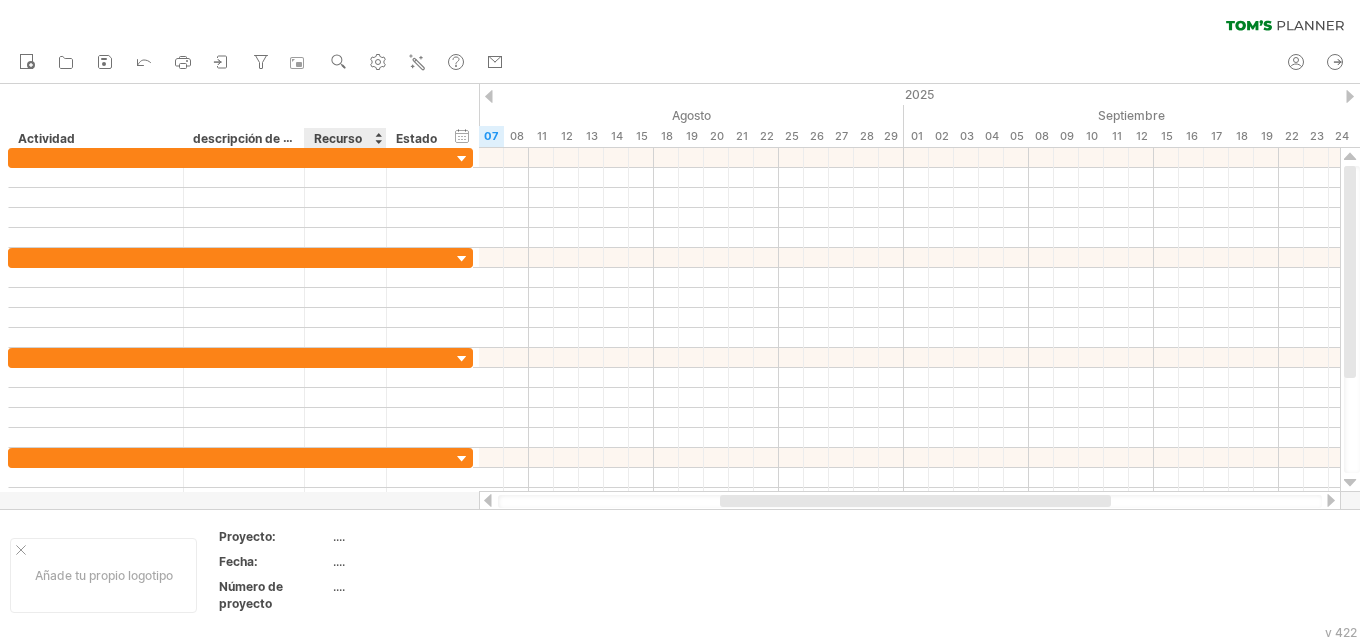 click on "Recurso" at bounding box center (338, 138) 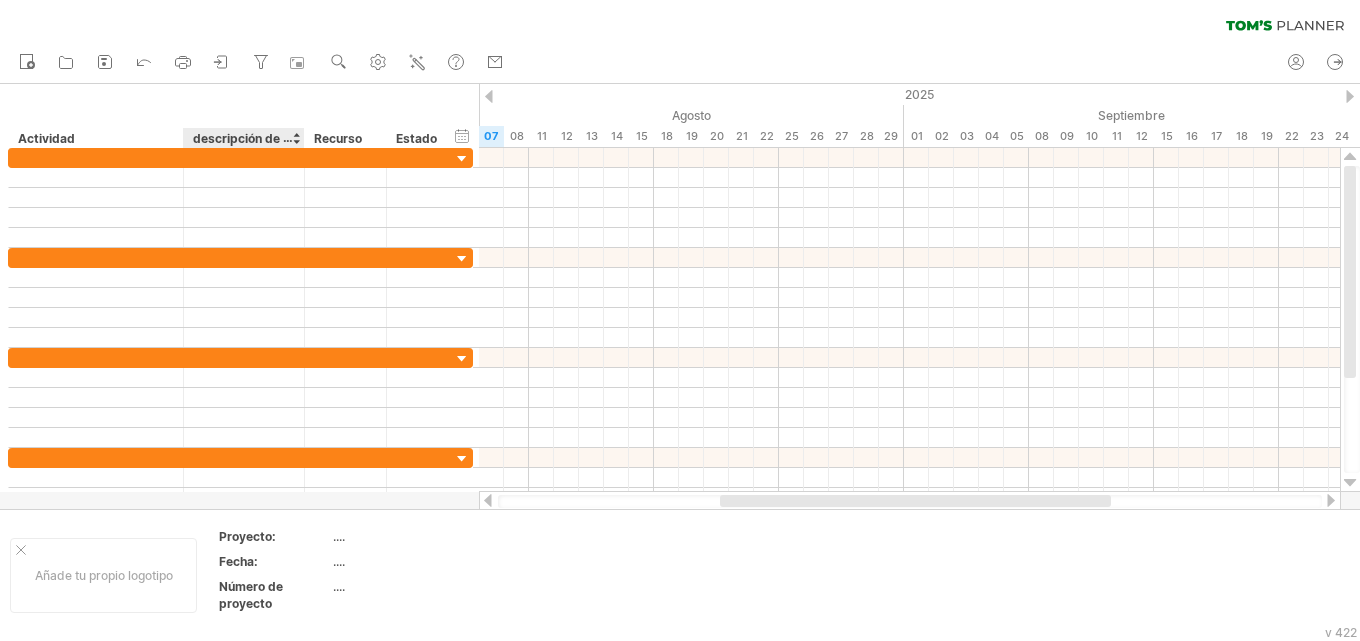 click on "descripción de la columna" at bounding box center (269, 138) 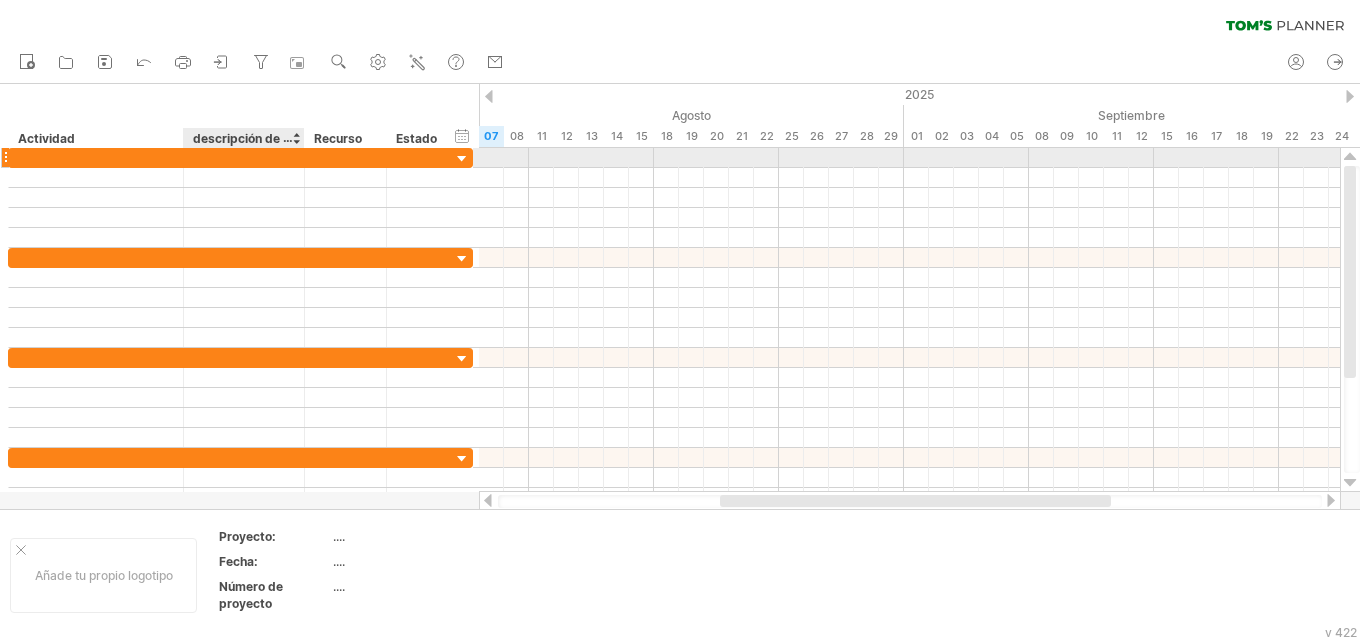 drag, startPoint x: 196, startPoint y: 138, endPoint x: 226, endPoint y: 144, distance: 30.594116 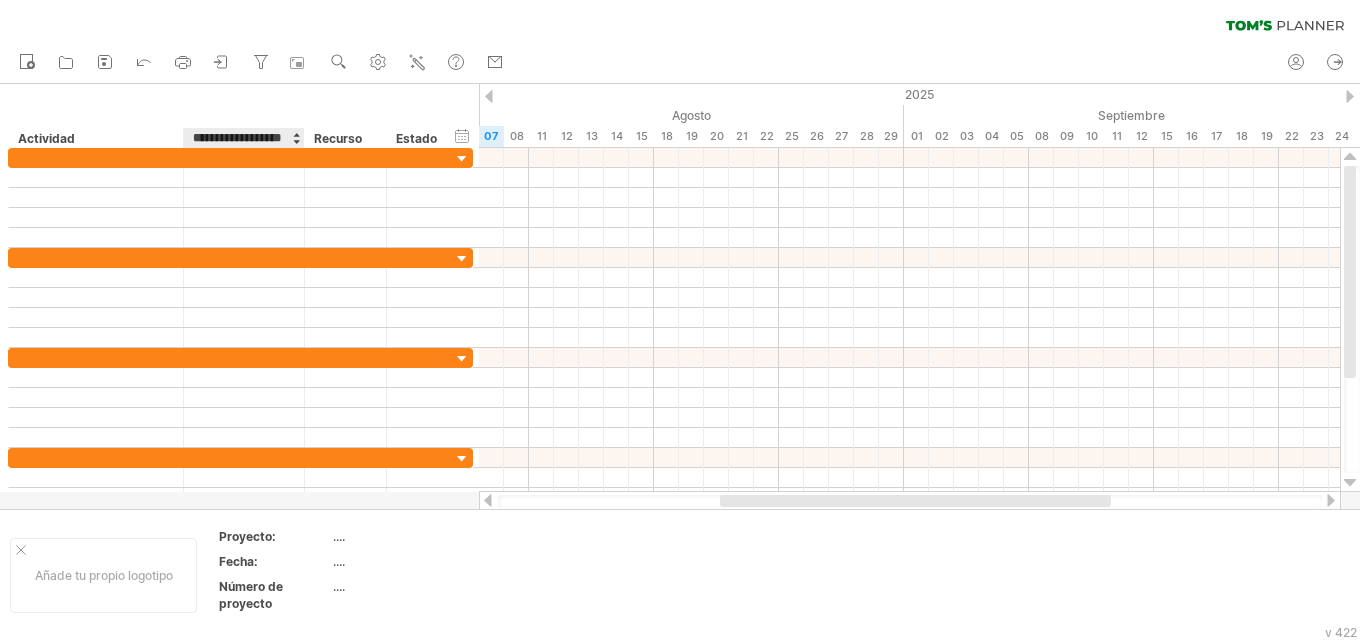scroll, scrollTop: 0, scrollLeft: 0, axis: both 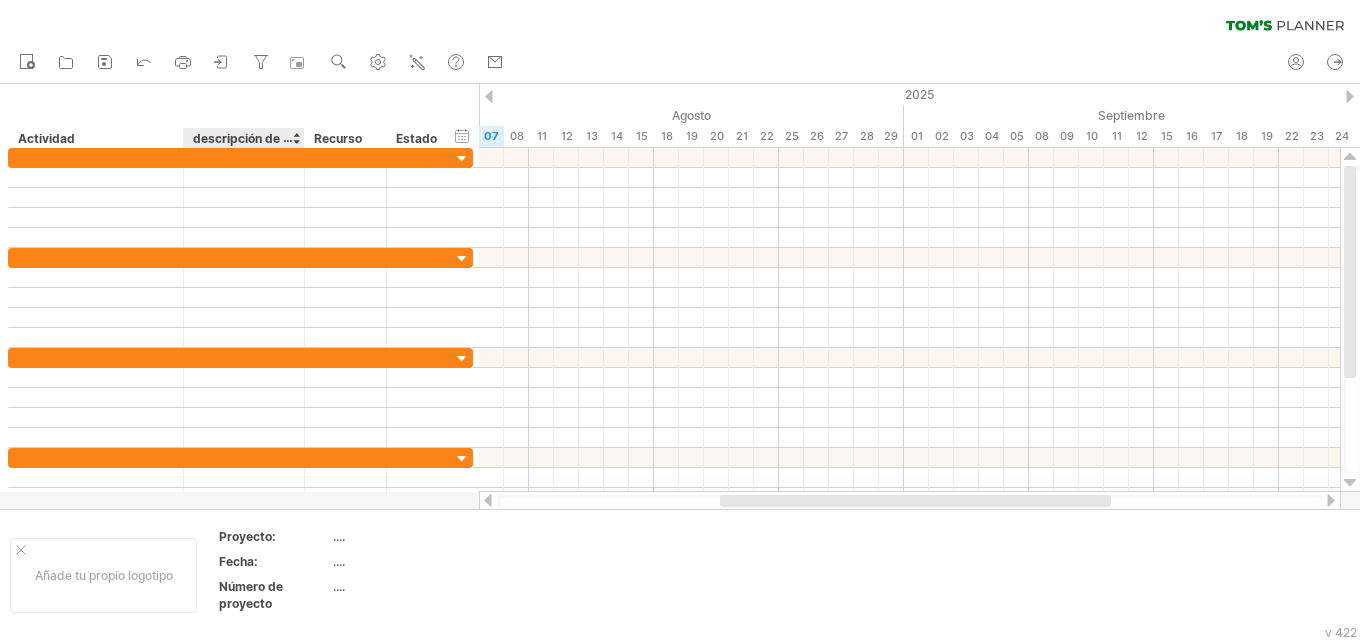 drag, startPoint x: 191, startPoint y: 144, endPoint x: 213, endPoint y: 140, distance: 22.36068 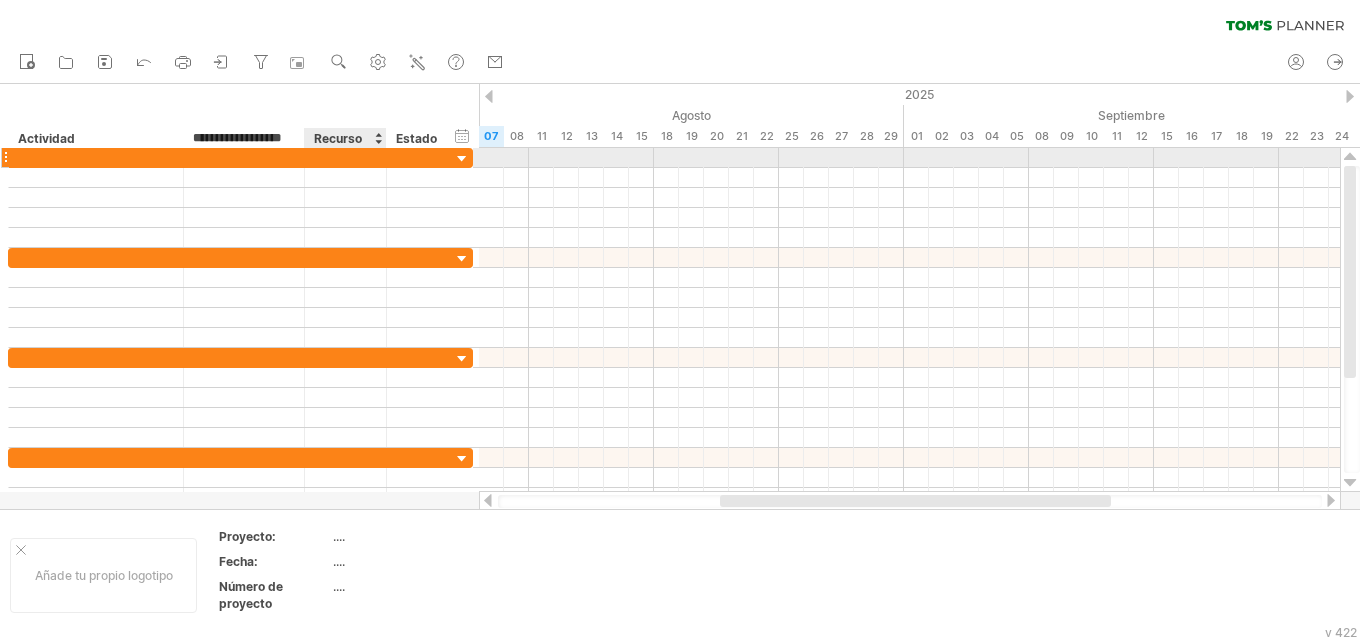 click at bounding box center (345, 157) 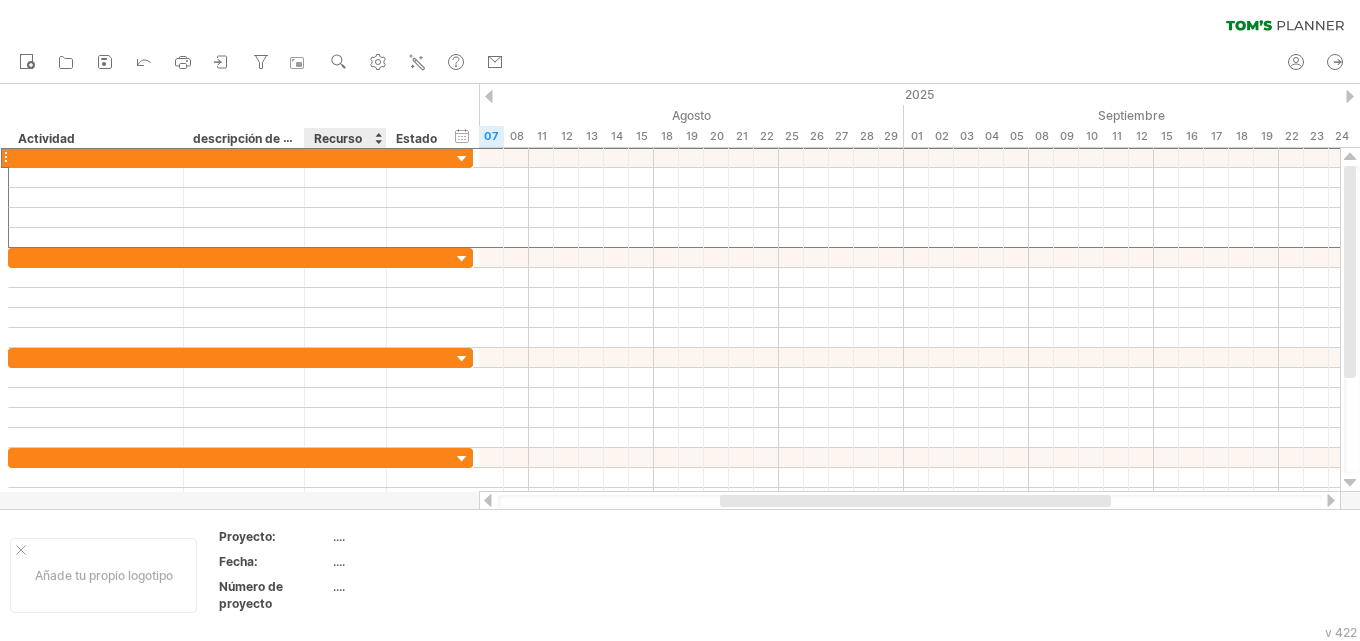 click on "Recurso" at bounding box center (338, 138) 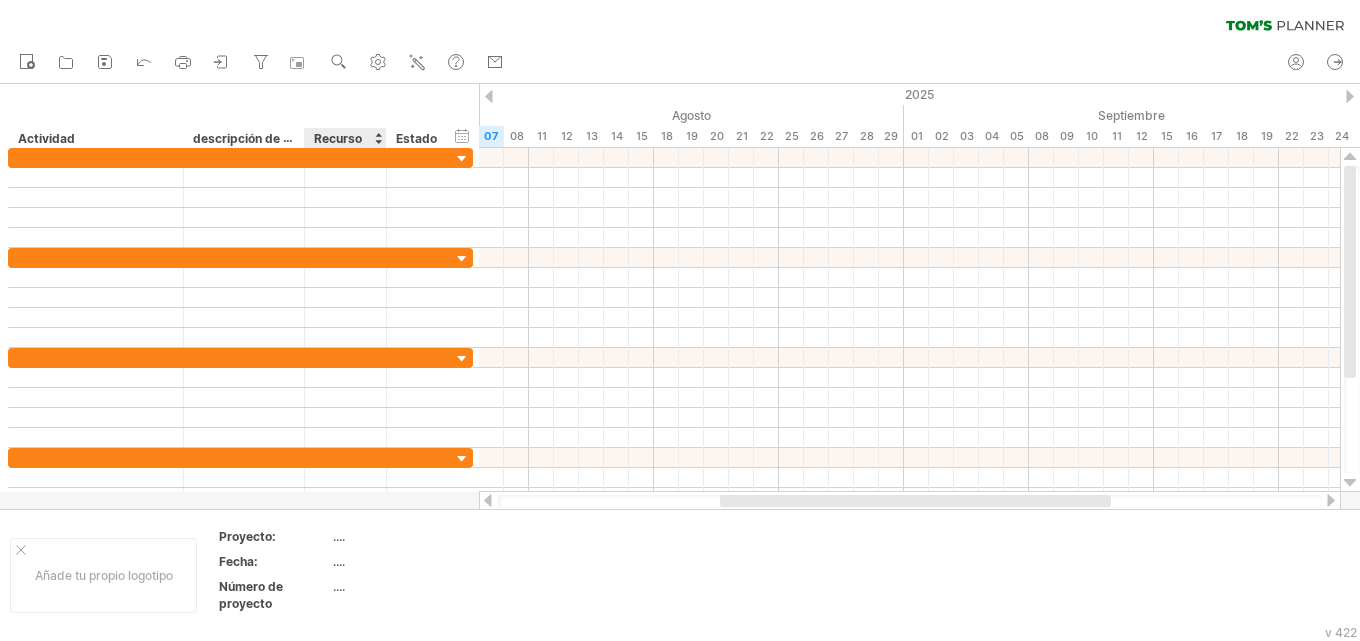 click on "Recurso" at bounding box center (338, 138) 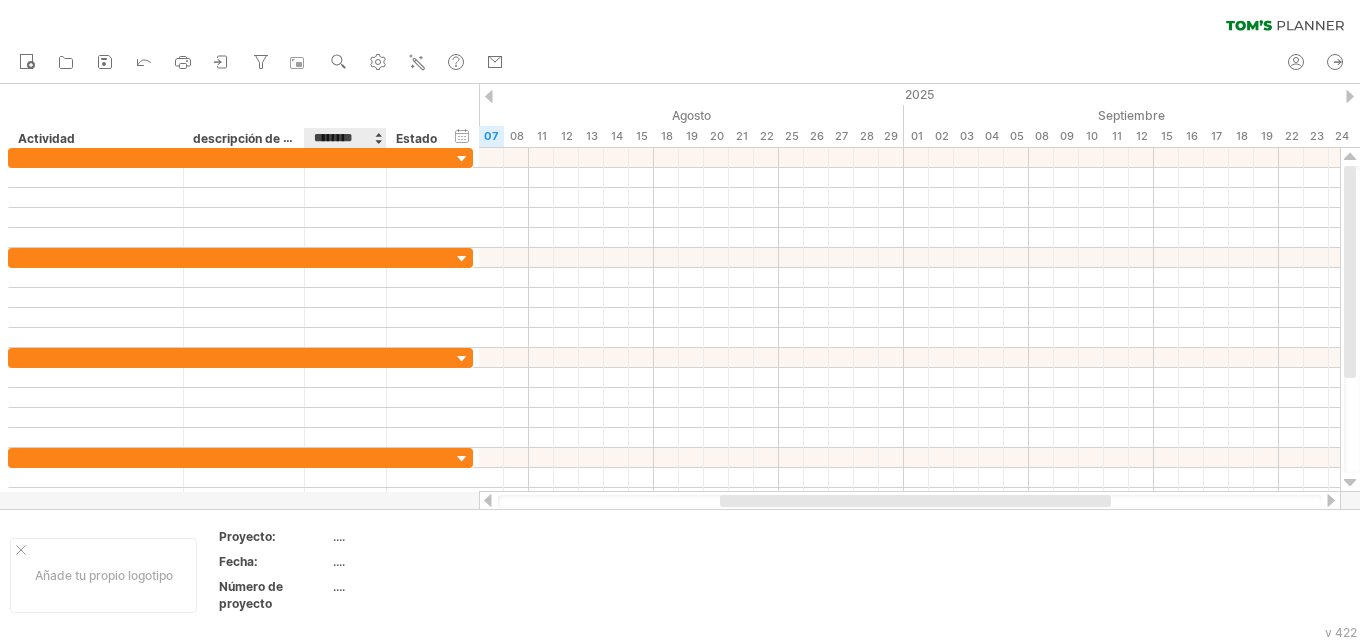 click on "********" at bounding box center [344, 138] 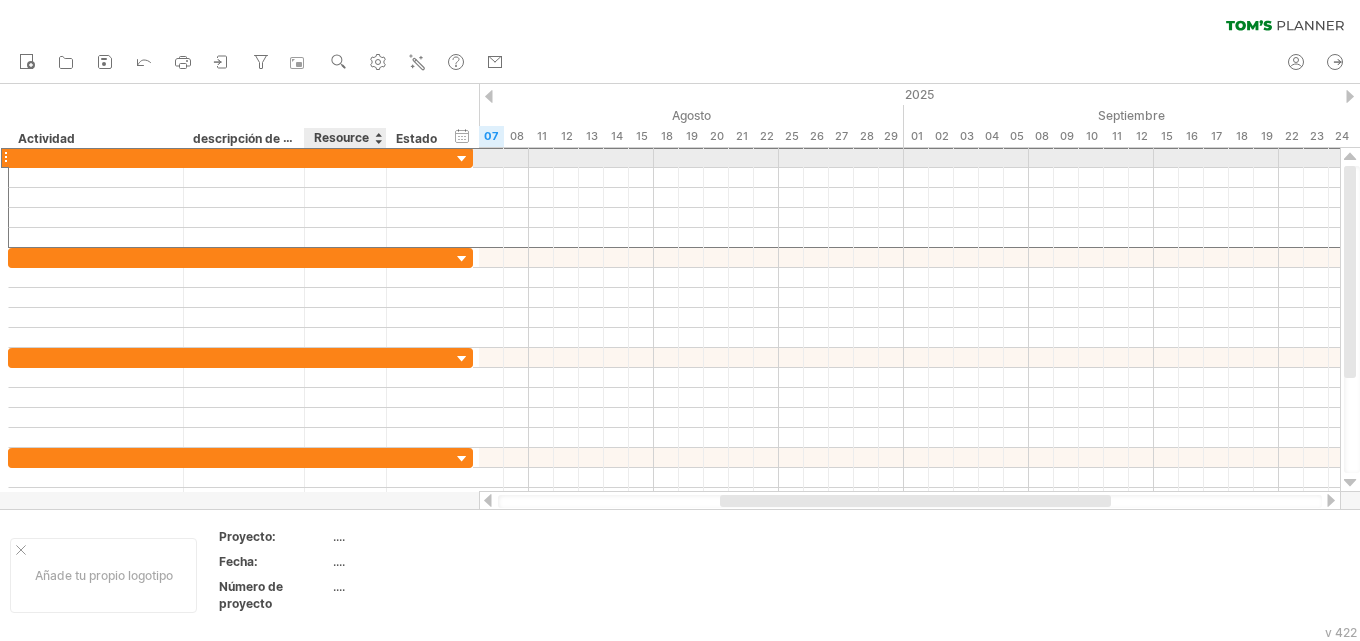 click at bounding box center (345, 157) 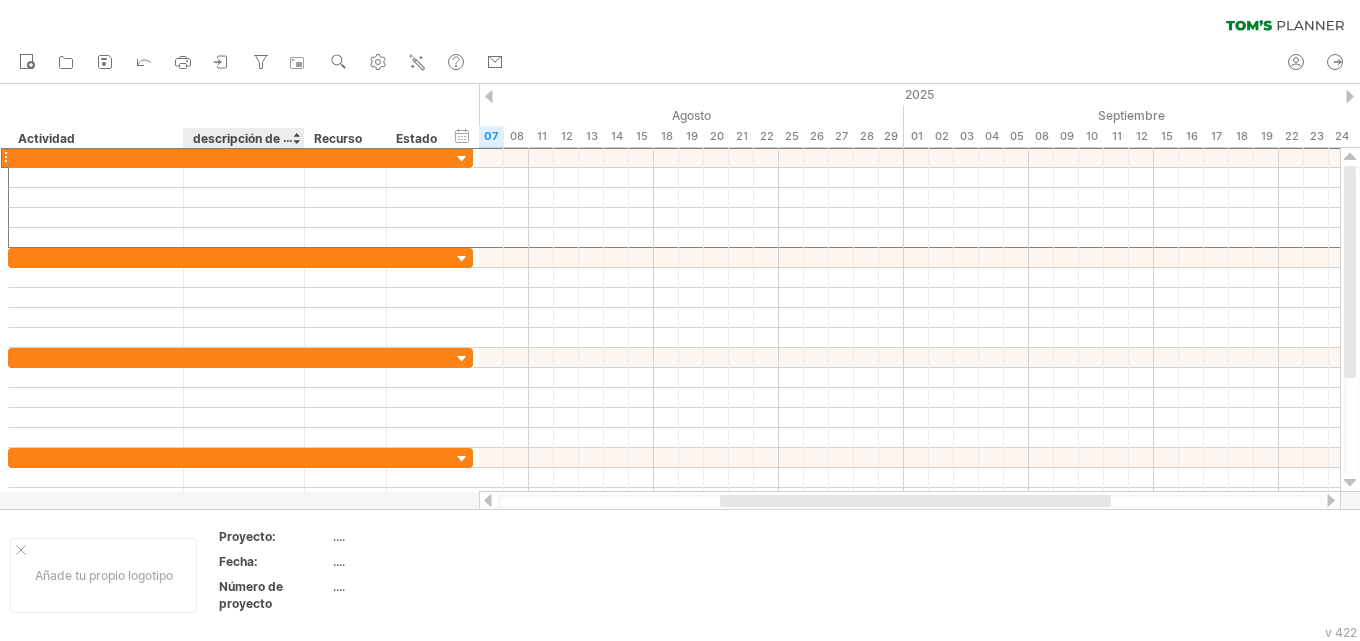 click on "descripción de la columna" at bounding box center (269, 138) 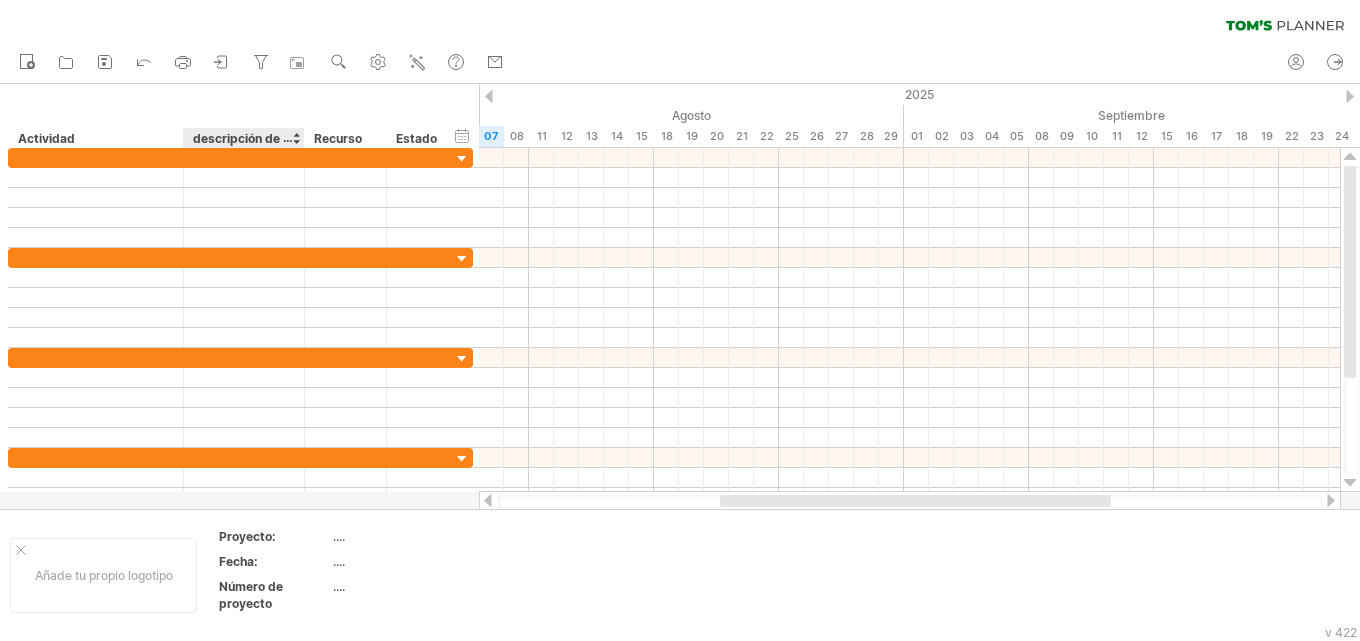 click on "descripción de la columna" at bounding box center [269, 138] 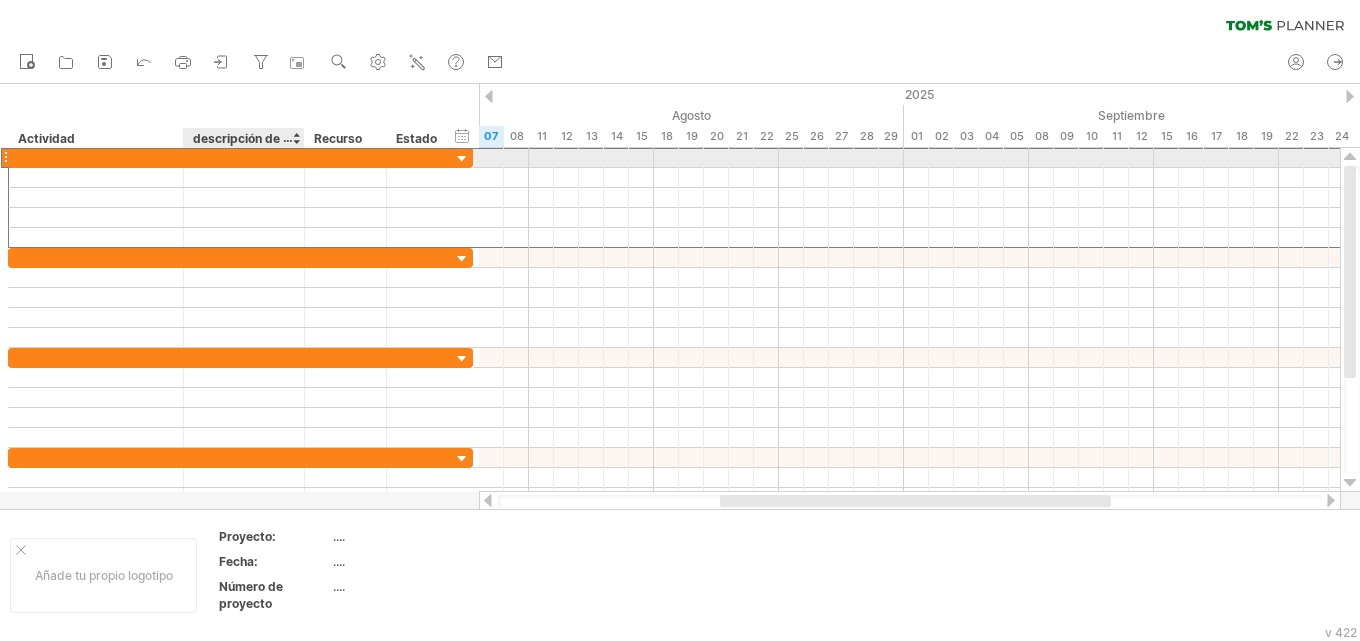 click at bounding box center (244, 157) 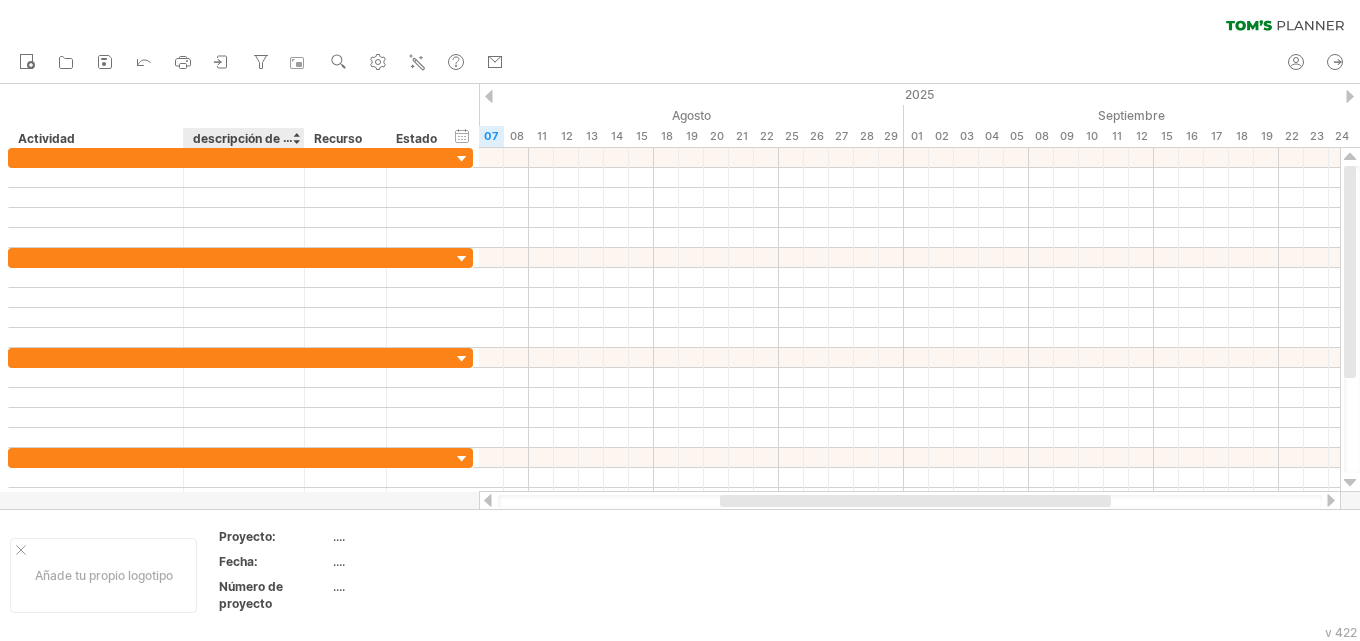 click on "descripción de la columna" at bounding box center (269, 138) 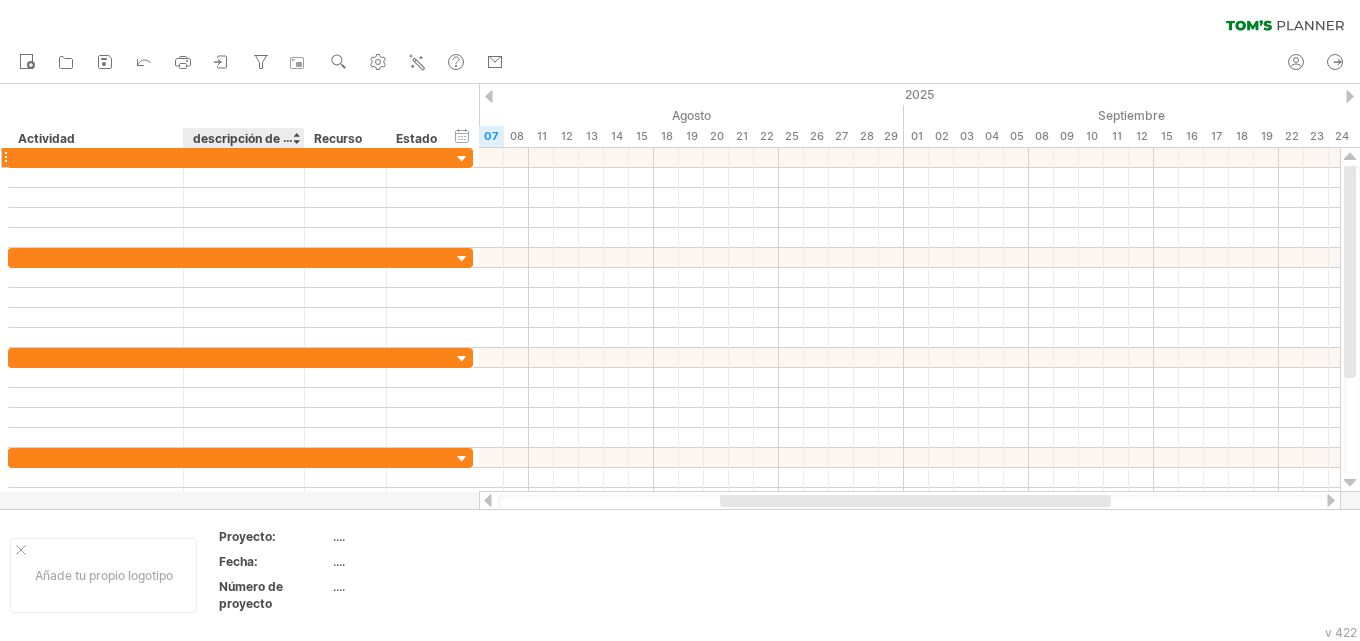 click on "Intentando acceder a plan.tomsplanner.com
Conectado de nuevo...
0%
borrar filtro" at bounding box center (680, 320) 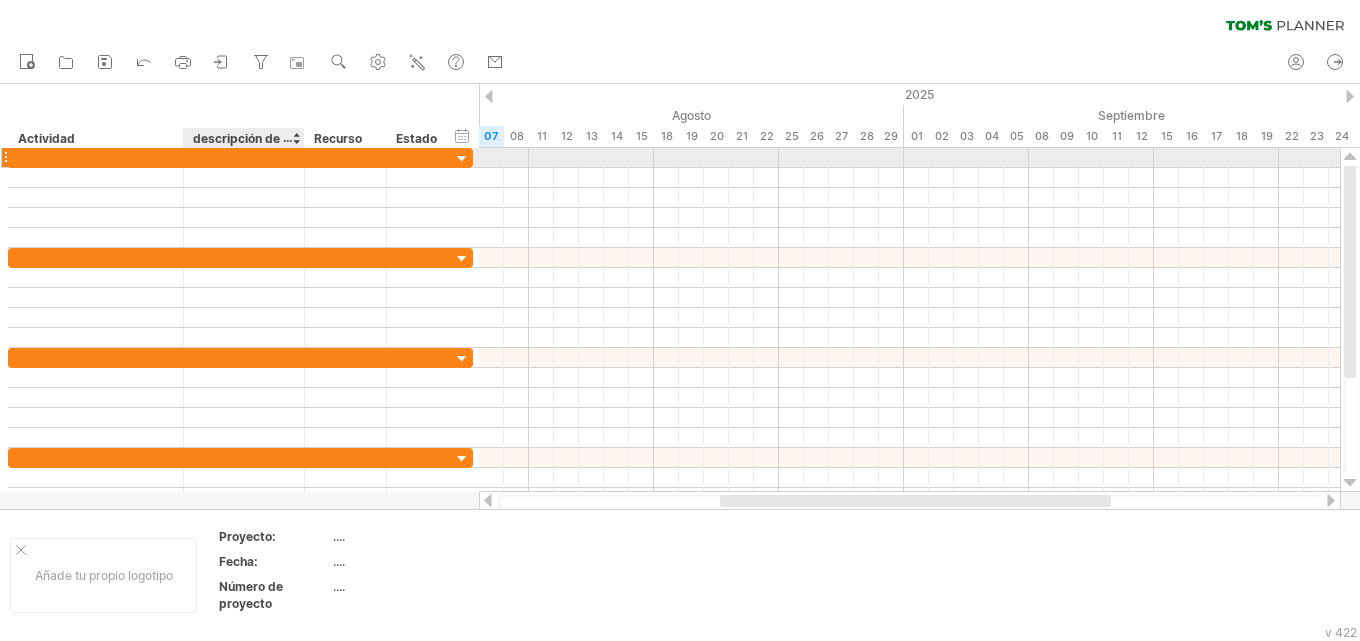 click at bounding box center (244, 157) 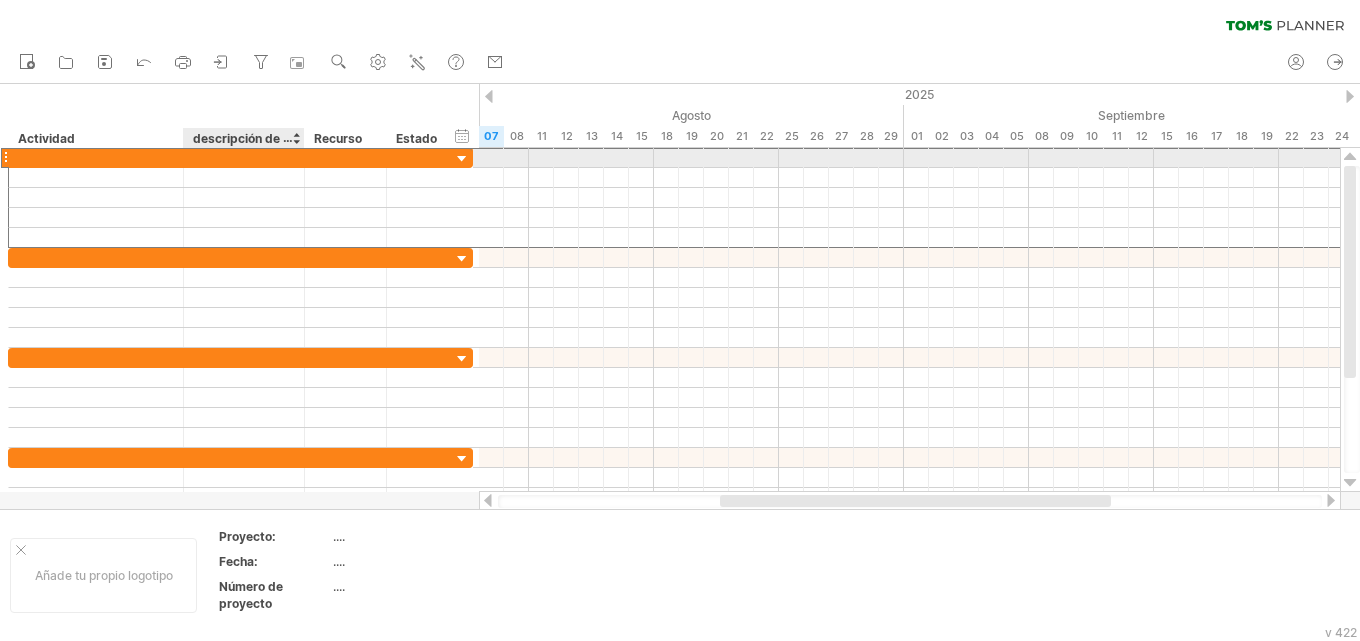 click at bounding box center (244, 157) 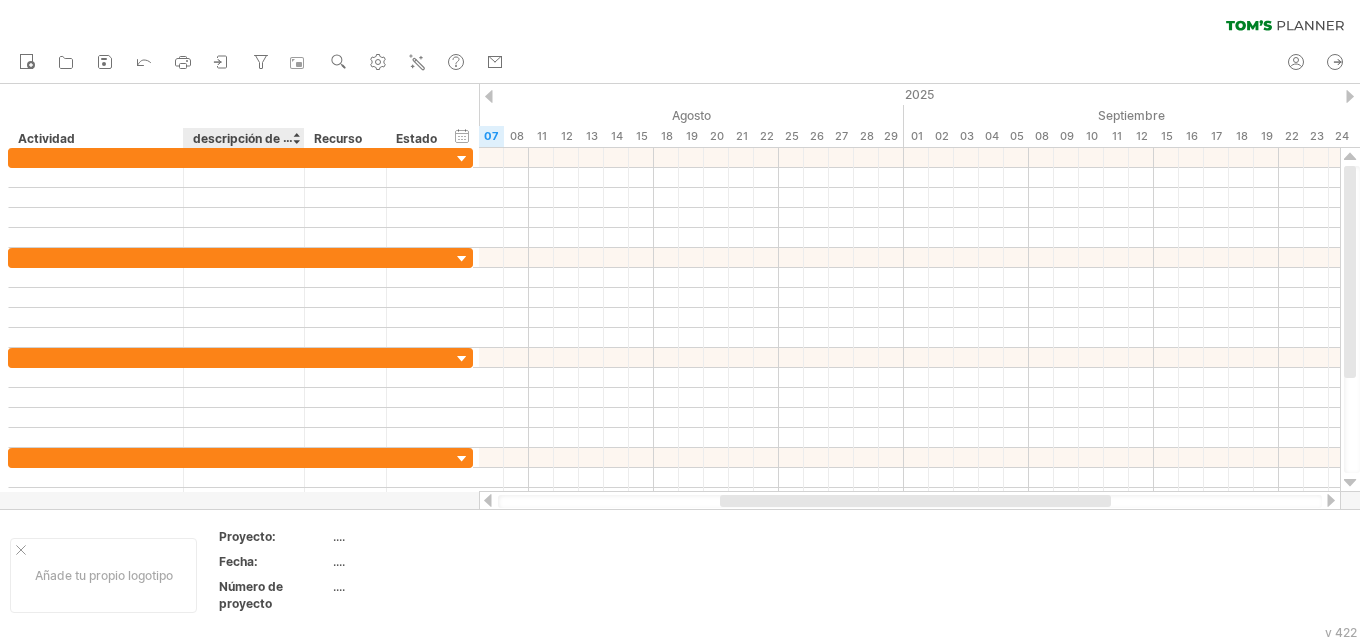 click on "descripción de la columna" at bounding box center (269, 138) 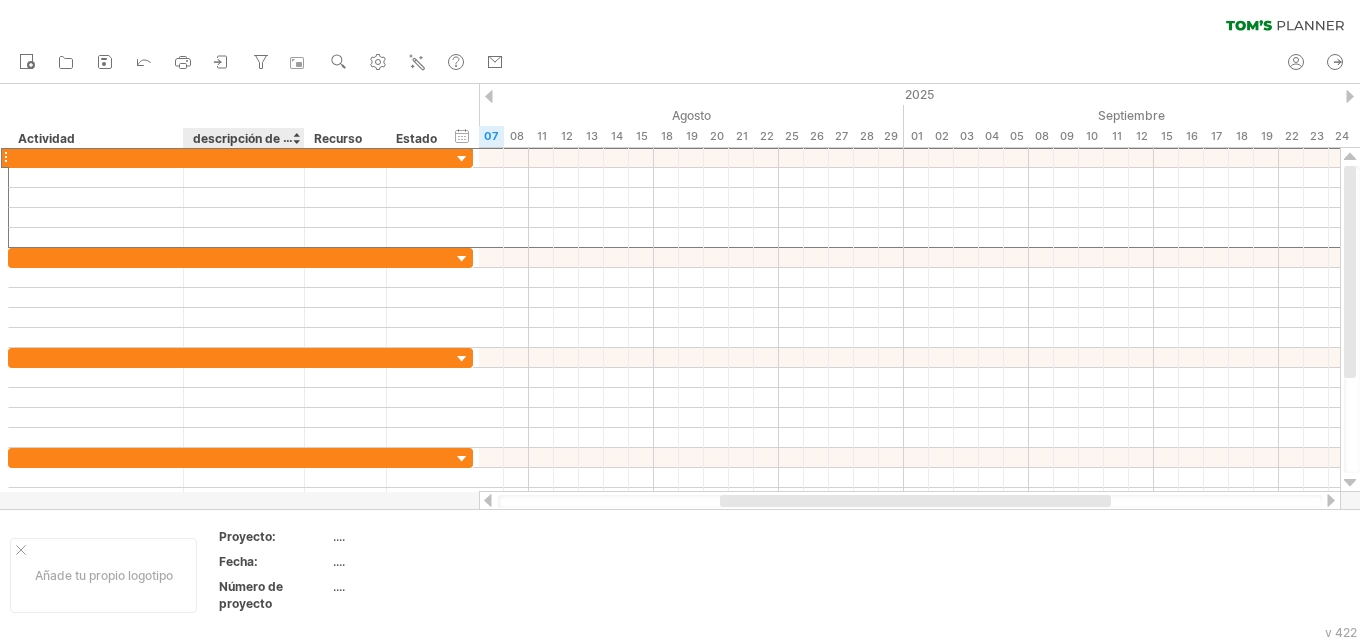 click at bounding box center [244, 157] 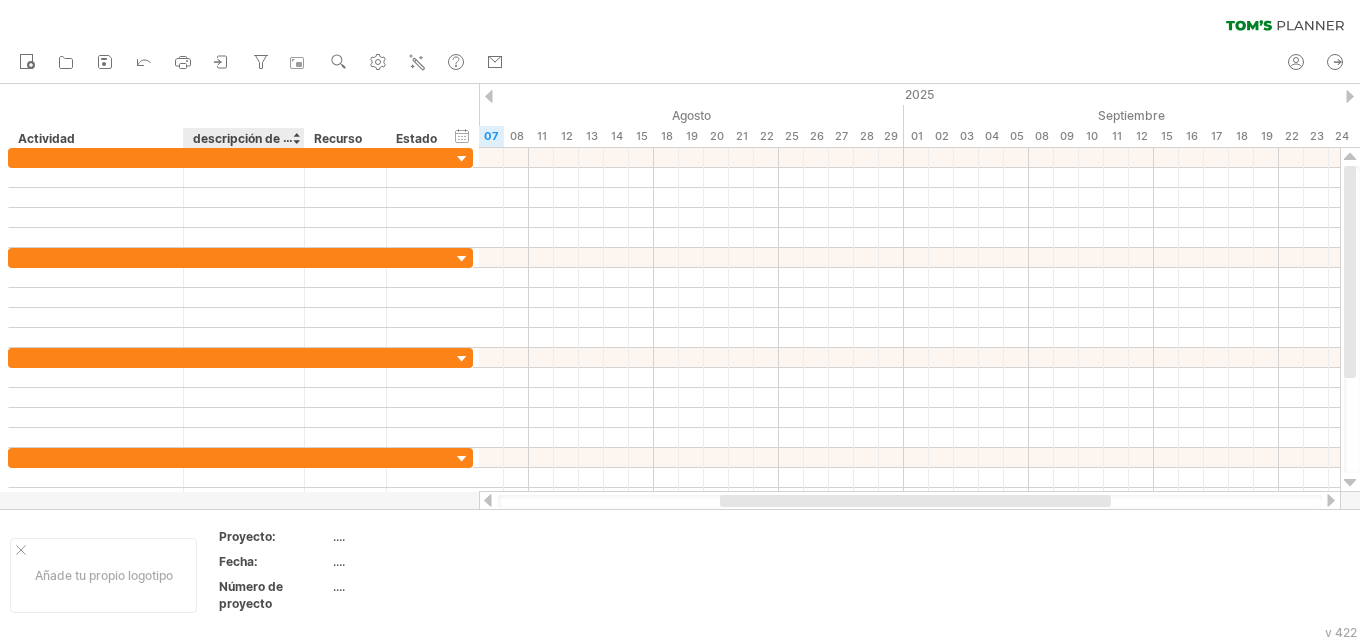 click on "descripción de la columna" at bounding box center (269, 138) 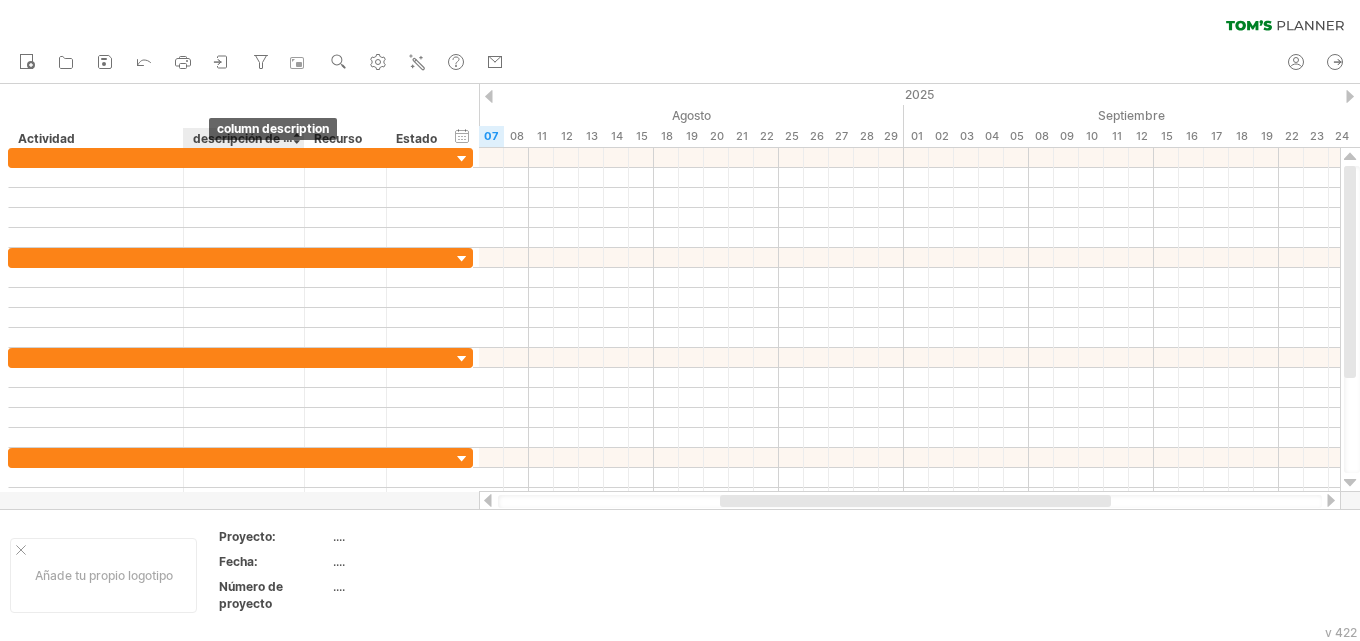 click on "descripción de la columna" at bounding box center (243, 138) 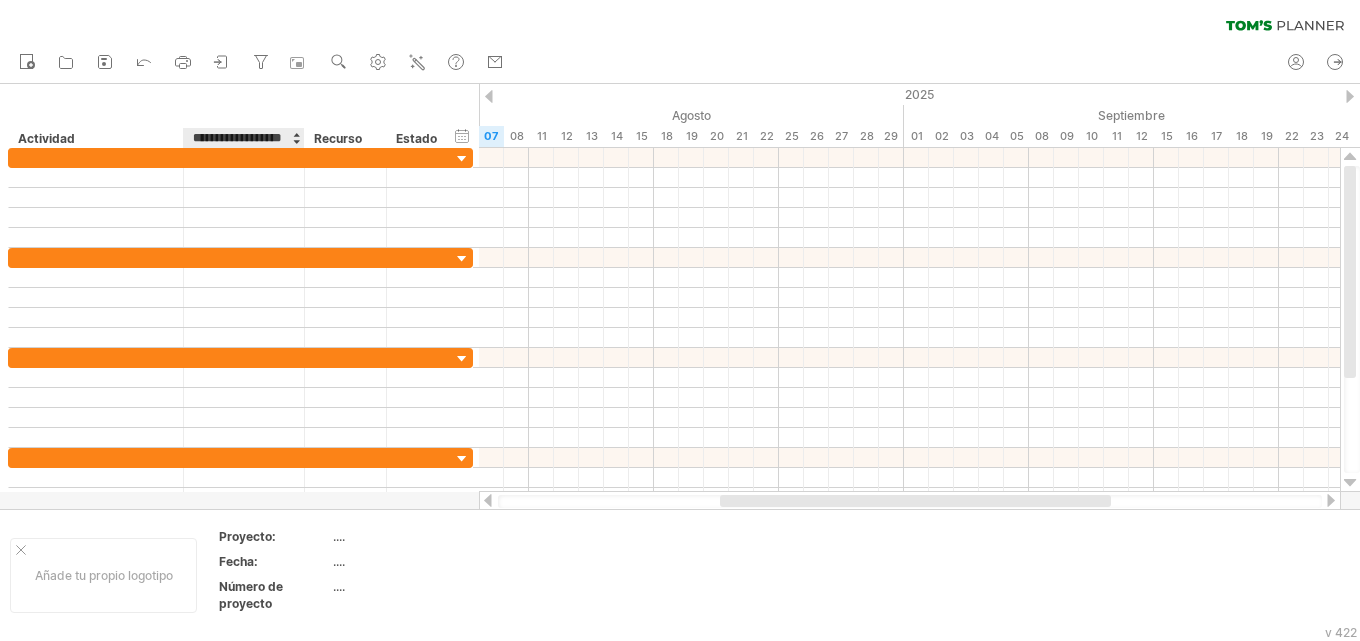 scroll, scrollTop: 0, scrollLeft: 13, axis: horizontal 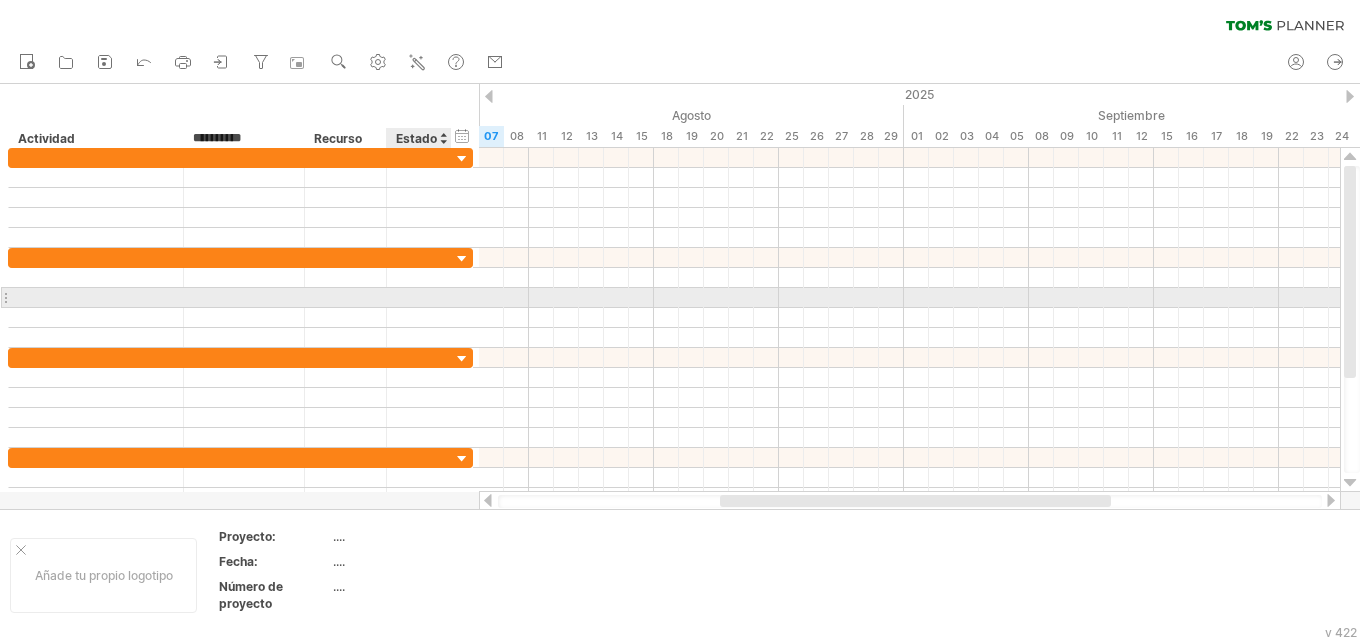 type on "**********" 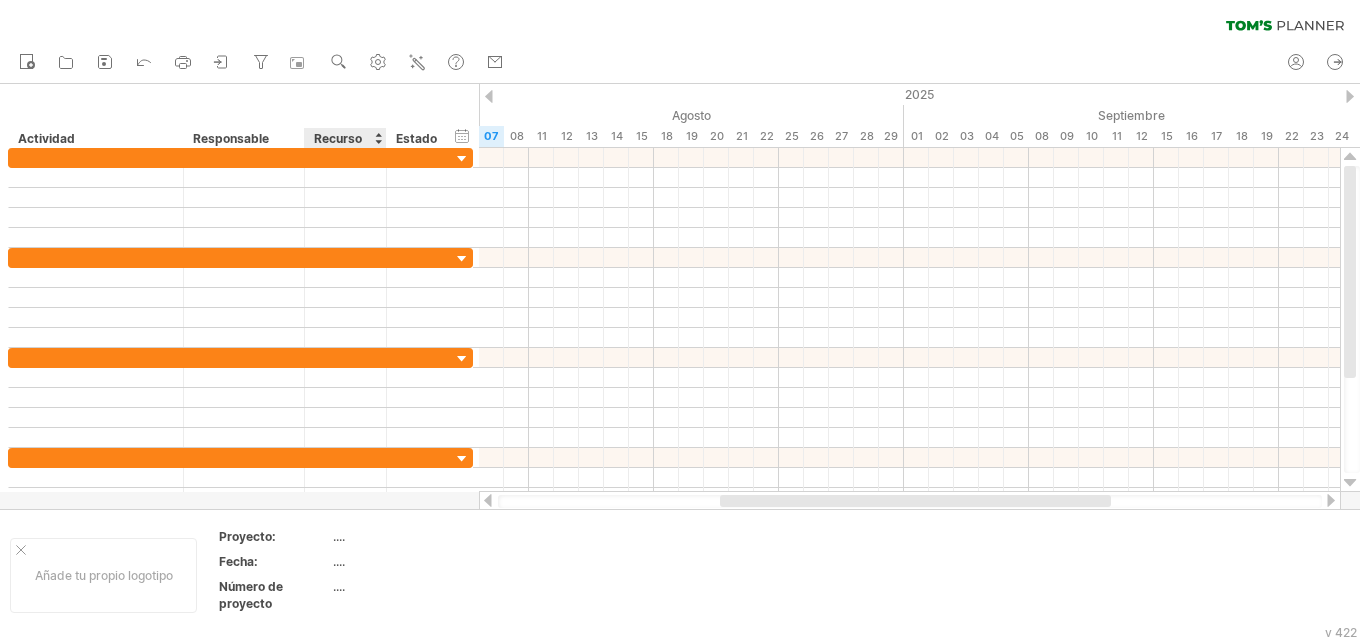 click on "Recurso" at bounding box center [338, 138] 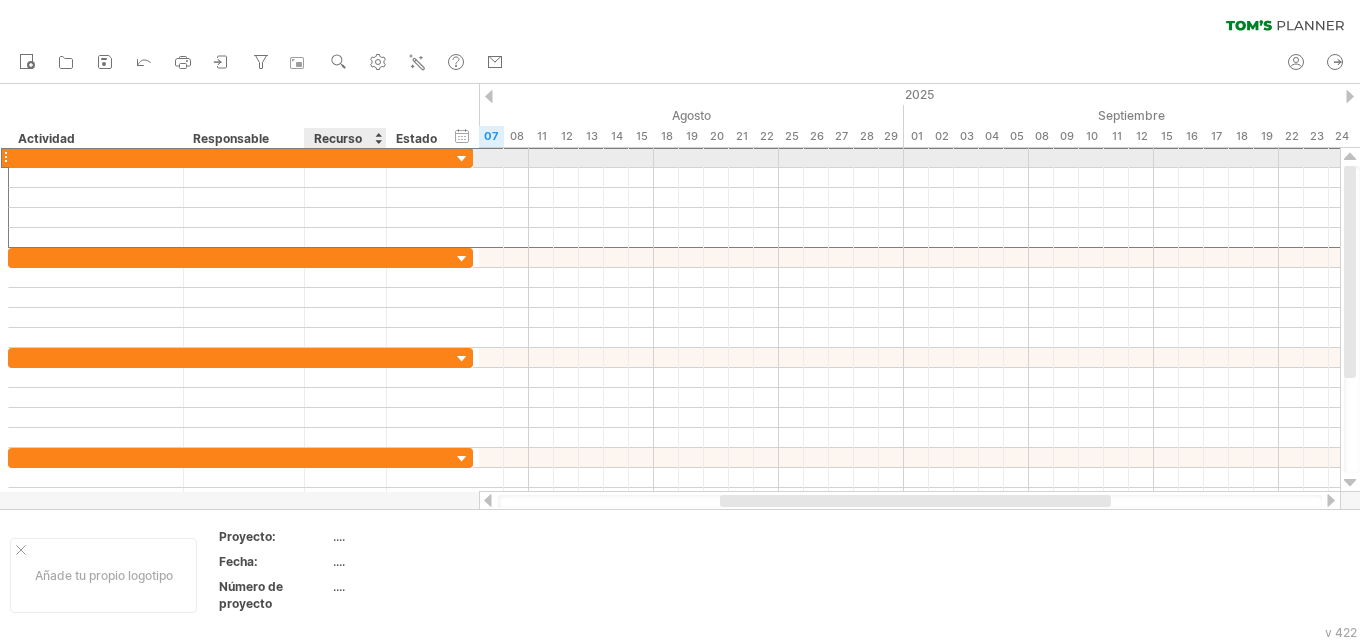 click at bounding box center (345, 157) 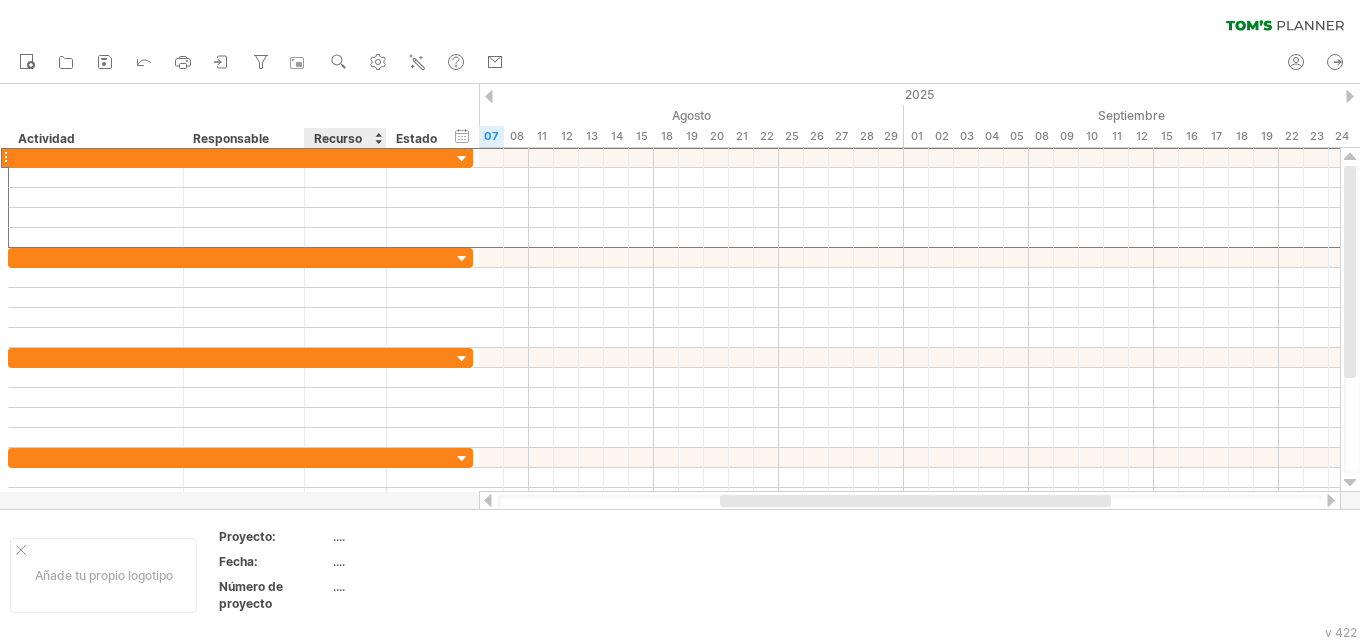 click on "Recurso" at bounding box center [338, 138] 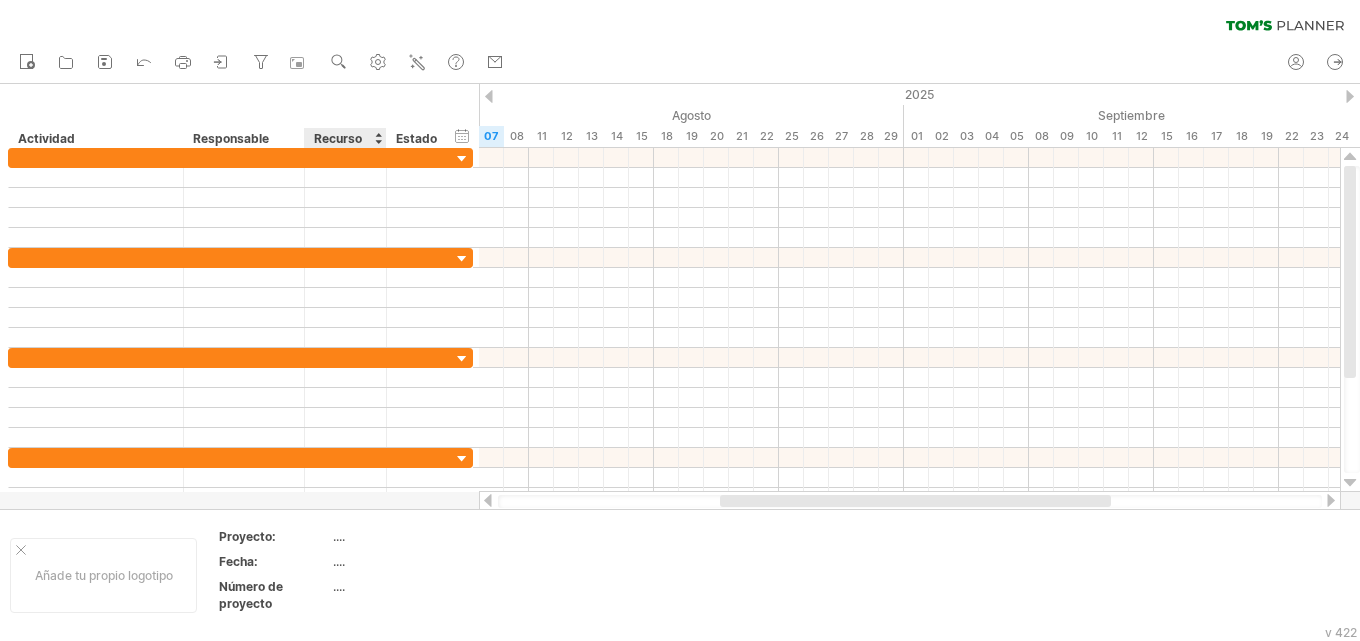 click on "Recurso" at bounding box center [338, 138] 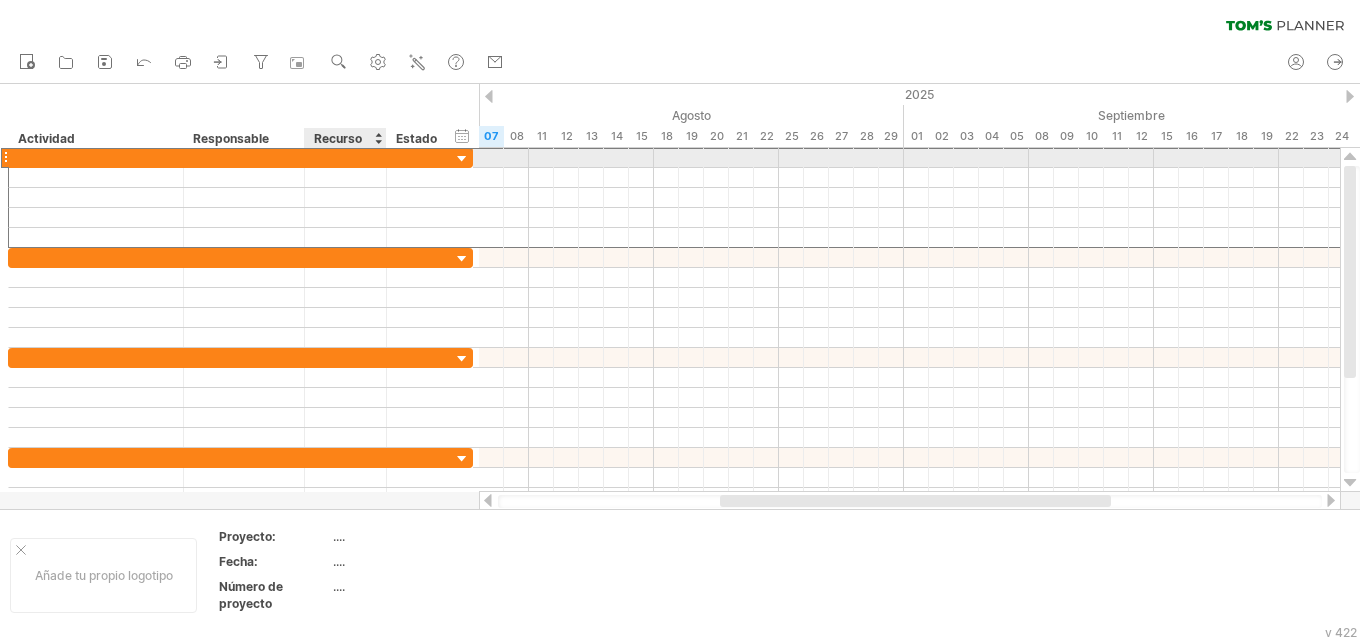 click at bounding box center (345, 157) 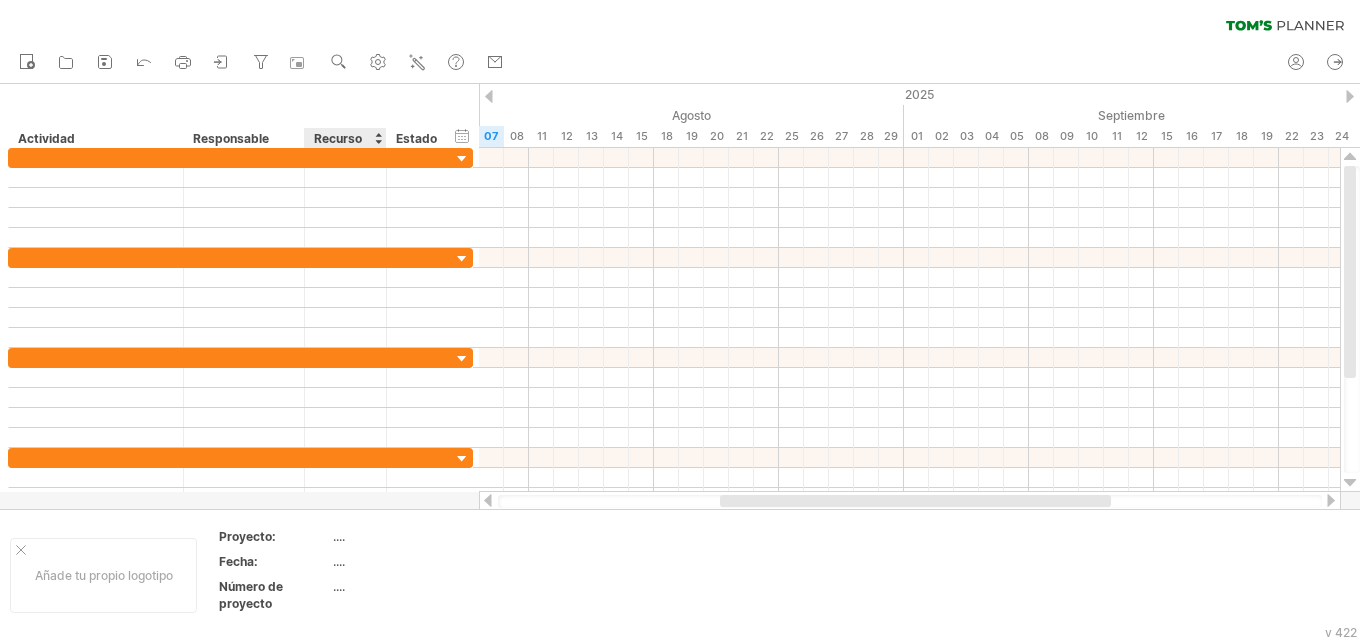 click on "Recurso" at bounding box center [338, 138] 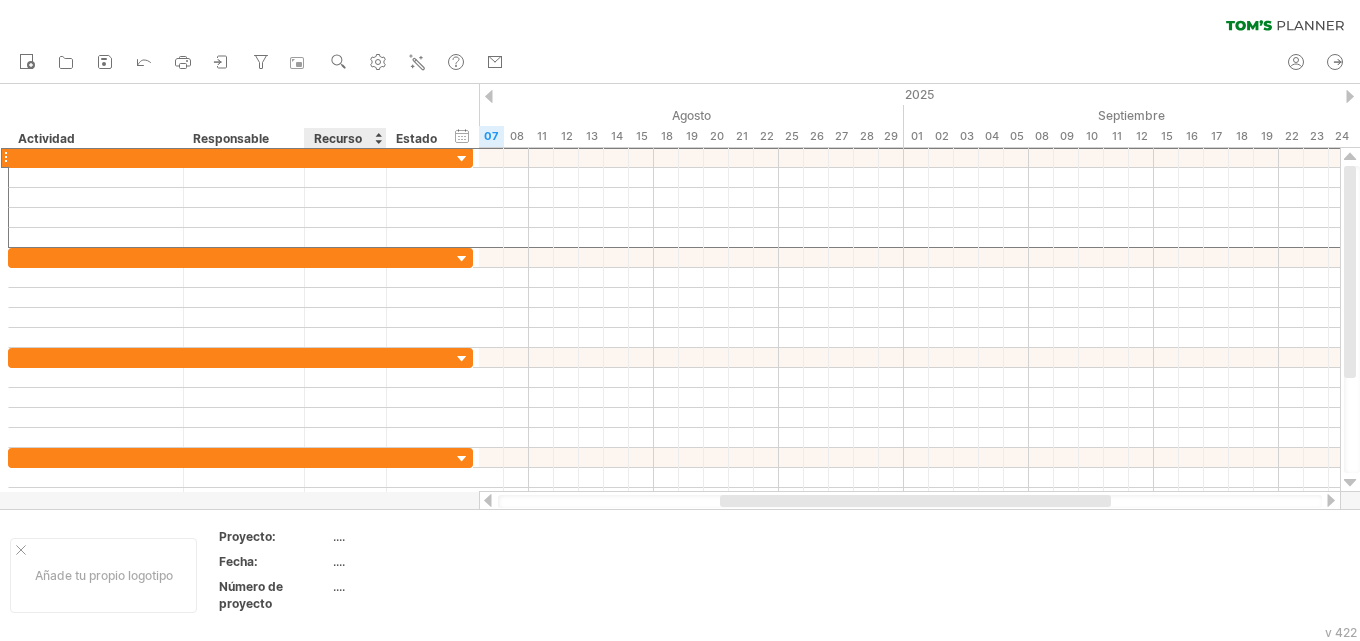 click at bounding box center [345, 157] 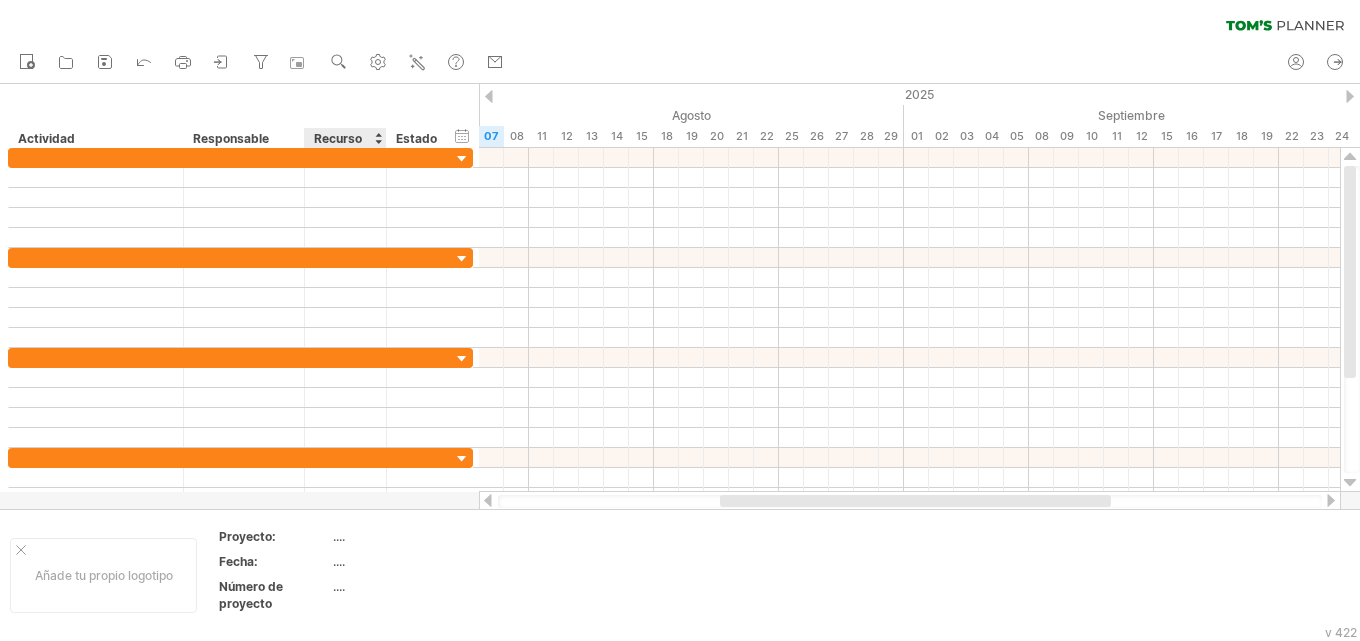 click on "Recurso" at bounding box center (344, 138) 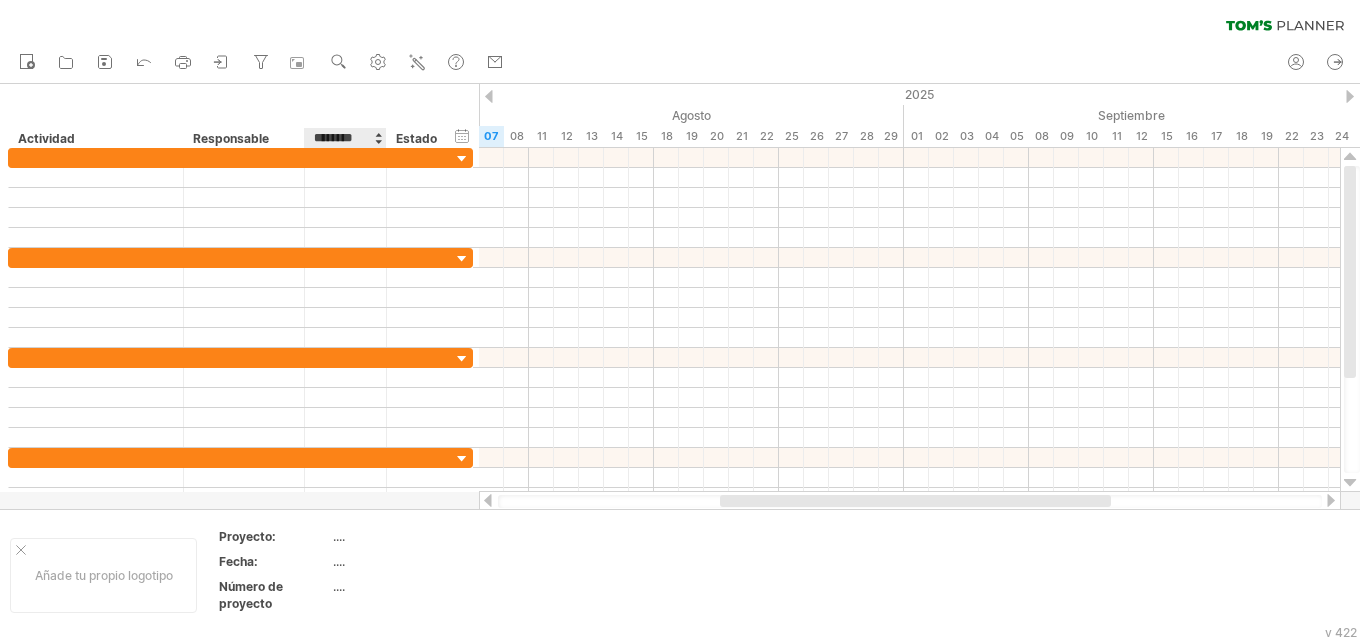 click on "********" at bounding box center [344, 138] 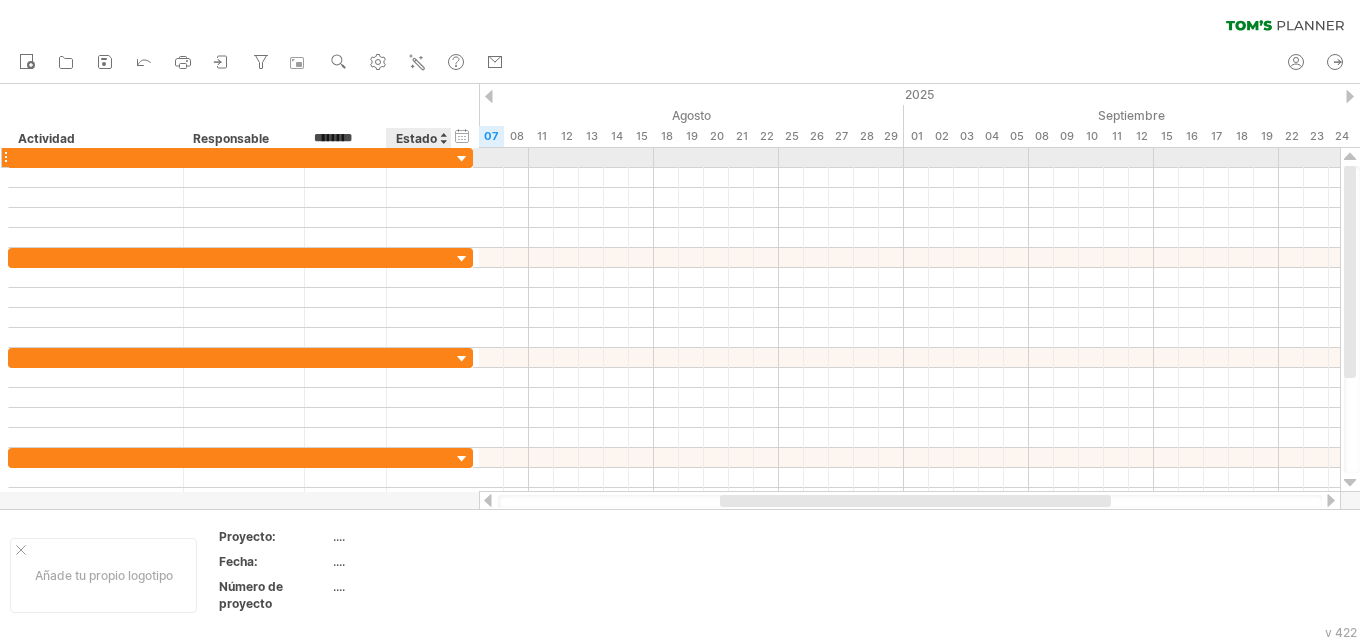 scroll, scrollTop: 0, scrollLeft: 0, axis: both 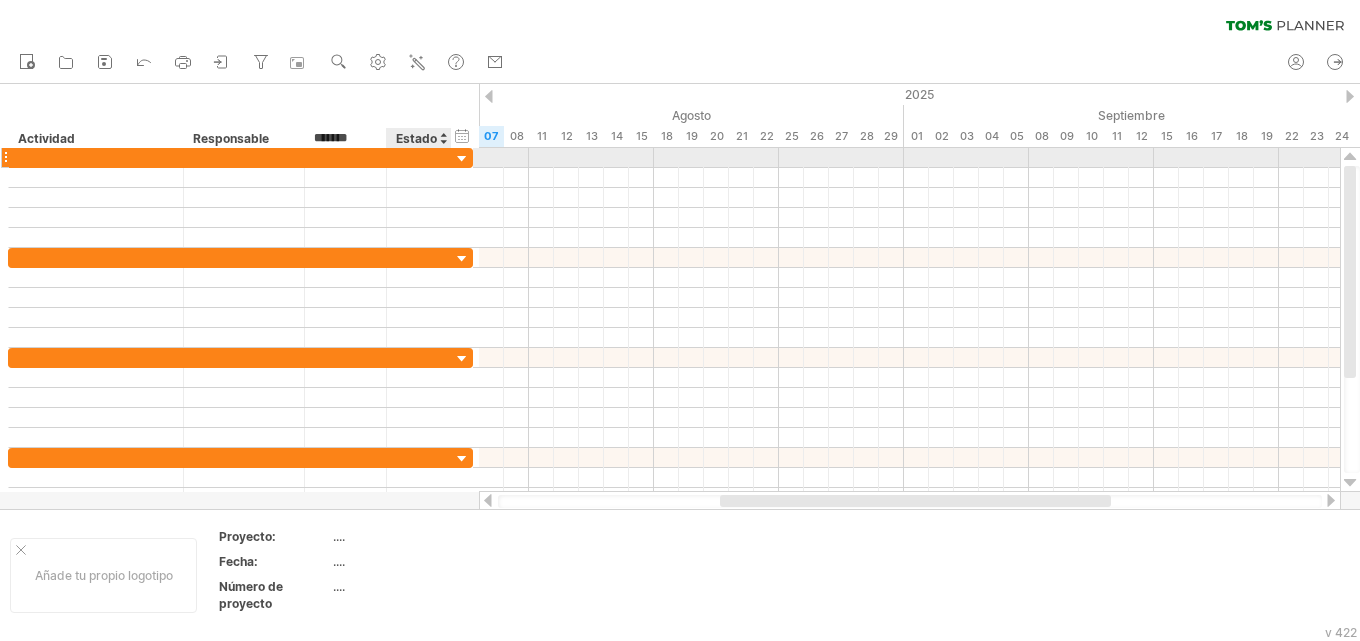 type on "********" 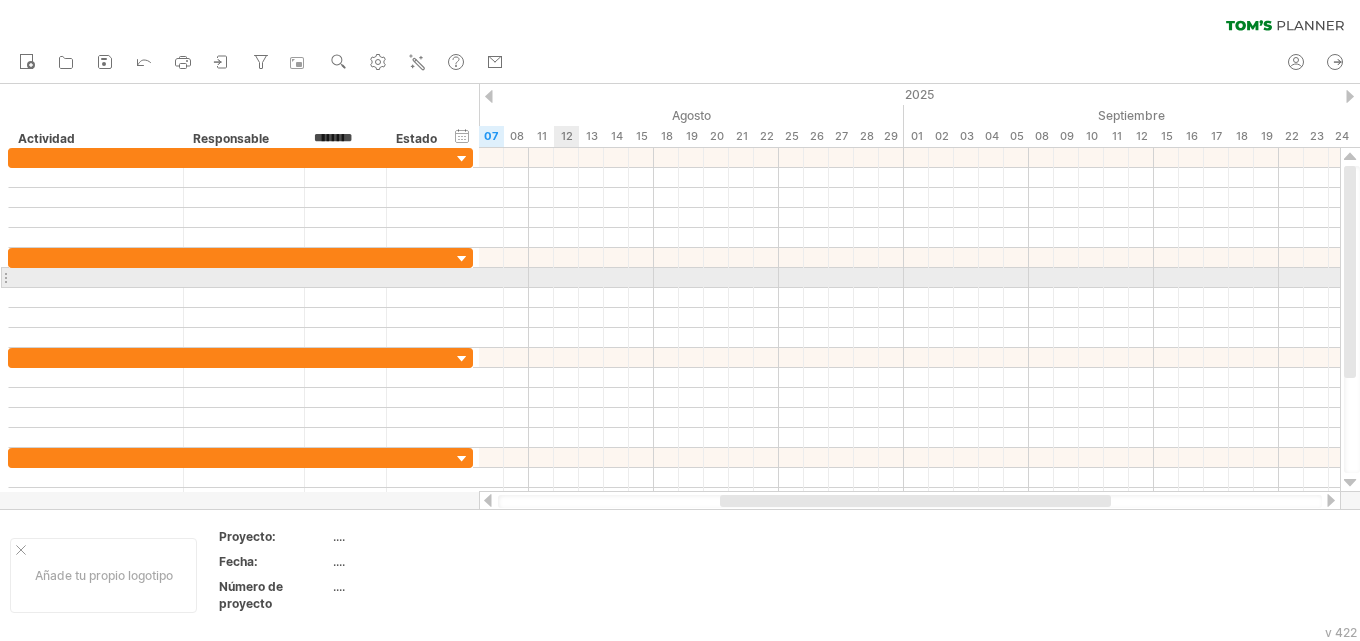 click at bounding box center [909, 278] 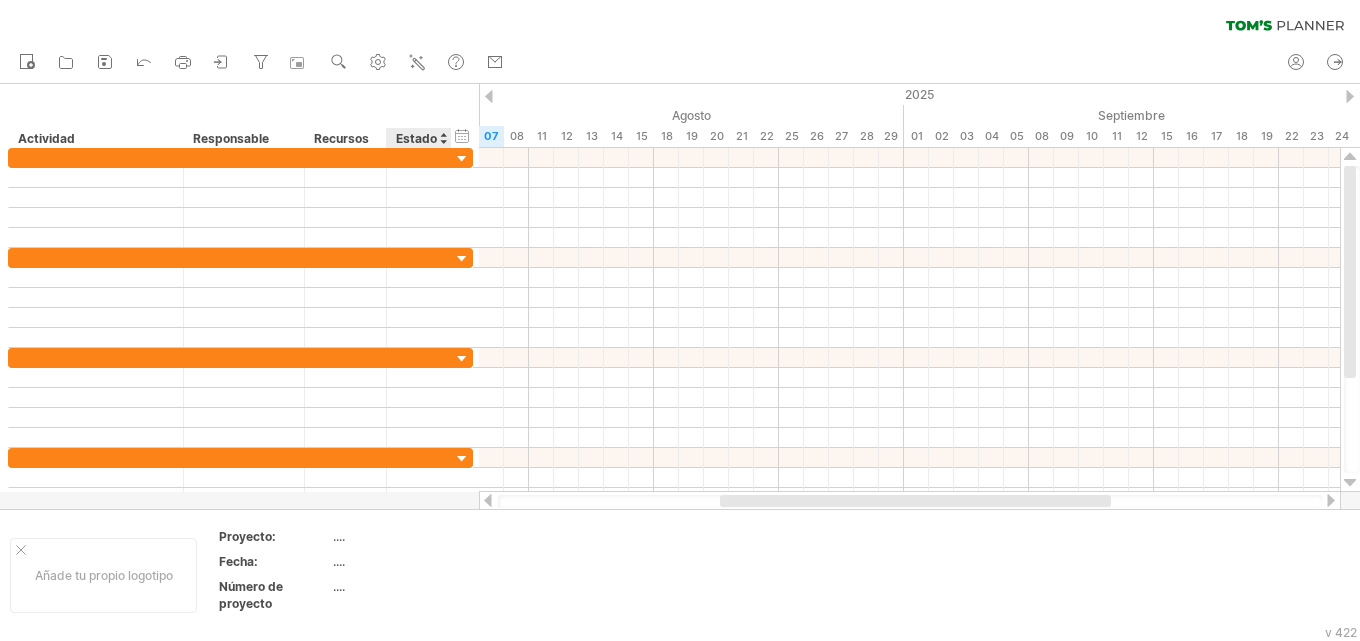 click on "Estado" at bounding box center (416, 138) 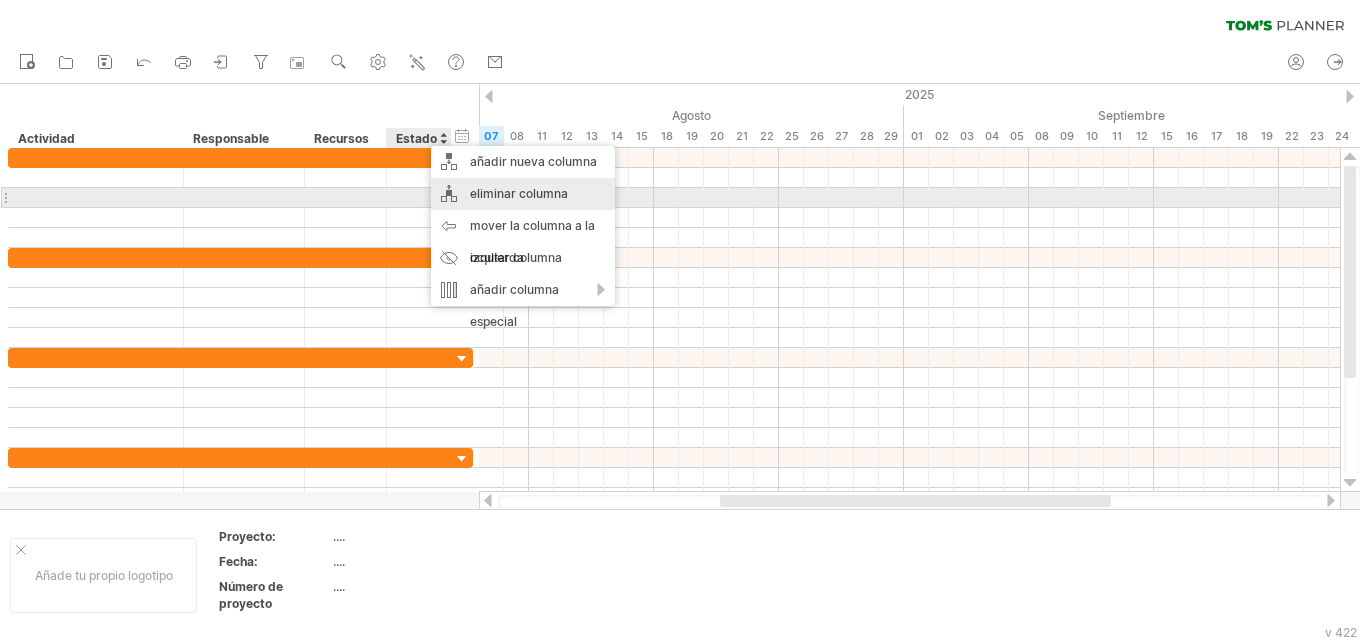 click on "eliminar columna" at bounding box center (519, 193) 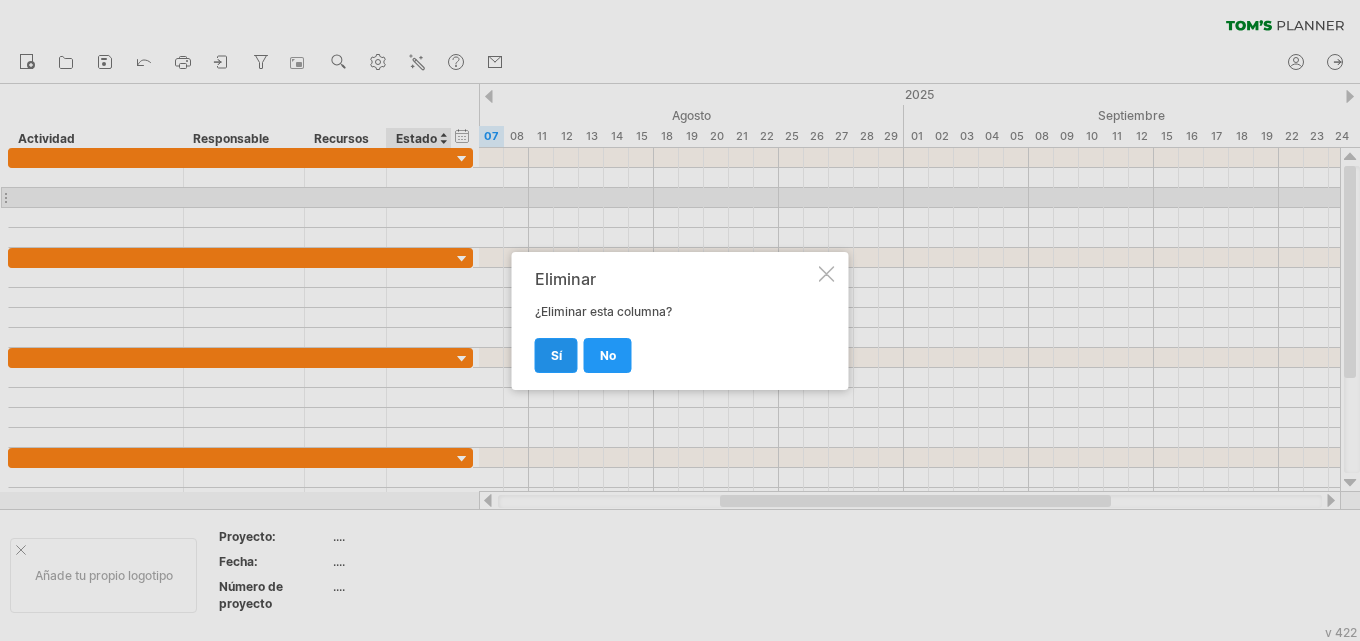click on "Sí" at bounding box center [556, 355] 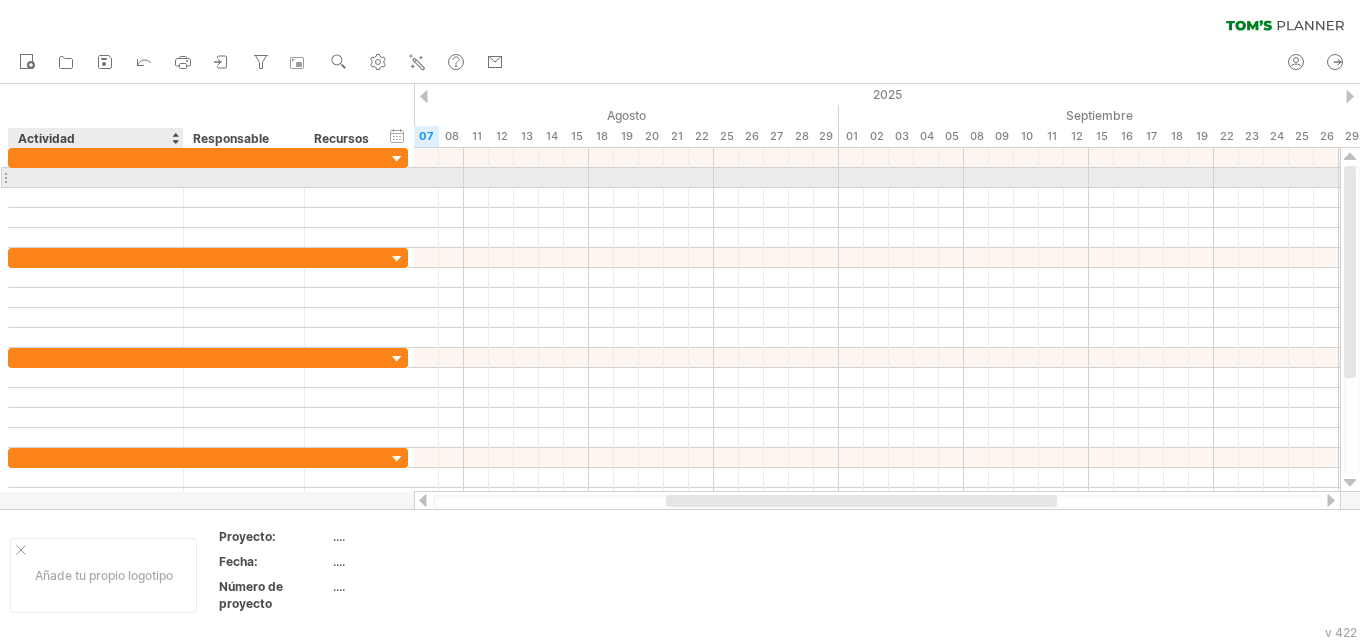 click at bounding box center (96, 177) 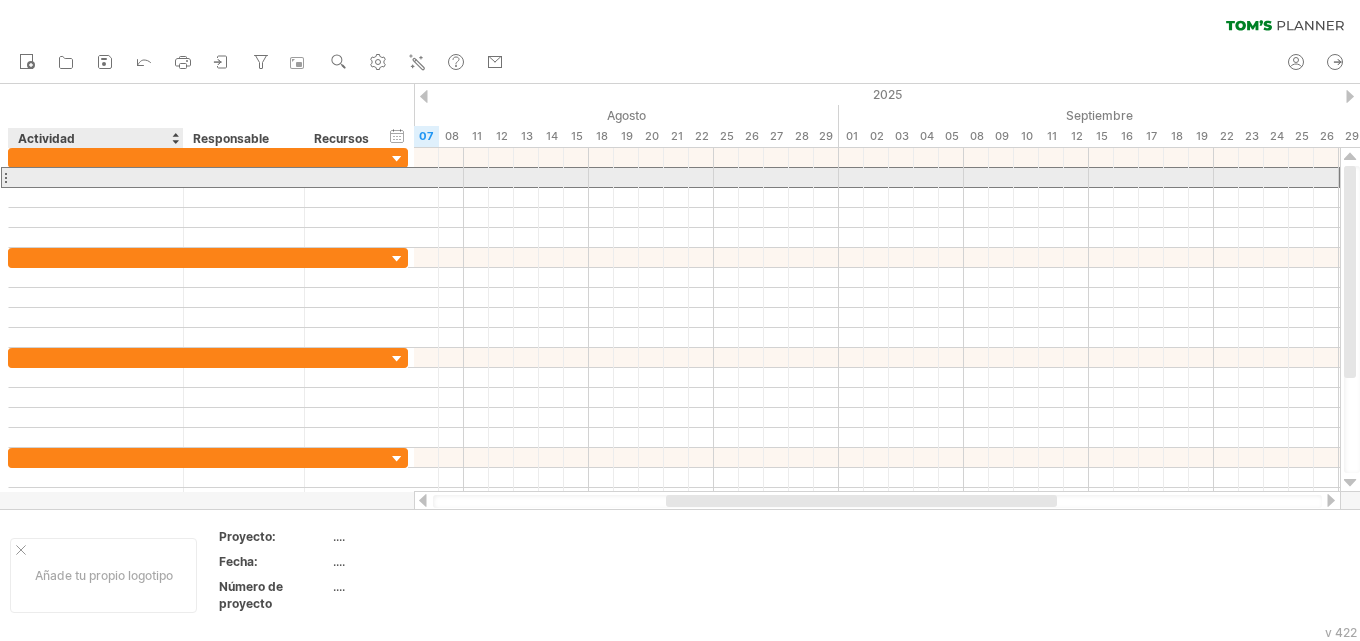 click at bounding box center (96, 177) 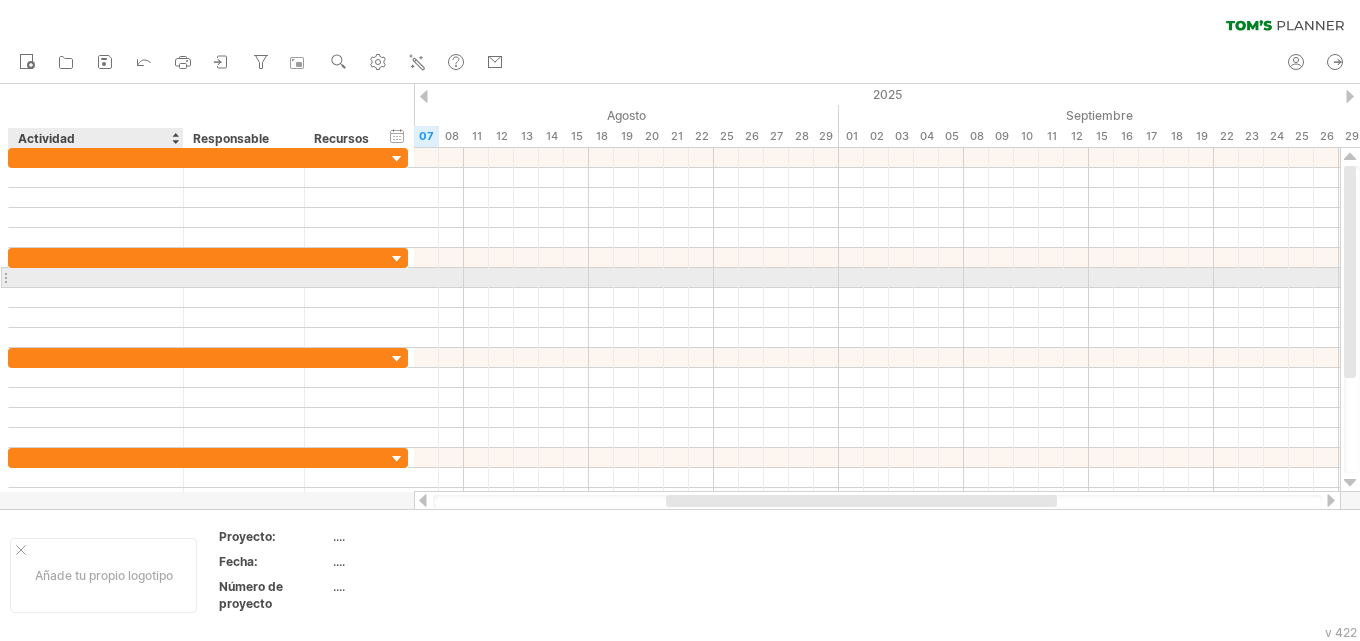 paste on "**********" 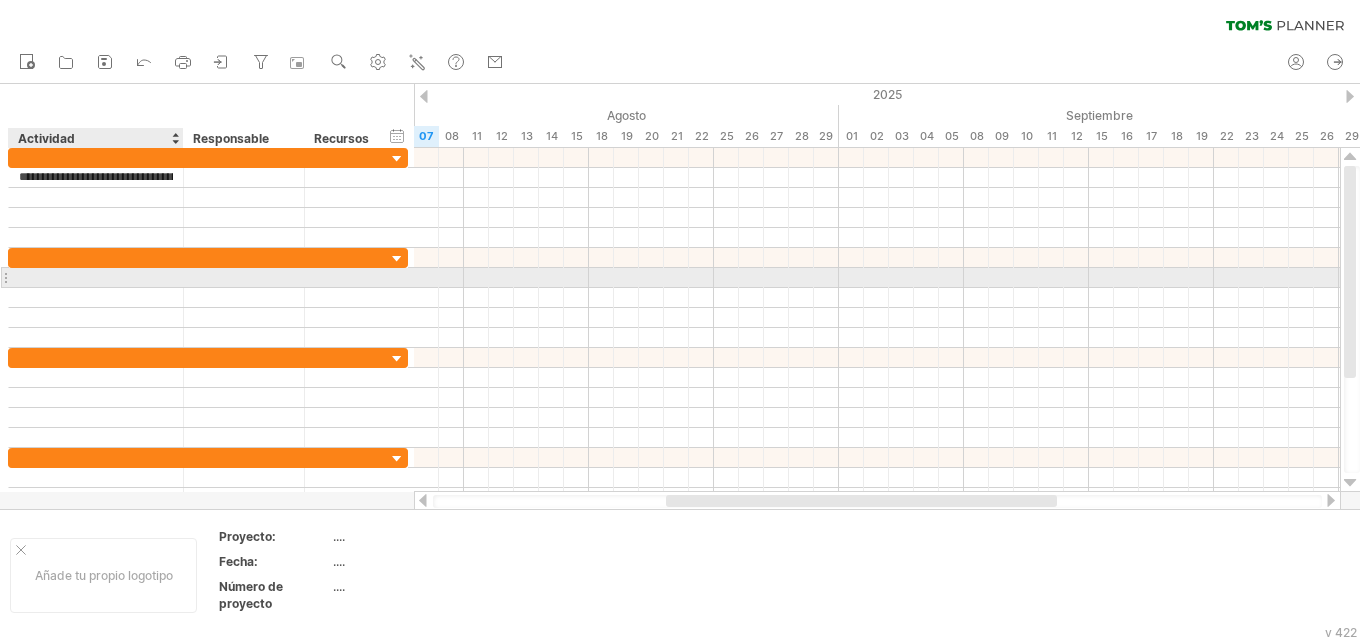 scroll, scrollTop: 0, scrollLeft: 148, axis: horizontal 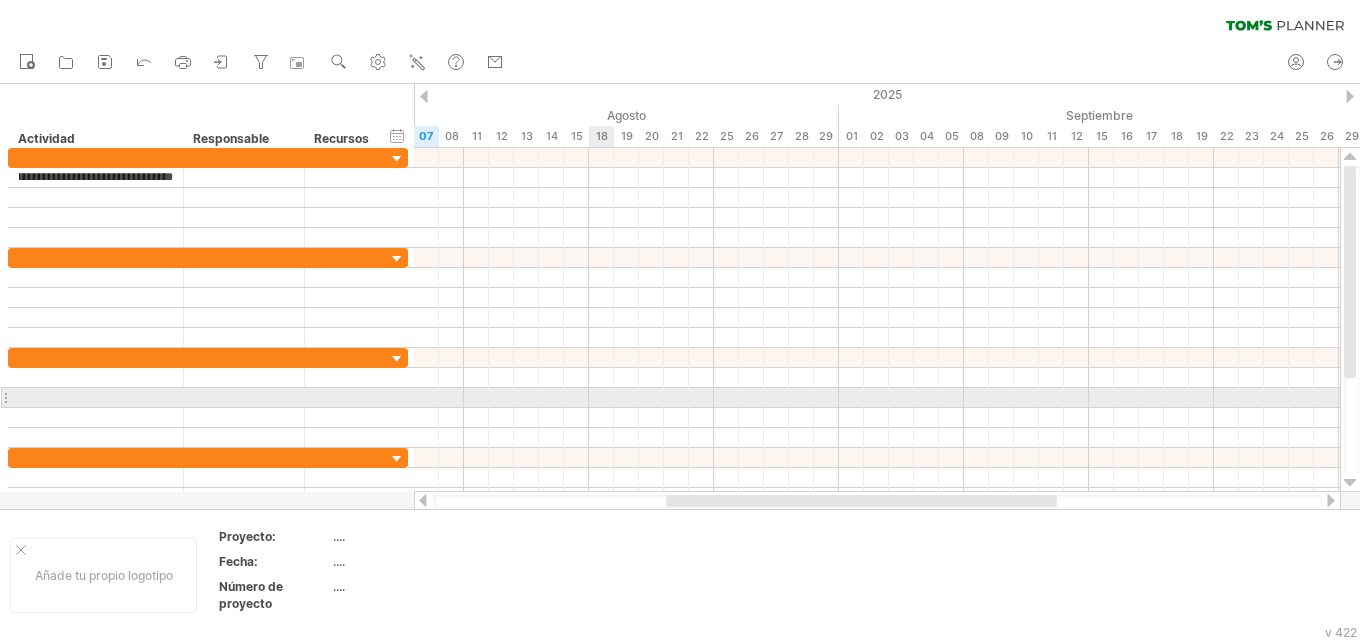 click at bounding box center (877, 398) 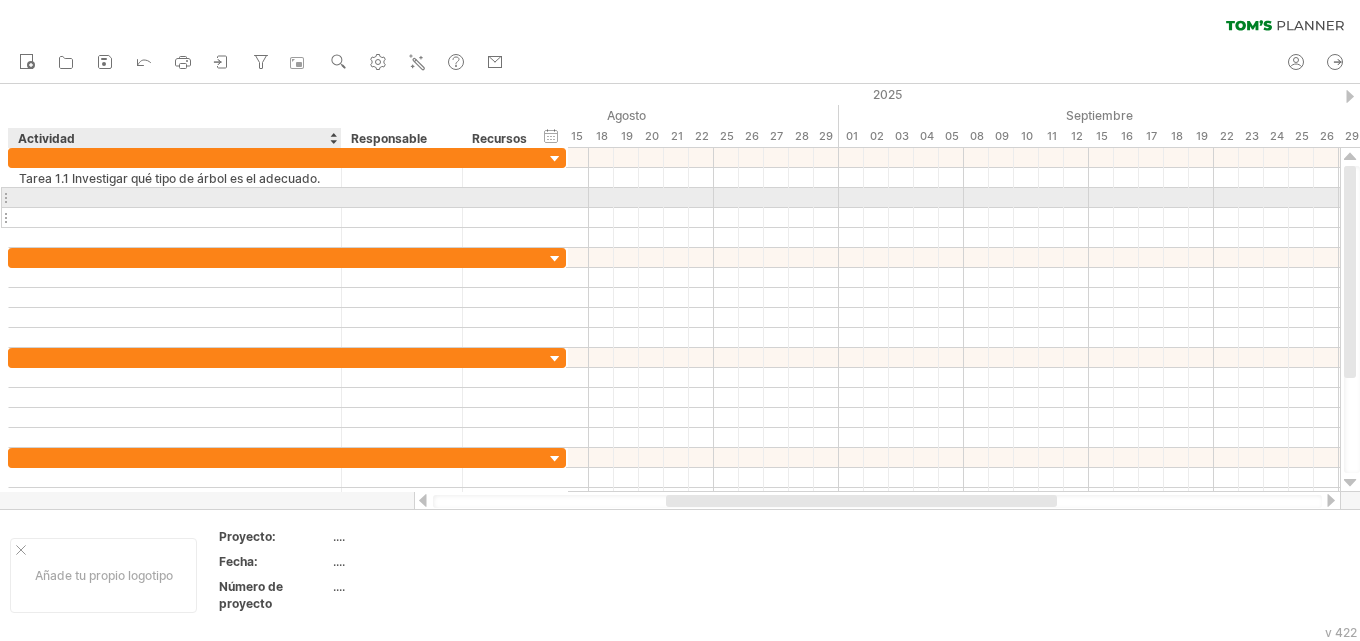 drag, startPoint x: 234, startPoint y: 201, endPoint x: 339, endPoint y: 212, distance: 105.574615 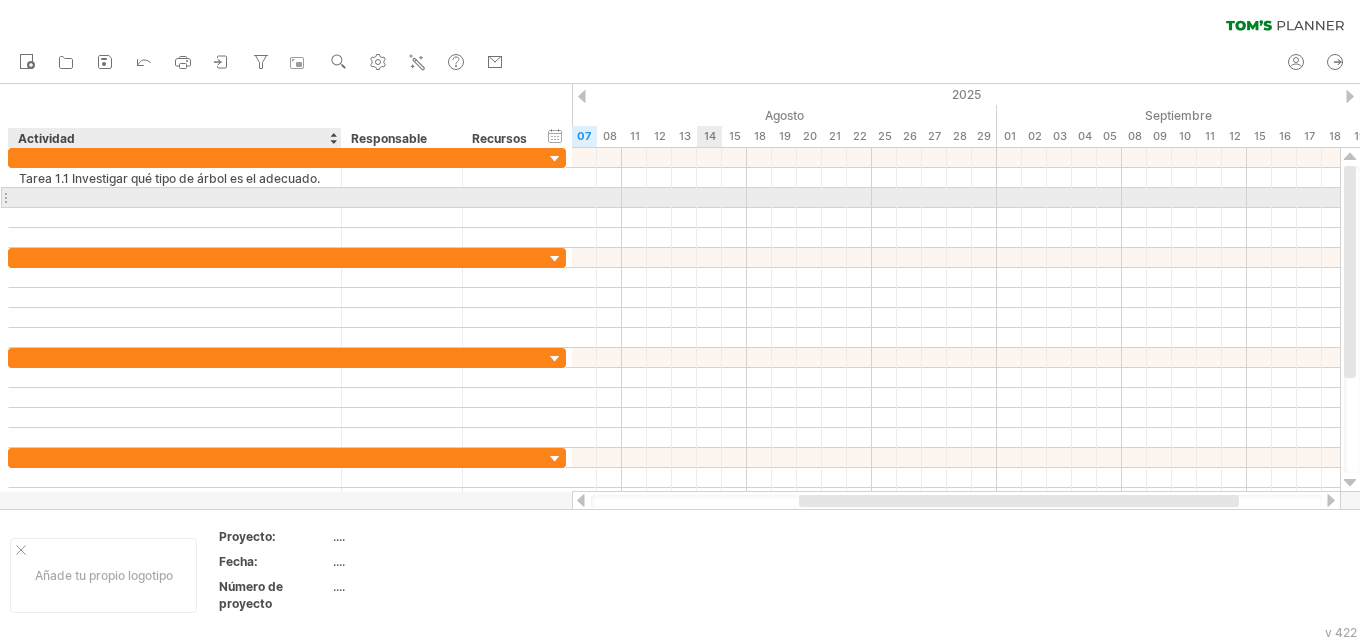 click at bounding box center (175, 197) 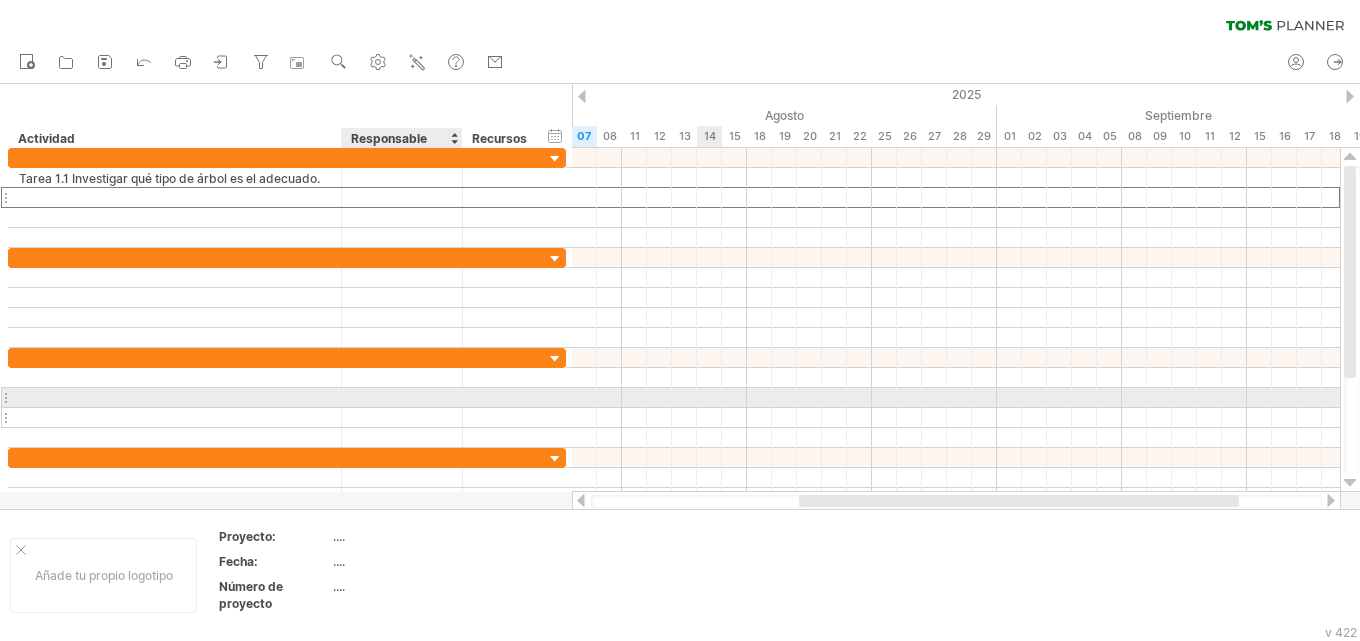 paste on "**********" 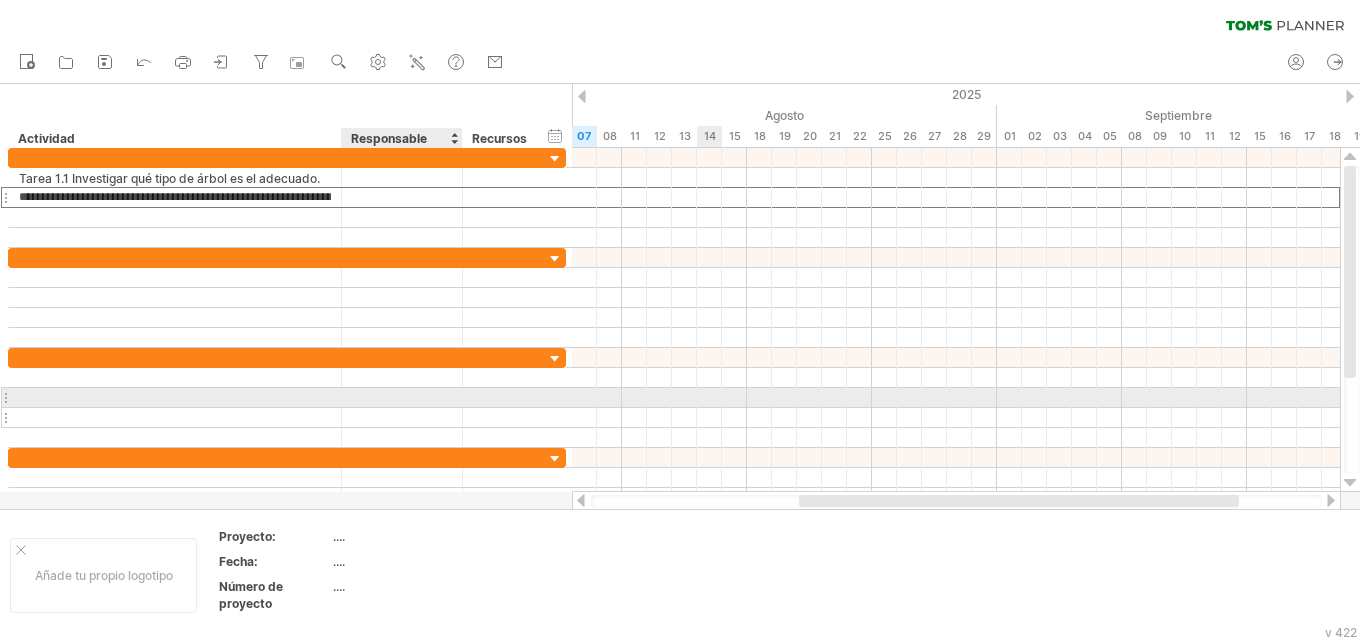 scroll, scrollTop: 0, scrollLeft: 82, axis: horizontal 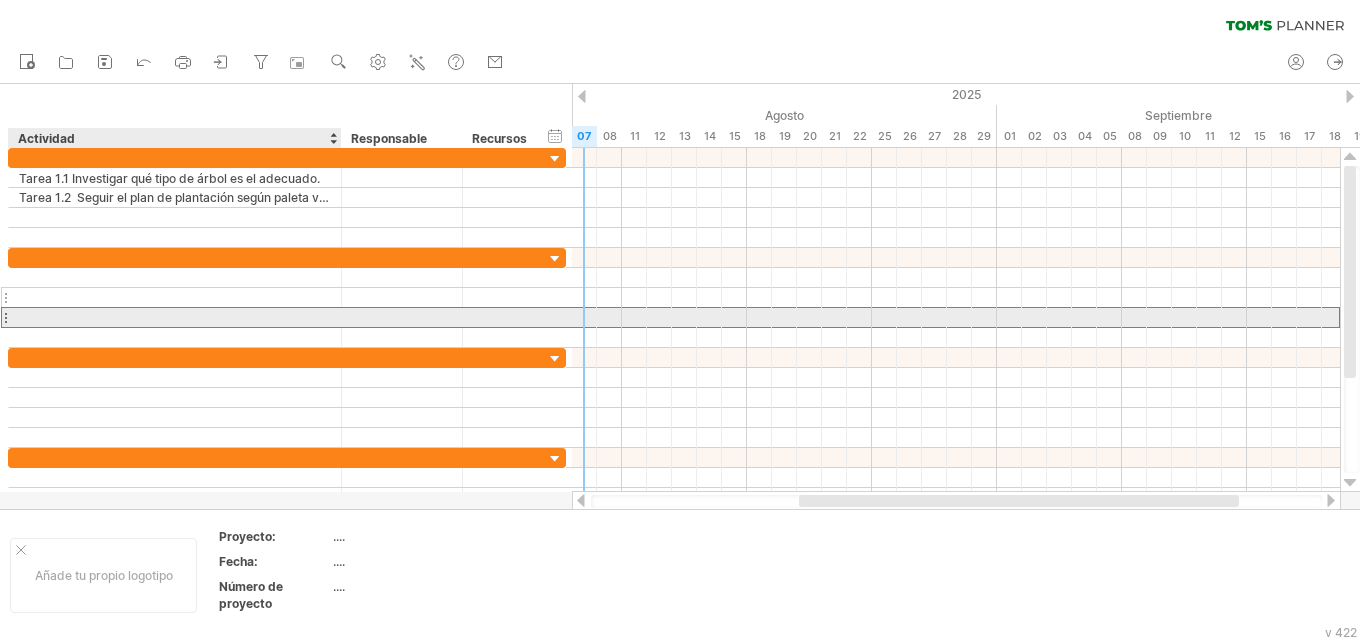drag, startPoint x: 210, startPoint y: 311, endPoint x: 174, endPoint y: 301, distance: 37.363083 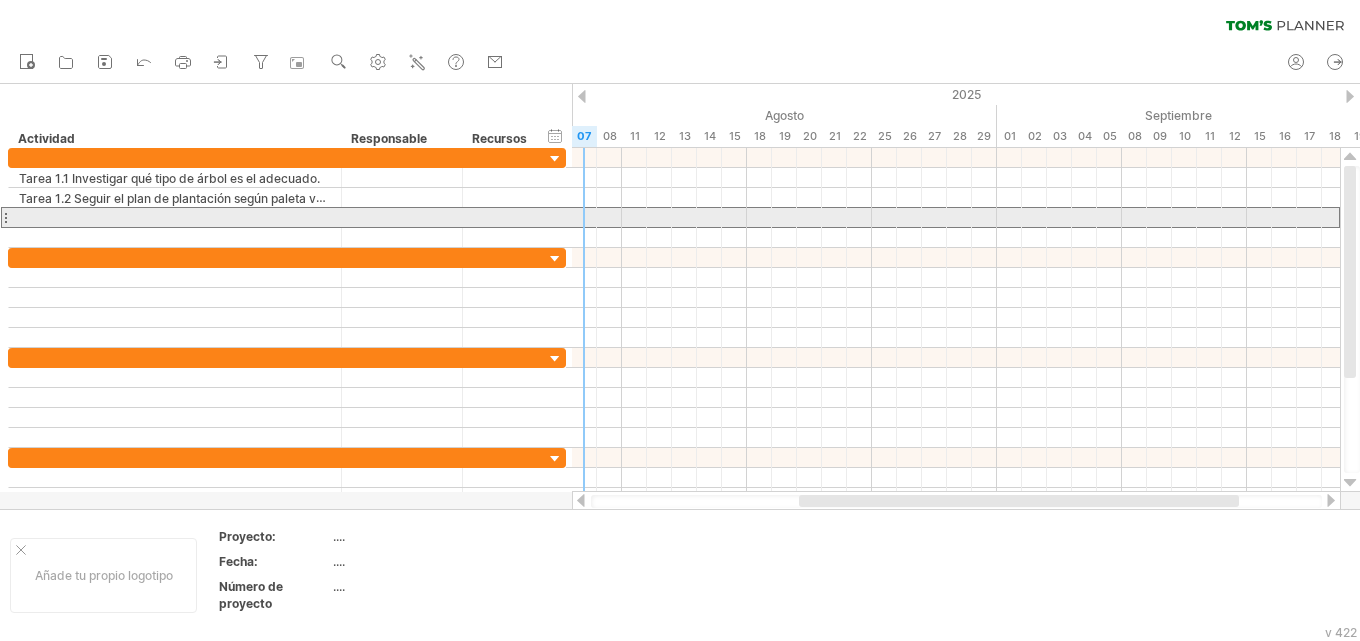 click at bounding box center (5, 217) 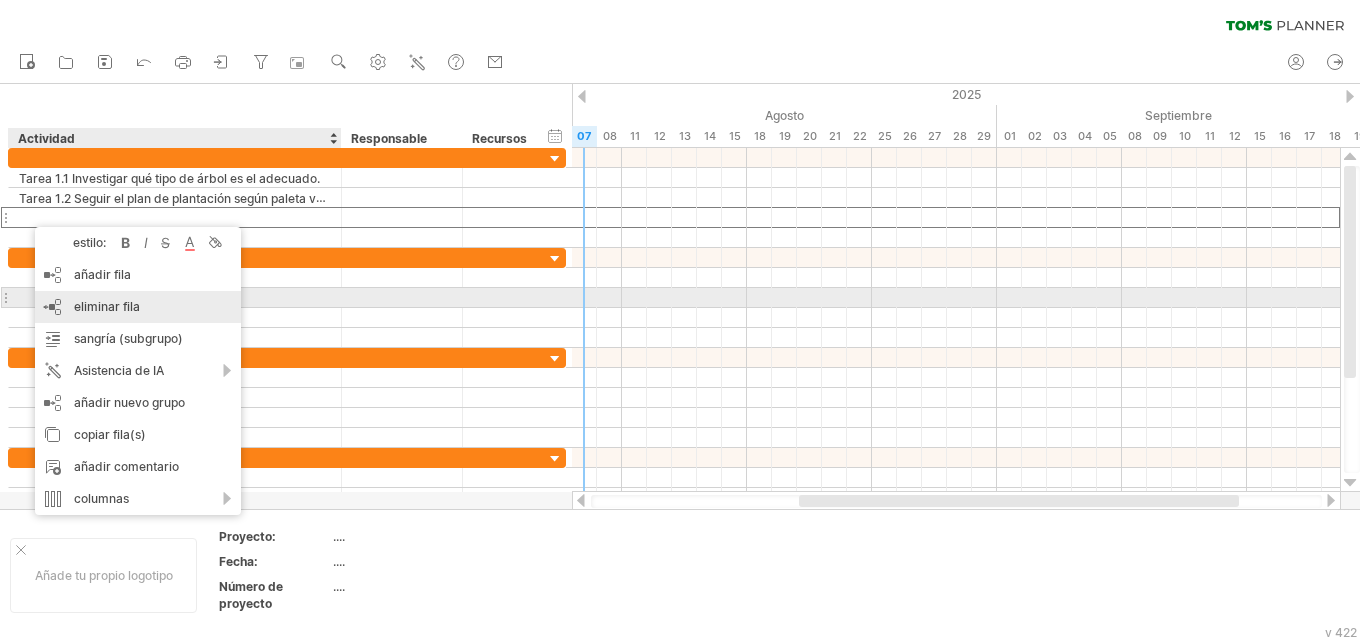 click on "eliminar fila" at bounding box center (107, 306) 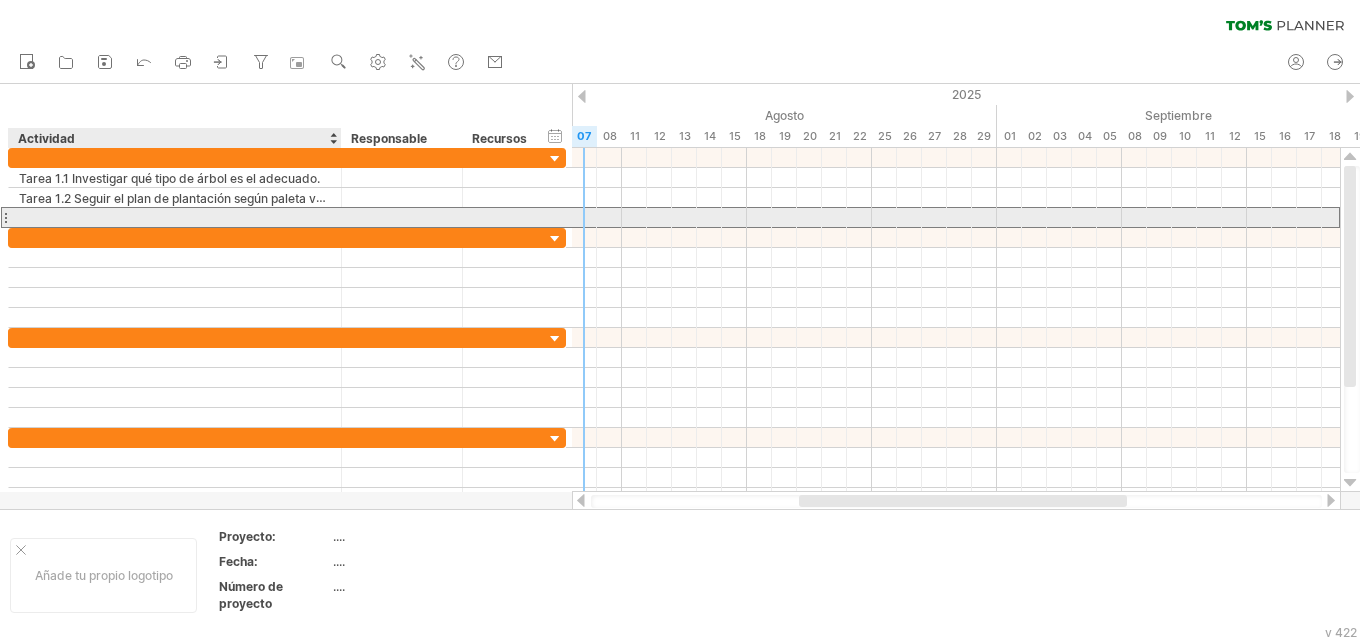 click at bounding box center [175, 217] 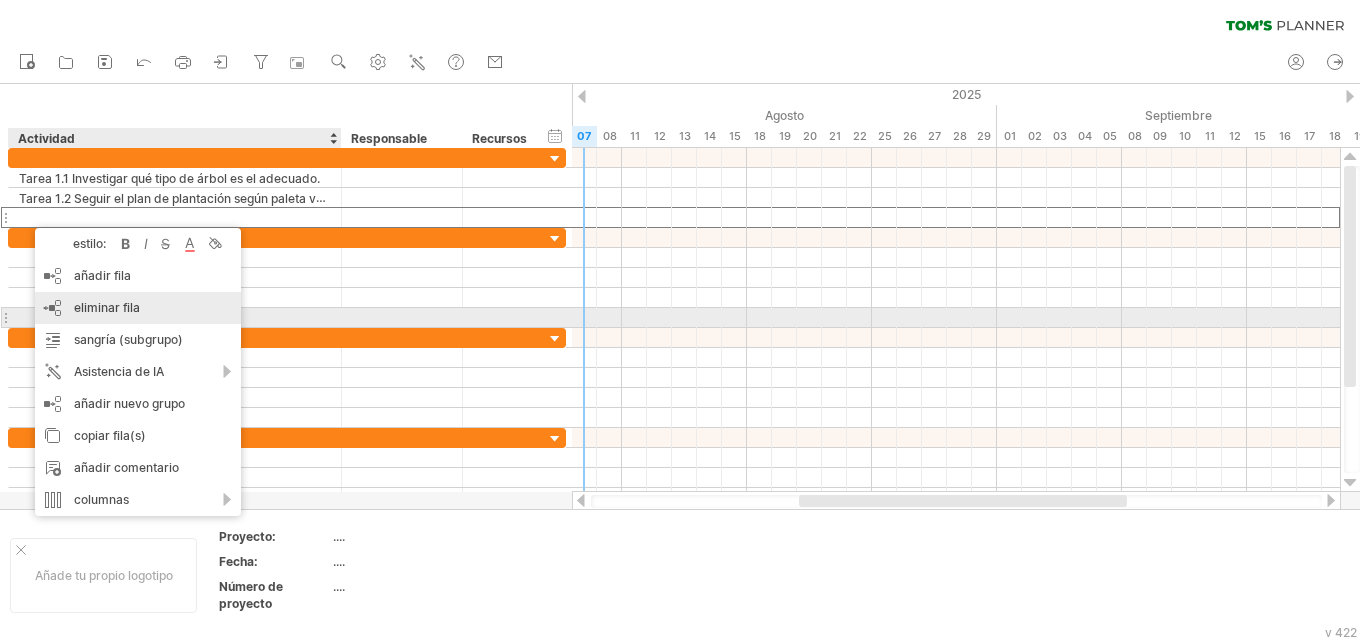 click on "eliminar fila" at bounding box center (107, 307) 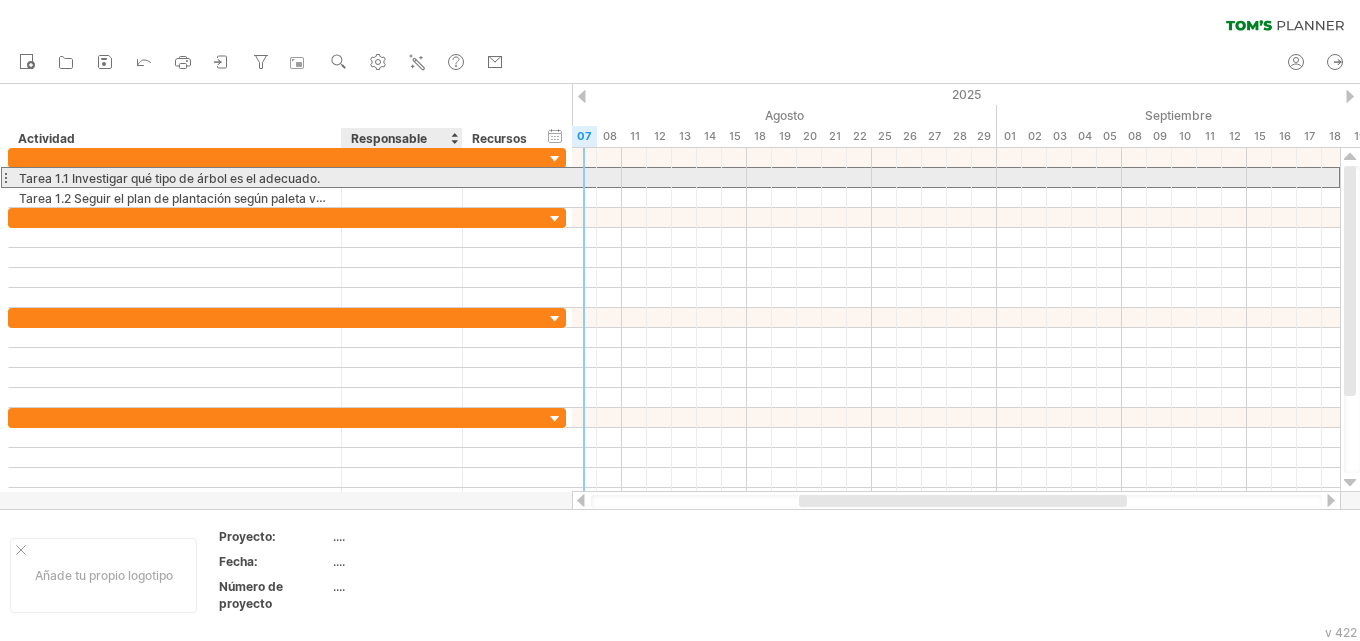 click at bounding box center (402, 177) 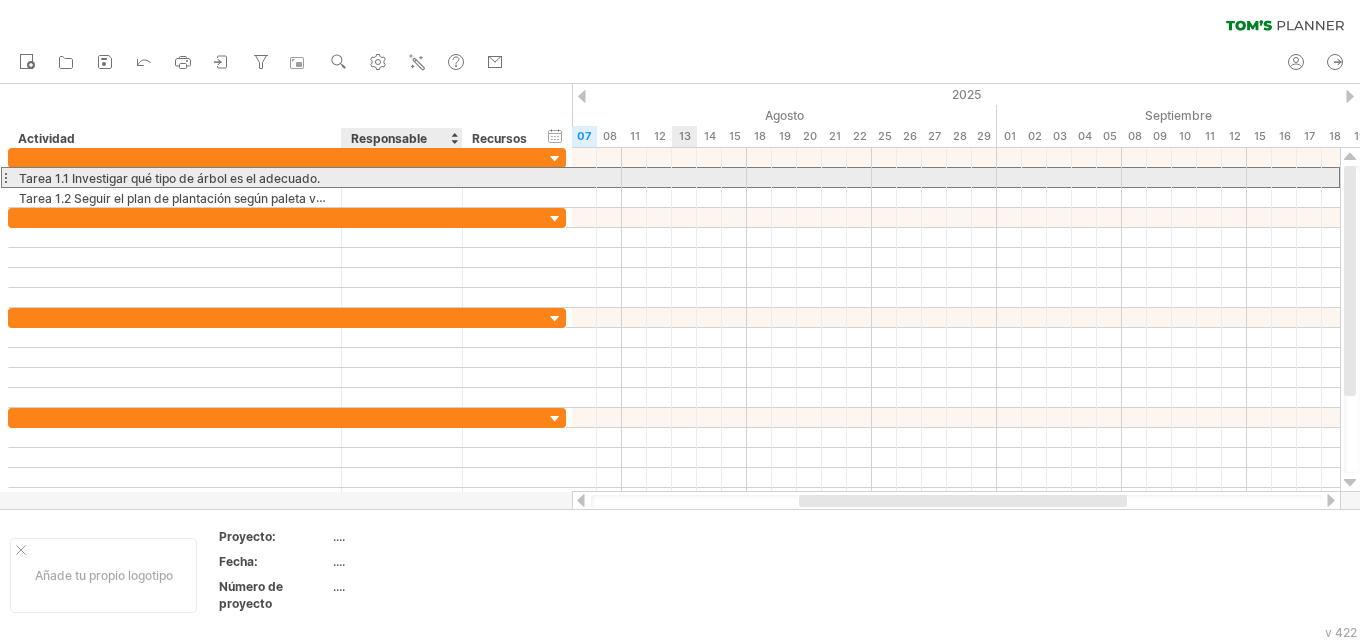 click at bounding box center [402, 177] 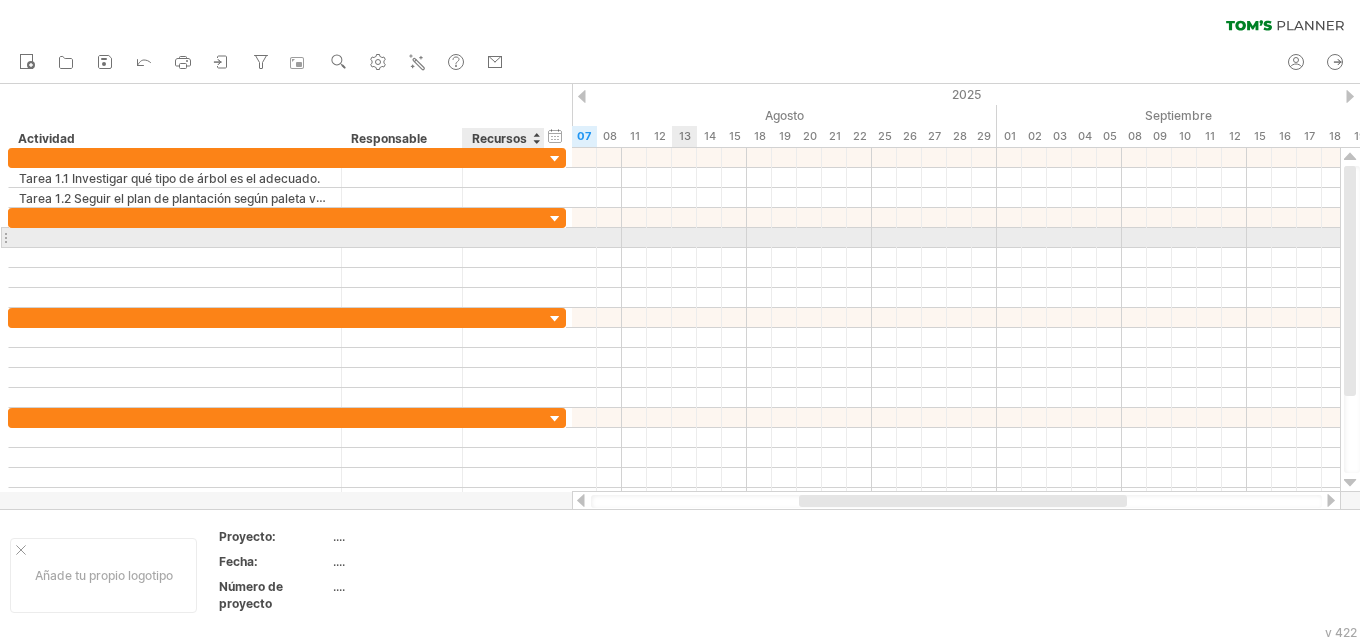 paste on "**********" 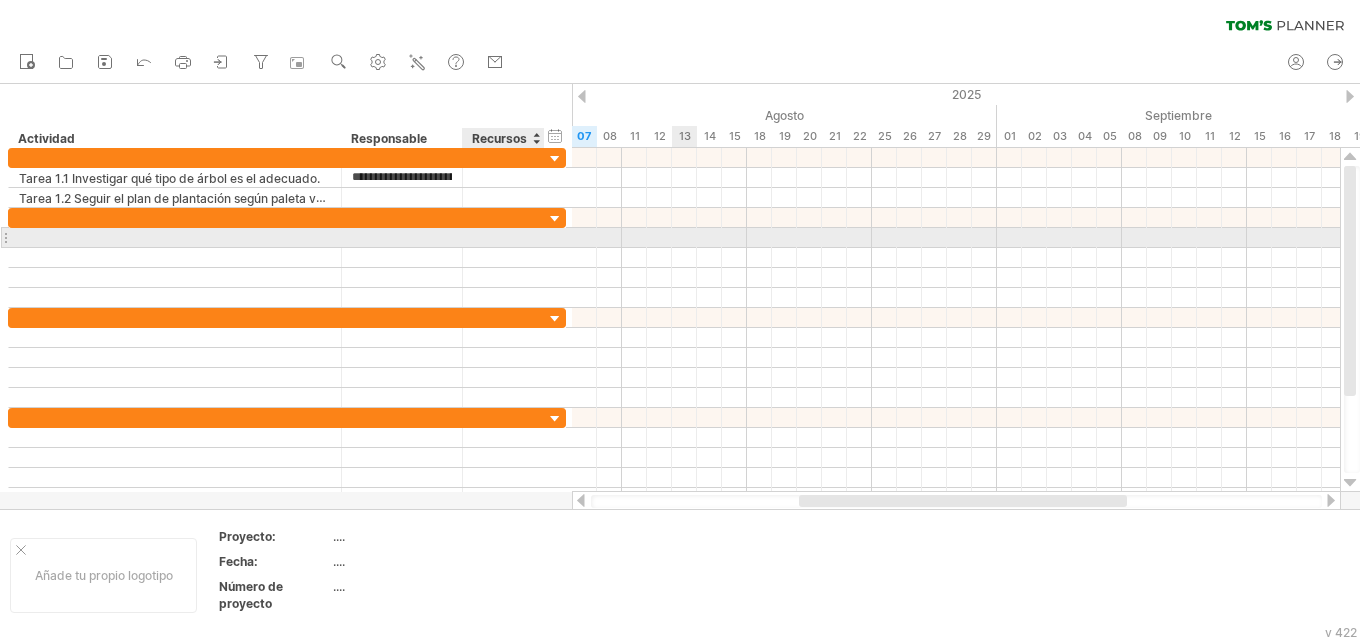 scroll, scrollTop: 0, scrollLeft: 219, axis: horizontal 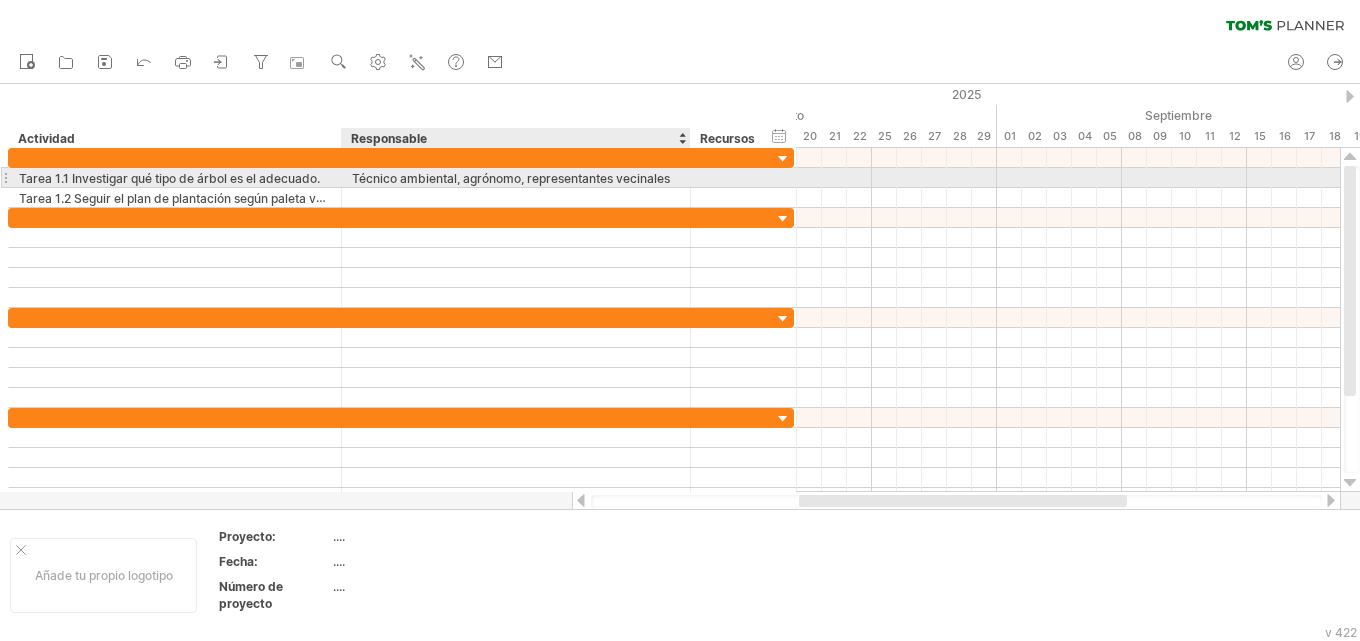 drag, startPoint x: 459, startPoint y: 180, endPoint x: 687, endPoint y: 187, distance: 228.10744 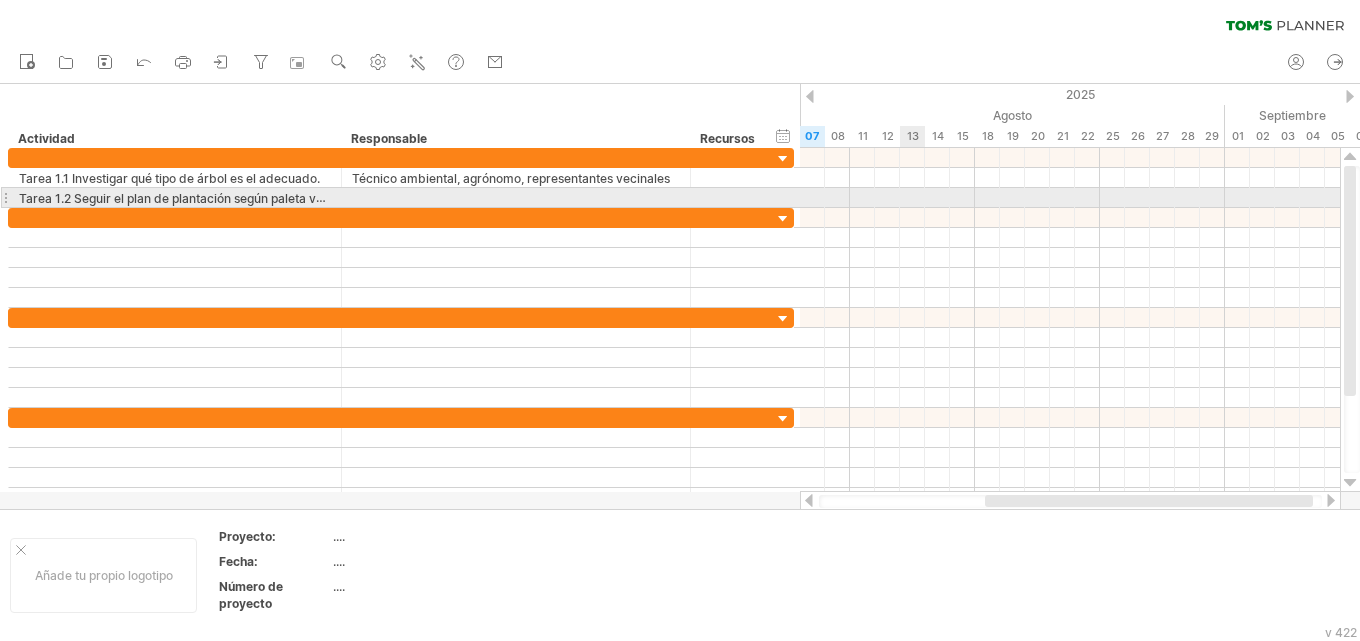 click at bounding box center [516, 197] 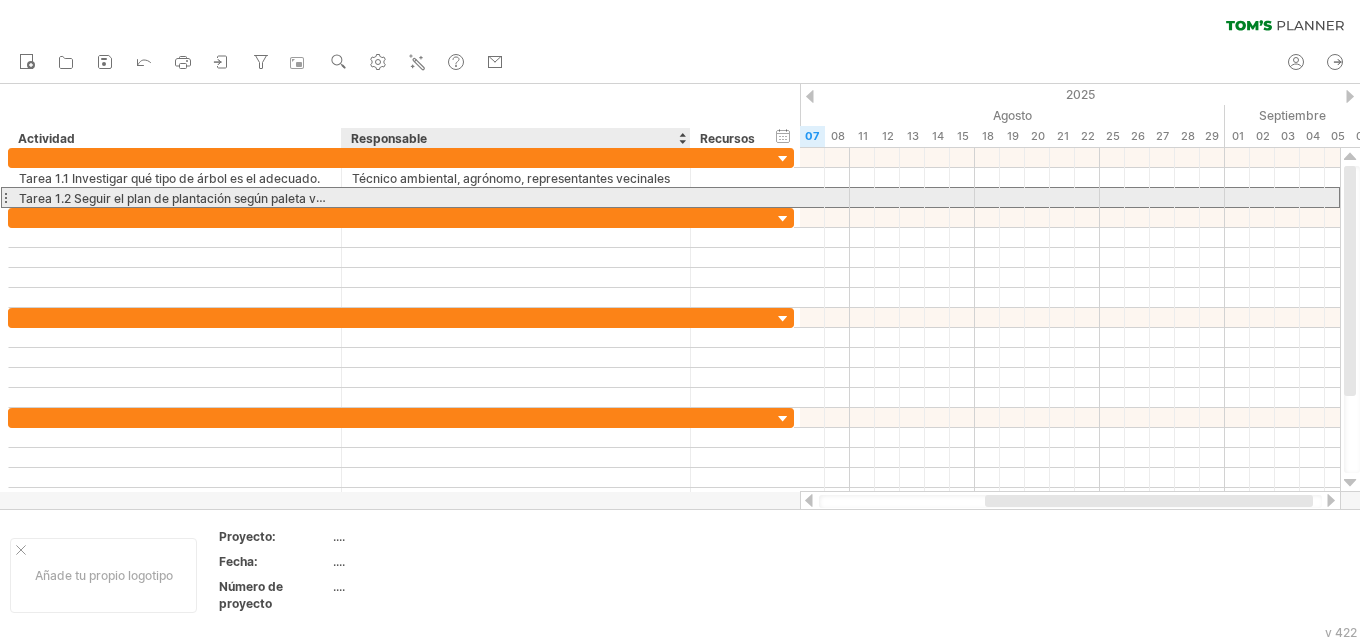 click at bounding box center (516, 197) 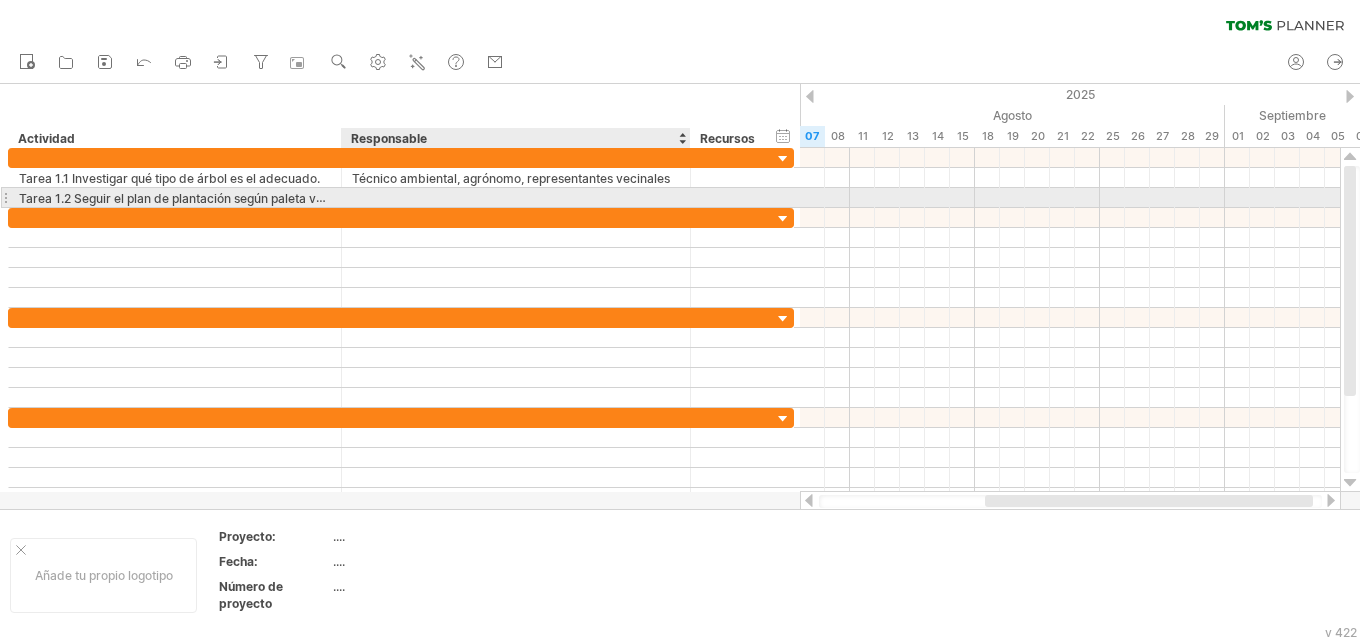 paste on "**********" 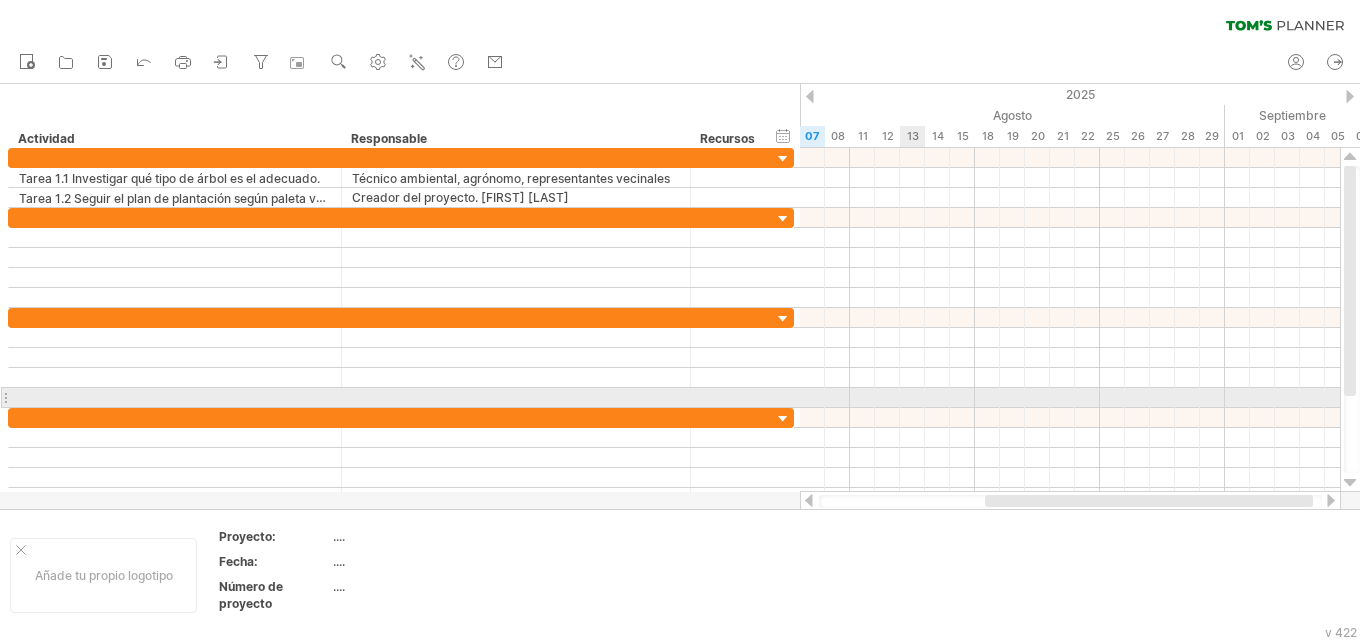click at bounding box center [1070, 398] 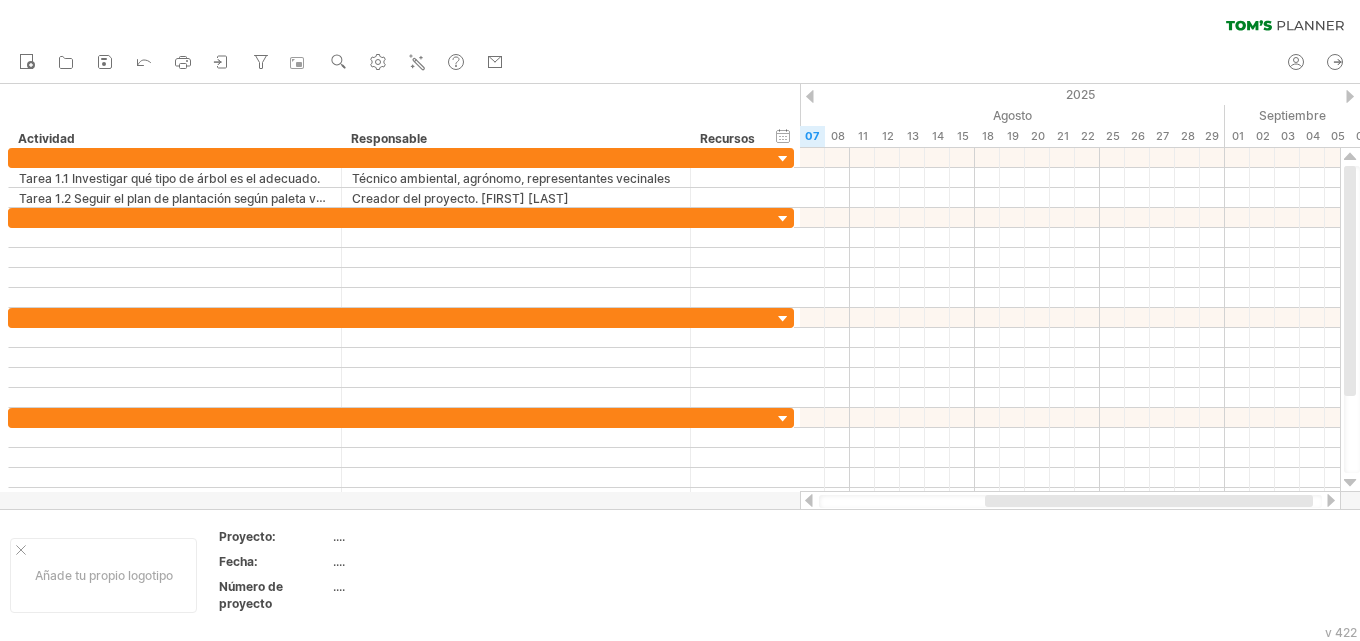 click at bounding box center (810, 96) 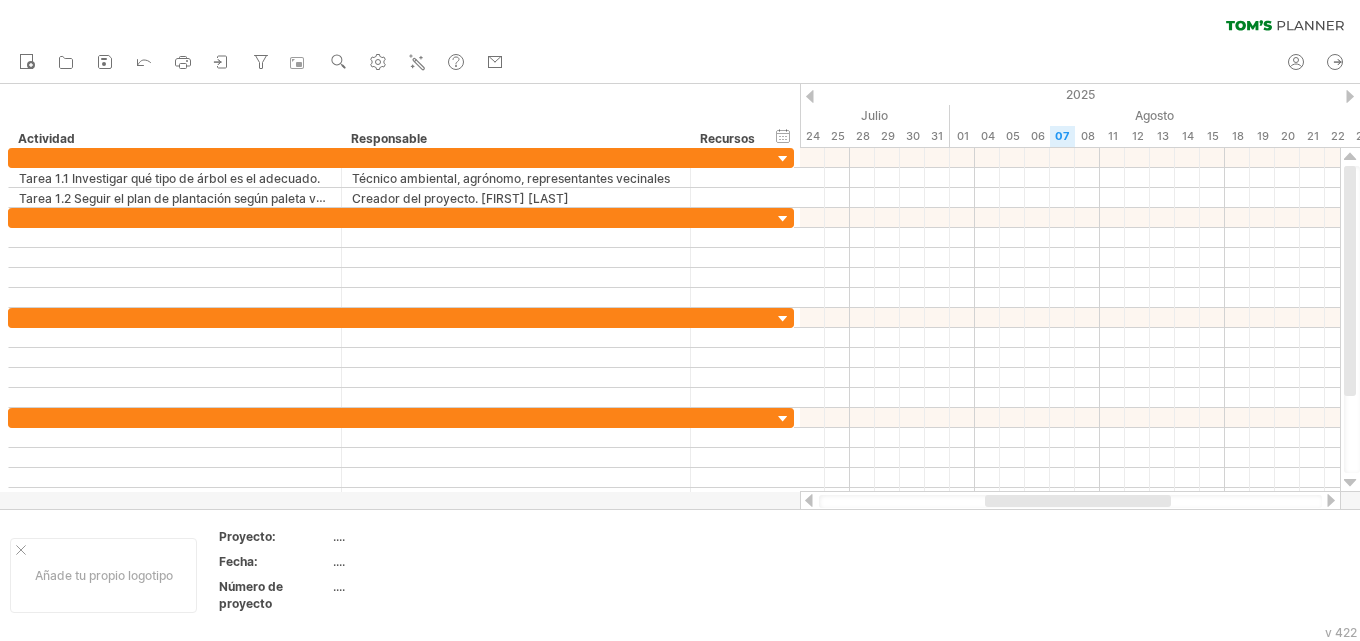 click at bounding box center (810, 96) 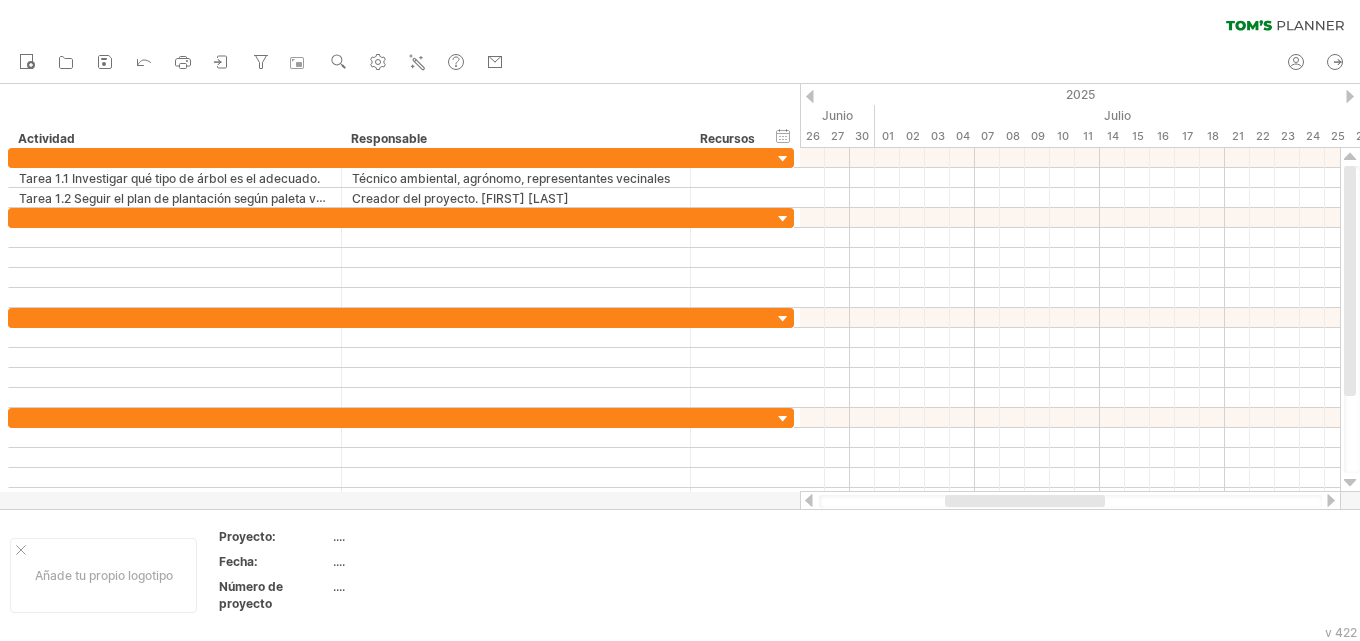click at bounding box center (810, 96) 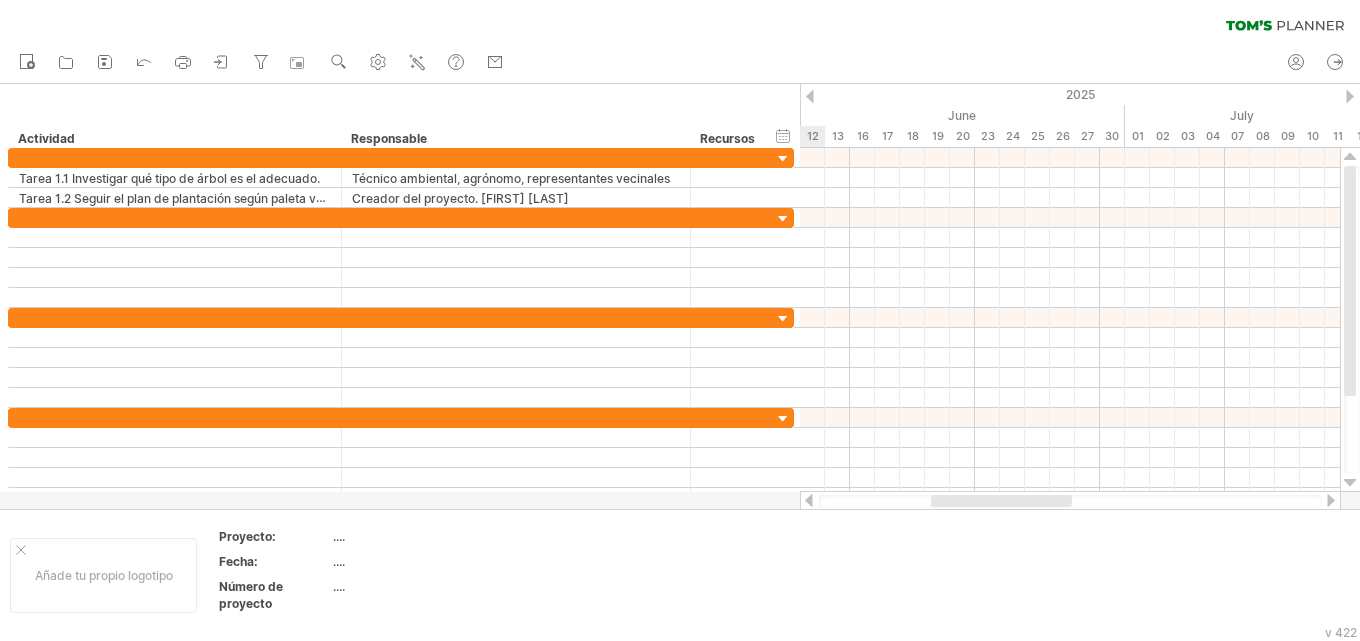 click at bounding box center [810, 96] 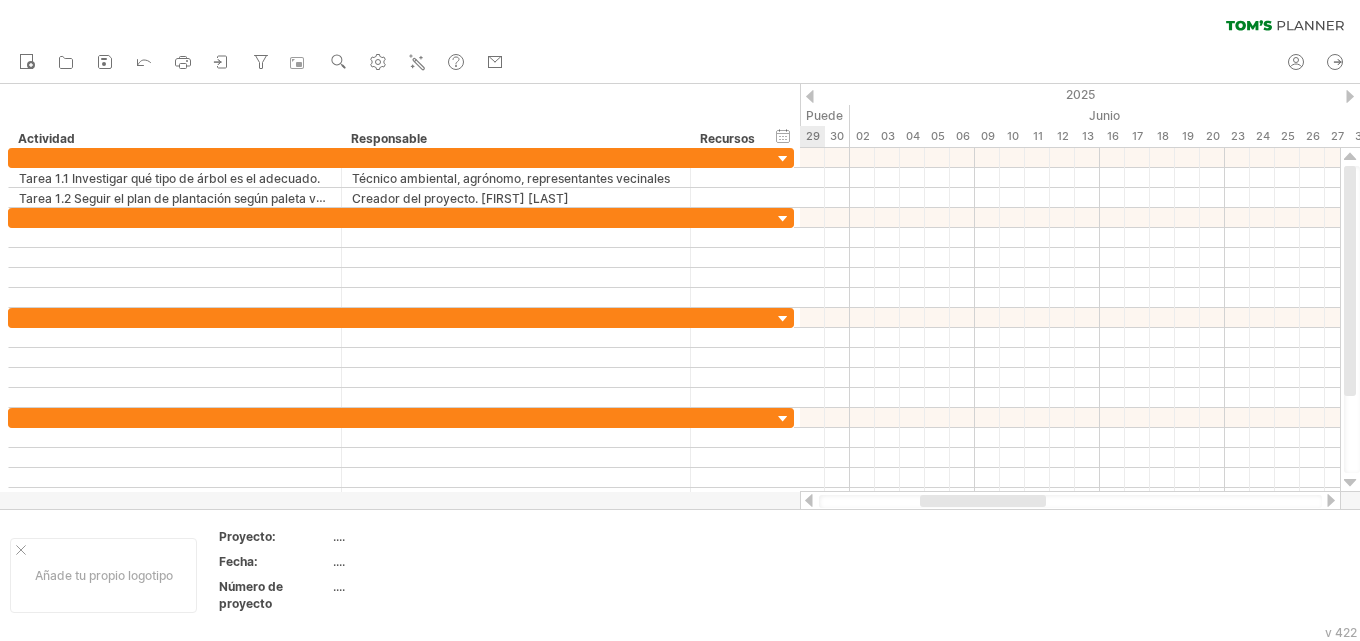 click at bounding box center [810, 96] 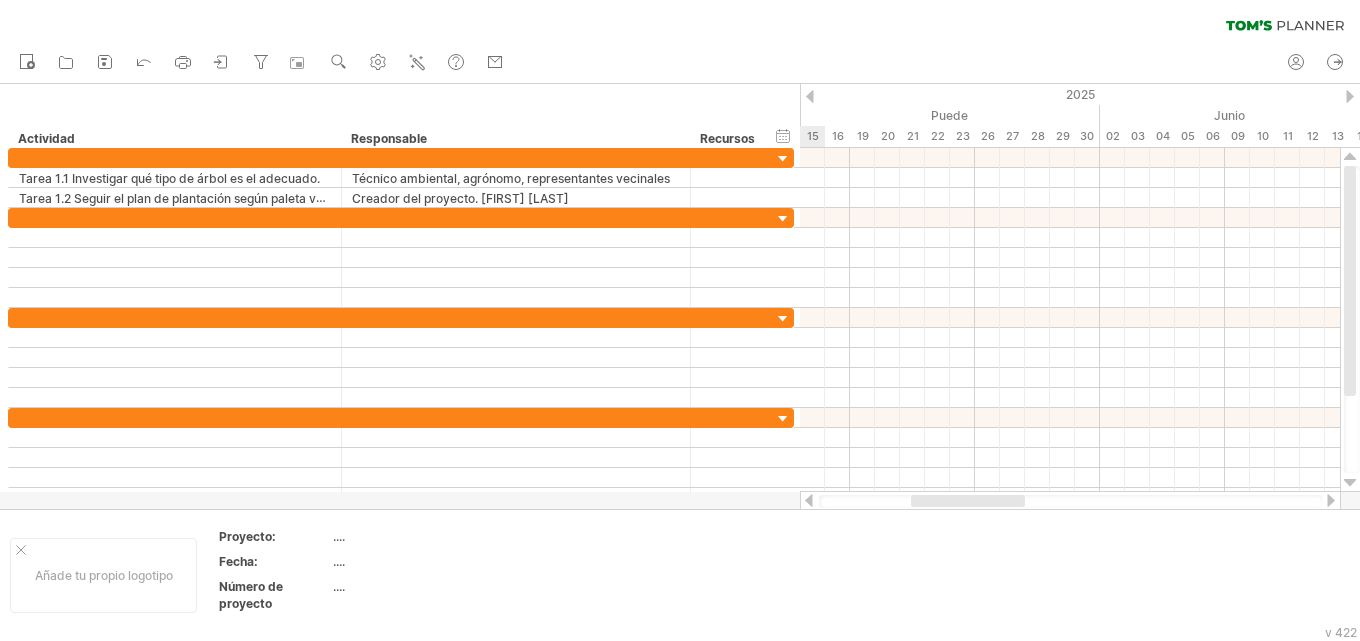 click at bounding box center (810, 96) 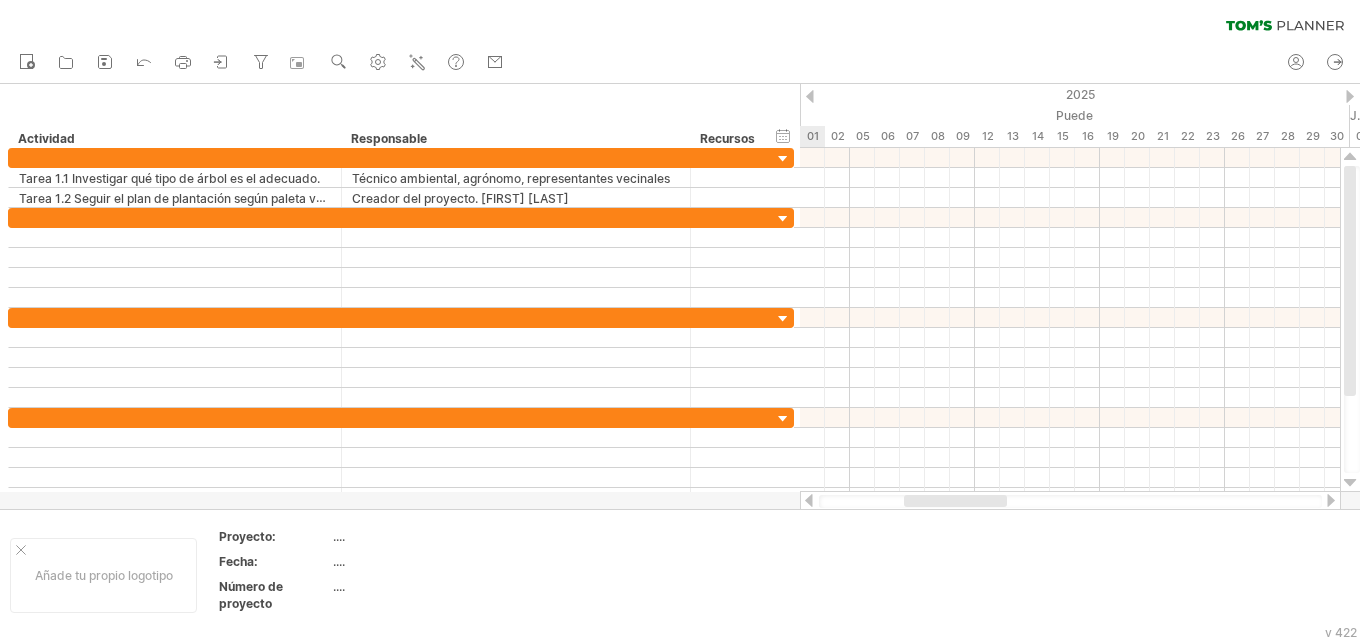 click at bounding box center [810, 96] 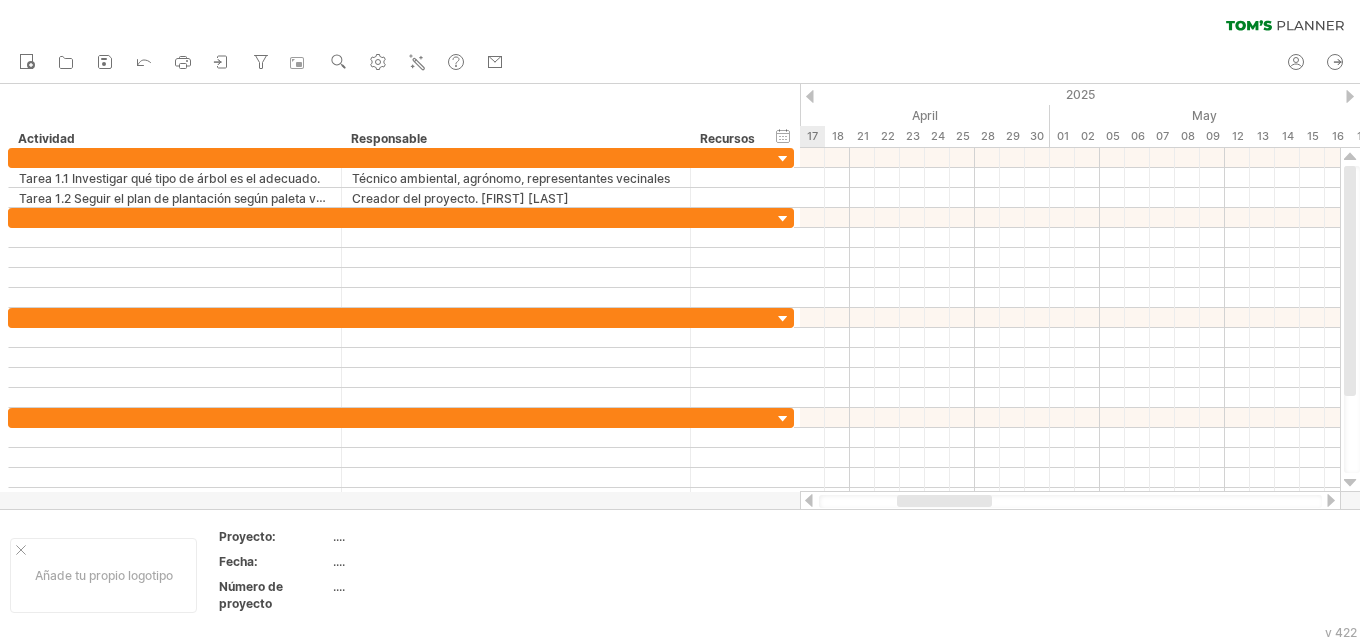 click at bounding box center [810, 96] 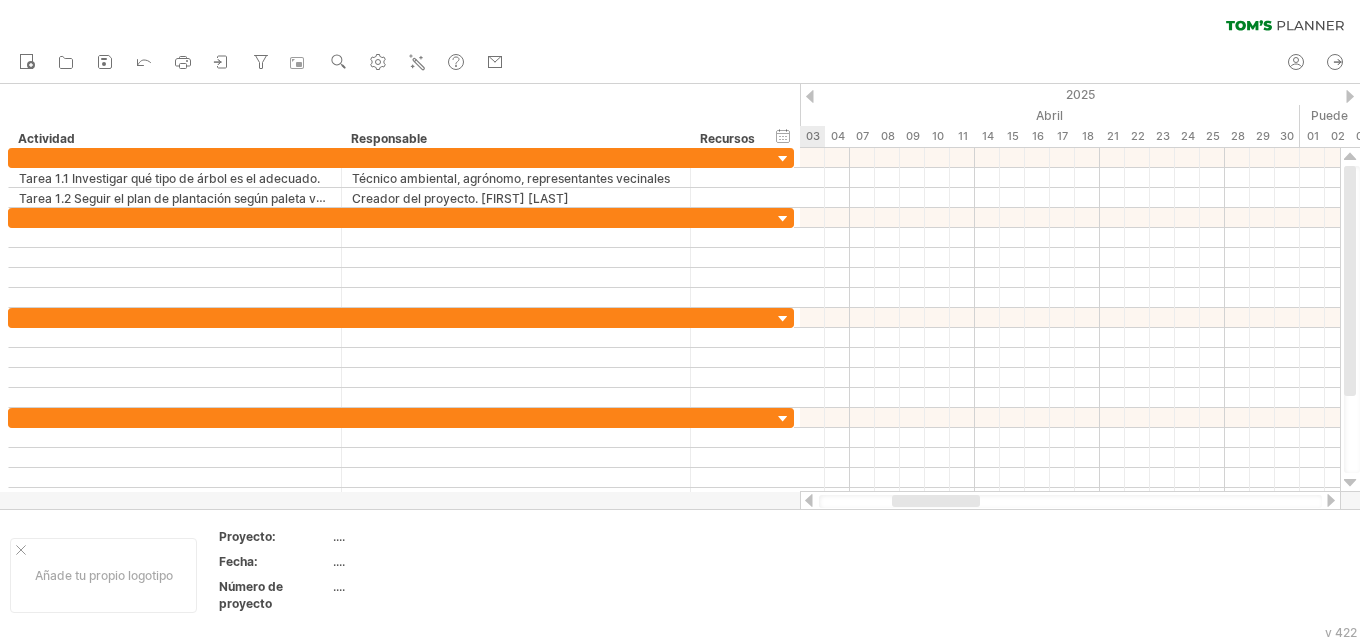 click at bounding box center [810, 96] 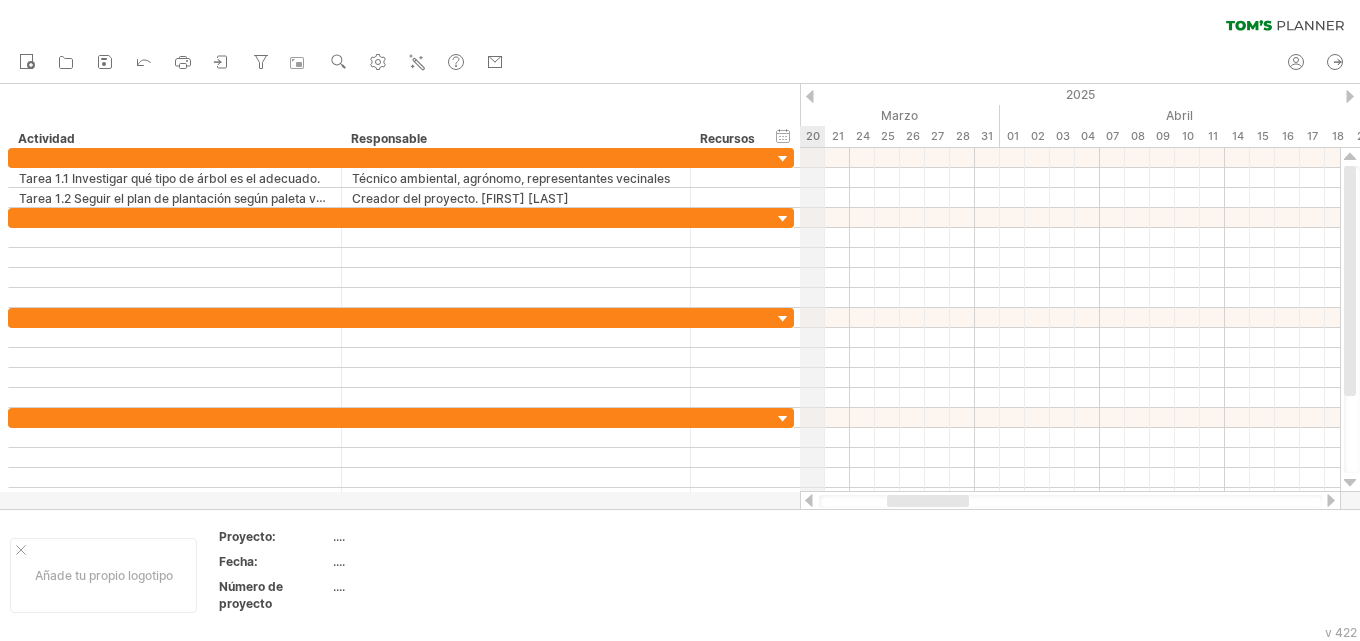 click on "2025" at bounding box center [2000, 94] 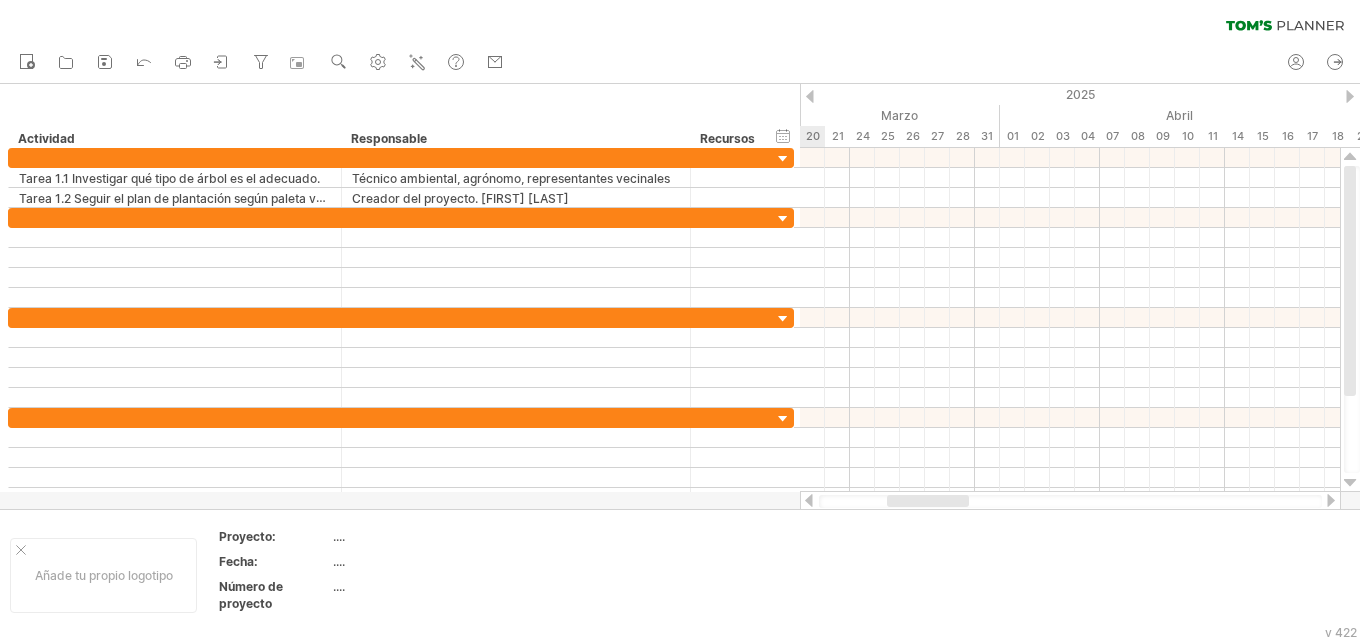 click at bounding box center (810, 96) 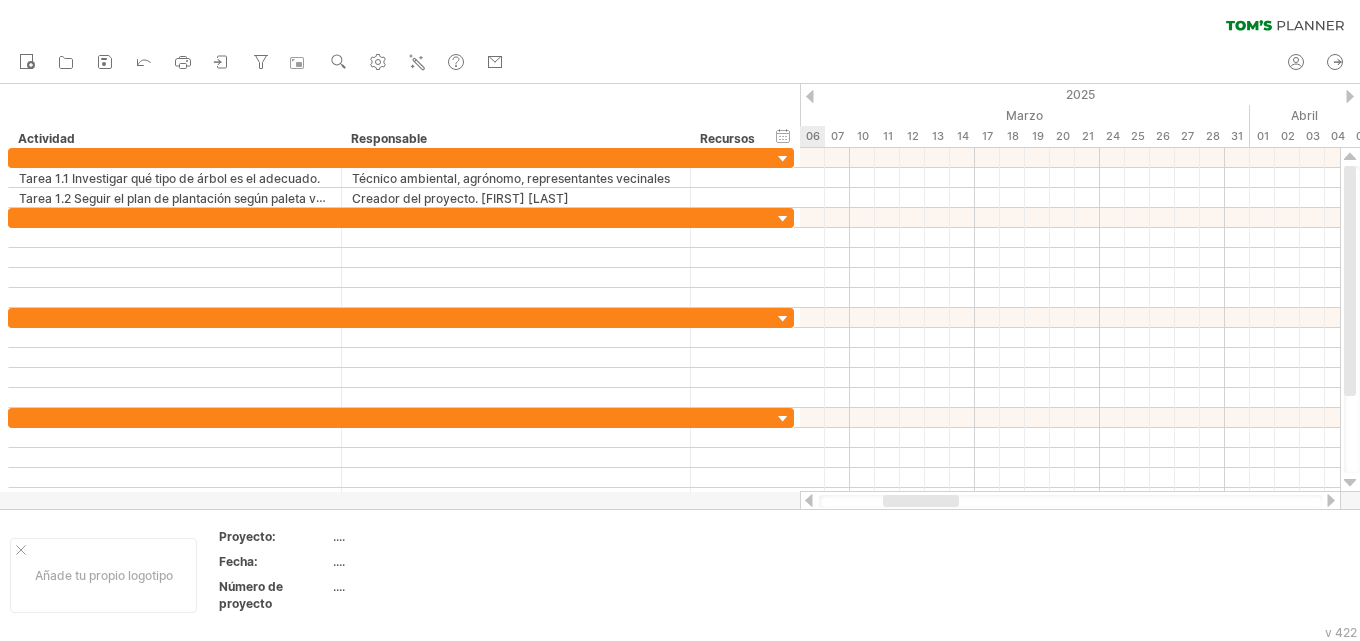 click at bounding box center [810, 96] 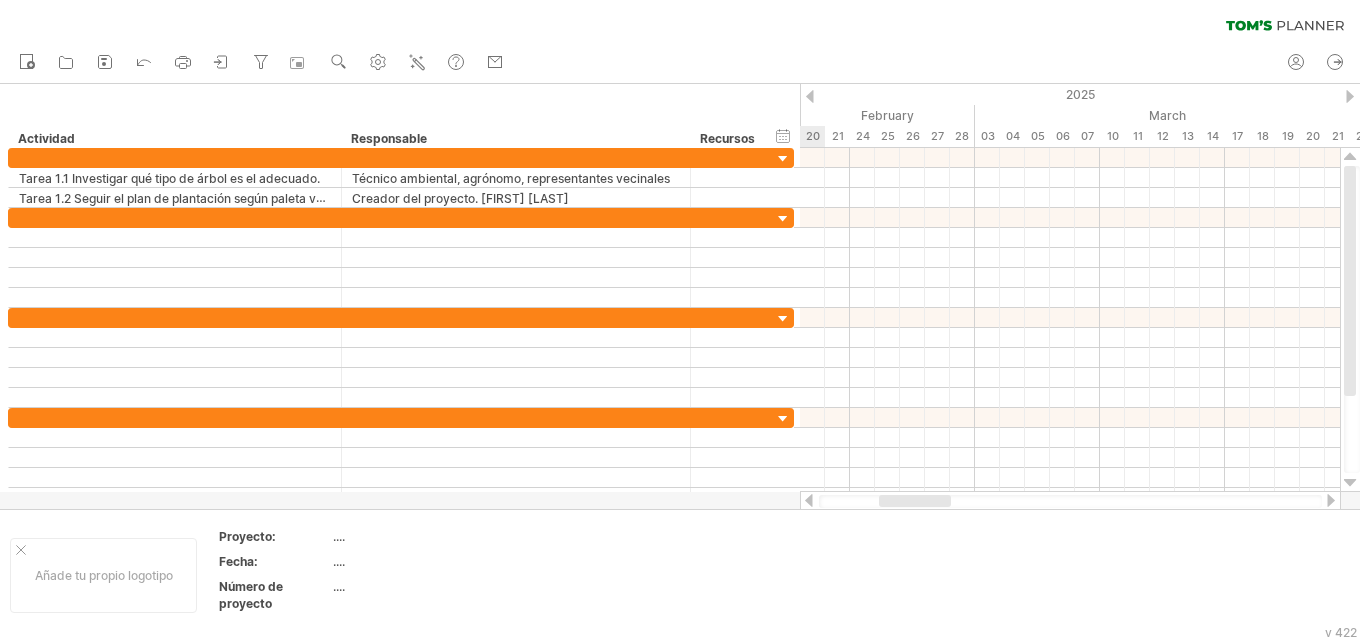click at bounding box center (810, 96) 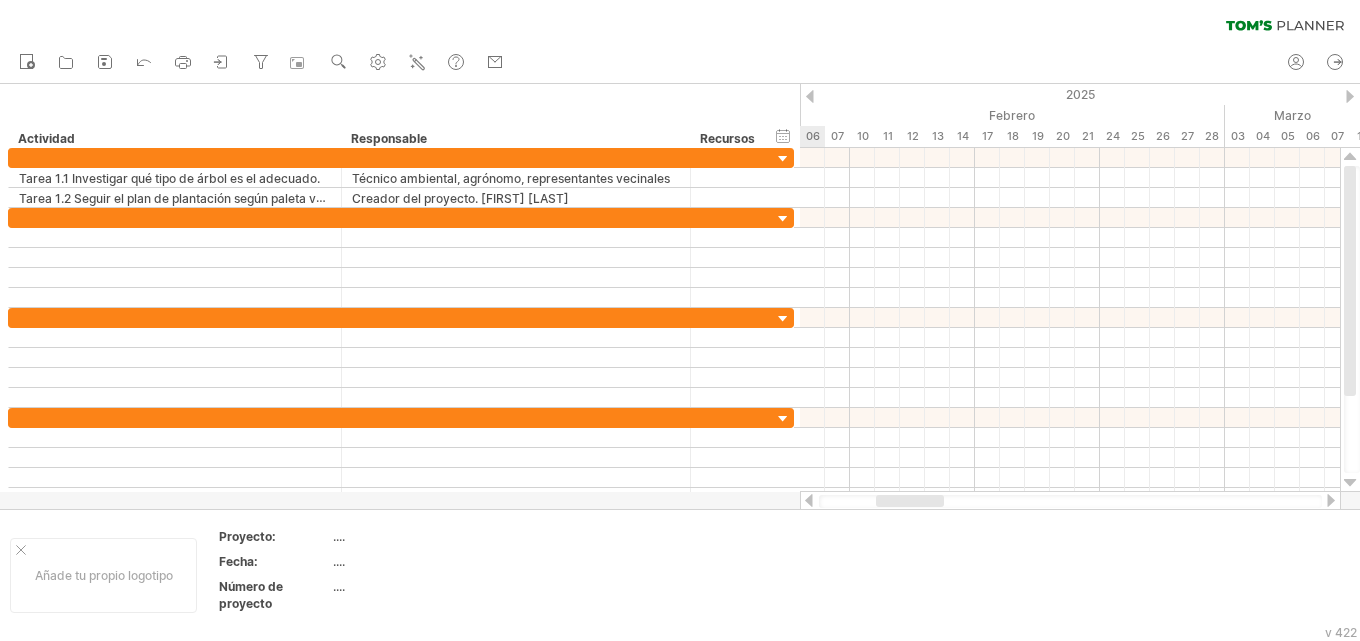 click at bounding box center [810, 96] 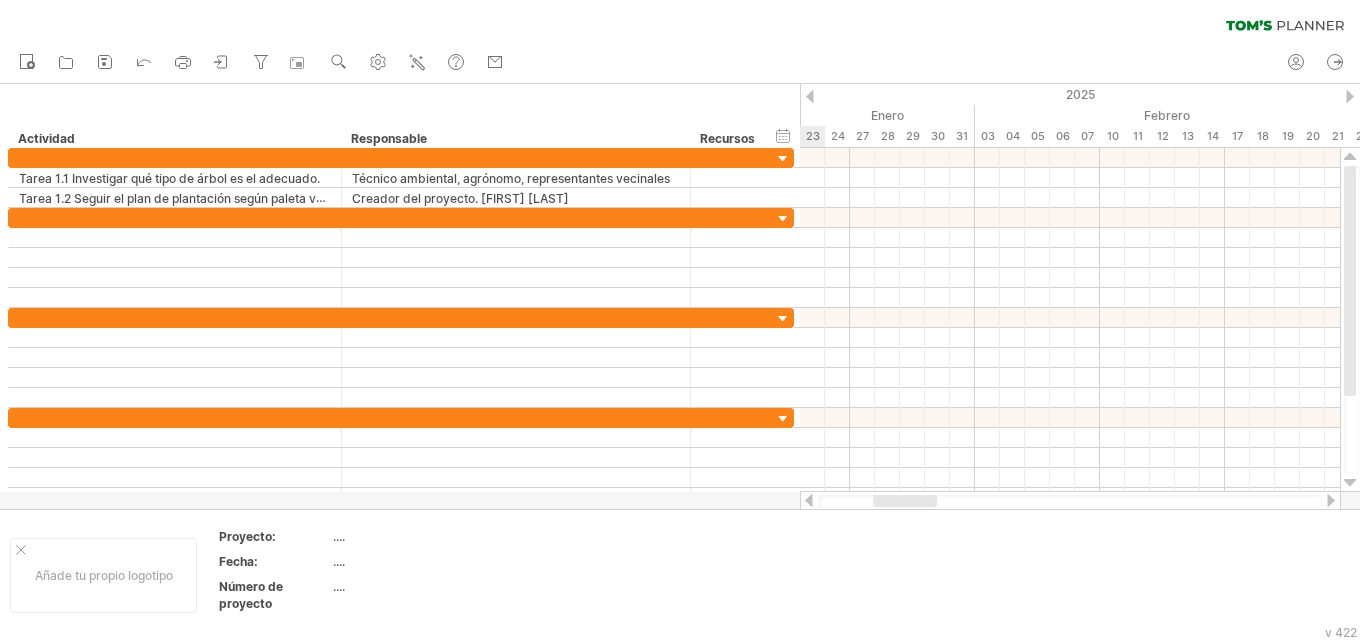 click at bounding box center (810, 96) 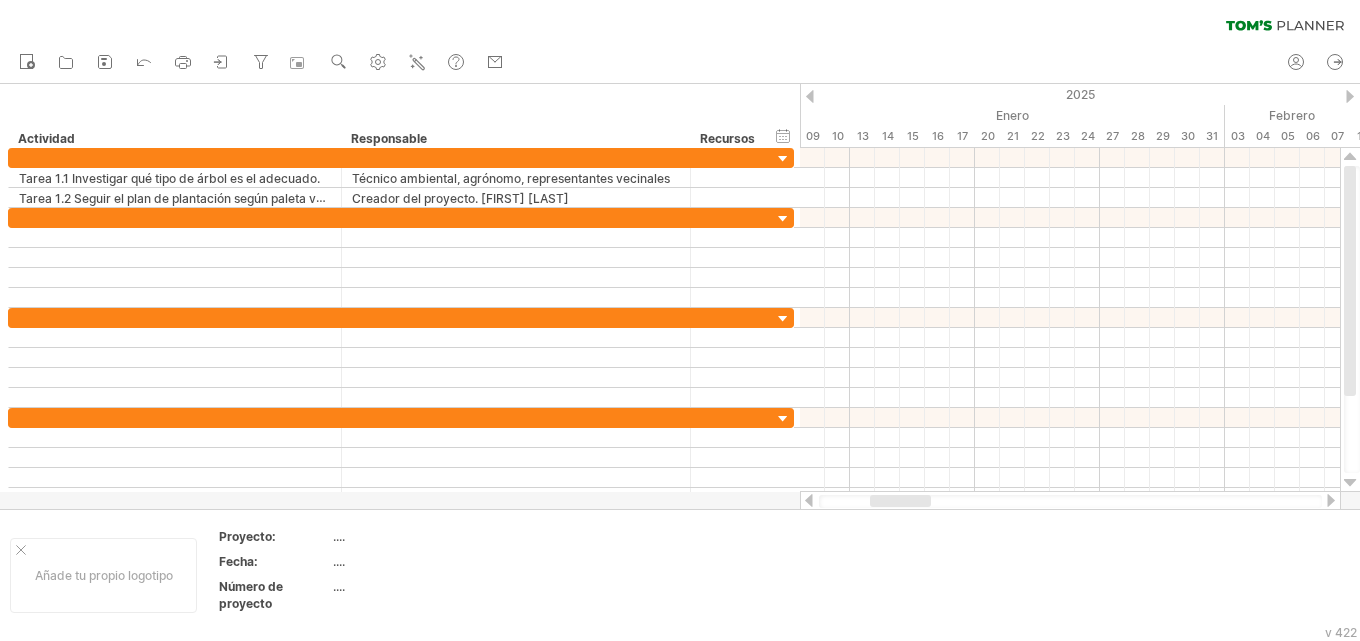 click at bounding box center [810, 96] 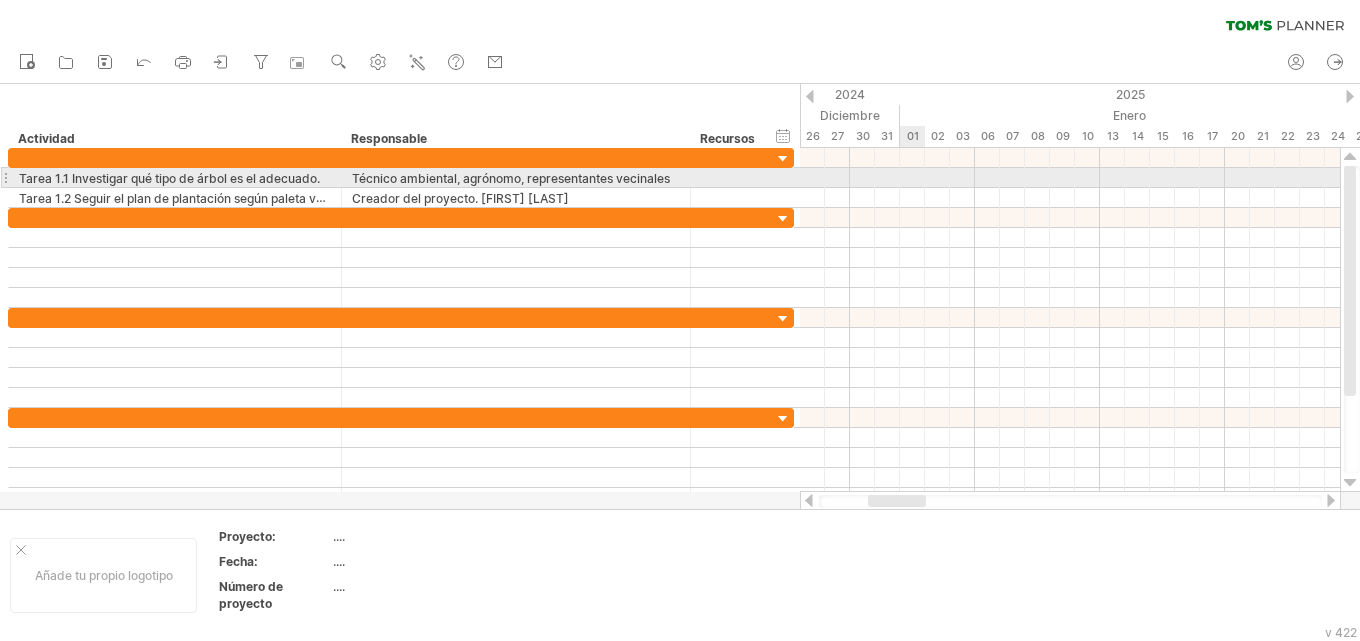 click at bounding box center (1070, 178) 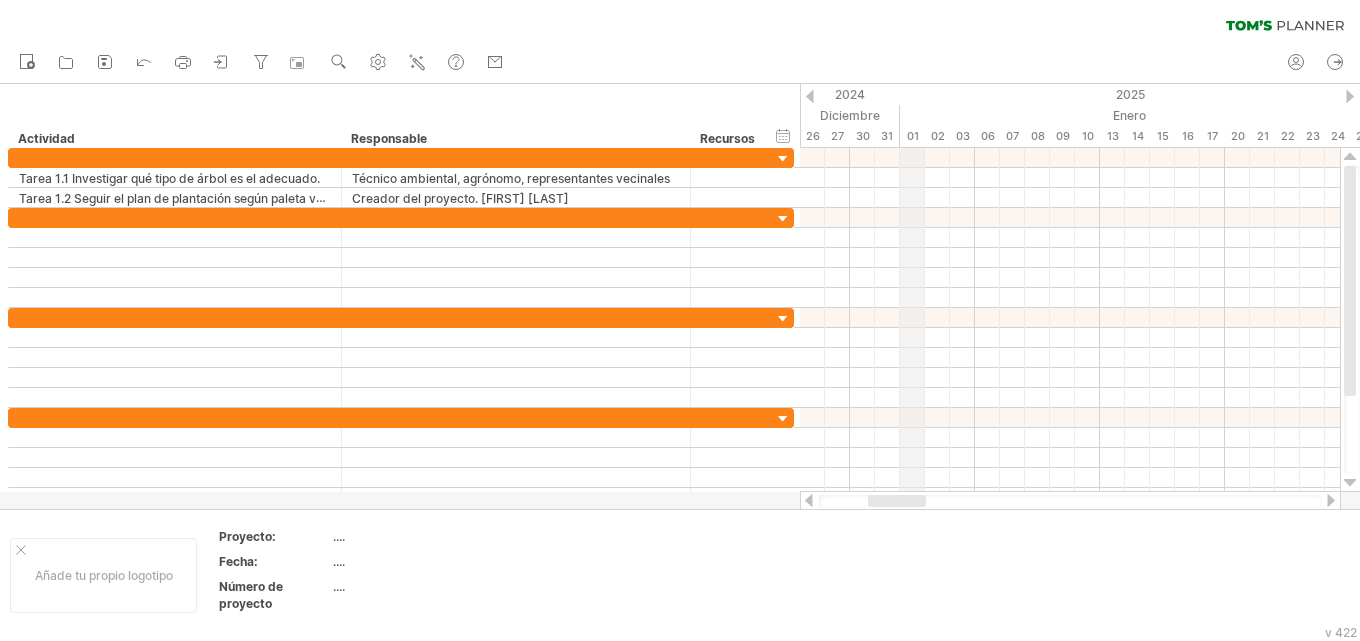 click on "01" at bounding box center [913, 136] 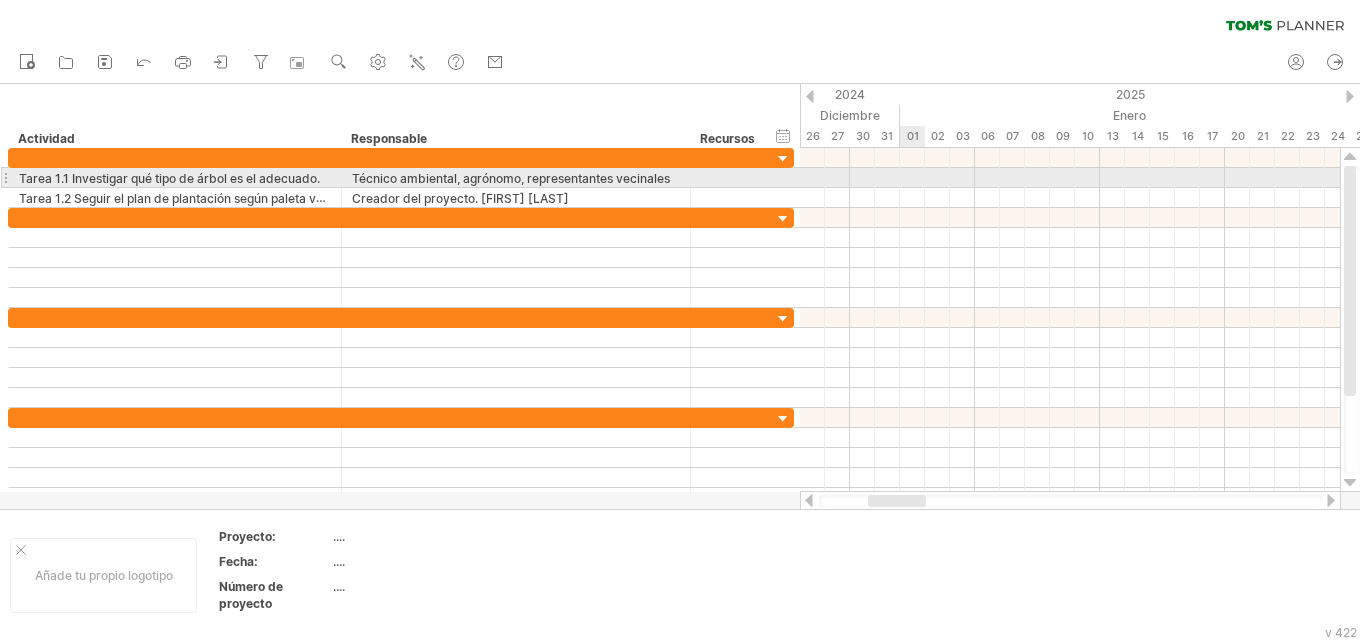 click at bounding box center [1070, 178] 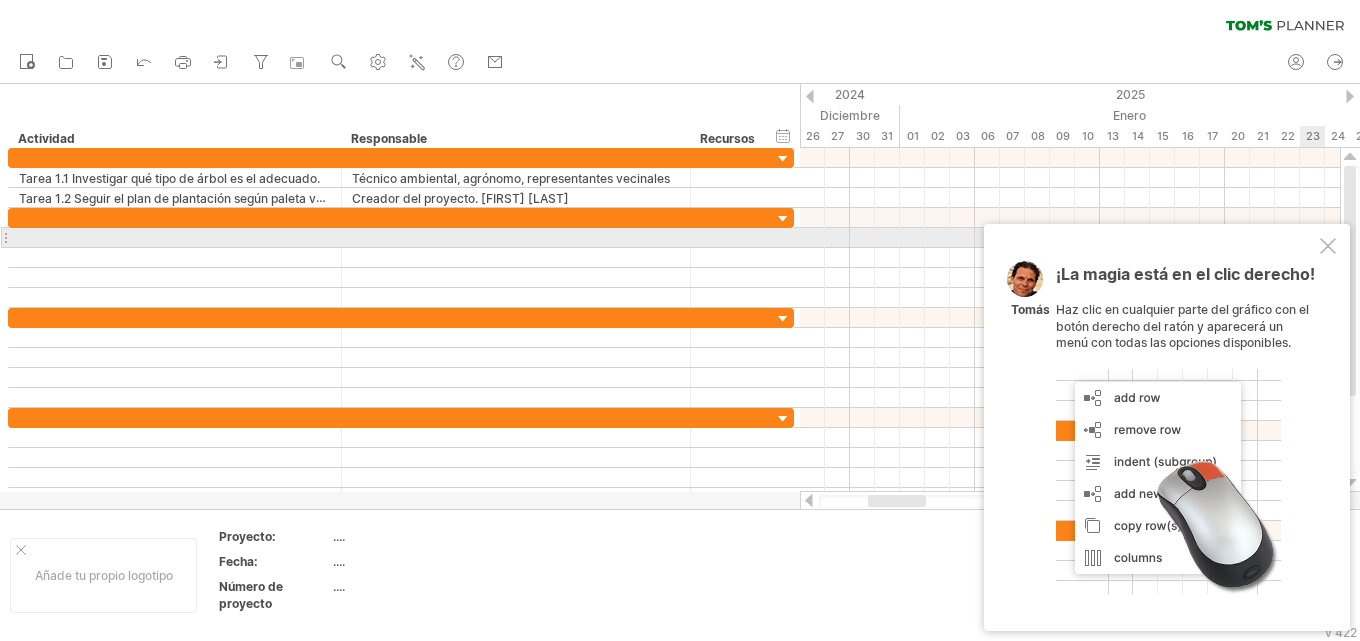 click at bounding box center (1328, 246) 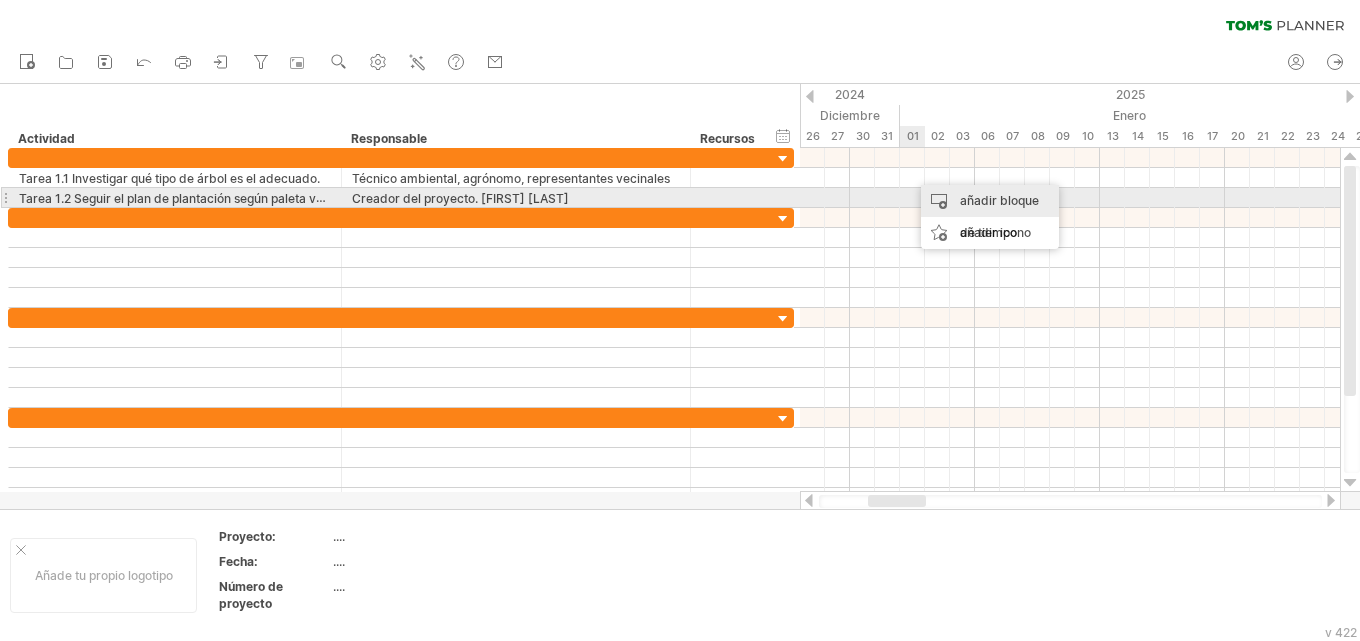click on "añadir bloque de tiempo" at bounding box center [999, 216] 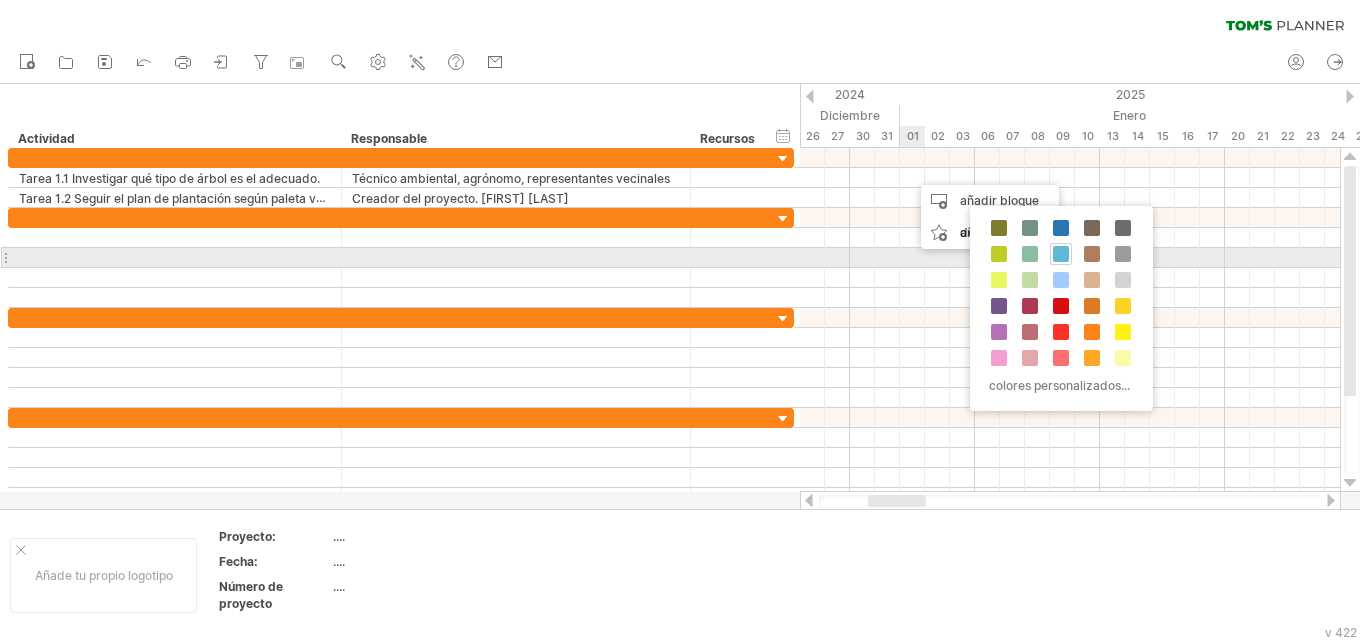 click at bounding box center (1061, 254) 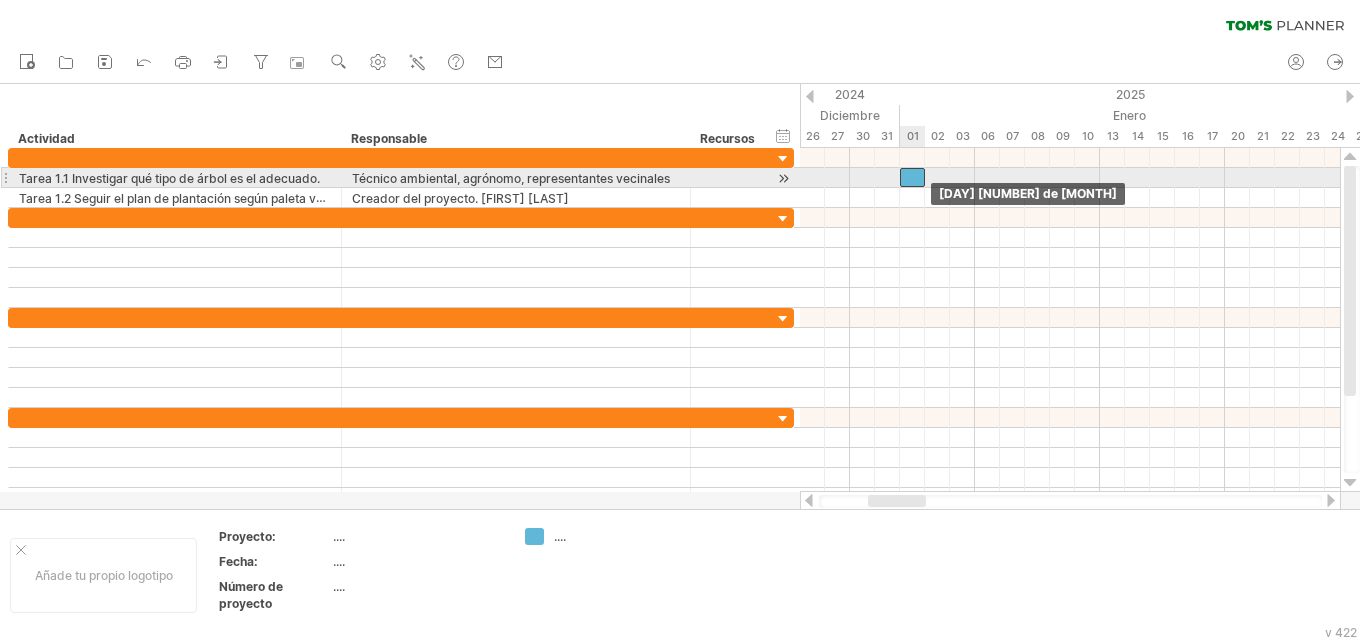 drag, startPoint x: 922, startPoint y: 180, endPoint x: 911, endPoint y: 177, distance: 11.401754 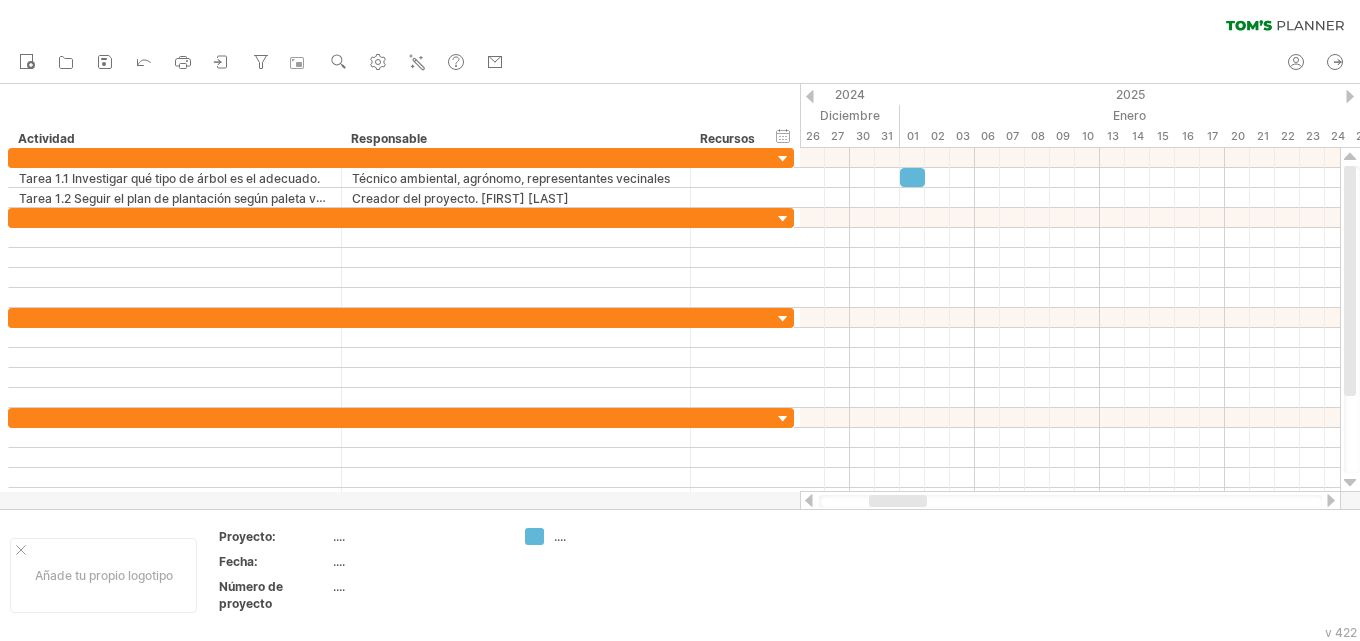 drag, startPoint x: 898, startPoint y: 499, endPoint x: 906, endPoint y: 441, distance: 58.549126 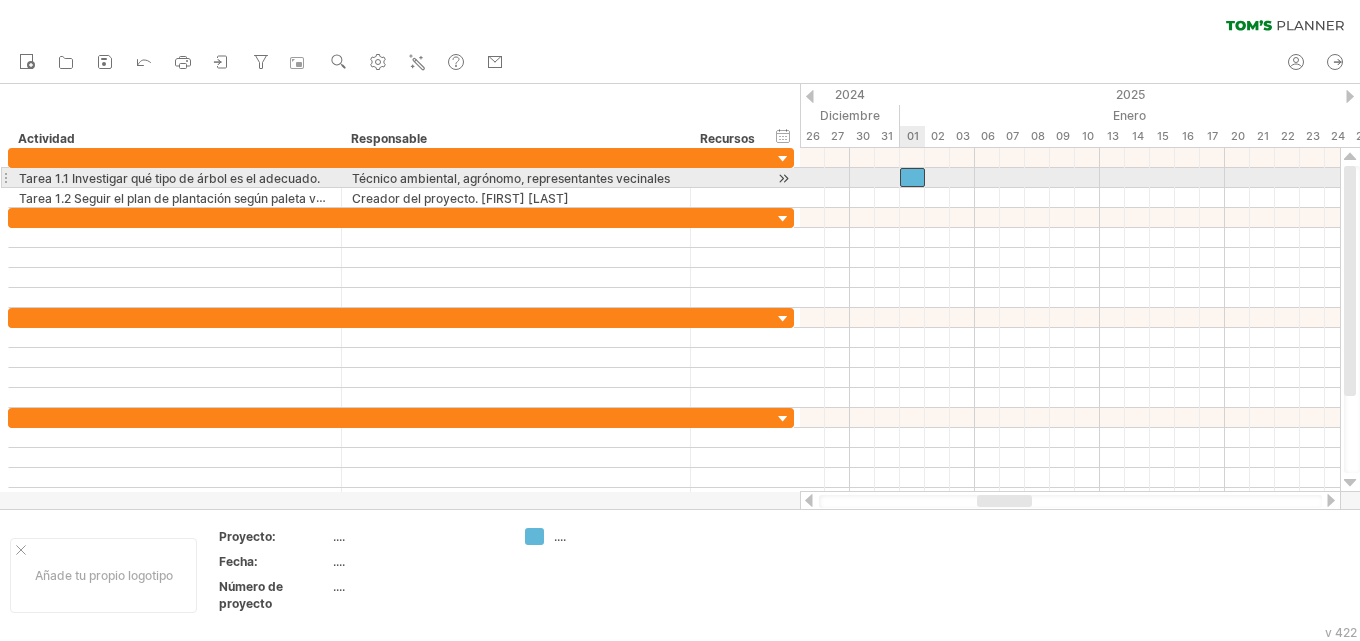 click at bounding box center (912, 177) 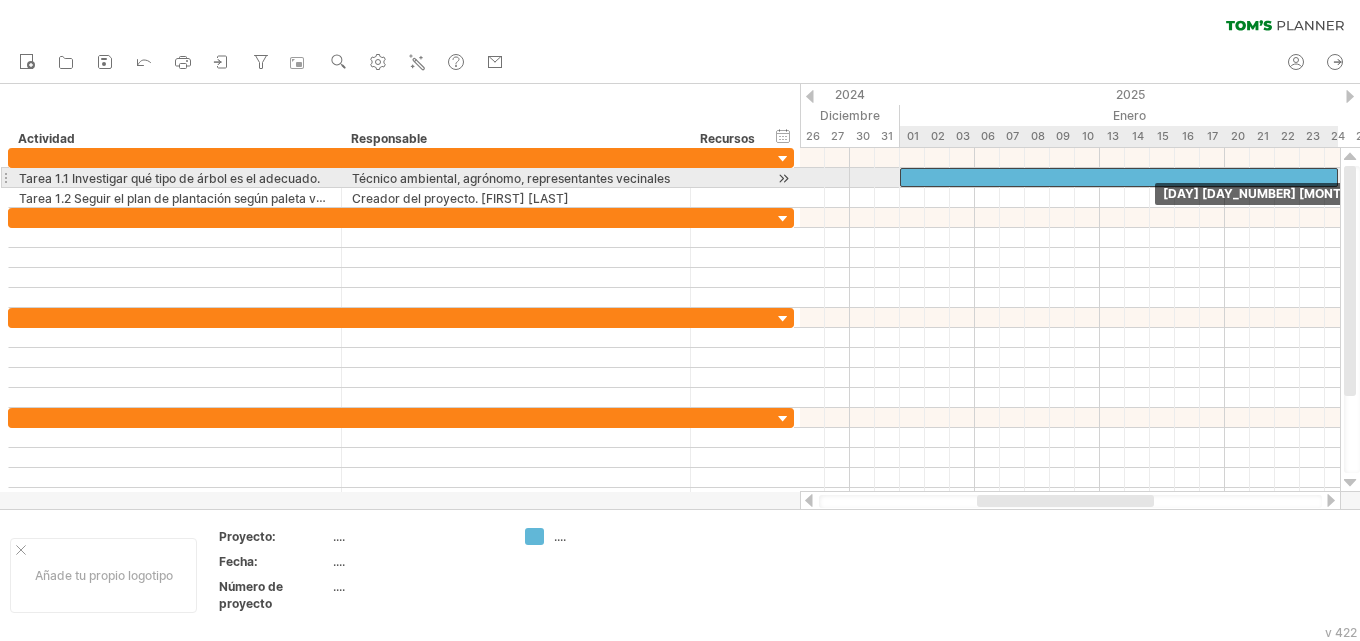 drag, startPoint x: 924, startPoint y: 179, endPoint x: 1336, endPoint y: 184, distance: 412.03033 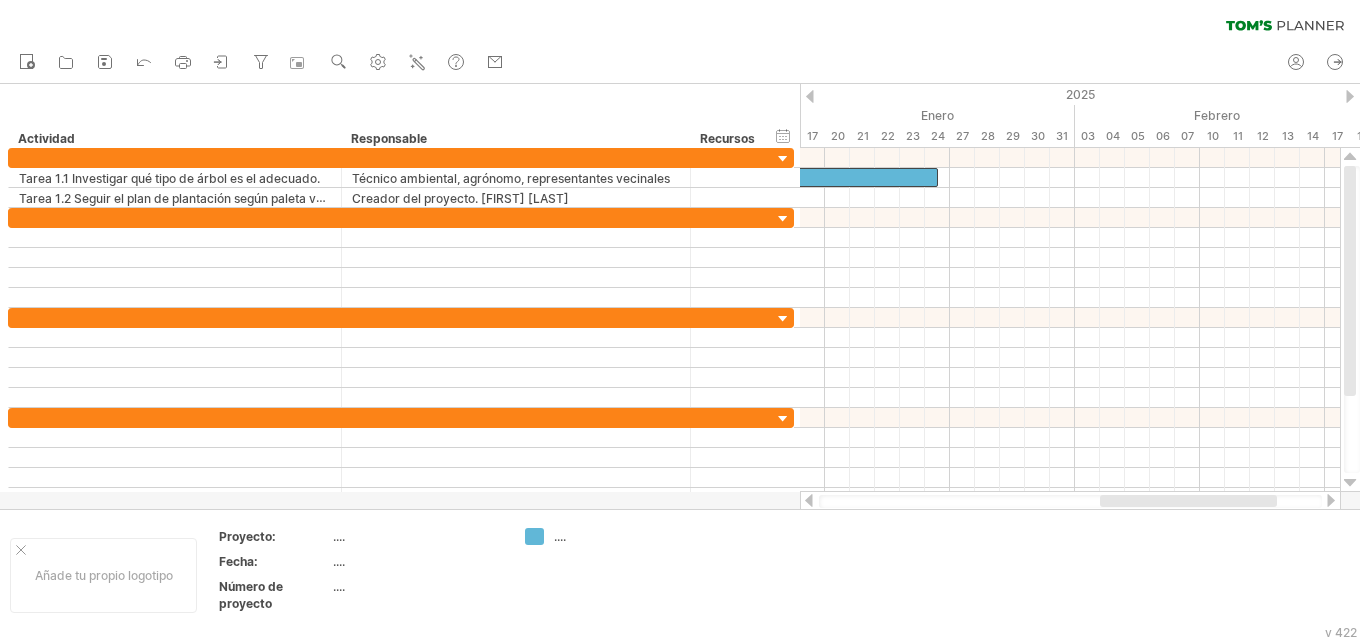 drag, startPoint x: 1109, startPoint y: 496, endPoint x: 1057, endPoint y: 296, distance: 206.64946 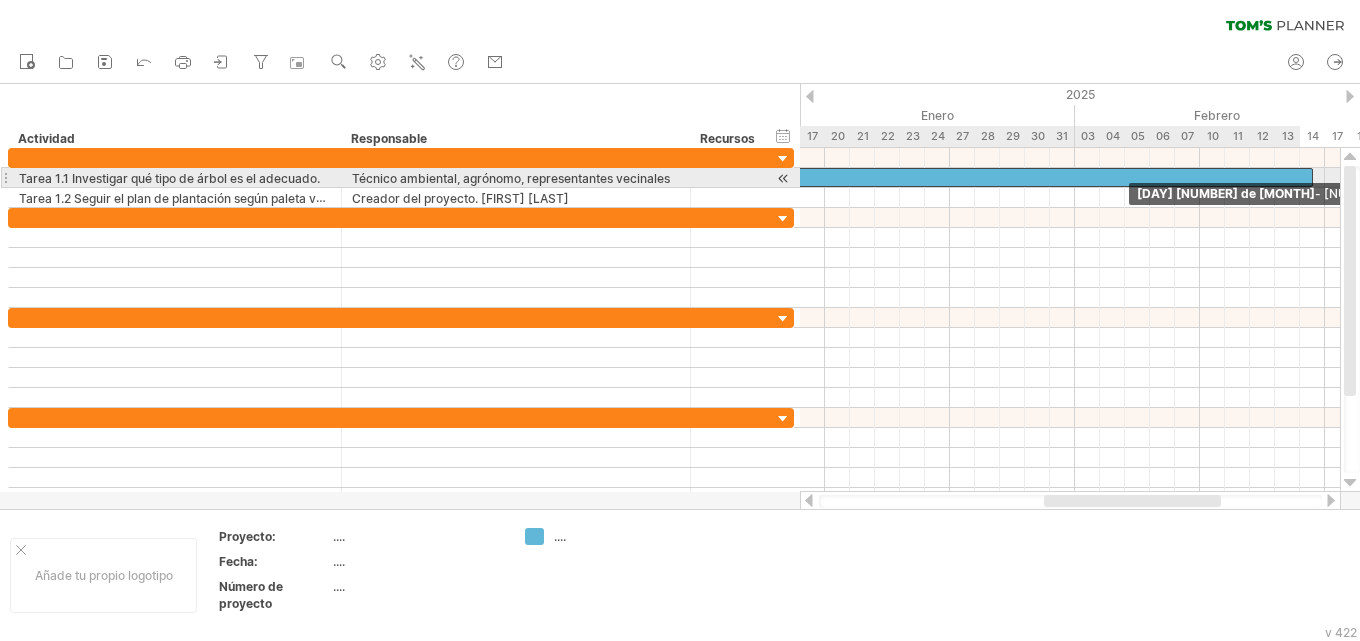 drag, startPoint x: 939, startPoint y: 174, endPoint x: 1308, endPoint y: 181, distance: 369.06638 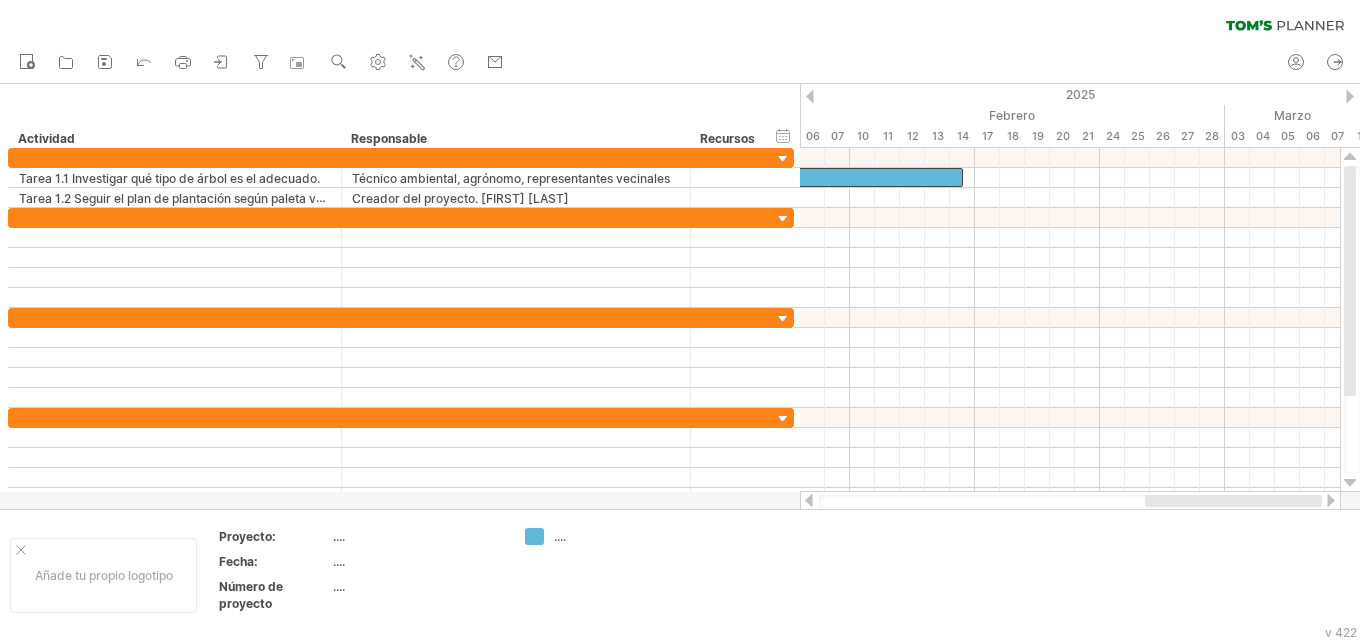 drag, startPoint x: 1157, startPoint y: 503, endPoint x: 1252, endPoint y: 496, distance: 95.257545 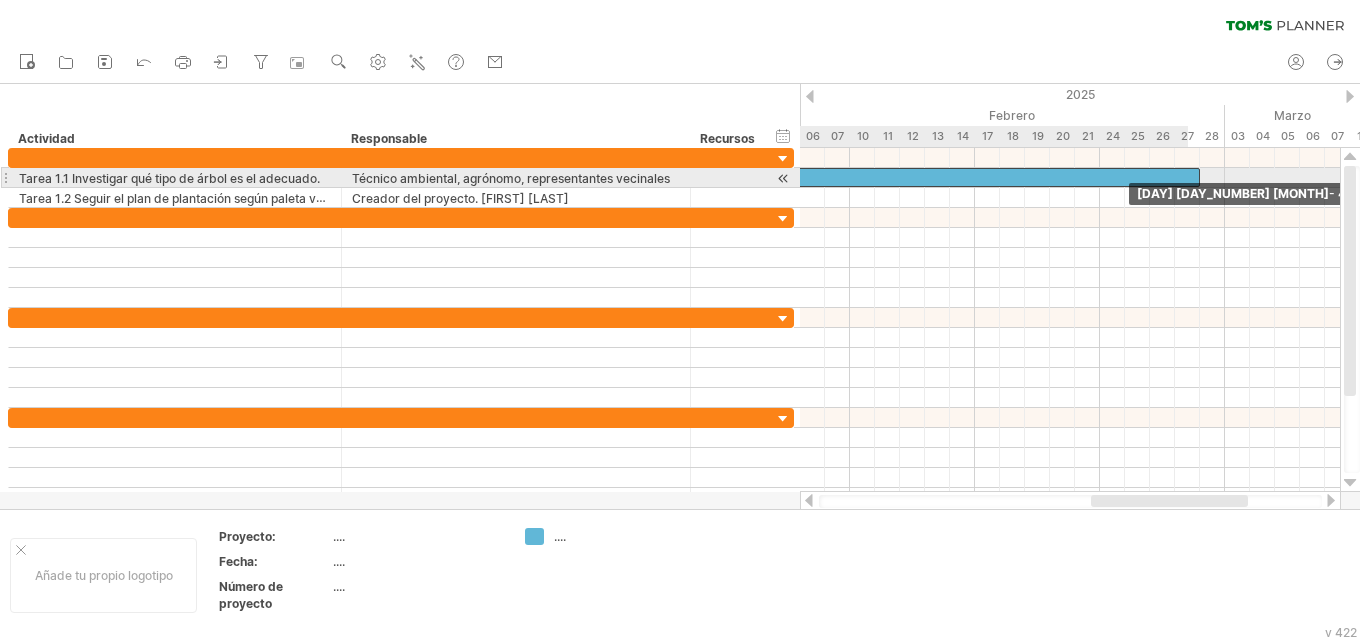 drag, startPoint x: 963, startPoint y: 176, endPoint x: 1213, endPoint y: 175, distance: 250.002 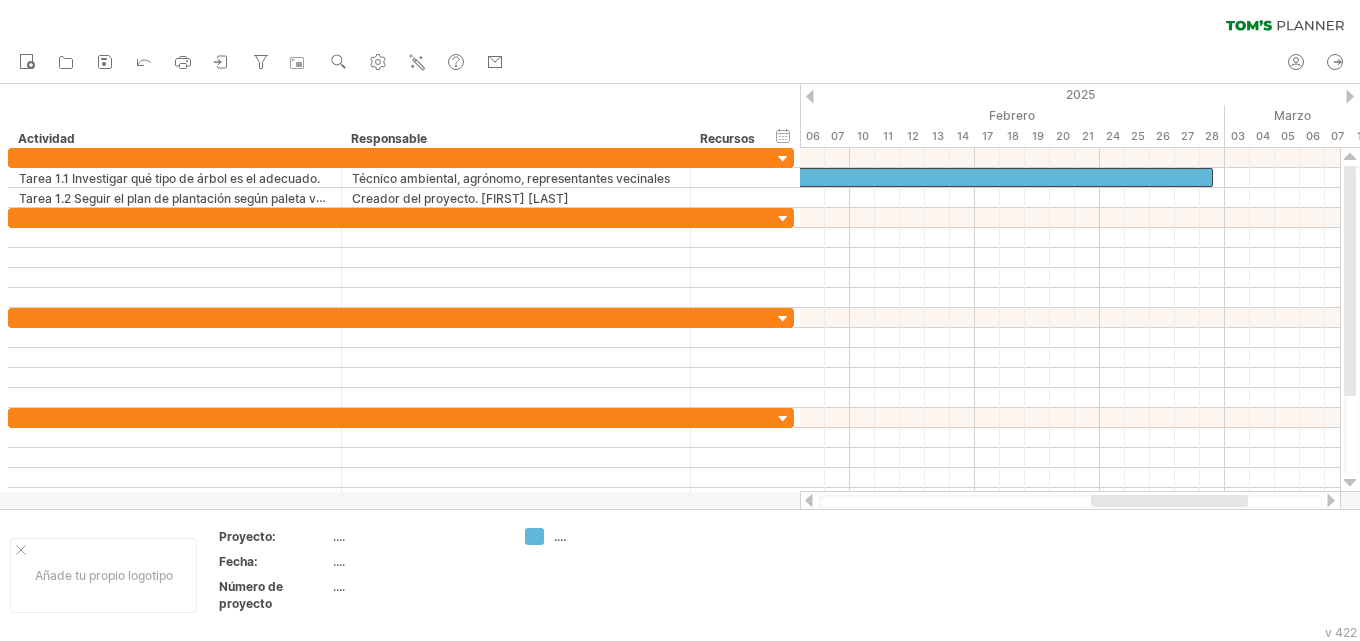 click at bounding box center (1331, 500) 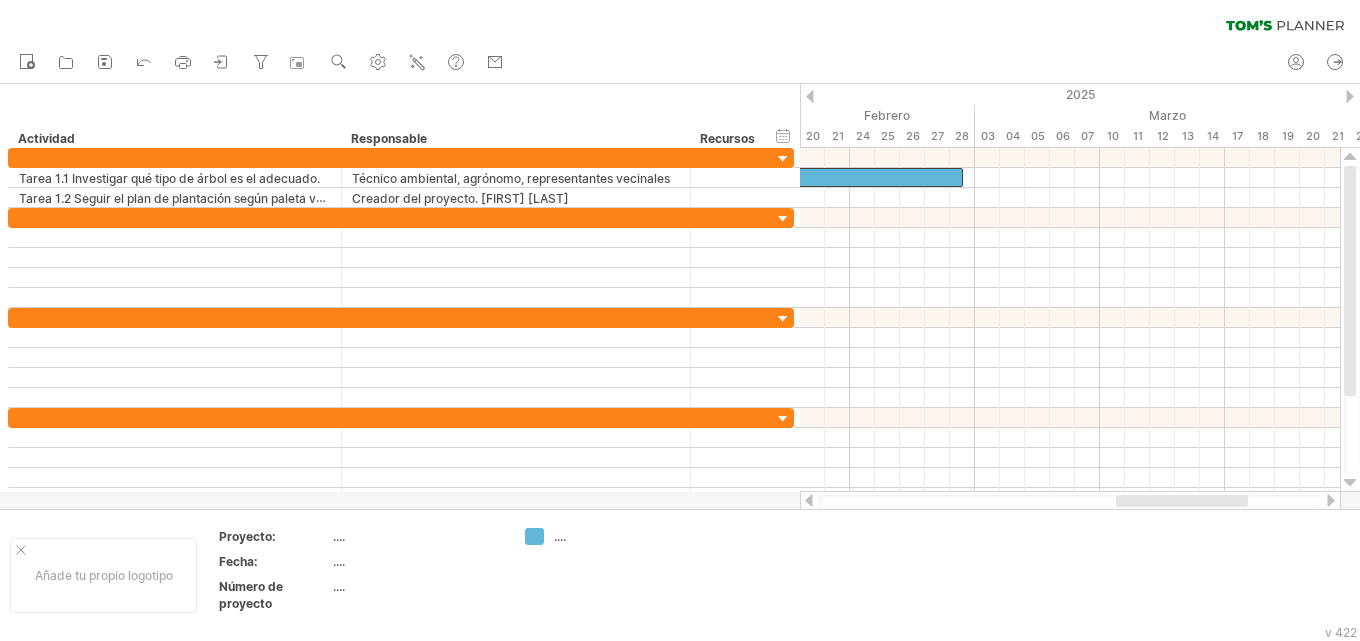 click at bounding box center (1331, 500) 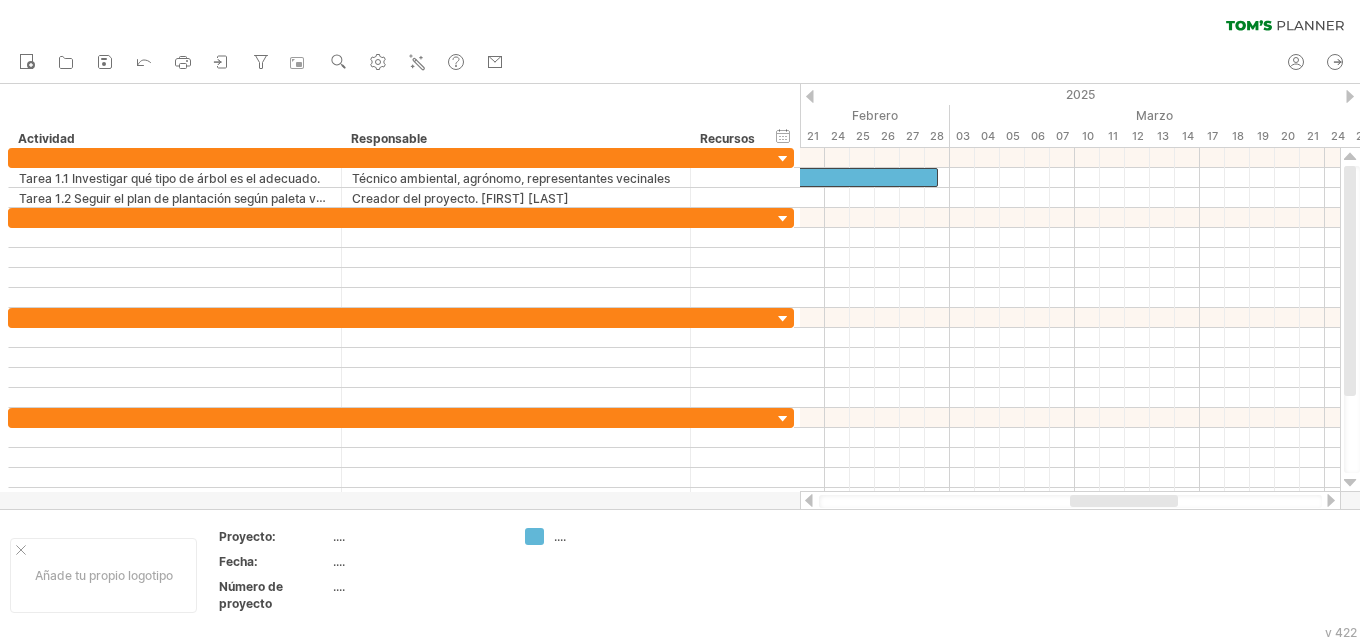 drag, startPoint x: 1207, startPoint y: 503, endPoint x: 1135, endPoint y: 496, distance: 72.33948 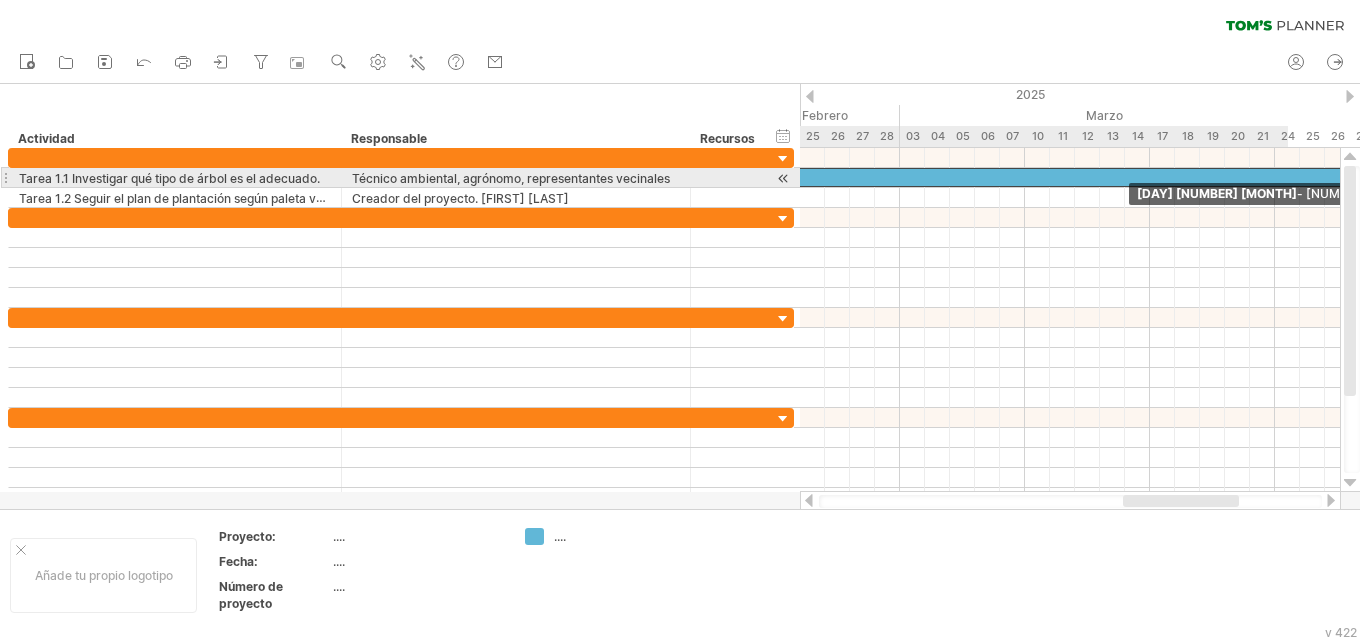 drag, startPoint x: 936, startPoint y: 179, endPoint x: 1214, endPoint y: 313, distance: 308.60977 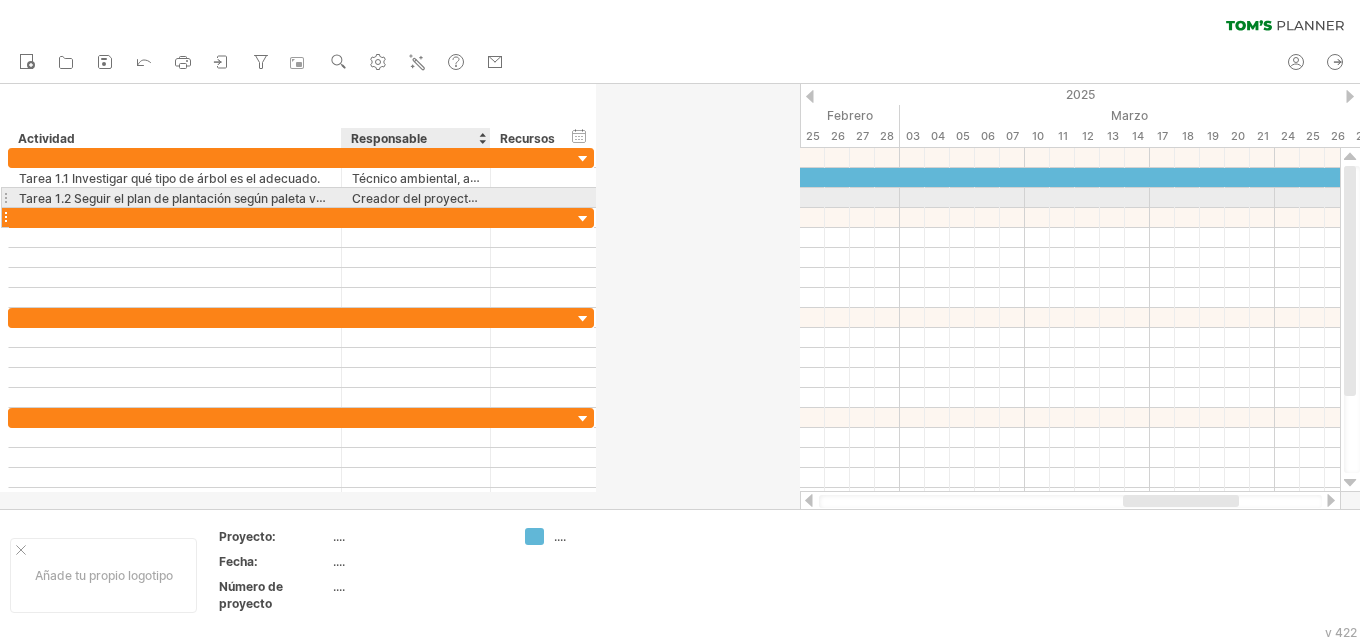 drag, startPoint x: 688, startPoint y: 197, endPoint x: 488, endPoint y: 213, distance: 200.63898 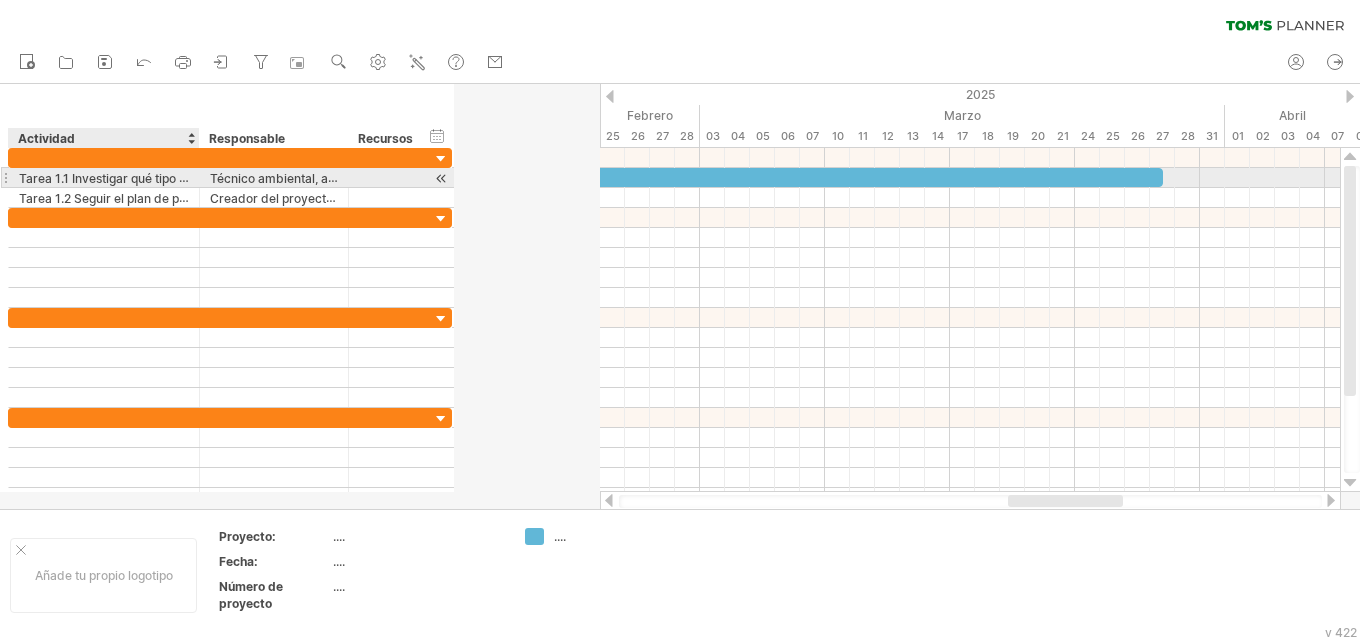 drag, startPoint x: 340, startPoint y: 184, endPoint x: 198, endPoint y: 185, distance: 142.00352 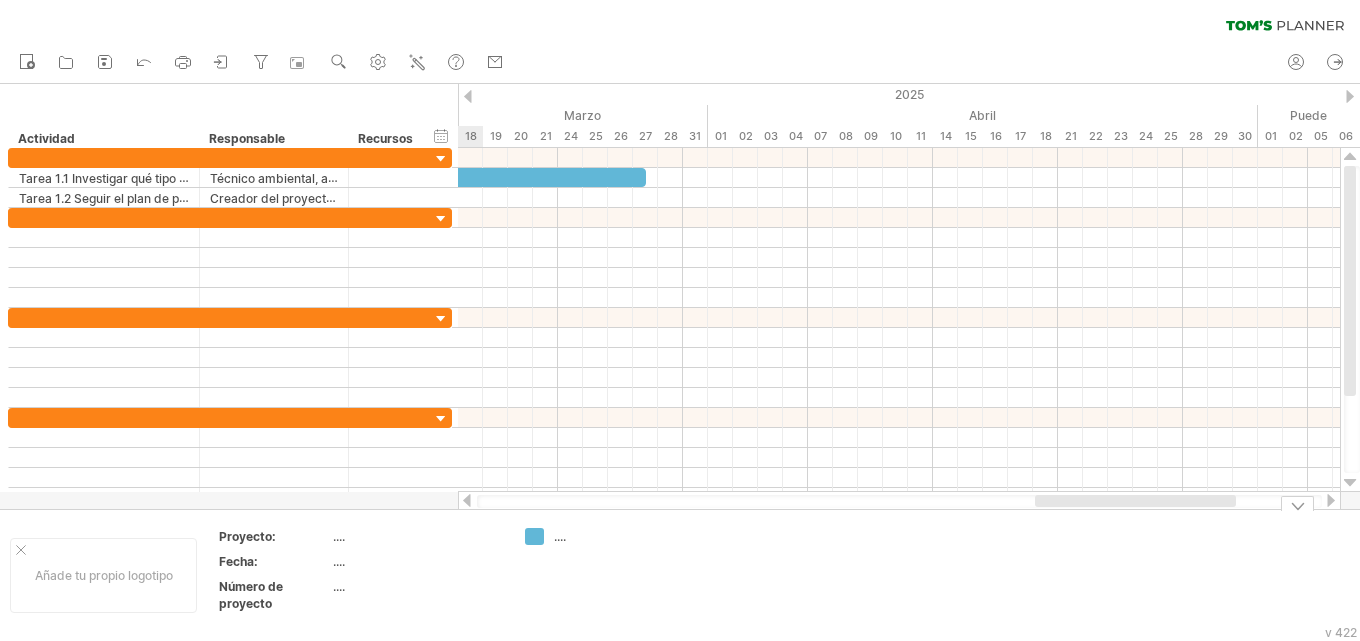 drag, startPoint x: 1014, startPoint y: 502, endPoint x: 1124, endPoint y: 514, distance: 110.65261 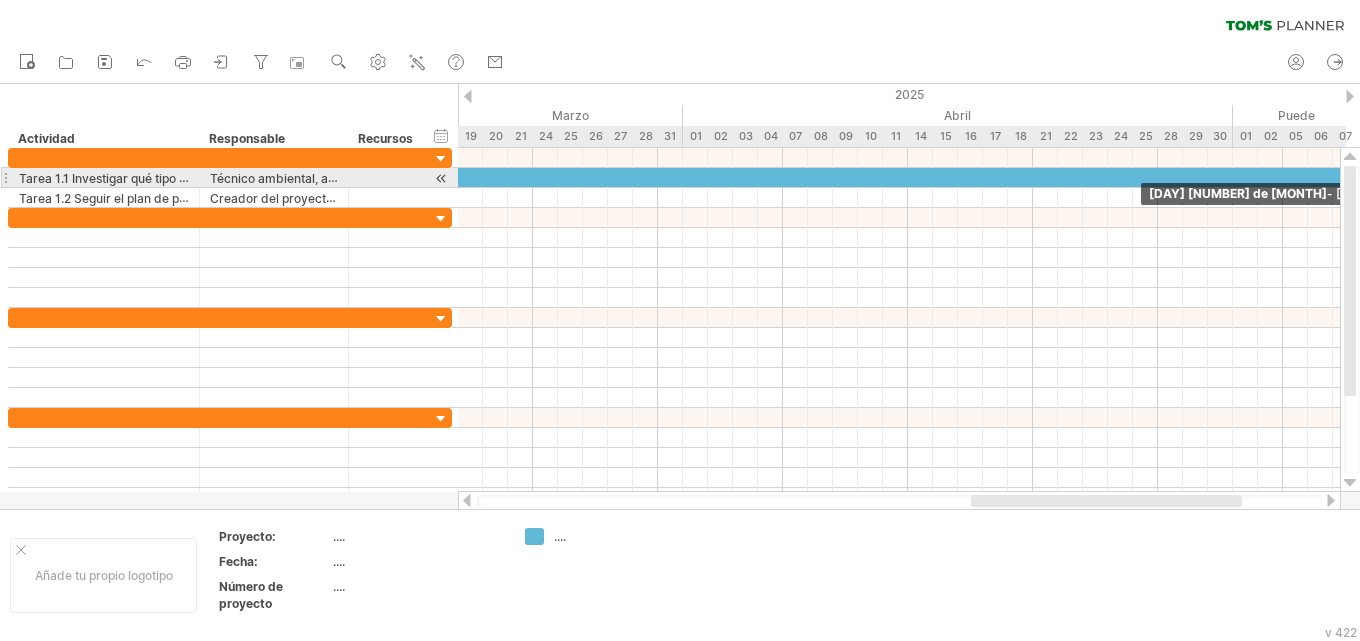 drag, startPoint x: 747, startPoint y: 176, endPoint x: 1340, endPoint y: 180, distance: 593.0135 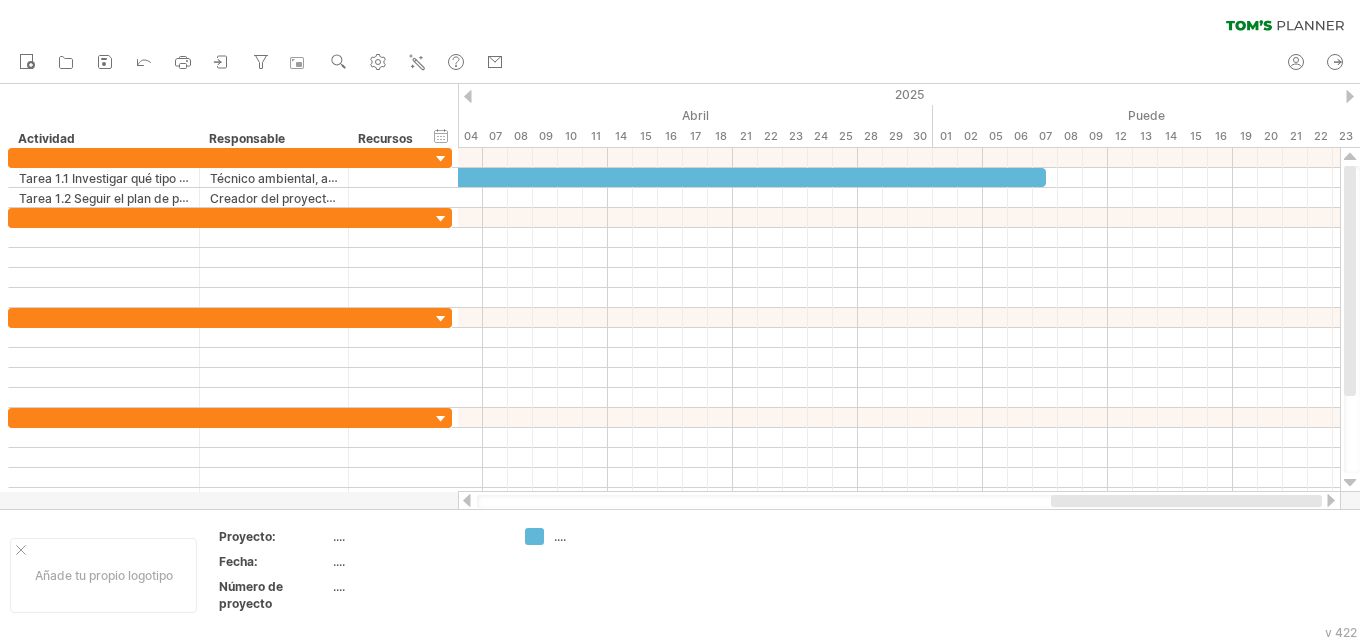 drag, startPoint x: 1132, startPoint y: 505, endPoint x: 1235, endPoint y: 488, distance: 104.393486 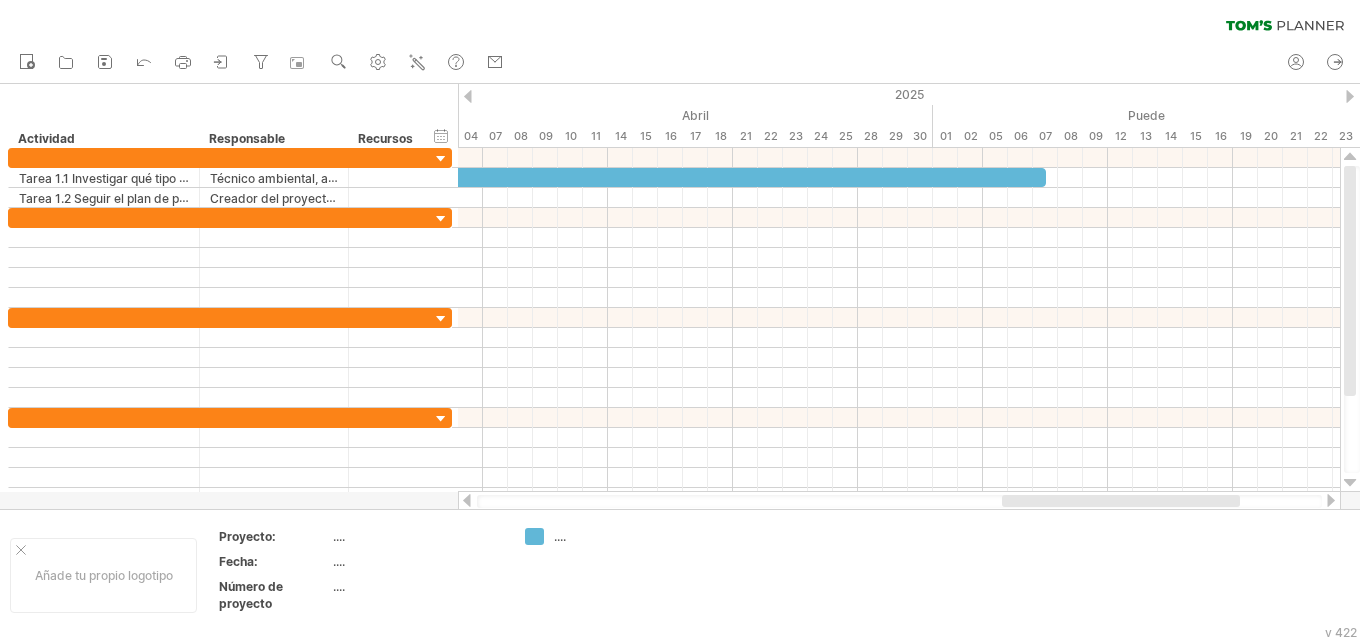 click at bounding box center [1331, 500] 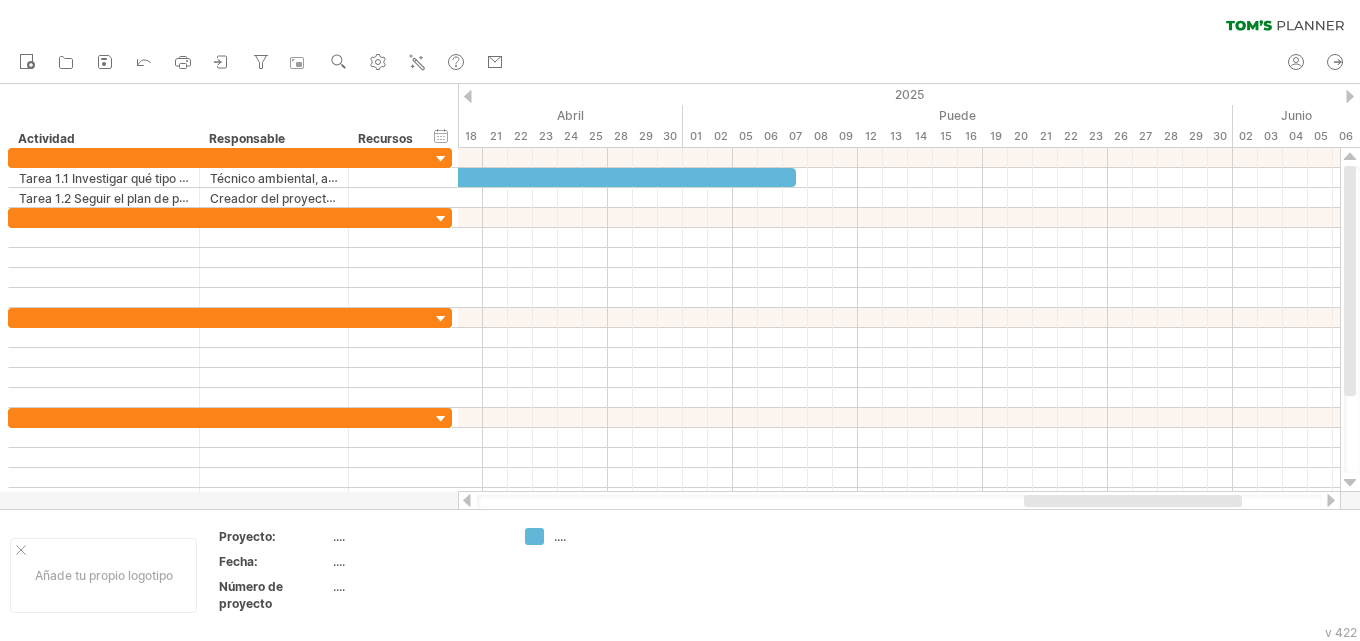 click at bounding box center (1331, 500) 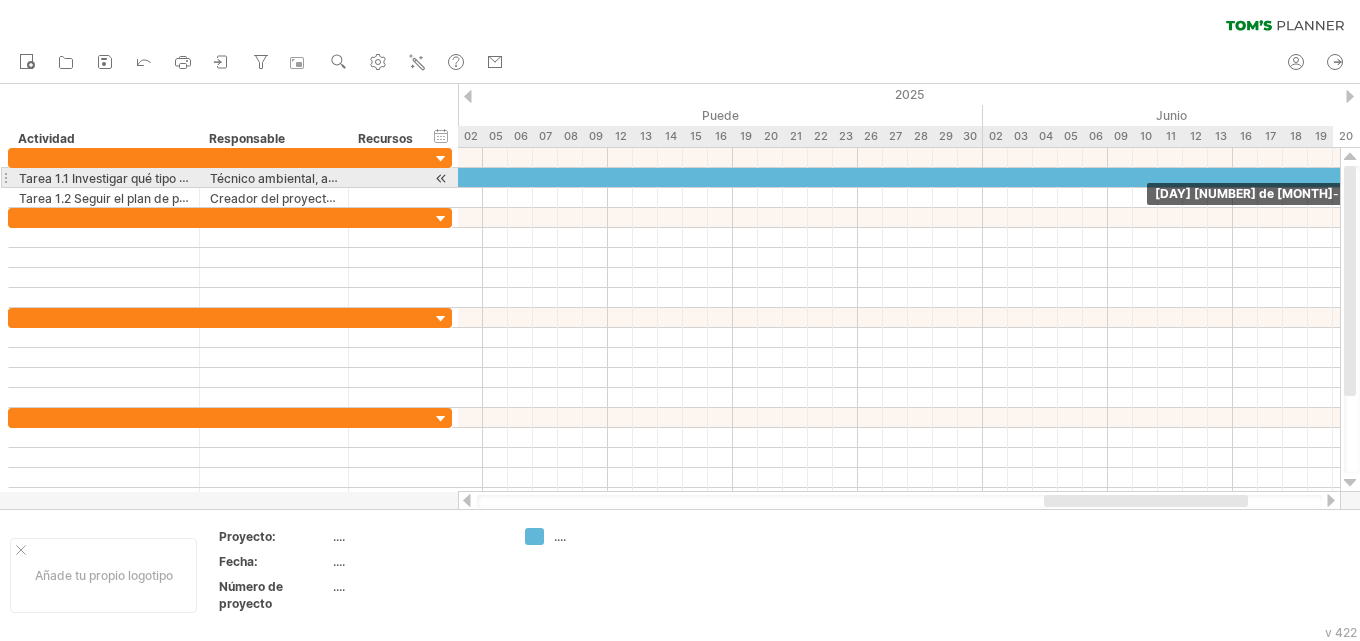 drag, startPoint x: 650, startPoint y: 190, endPoint x: 1242, endPoint y: 249, distance: 594.93274 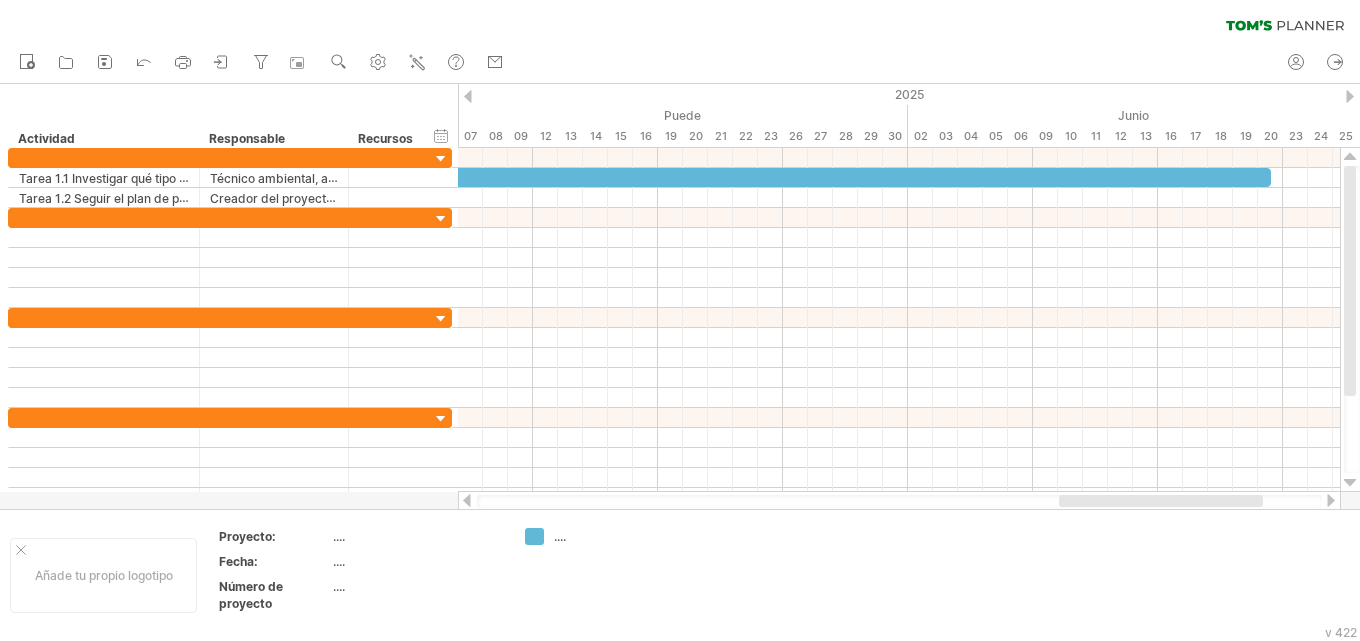drag, startPoint x: 1164, startPoint y: 499, endPoint x: 1223, endPoint y: 493, distance: 59.3043 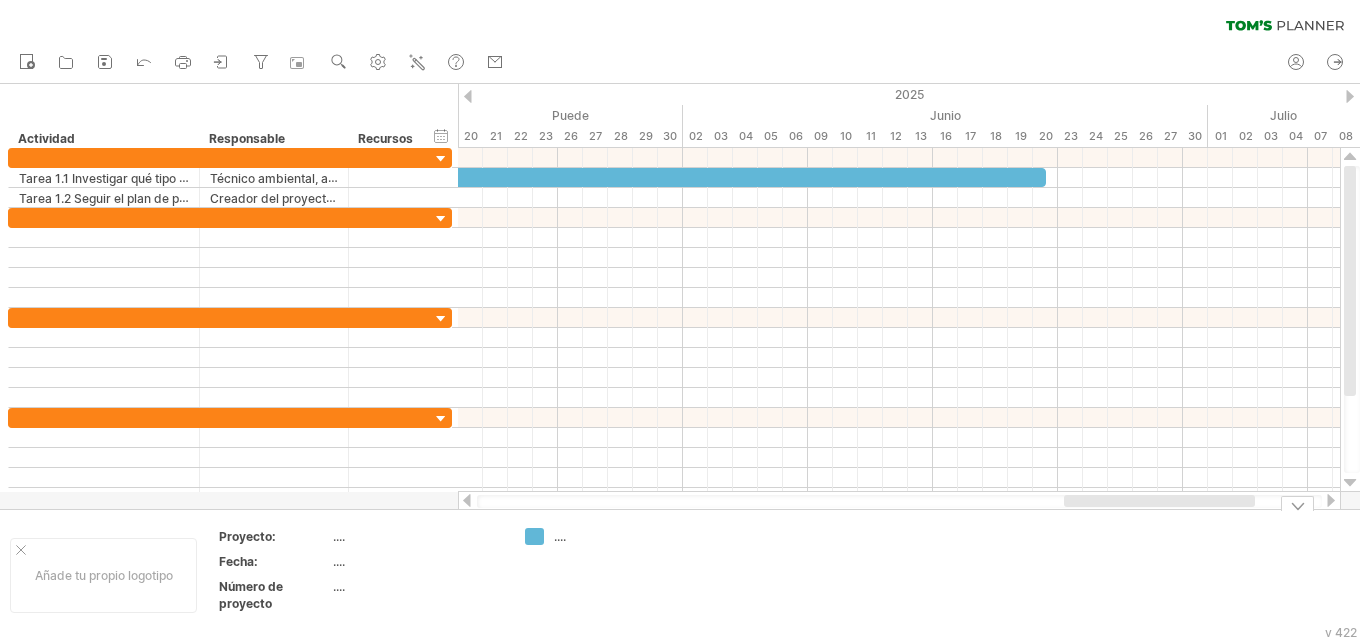 click at bounding box center [1331, 500] 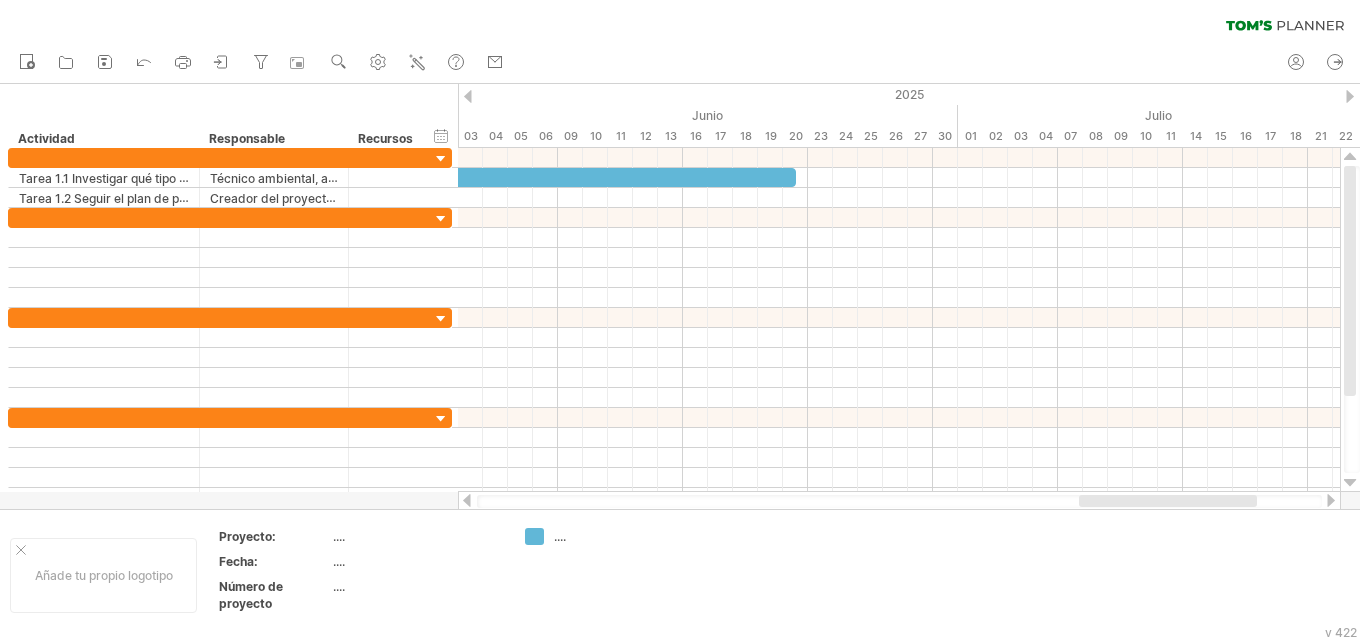 click at bounding box center (1331, 500) 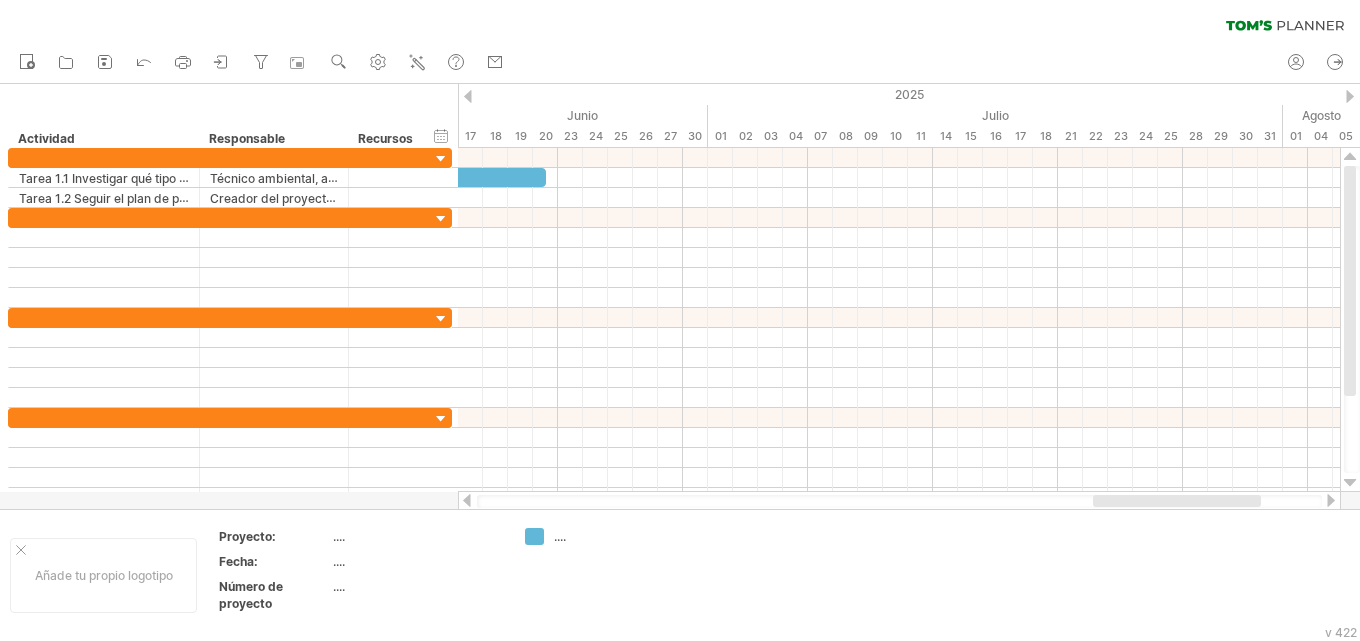 click at bounding box center (1331, 500) 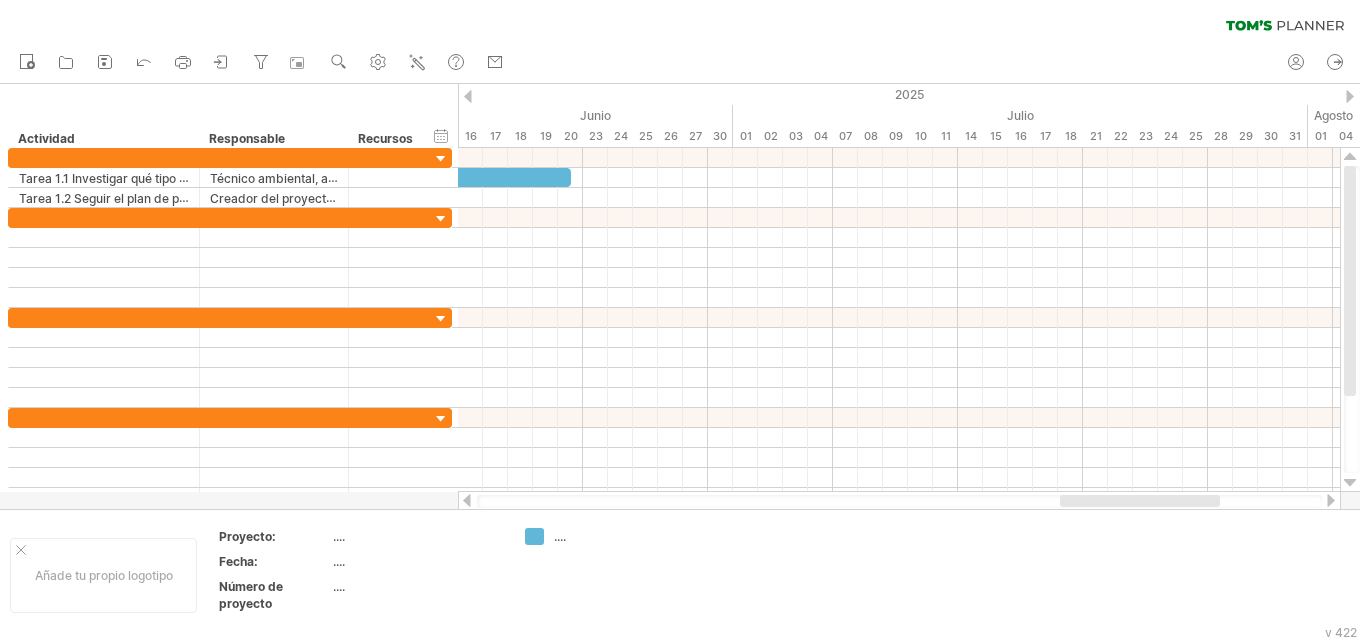 drag, startPoint x: 1147, startPoint y: 502, endPoint x: 1102, endPoint y: 503, distance: 45.01111 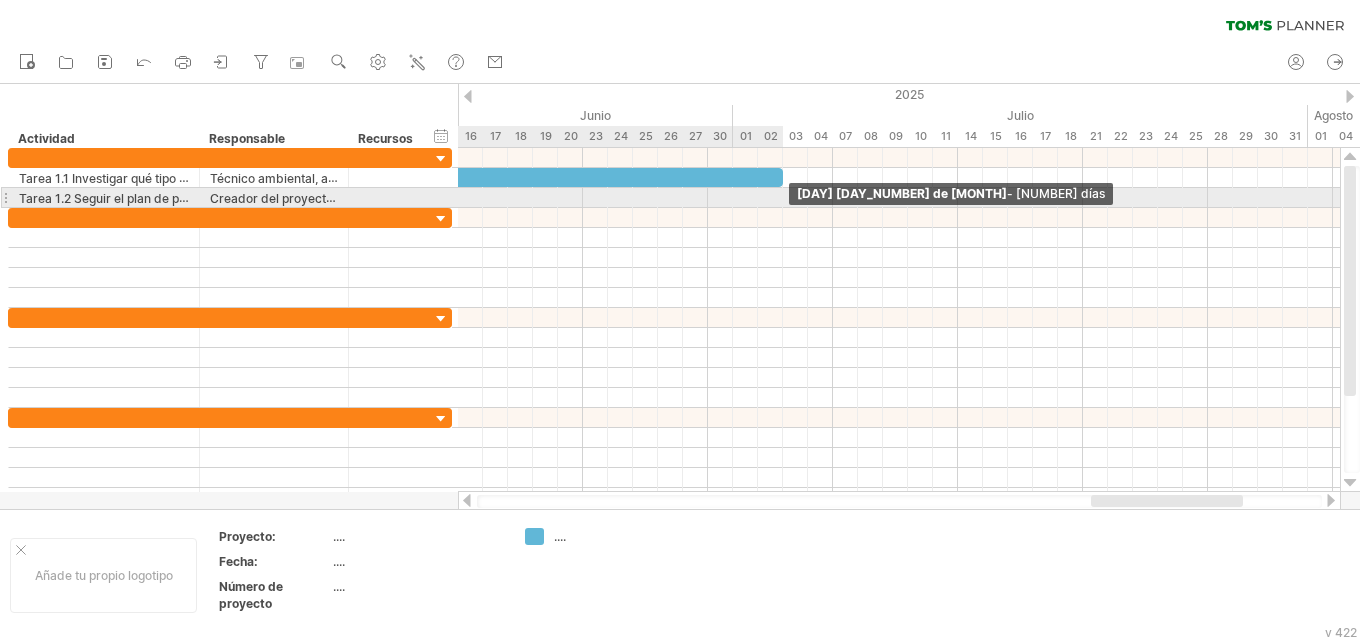 drag, startPoint x: 571, startPoint y: 179, endPoint x: 777, endPoint y: 251, distance: 218.22008 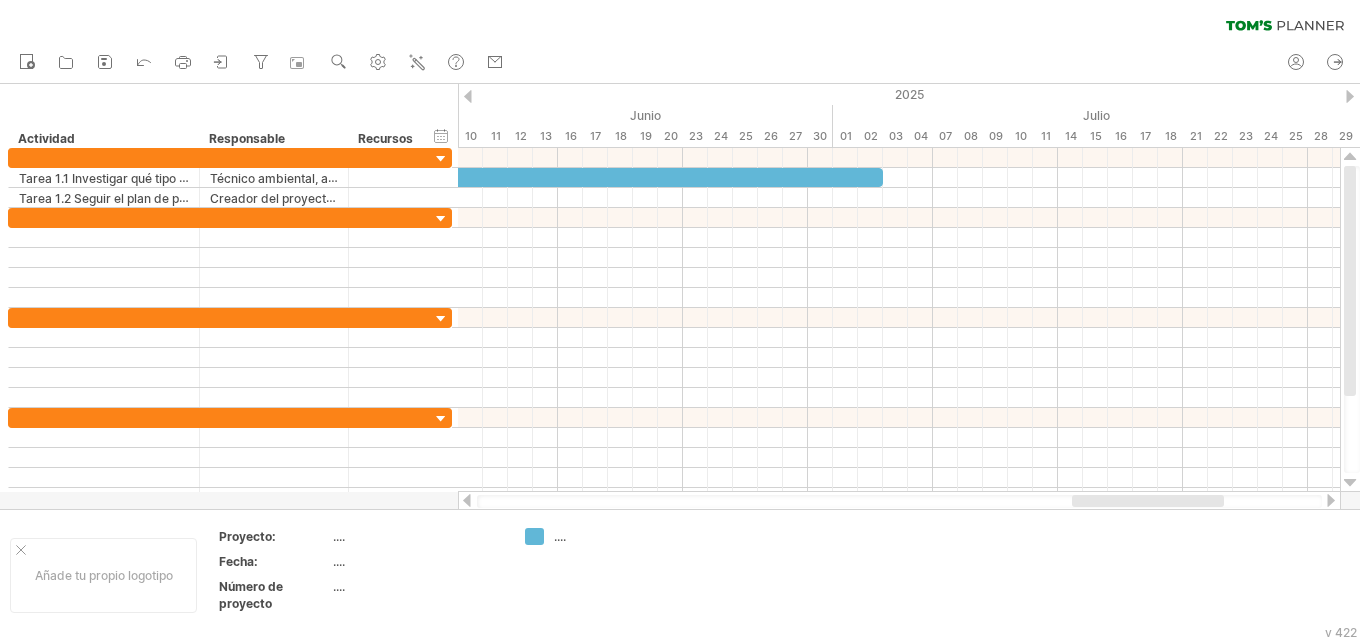 drag, startPoint x: 1128, startPoint y: 505, endPoint x: 1118, endPoint y: 502, distance: 10.440307 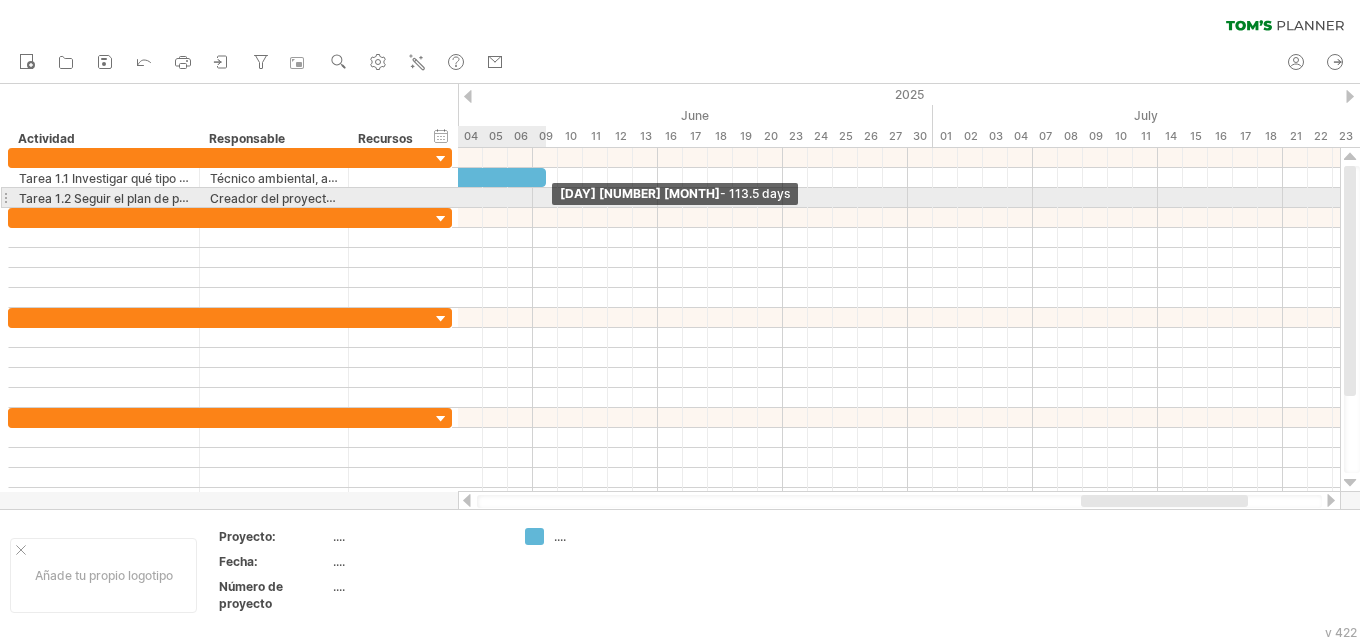 drag, startPoint x: 904, startPoint y: 177, endPoint x: 544, endPoint y: 192, distance: 360.31238 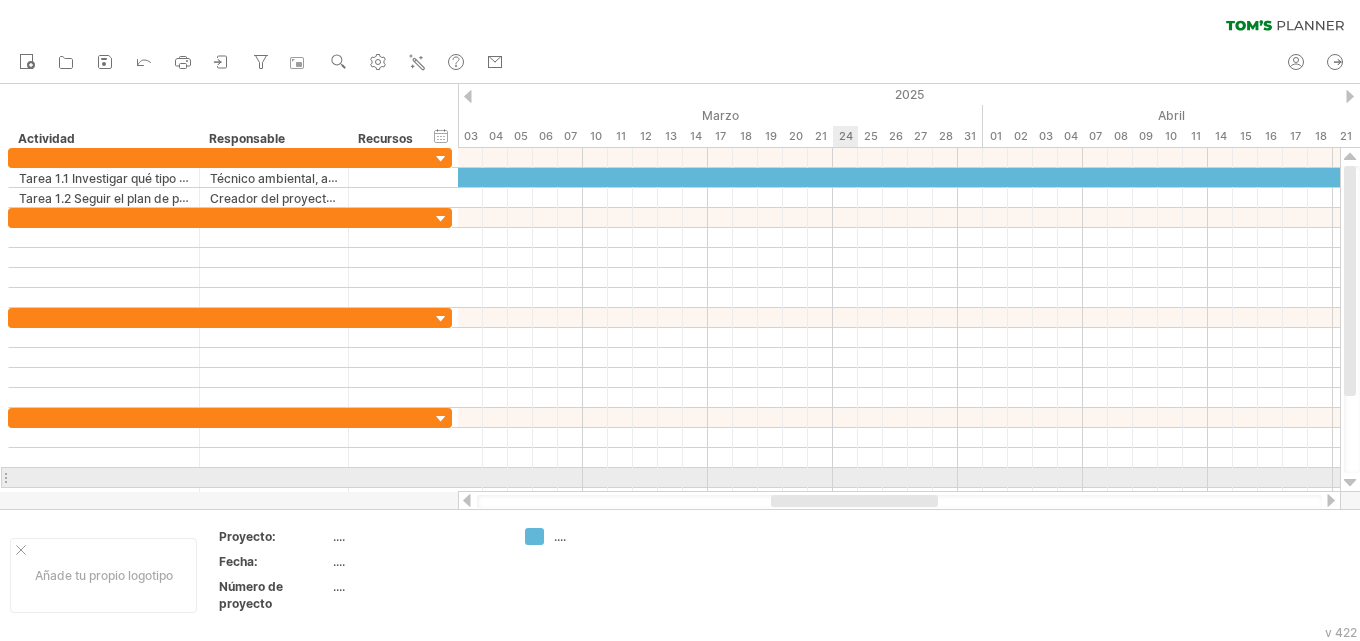 drag, startPoint x: 1137, startPoint y: 505, endPoint x: 825, endPoint y: 473, distance: 313.63672 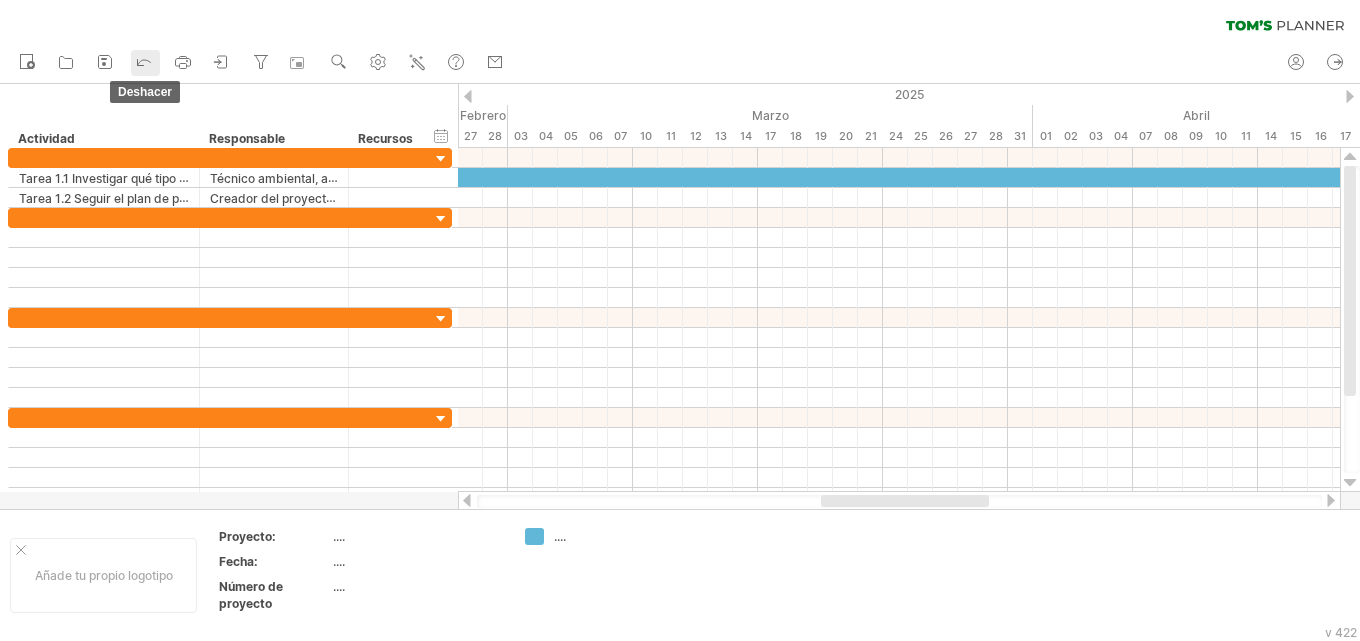 click 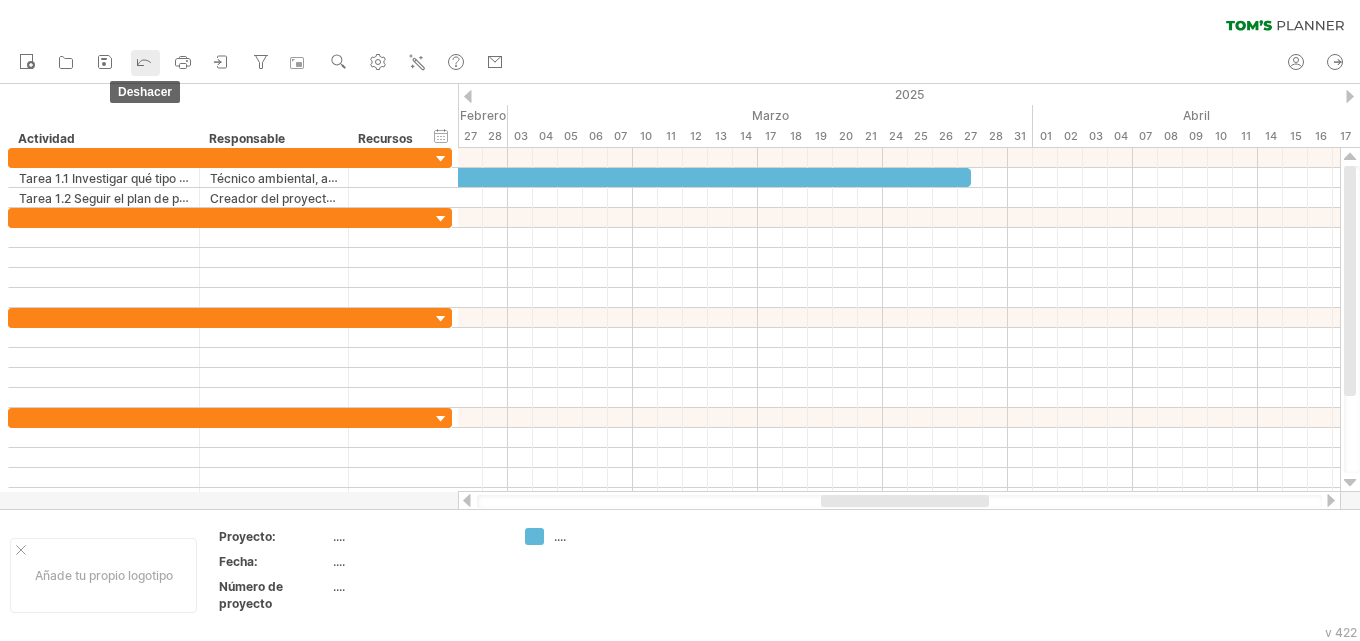 click 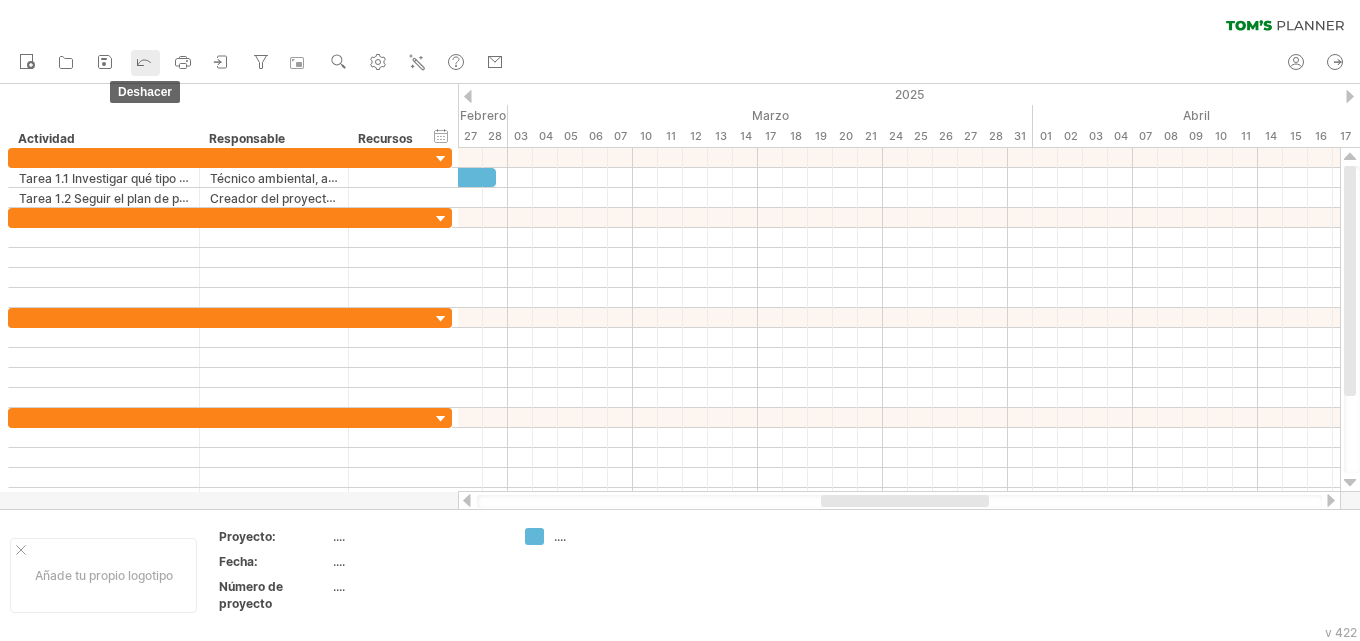 click 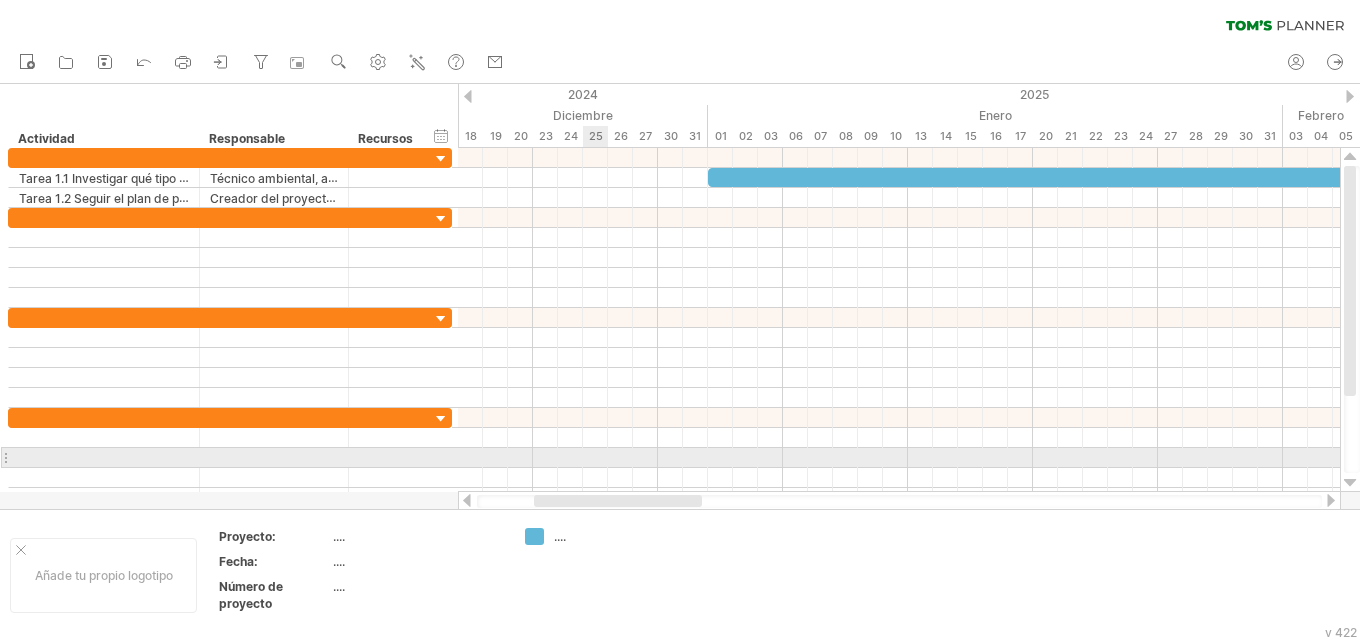 drag, startPoint x: 880, startPoint y: 503, endPoint x: 603, endPoint y: 453, distance: 281.47647 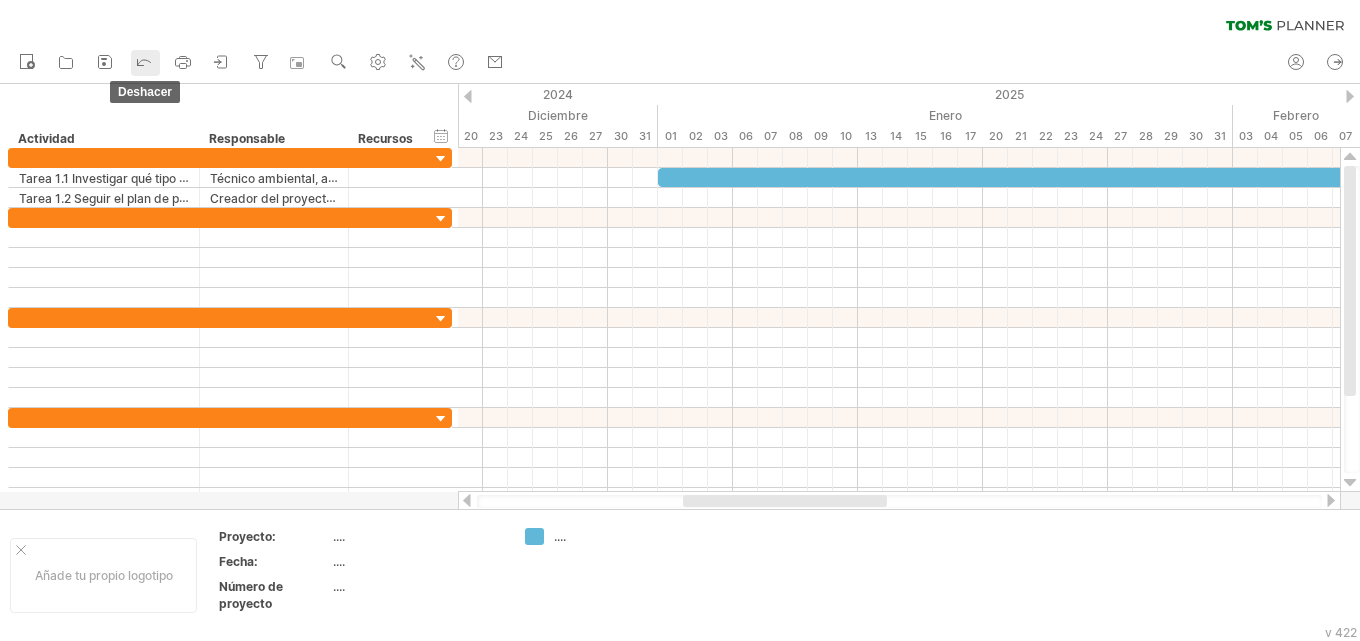 click 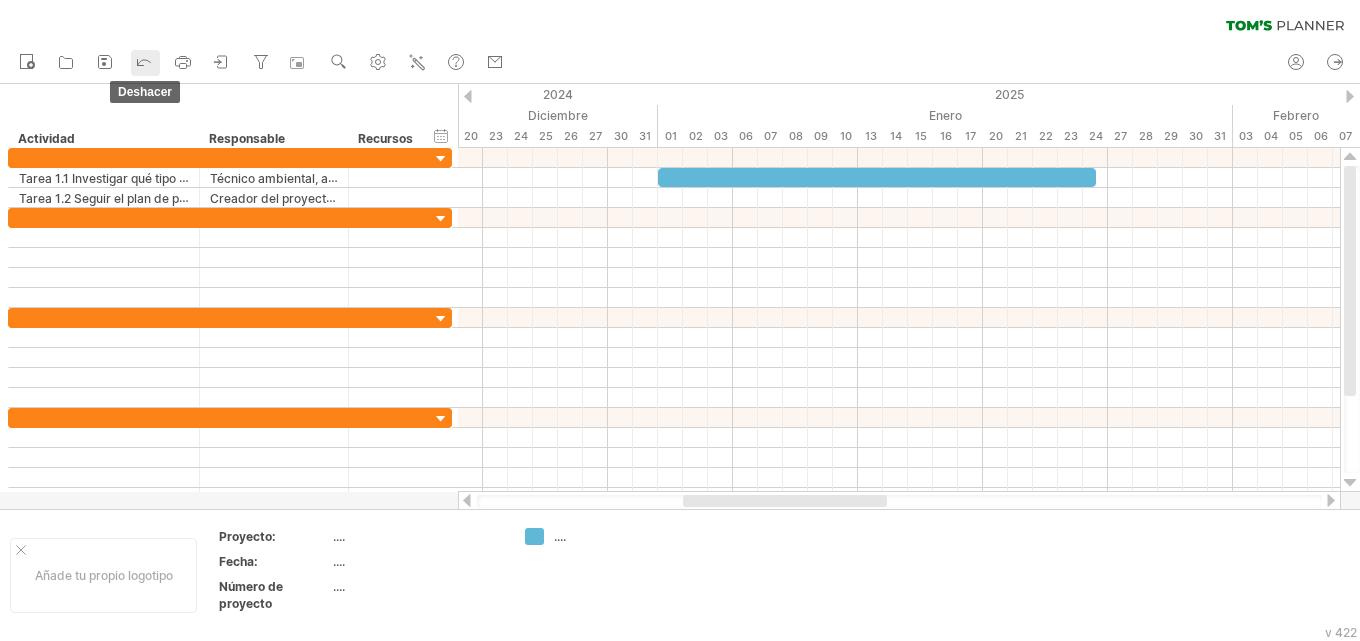 click 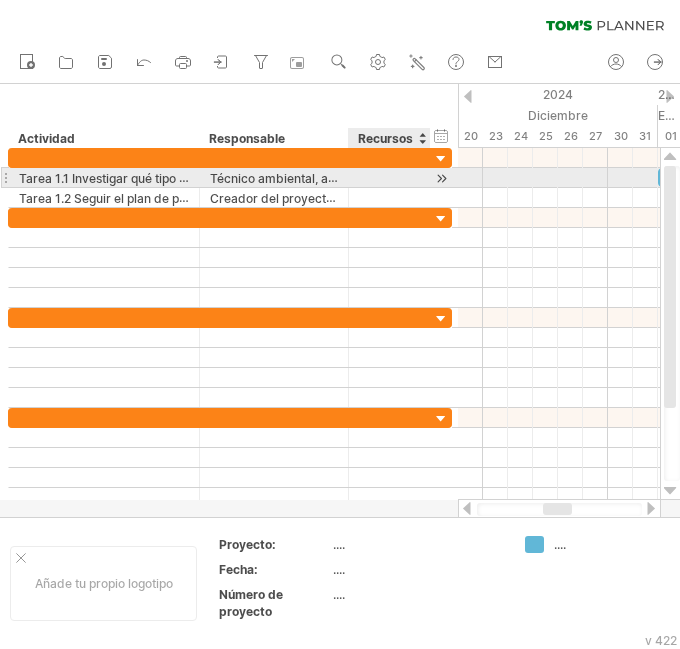 click at bounding box center (389, 177) 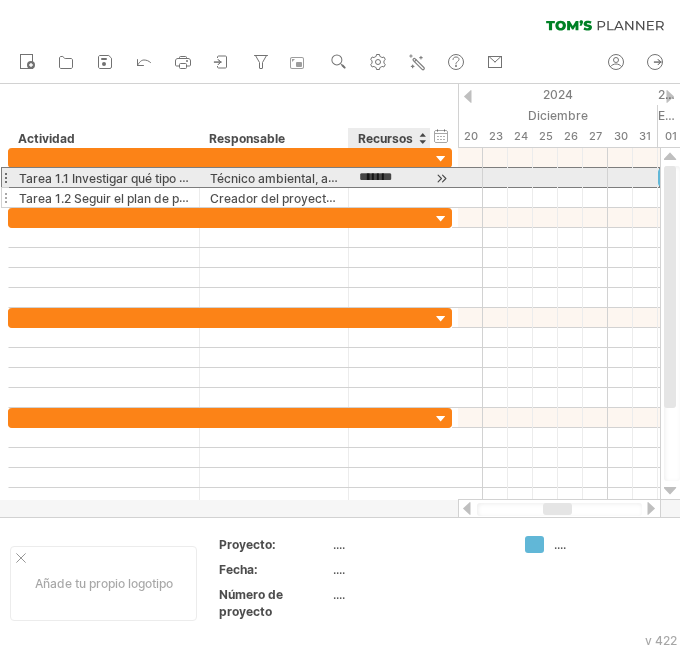 type on "********" 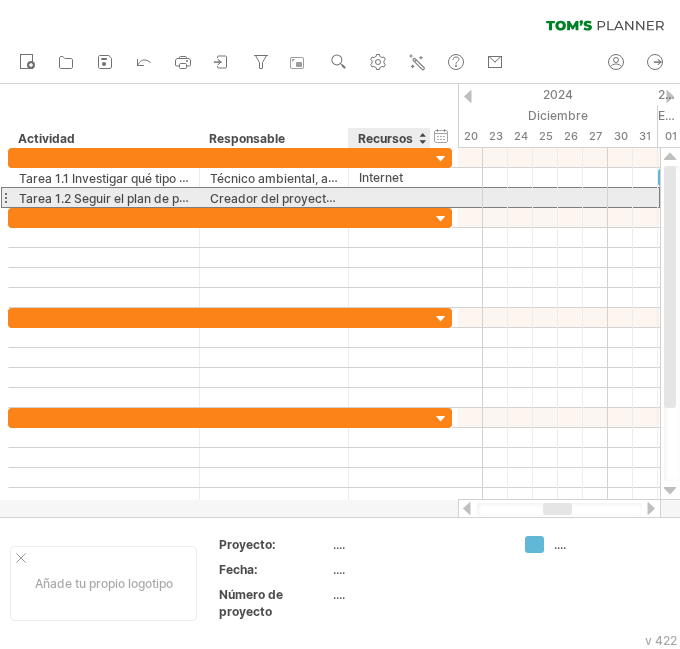 click at bounding box center (389, 197) 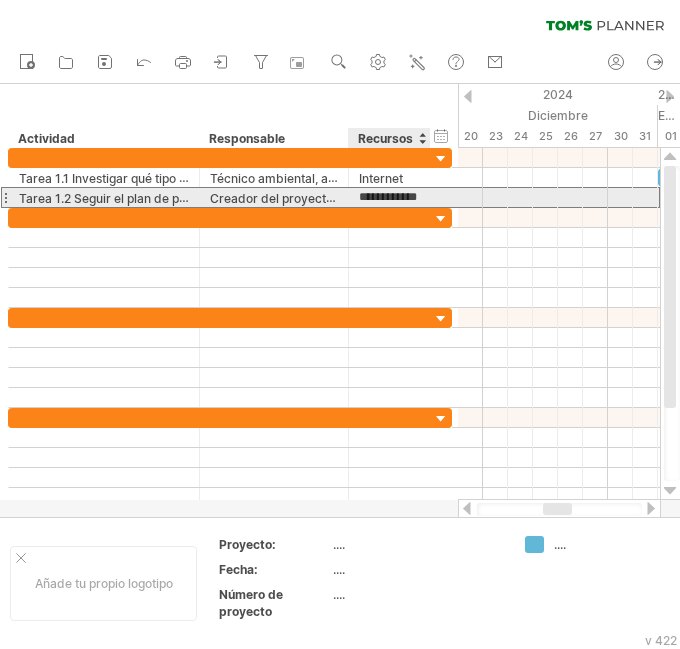 scroll, scrollTop: 0, scrollLeft: 11, axis: horizontal 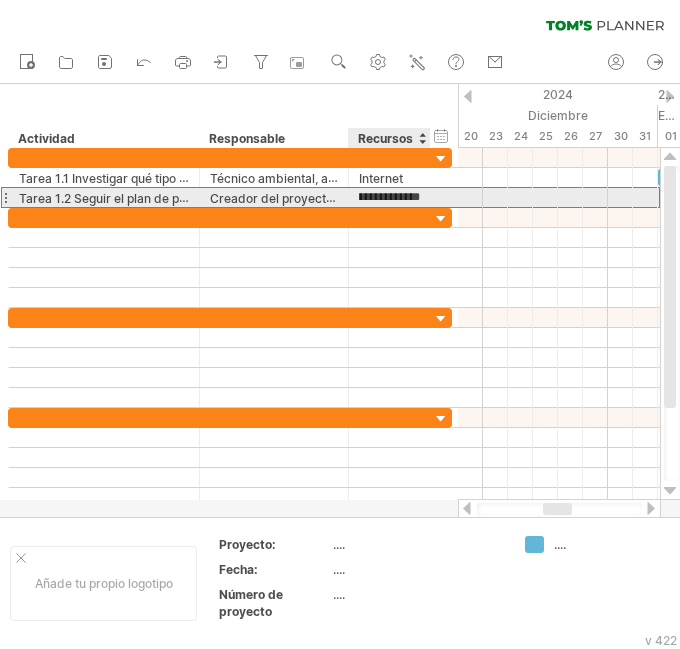 type on "**********" 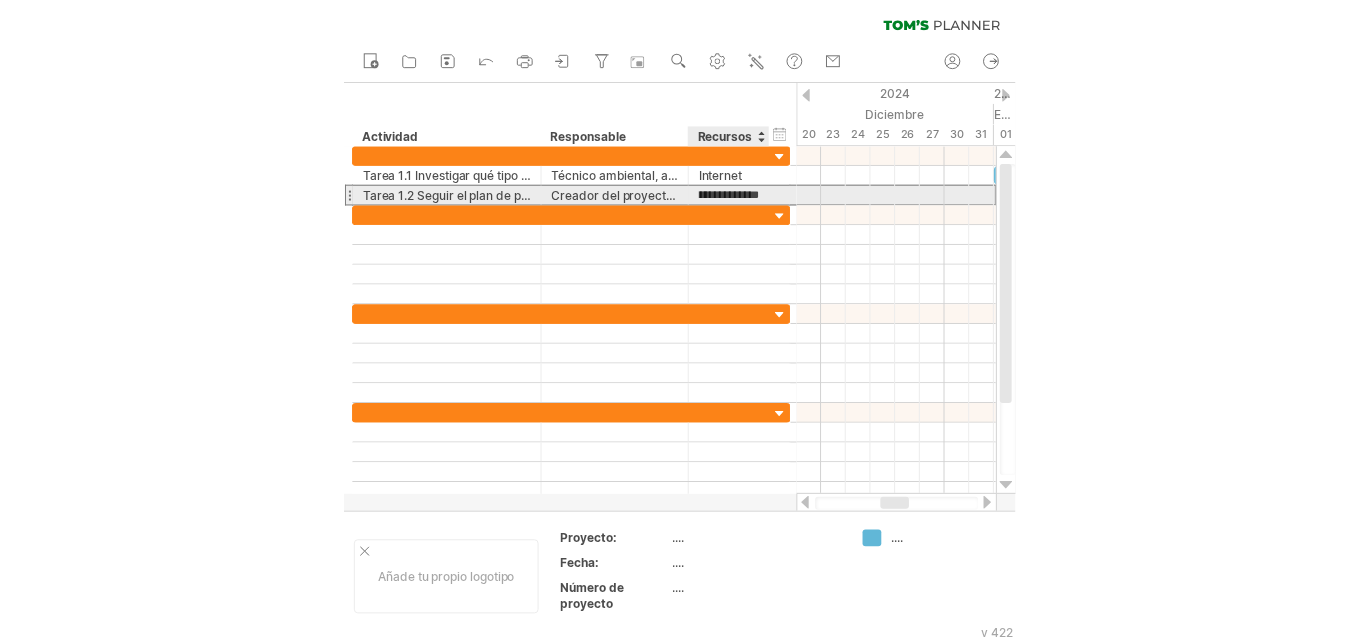 scroll, scrollTop: 0, scrollLeft: 43, axis: horizontal 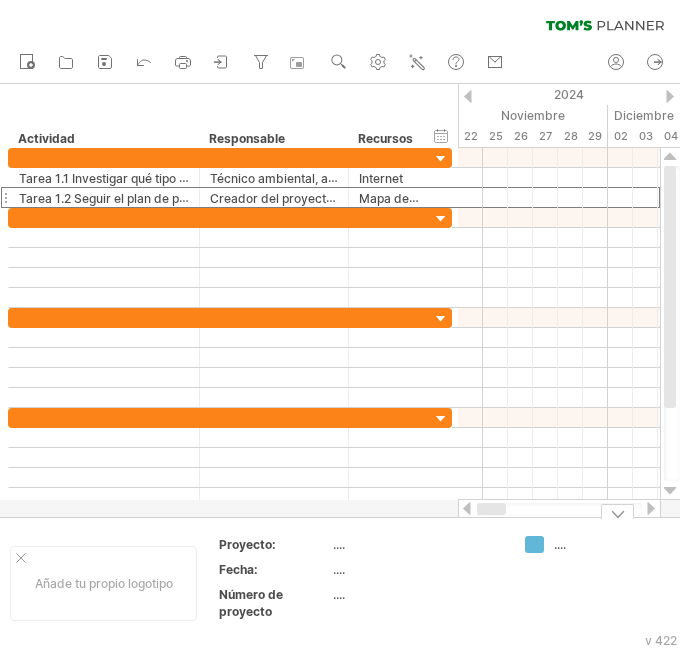 drag, startPoint x: 559, startPoint y: 510, endPoint x: 465, endPoint y: 526, distance: 95.35198 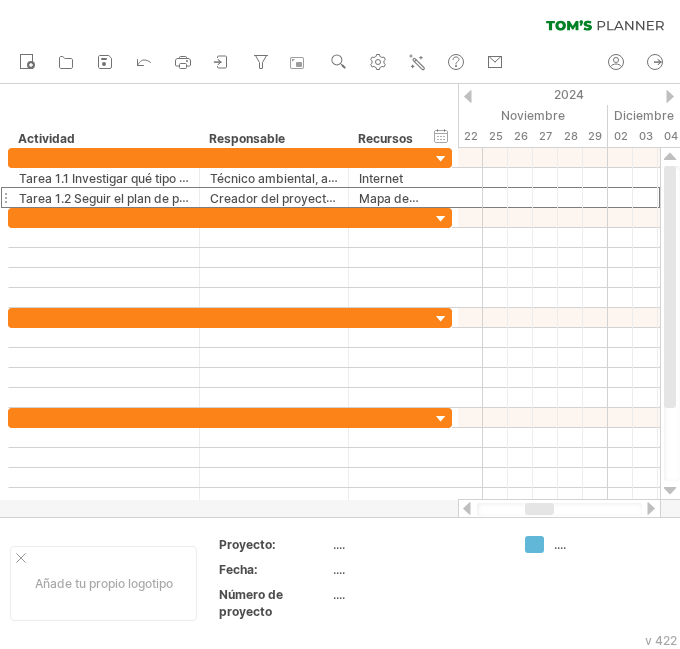 drag, startPoint x: 532, startPoint y: 504, endPoint x: 475, endPoint y: 516, distance: 58.249462 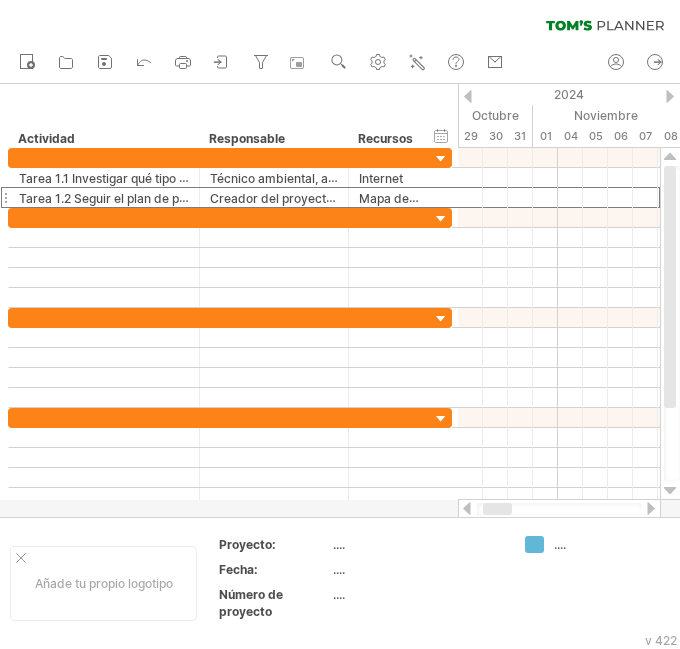 drag, startPoint x: 535, startPoint y: 508, endPoint x: 492, endPoint y: 514, distance: 43.416588 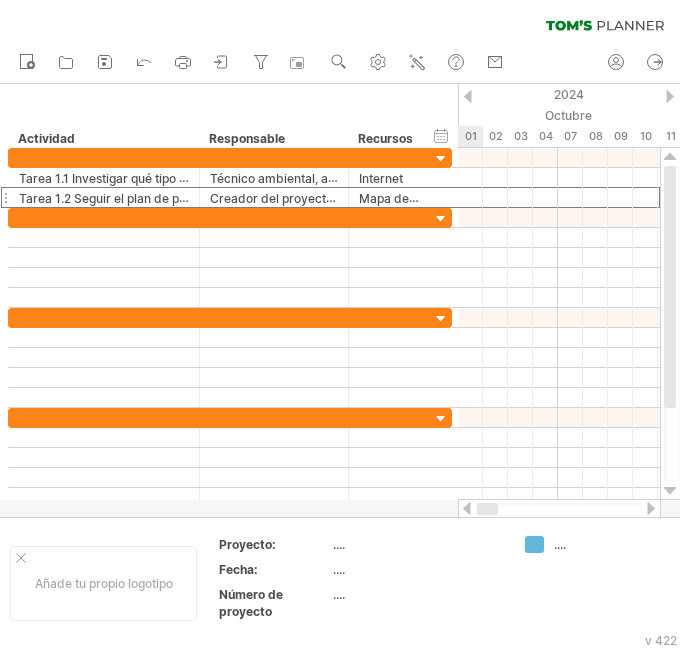 drag, startPoint x: 529, startPoint y: 508, endPoint x: 478, endPoint y: 511, distance: 51.088158 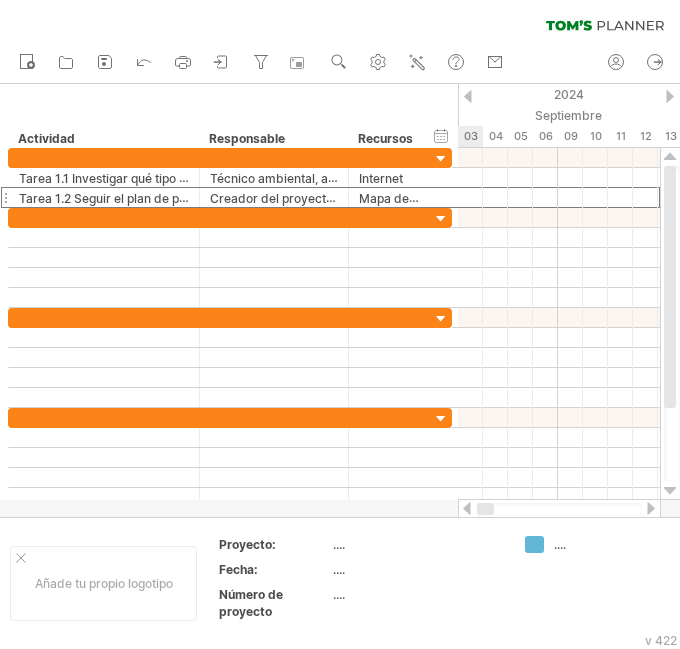 drag, startPoint x: 513, startPoint y: 507, endPoint x: 464, endPoint y: 513, distance: 49.365982 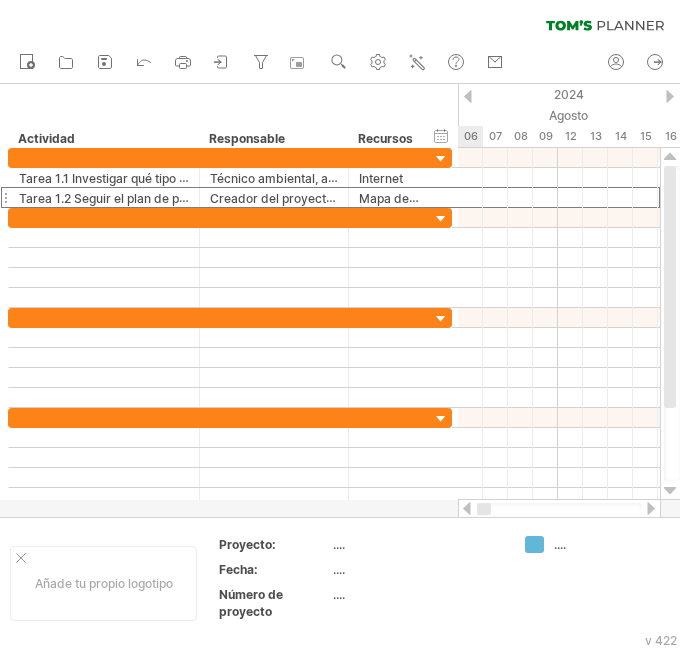 drag, startPoint x: 511, startPoint y: 506, endPoint x: 480, endPoint y: 511, distance: 31.400637 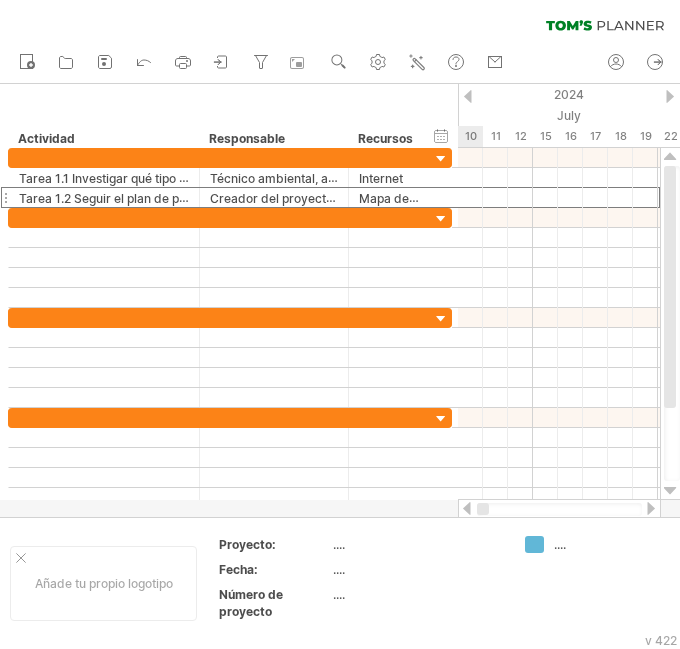 drag, startPoint x: 504, startPoint y: 511, endPoint x: 479, endPoint y: 510, distance: 25.019993 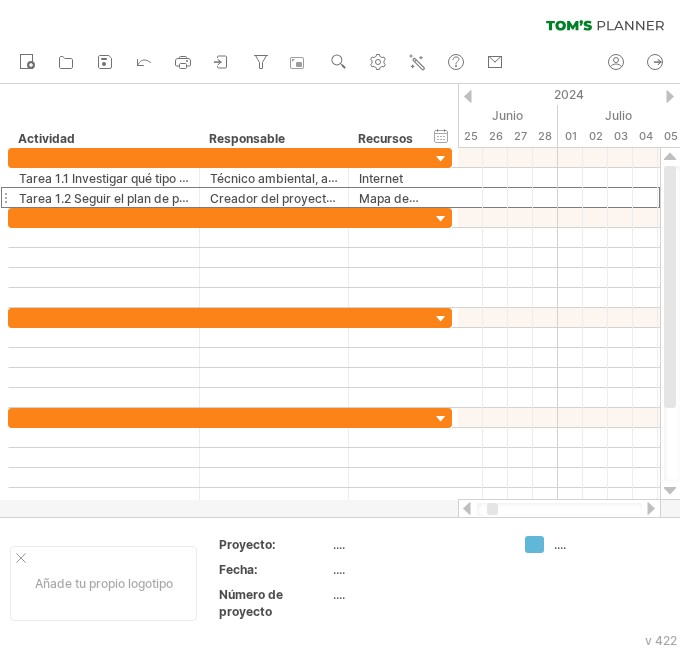drag, startPoint x: 503, startPoint y: 510, endPoint x: 491, endPoint y: 510, distance: 12 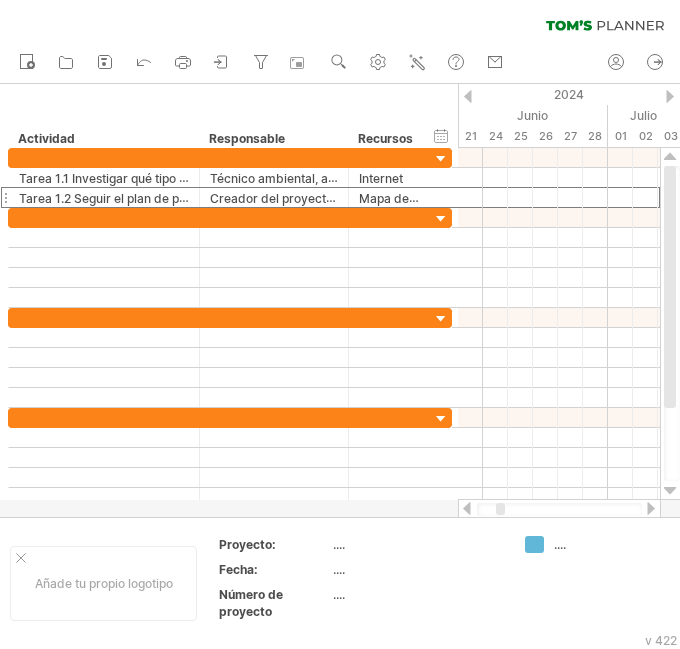 drag, startPoint x: 499, startPoint y: 510, endPoint x: 465, endPoint y: 510, distance: 34 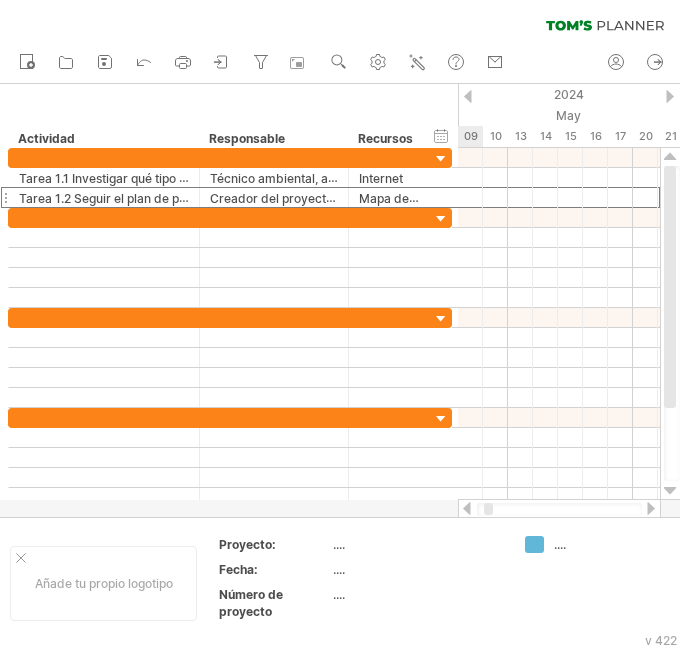 drag, startPoint x: 502, startPoint y: 509, endPoint x: 482, endPoint y: 511, distance: 20.09975 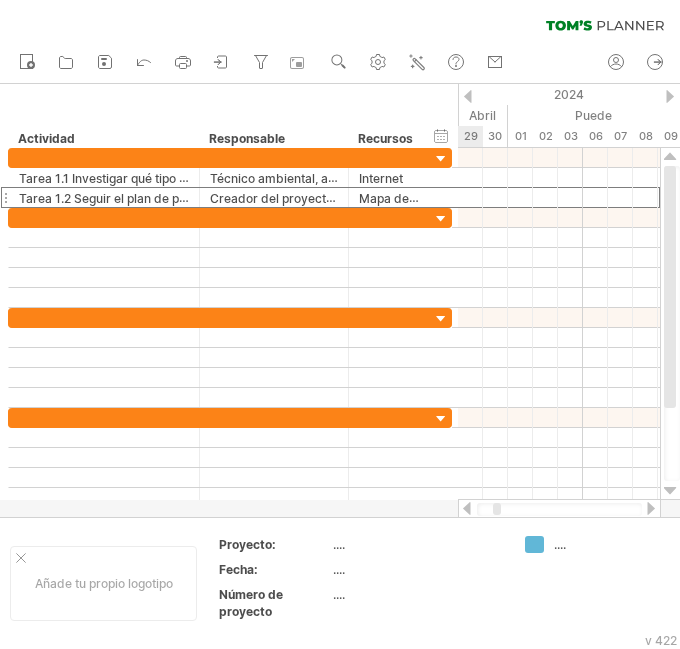 drag, startPoint x: 496, startPoint y: 511, endPoint x: 478, endPoint y: 513, distance: 18.110771 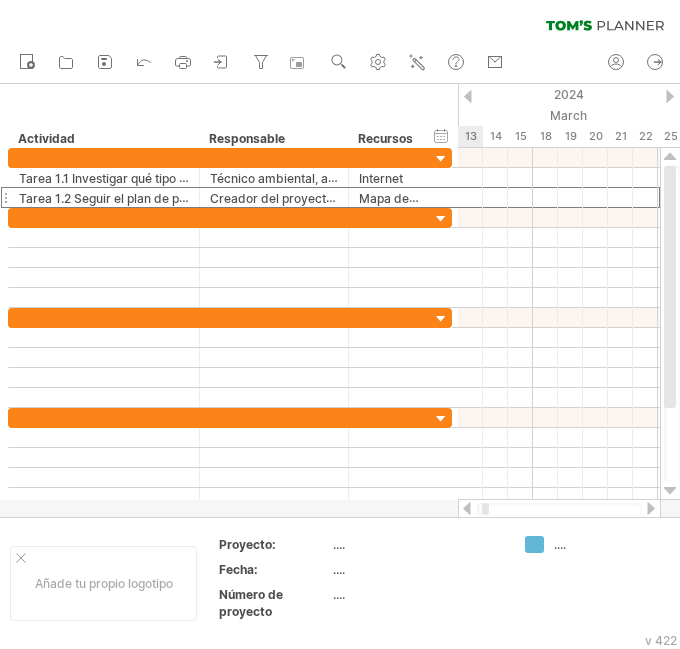 drag, startPoint x: 496, startPoint y: 511, endPoint x: 482, endPoint y: 513, distance: 14.142136 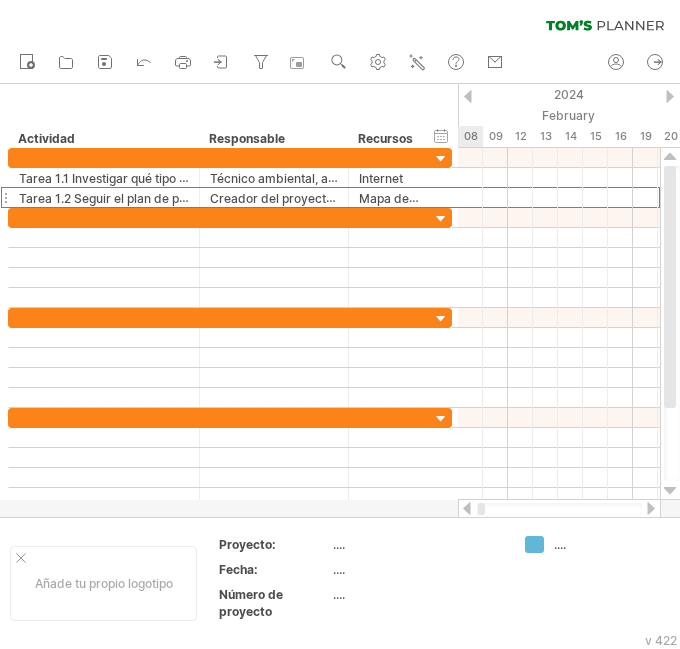 click at bounding box center [481, 509] 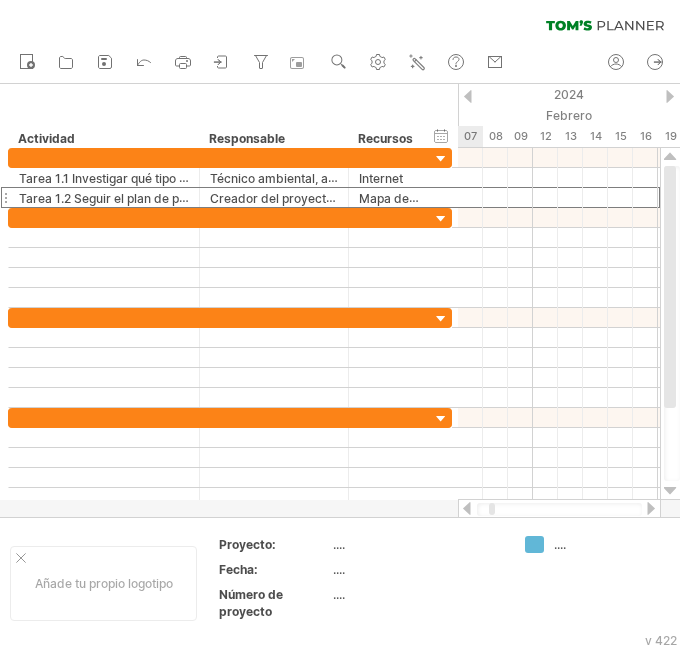 click at bounding box center [492, 509] 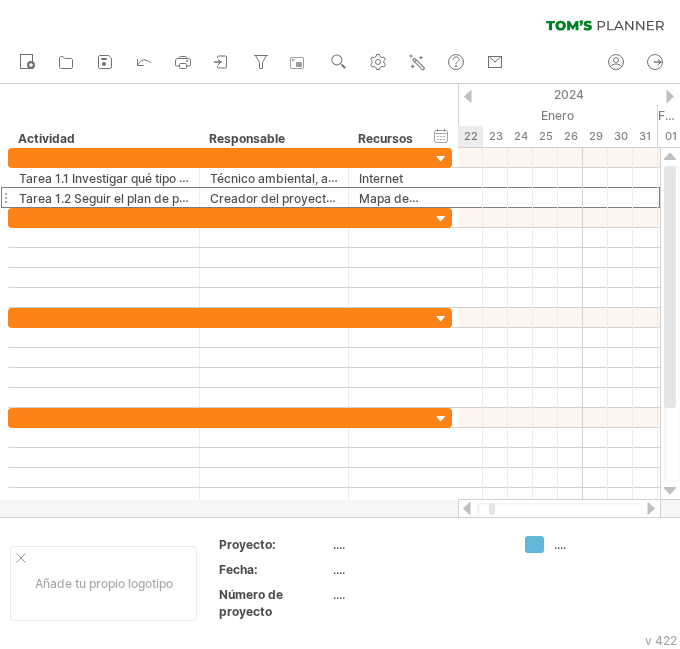 click at bounding box center (559, 509) 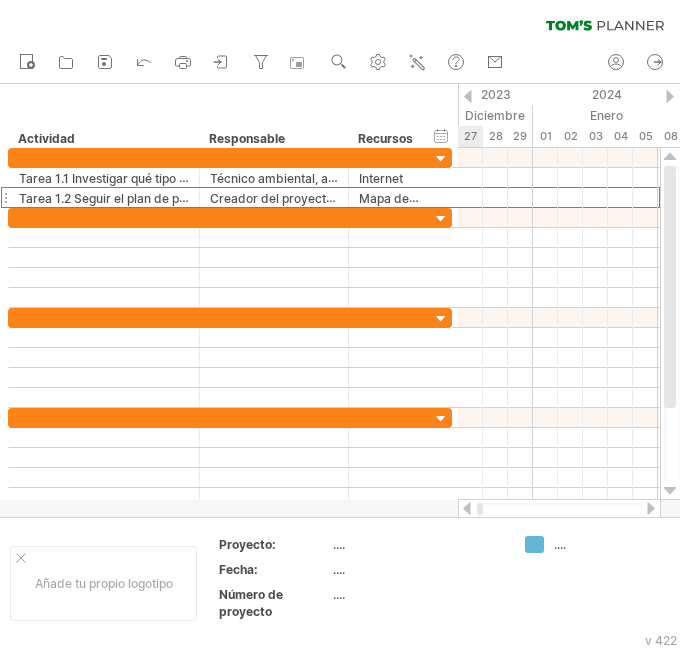drag, startPoint x: 491, startPoint y: 510, endPoint x: 475, endPoint y: 510, distance: 16 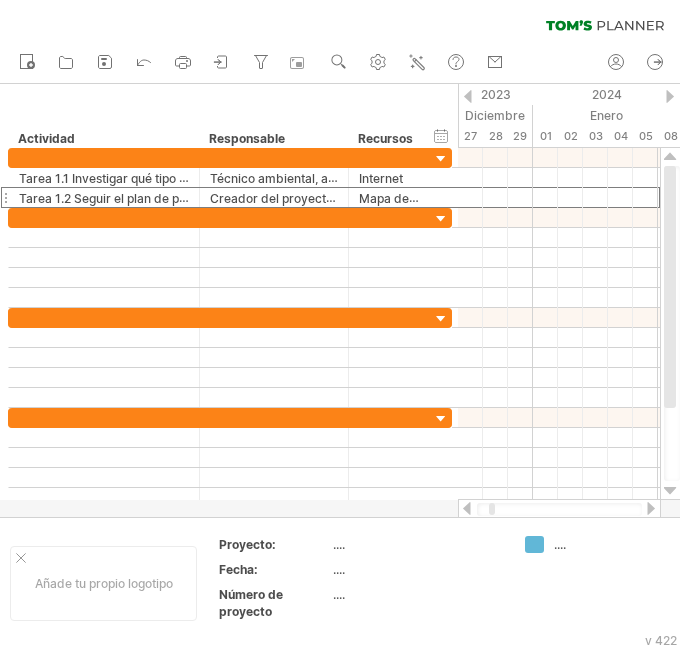 click at bounding box center (670, 96) 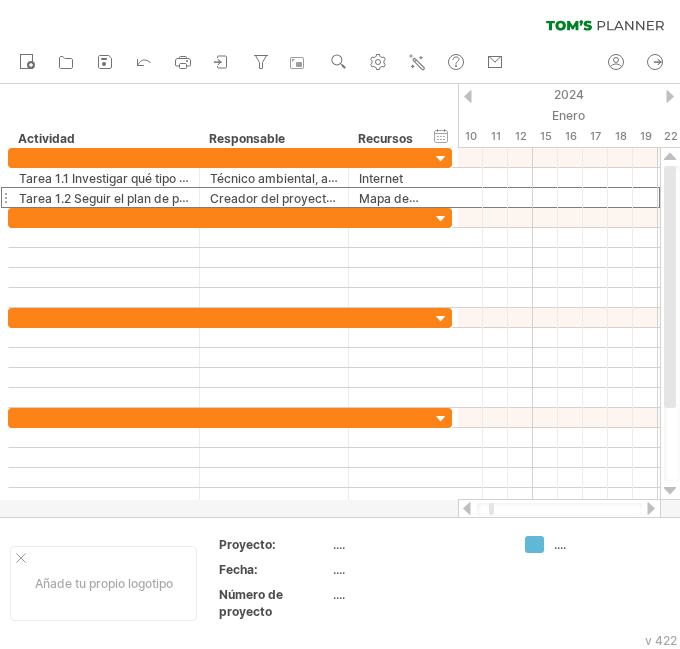 click at bounding box center (670, 96) 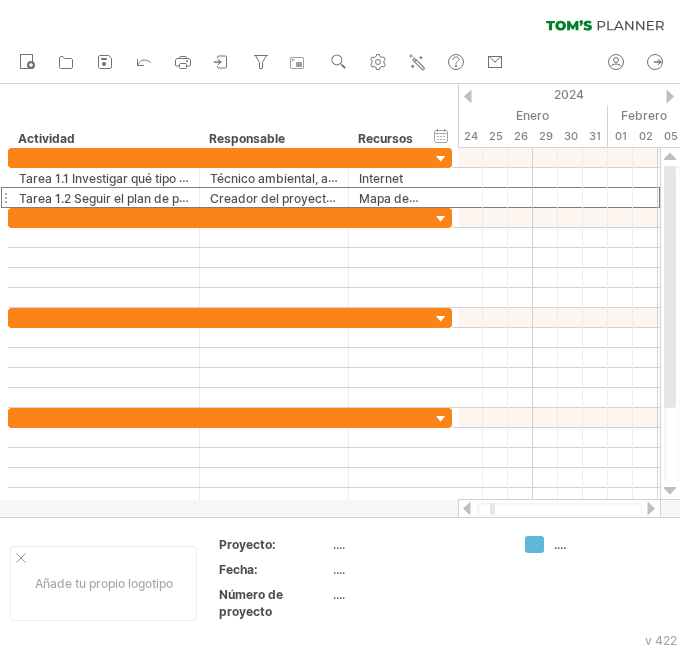 click at bounding box center (670, 96) 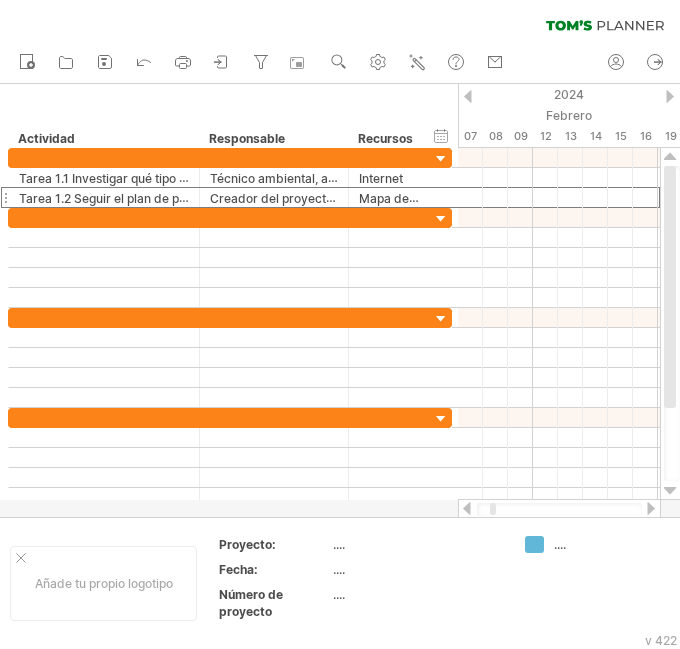 click at bounding box center (670, 96) 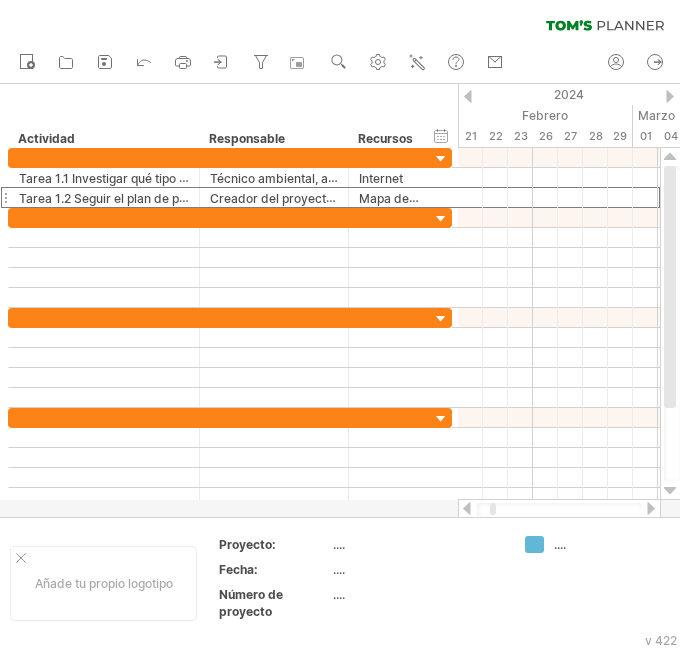 click at bounding box center (670, 96) 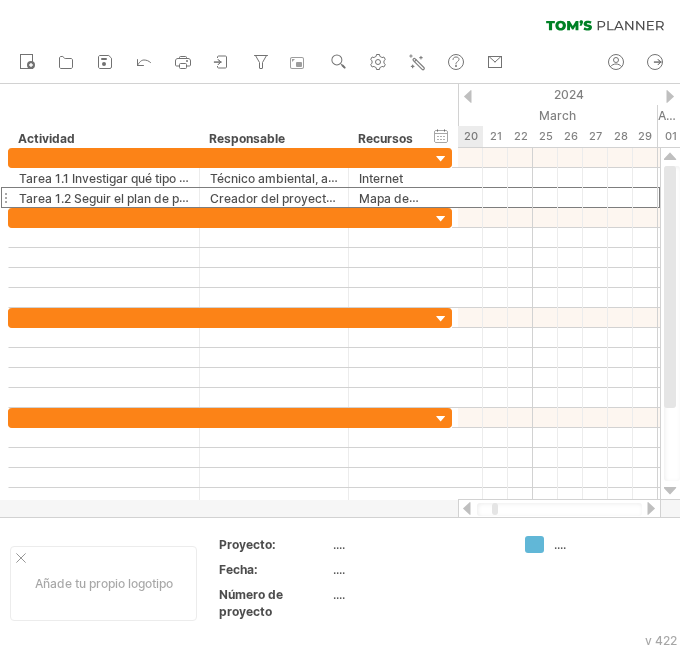 click at bounding box center [670, 96] 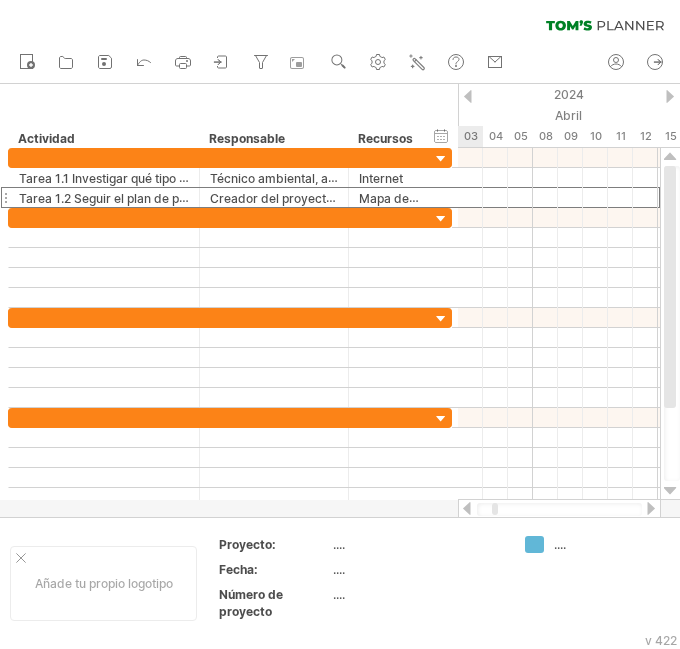 click at bounding box center [670, 96] 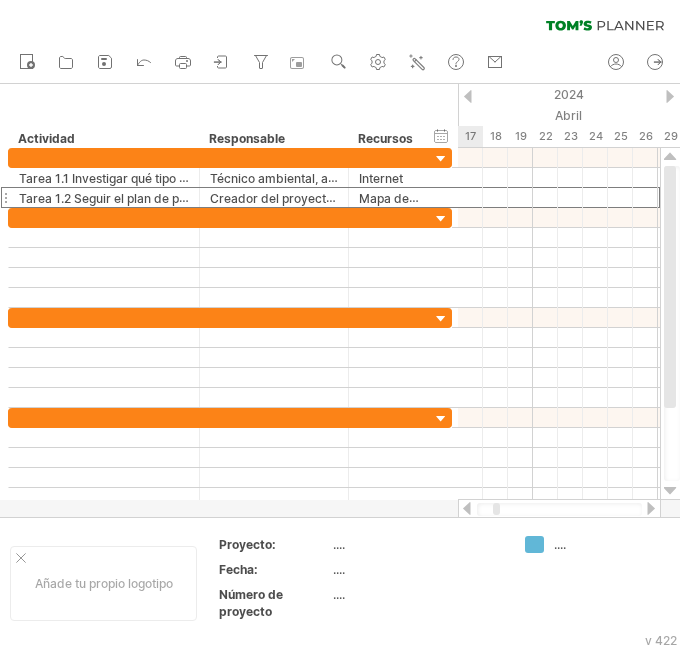 click at bounding box center (670, 96) 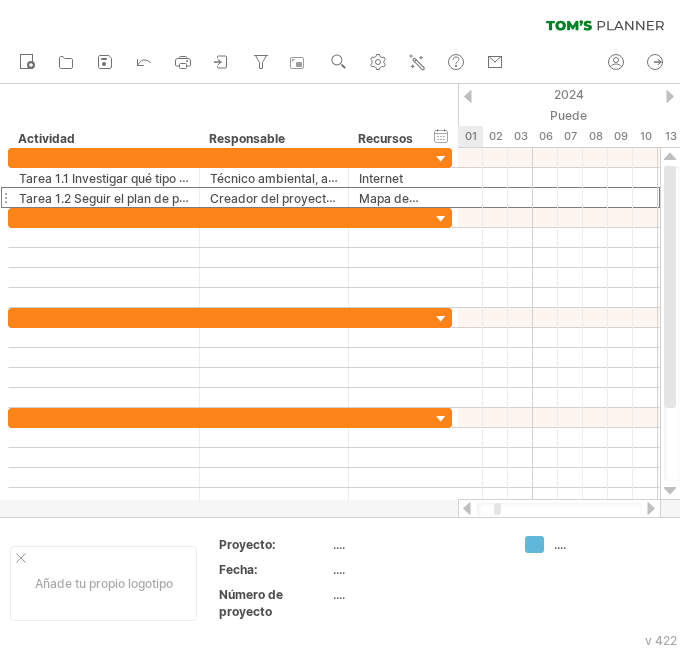 click at bounding box center [670, 96] 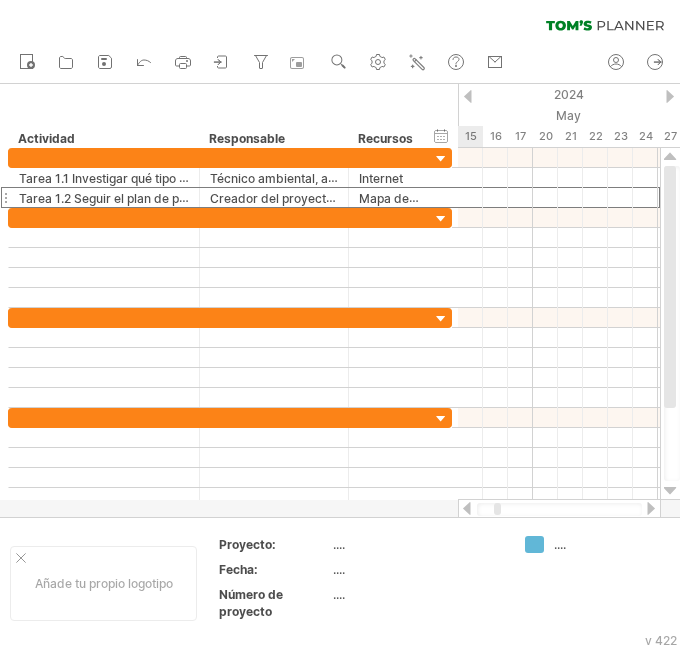 click at bounding box center [670, 96] 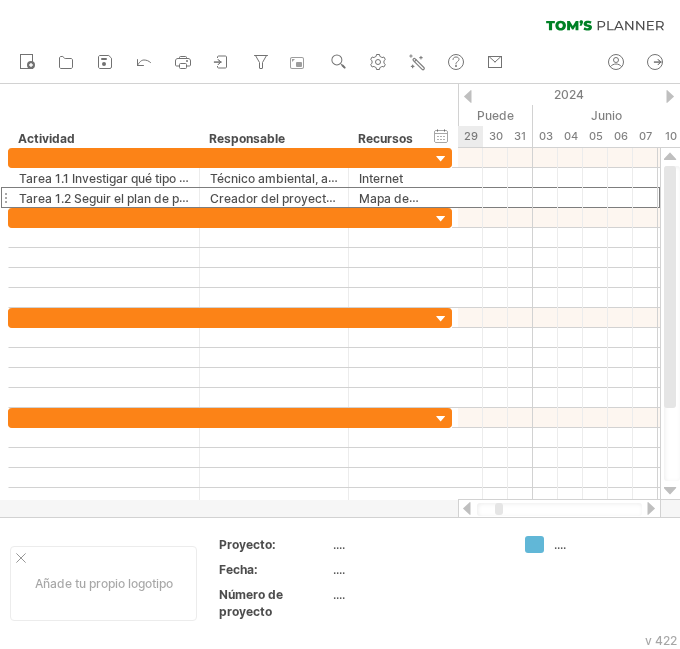 click at bounding box center [670, 96] 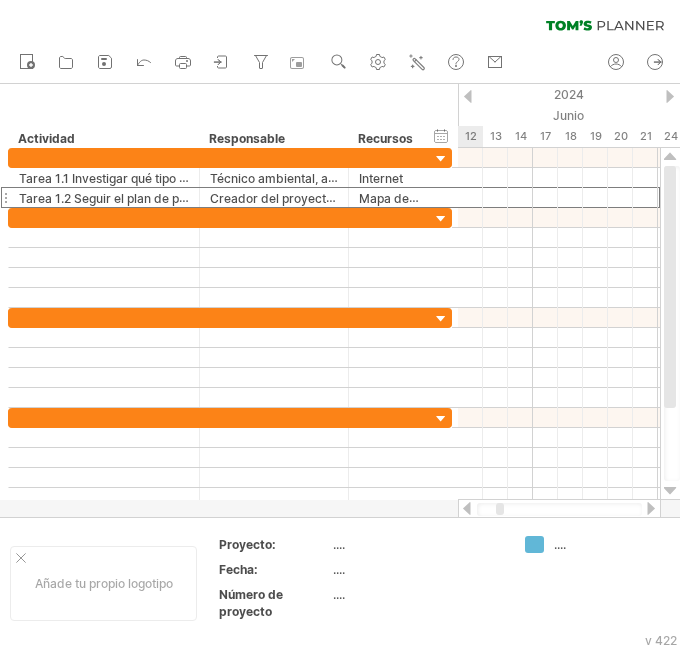 click at bounding box center (670, 96) 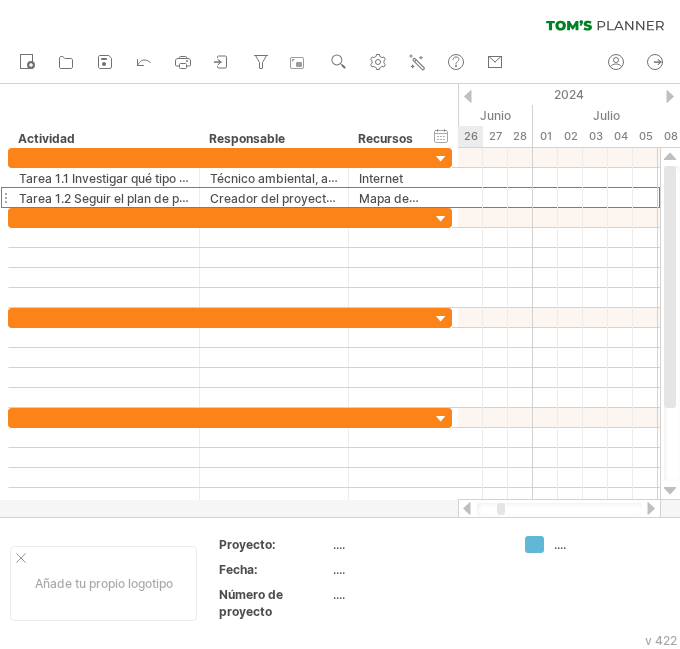click at bounding box center [670, 96] 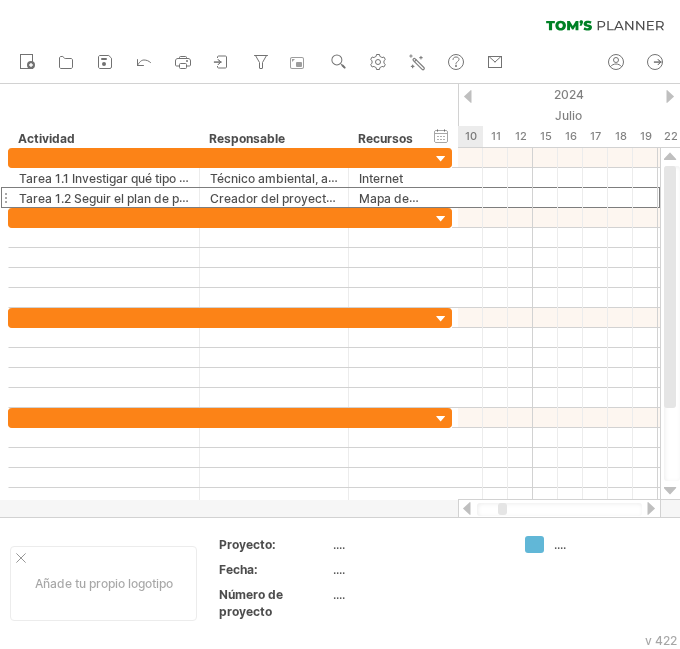 click at bounding box center (670, 96) 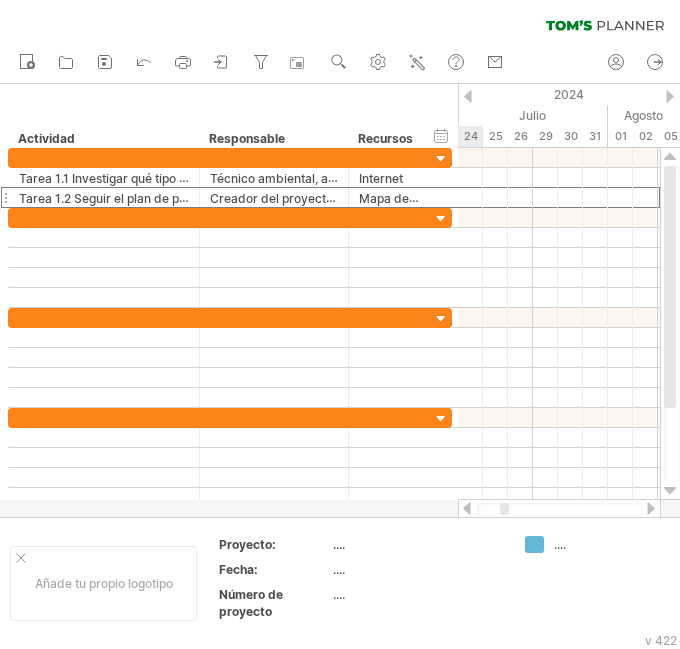 click at bounding box center [670, 96] 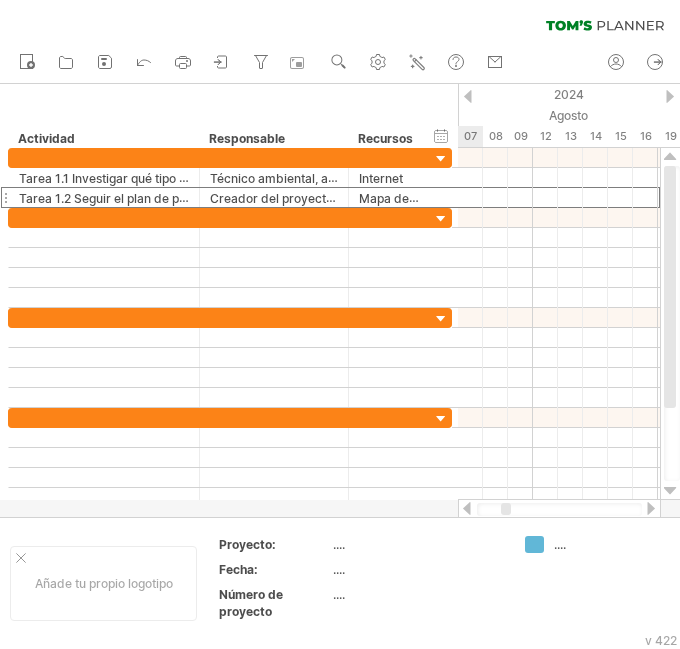 click at bounding box center (670, 96) 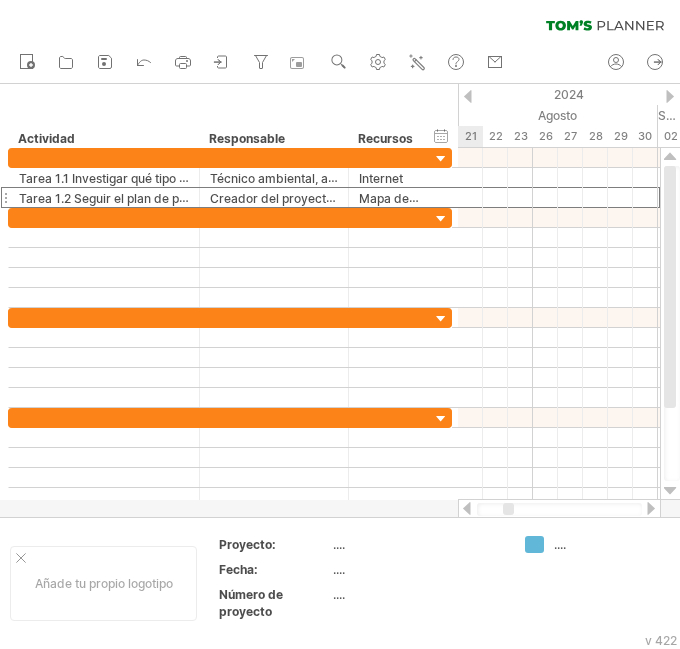 click at bounding box center [670, 96] 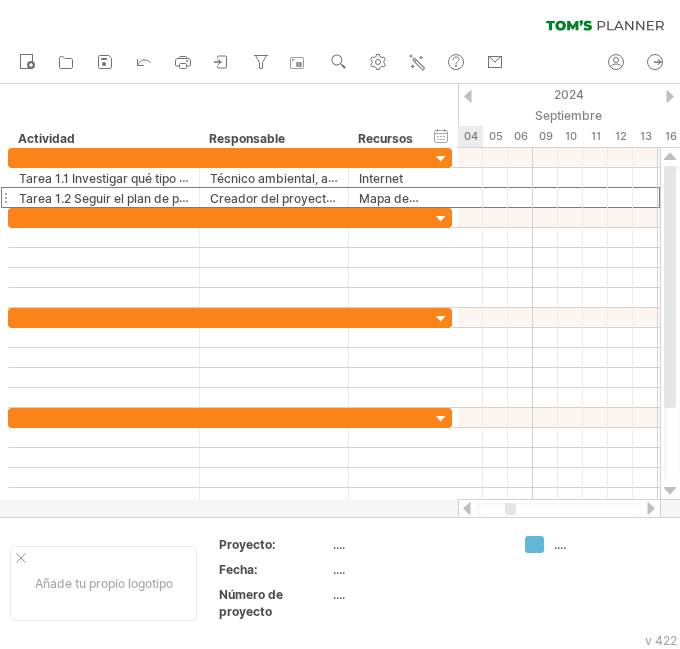 click at bounding box center (670, 96) 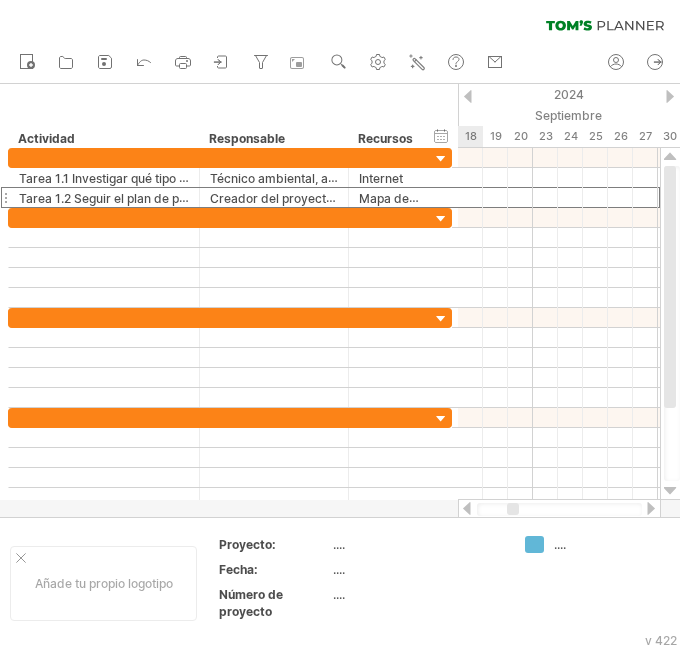 click at bounding box center (670, 96) 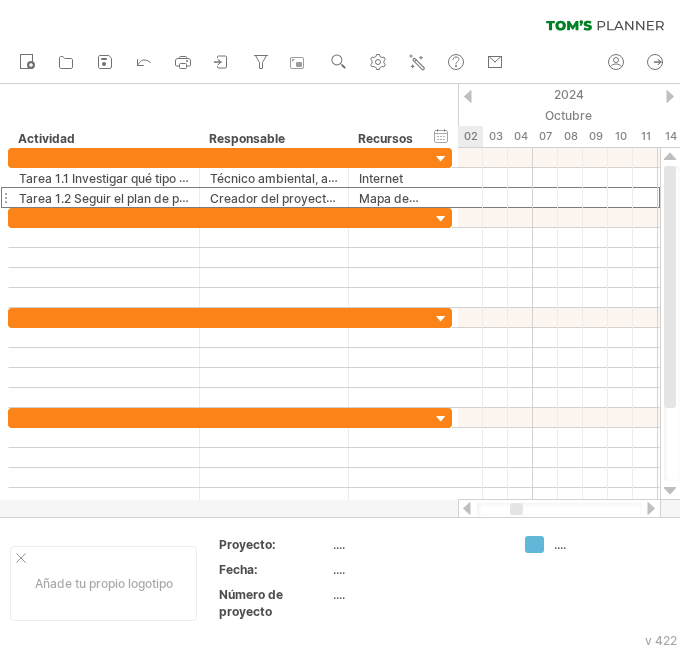 click at bounding box center (670, 96) 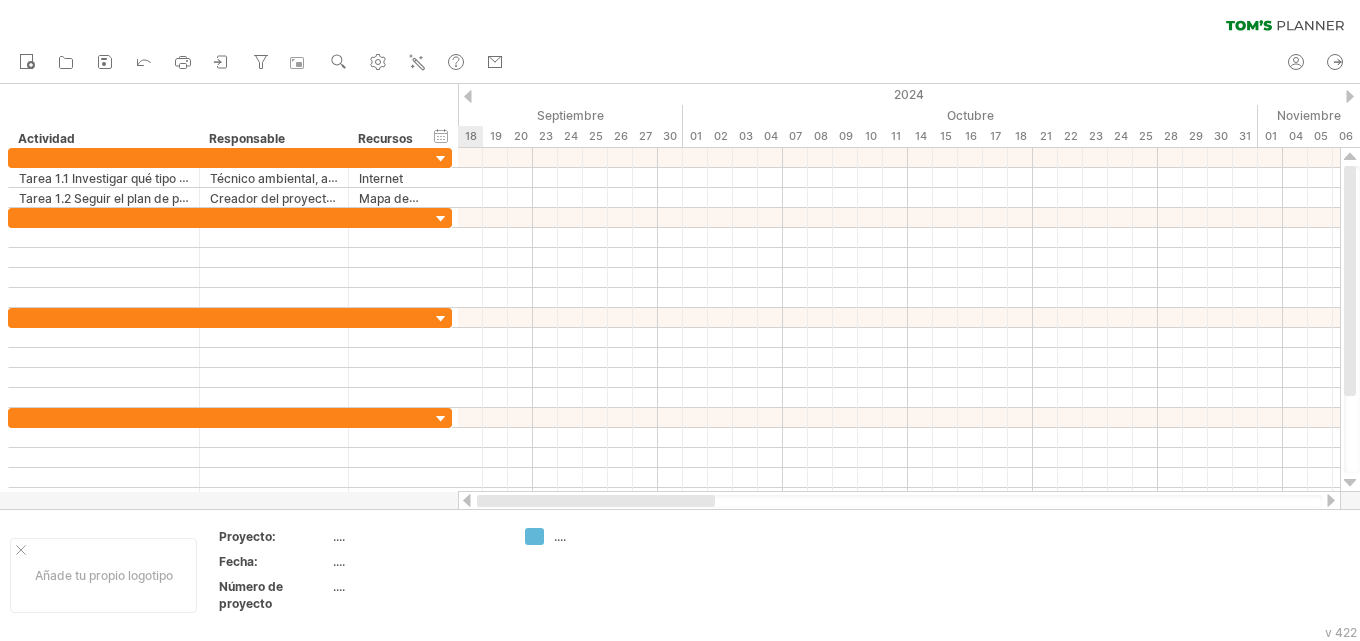 drag, startPoint x: 757, startPoint y: 502, endPoint x: 535, endPoint y: 500, distance: 222.009 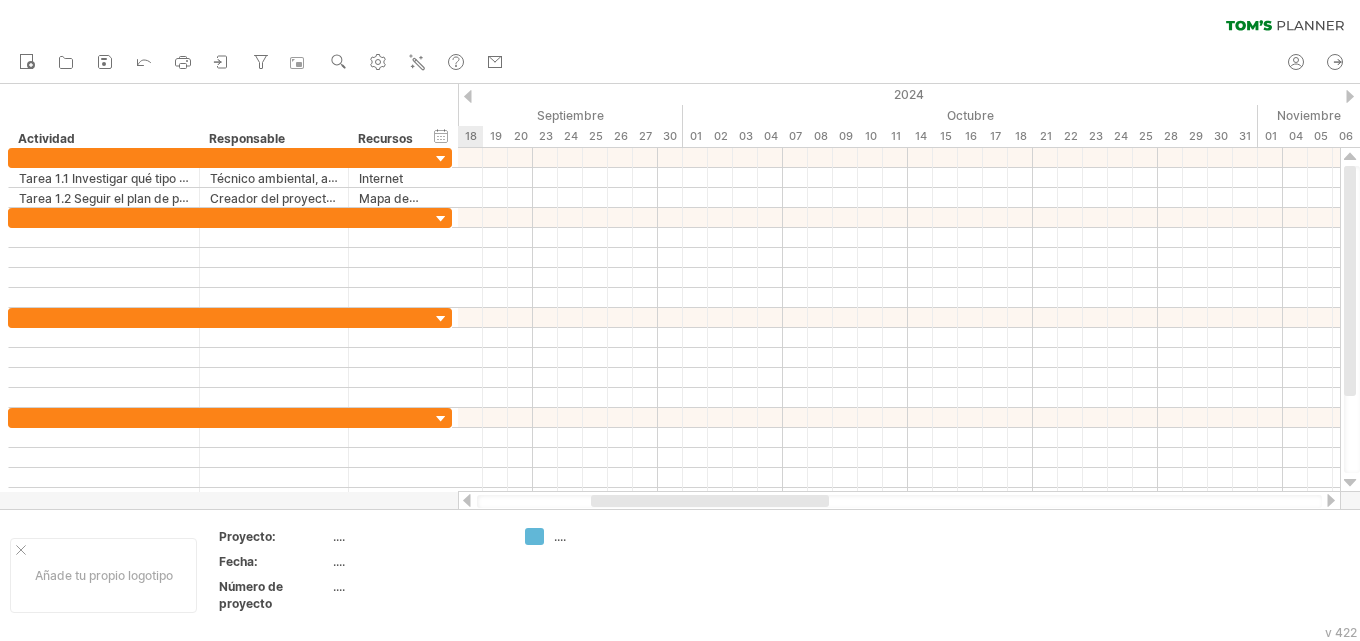 click at bounding box center [467, 500] 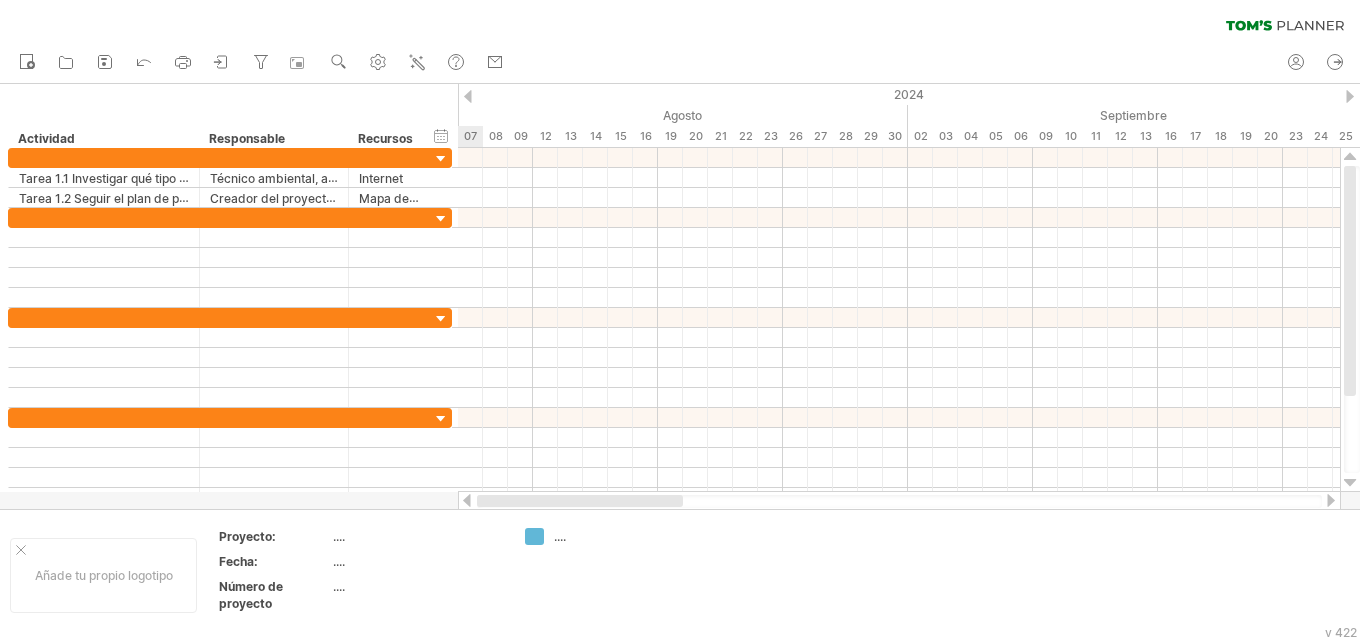 drag, startPoint x: 616, startPoint y: 497, endPoint x: 501, endPoint y: 506, distance: 115.35164 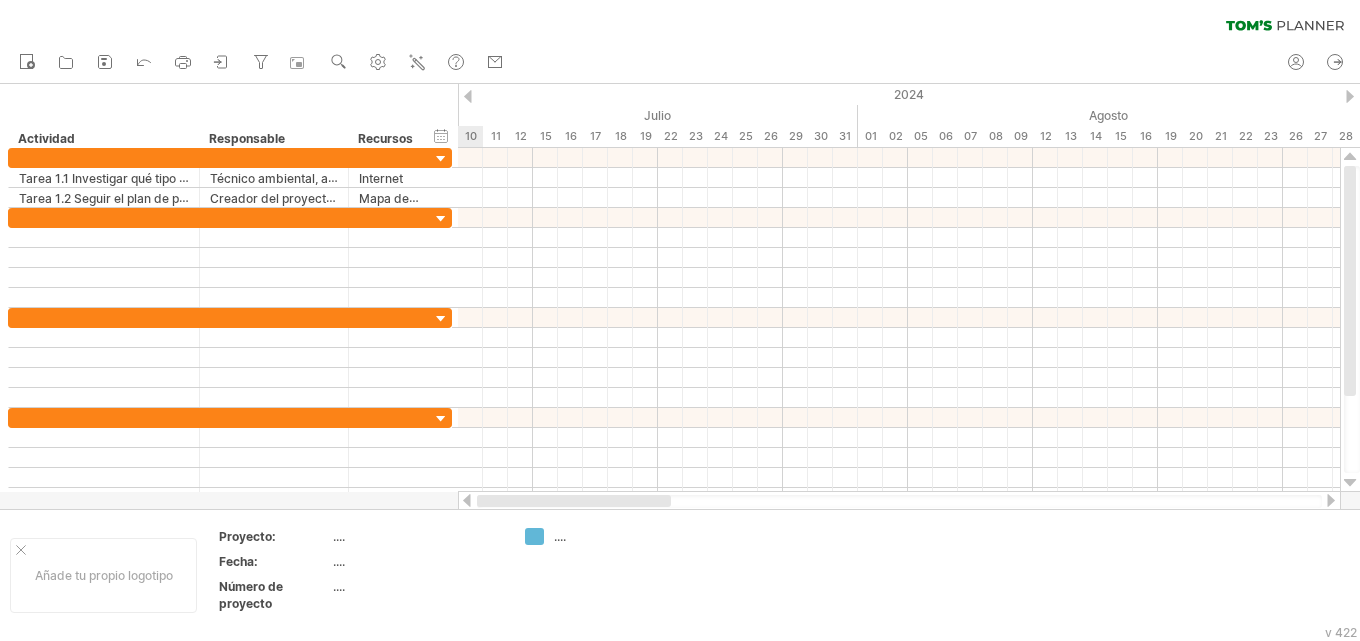 drag, startPoint x: 625, startPoint y: 501, endPoint x: 521, endPoint y: 502, distance: 104.00481 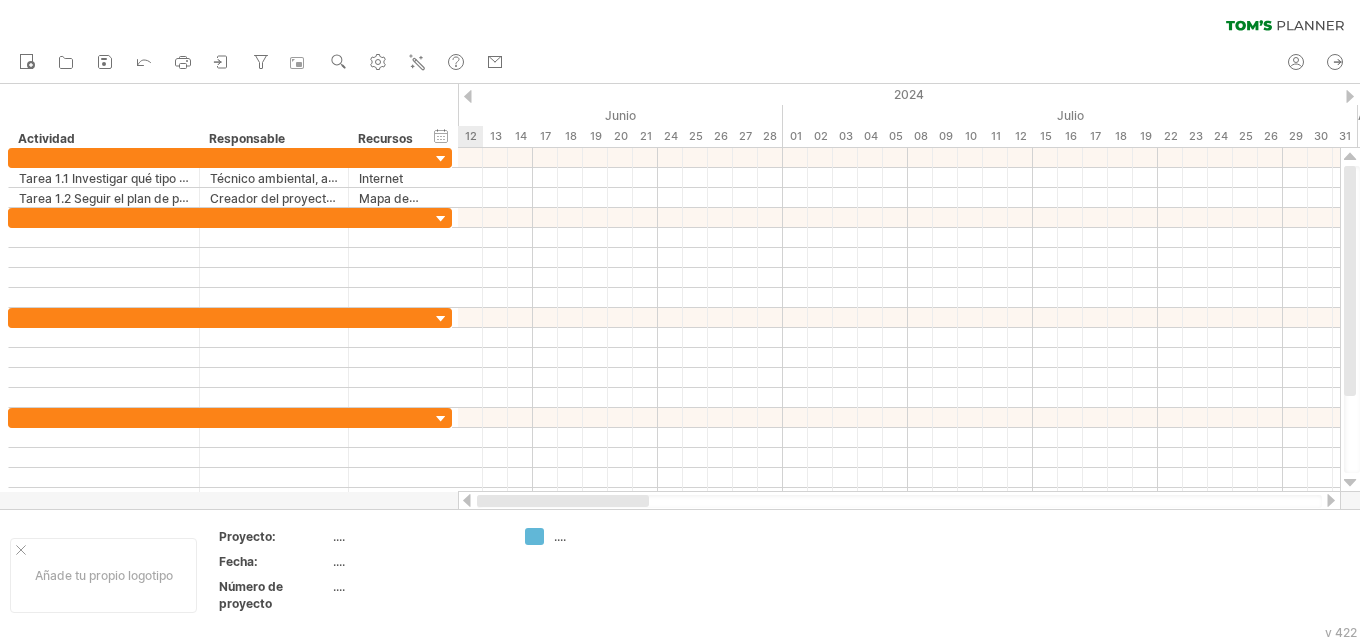 drag, startPoint x: 662, startPoint y: 501, endPoint x: 567, endPoint y: 500, distance: 95.005264 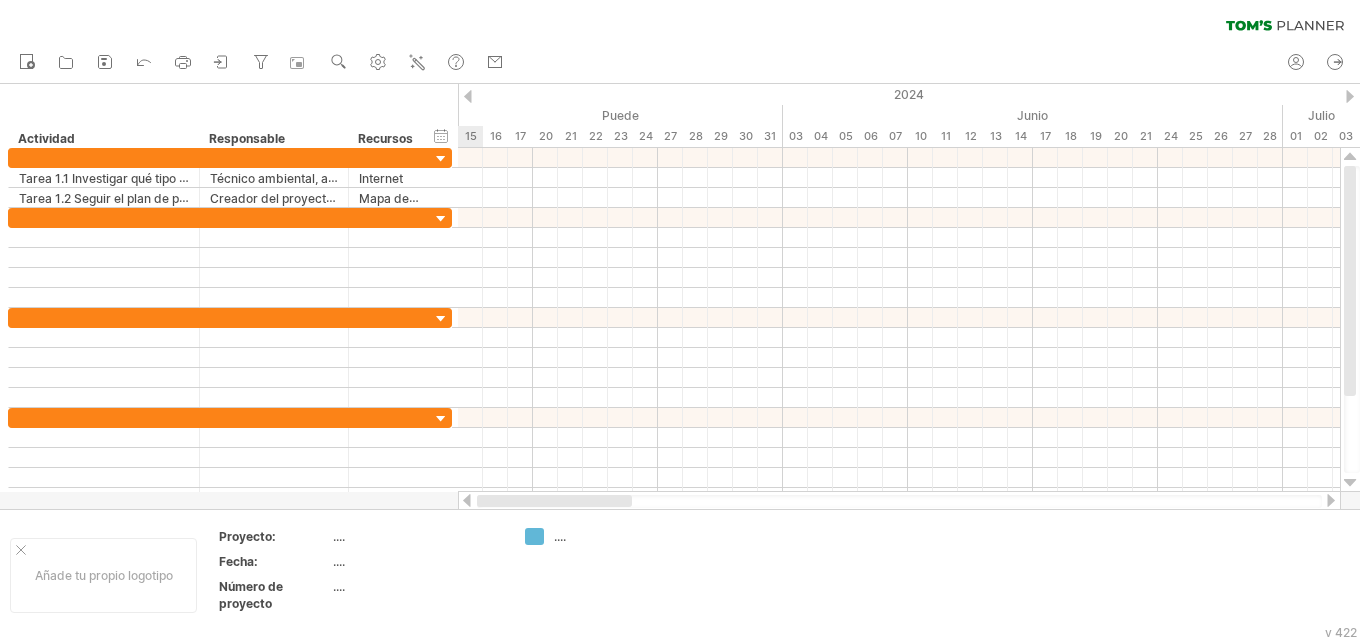 drag, startPoint x: 657, startPoint y: 501, endPoint x: 543, endPoint y: 501, distance: 114 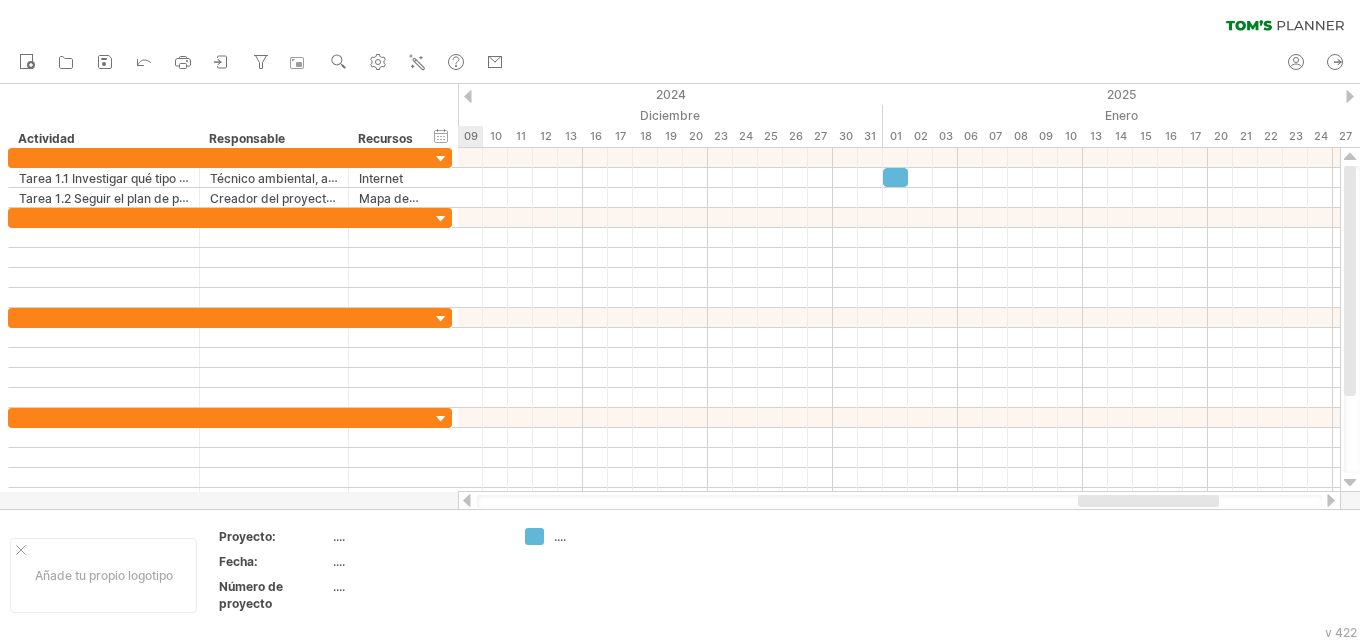 drag, startPoint x: 569, startPoint y: 496, endPoint x: 1177, endPoint y: 500, distance: 608.0132 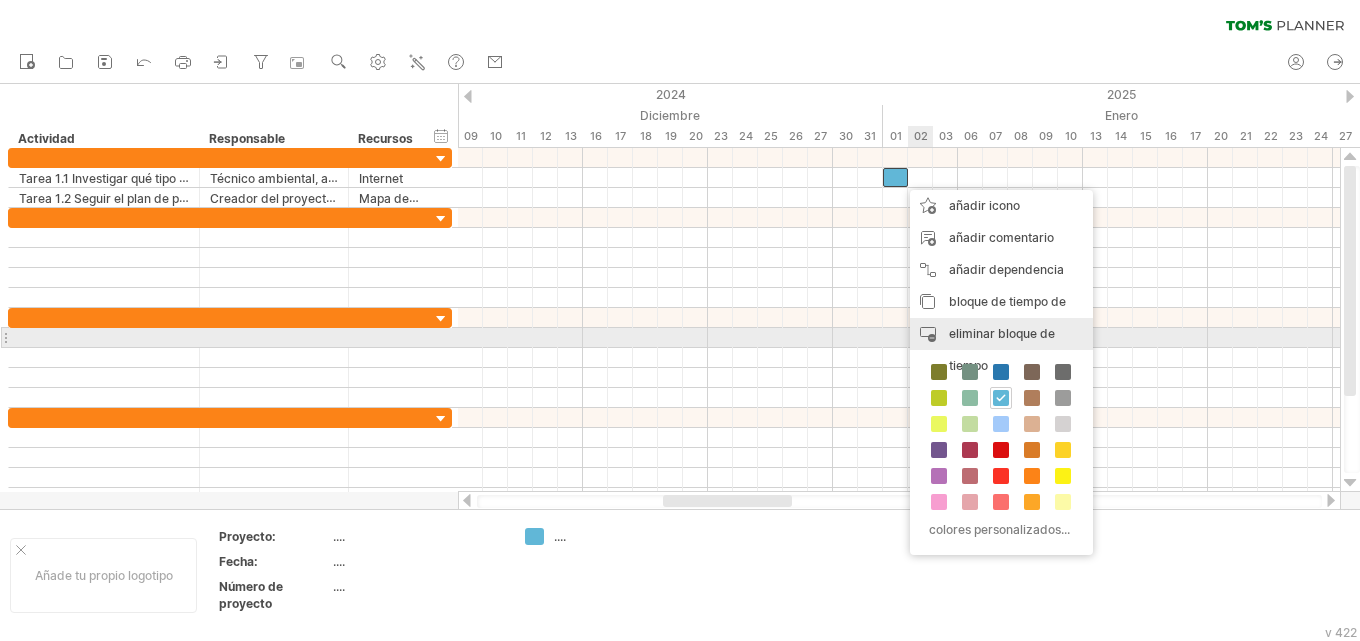 click on "eliminar bloque de tiempo" at bounding box center [1002, 349] 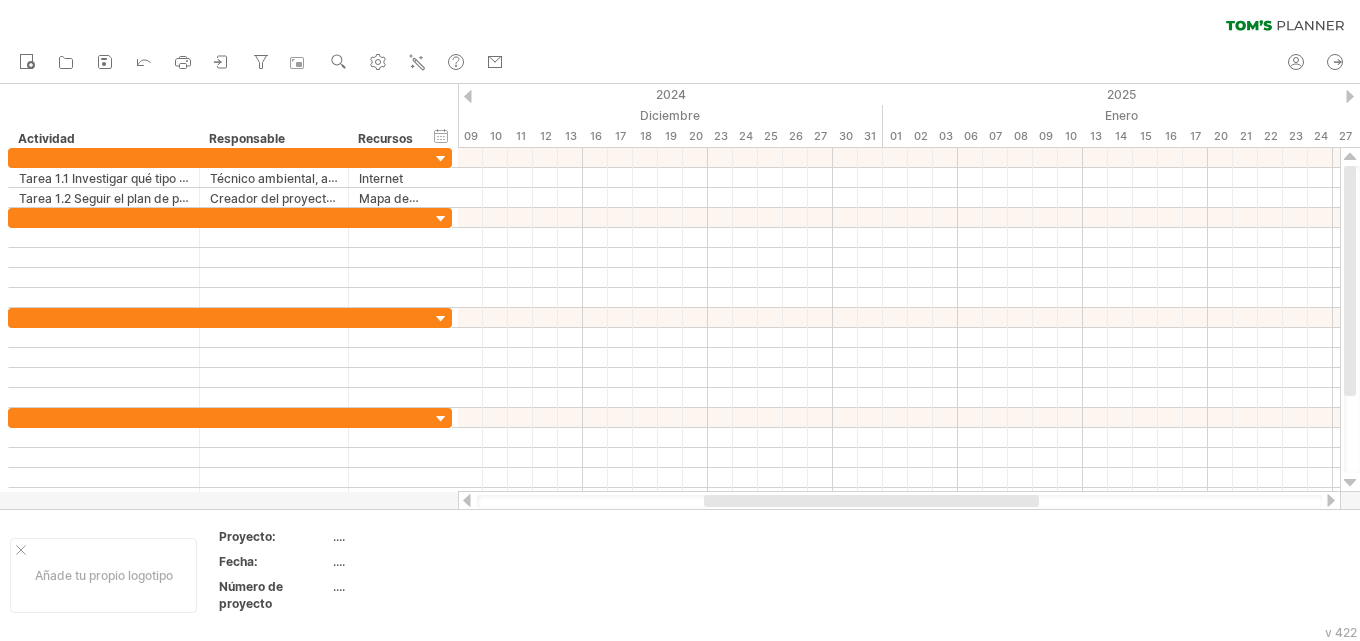 click at bounding box center [1350, 96] 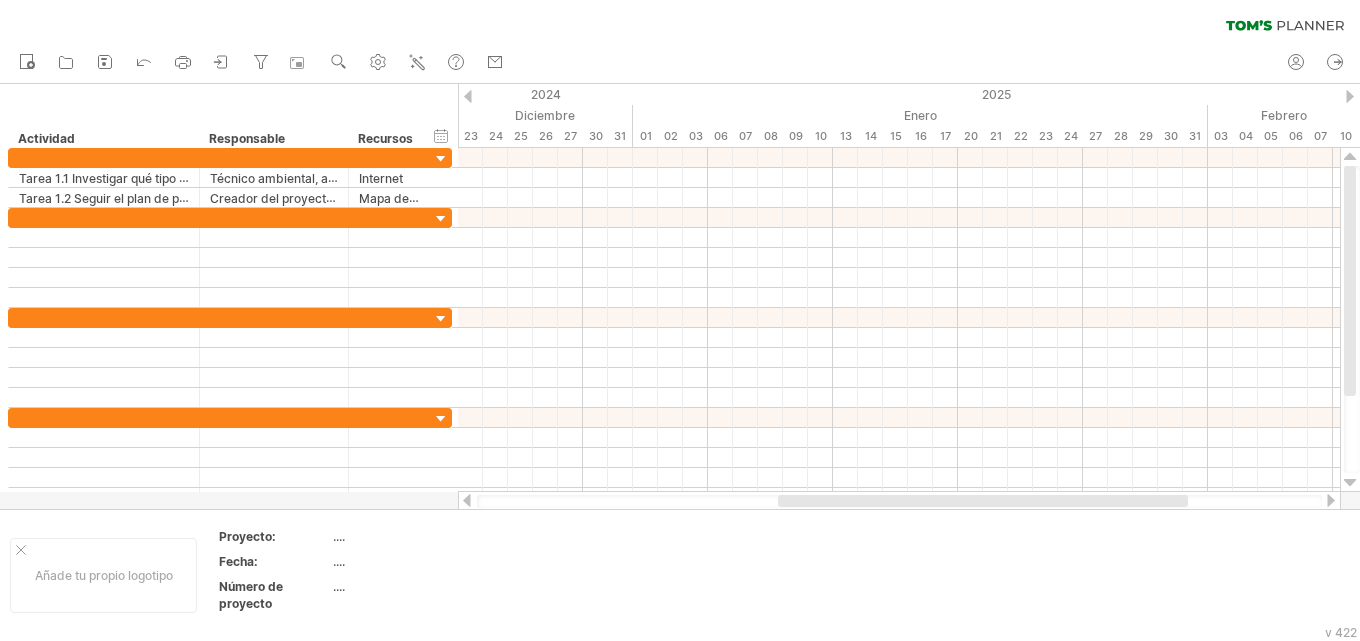 click at bounding box center (1350, 96) 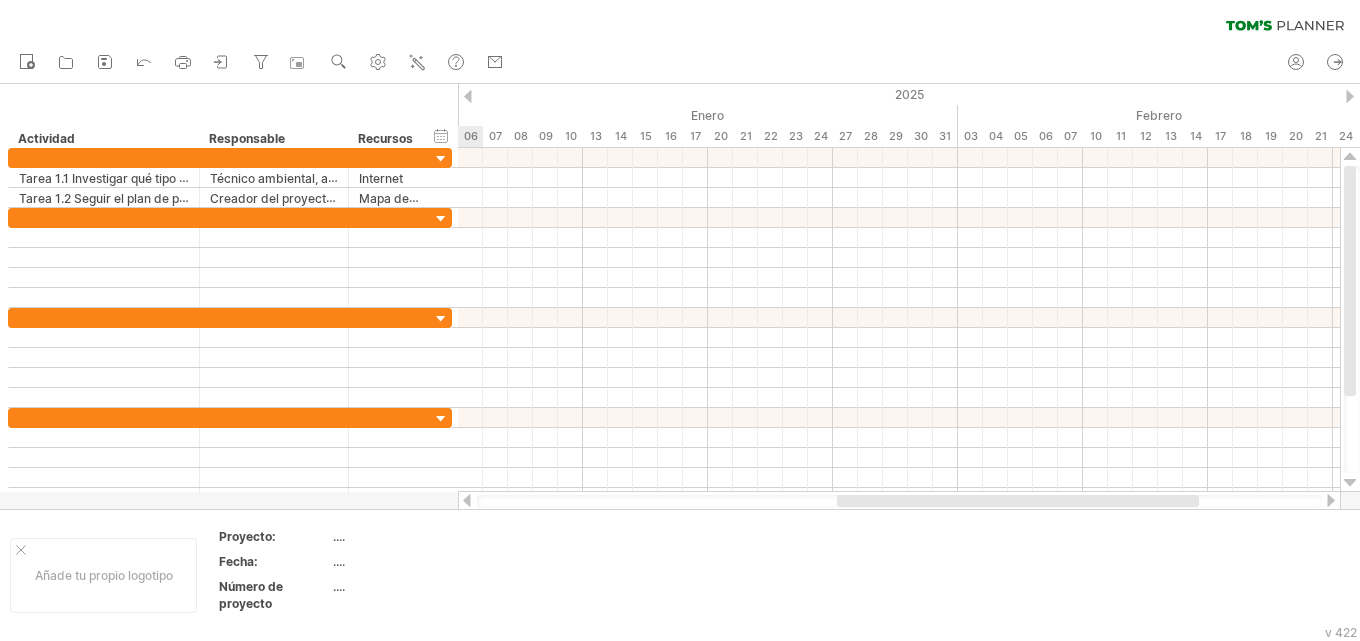 click at bounding box center [1350, 96] 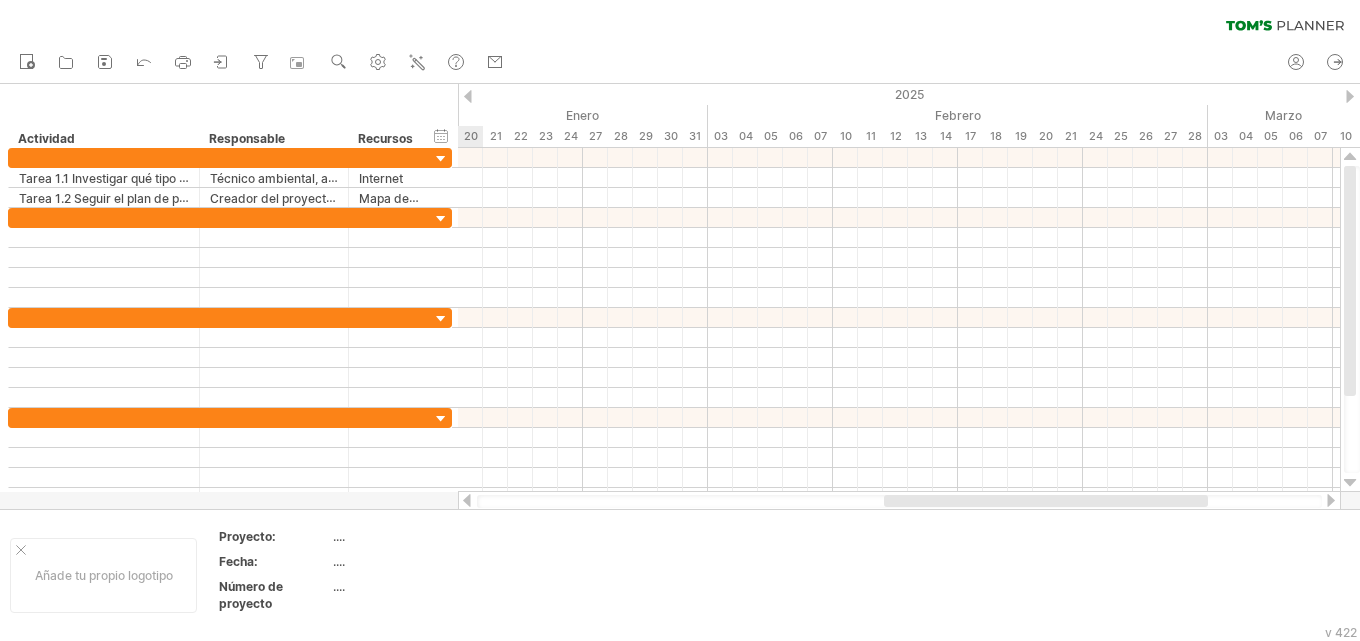 click at bounding box center [1350, 96] 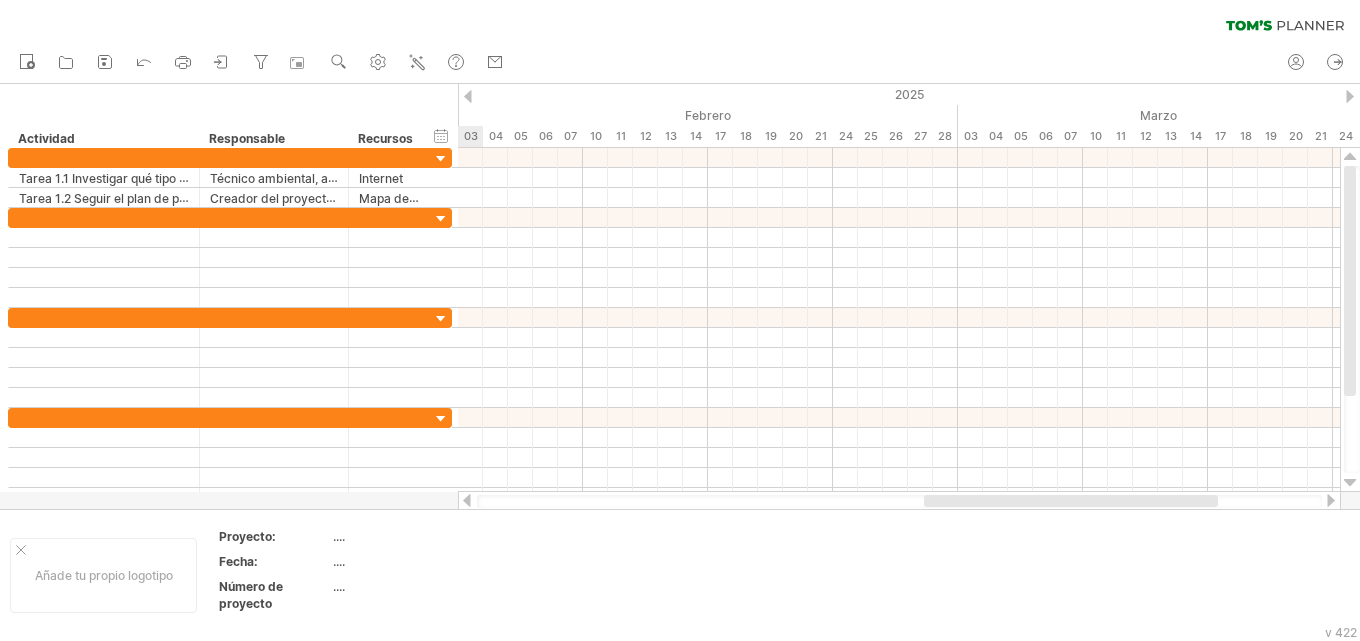 click at bounding box center [1350, 96] 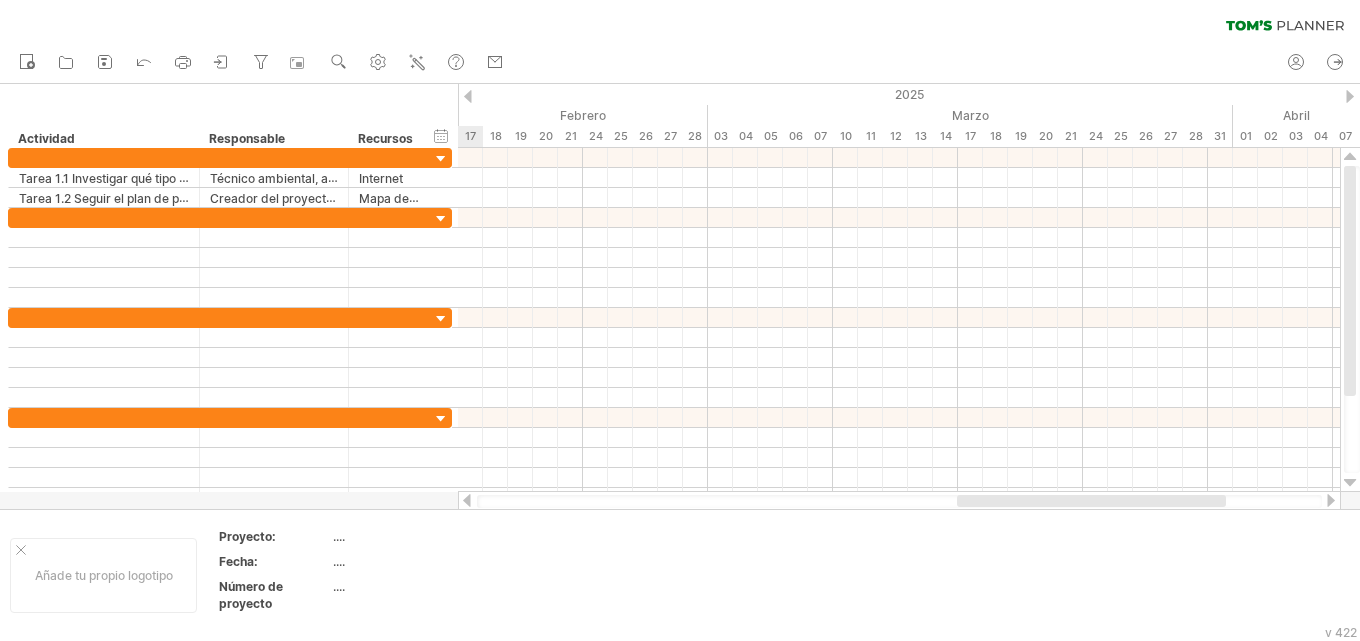 click at bounding box center (1350, 96) 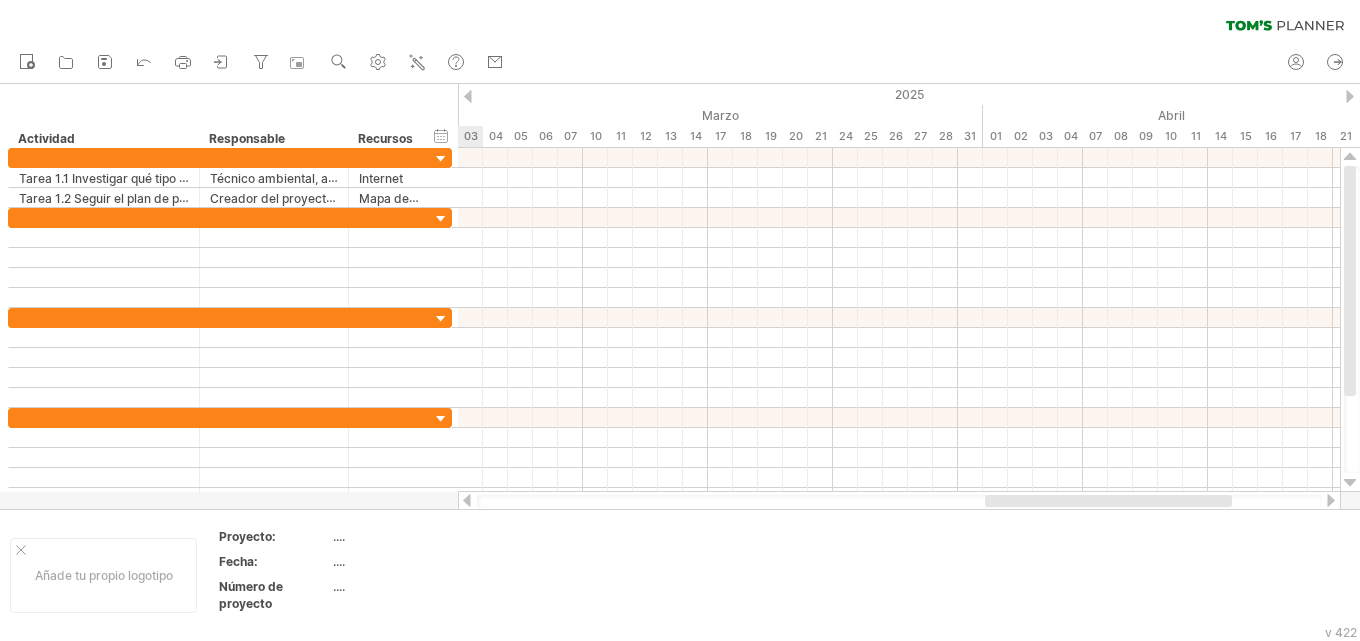 click at bounding box center (1350, 96) 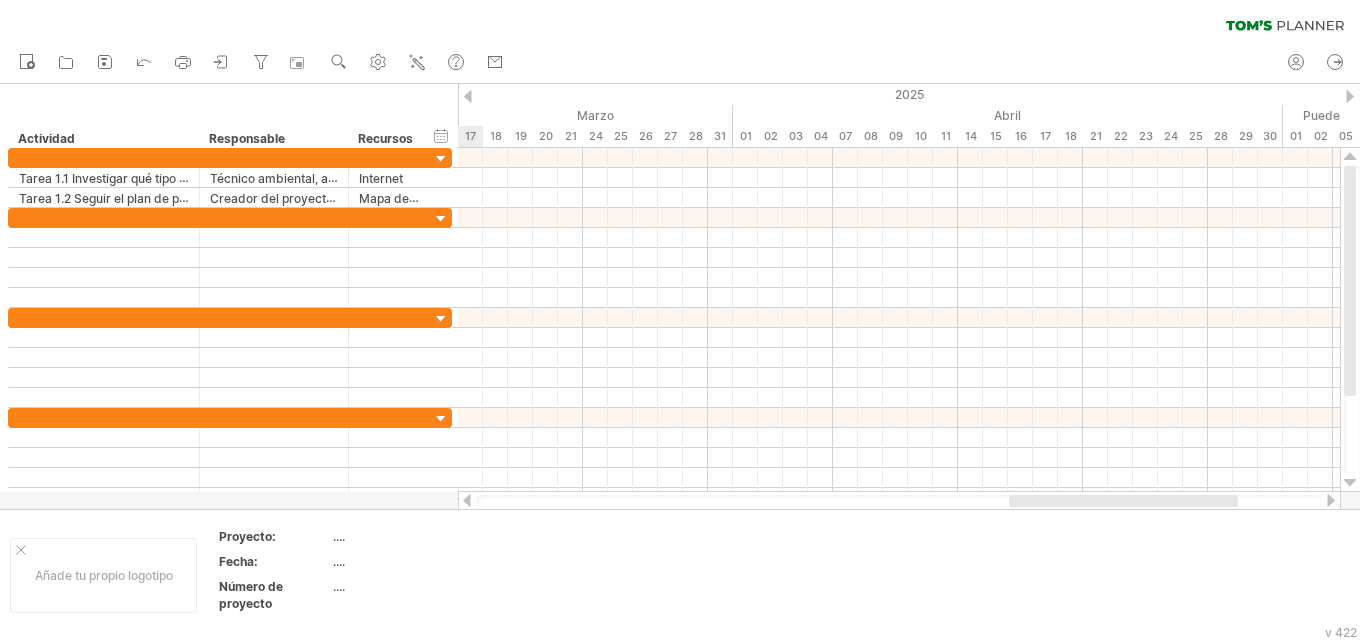 click at bounding box center [1350, 96] 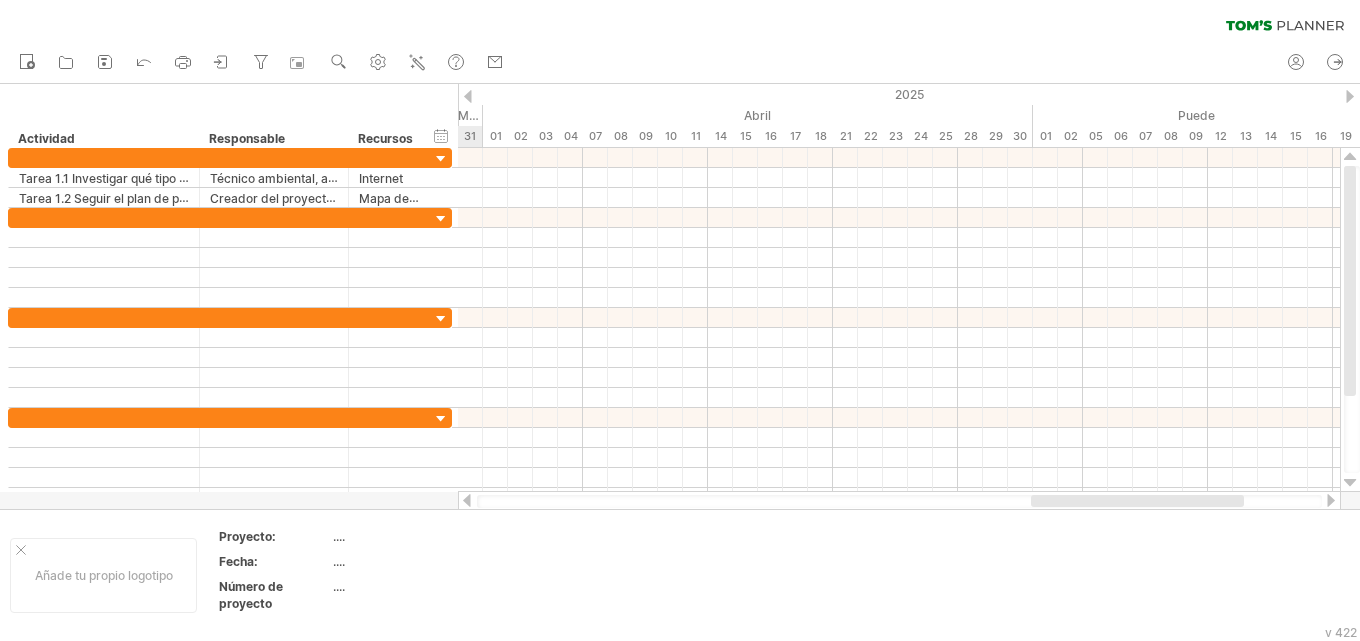 click at bounding box center (1350, 96) 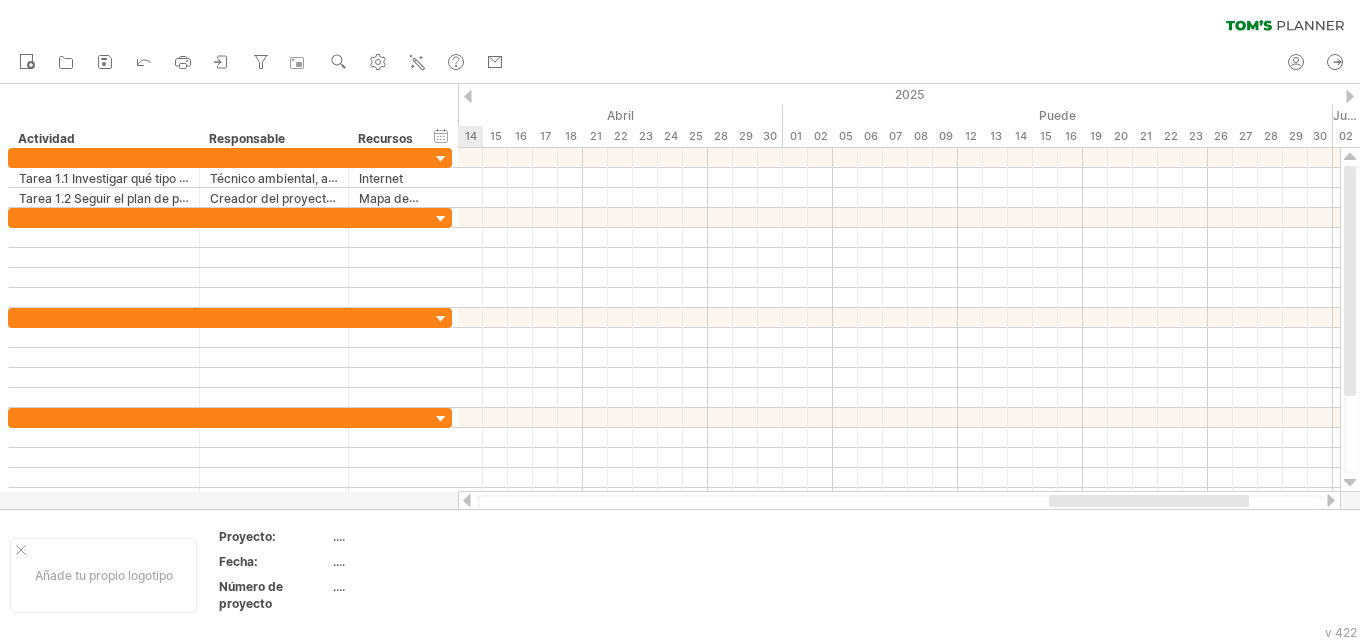 click at bounding box center [1350, 96] 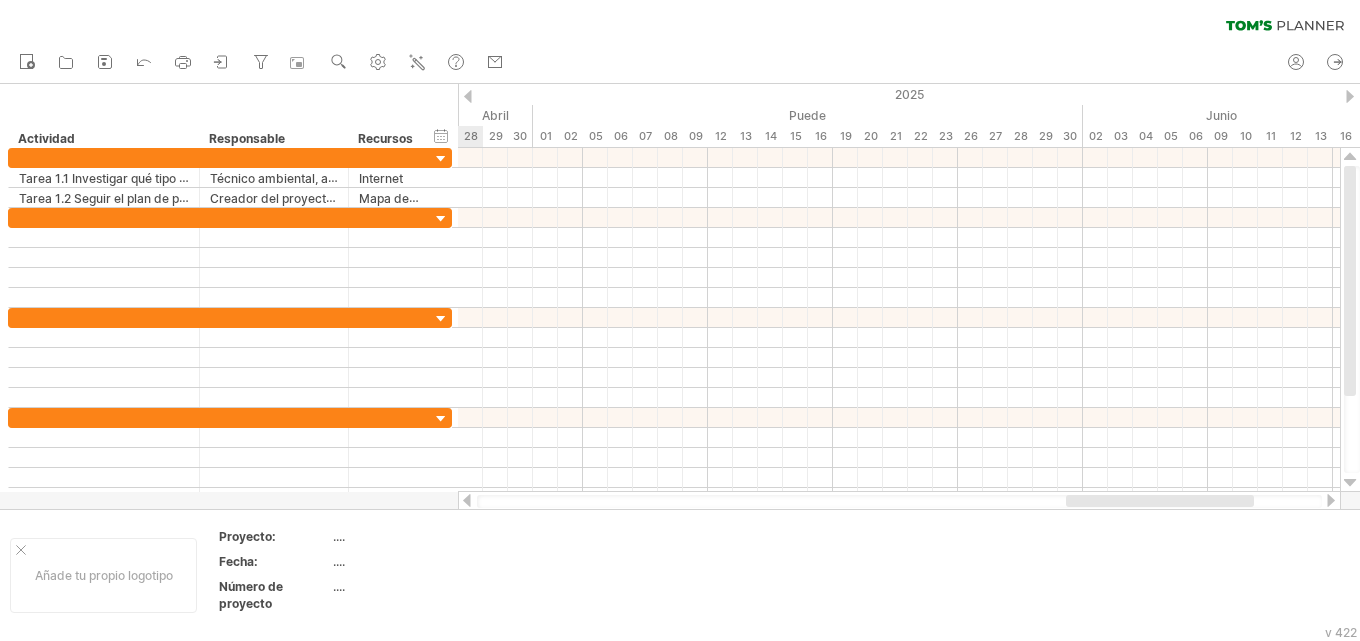 click at bounding box center (1350, 96) 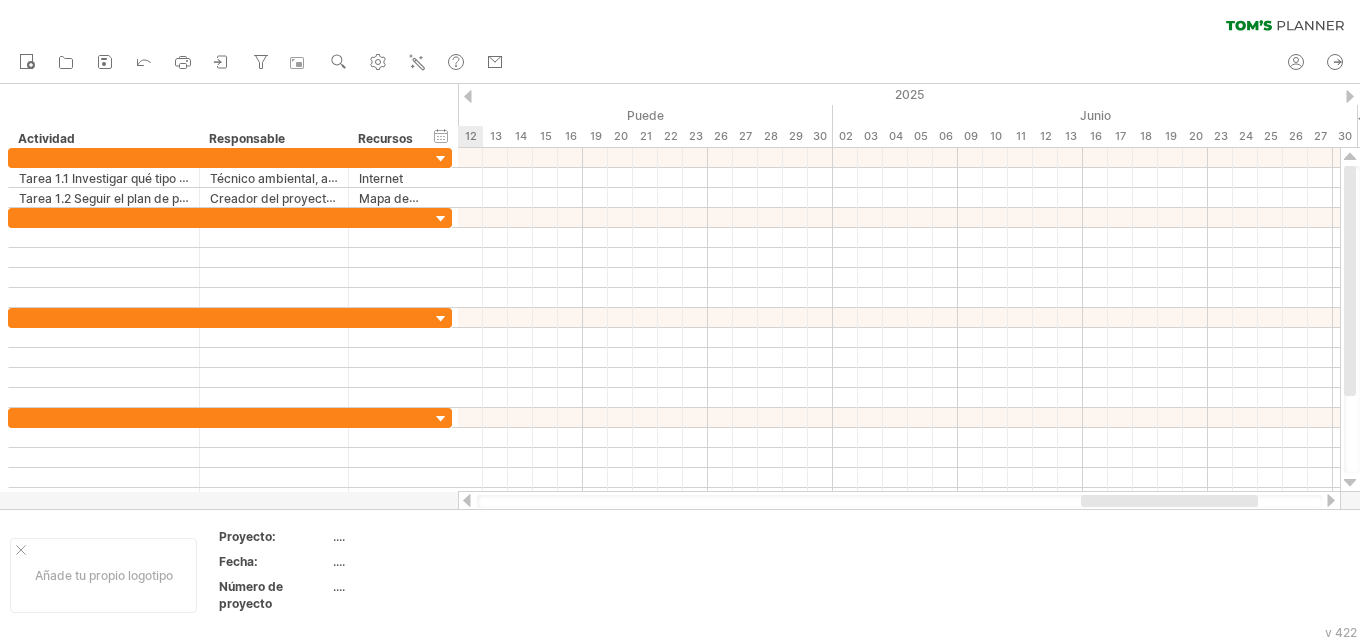click at bounding box center [1350, 96] 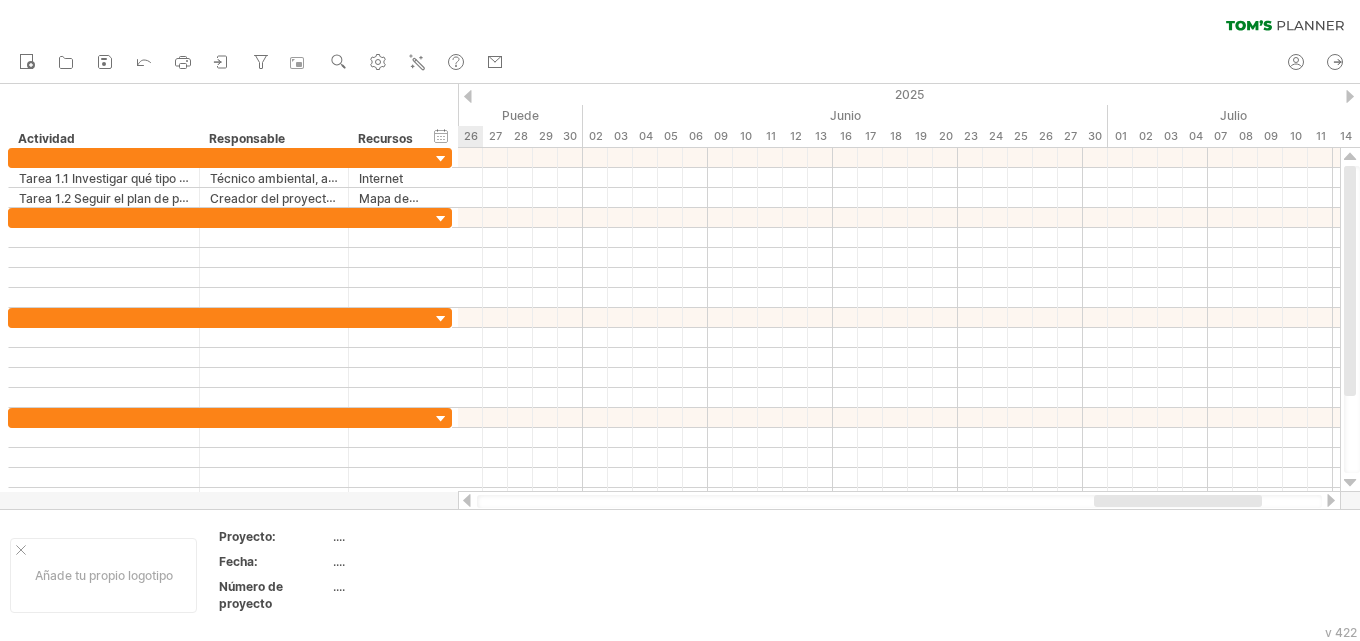 click at bounding box center (1350, 96) 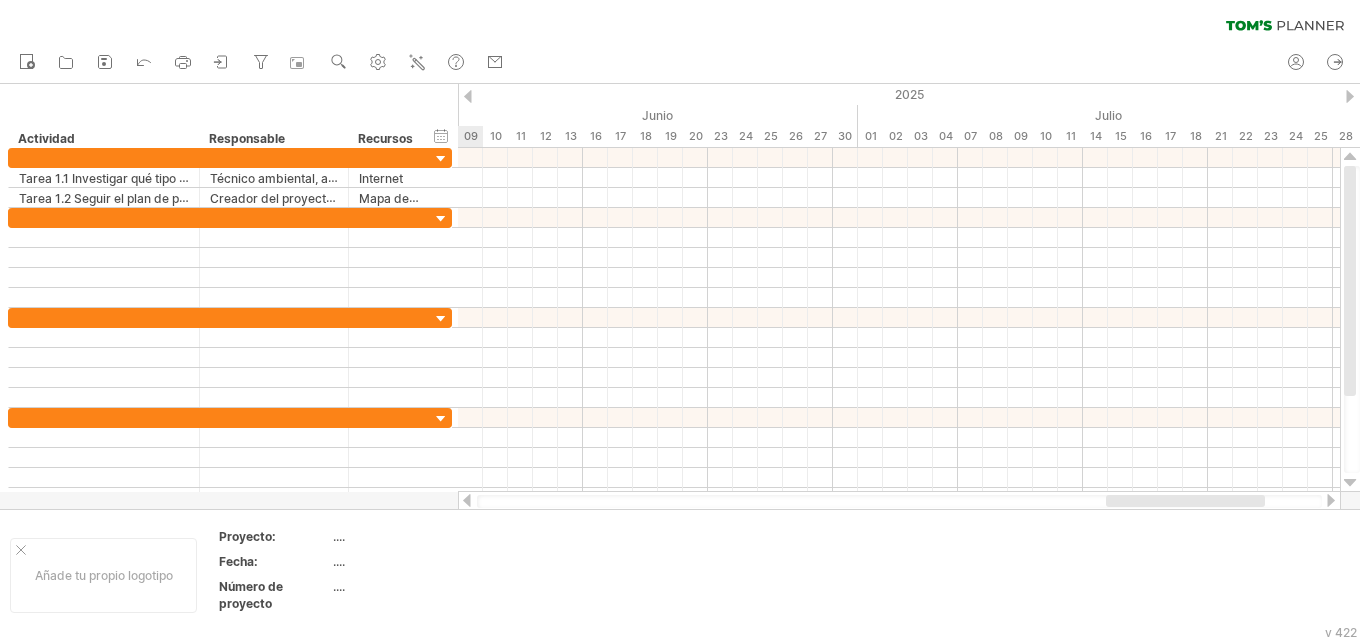 click at bounding box center [1350, 96] 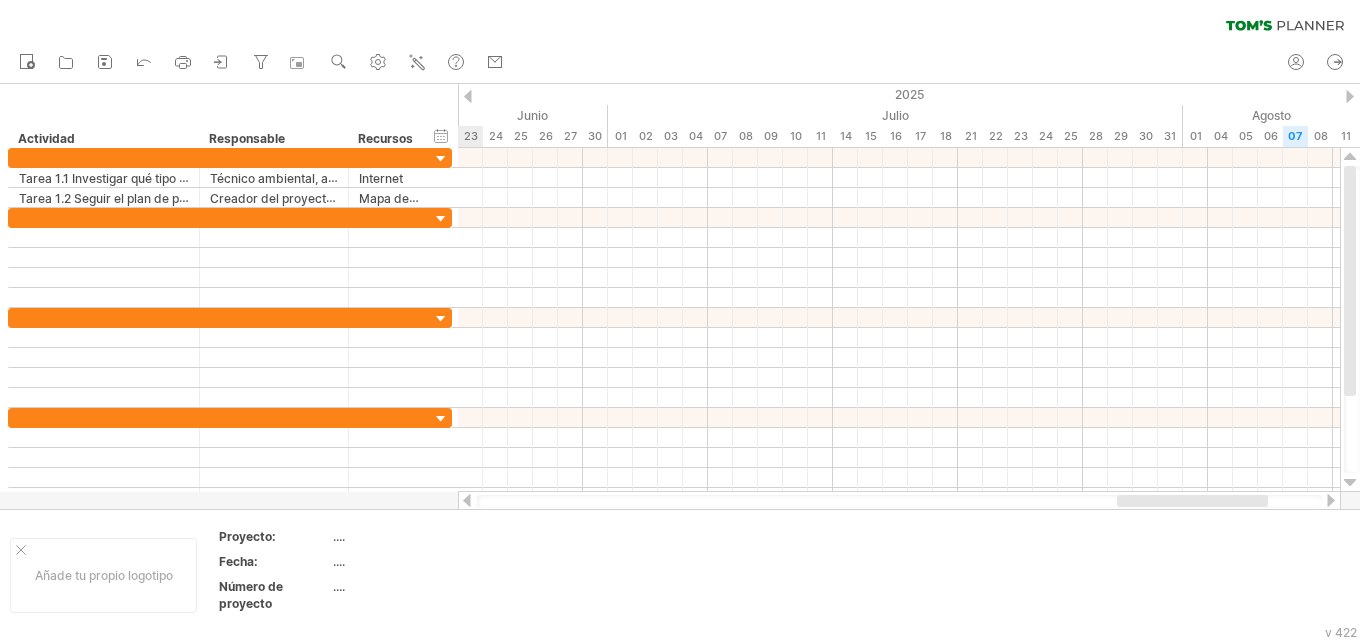 click at bounding box center [1350, 96] 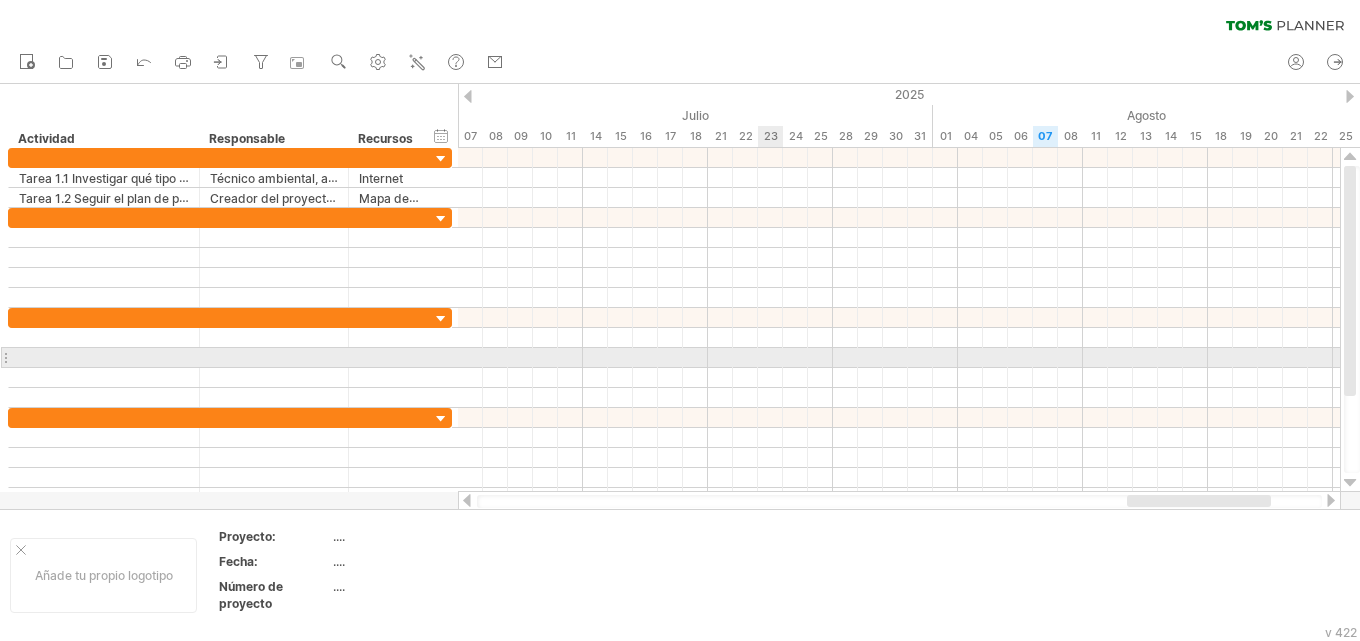 click at bounding box center [899, 358] 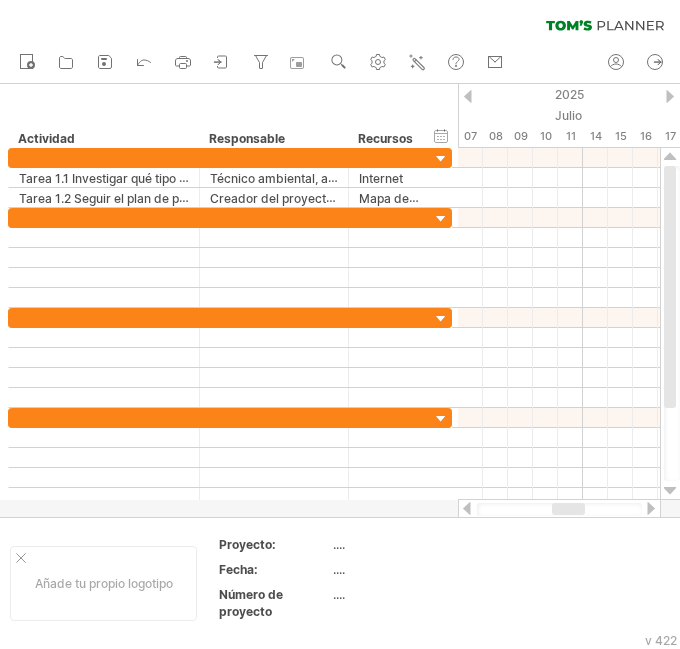 click at bounding box center [468, 96] 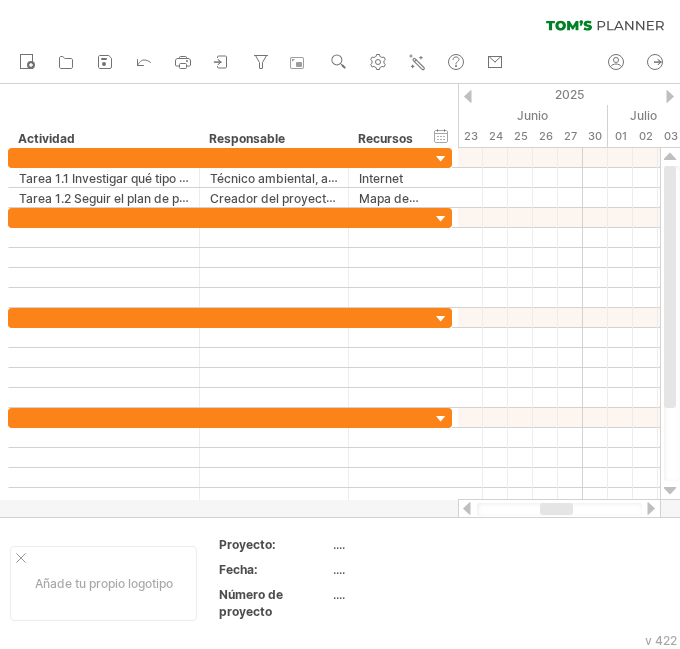 click at bounding box center (670, 96) 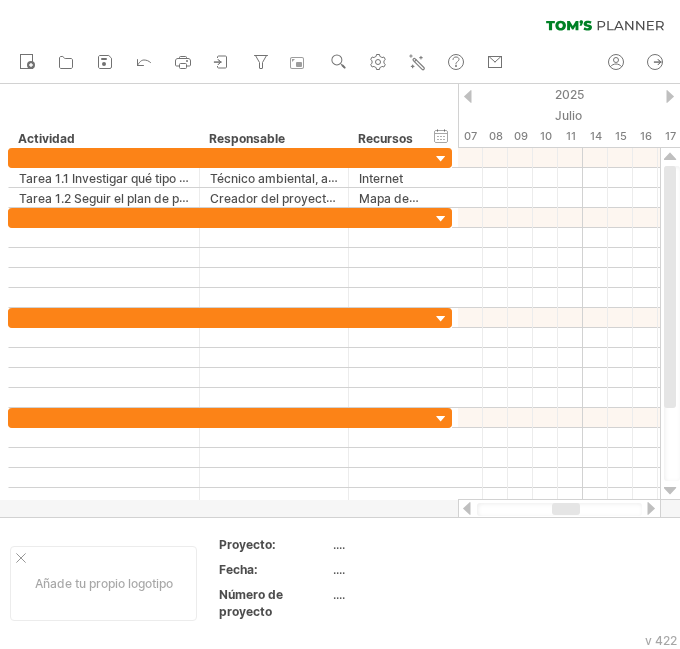 click at bounding box center [670, 96] 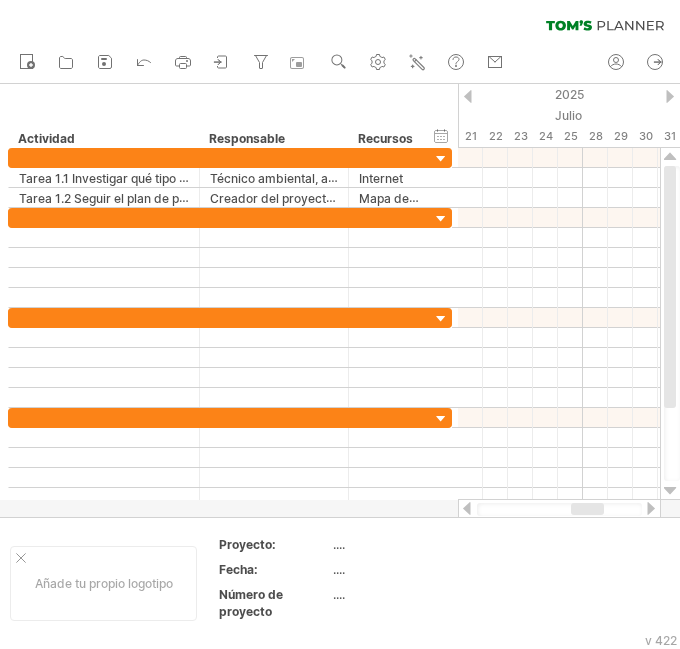 click at bounding box center (670, 96) 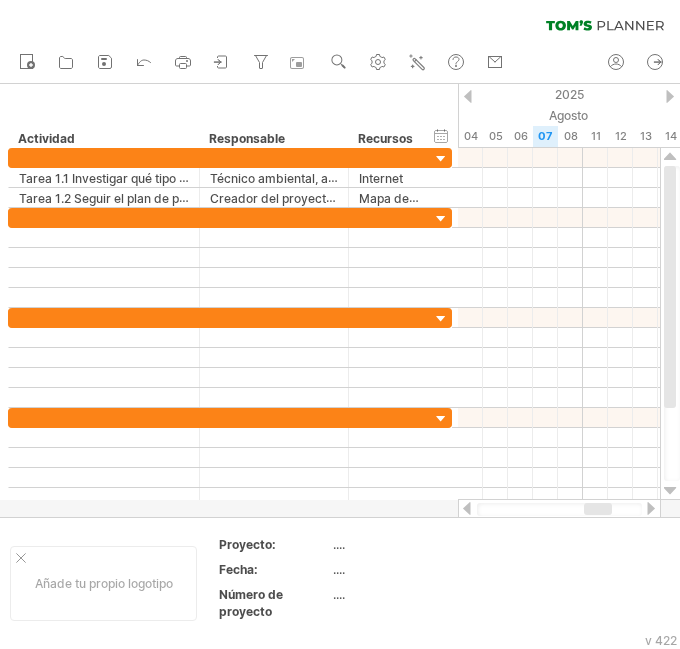 click at bounding box center (468, 96) 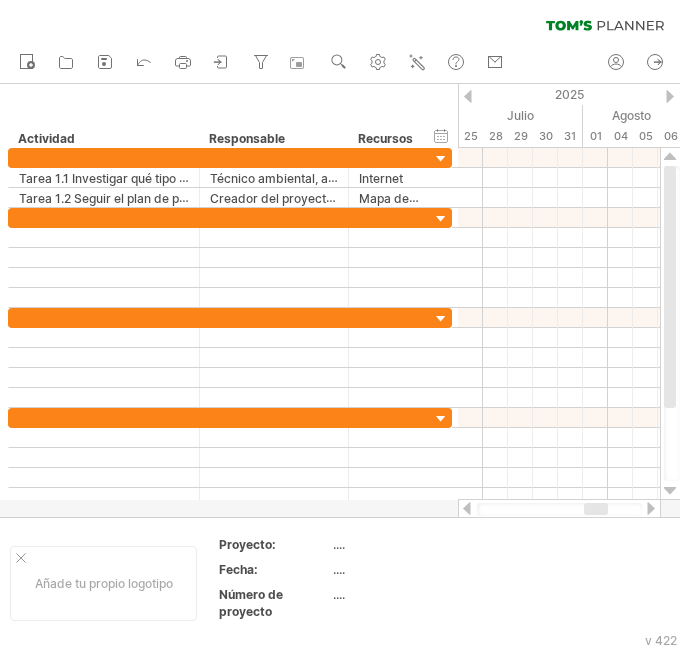 drag, startPoint x: 588, startPoint y: 508, endPoint x: 601, endPoint y: 506, distance: 13.152946 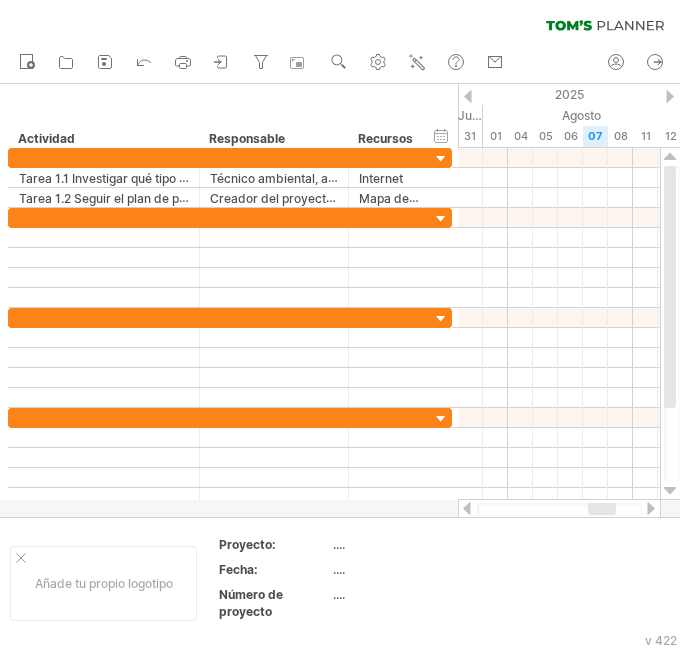 drag, startPoint x: 595, startPoint y: 509, endPoint x: 607, endPoint y: 510, distance: 12.0415945 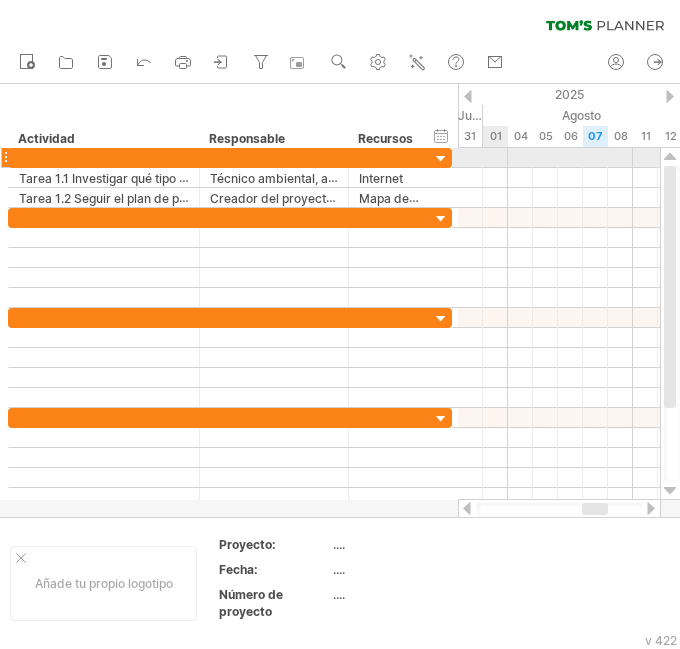 click at bounding box center (559, 158) 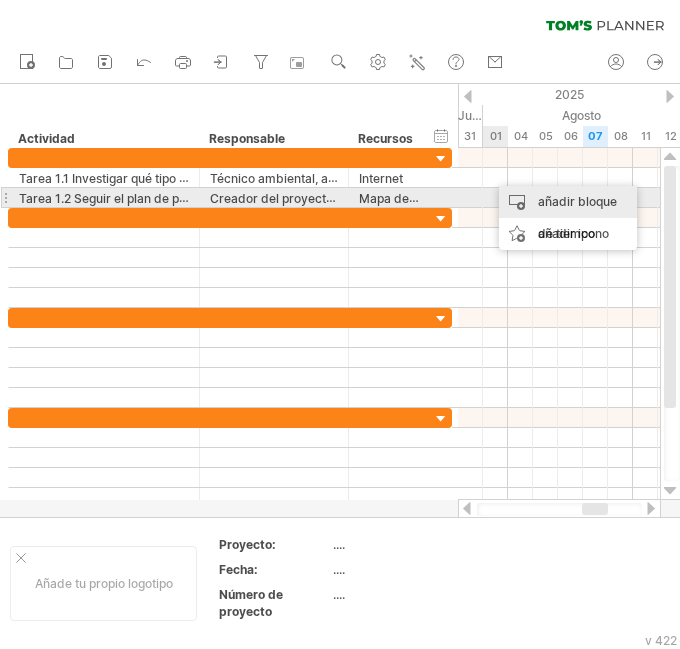 click on "añadir bloque de tiempo" at bounding box center (577, 217) 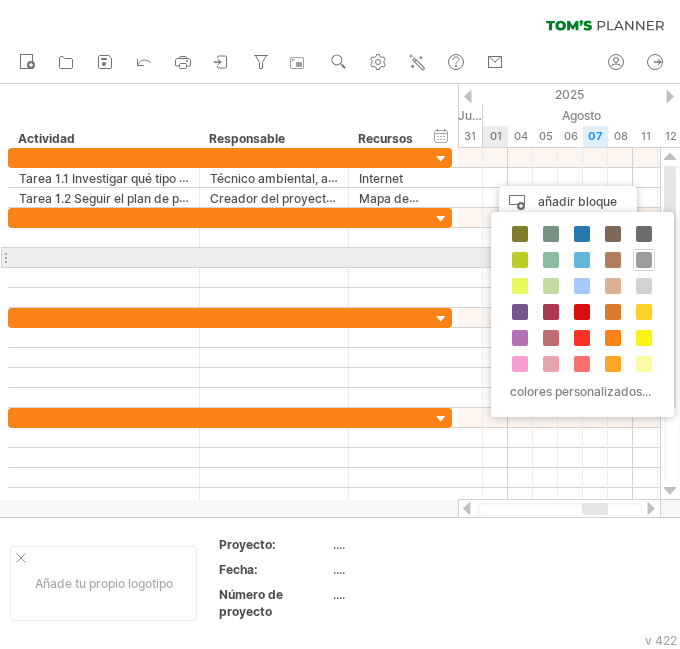 click at bounding box center [644, 260] 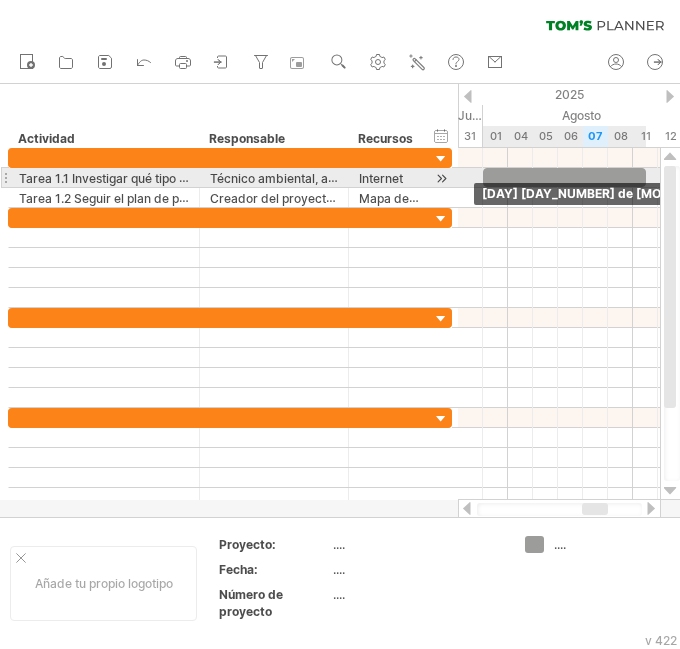 drag, startPoint x: 509, startPoint y: 178, endPoint x: 646, endPoint y: 169, distance: 137.2953 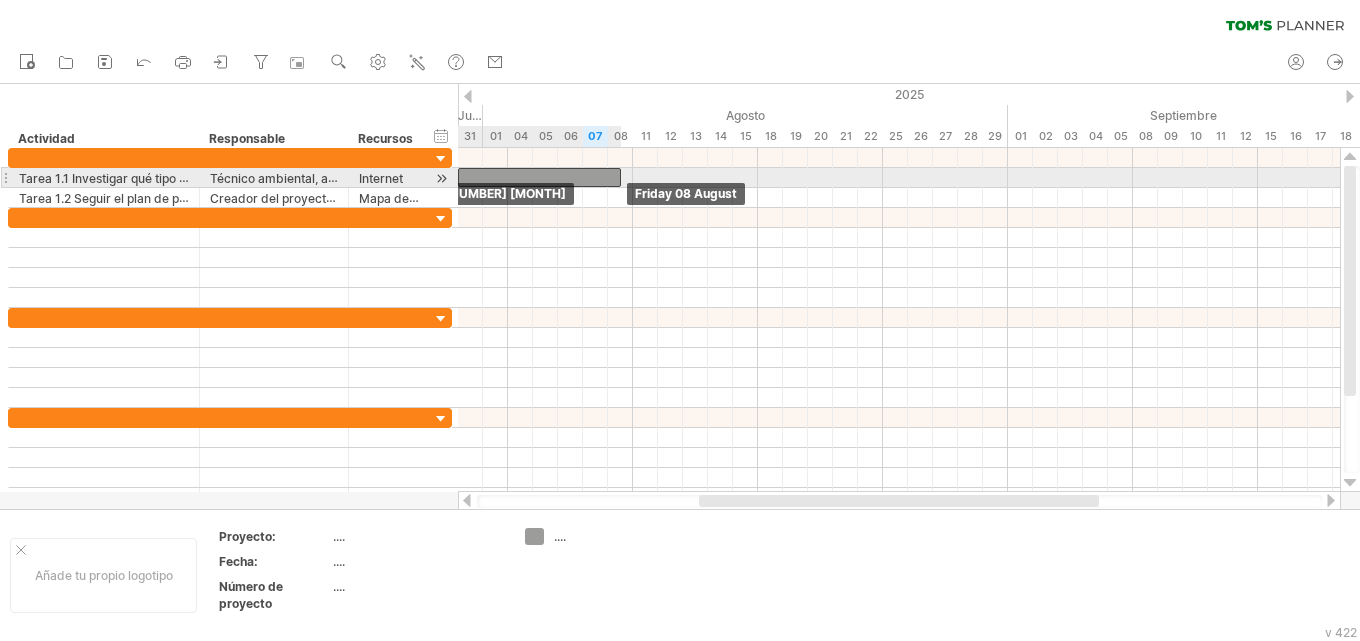 drag, startPoint x: 636, startPoint y: 175, endPoint x: 611, endPoint y: 179, distance: 25.317978 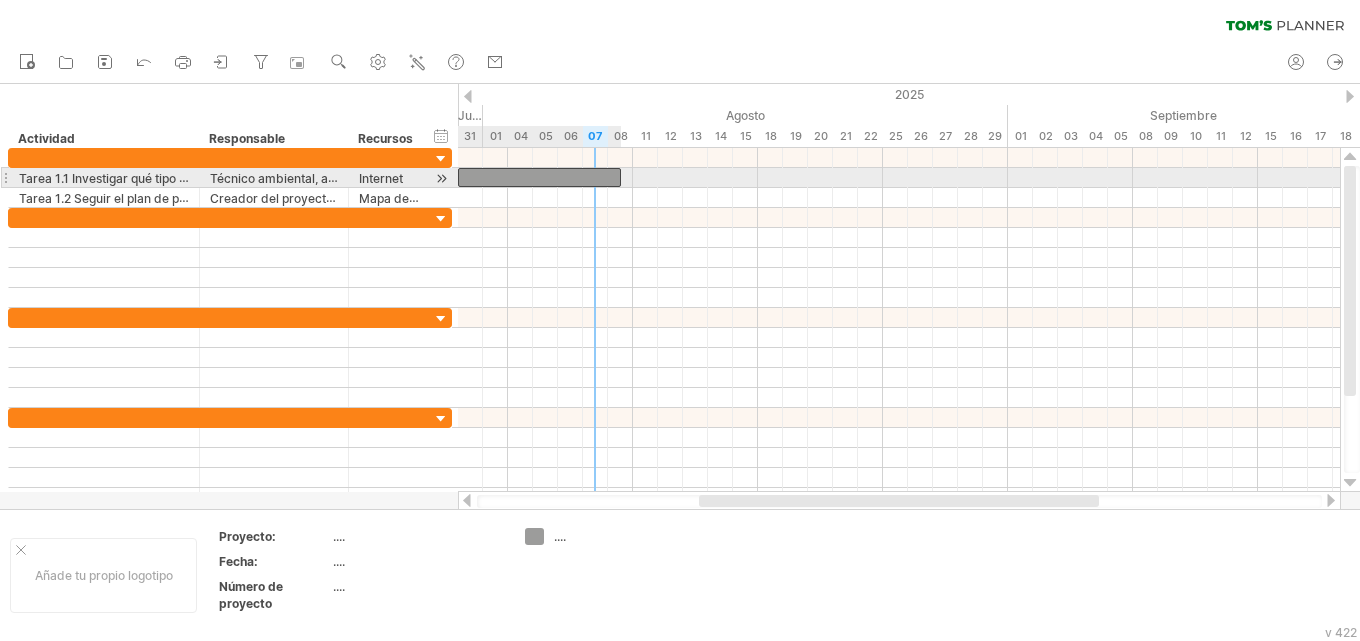 click at bounding box center [539, 177] 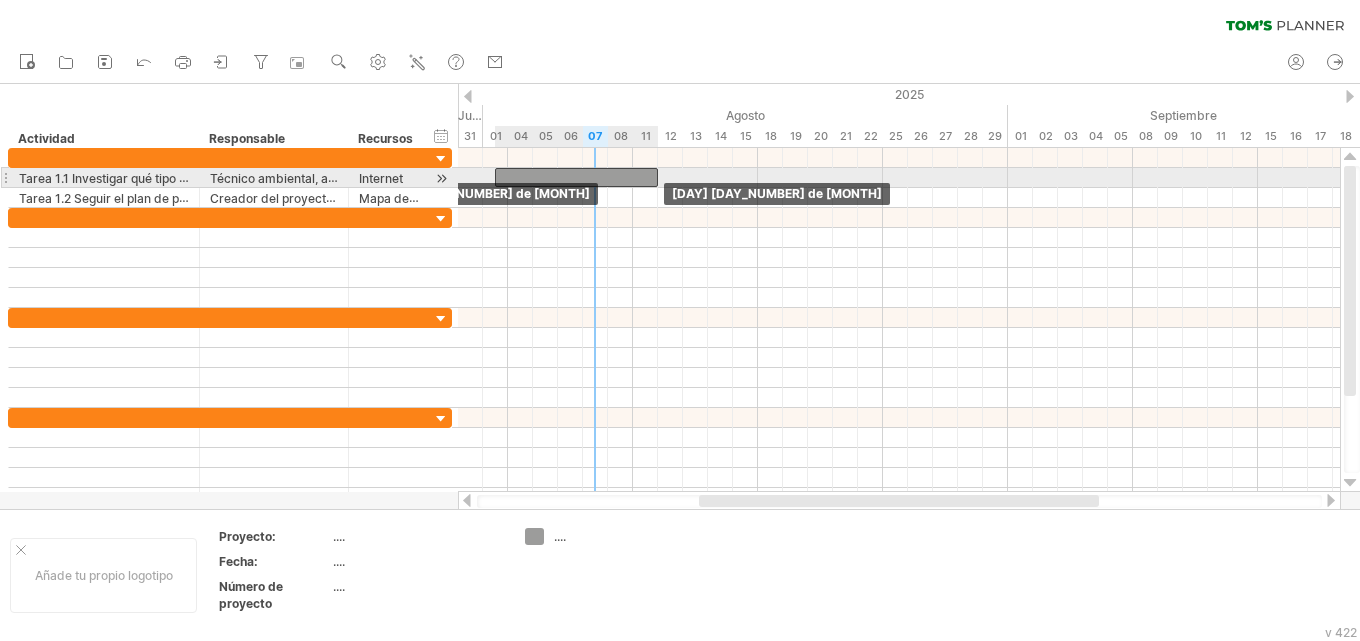 drag, startPoint x: 599, startPoint y: 171, endPoint x: 634, endPoint y: 172, distance: 35.014282 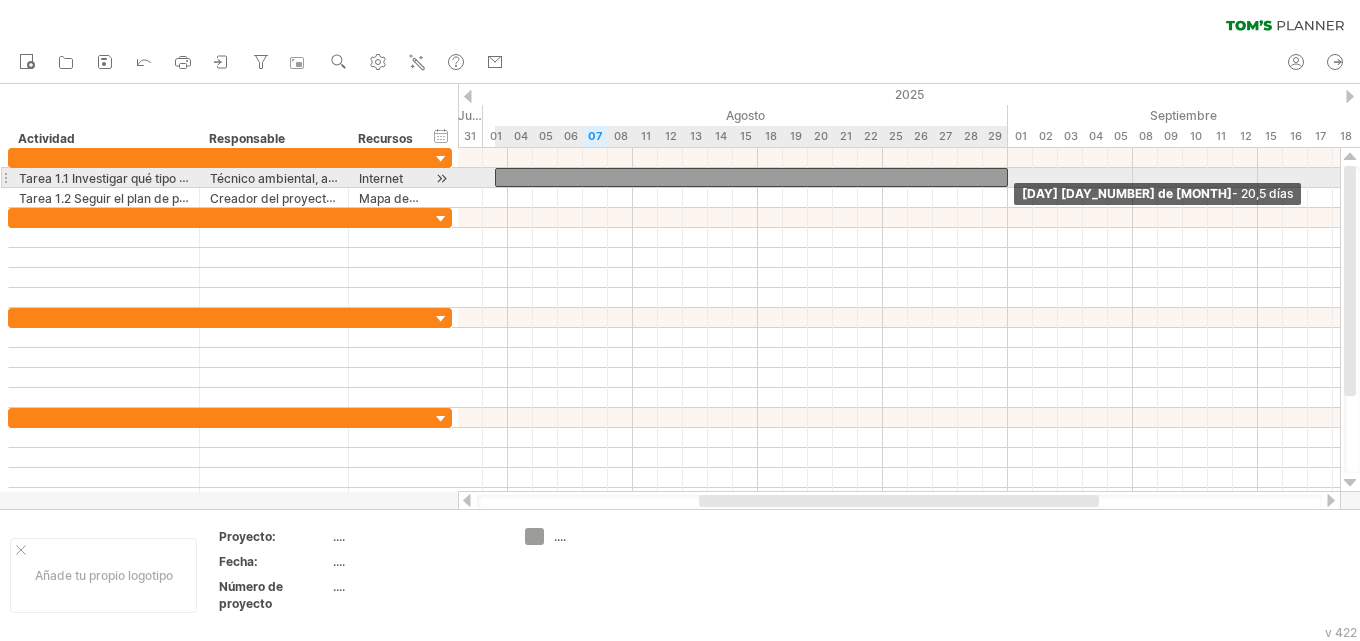 drag, startPoint x: 655, startPoint y: 174, endPoint x: 1004, endPoint y: 181, distance: 349.0702 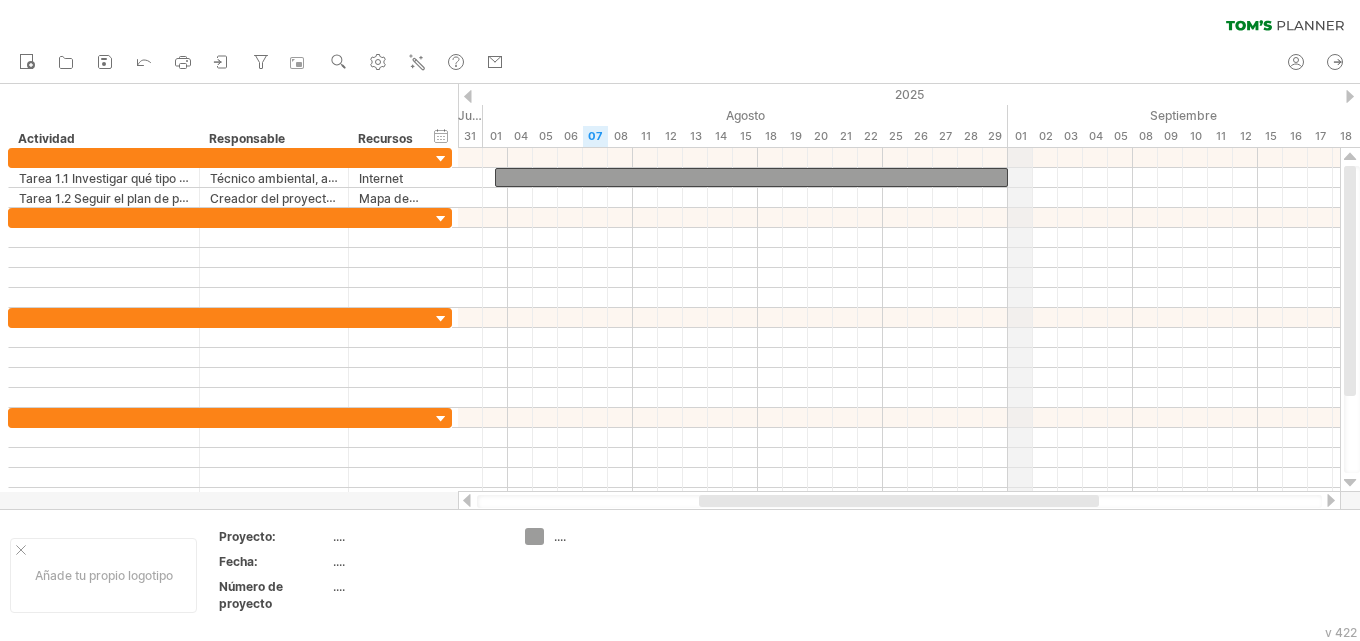 click on "Abril Puede Junio Julio Agosto Septiembre Octubre Noviembre" at bounding box center [48383, 115] 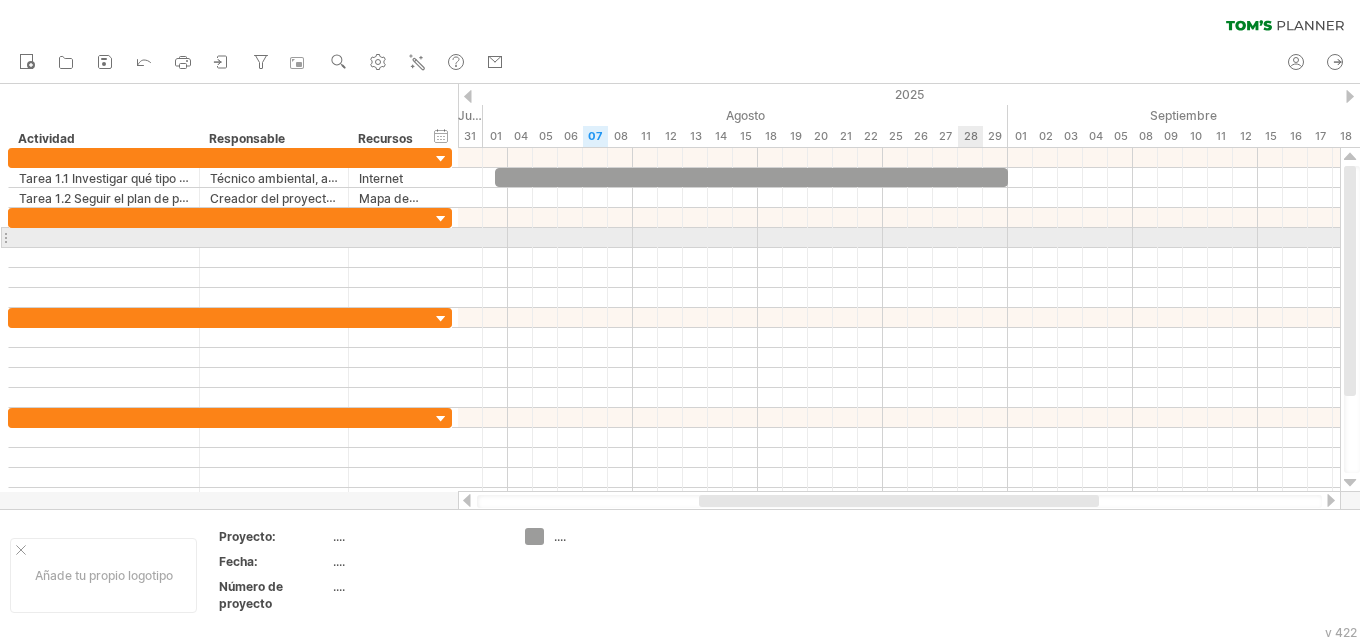 drag, startPoint x: 963, startPoint y: 247, endPoint x: 987, endPoint y: 231, distance: 28.84441 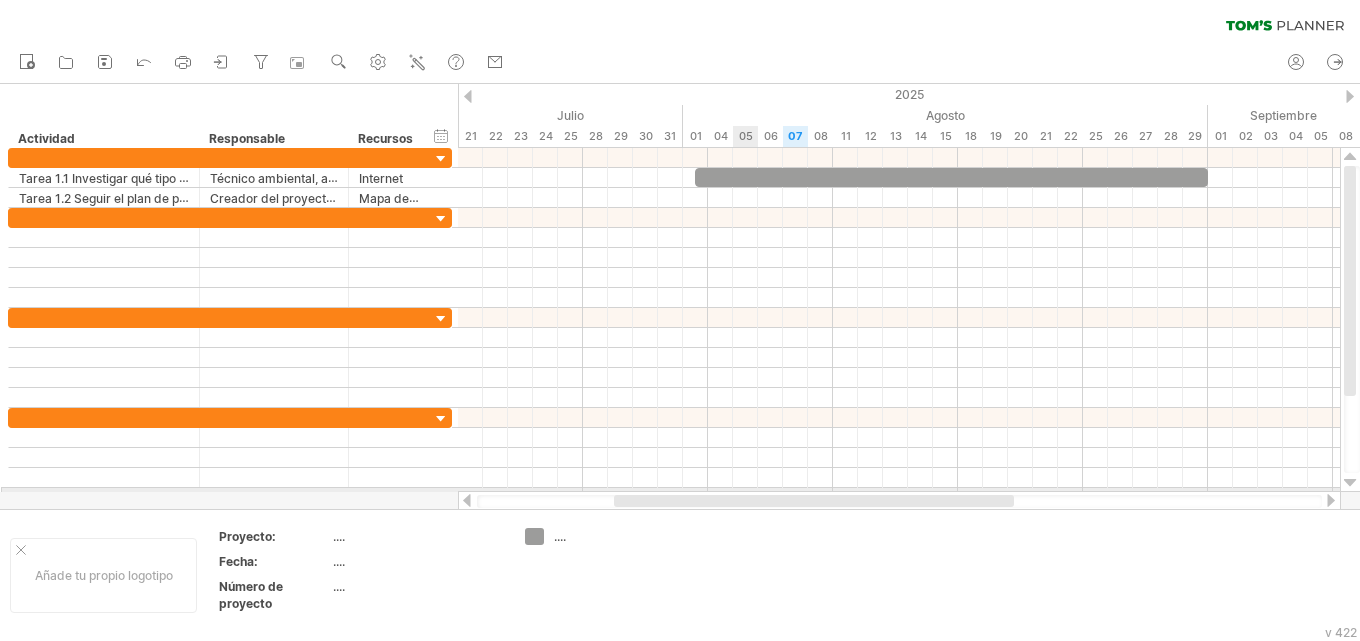 drag, startPoint x: 823, startPoint y: 498, endPoint x: 824, endPoint y: 227, distance: 271.00183 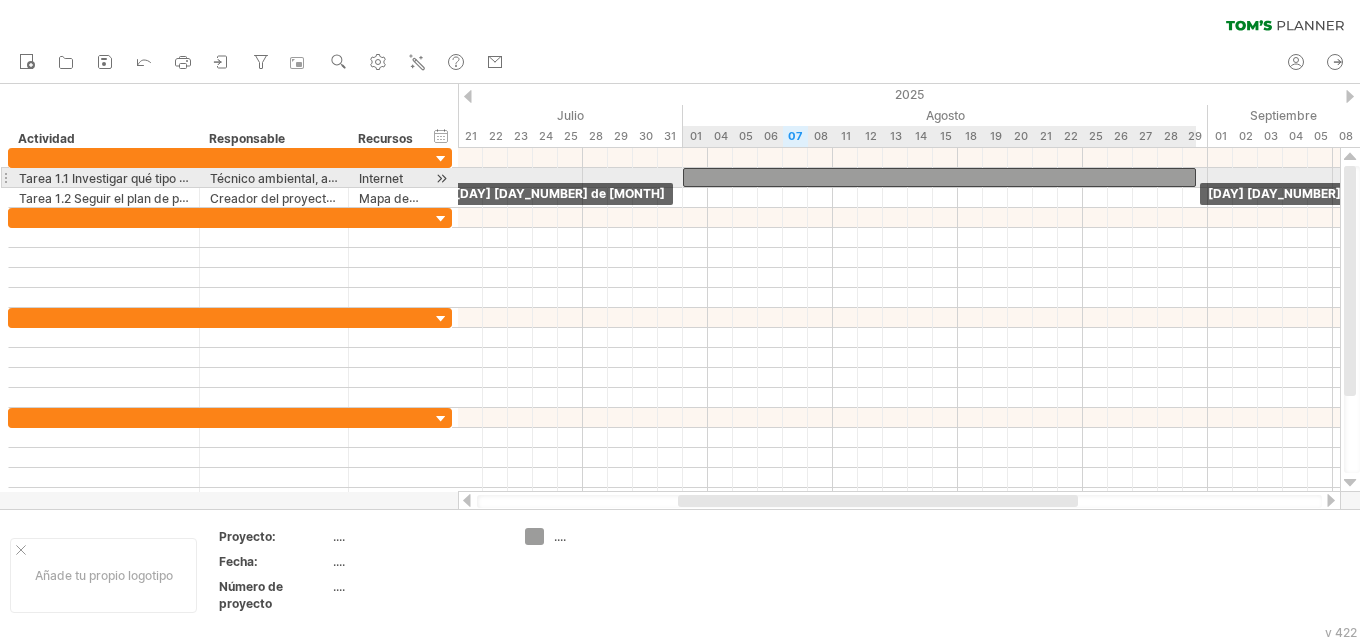 drag, startPoint x: 813, startPoint y: 178, endPoint x: 1157, endPoint y: 192, distance: 344.28476 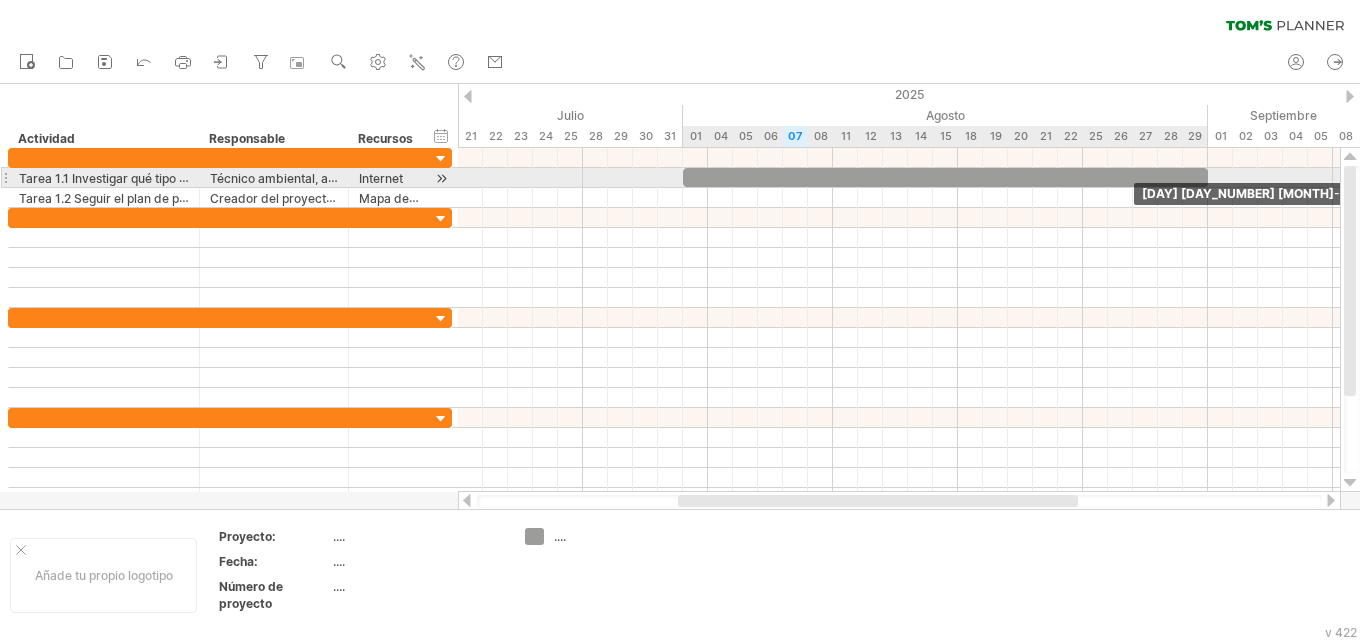drag, startPoint x: 1194, startPoint y: 174, endPoint x: 1213, endPoint y: 175, distance: 19.026299 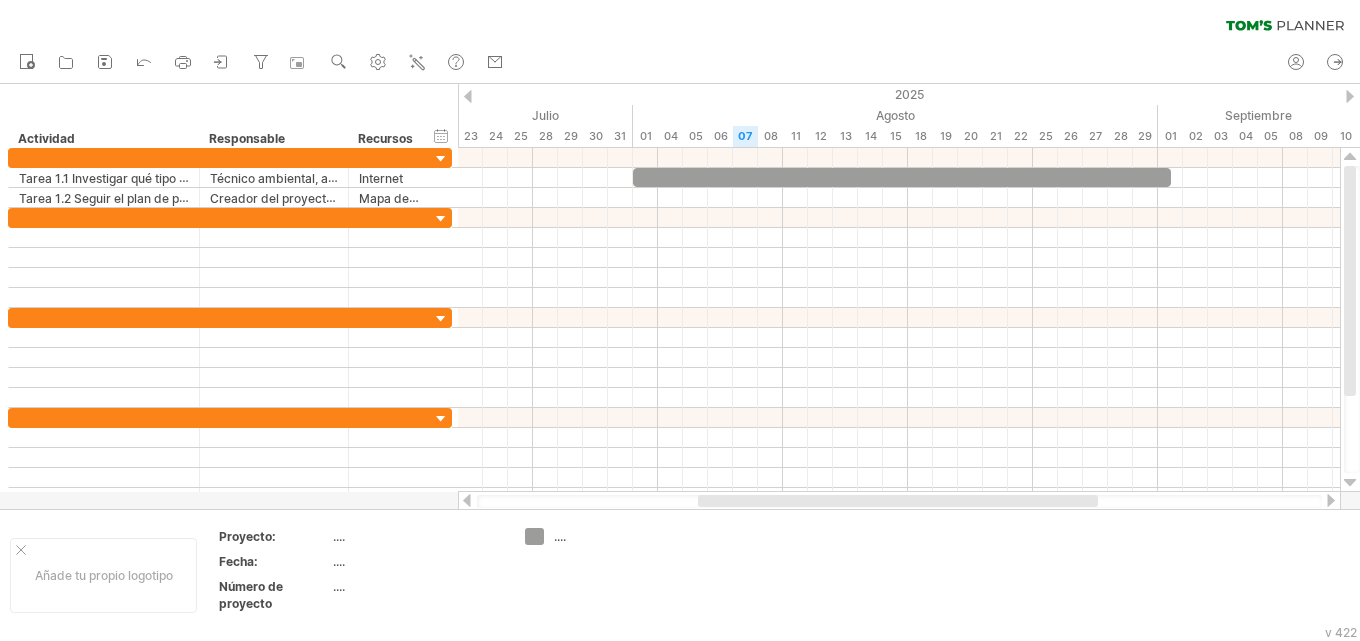drag, startPoint x: 1030, startPoint y: 502, endPoint x: 1050, endPoint y: 501, distance: 20.024984 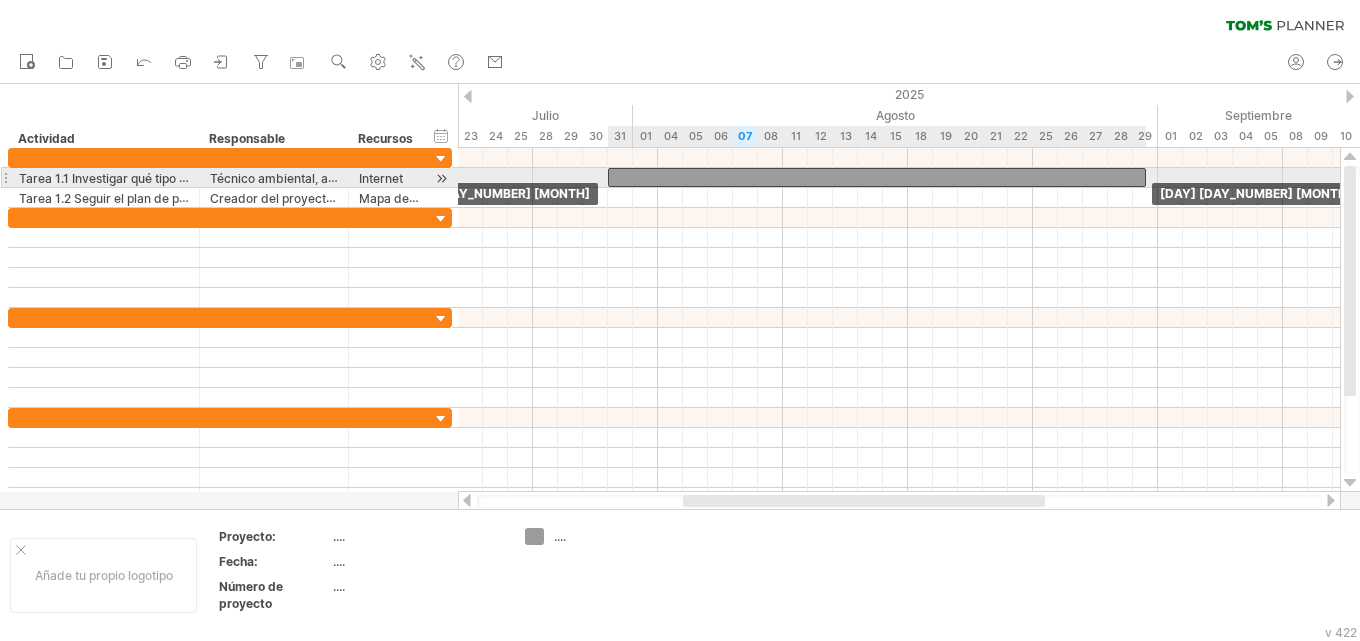 drag, startPoint x: 1150, startPoint y: 176, endPoint x: 1138, endPoint y: 175, distance: 12.0415945 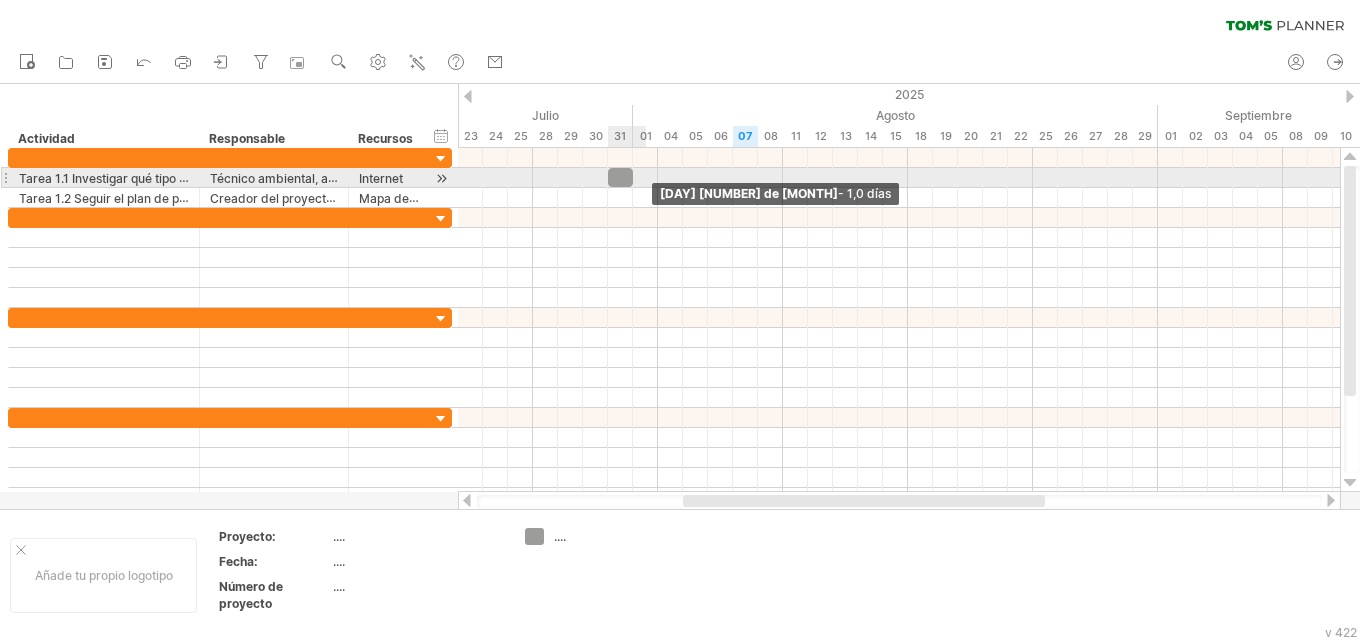 drag, startPoint x: 1146, startPoint y: 175, endPoint x: 639, endPoint y: 183, distance: 507.0631 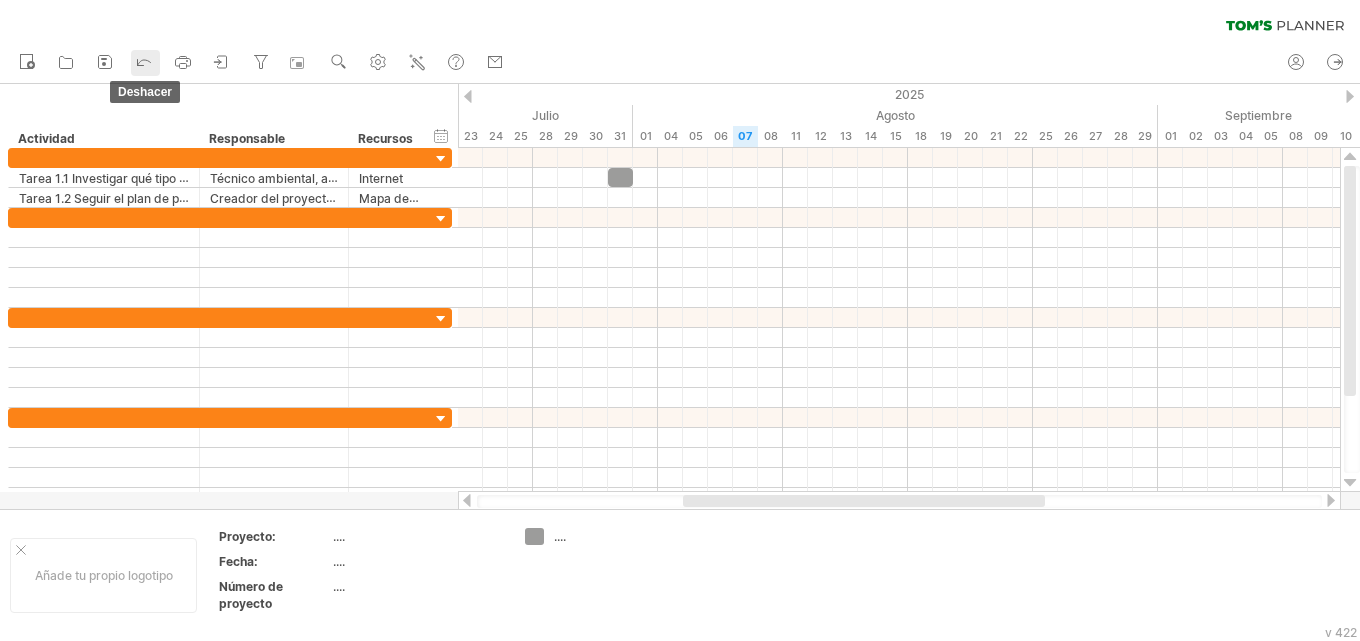 click 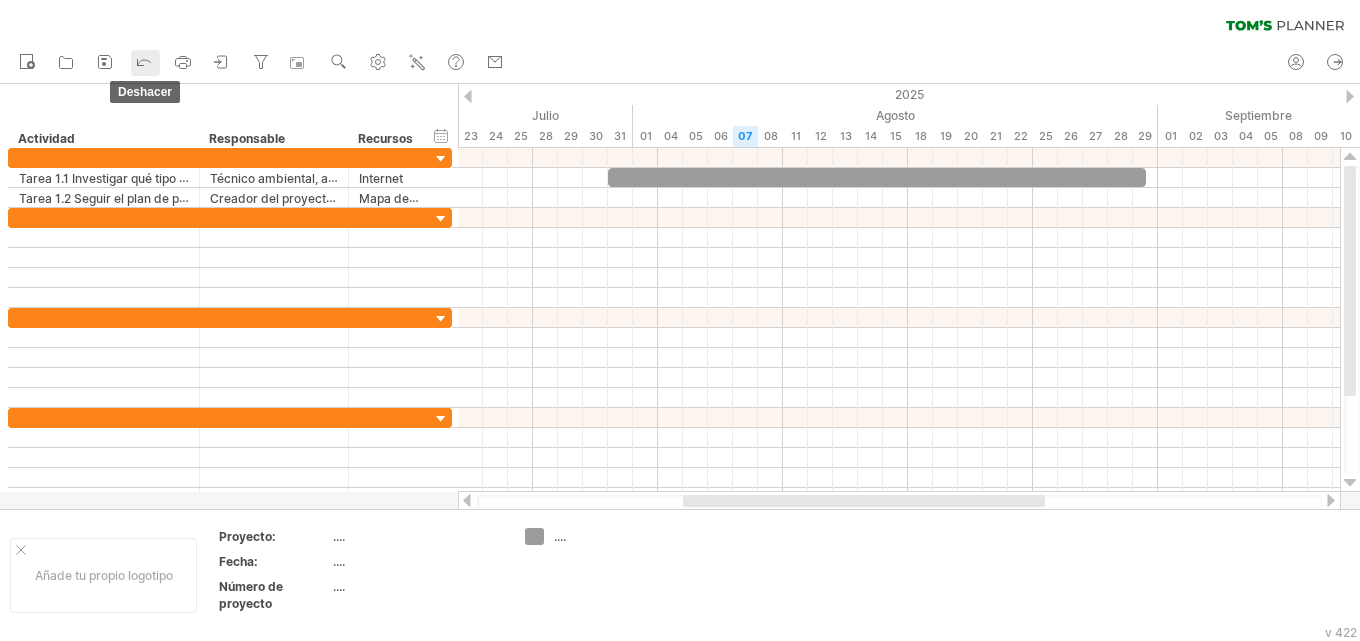 click 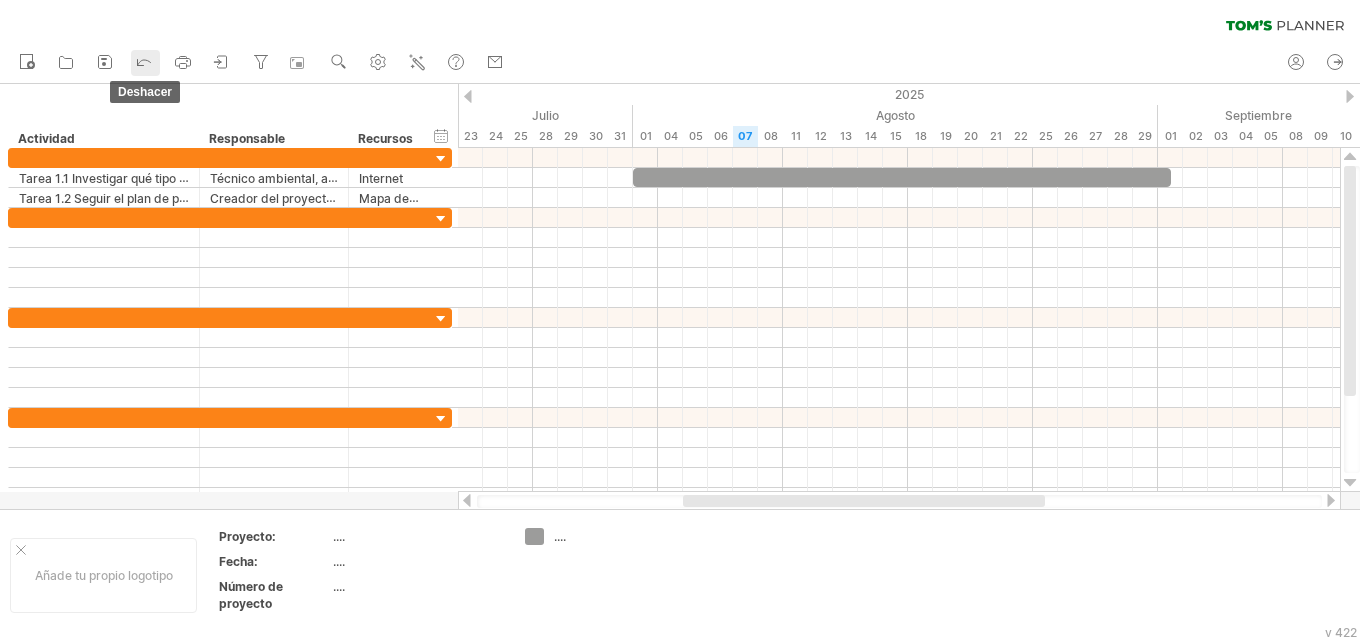 click 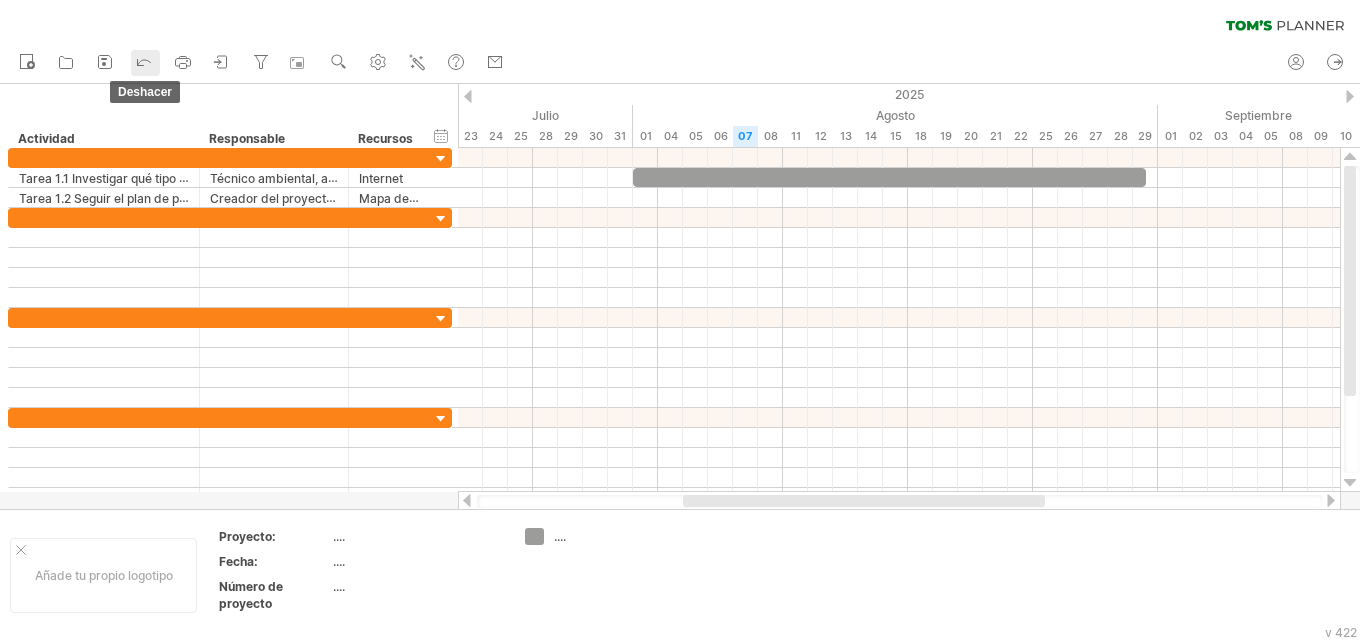 click 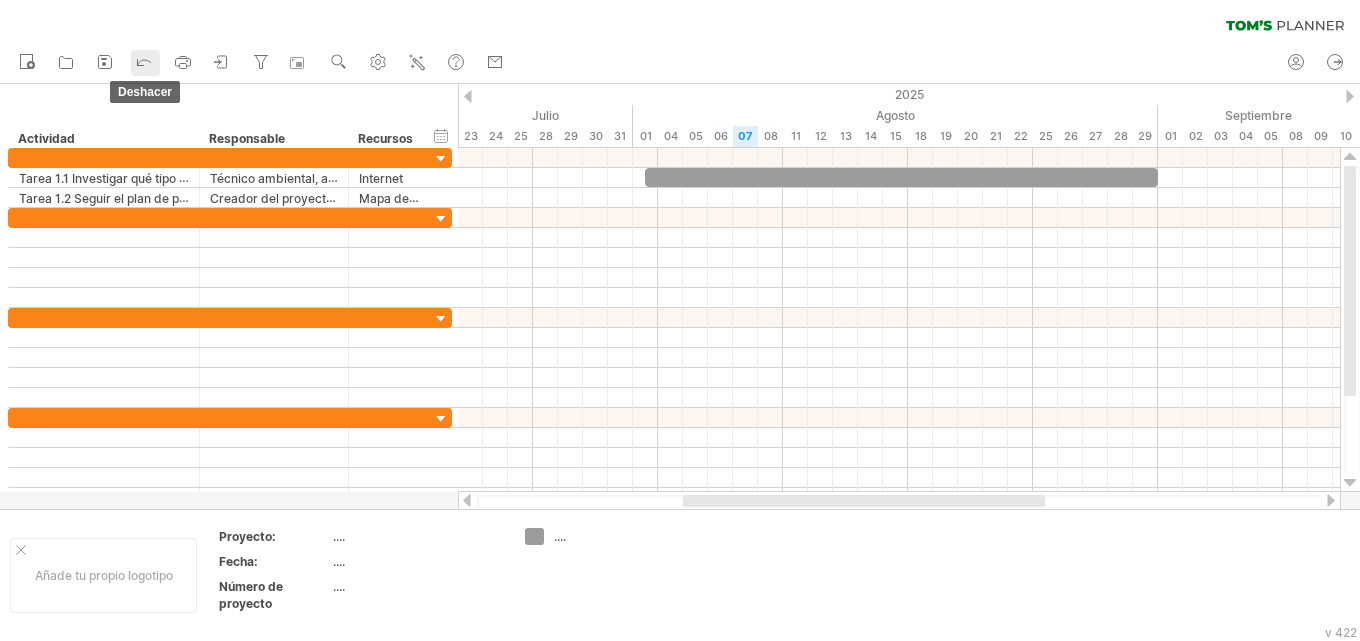 click 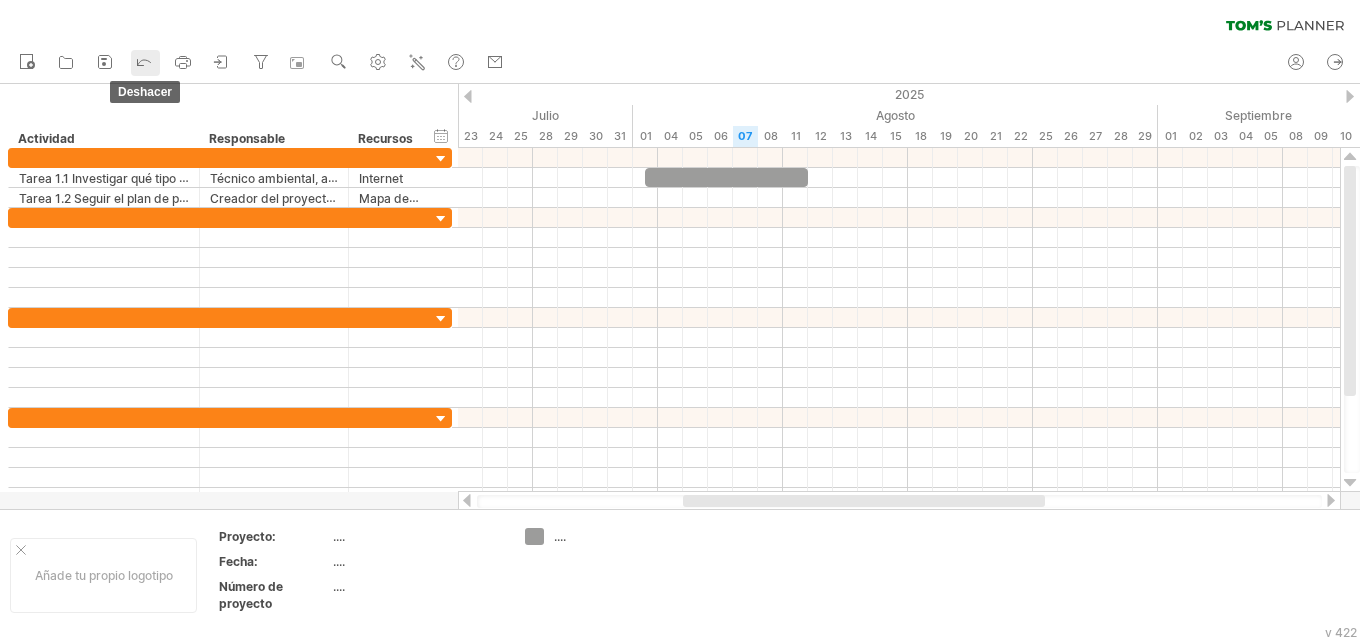 click 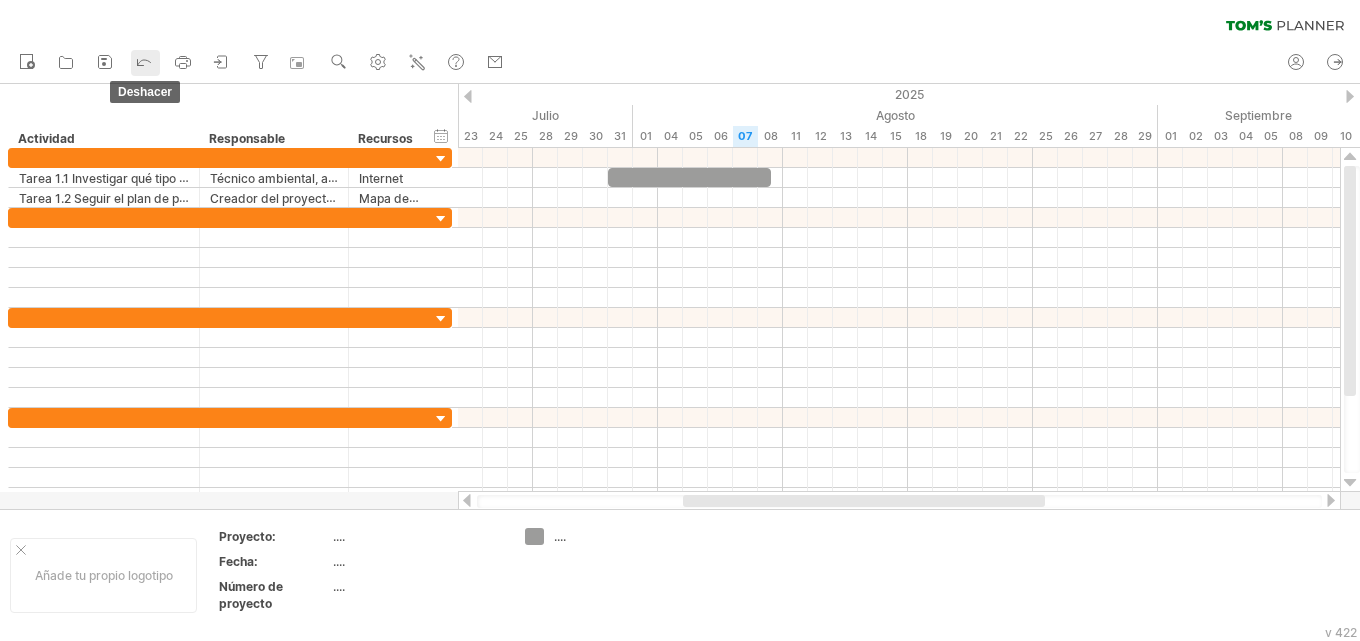 click 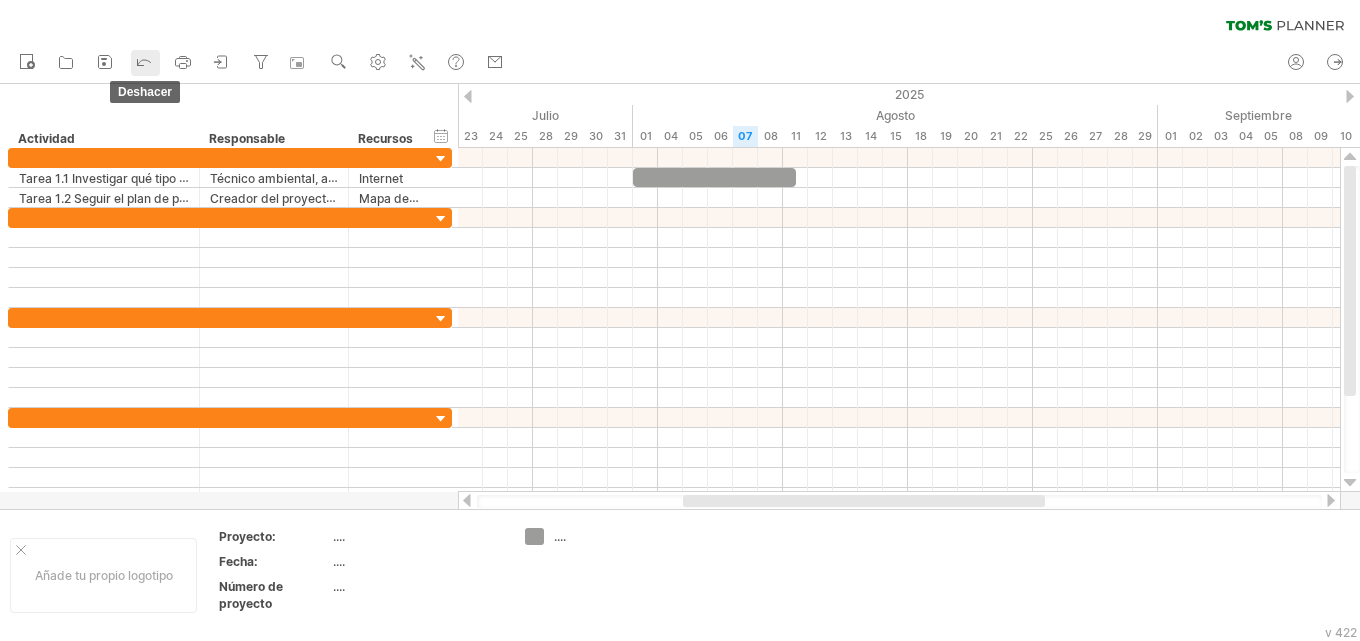 click 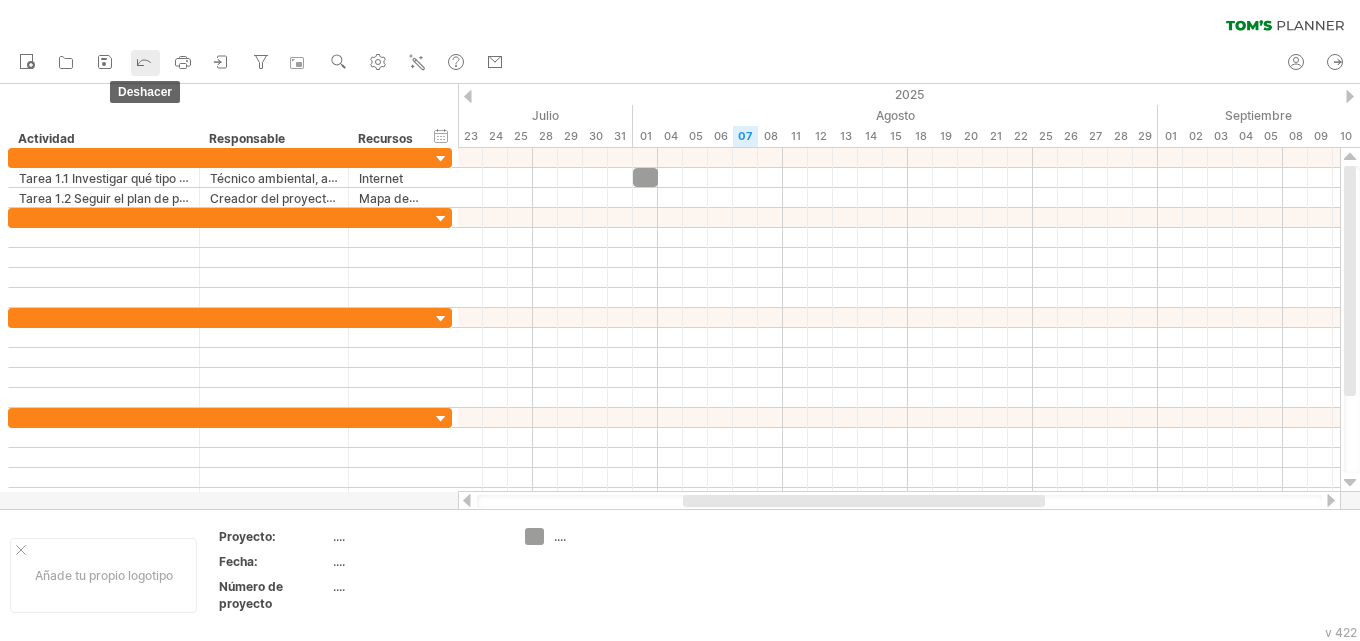 click 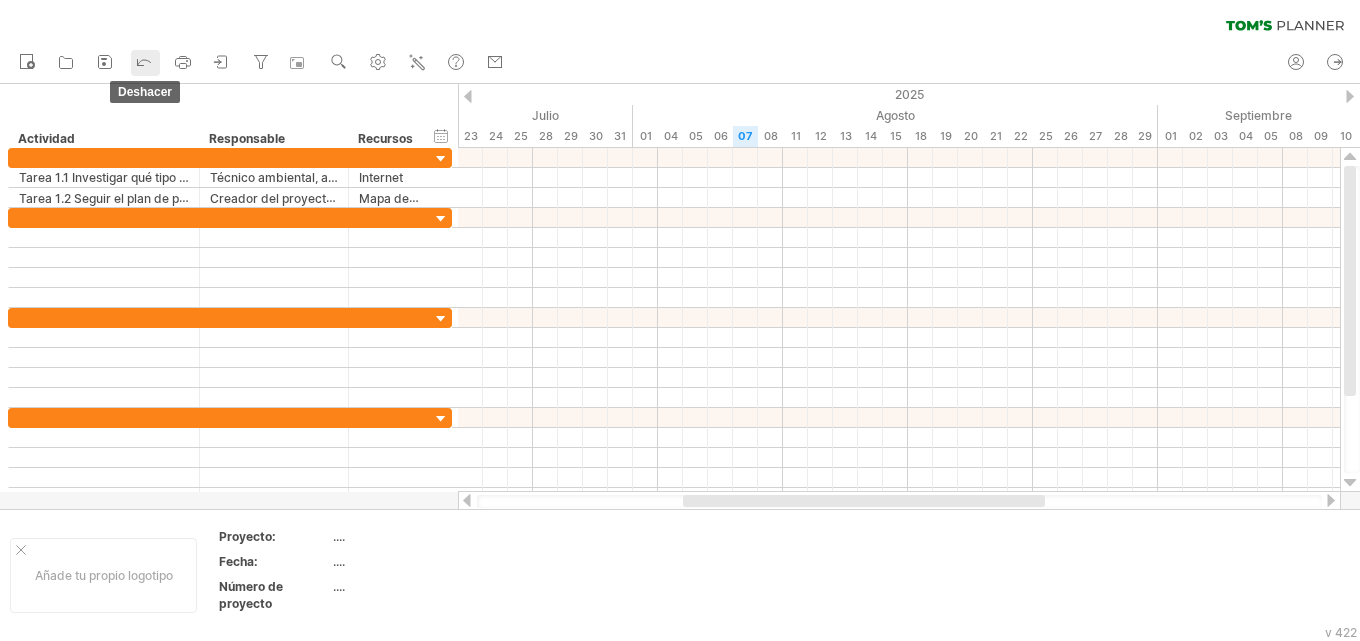 click 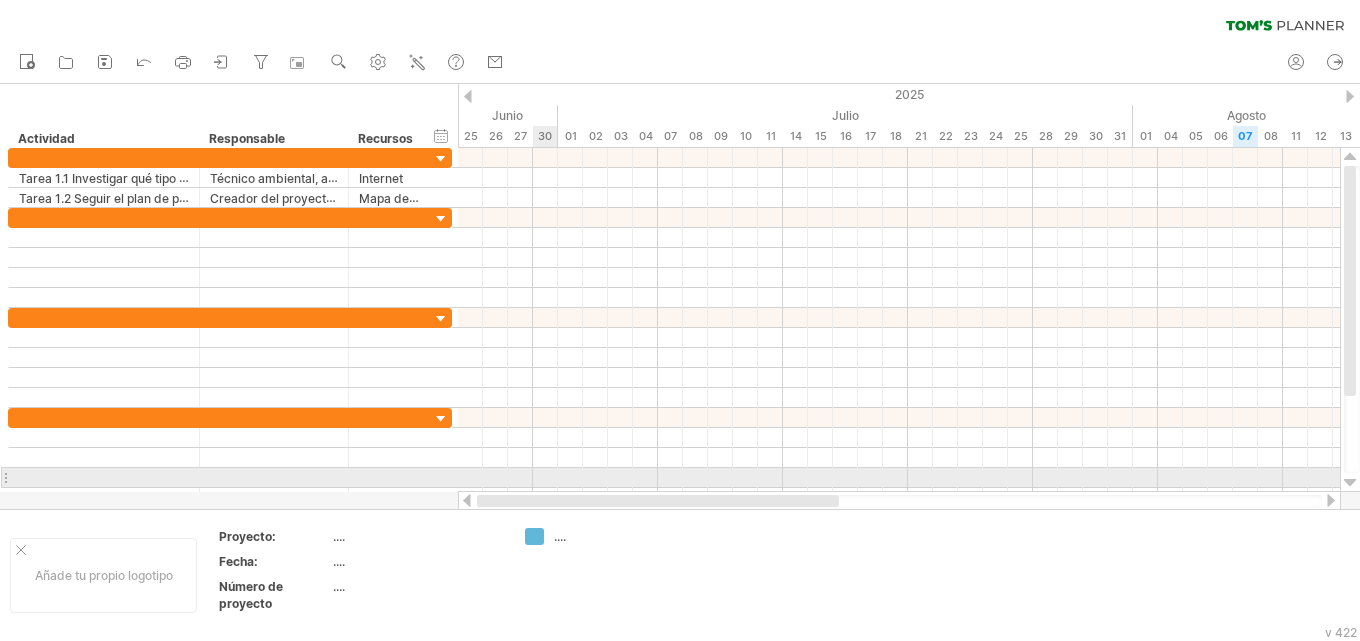 drag, startPoint x: 786, startPoint y: 501, endPoint x: 556, endPoint y: 487, distance: 230.42569 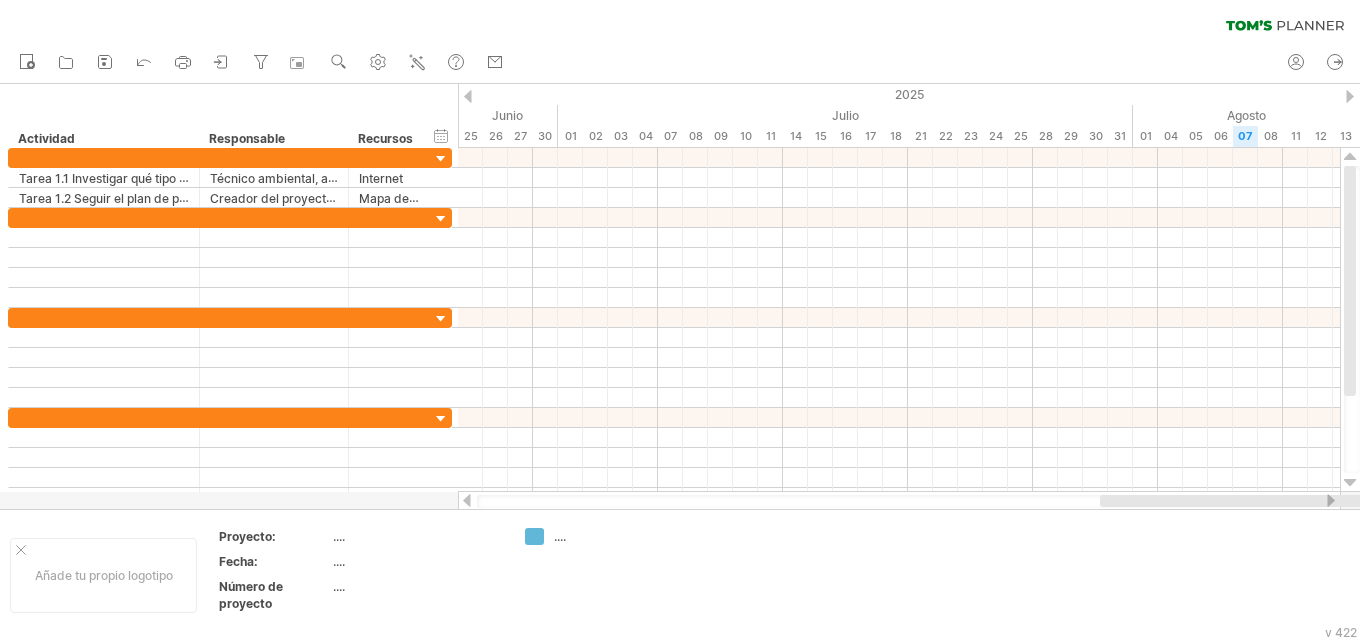 click at bounding box center [468, 96] 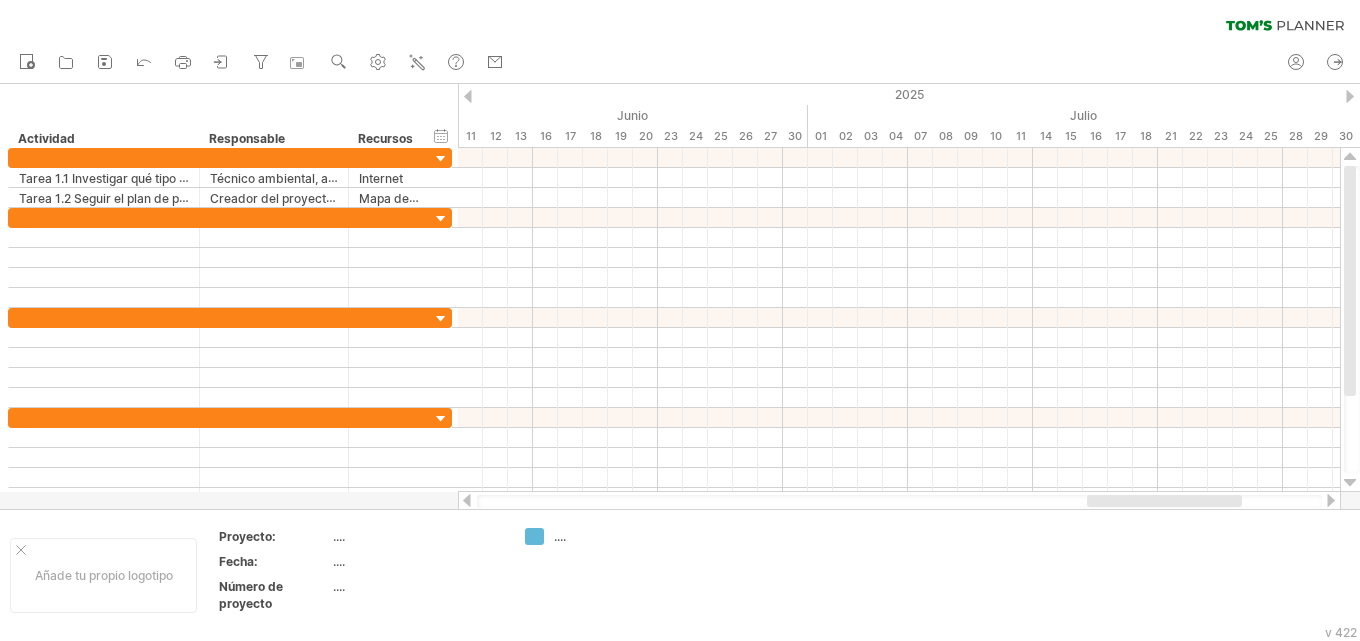 click at bounding box center [468, 96] 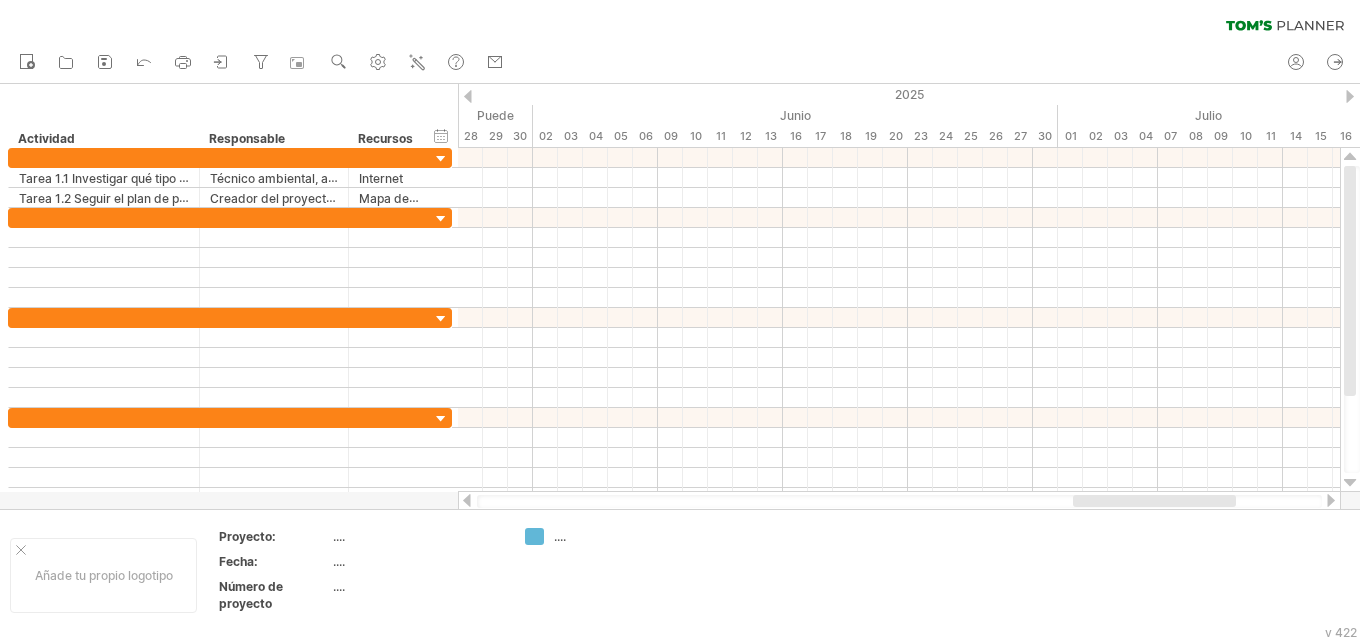 click at bounding box center (468, 96) 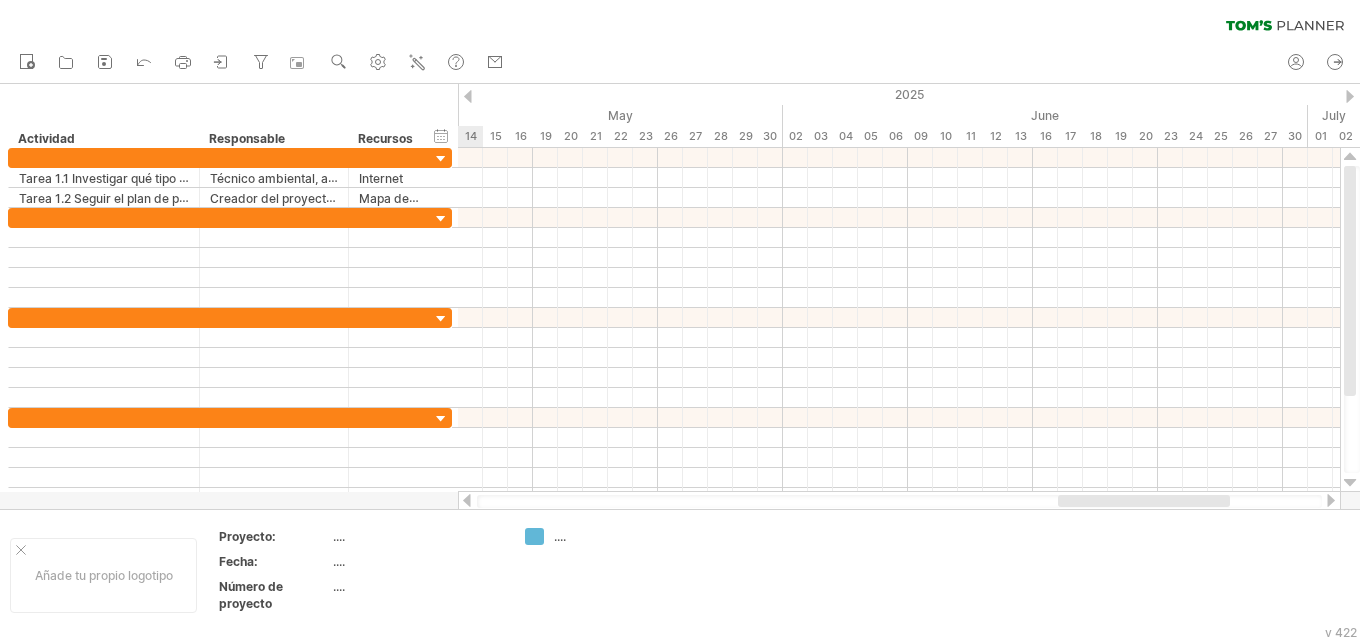 click at bounding box center [468, 96] 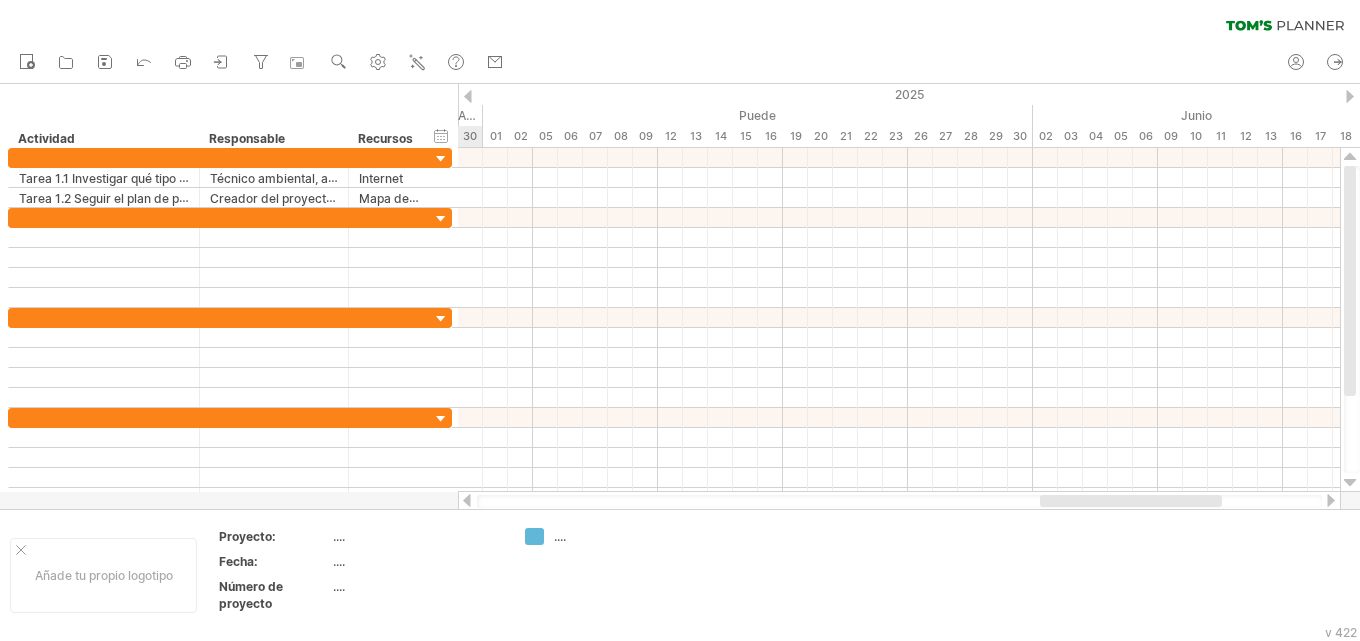 click at bounding box center (468, 96) 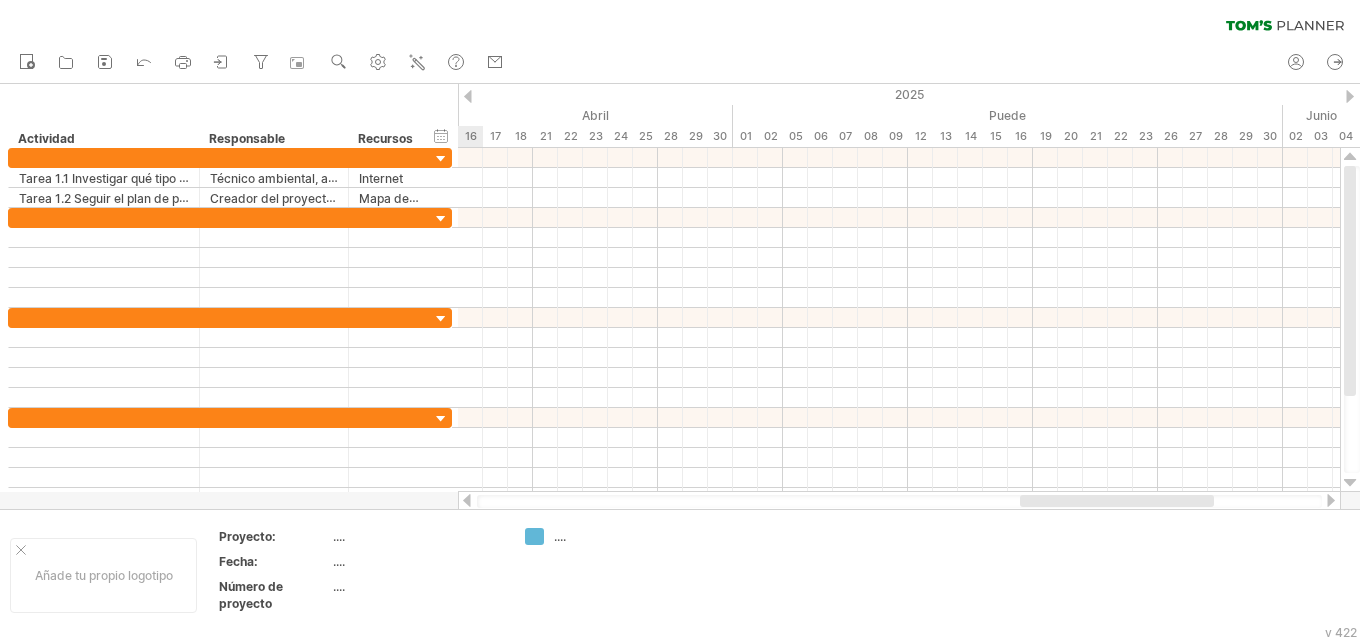 click at bounding box center [468, 96] 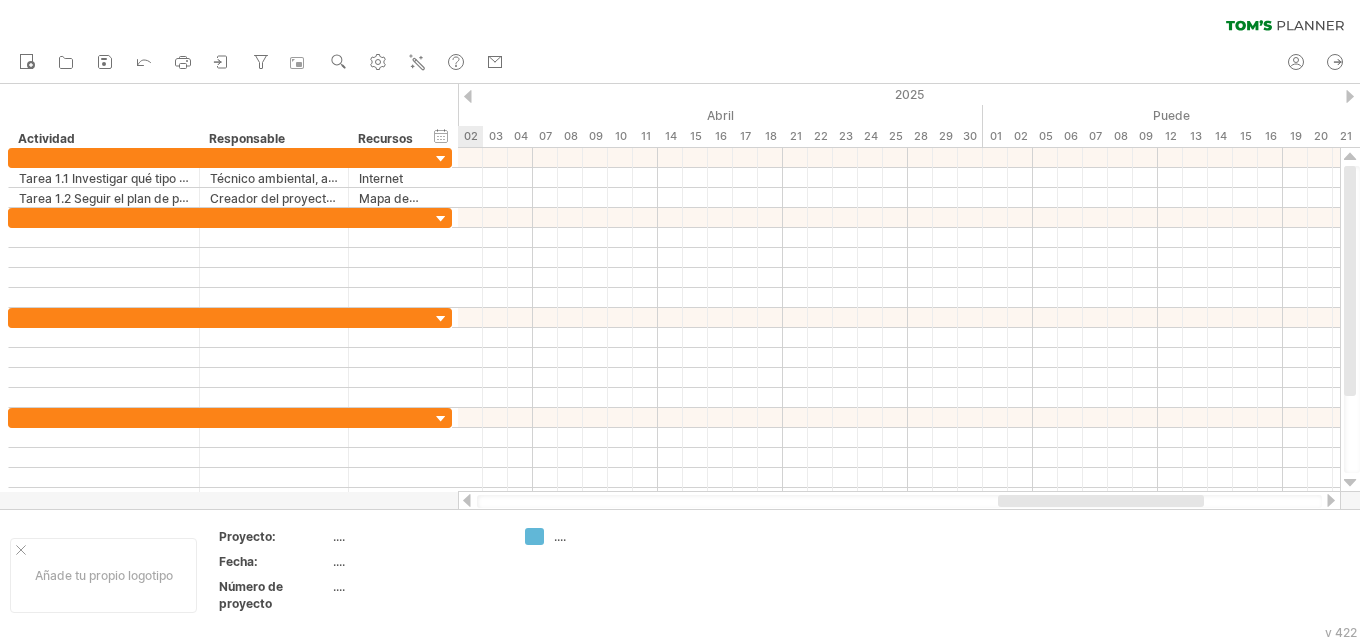 click at bounding box center (468, 96) 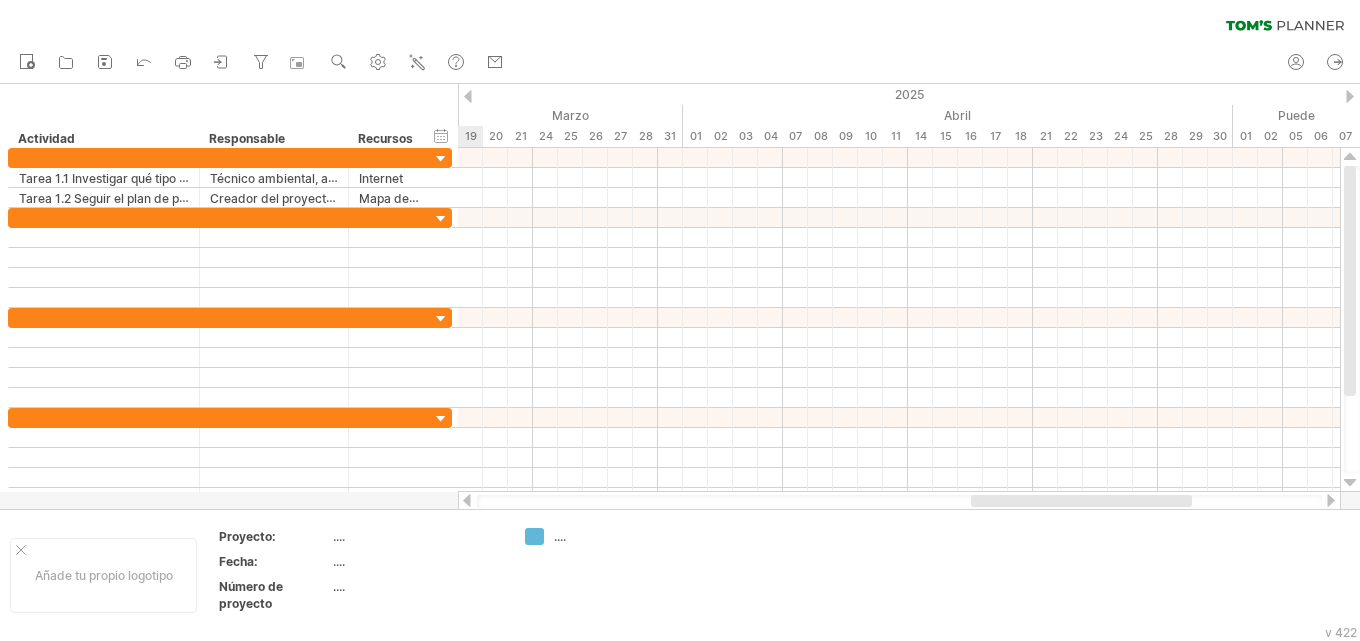 click at bounding box center [468, 96] 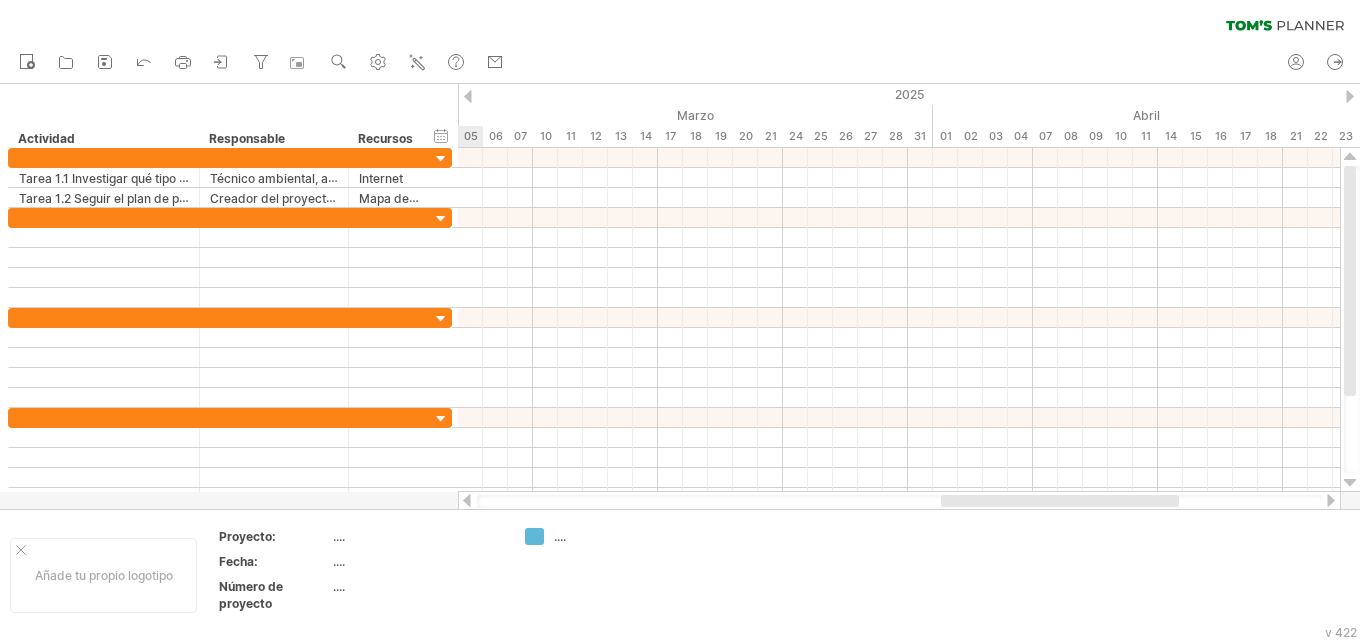 click at bounding box center (468, 96) 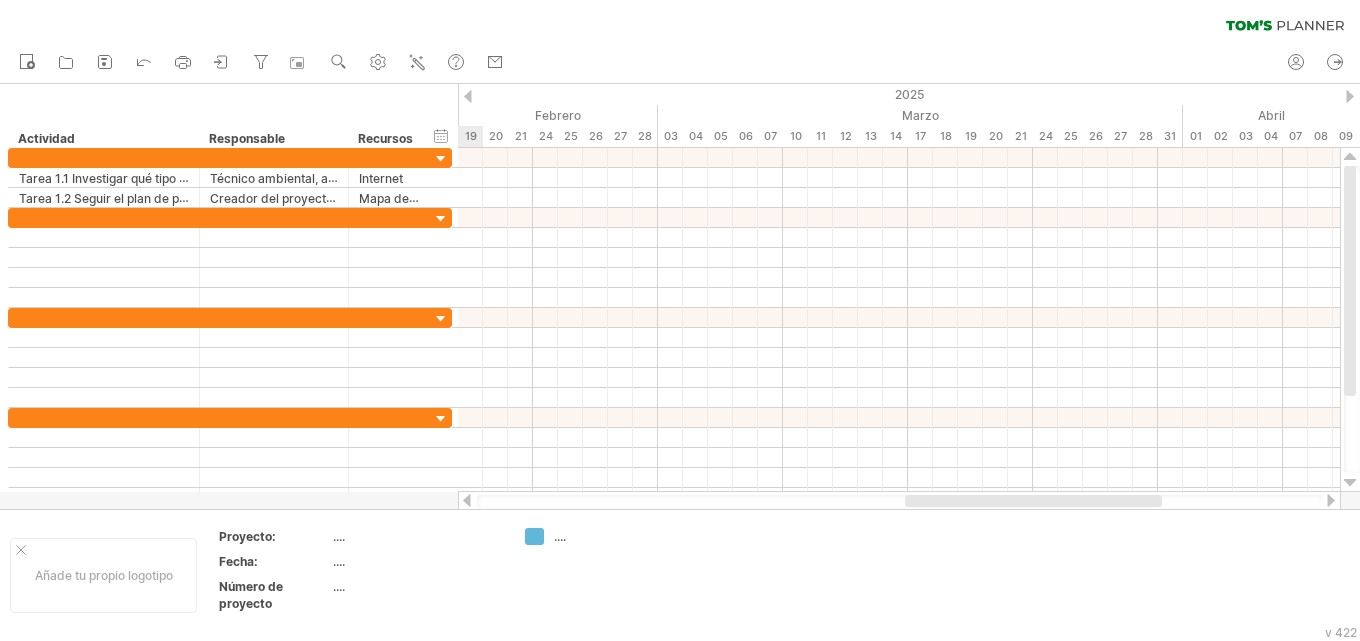 click at bounding box center [468, 96] 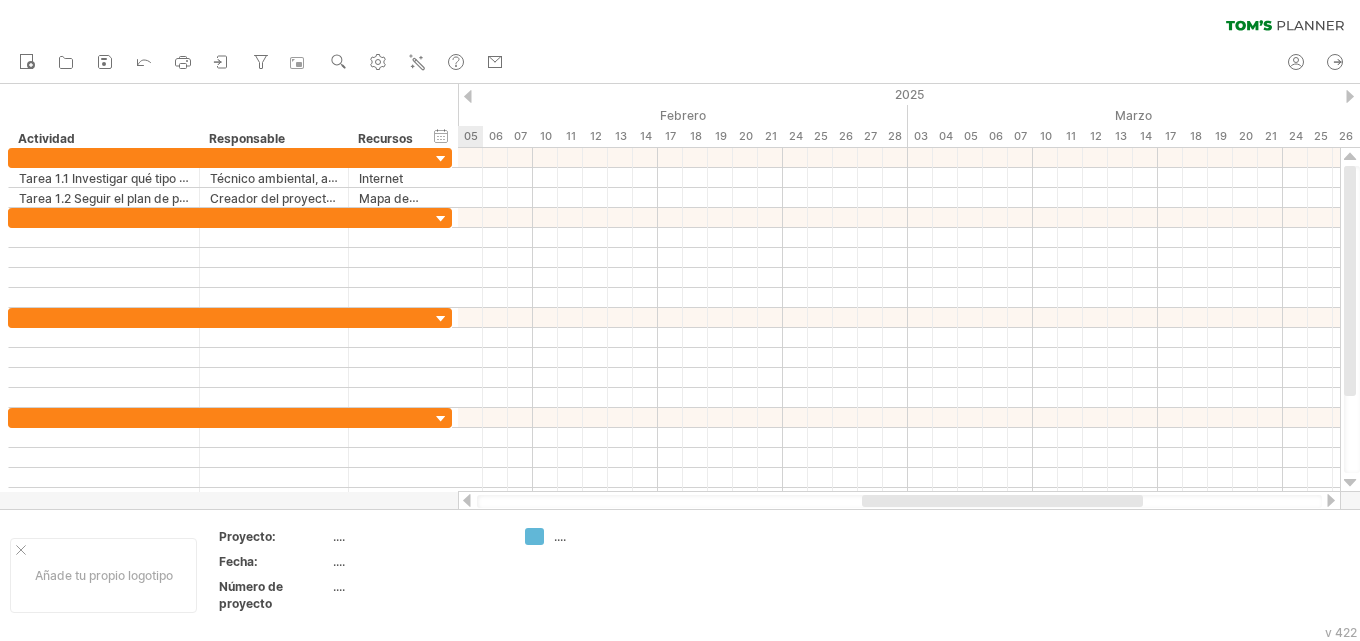 click at bounding box center [468, 96] 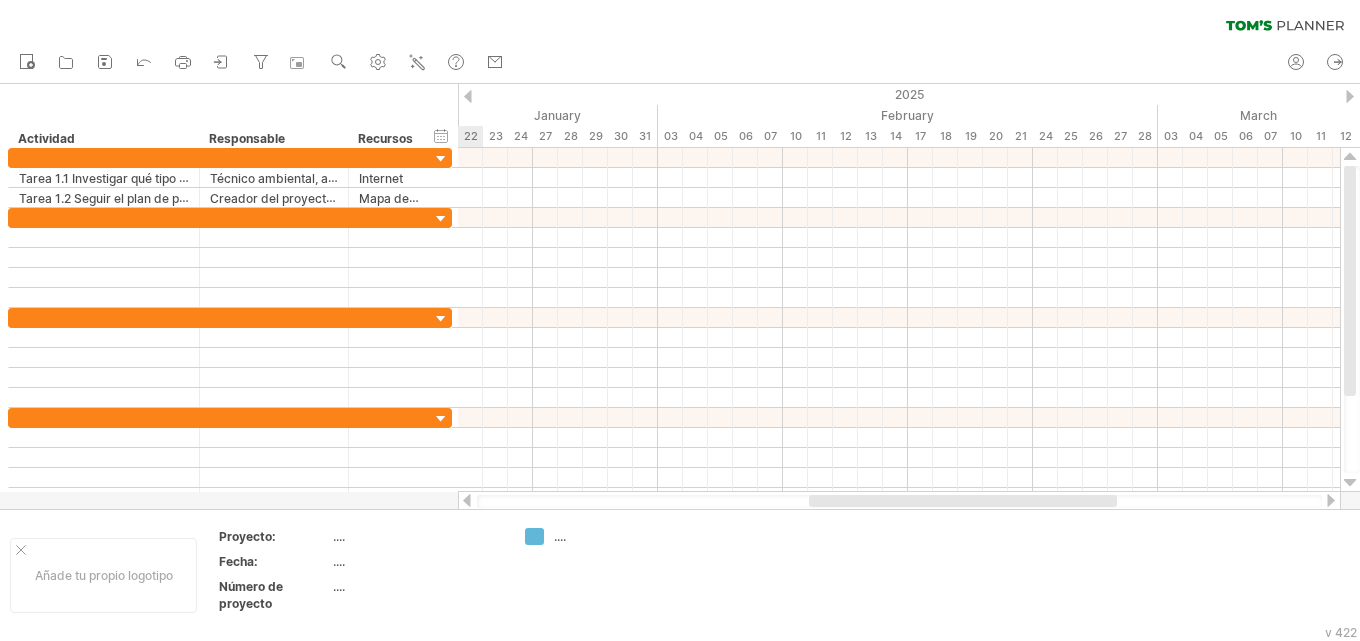 click at bounding box center (468, 96) 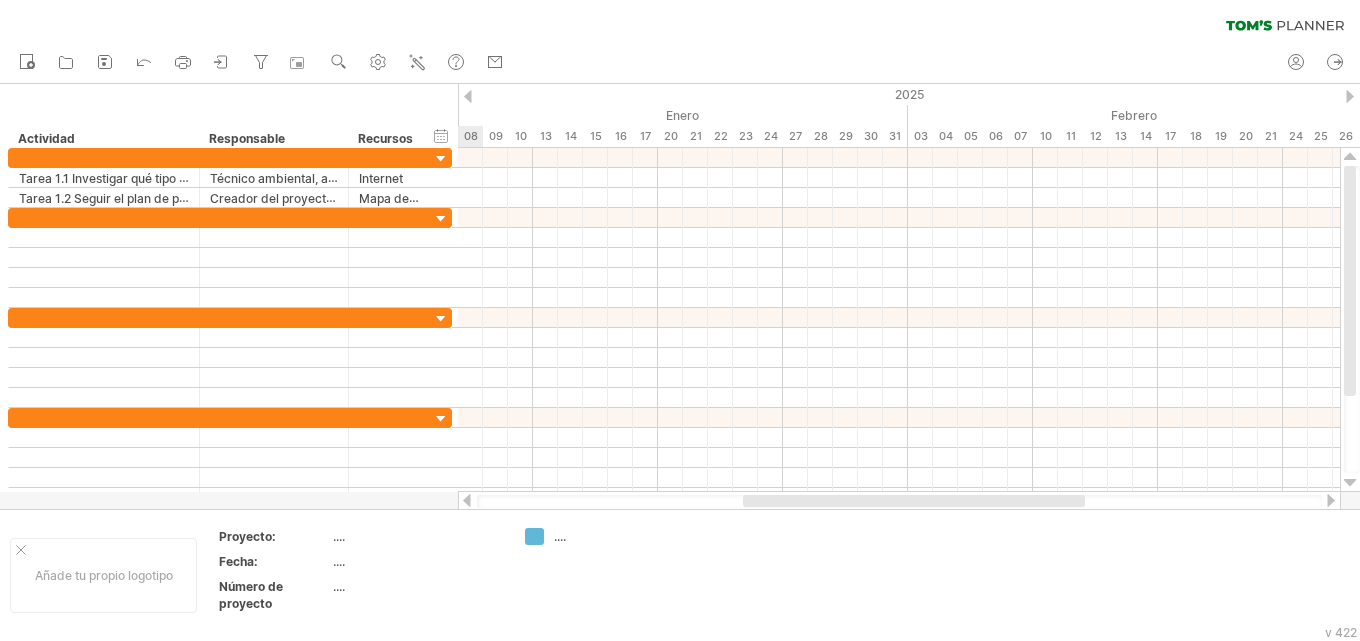 click at bounding box center [468, 96] 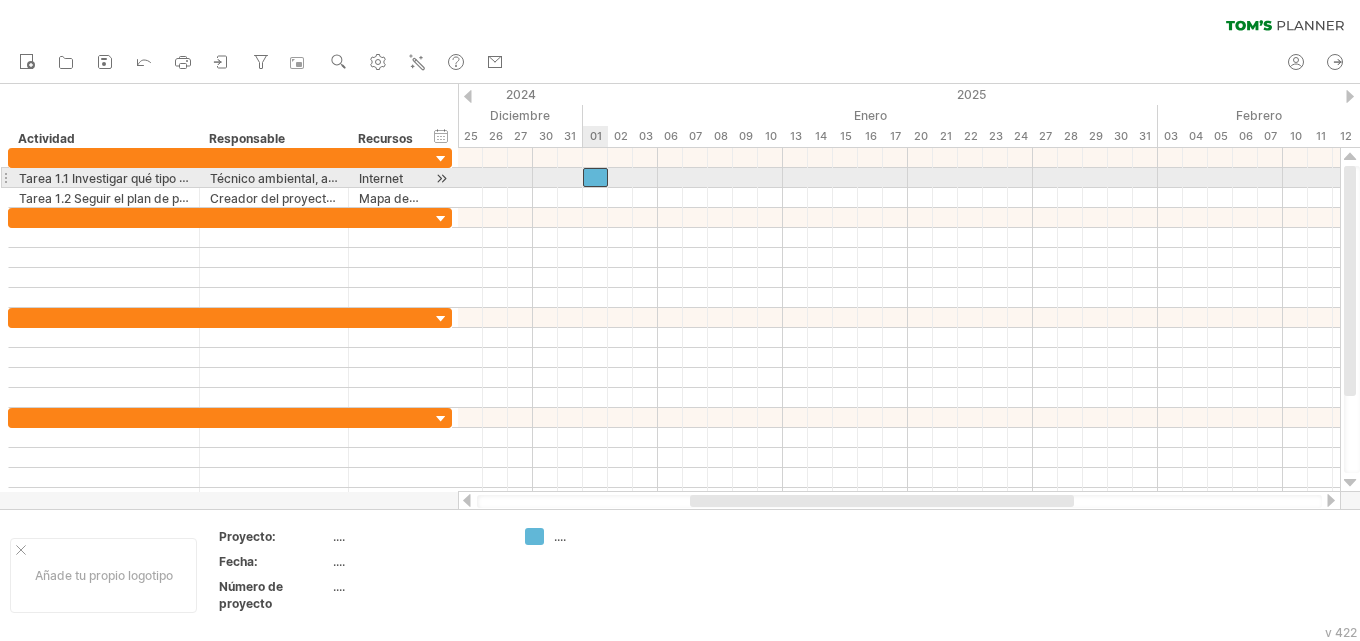 click at bounding box center (595, 177) 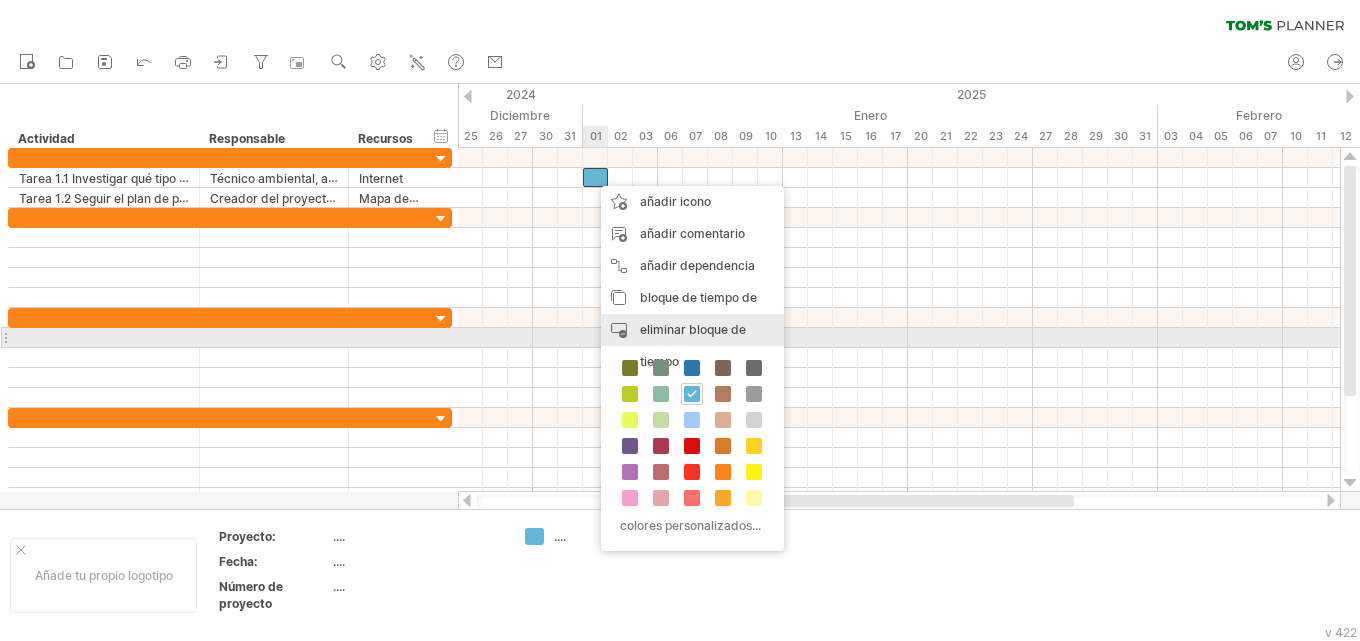 click on "eliminar bloque de tiempo" at bounding box center (693, 345) 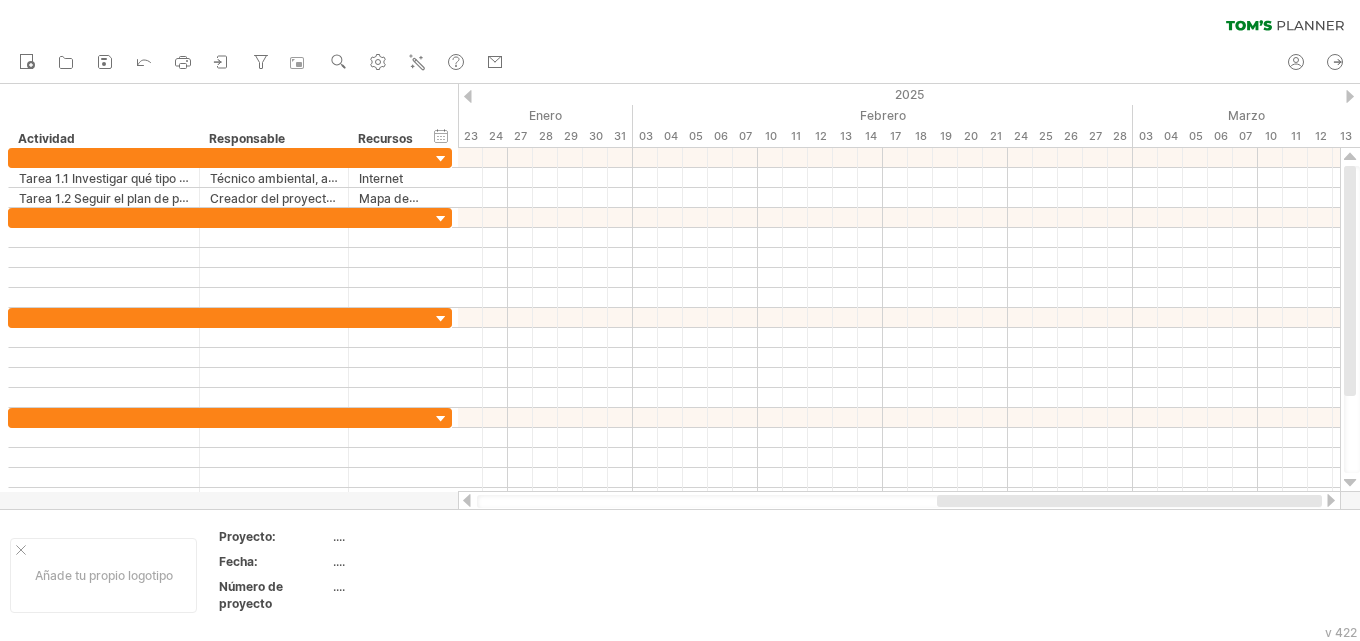 drag, startPoint x: 870, startPoint y: 502, endPoint x: 1127, endPoint y: 474, distance: 258.52078 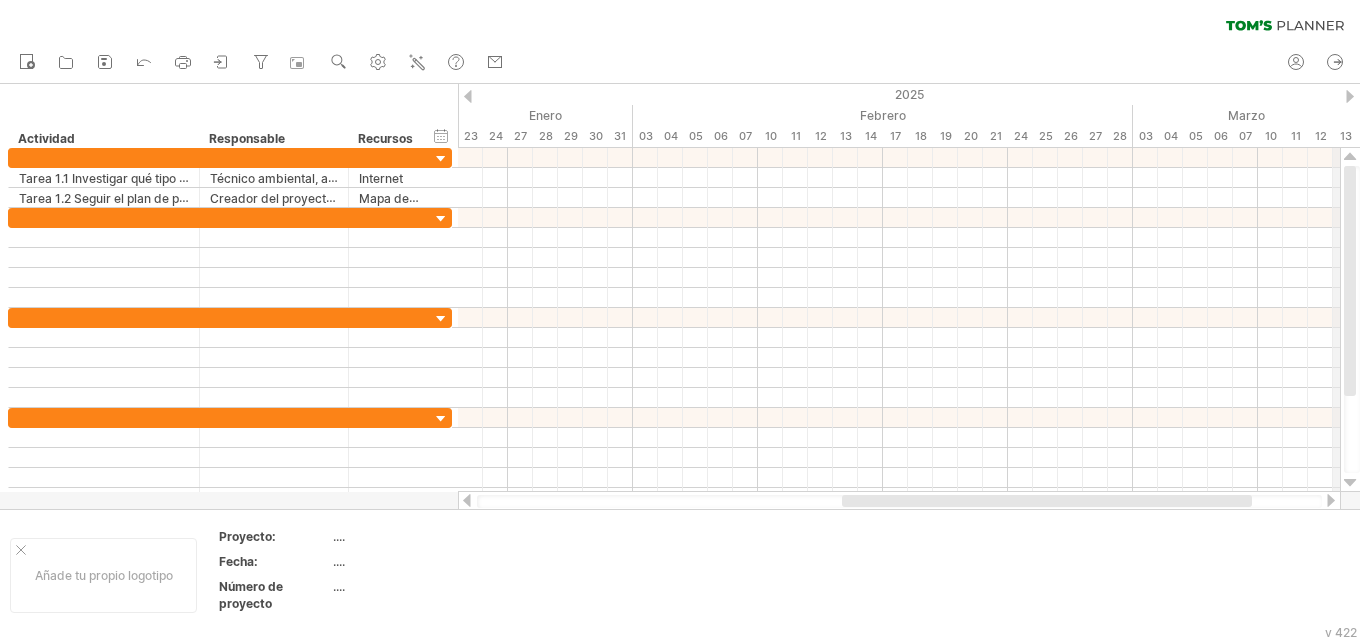 click on "Intentando acceder a plan.tomsplanner.com
Conectado de nuevo...
0%
borrar filtro" at bounding box center [680, 320] 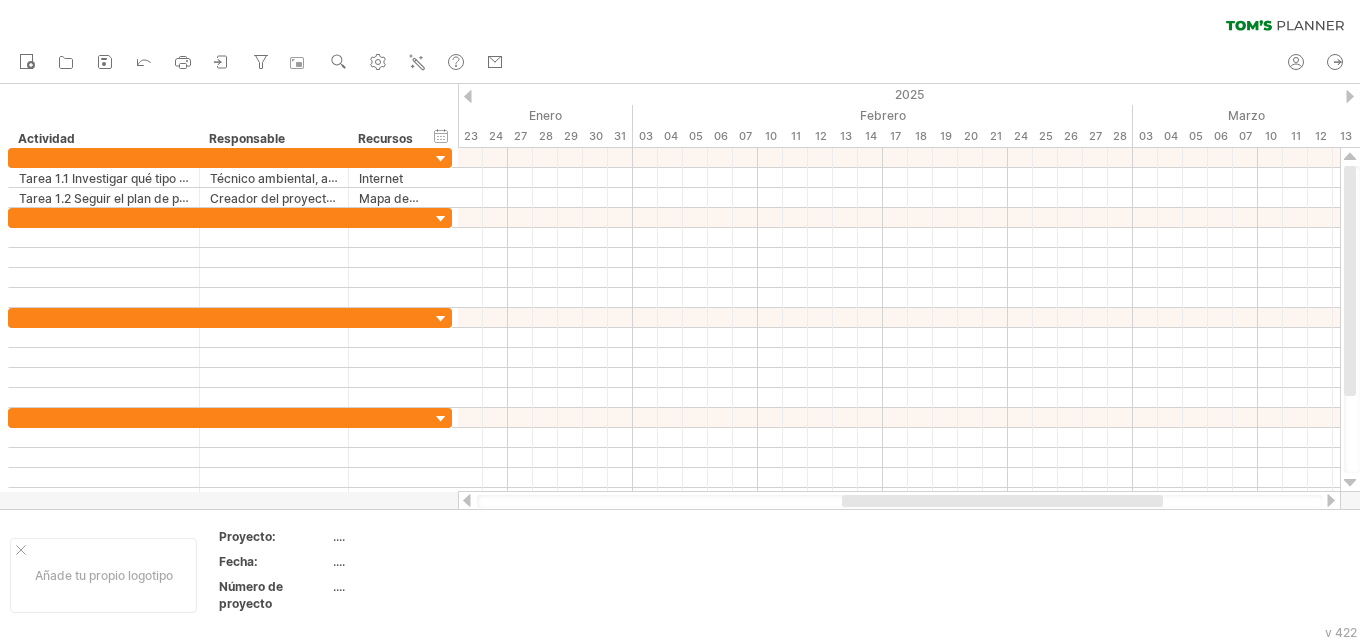 click at bounding box center (1350, 96) 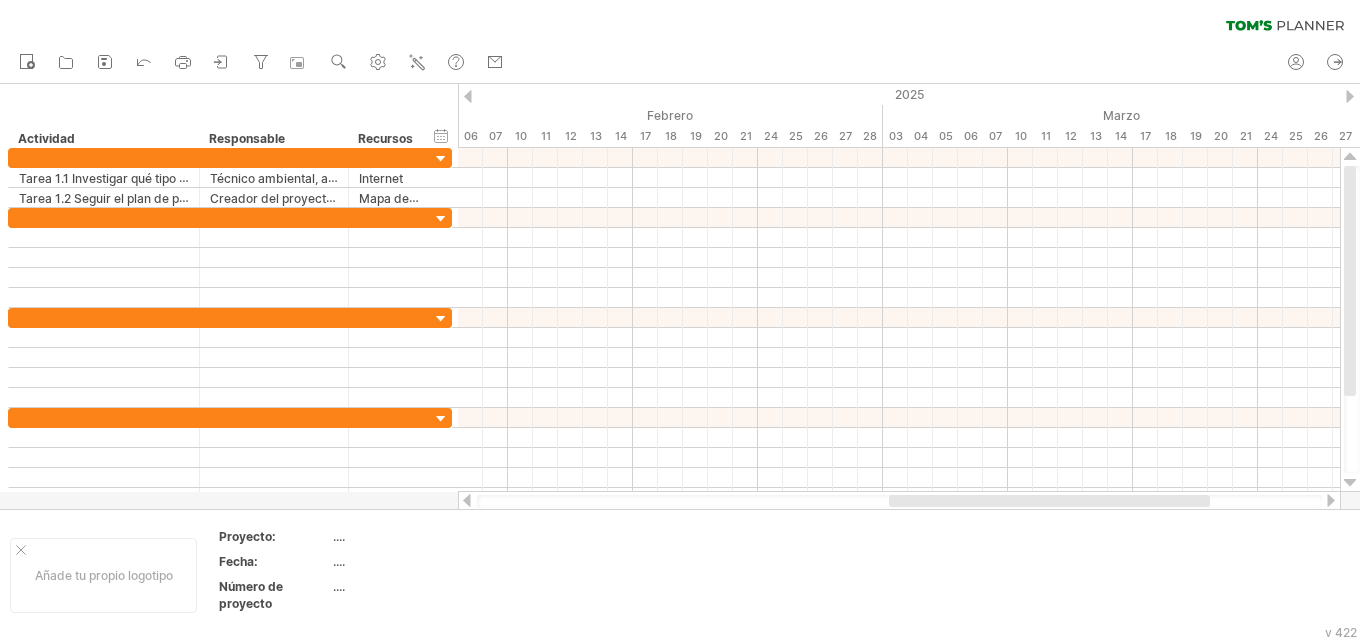 click at bounding box center (1350, 96) 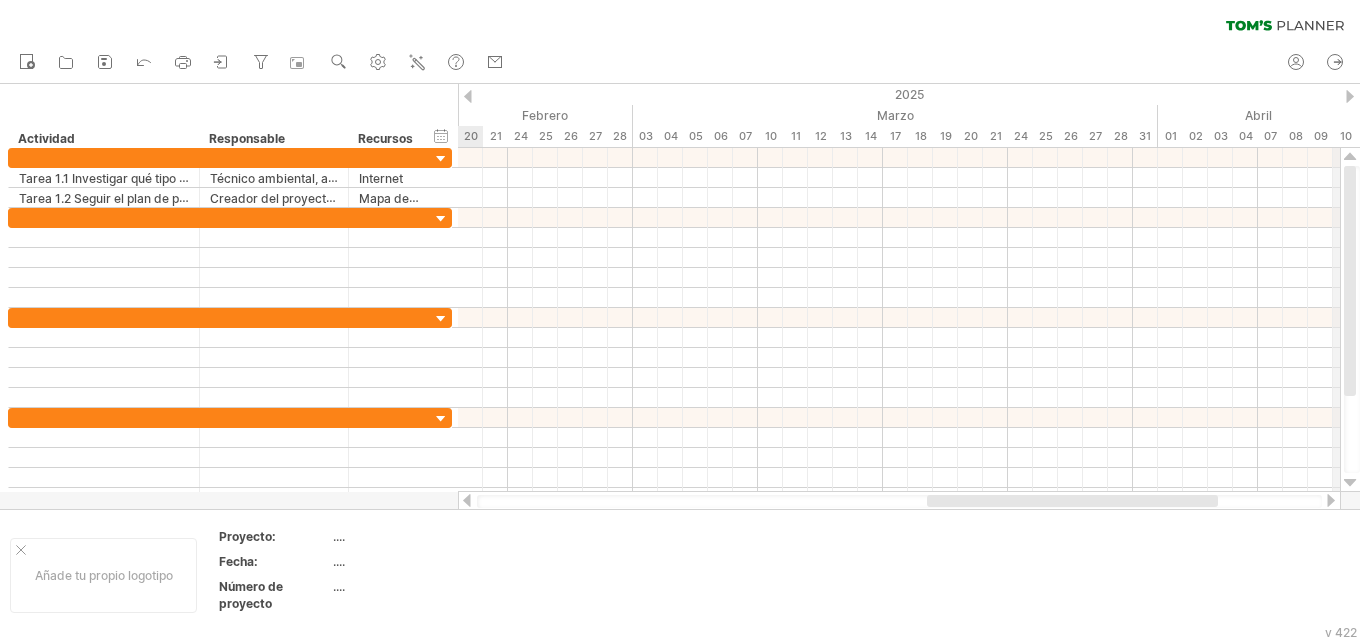 click on "Intentando acceder a plan.tomsplanner.com
Conectado de nuevo...
0%
borrar filtro" at bounding box center (680, 320) 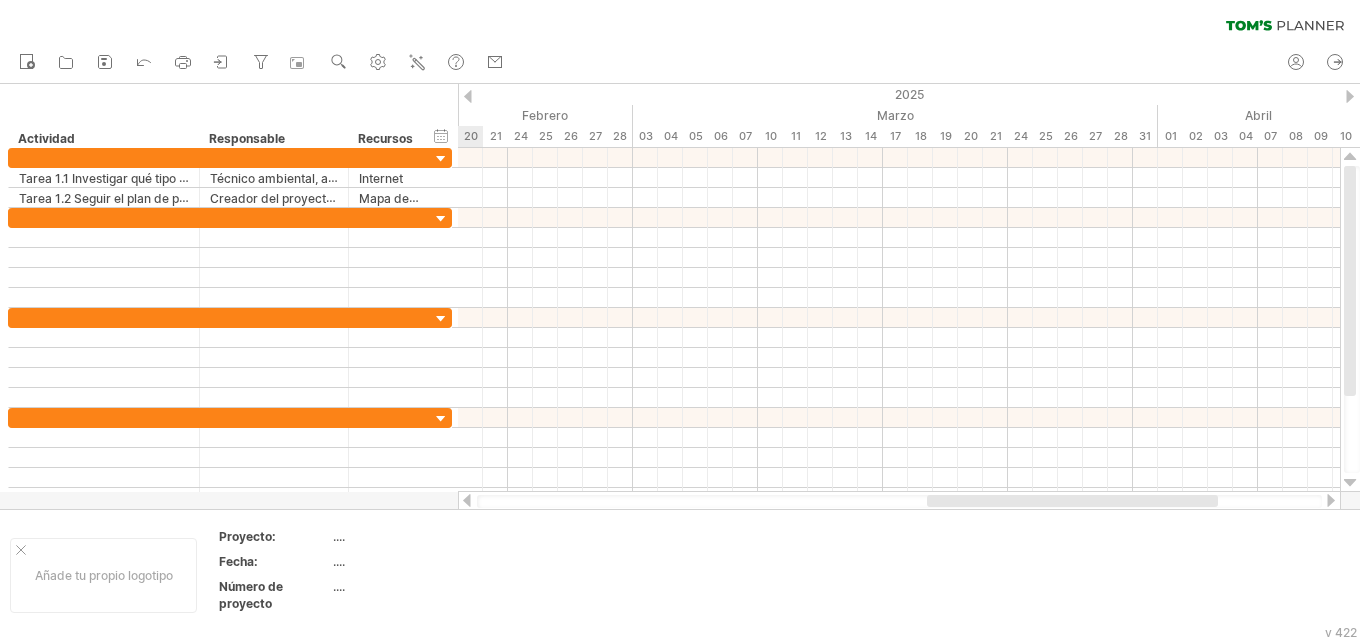click at bounding box center (1350, 96) 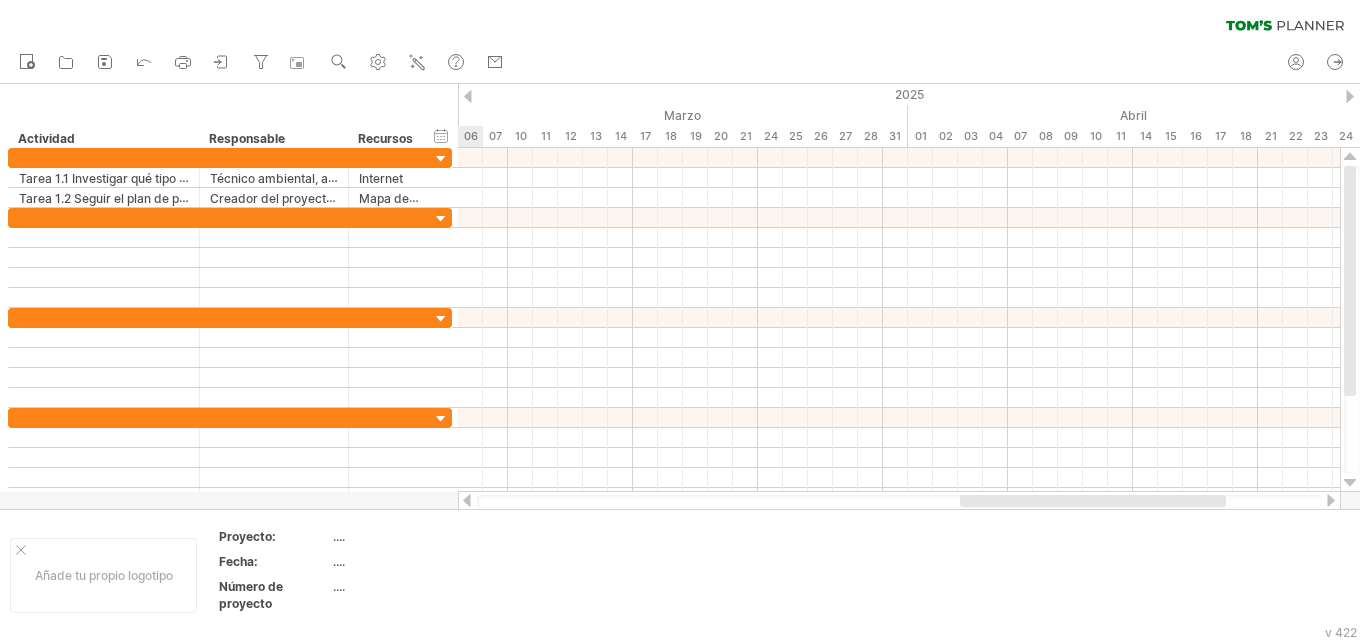 click at bounding box center [1350, 96] 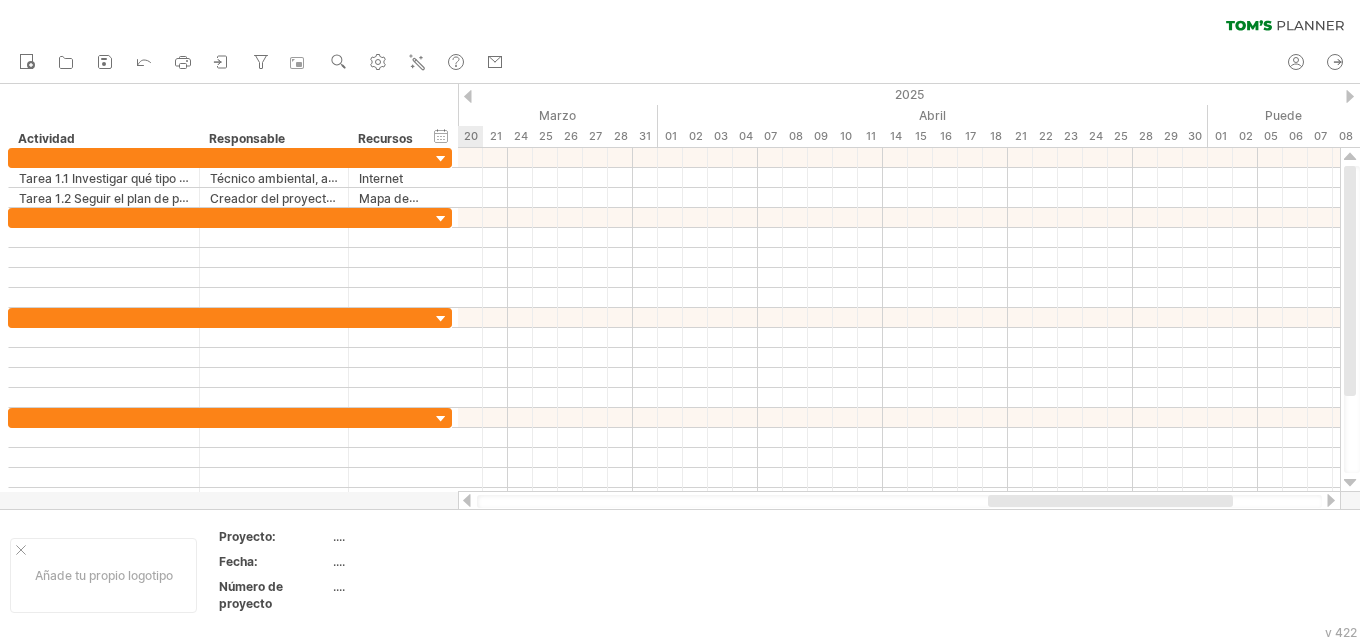 click at bounding box center (1350, 96) 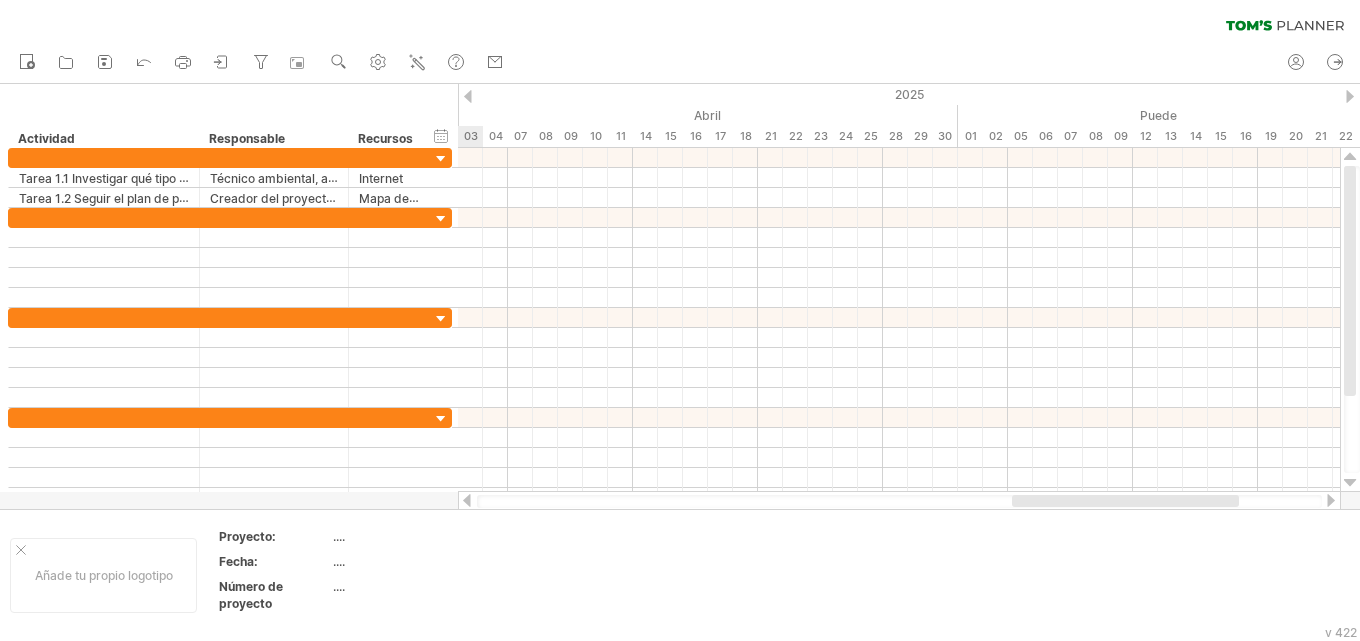 click at bounding box center [1350, 96] 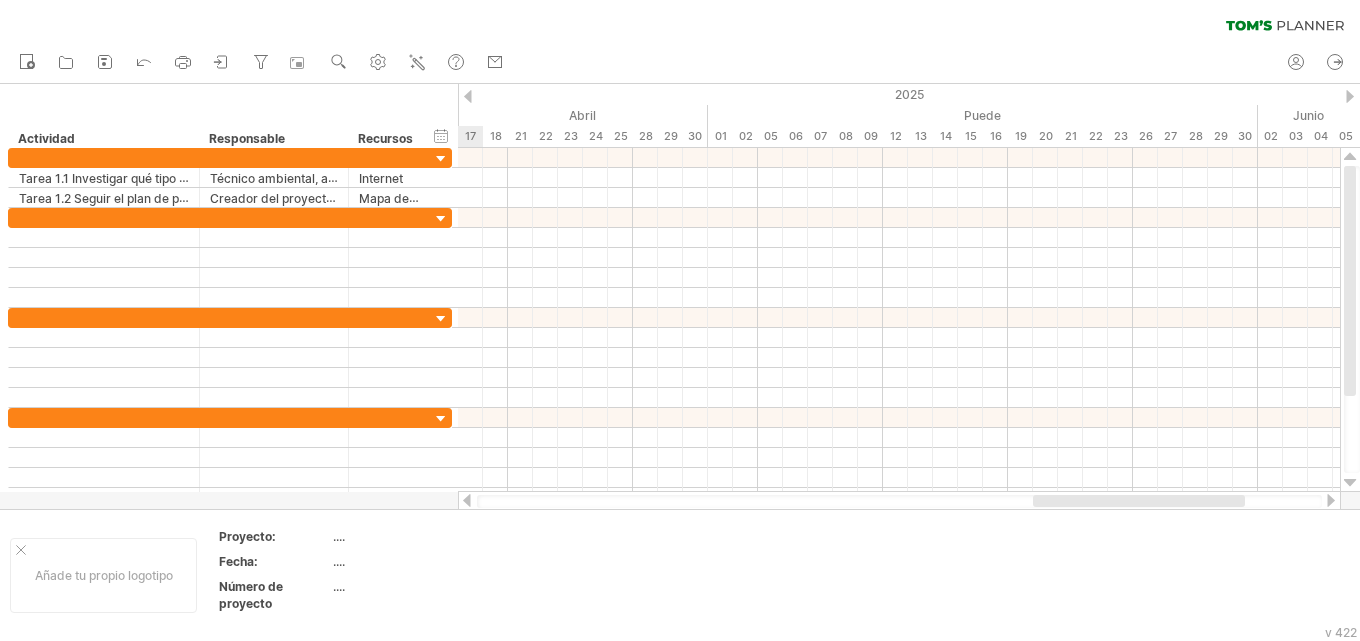 click at bounding box center (1350, 96) 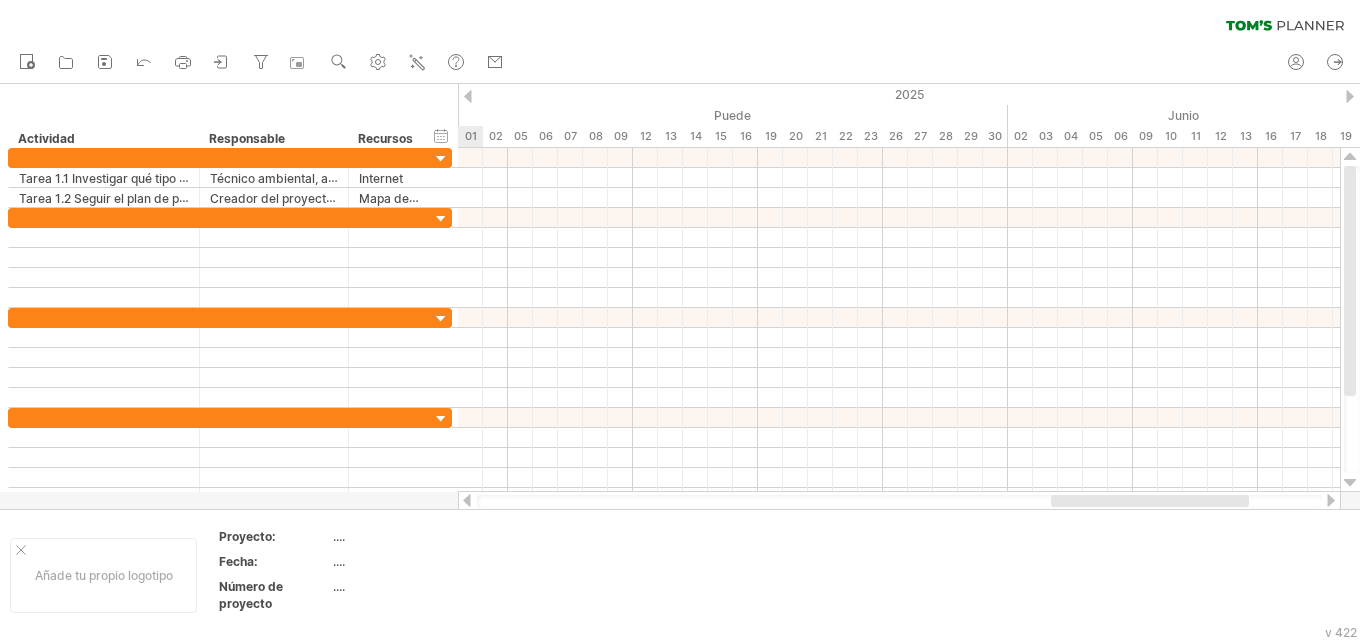 click at bounding box center [1350, 96] 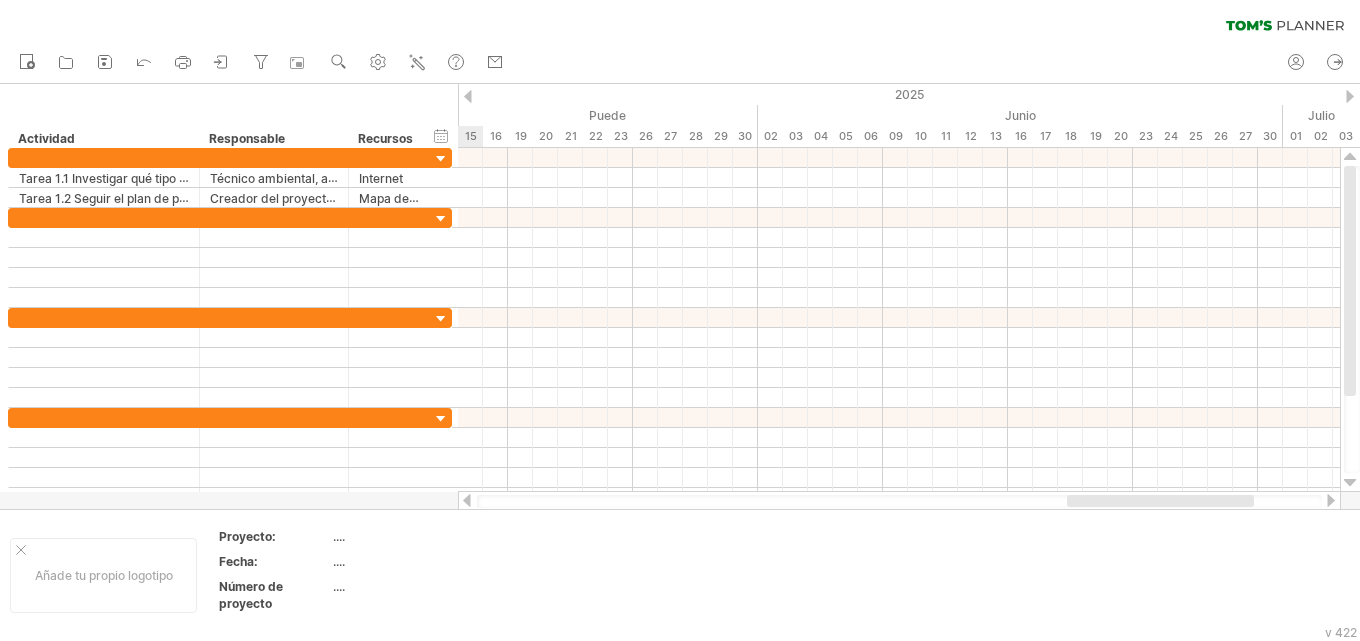 click at bounding box center (1350, 96) 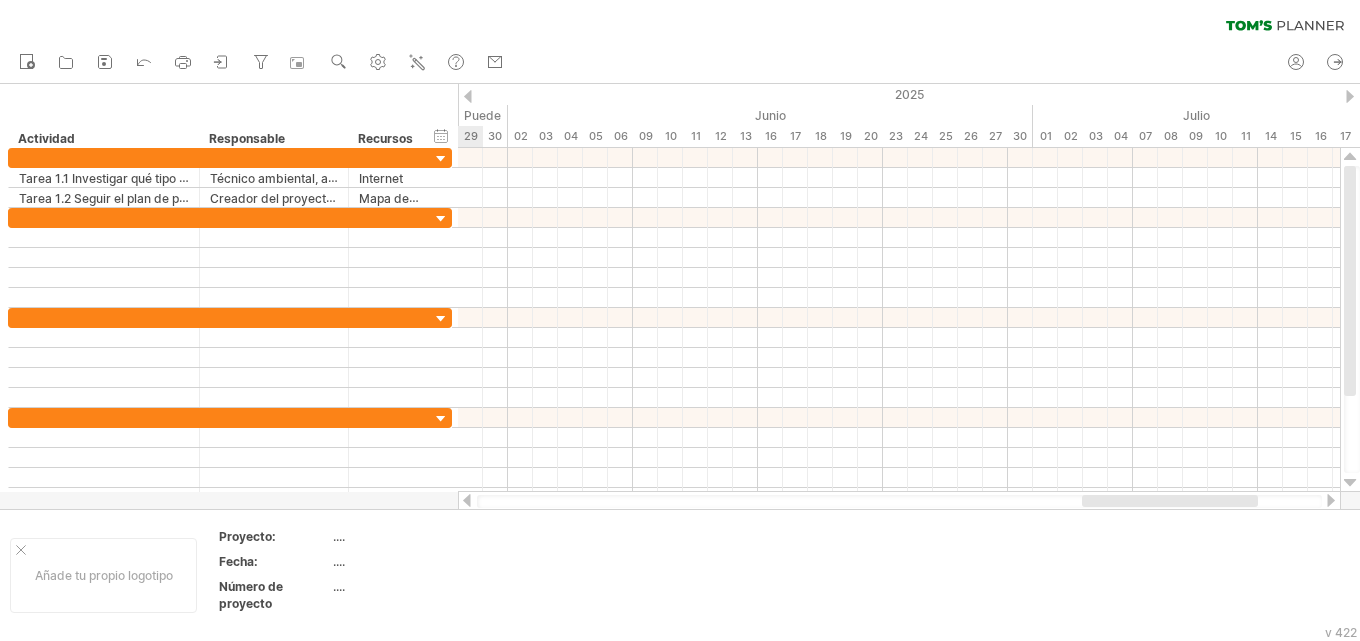 click at bounding box center [1350, 96] 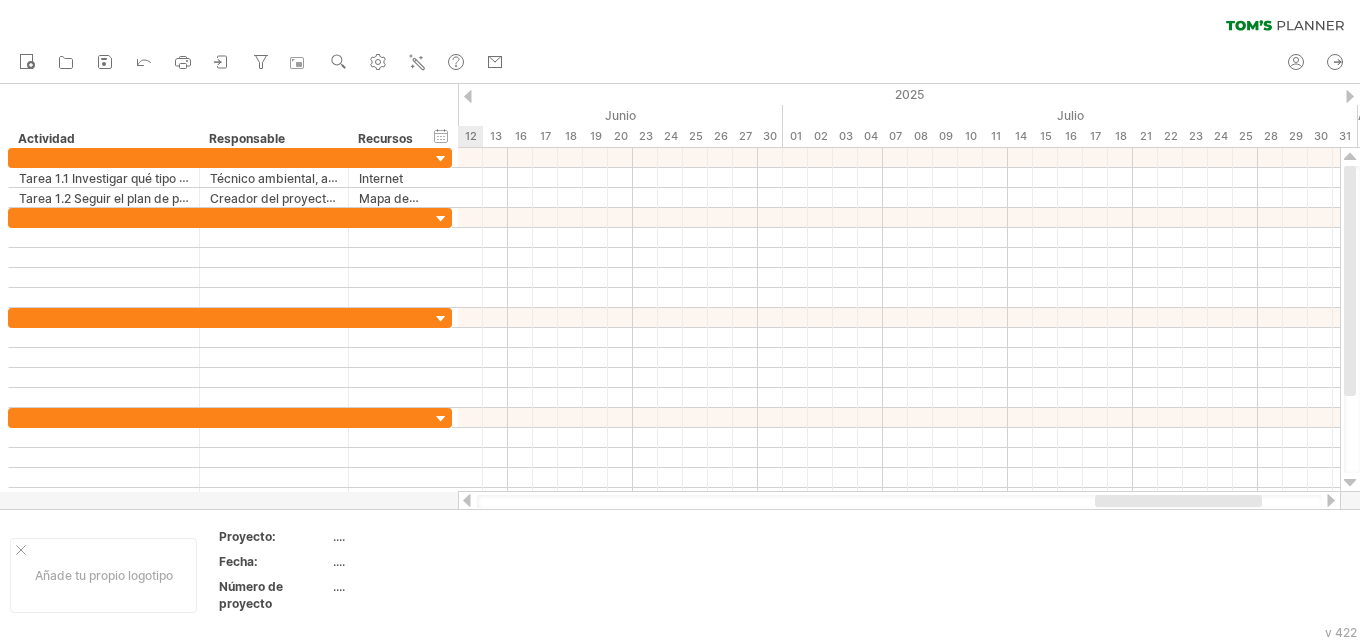 click at bounding box center (1350, 96) 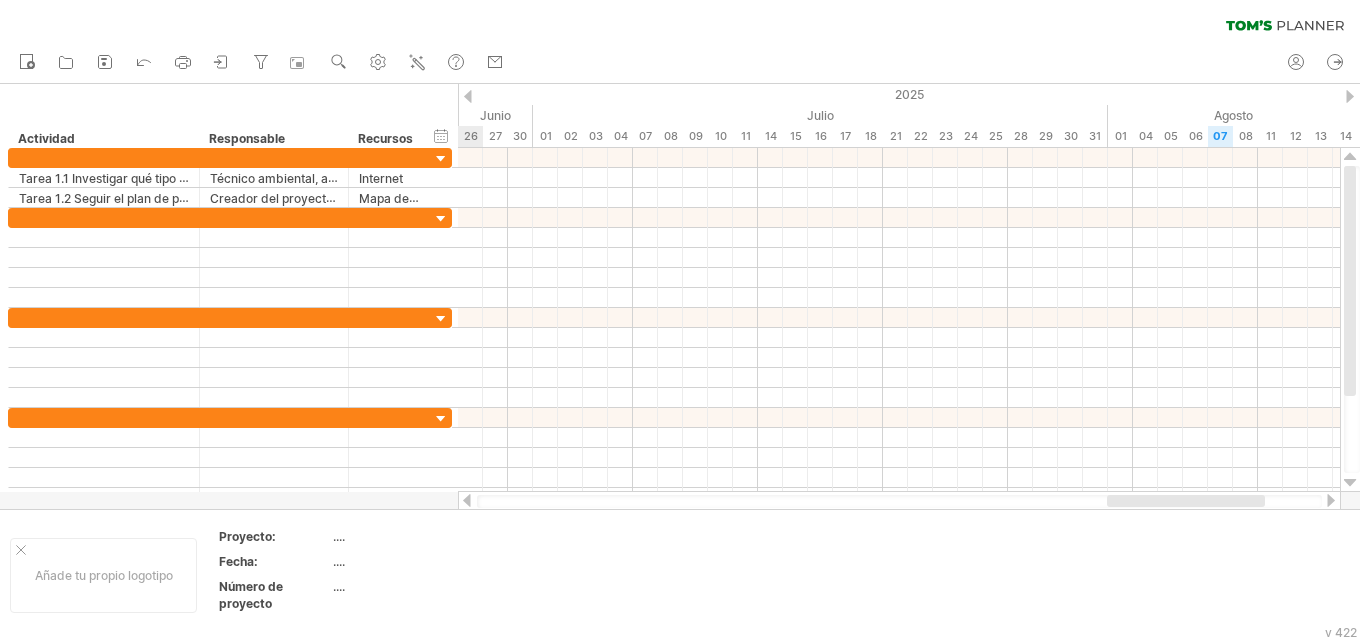 click at bounding box center [1350, 96] 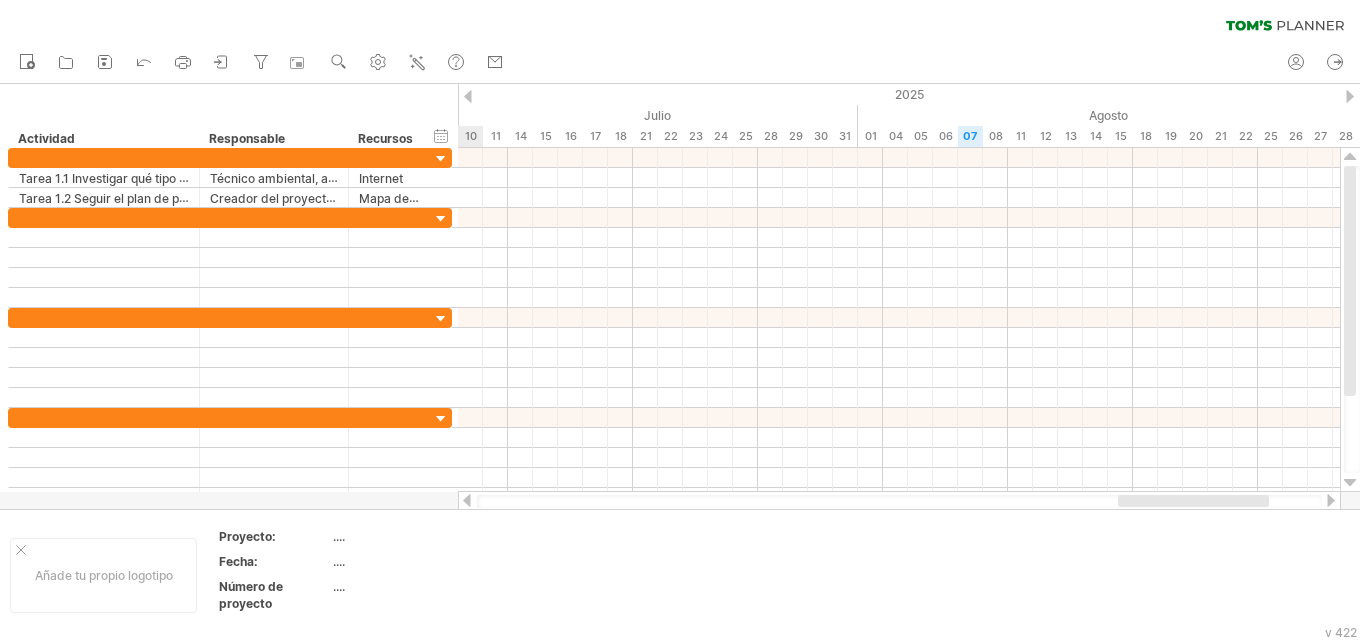 click at bounding box center (1350, 96) 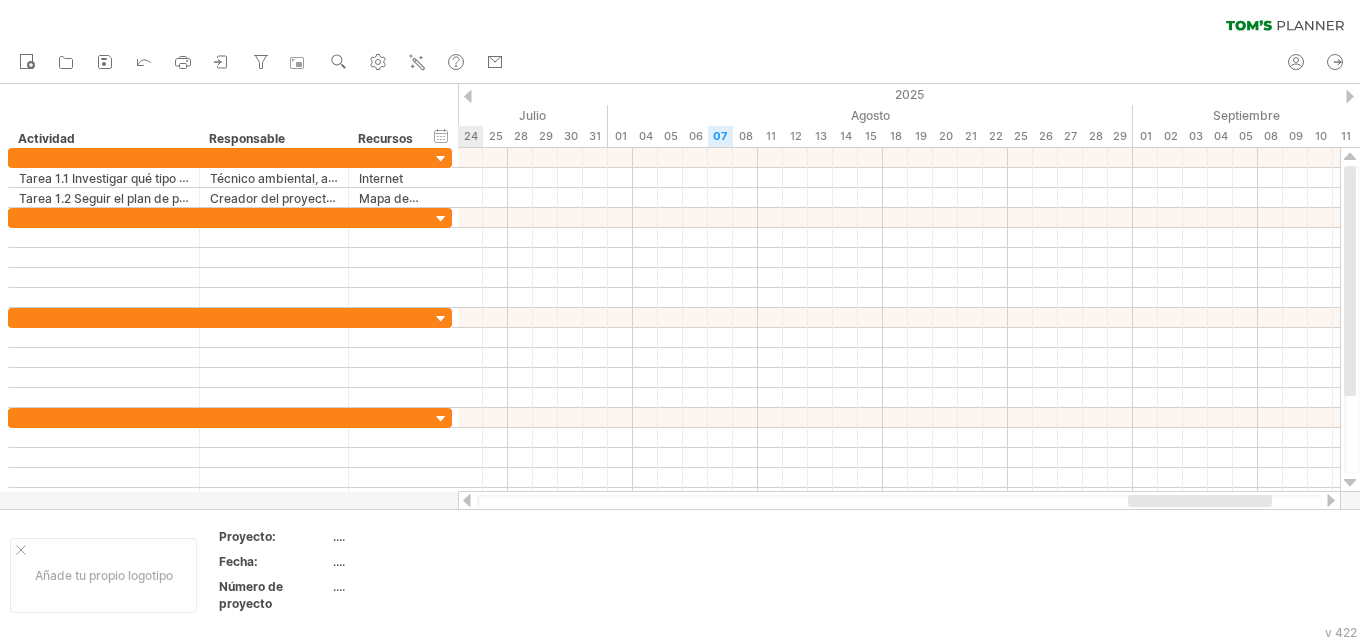 click at bounding box center [1350, 96] 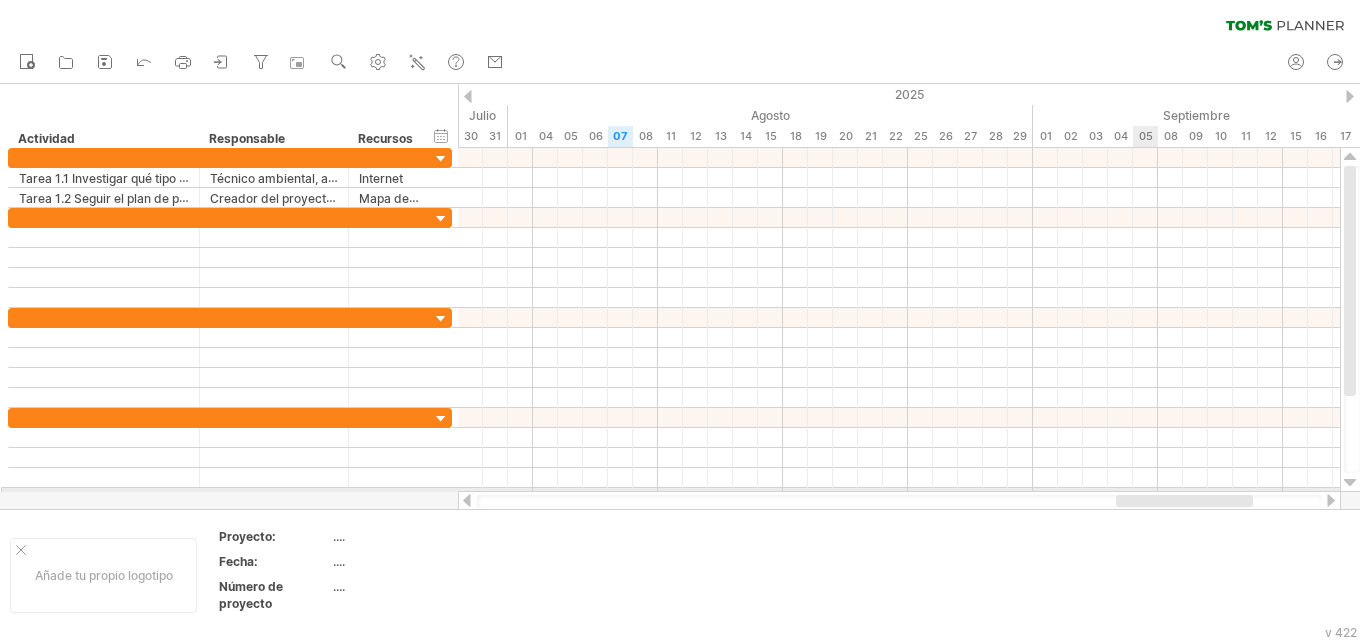 drag, startPoint x: 1176, startPoint y: 496, endPoint x: 1155, endPoint y: 490, distance: 21.84033 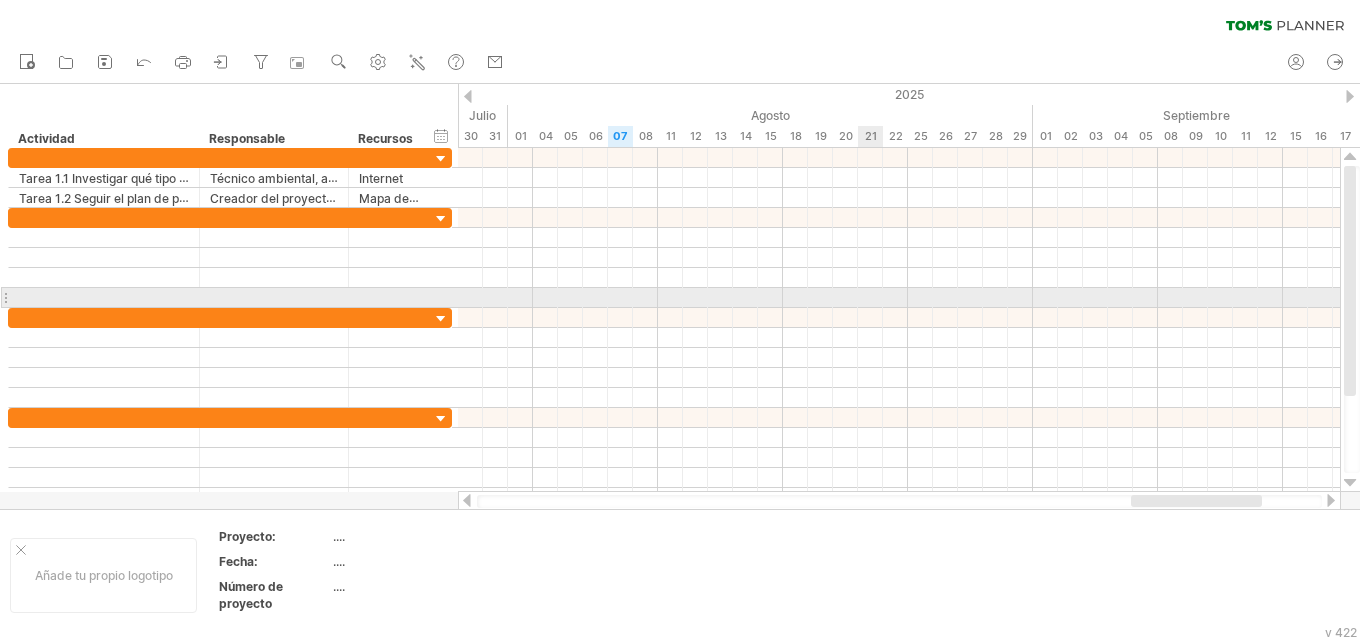 click at bounding box center (899, 298) 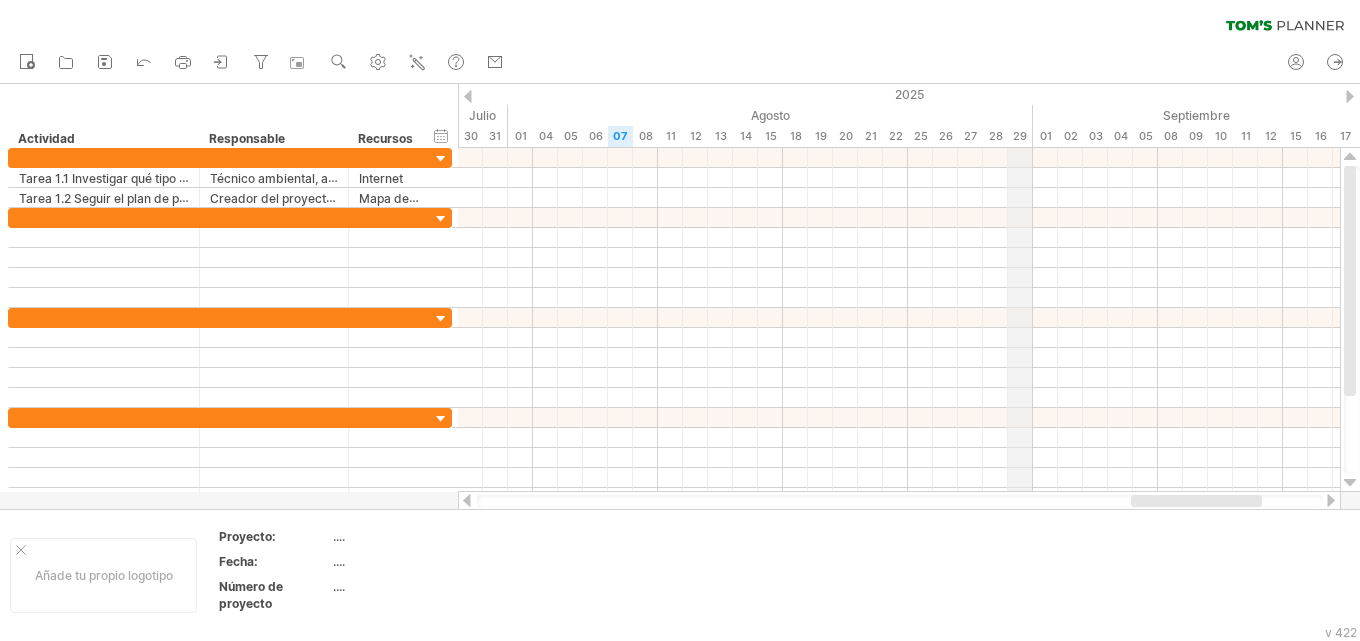 click on "29" at bounding box center [1020, 136] 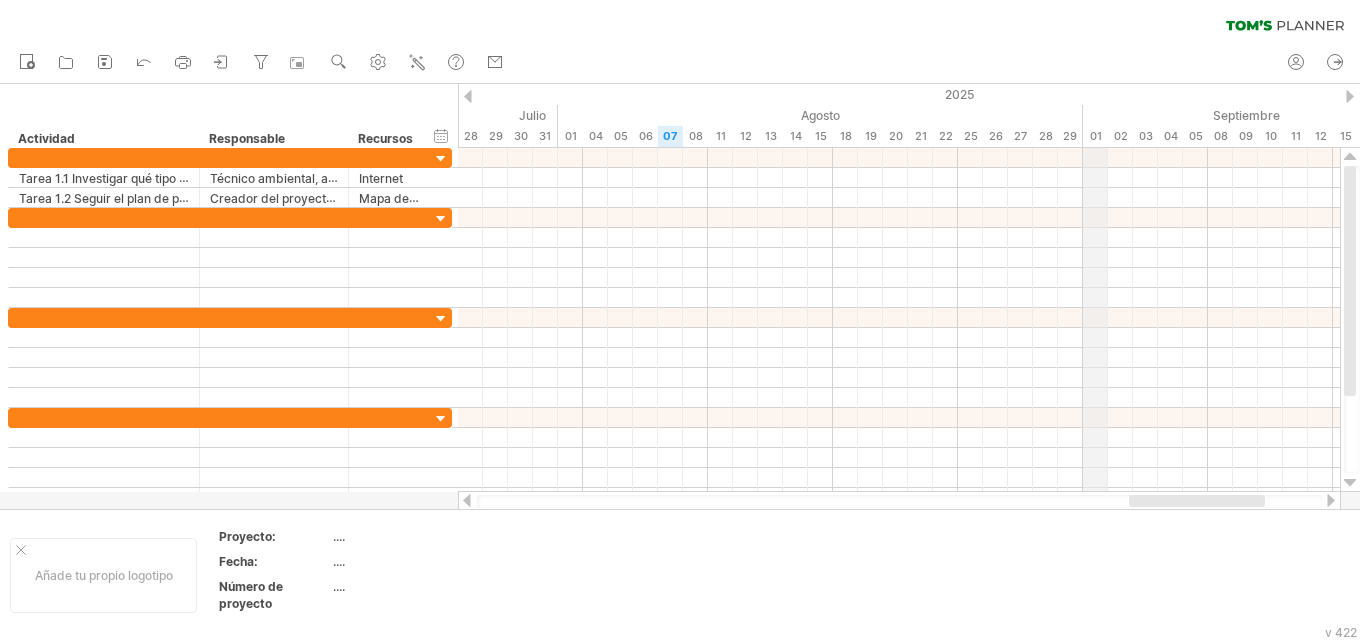 drag, startPoint x: 1032, startPoint y: 126, endPoint x: 1086, endPoint y: 132, distance: 54.33231 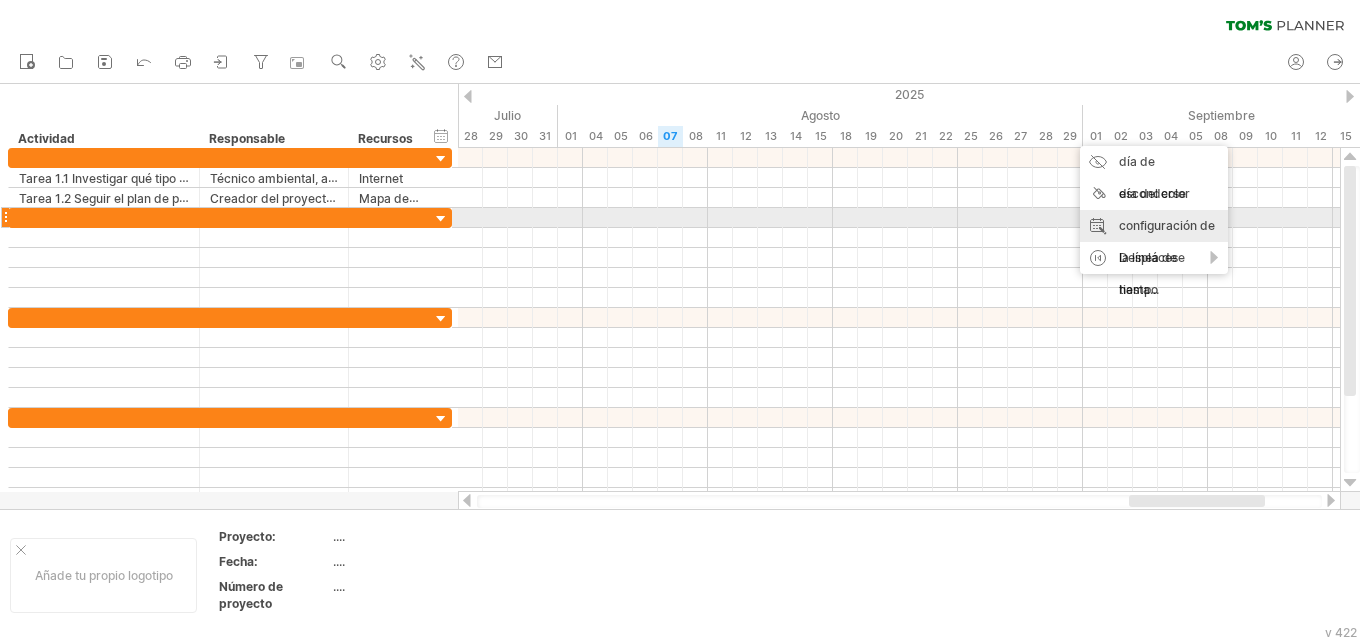 click on "configuración de la línea de tiempo" at bounding box center [1167, 257] 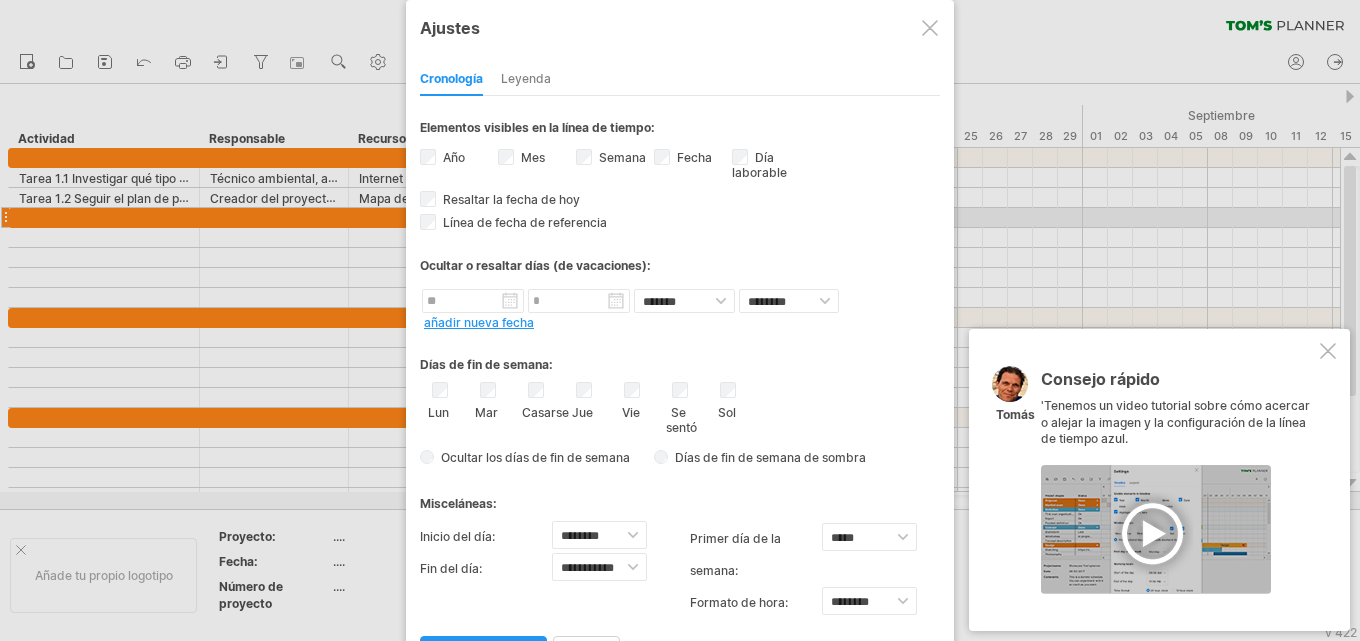 click at bounding box center [1328, 351] 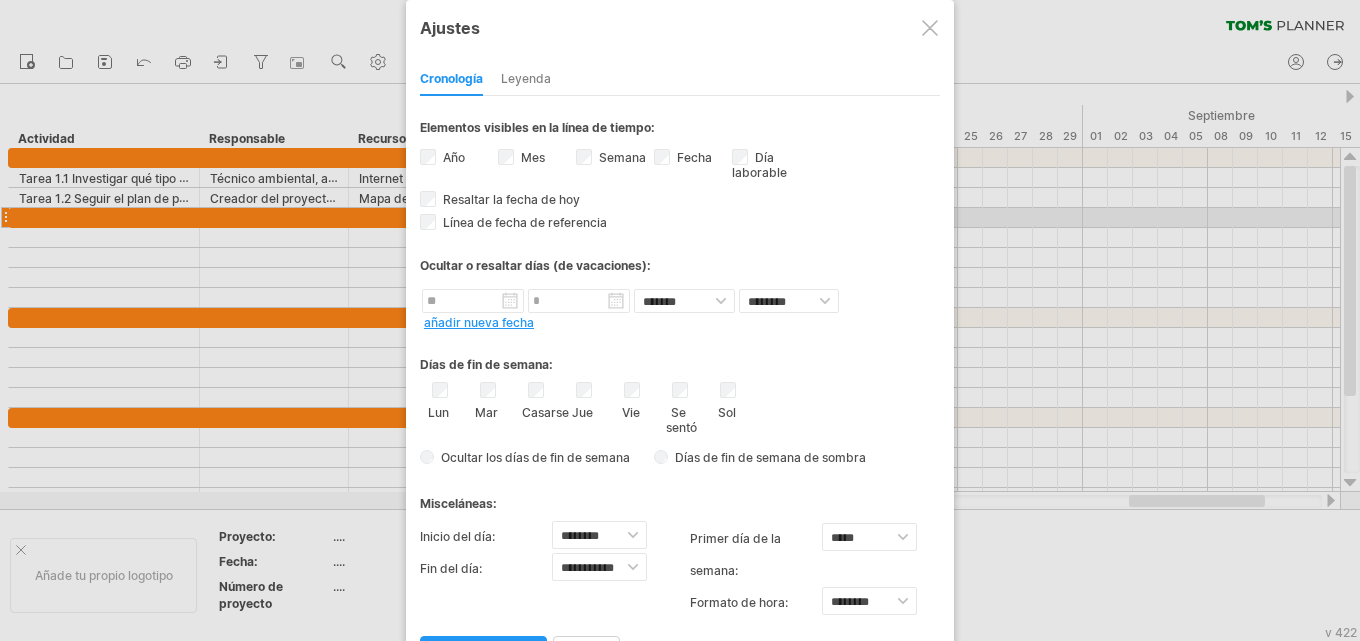 click at bounding box center [930, 28] 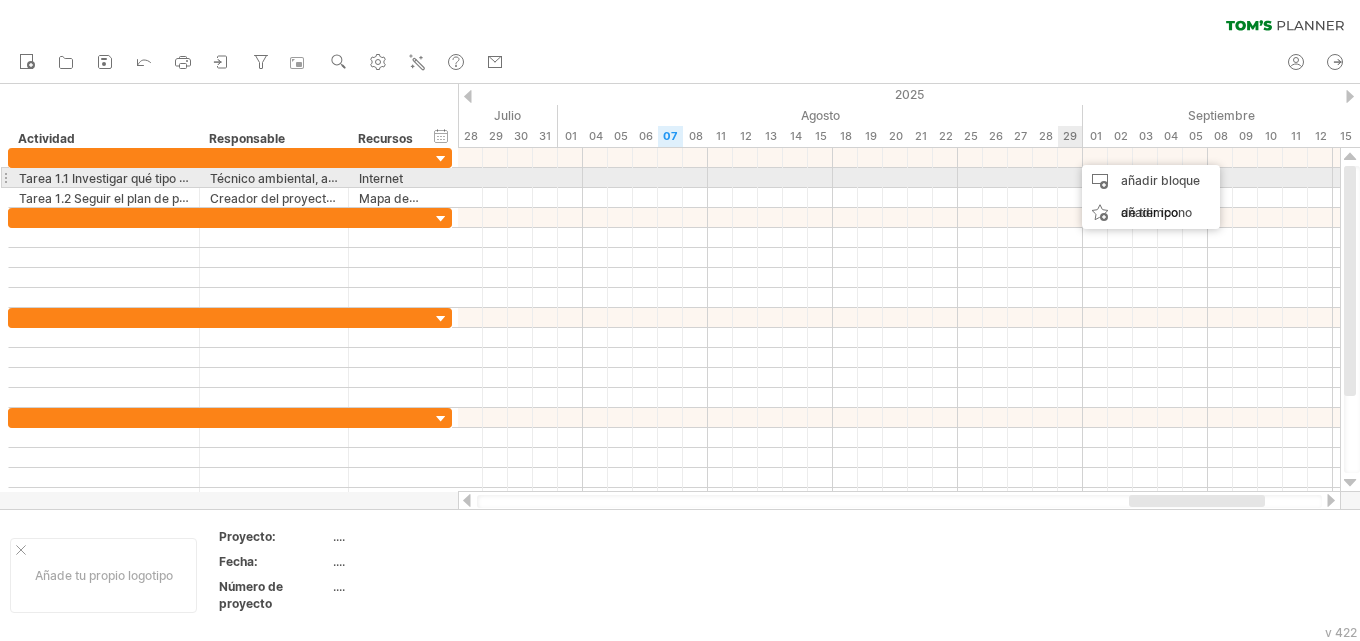 click at bounding box center (899, 178) 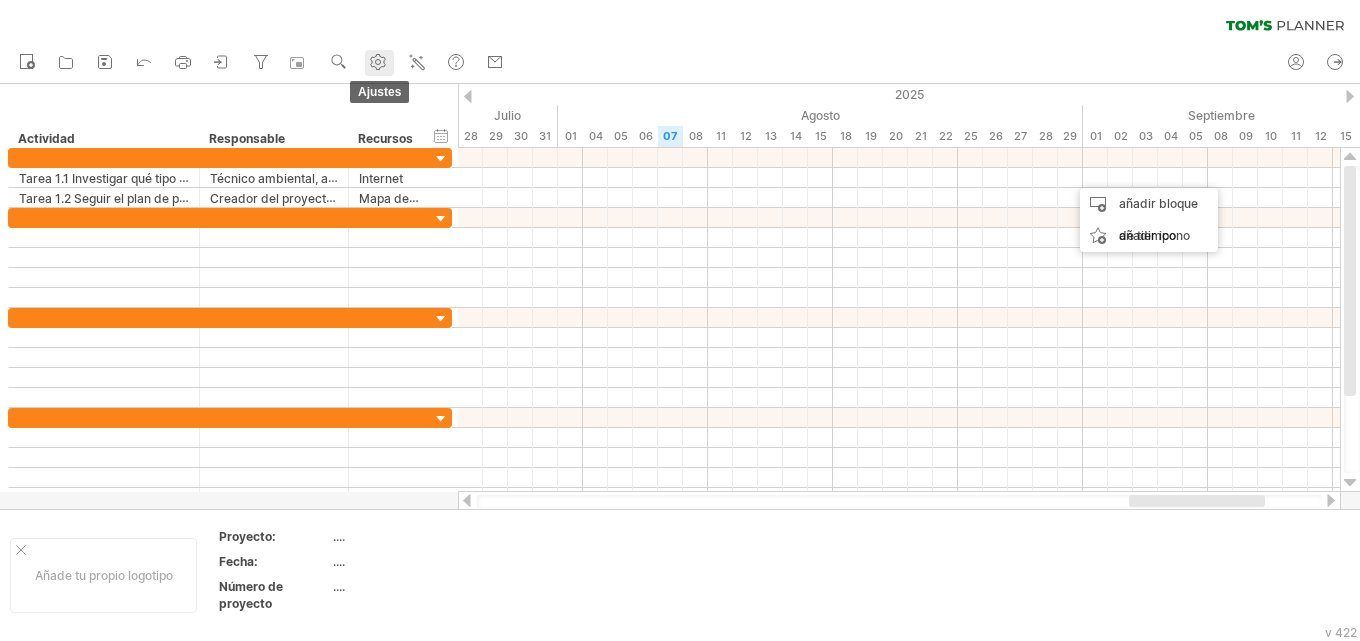 click 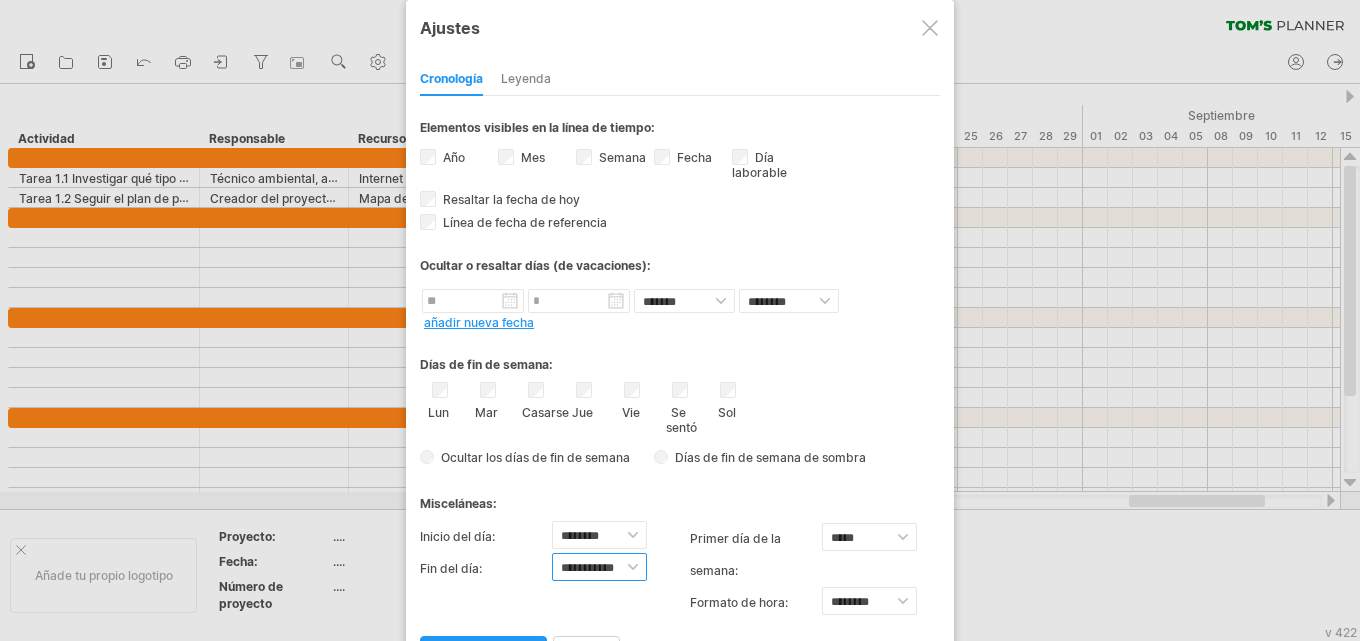 click on "**********" at bounding box center [599, 567] 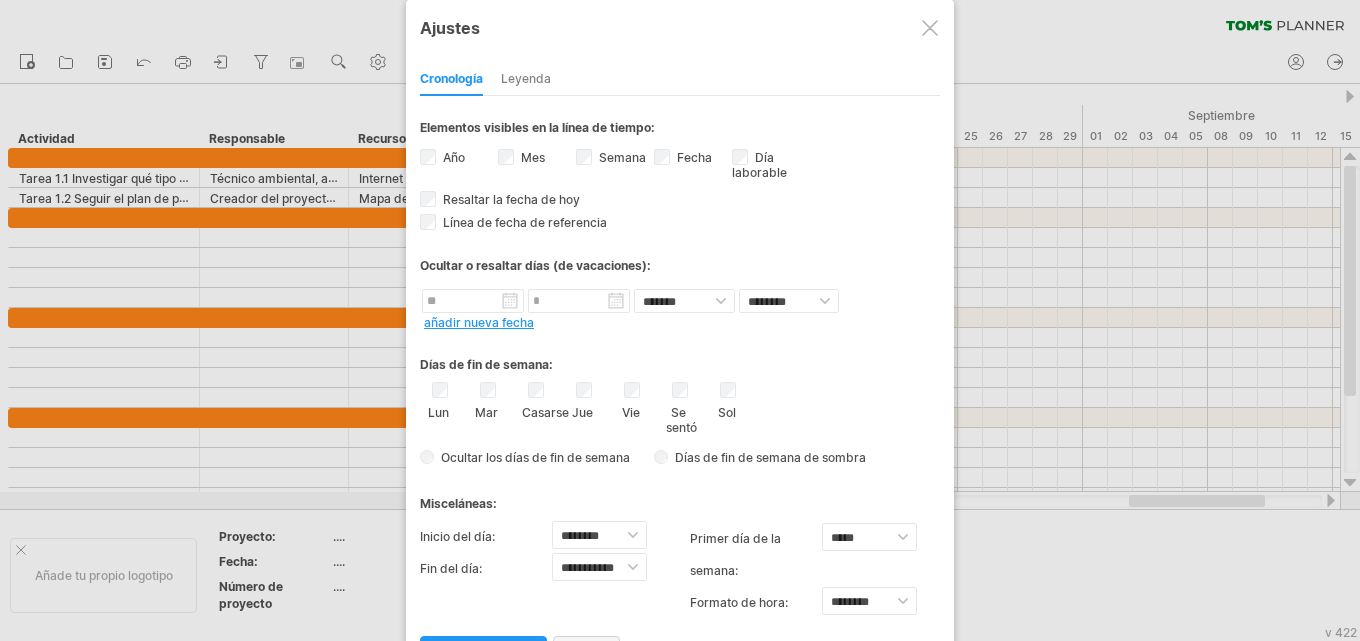 click on "cerca" at bounding box center [586, 653] 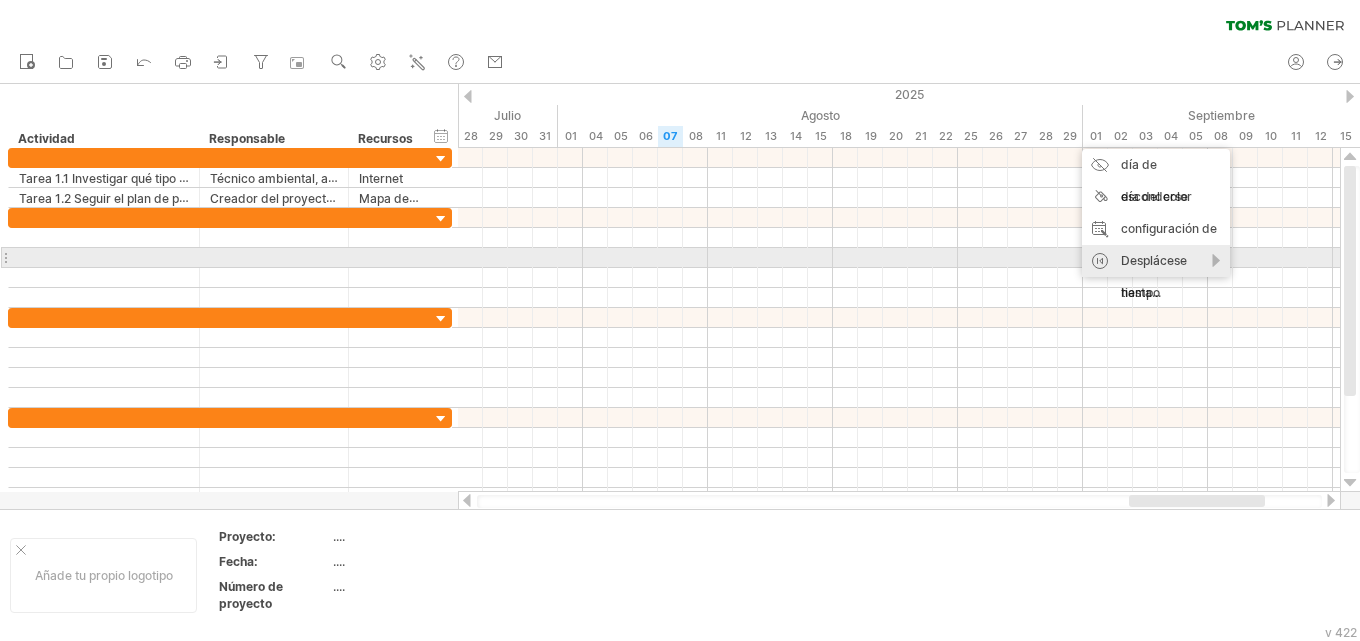 click on "Desplácese hasta..." at bounding box center (1154, 276) 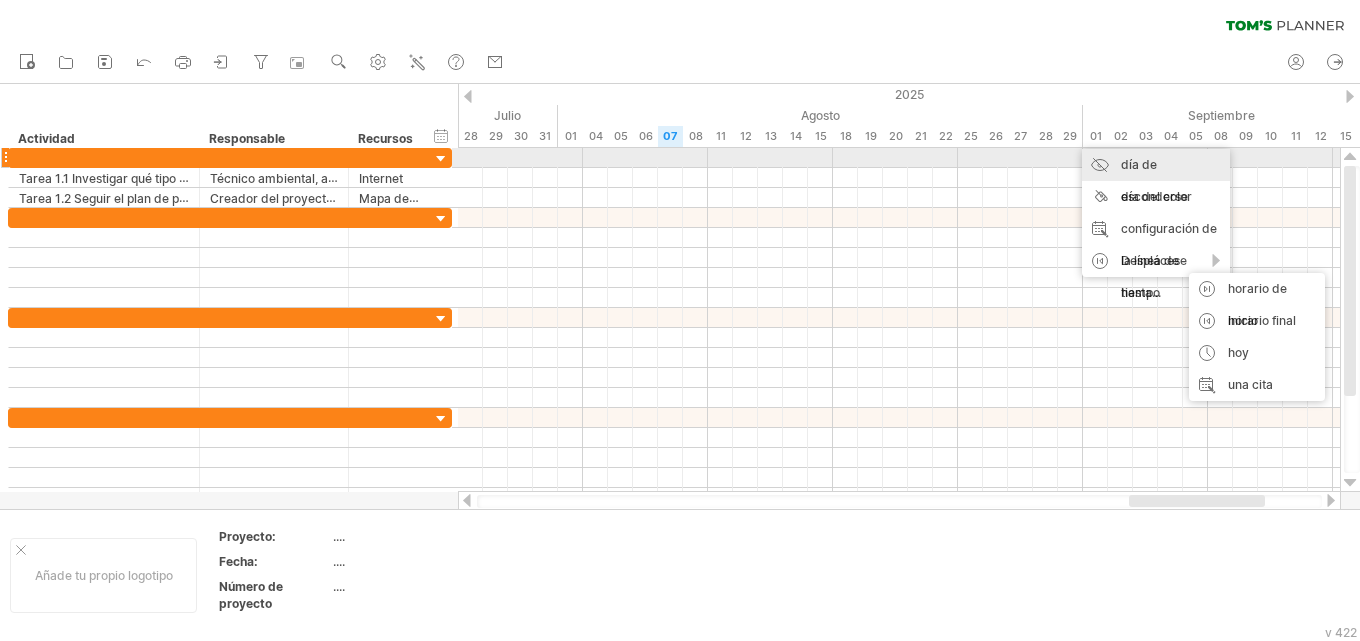 click on "día de esconderse" at bounding box center [1154, 180] 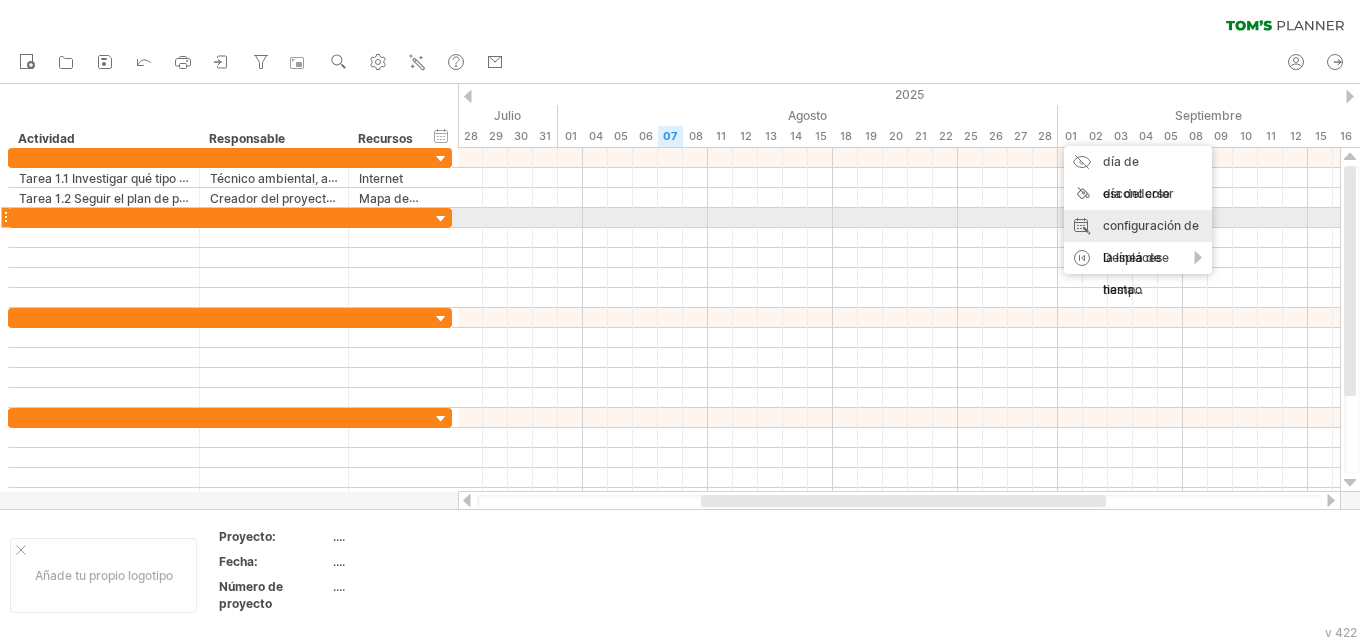 click on "configuración de la línea de tiempo" at bounding box center [1151, 257] 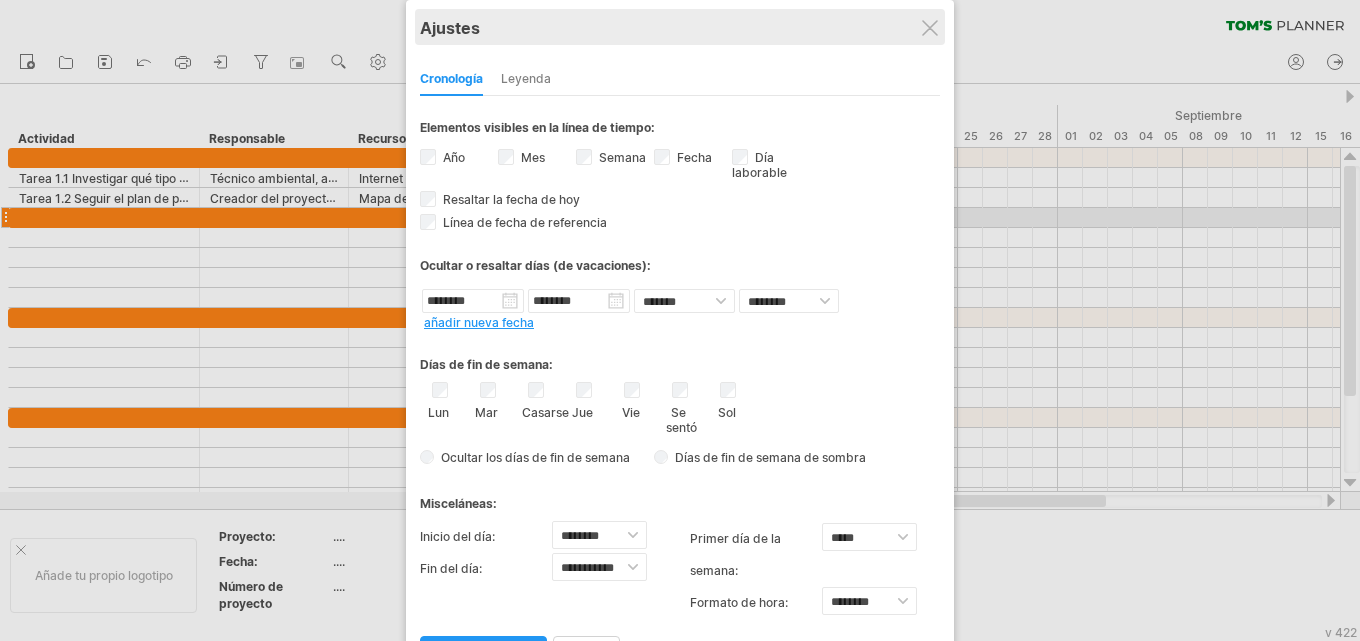 click on "Ajustes" at bounding box center [680, 27] 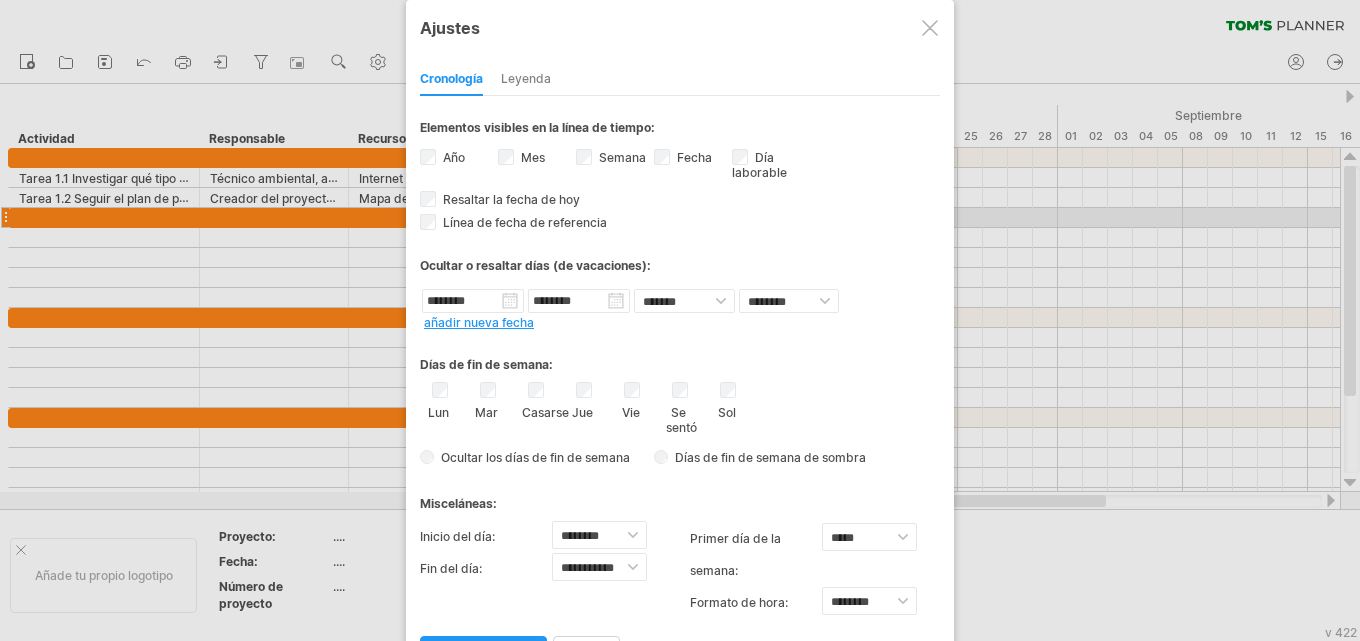 click at bounding box center (930, 28) 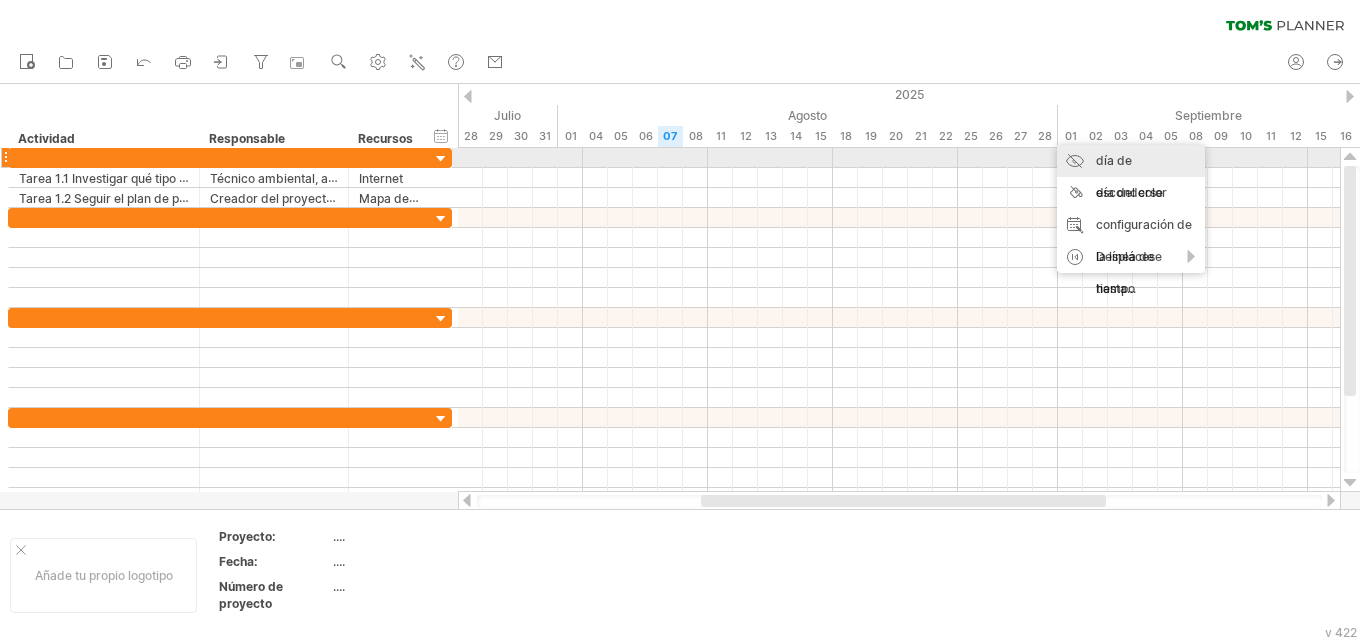click on "día de esconderse" at bounding box center (1129, 176) 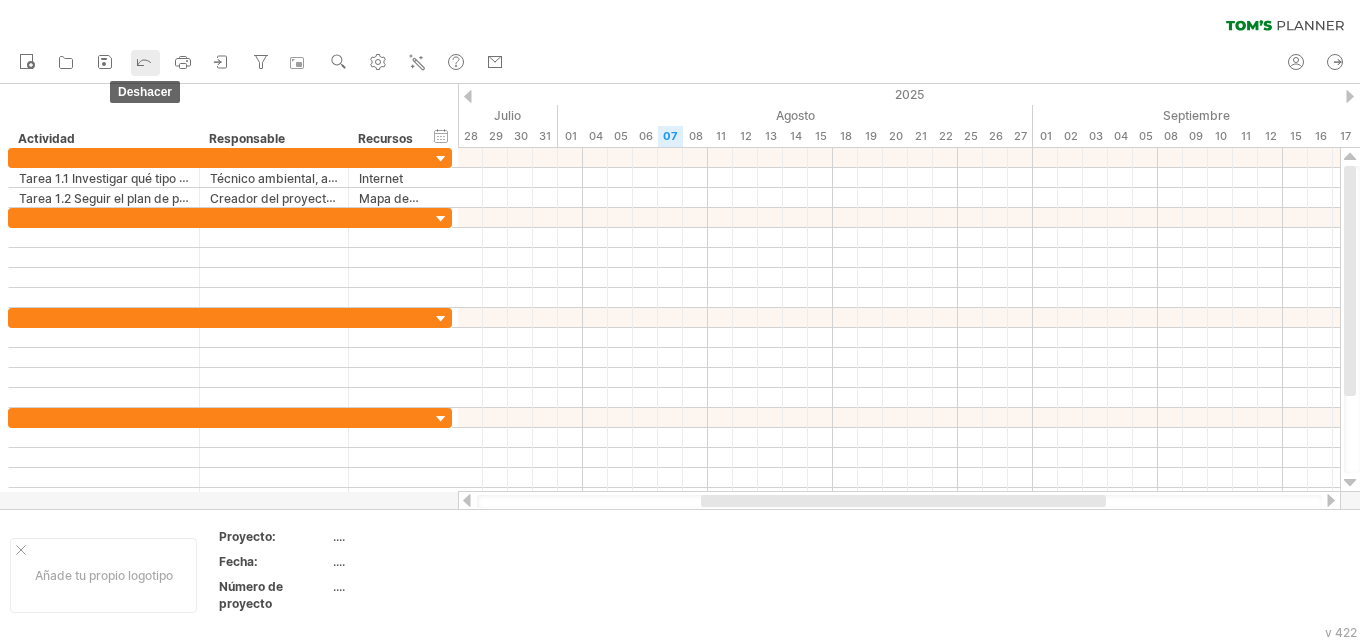 click 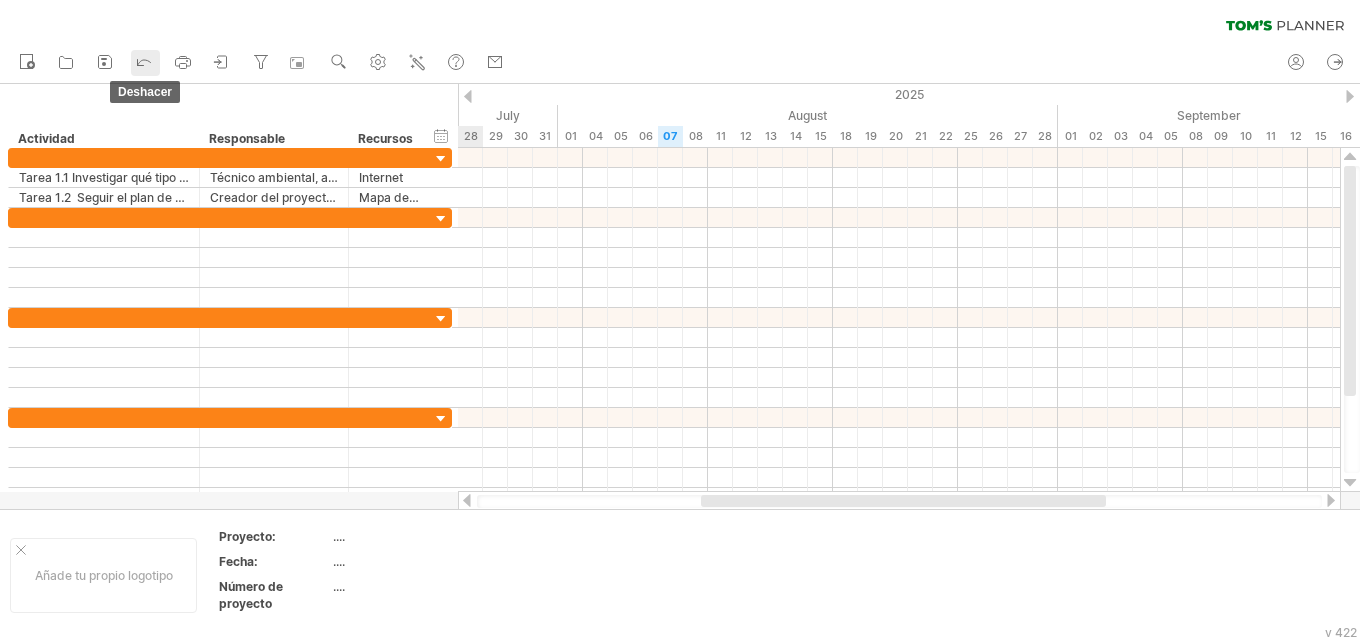 click 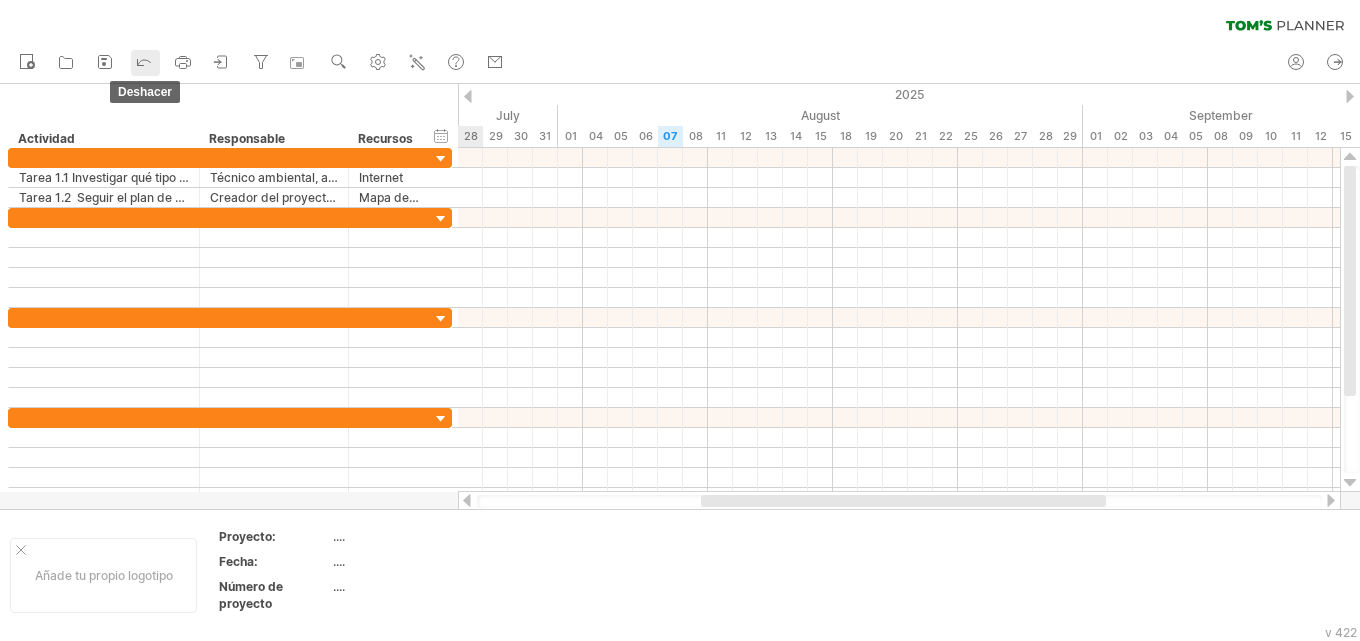 click 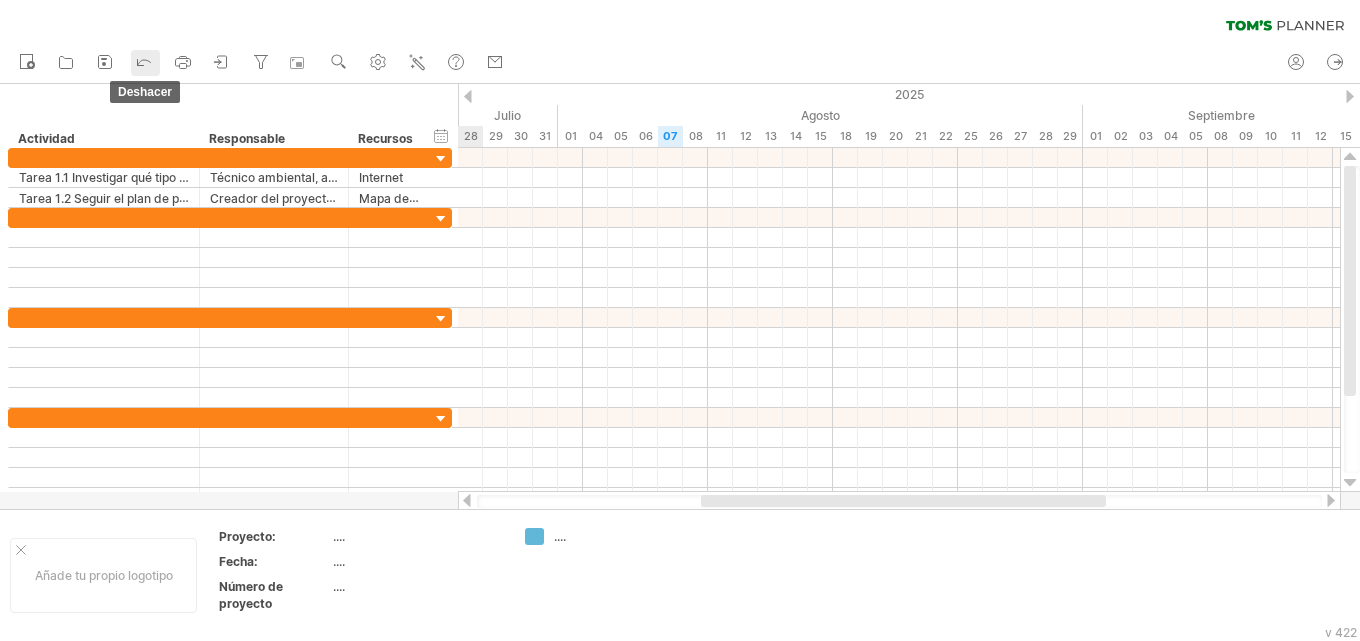 click 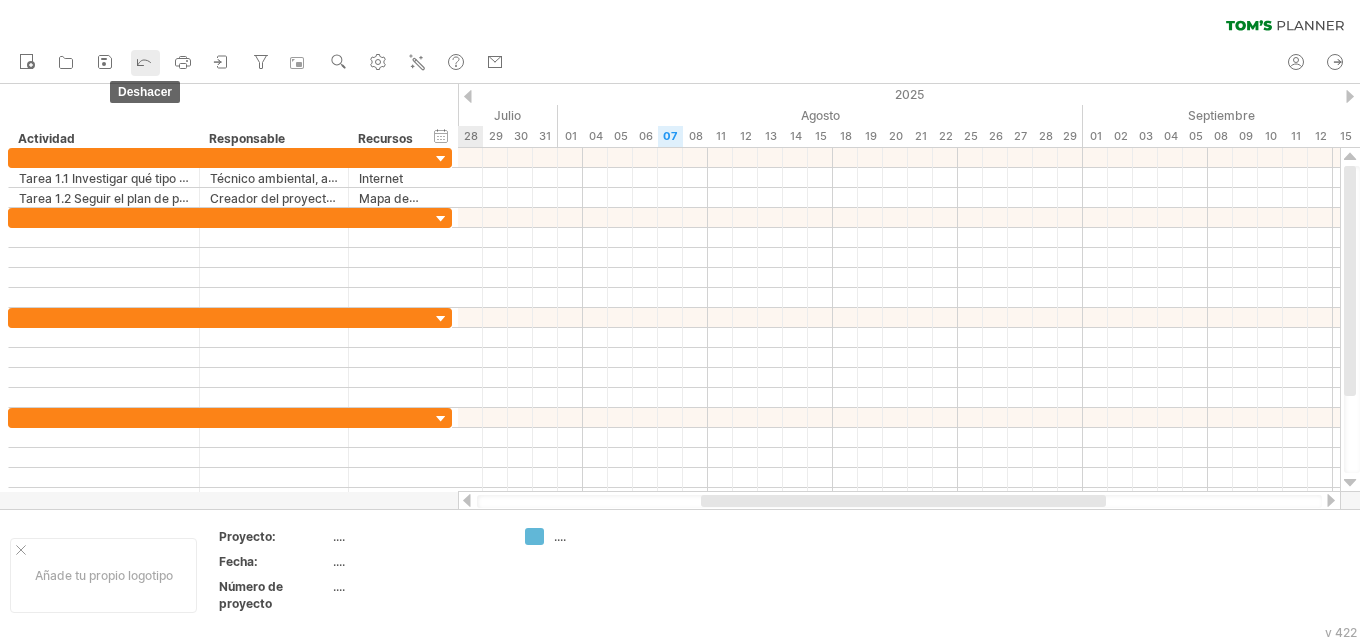 click 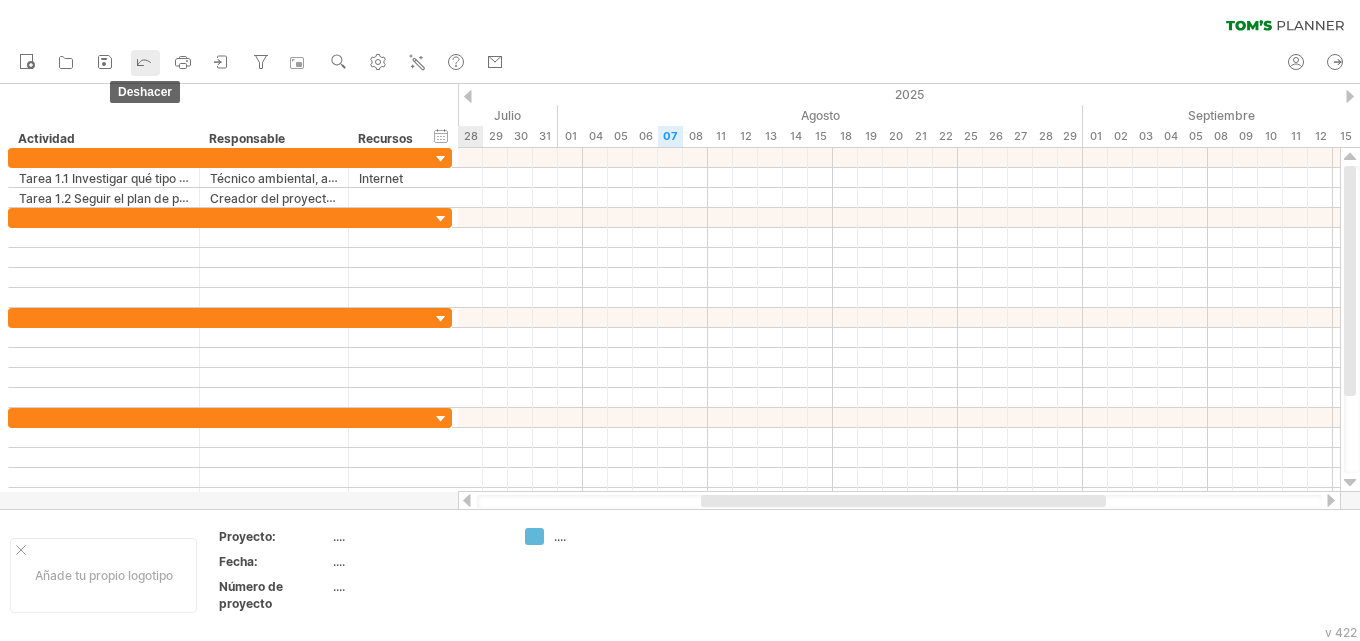 click 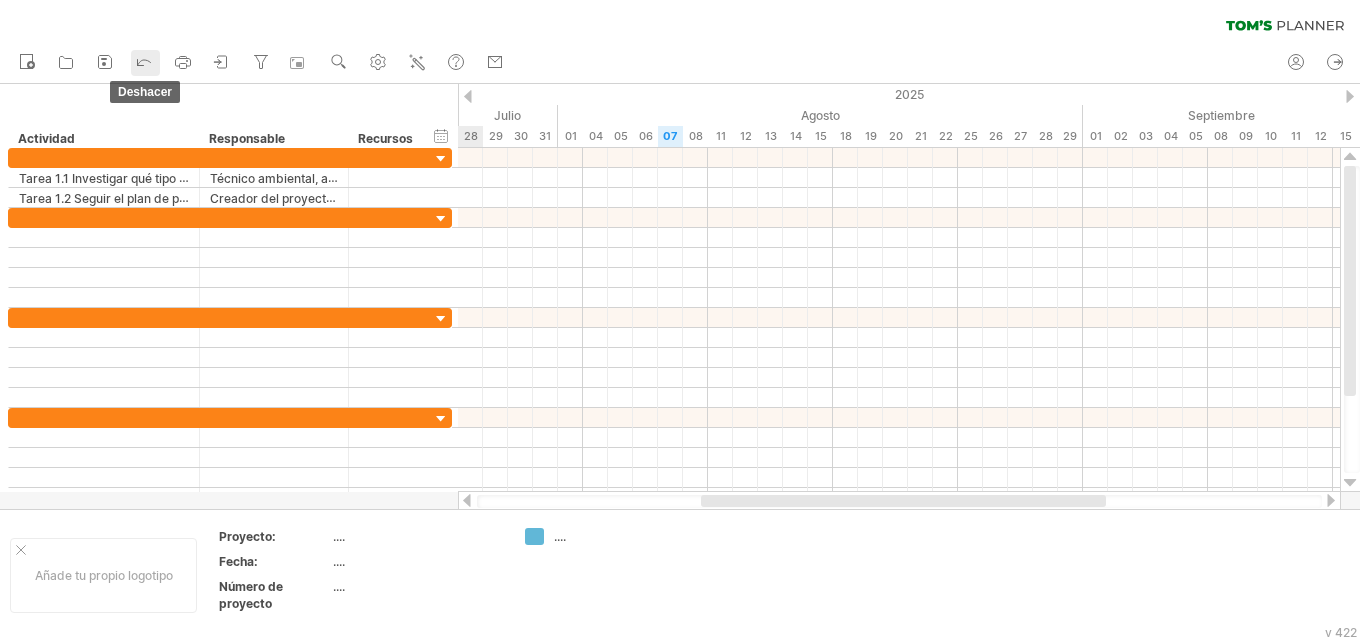 click 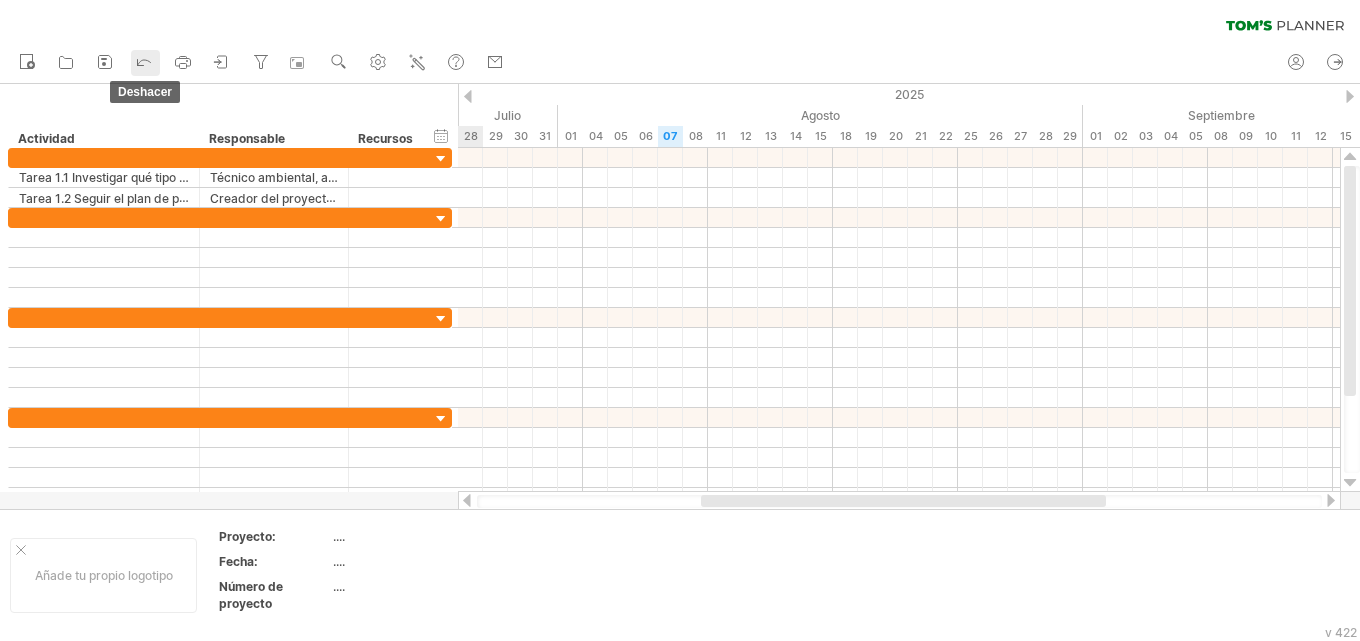 click 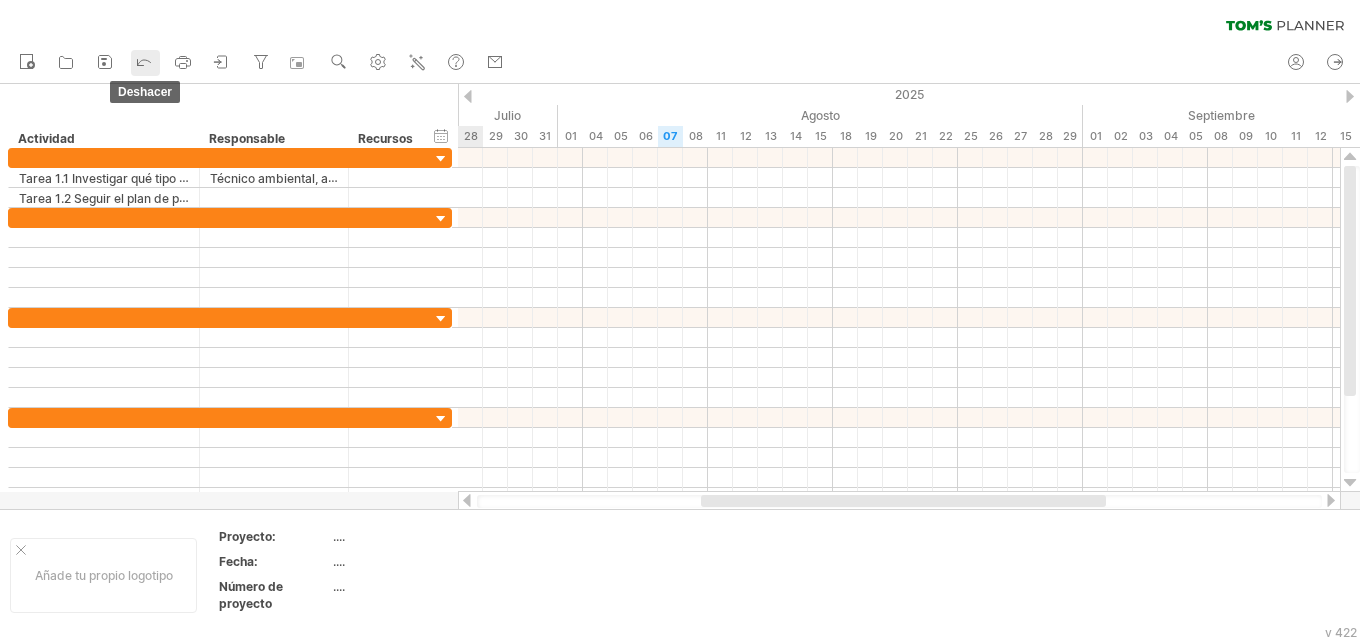 click 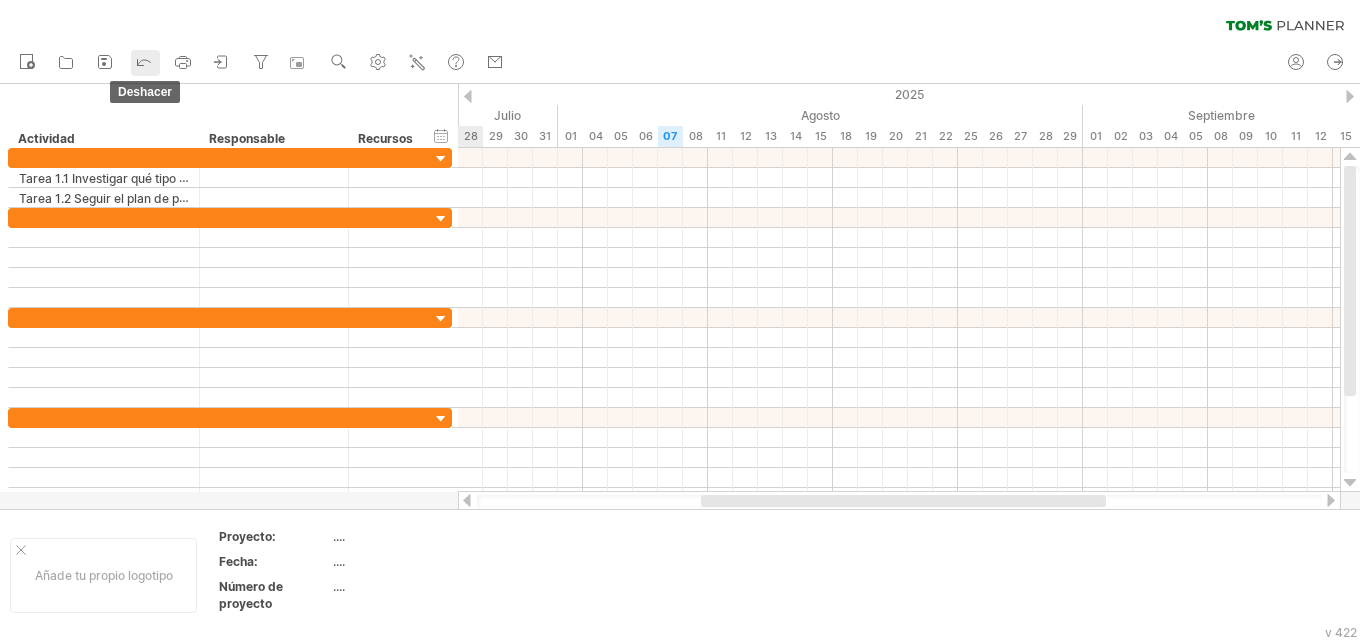 click 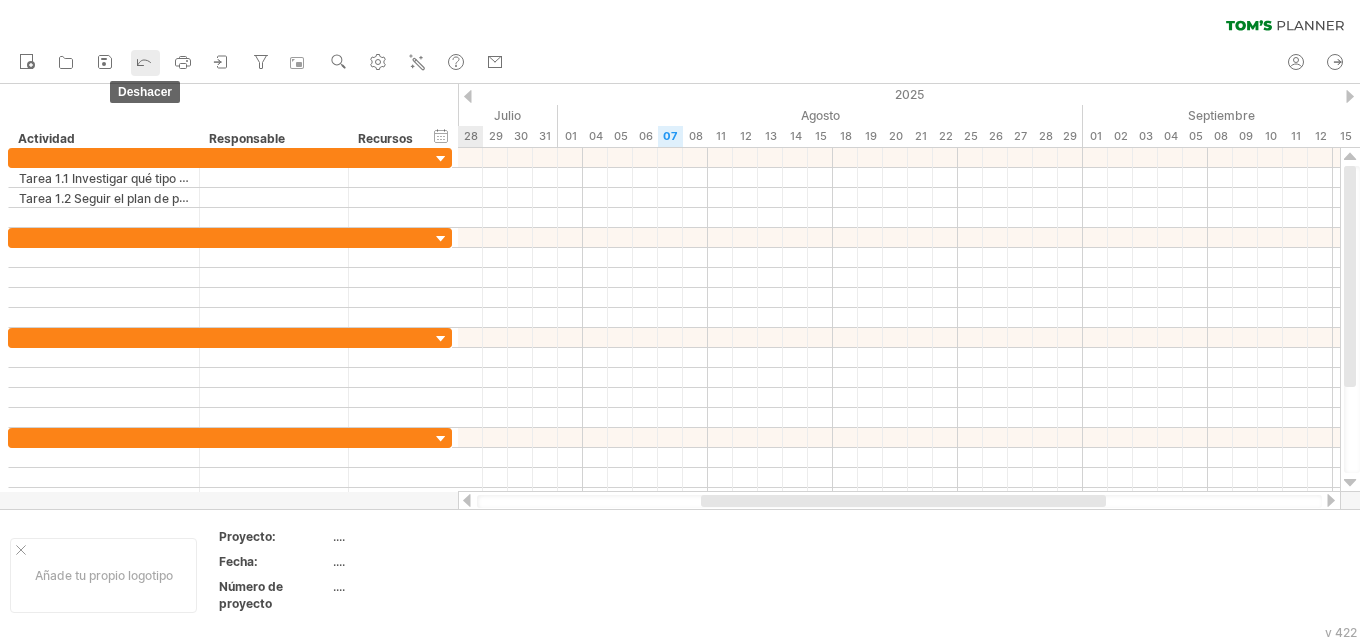 click 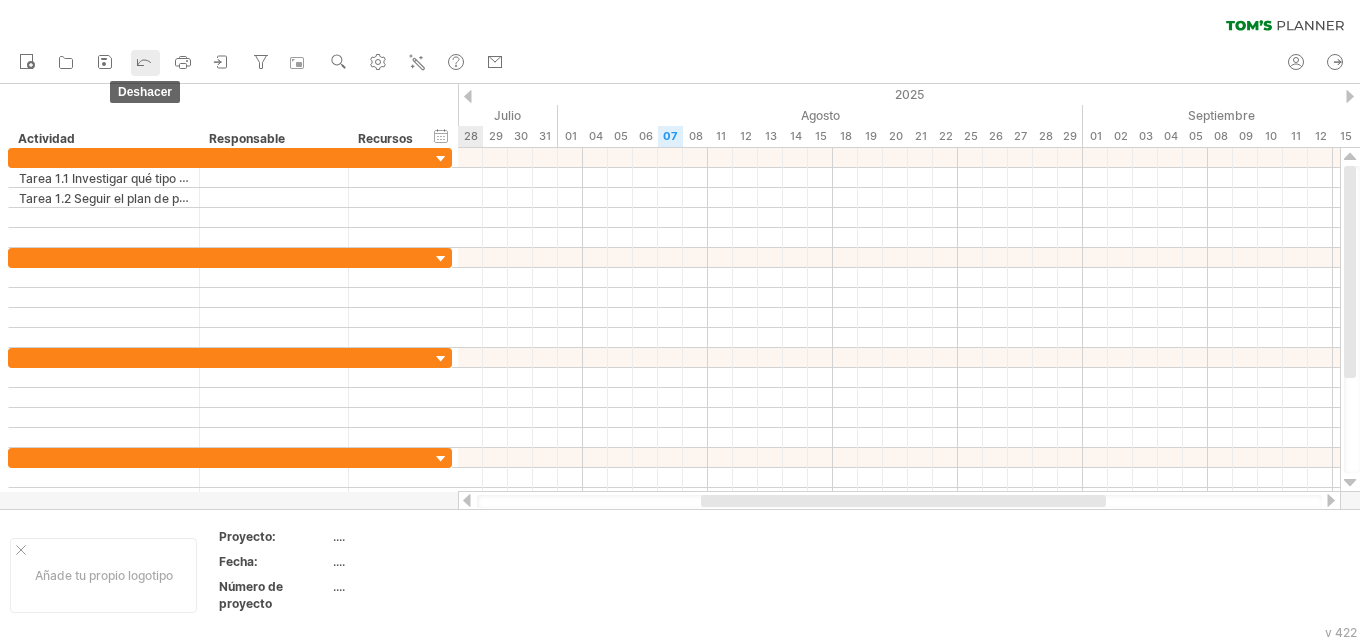click 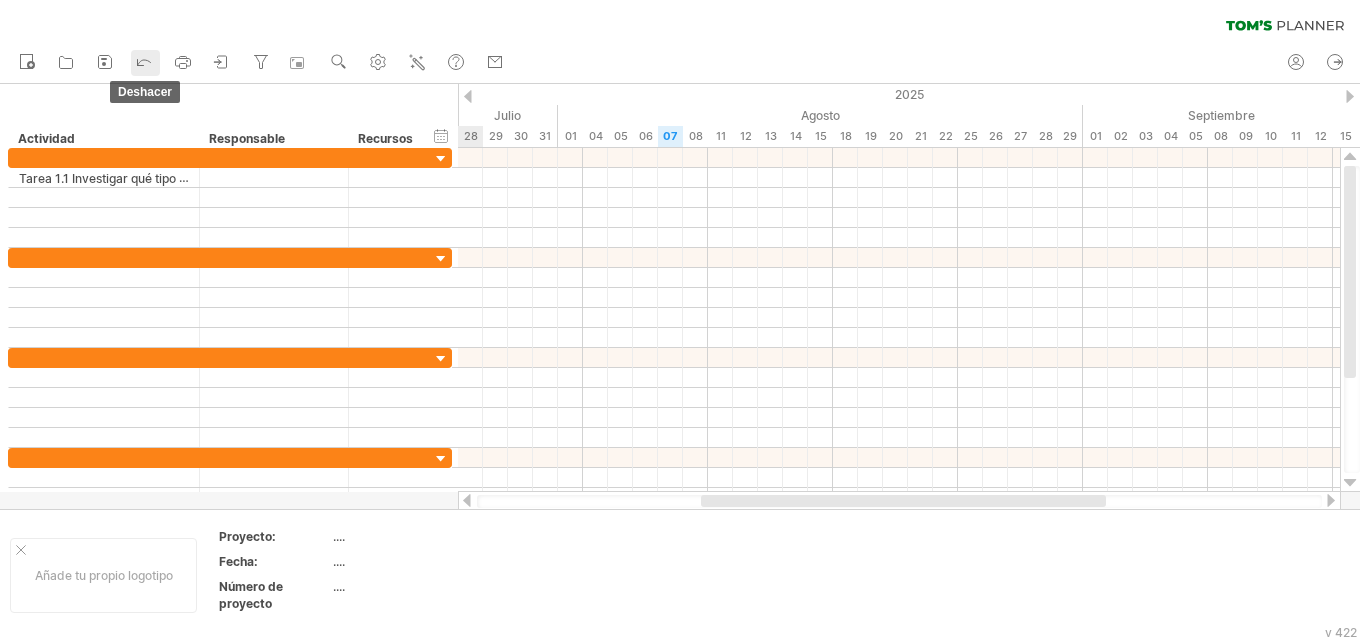 click 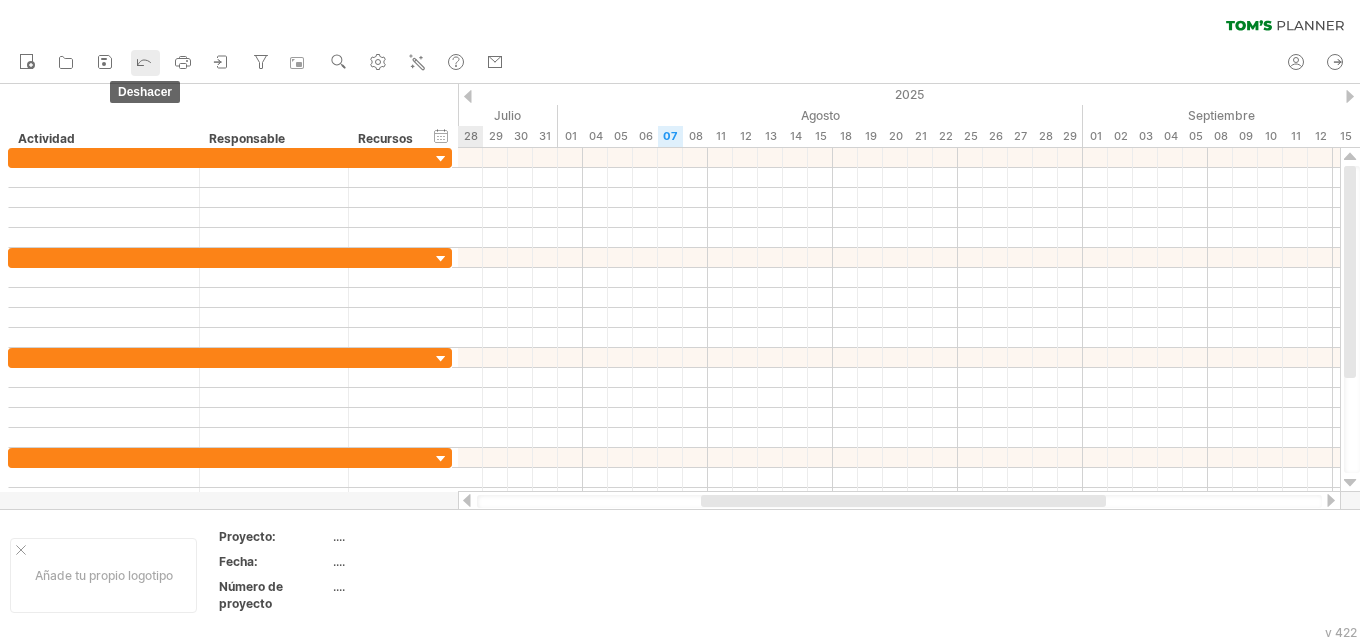 click 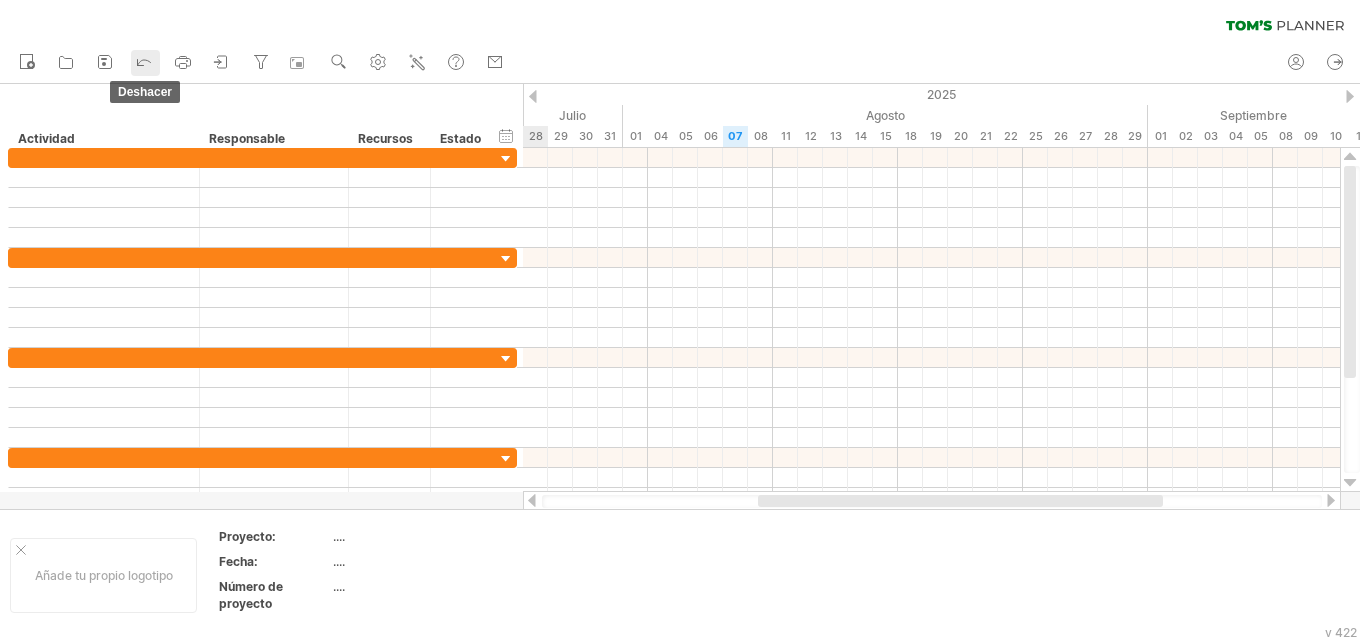 click 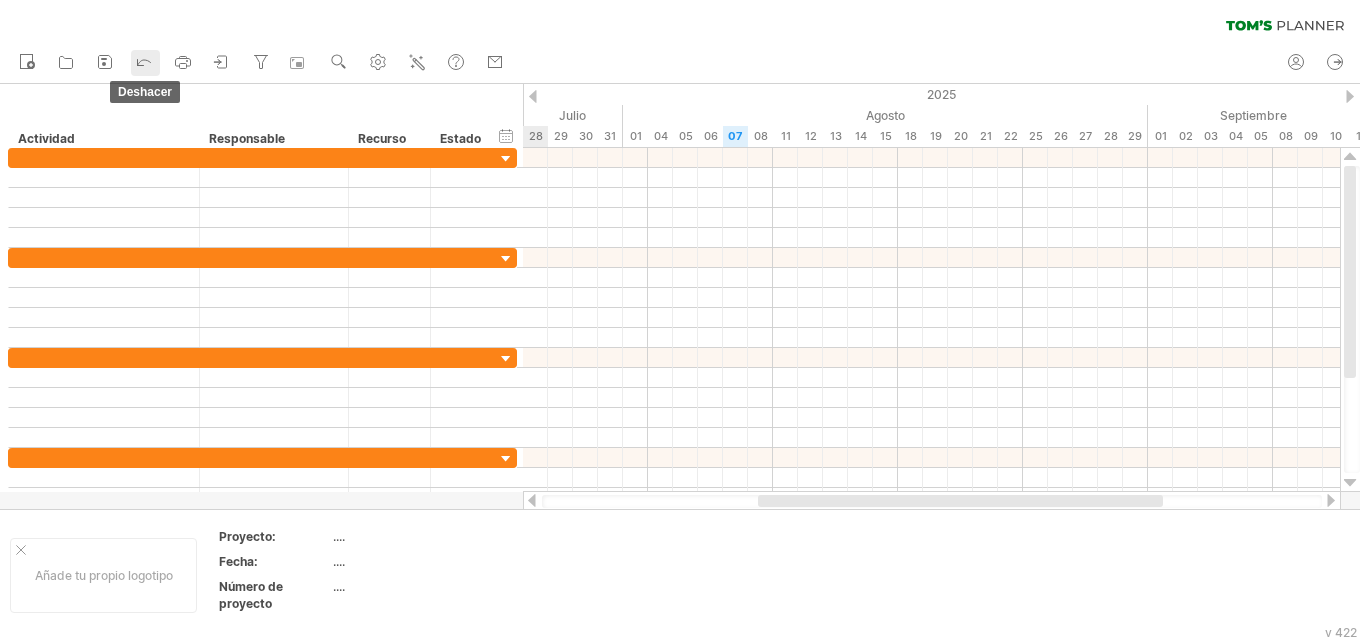 click 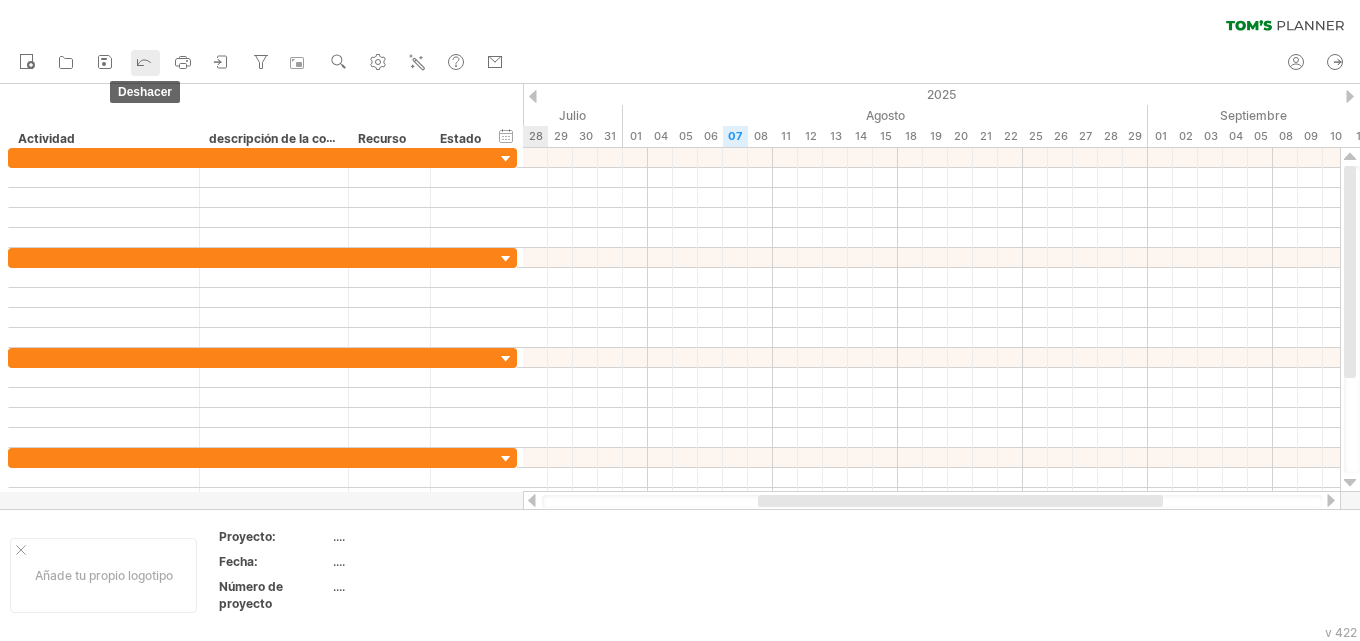 click 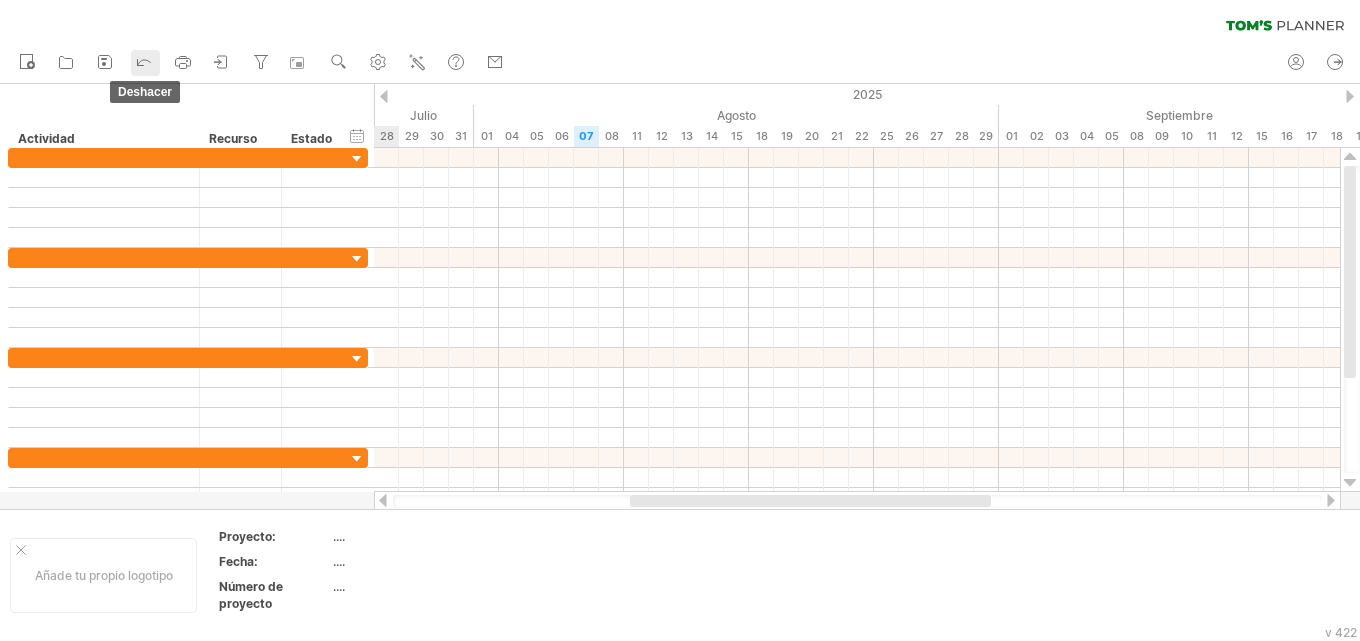 click 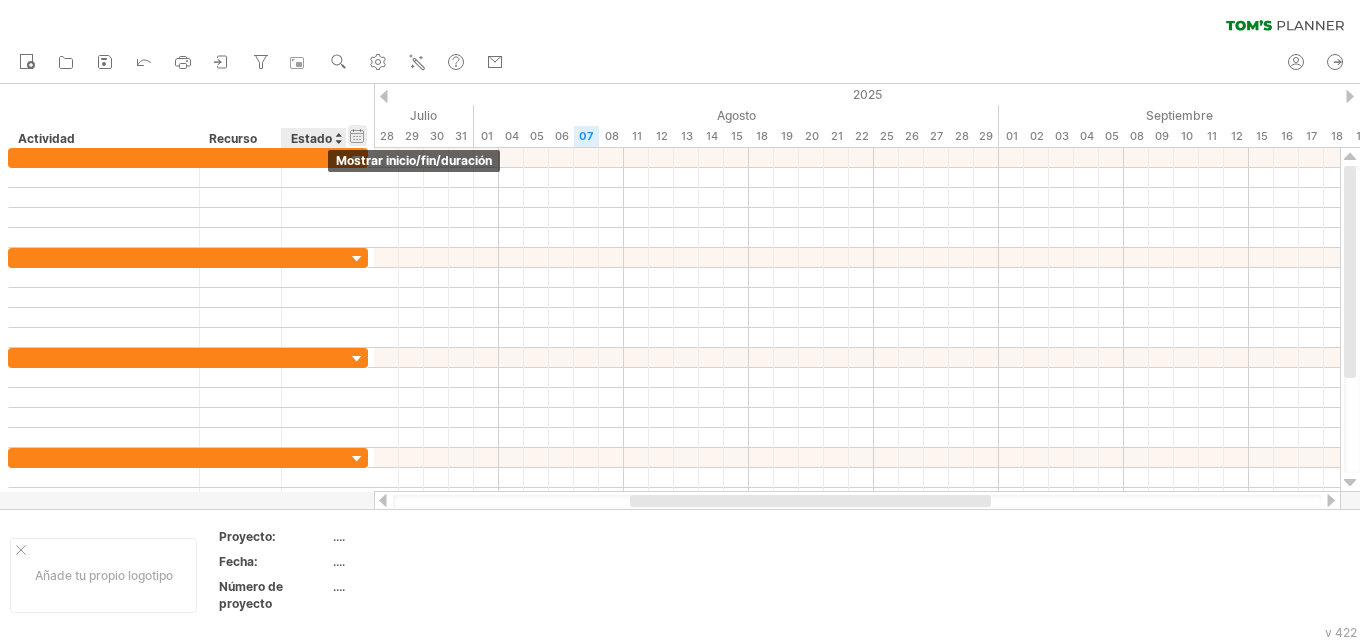 click on "ocultar inicio/fin/duración mostrar inicio/fin/duración" at bounding box center (357, 135) 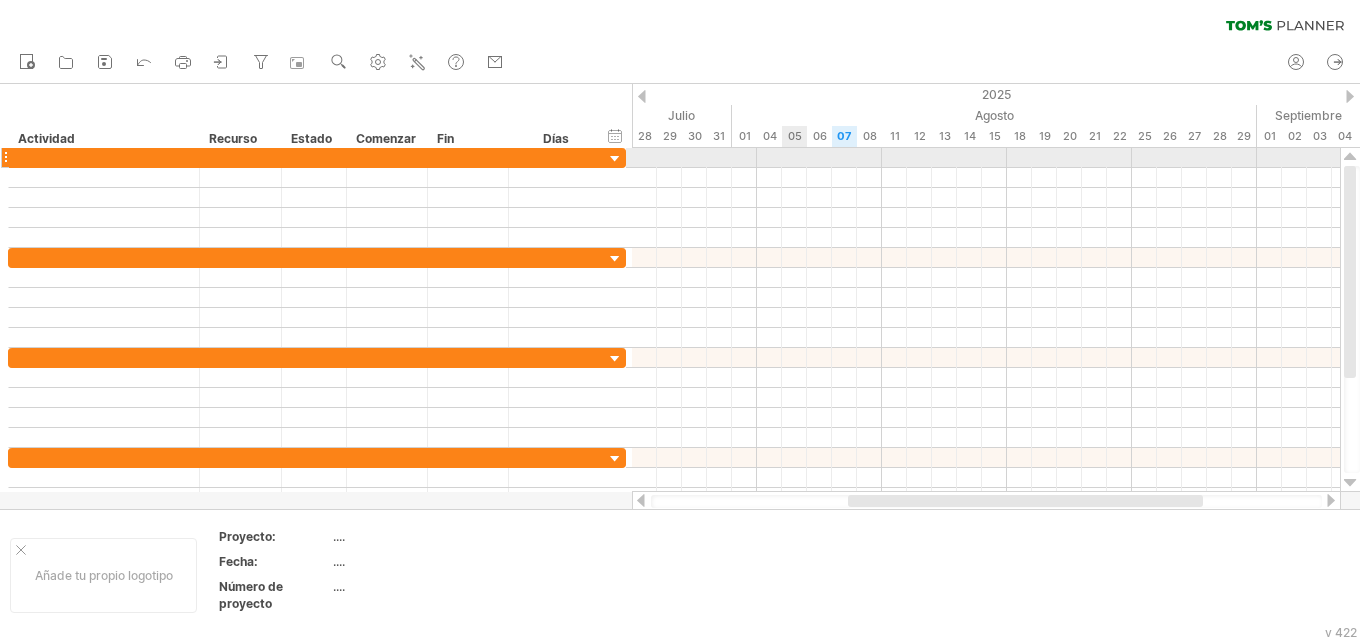 click at bounding box center (5, 157) 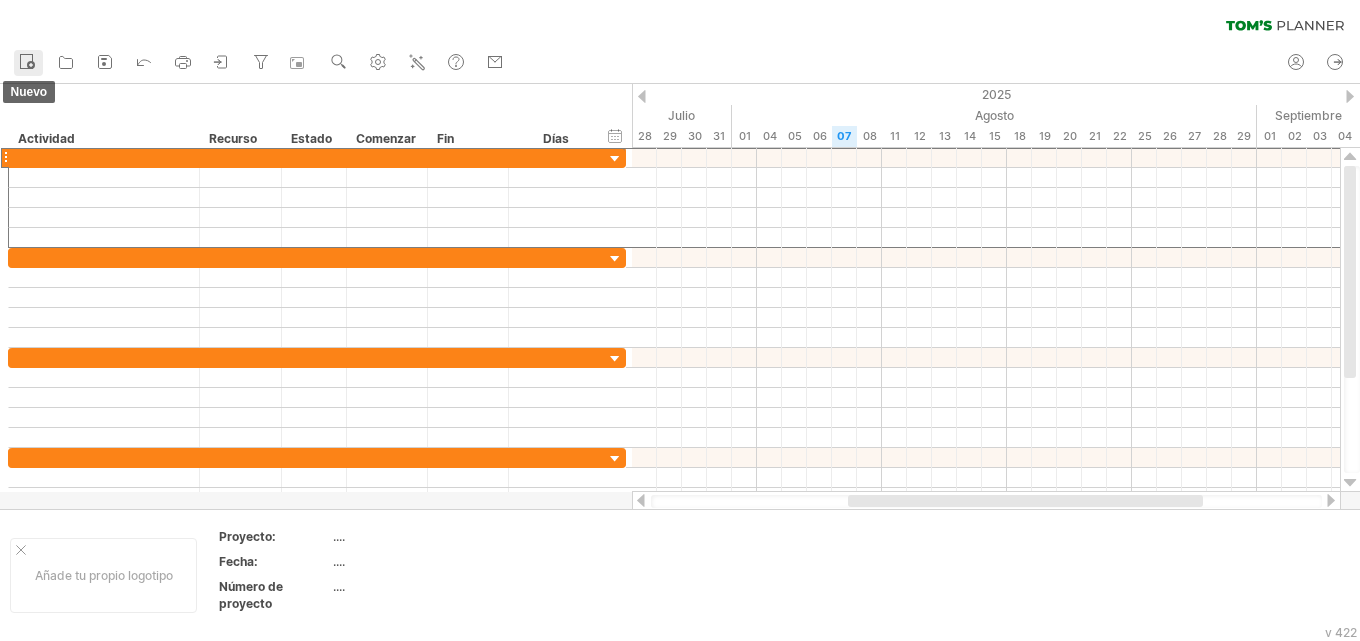 click 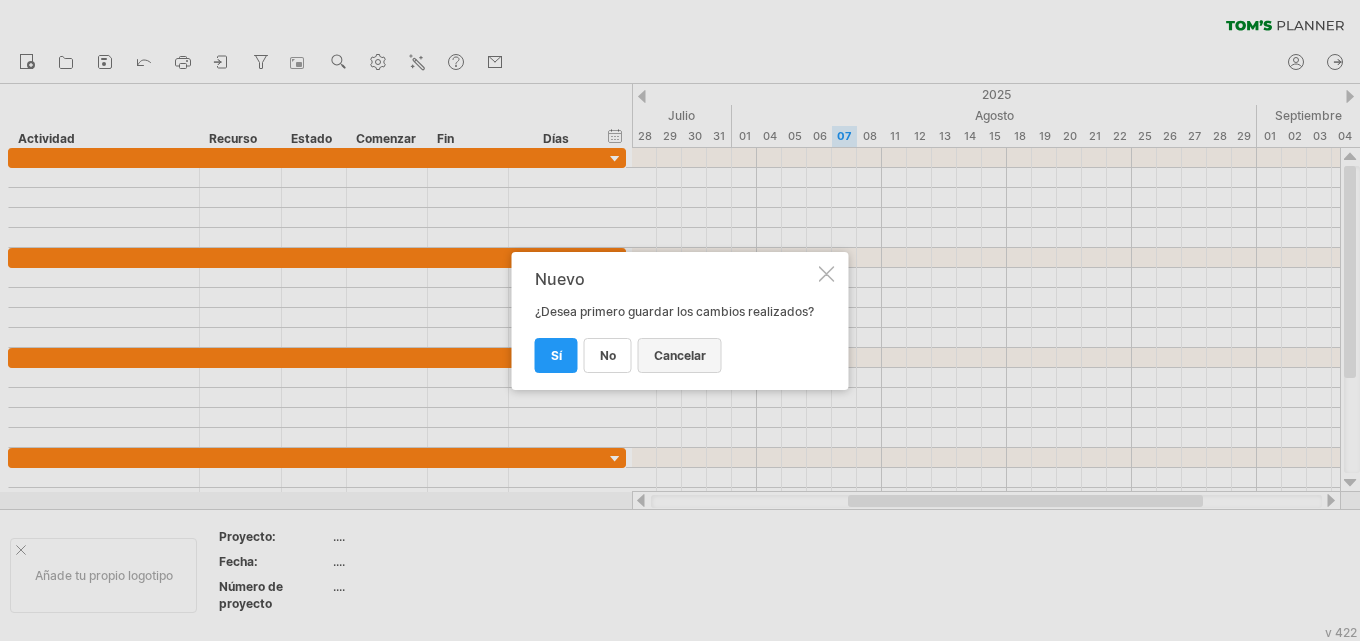click on "Cancelar" at bounding box center (680, 355) 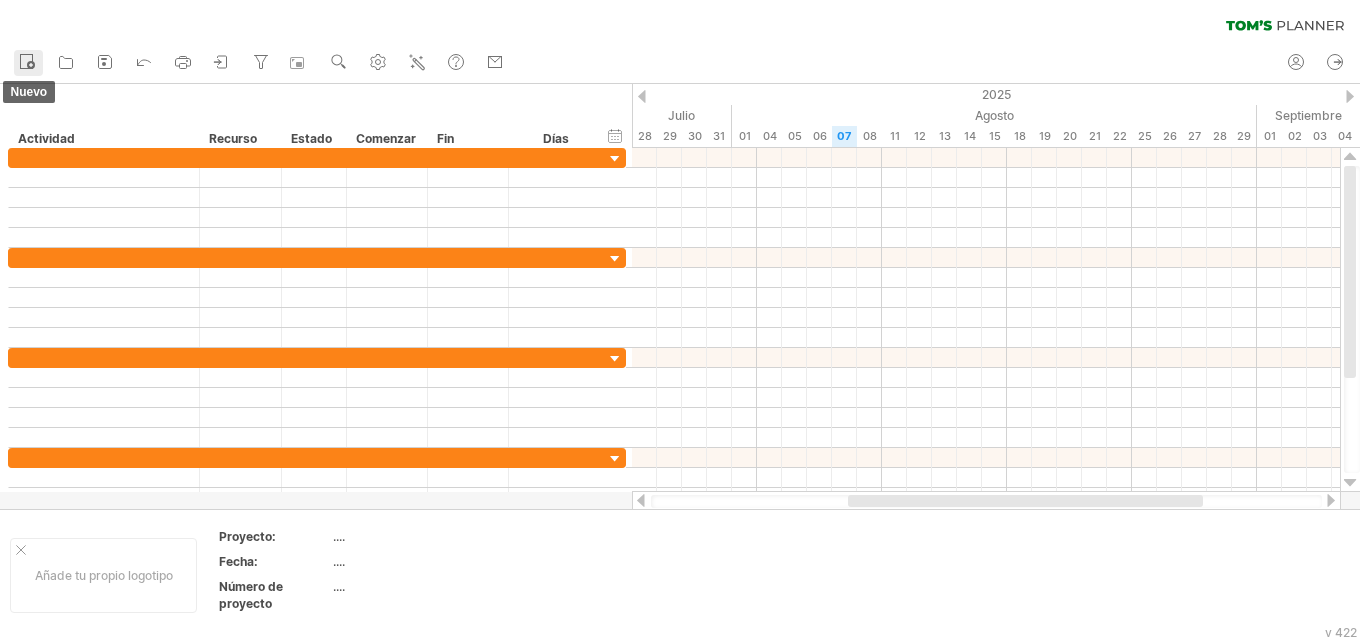 click 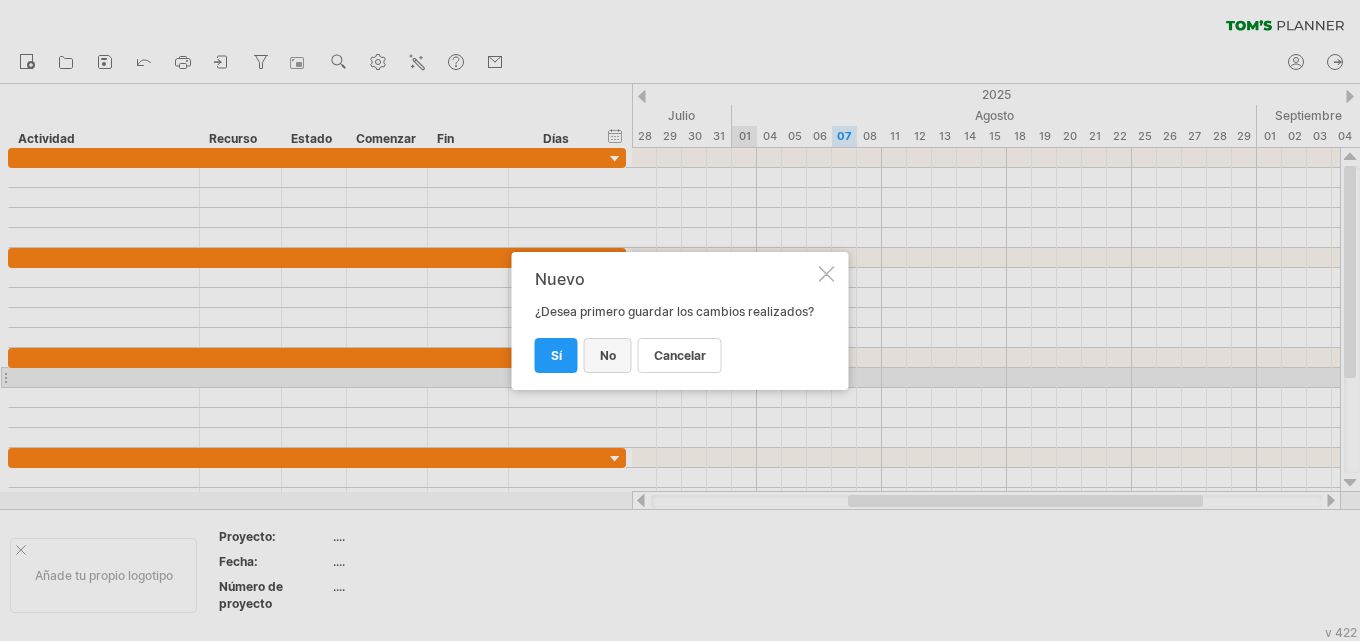 click on "No" at bounding box center (608, 355) 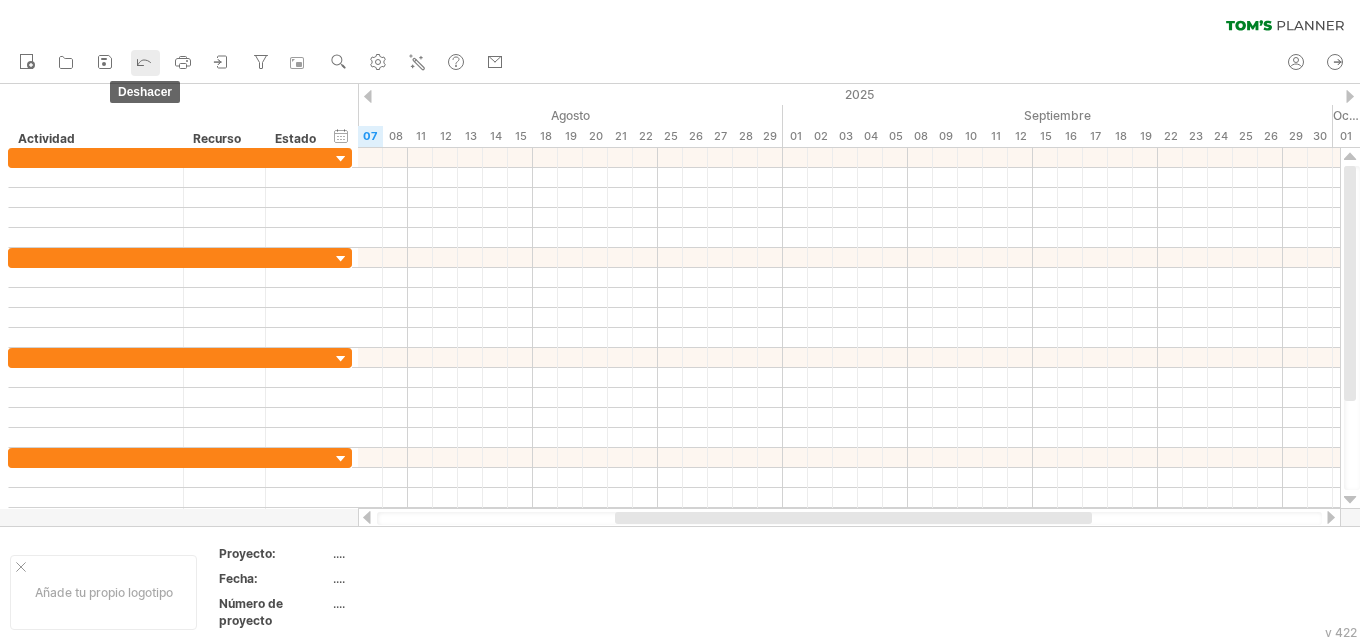 click 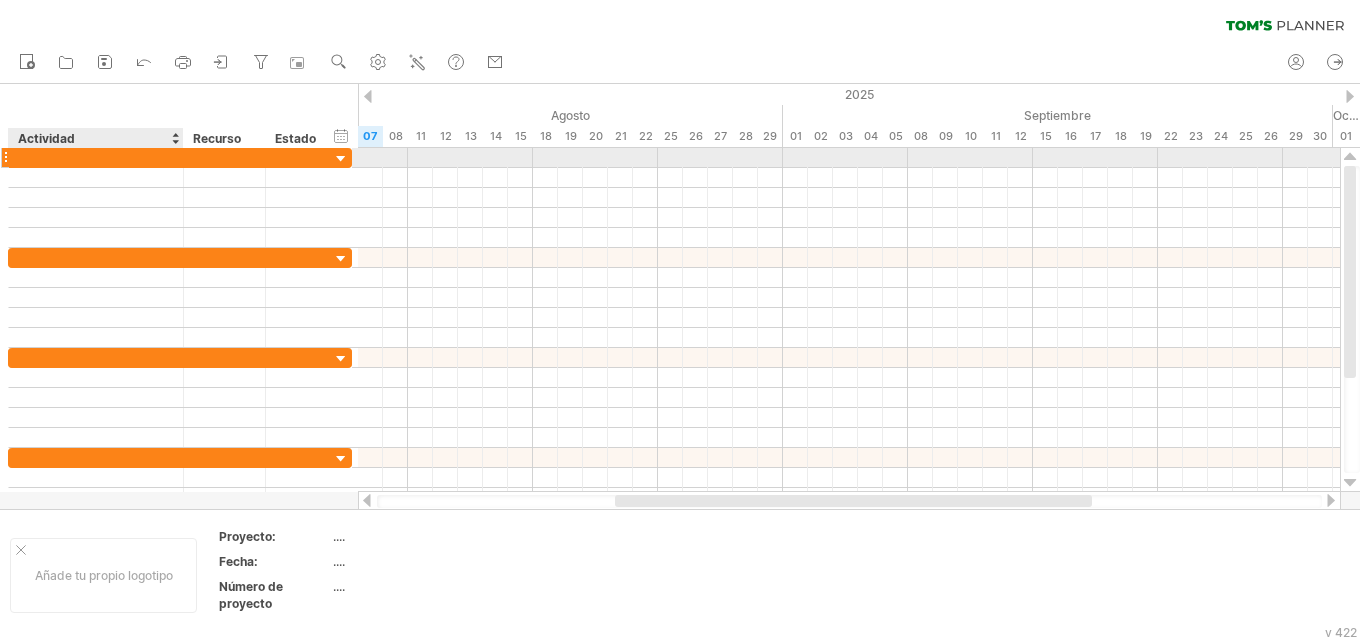 click at bounding box center [96, 157] 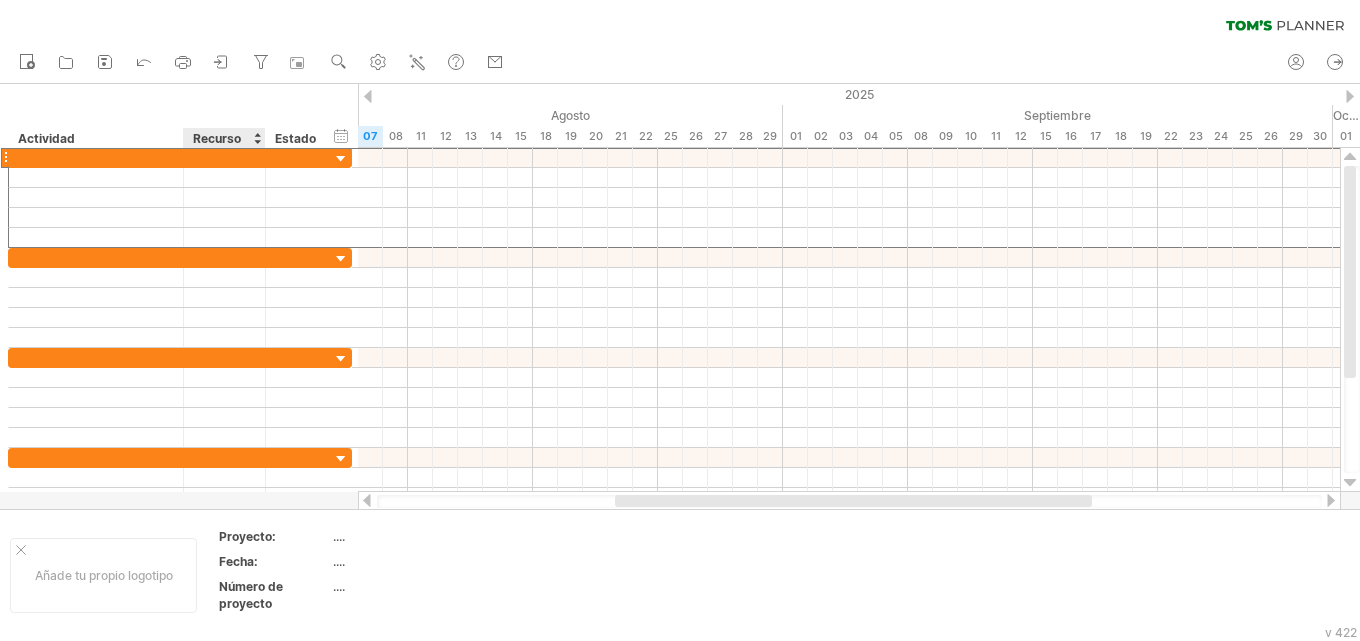 click on "Recurso" at bounding box center (217, 138) 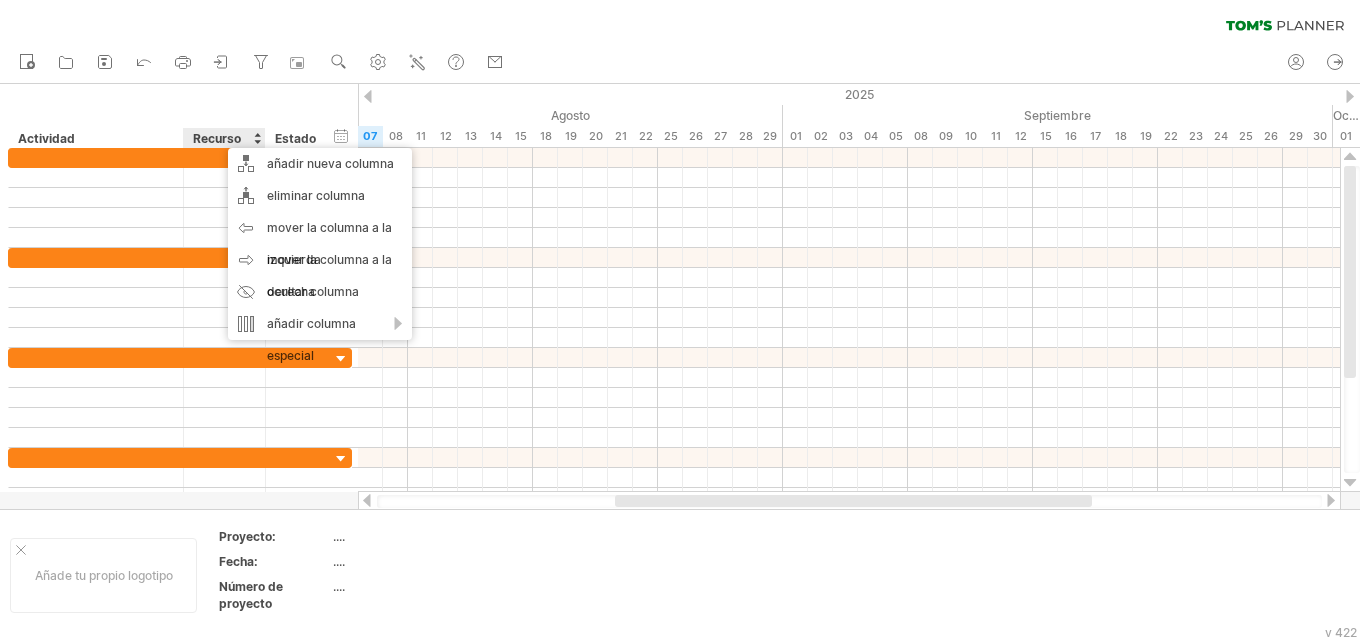 click on "Recurso" at bounding box center [217, 138] 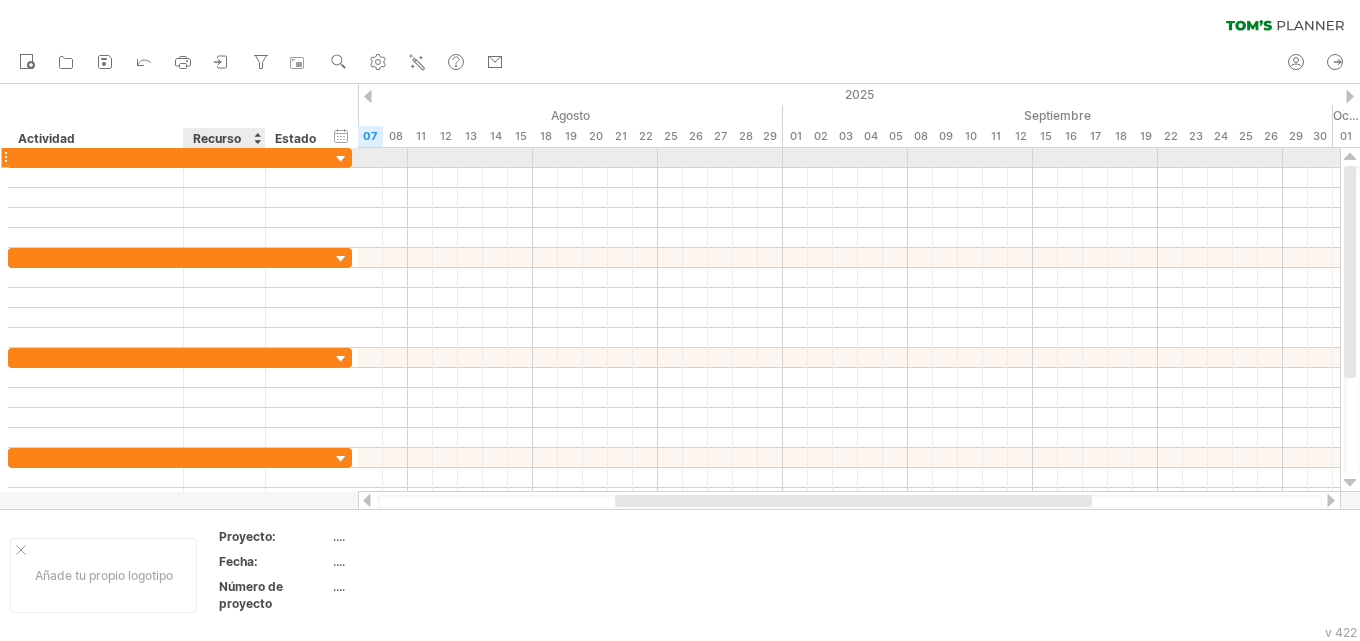 click at bounding box center [224, 157] 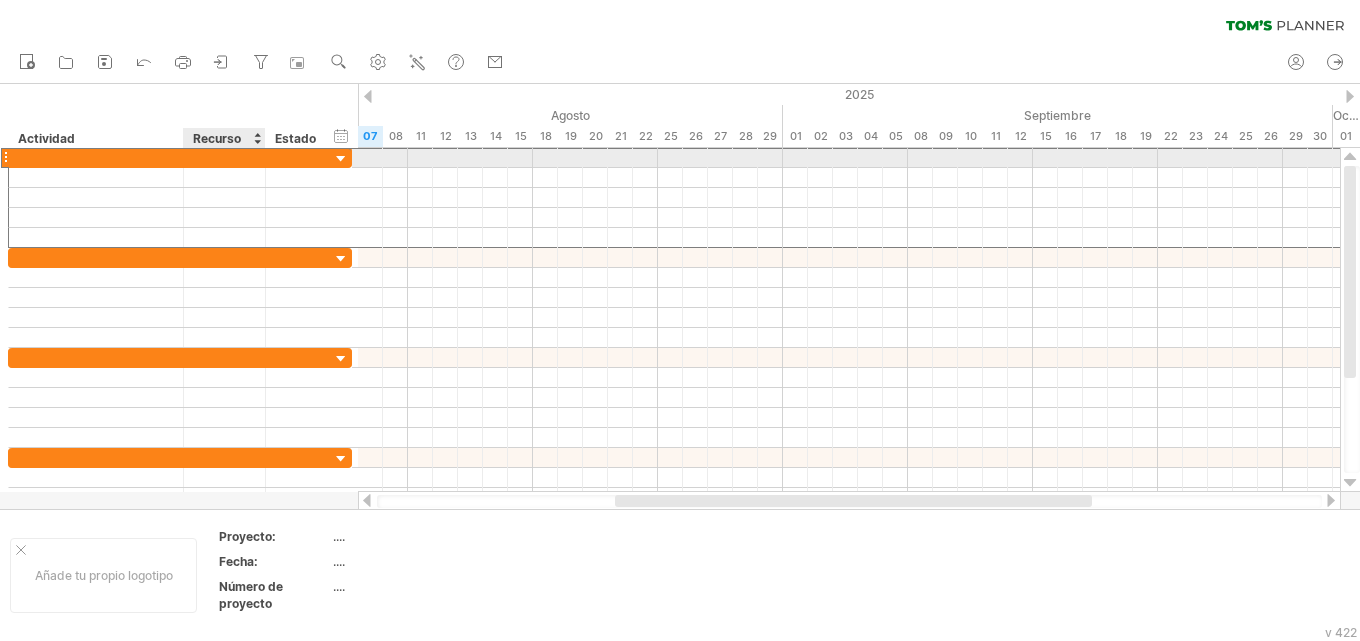 click at bounding box center (224, 157) 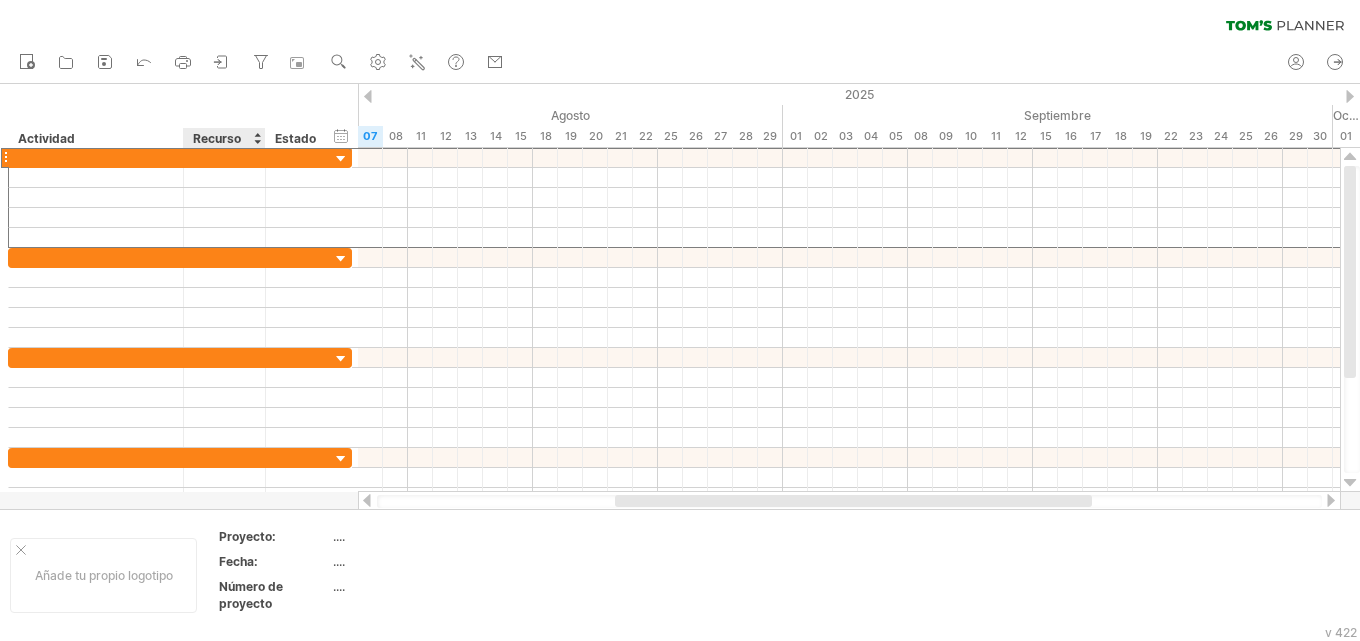 click on "Recurso" at bounding box center (217, 138) 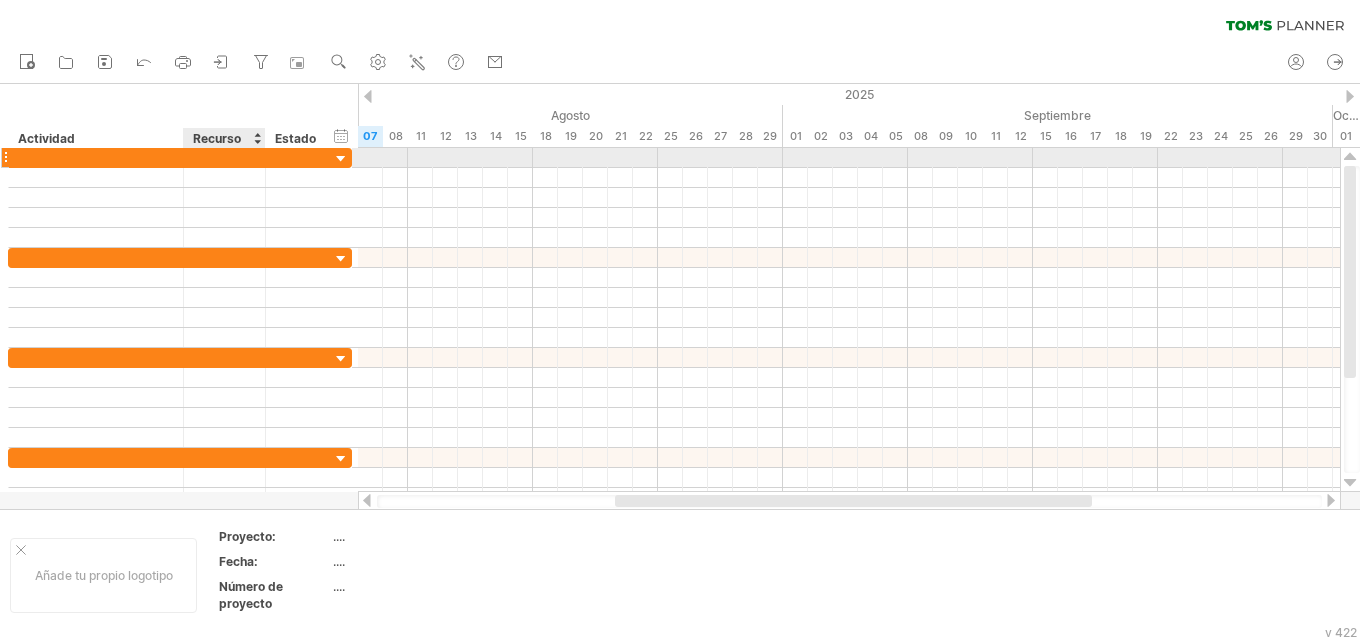 click at bounding box center [224, 157] 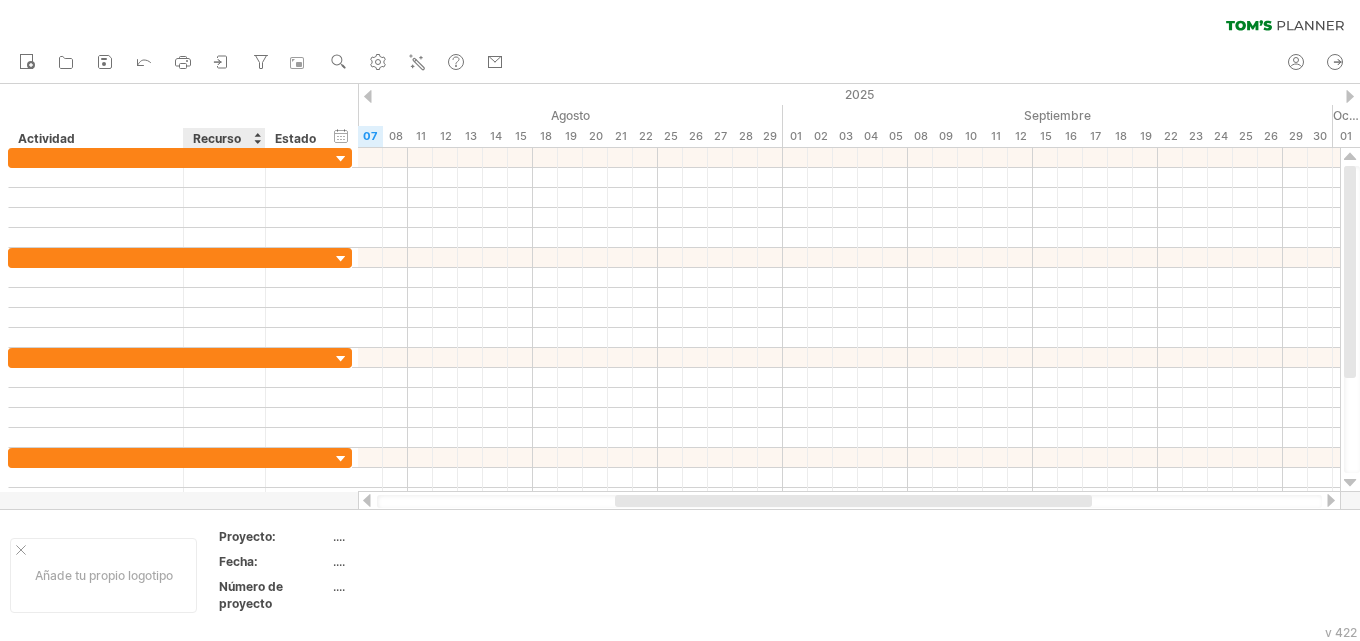 click on "Recurso" at bounding box center (217, 138) 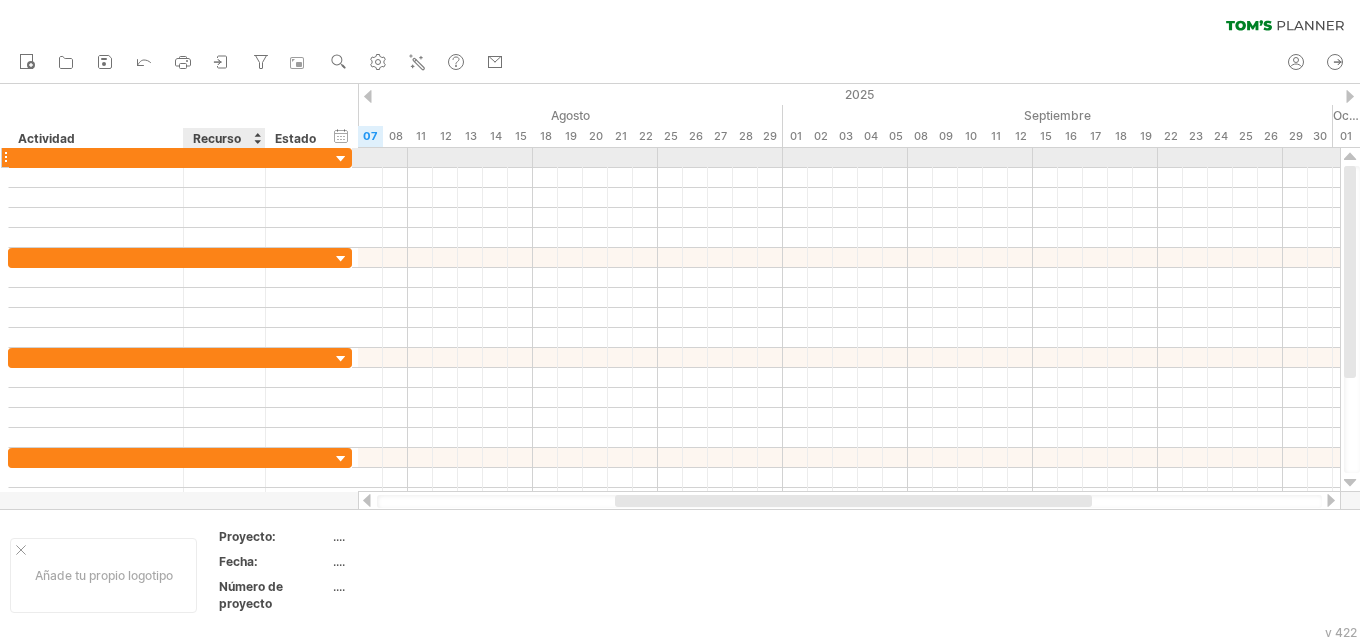 click at bounding box center [224, 157] 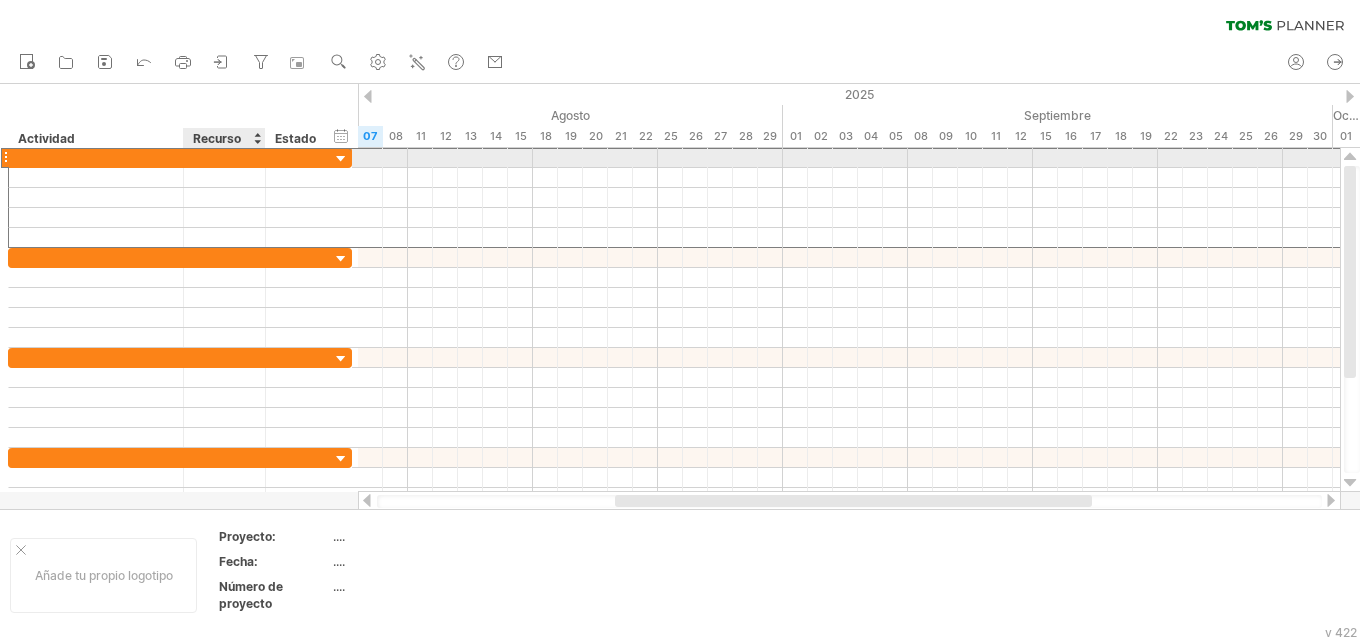 click at bounding box center [224, 157] 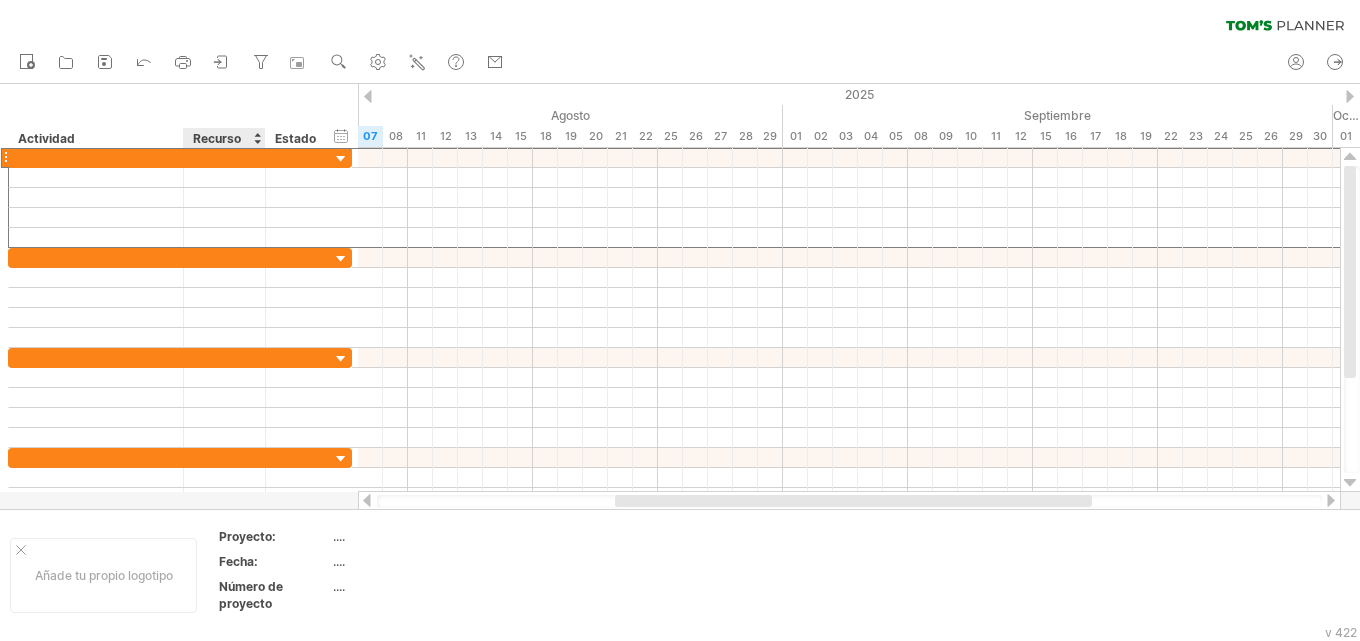click on "Recurso" at bounding box center (217, 138) 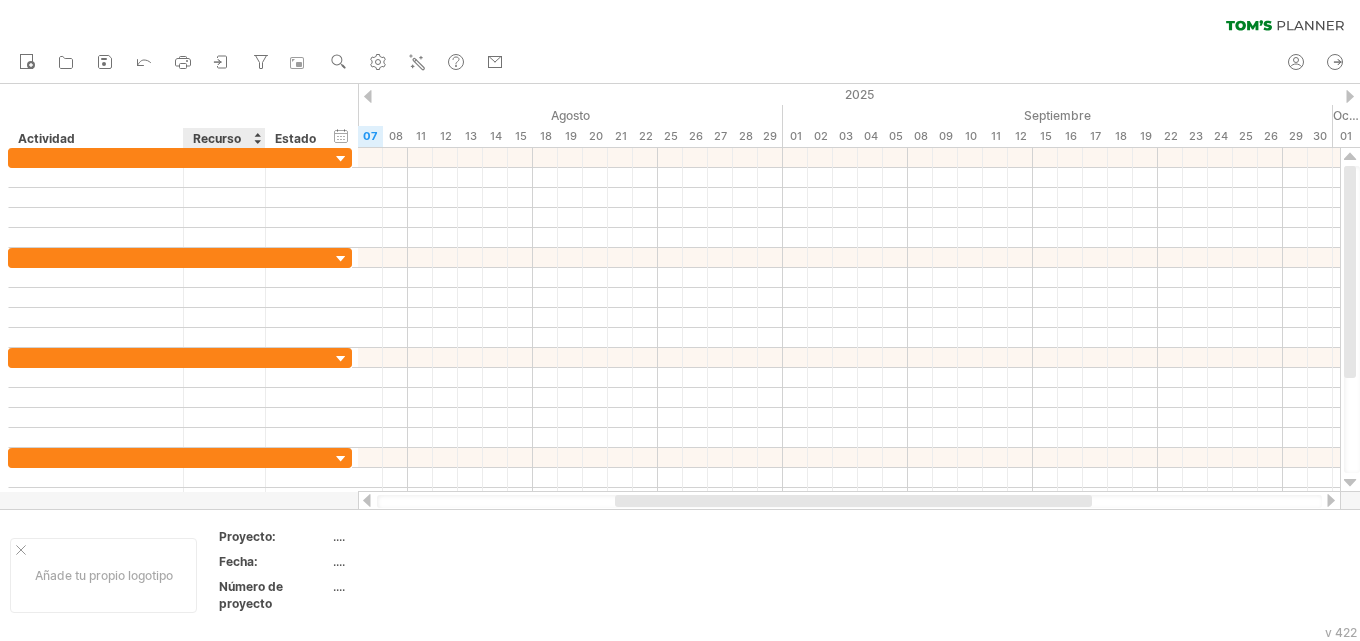 click on "Recurso" at bounding box center (217, 138) 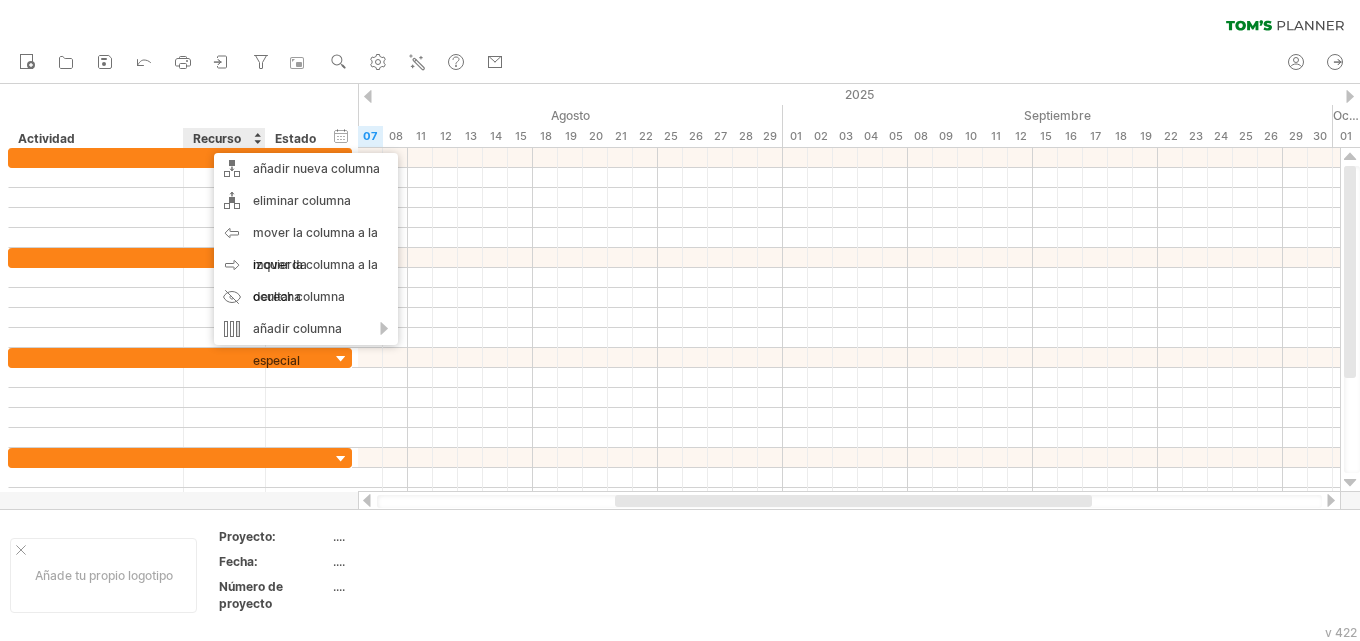 click on "Recurso" at bounding box center (217, 138) 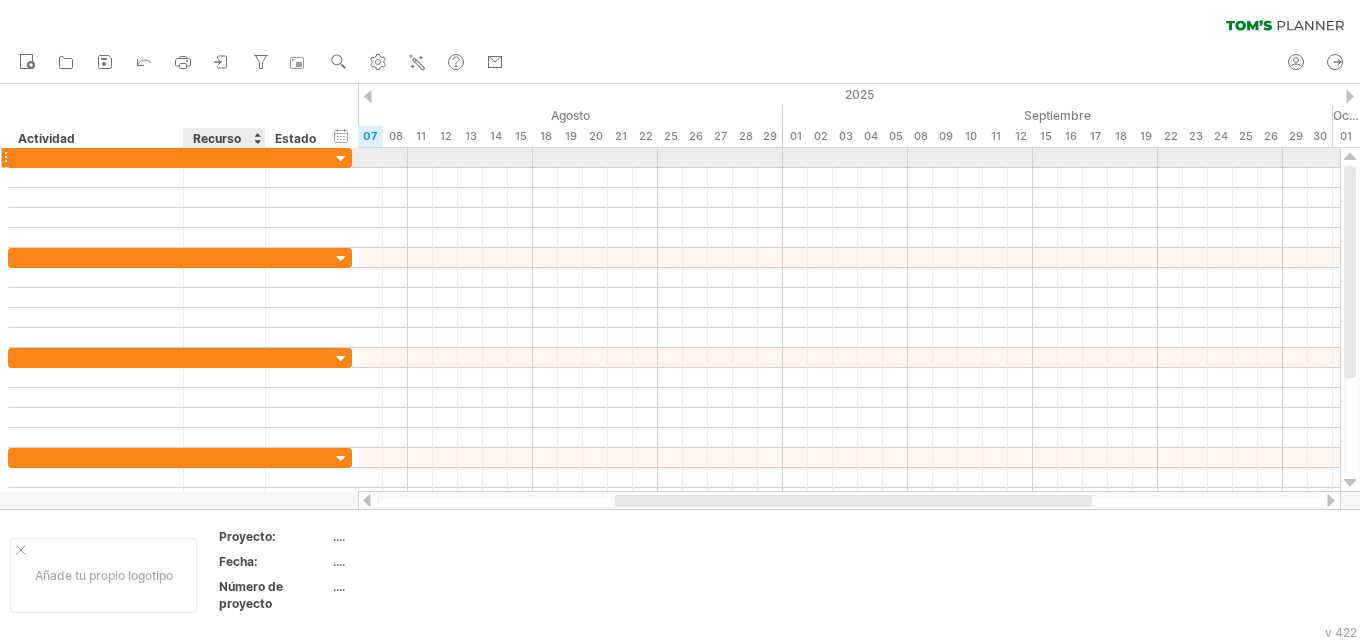 click at bounding box center [224, 157] 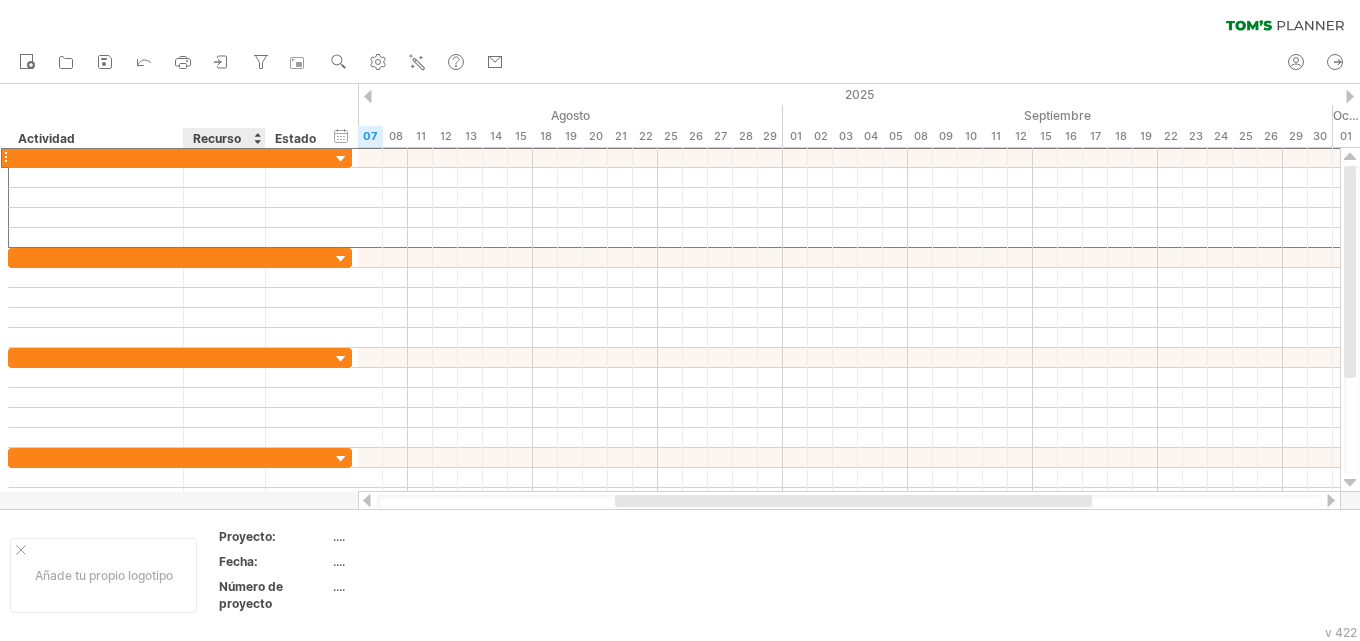 click on "Recurso" at bounding box center (223, 138) 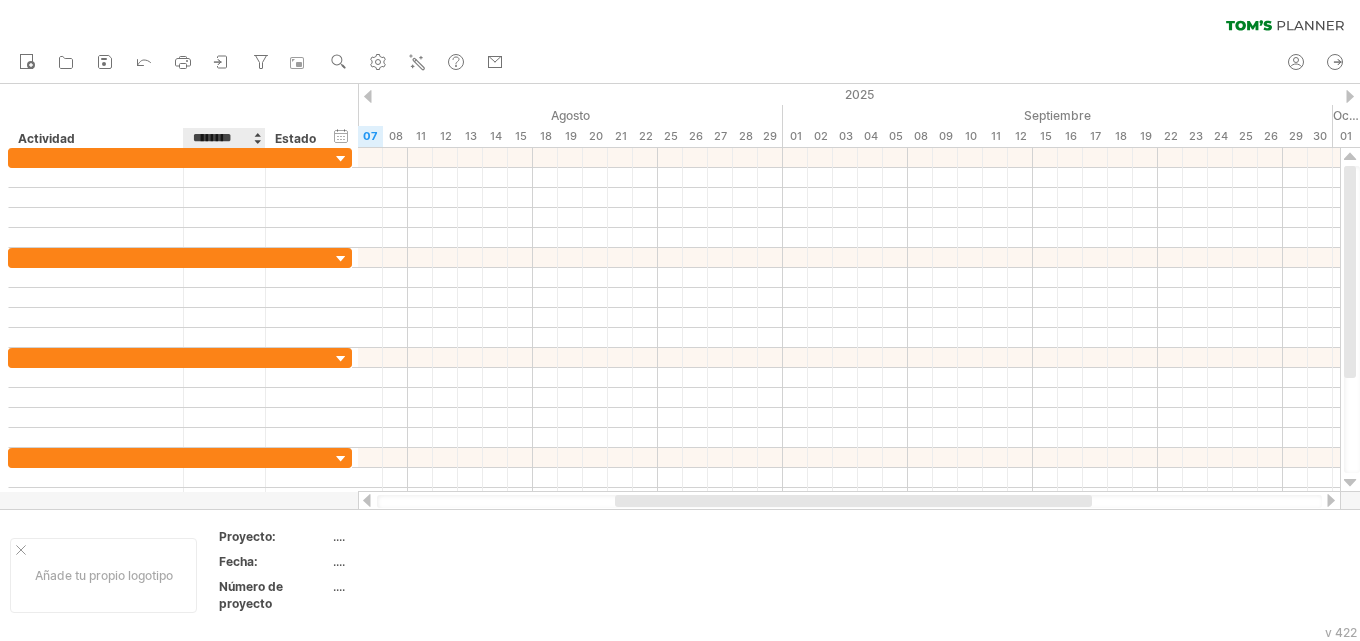 scroll, scrollTop: 0, scrollLeft: 0, axis: both 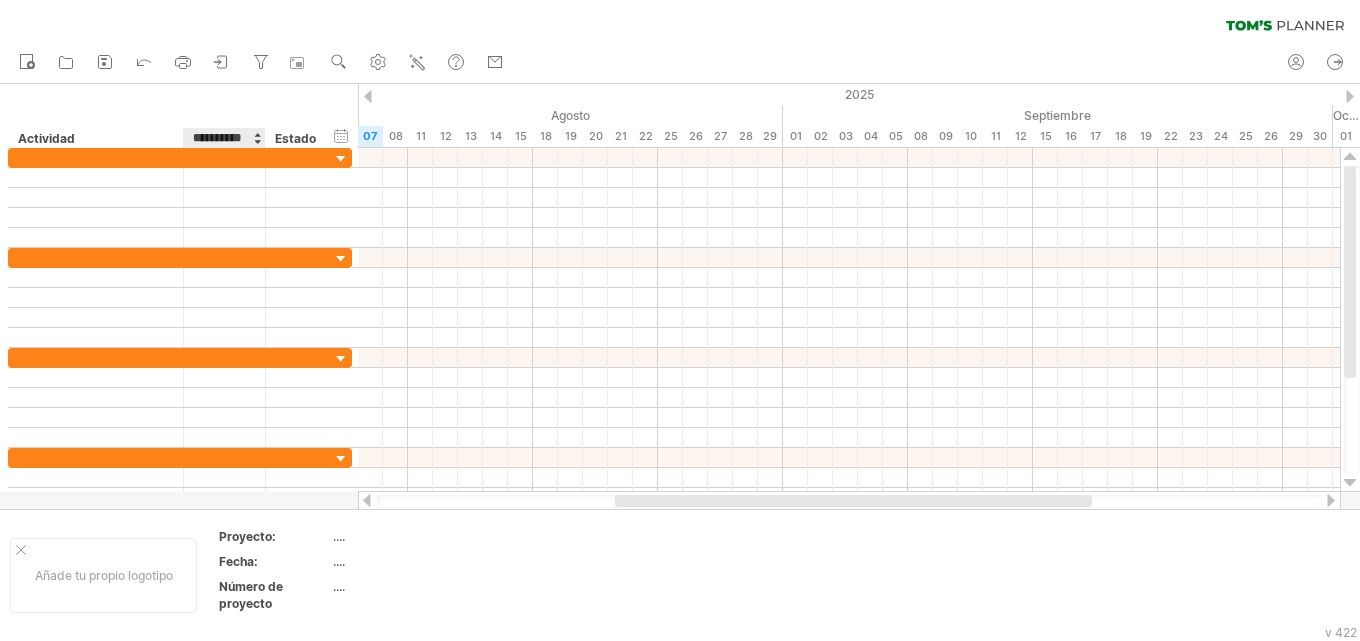 type on "**********" 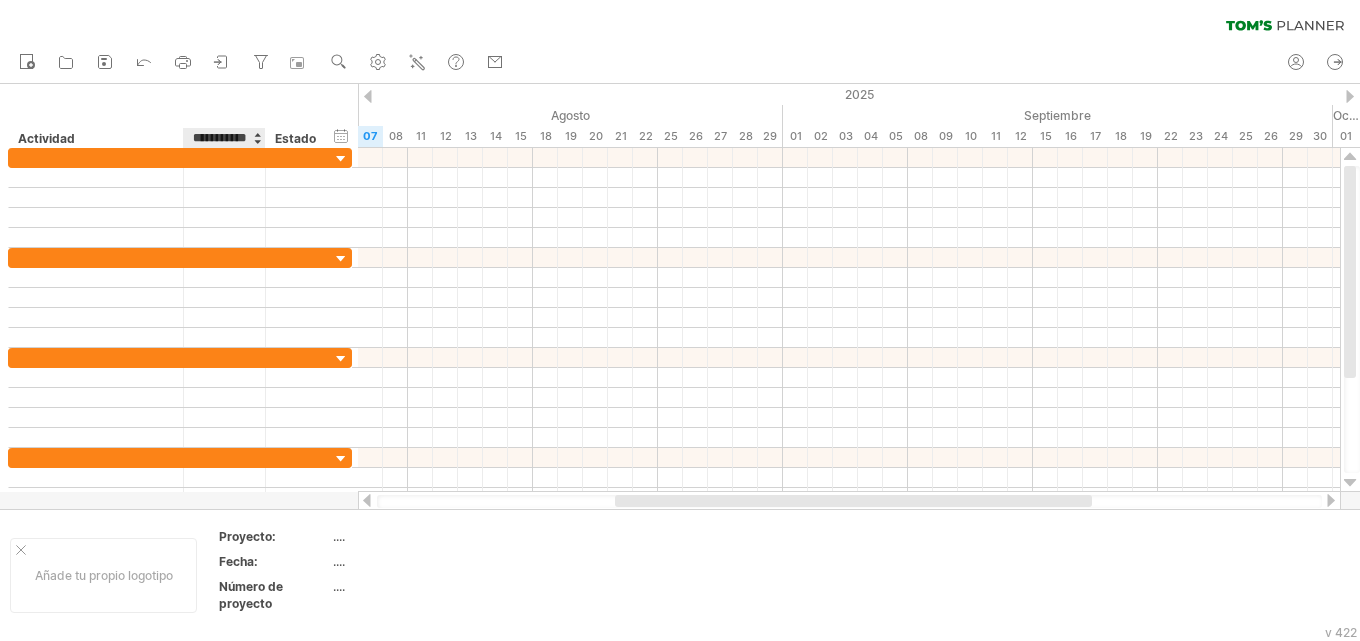 scroll, scrollTop: 0, scrollLeft: 14, axis: horizontal 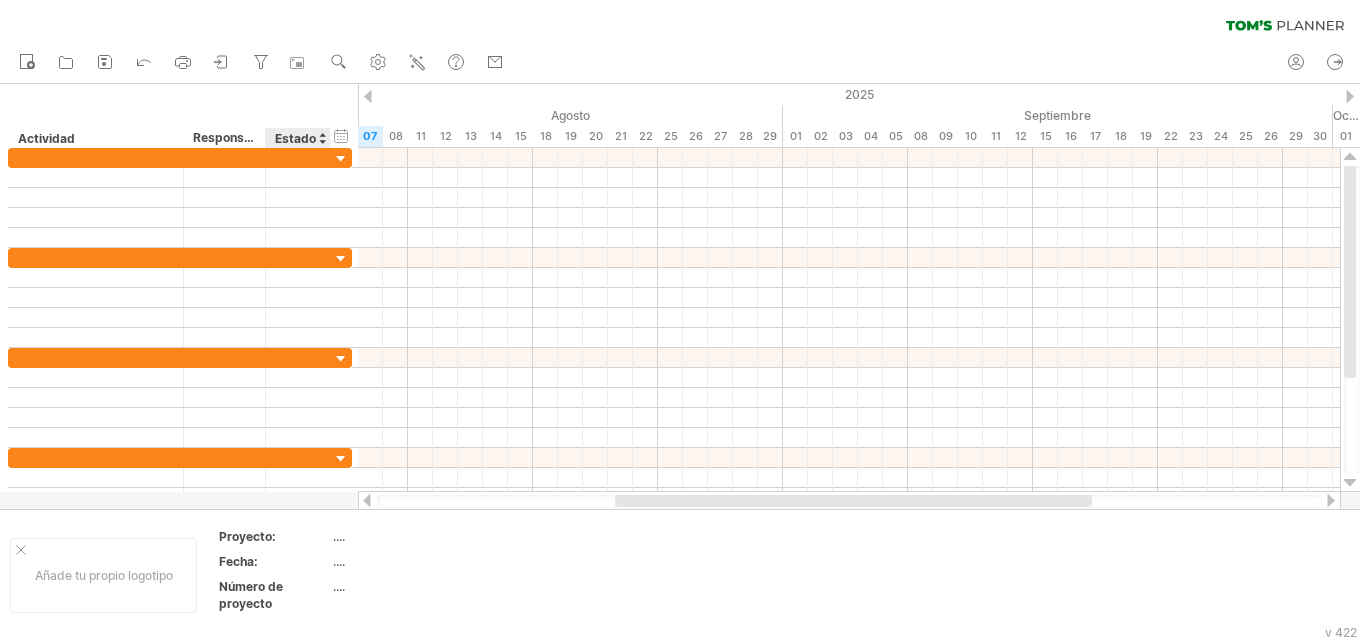 click on "Estado" at bounding box center [295, 138] 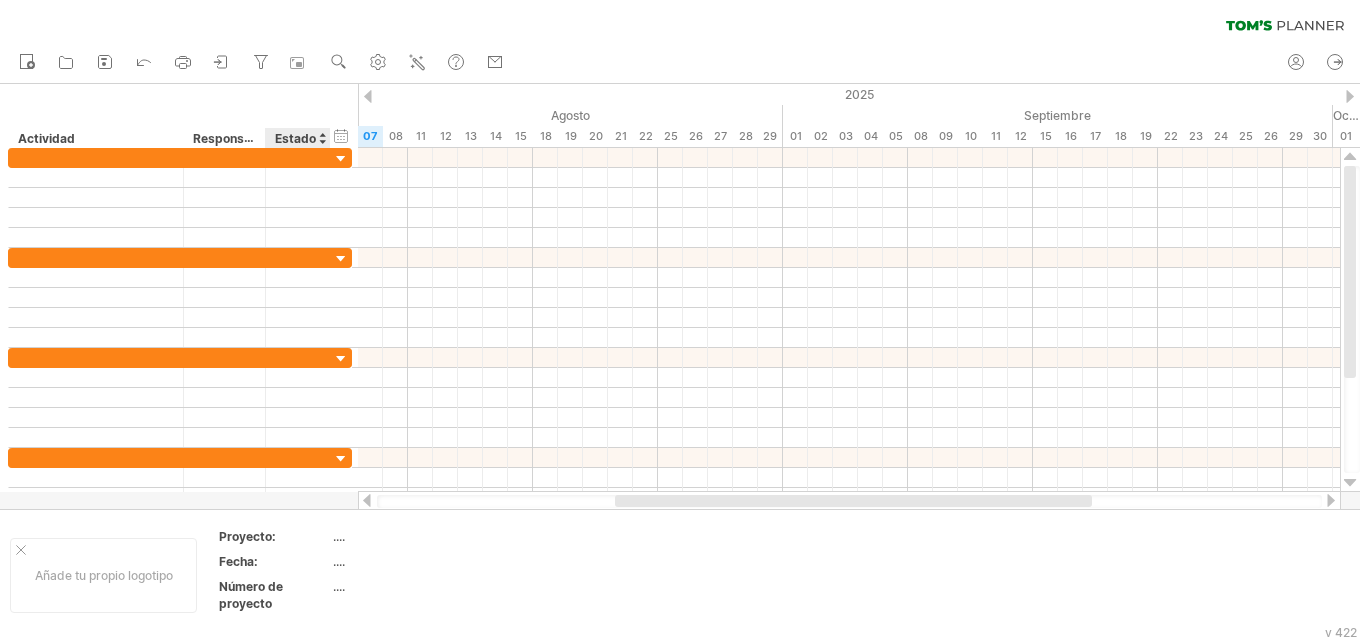 click on "Estado" at bounding box center (295, 138) 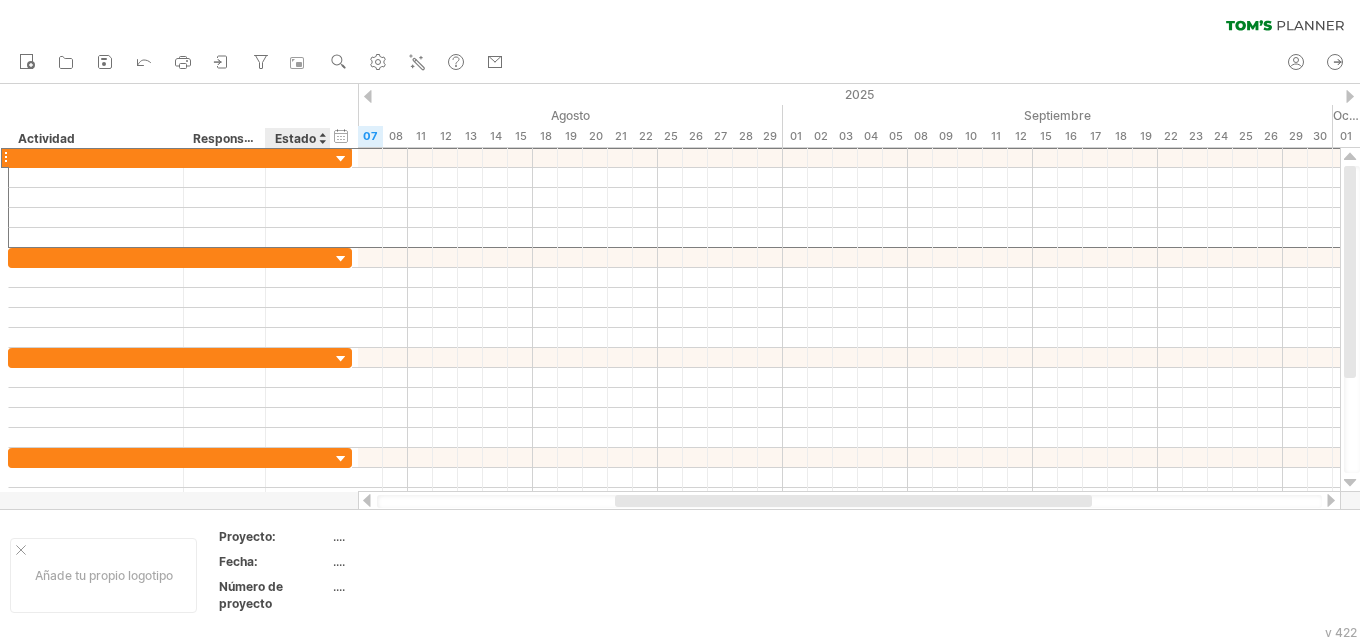 click at bounding box center [298, 157] 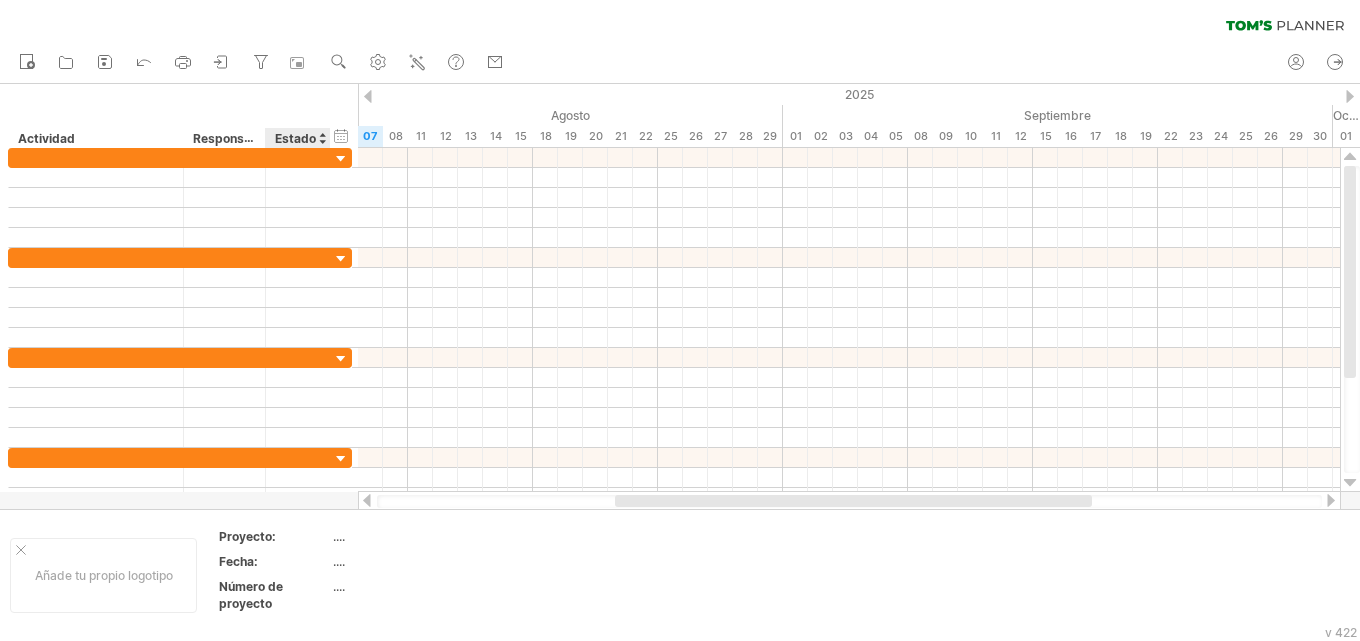 click on "Estado" at bounding box center (297, 138) 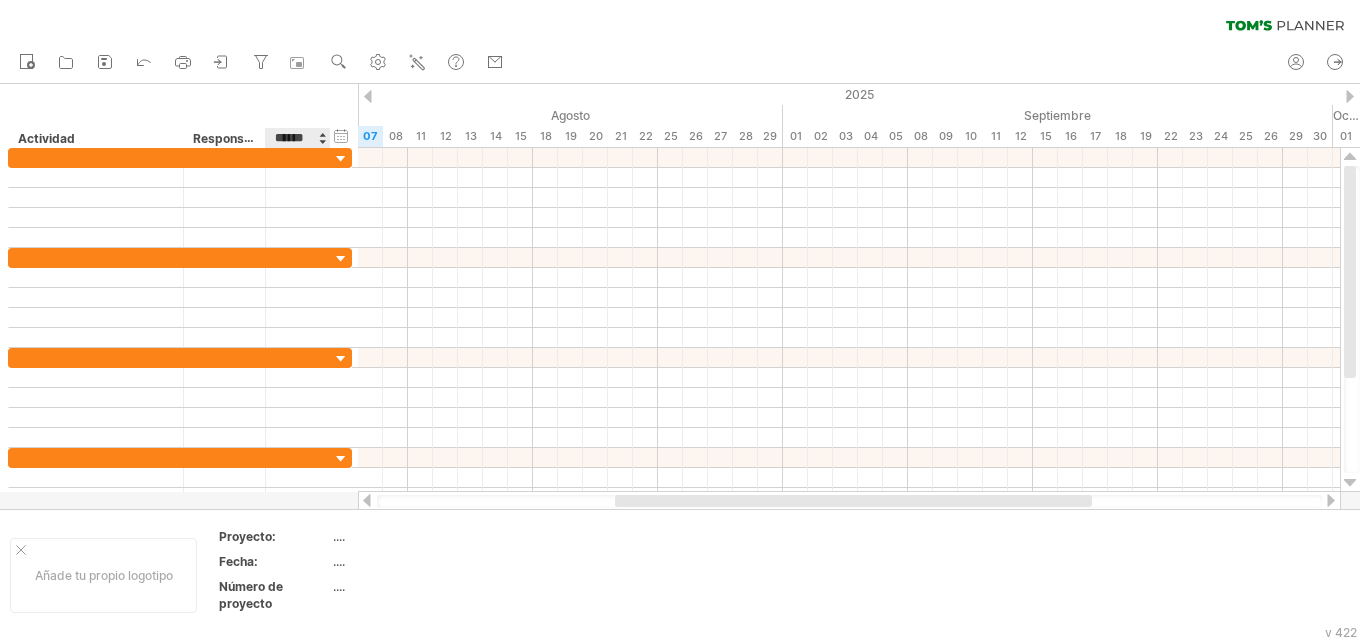 drag, startPoint x: 310, startPoint y: 140, endPoint x: 277, endPoint y: 135, distance: 33.37664 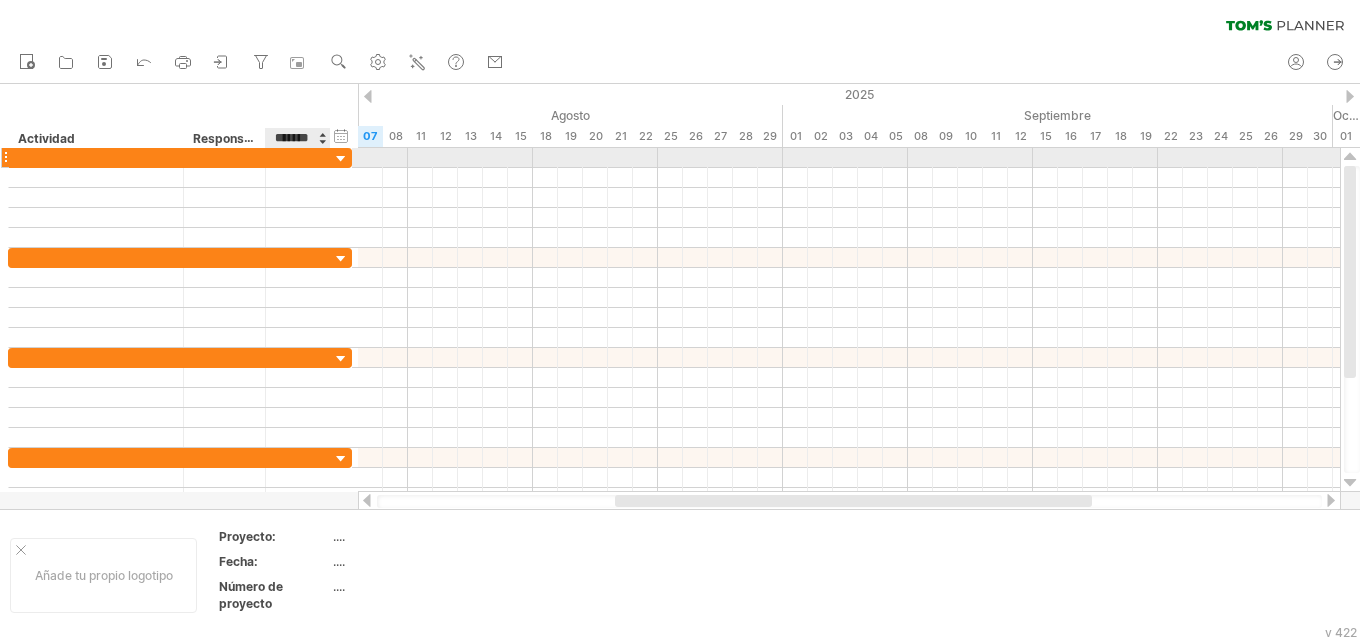type on "********" 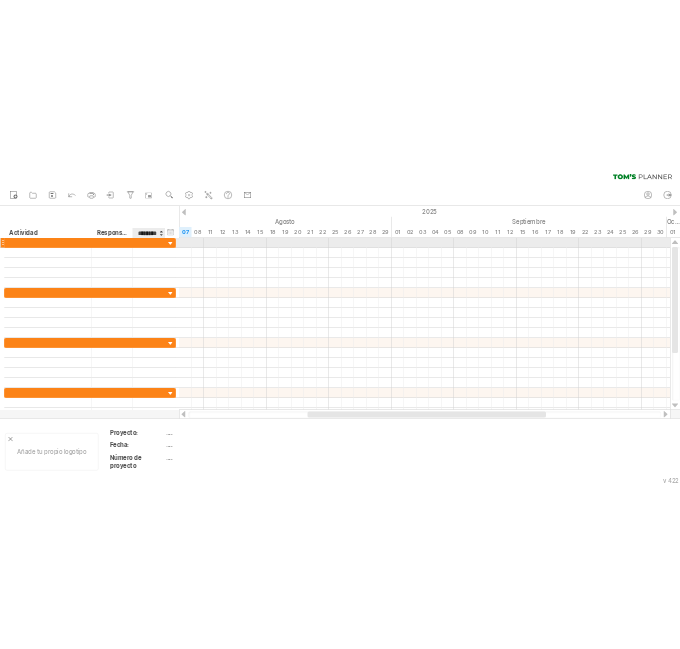 scroll, scrollTop: 0, scrollLeft: 11, axis: horizontal 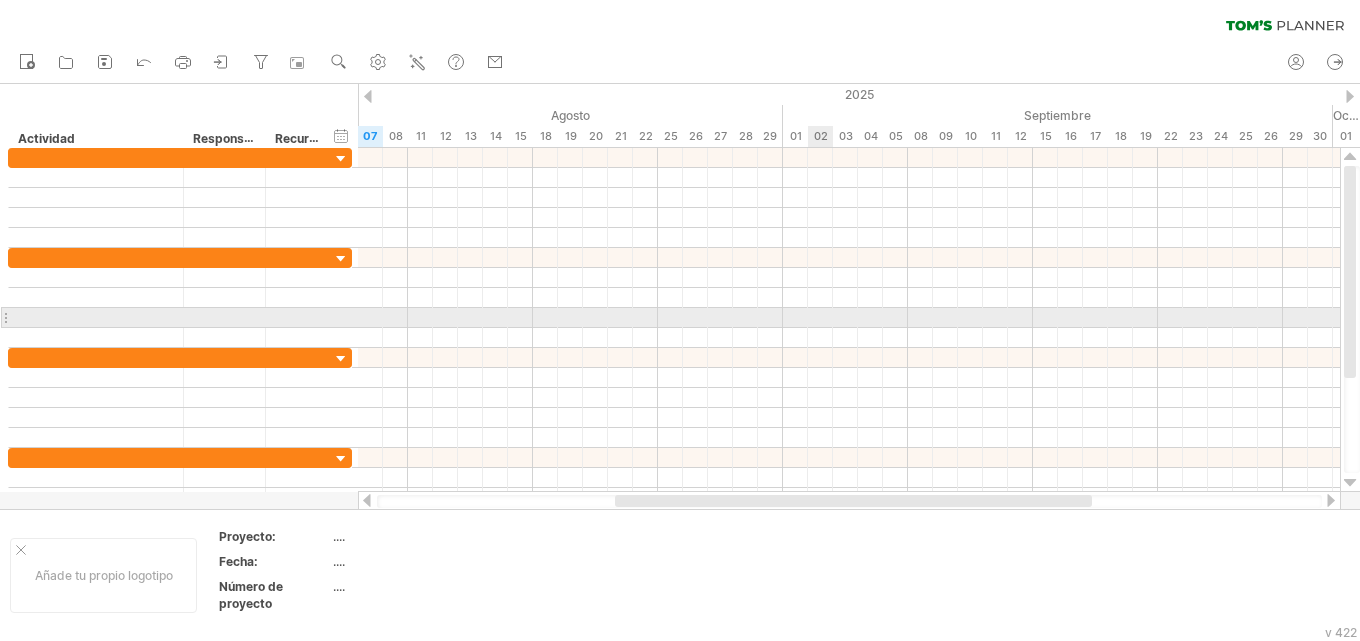 click at bounding box center (849, 318) 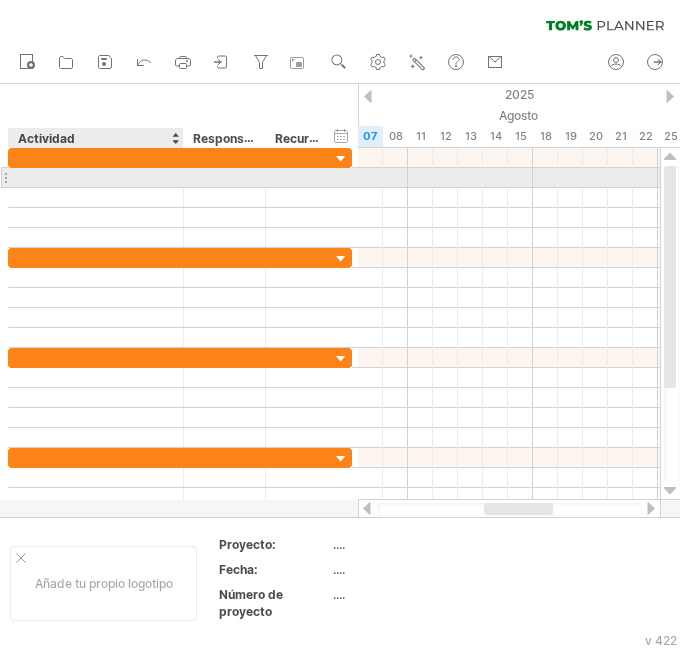 click at bounding box center [96, 177] 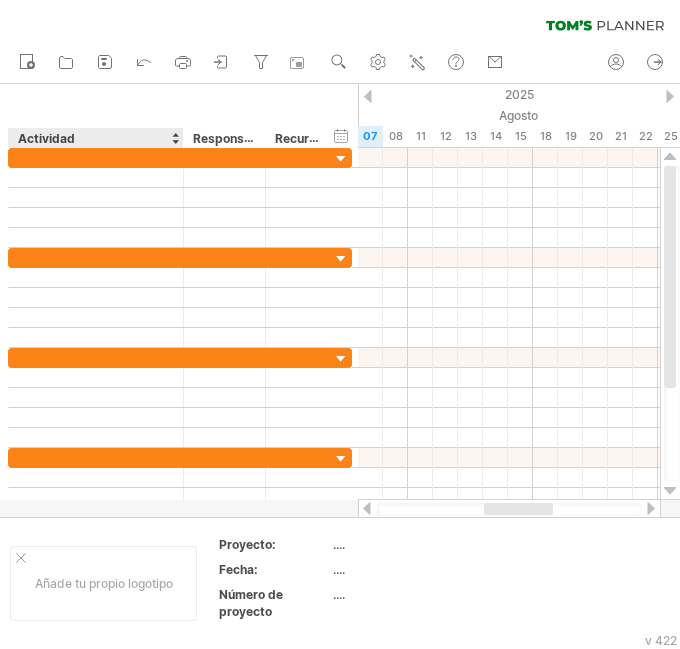 click on "Actividad" at bounding box center (95, 138) 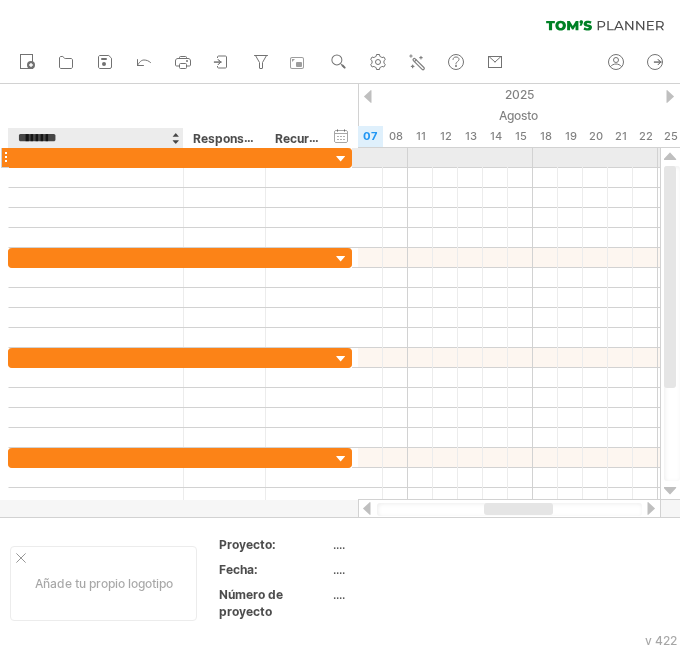 click at bounding box center (96, 157) 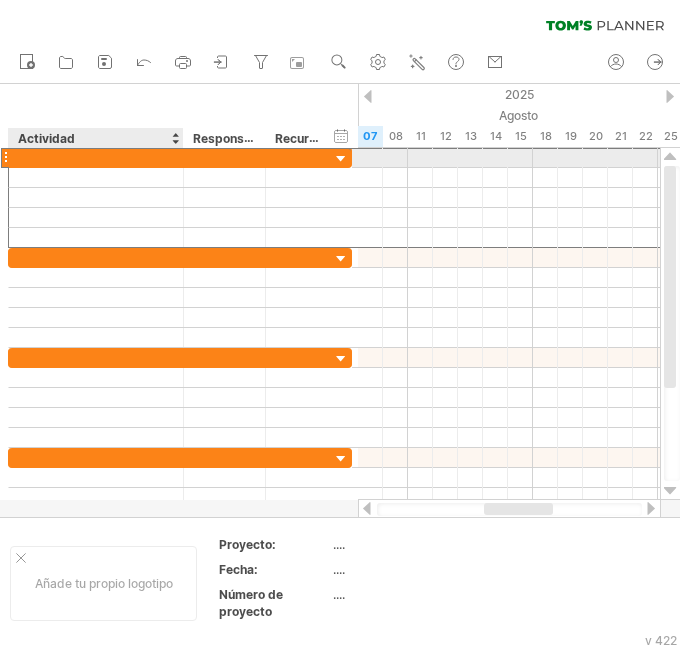 paste on "**********" 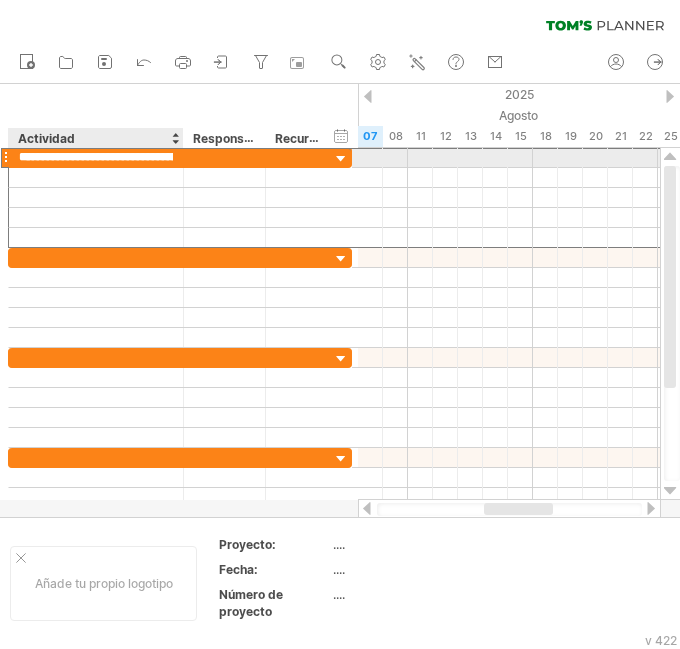 scroll, scrollTop: 0, scrollLeft: 283, axis: horizontal 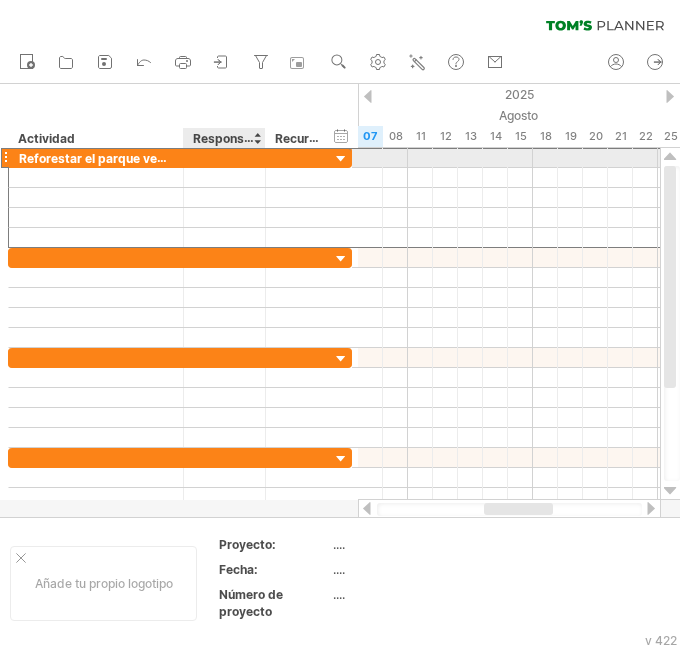 click at bounding box center (224, 157) 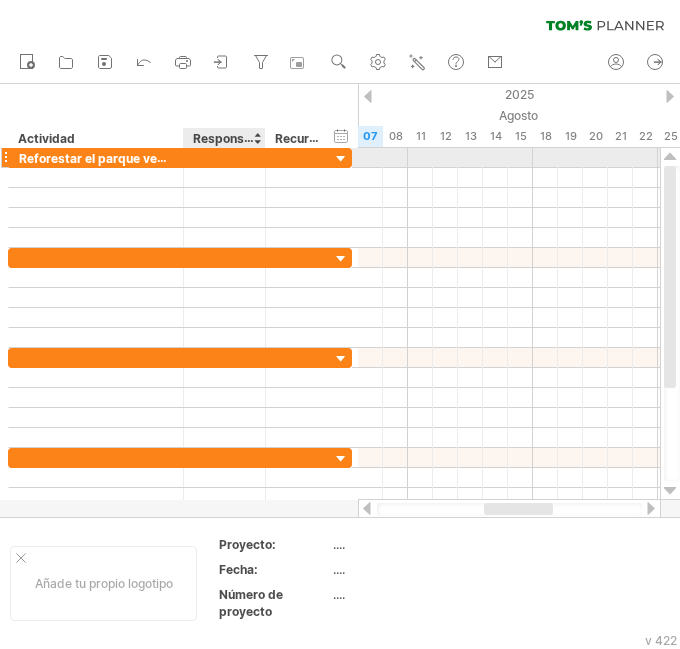 paste on "**********" 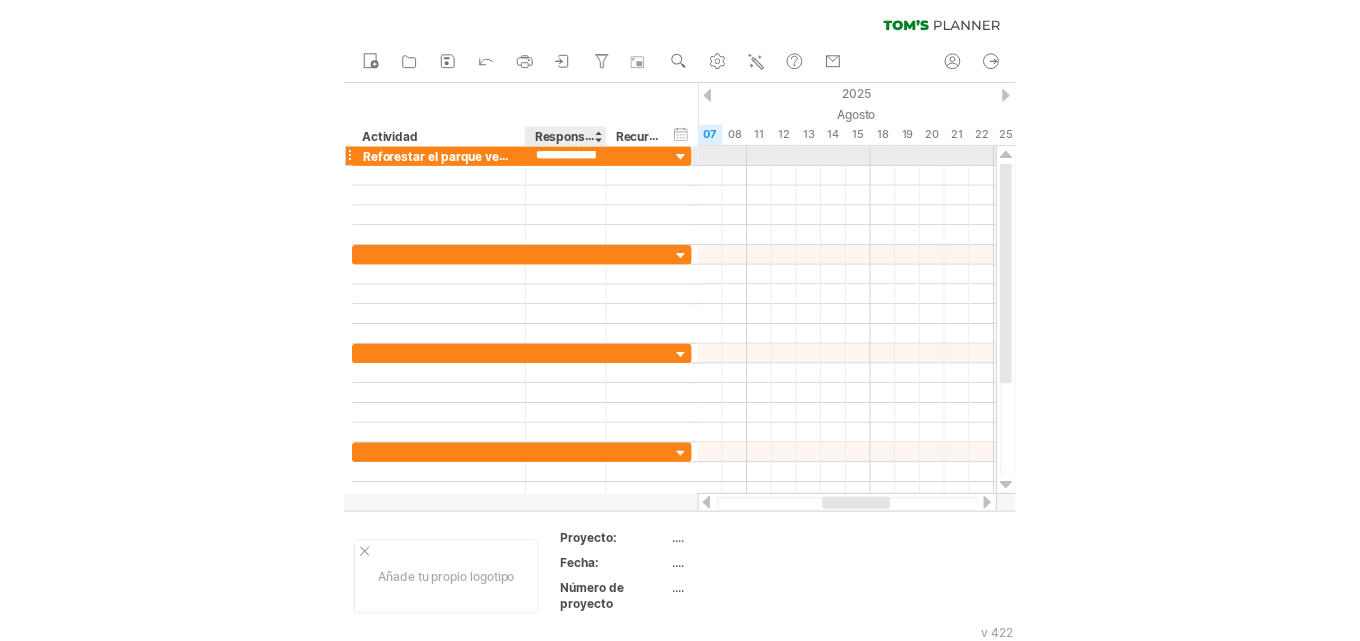 scroll, scrollTop: 0, scrollLeft: 266, axis: horizontal 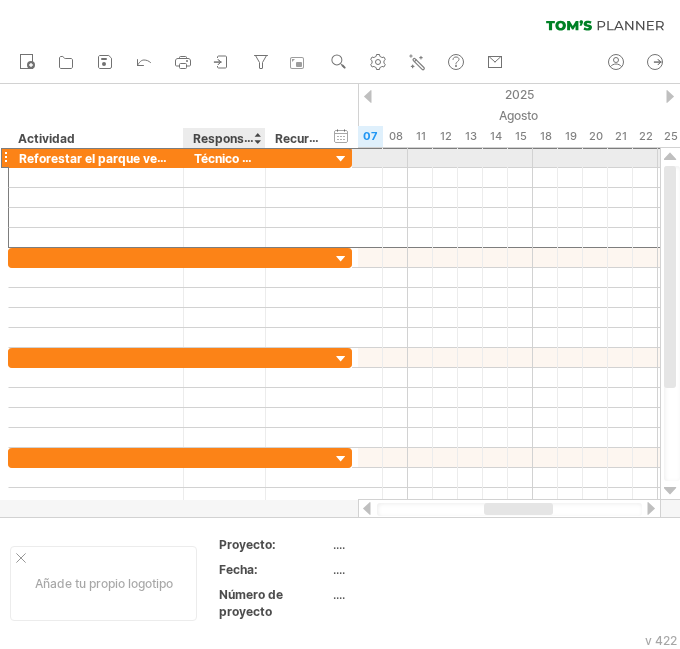 click on "Técnico ambiental, agrónomo, representantes vecinales" at bounding box center [358, 158] 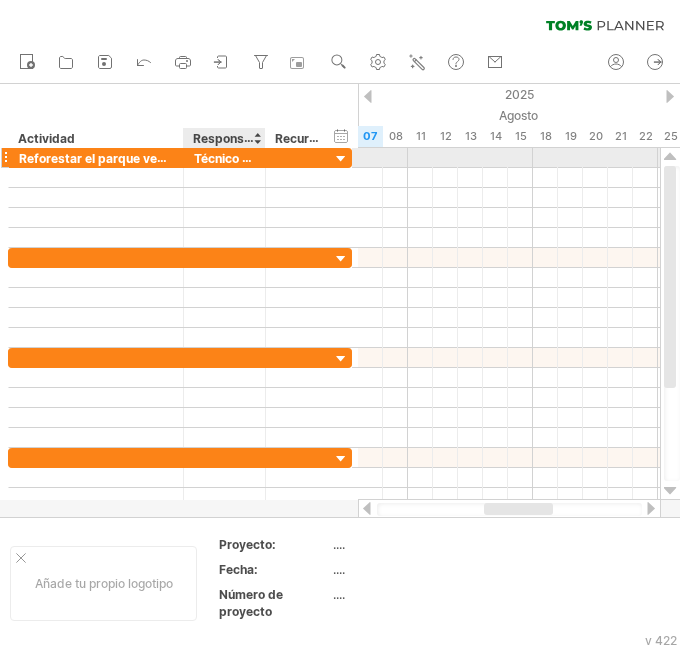click on "Técnico ambiental, agrónomo, representantes vecinales" at bounding box center [358, 158] 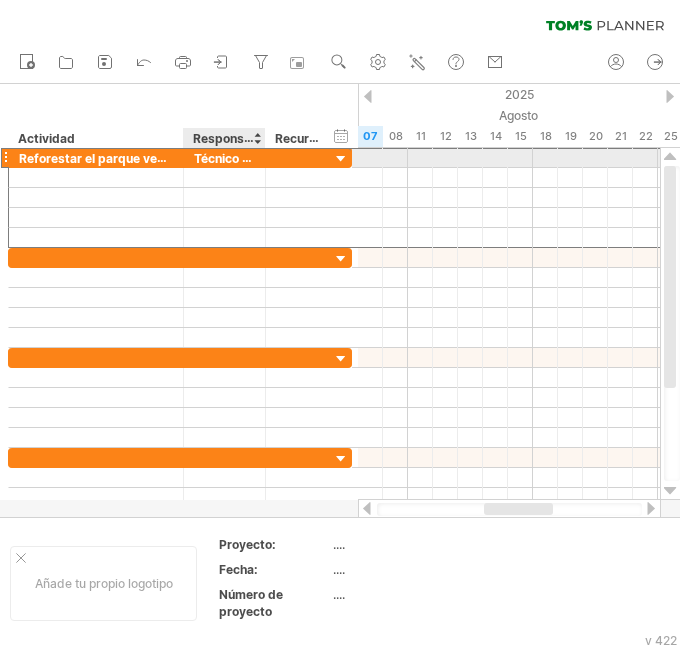 click on "Técnico ambiental, agrónomo, representantes vecinales" at bounding box center [358, 158] 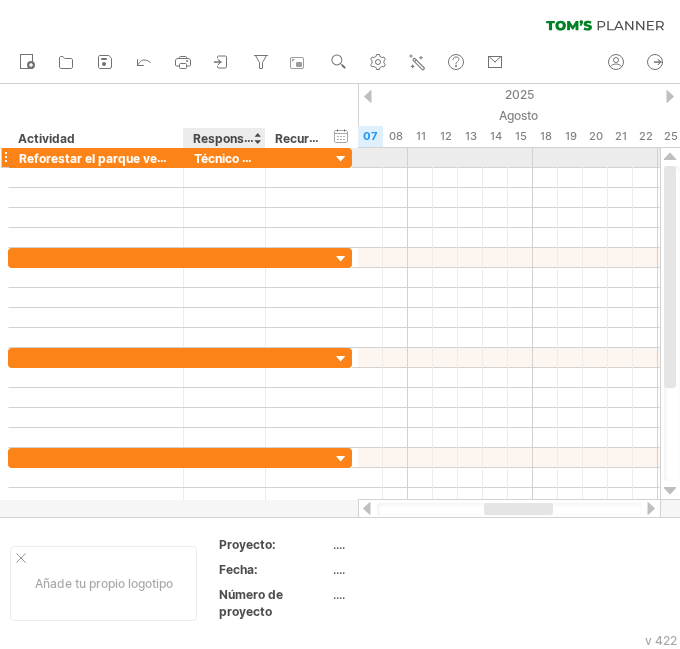 click on "Técnico ambiental, agrónomo, representantes vecinales" at bounding box center [358, 158] 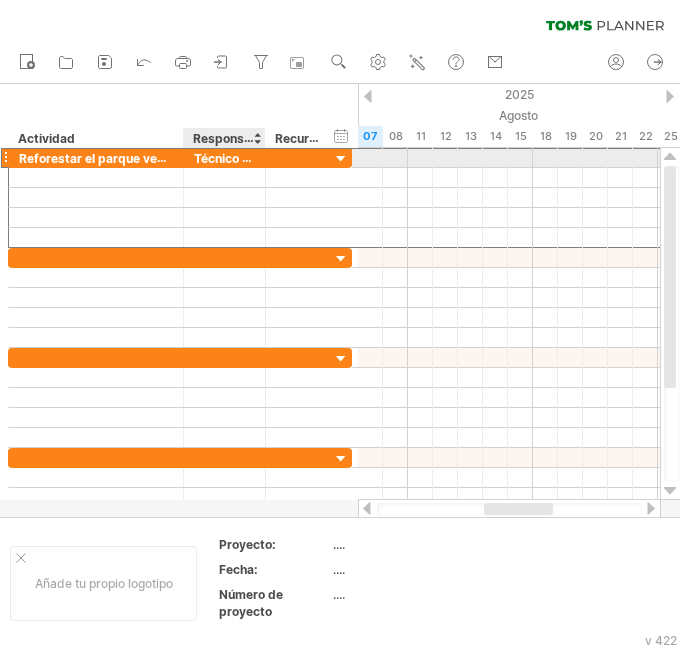 click on "Técnico ambiental, agrónomo, representantes vecinales" at bounding box center (358, 158) 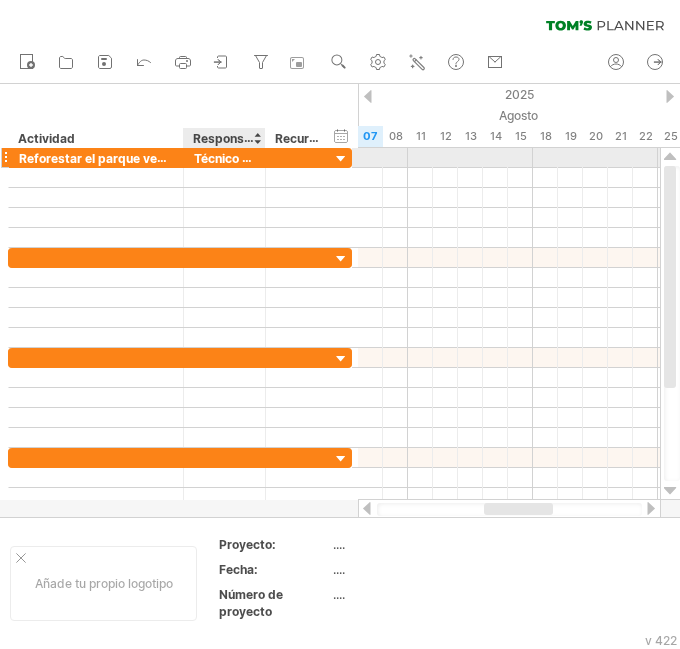 click on "Técnico ambiental, agrónomo, representantes vecinales" at bounding box center (358, 158) 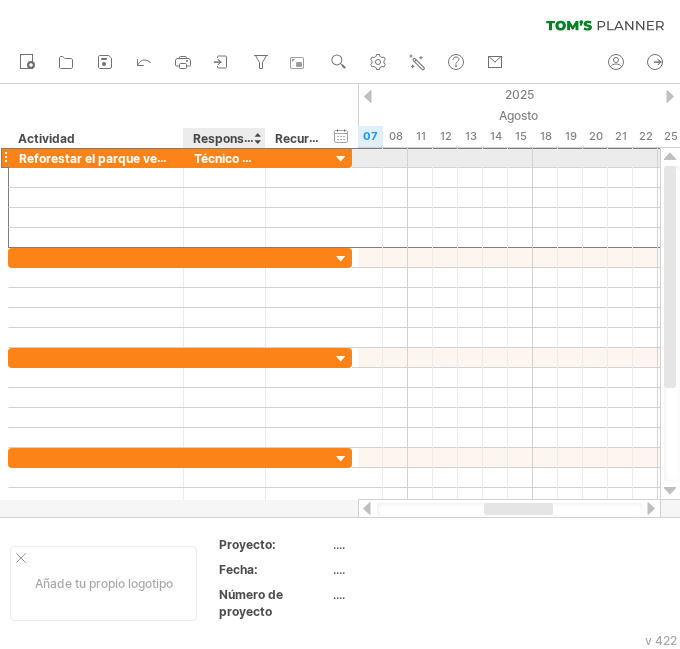 click on "Técnico ambiental, agrónomo, representantes vecinales" at bounding box center [358, 158] 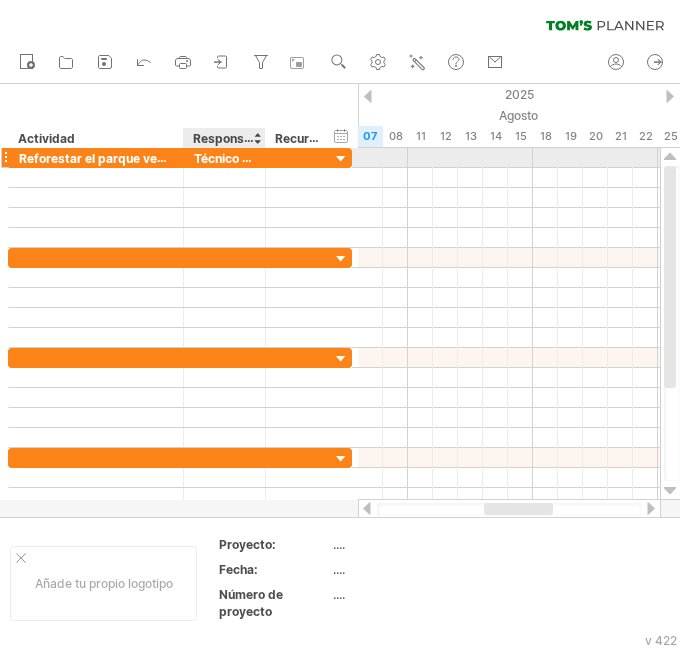 click on "**********" at bounding box center (225, 157) 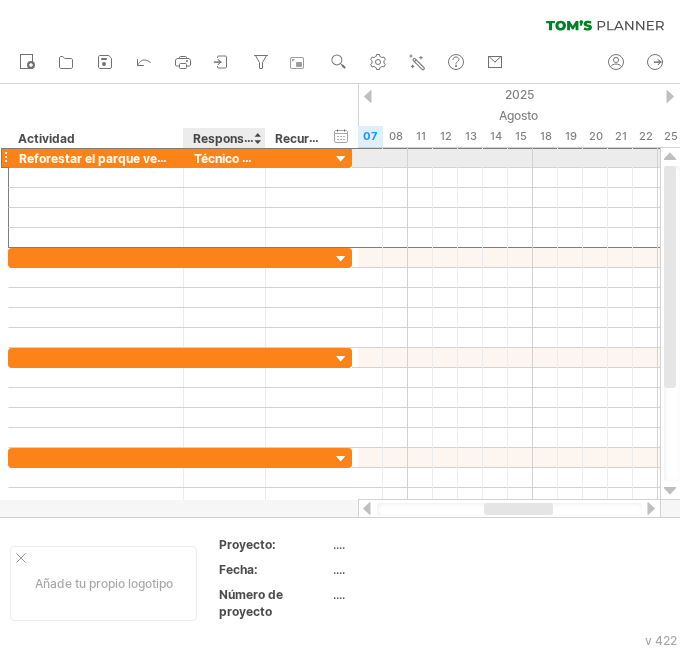 click on "**********" at bounding box center [225, 157] 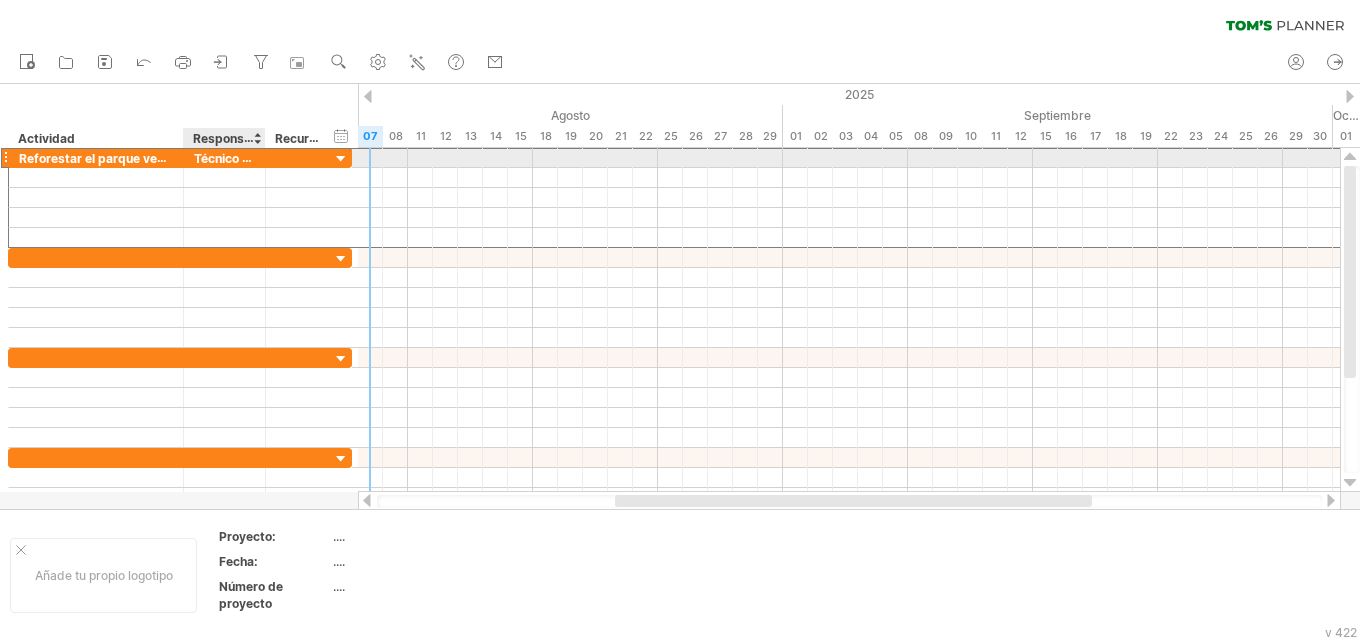 click on "Técnico ambiental, agrónomo, representantes vecinales" at bounding box center (358, 158) 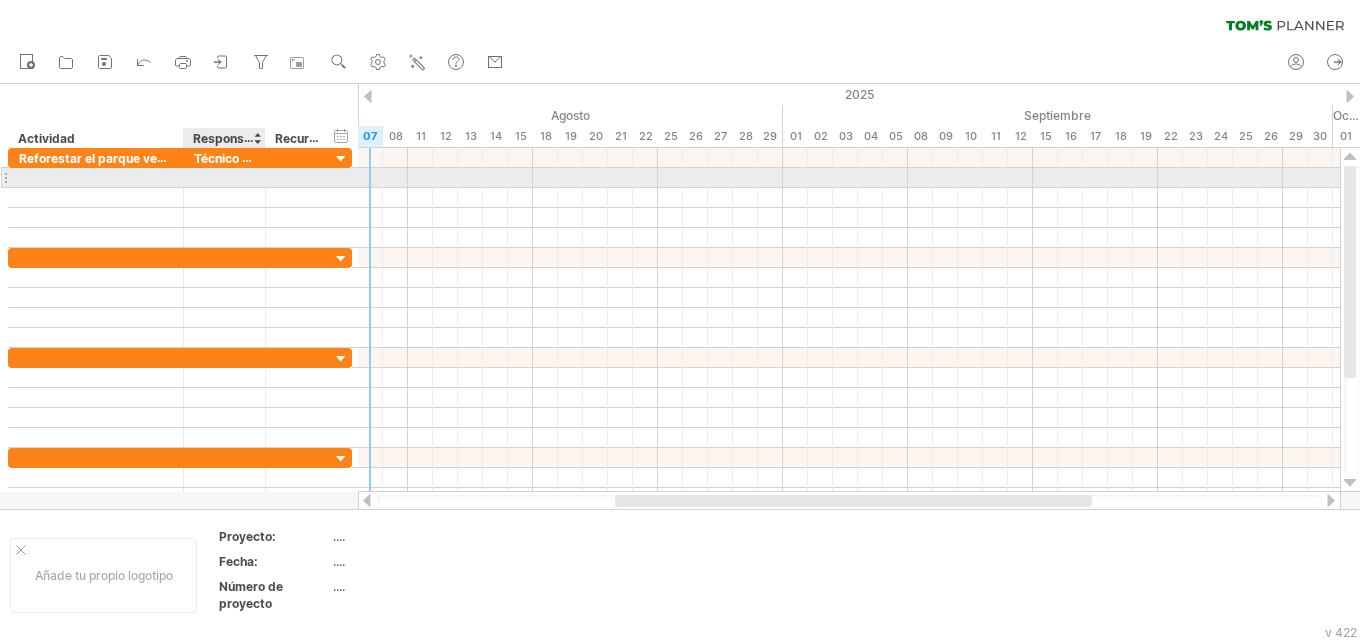 click at bounding box center [224, 177] 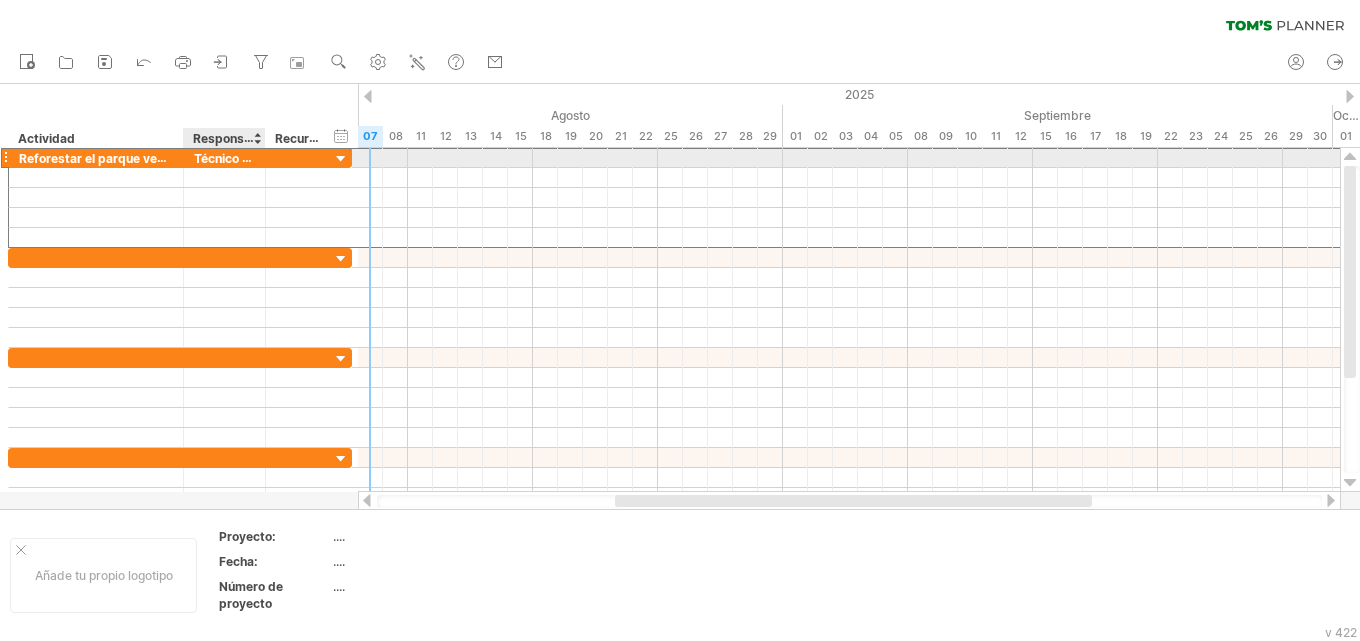click on "Técnico ambiental, agrónomo, representantes vecinales" at bounding box center [358, 158] 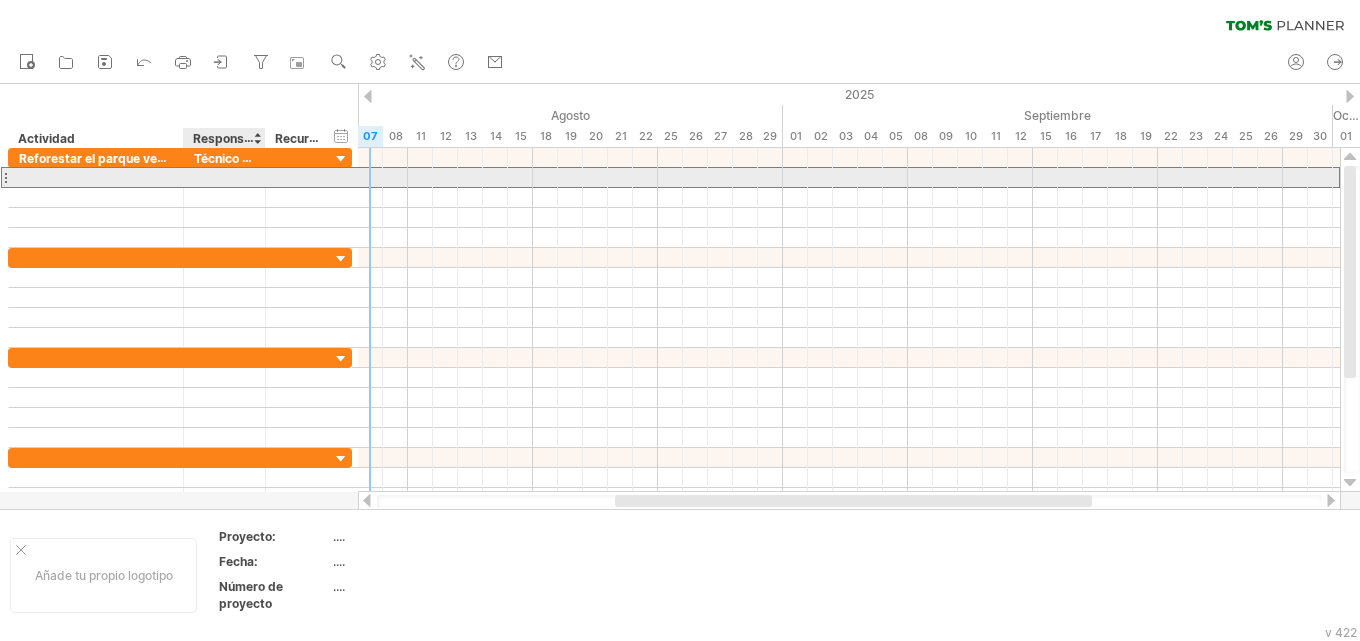click at bounding box center [224, 177] 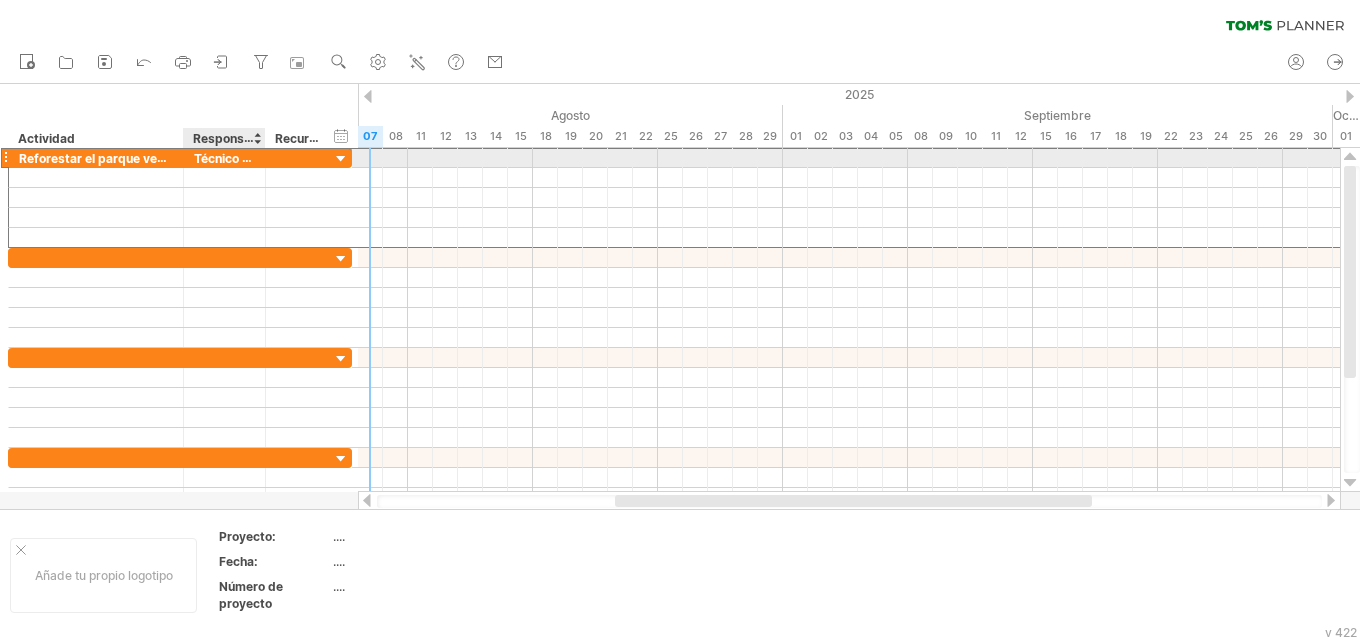 click on "Técnico ambiental, agrónomo, representantes vecinales" at bounding box center (358, 158) 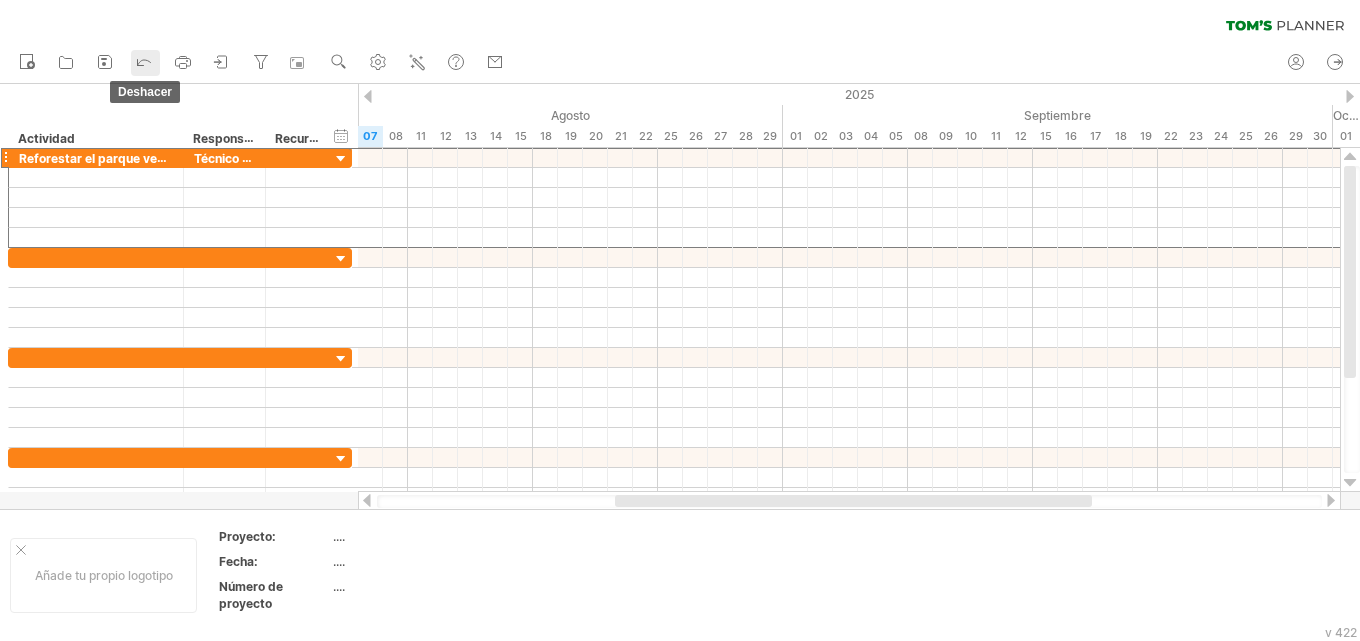 click 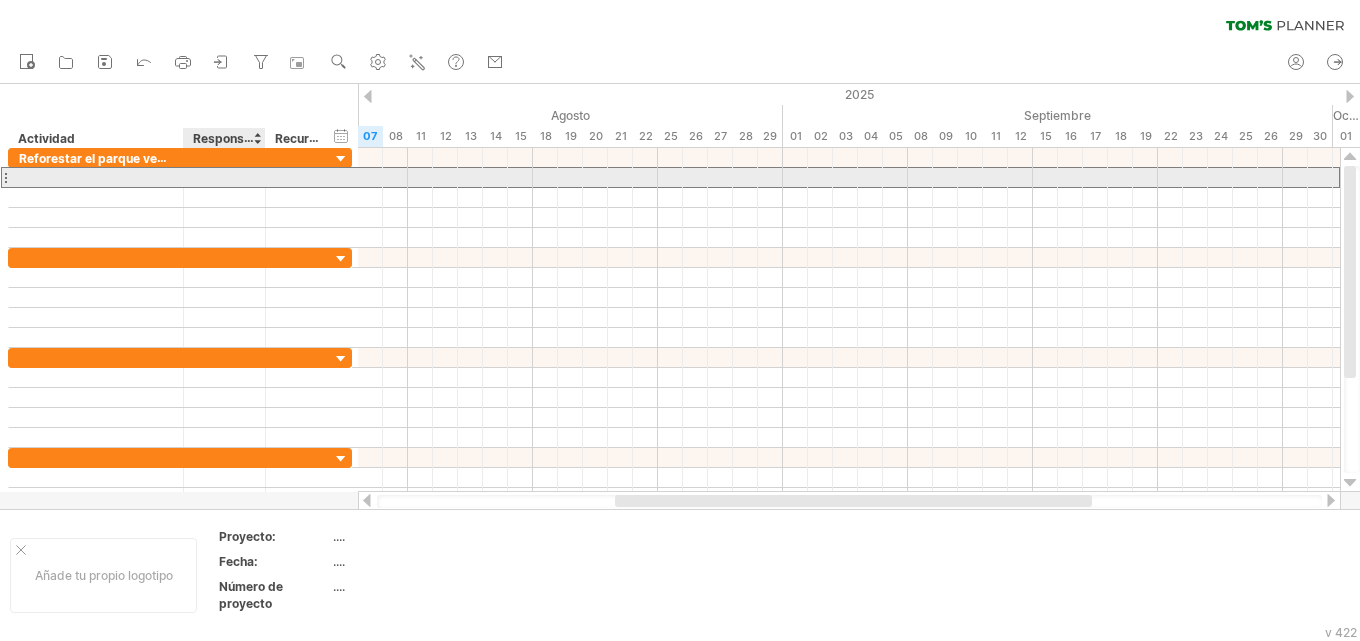 click at bounding box center (224, 177) 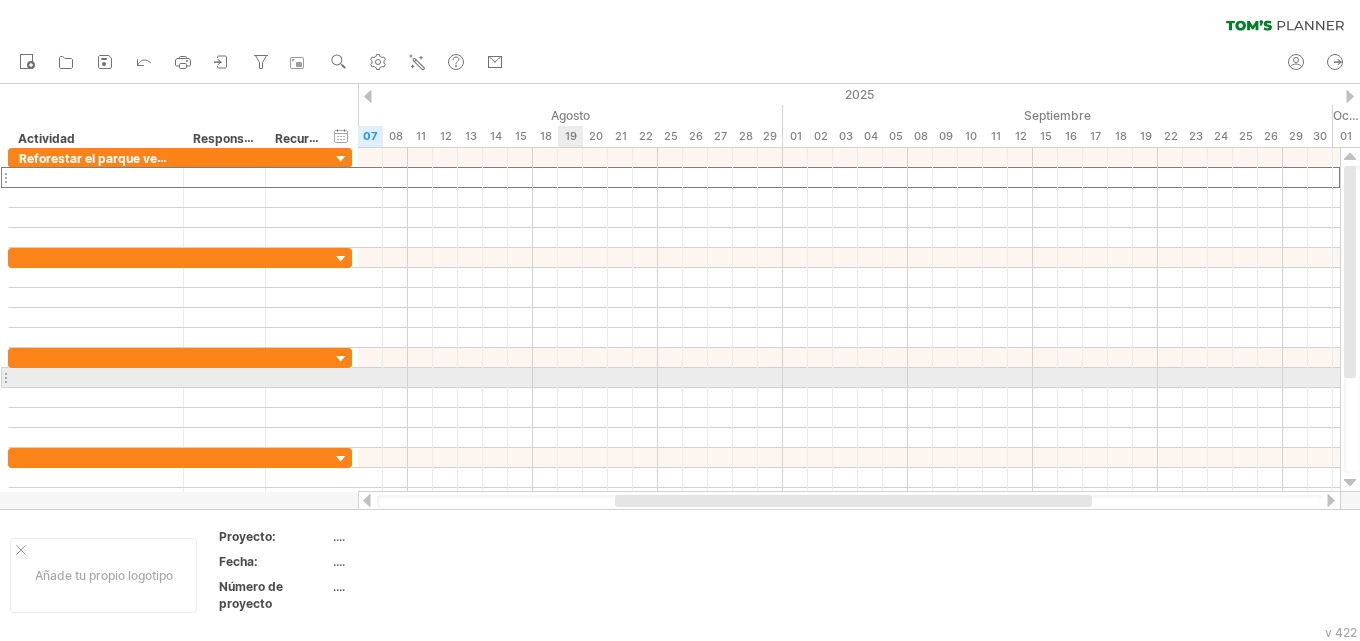 paste on "**********" 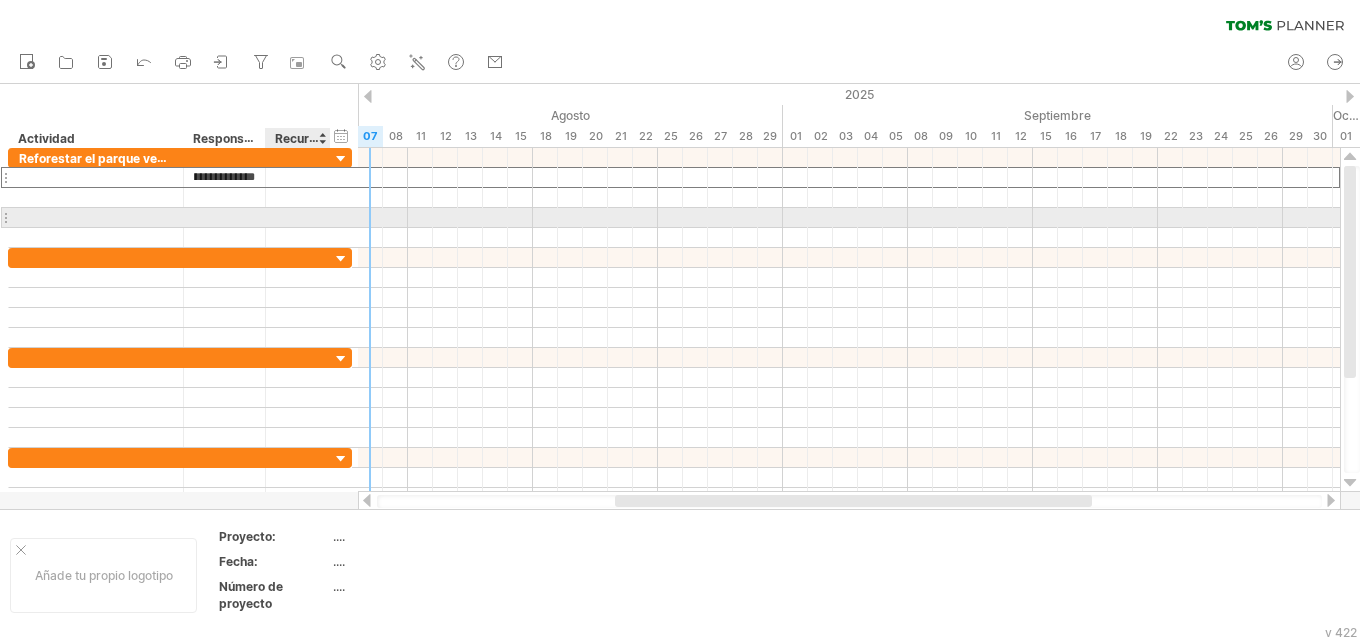 scroll, scrollTop: 0, scrollLeft: 0, axis: both 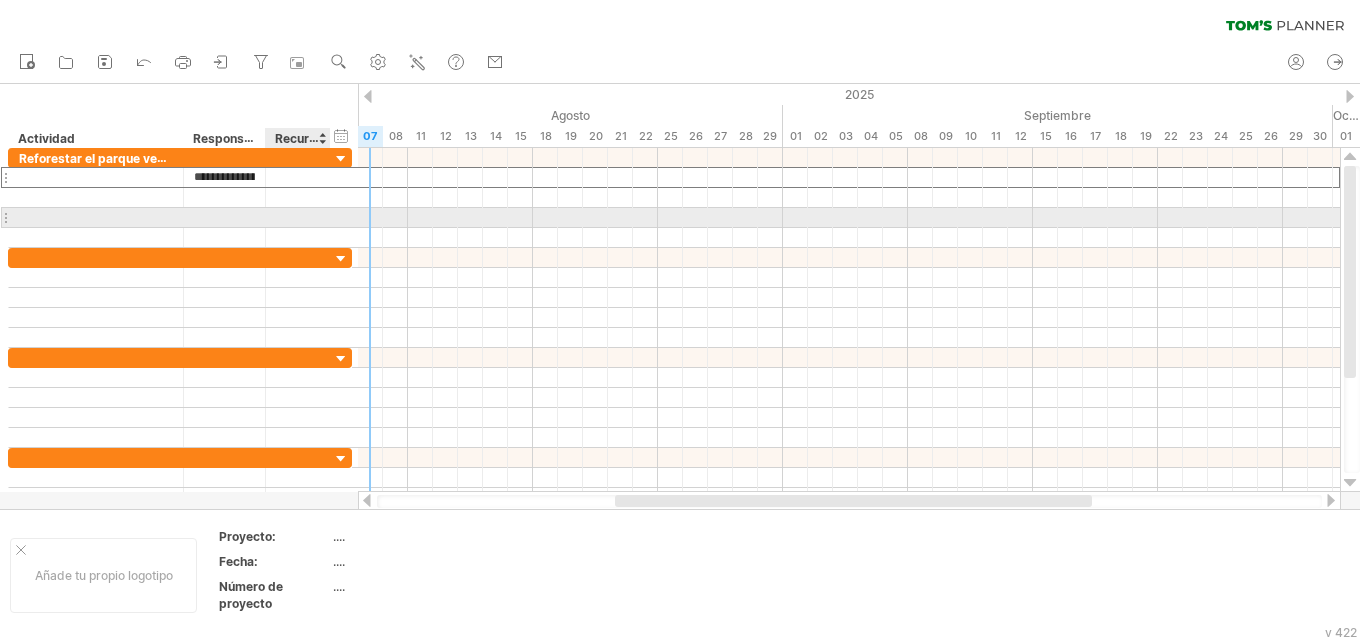 click at bounding box center [298, 217] 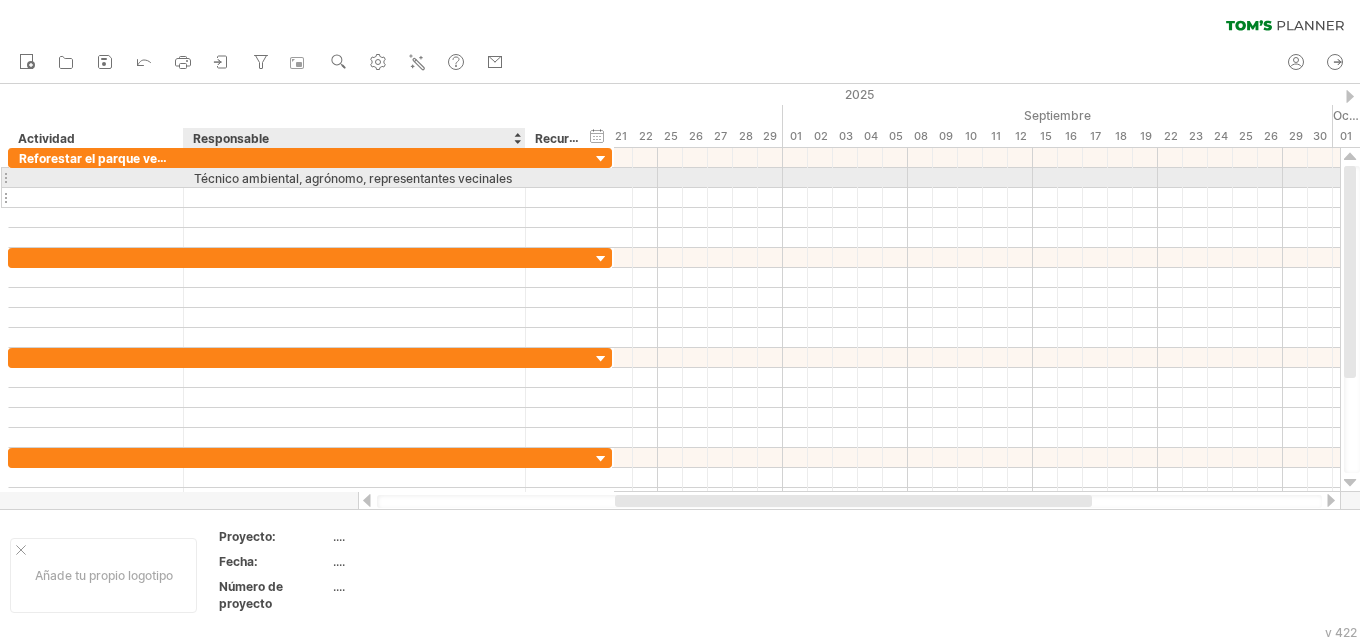 drag, startPoint x: 262, startPoint y: 180, endPoint x: 522, endPoint y: 202, distance: 260.9291 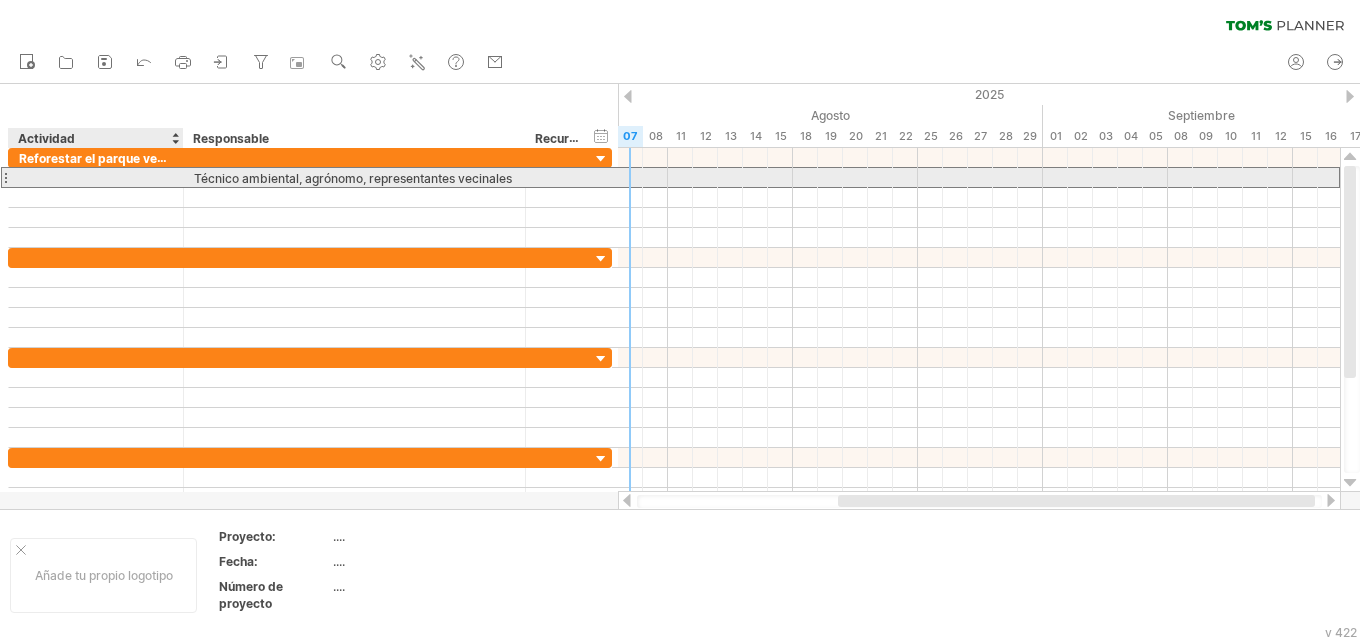 click at bounding box center (96, 177) 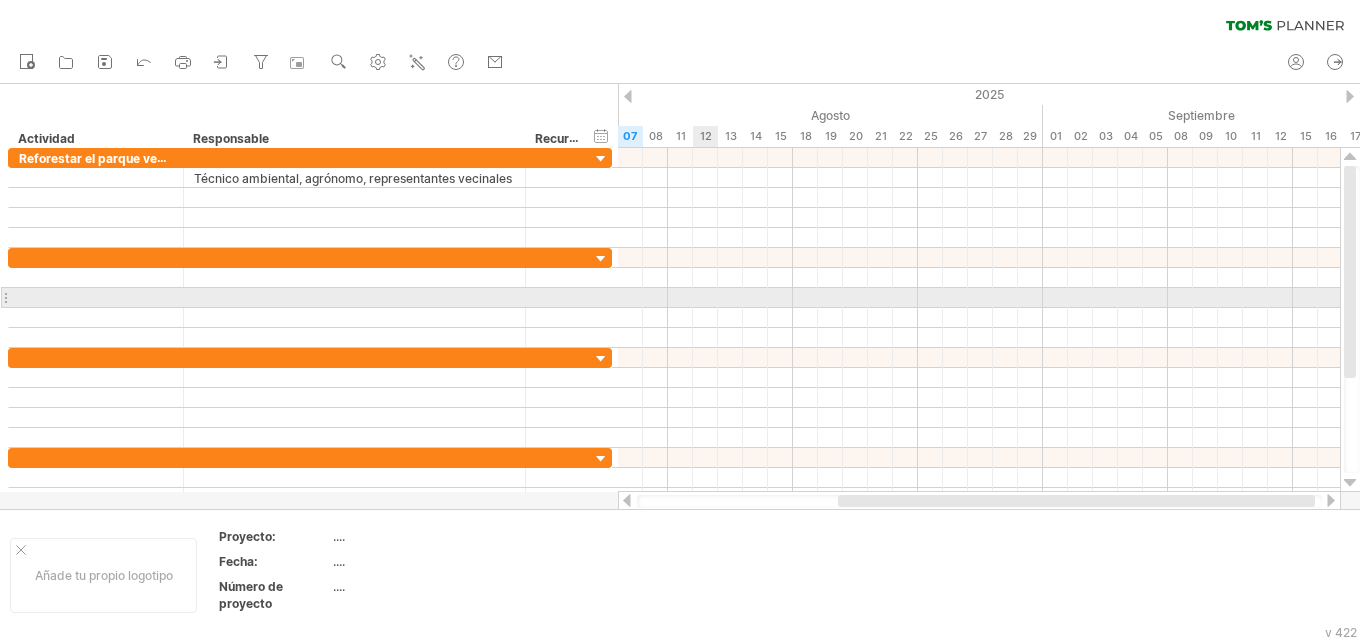 click at bounding box center [979, 298] 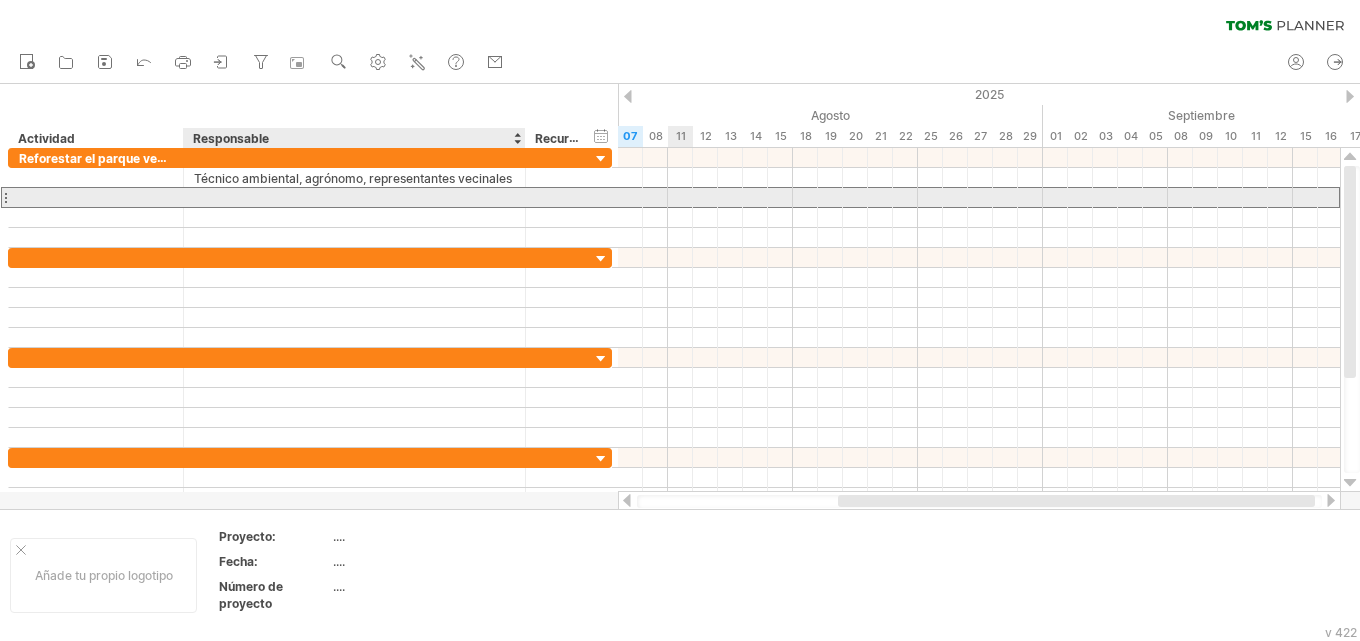 click at bounding box center [354, 197] 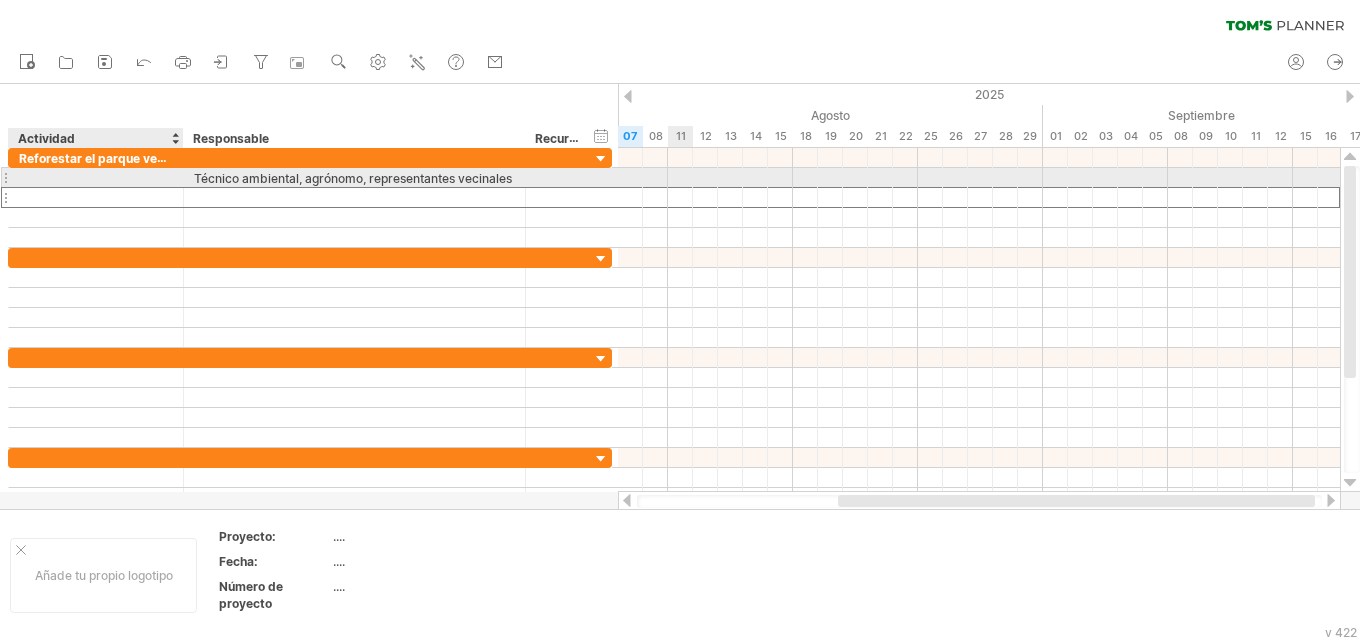click at bounding box center [96, 177] 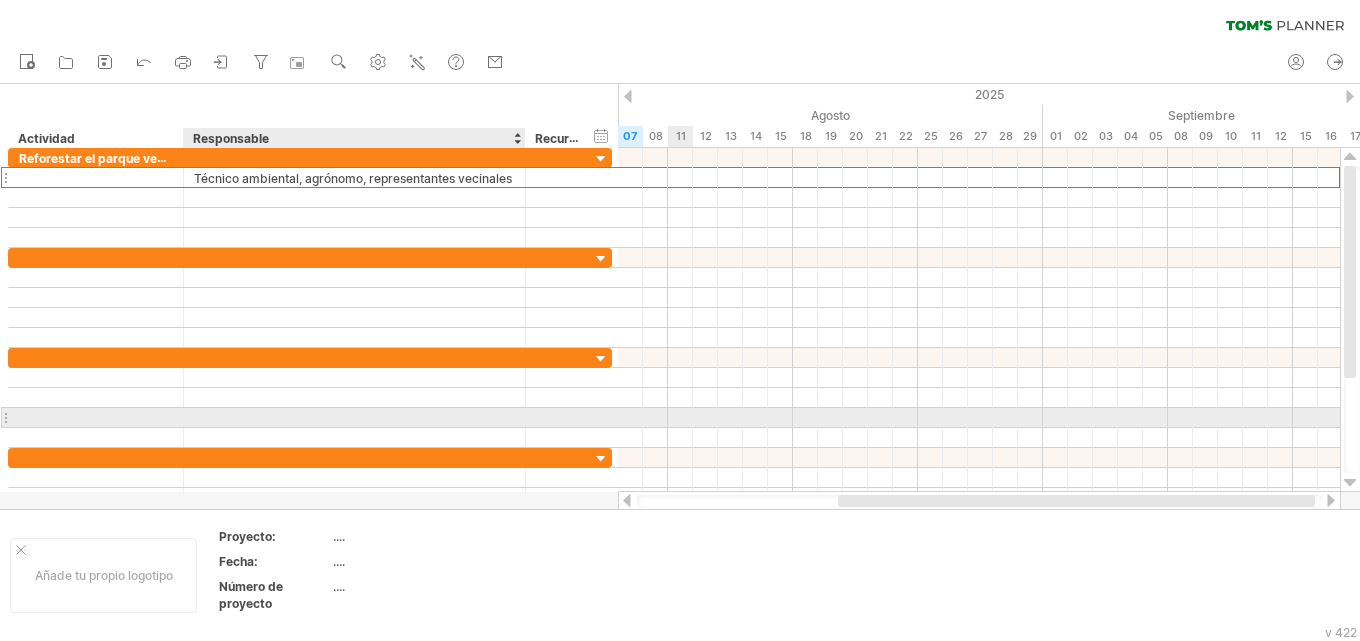 paste on "**********" 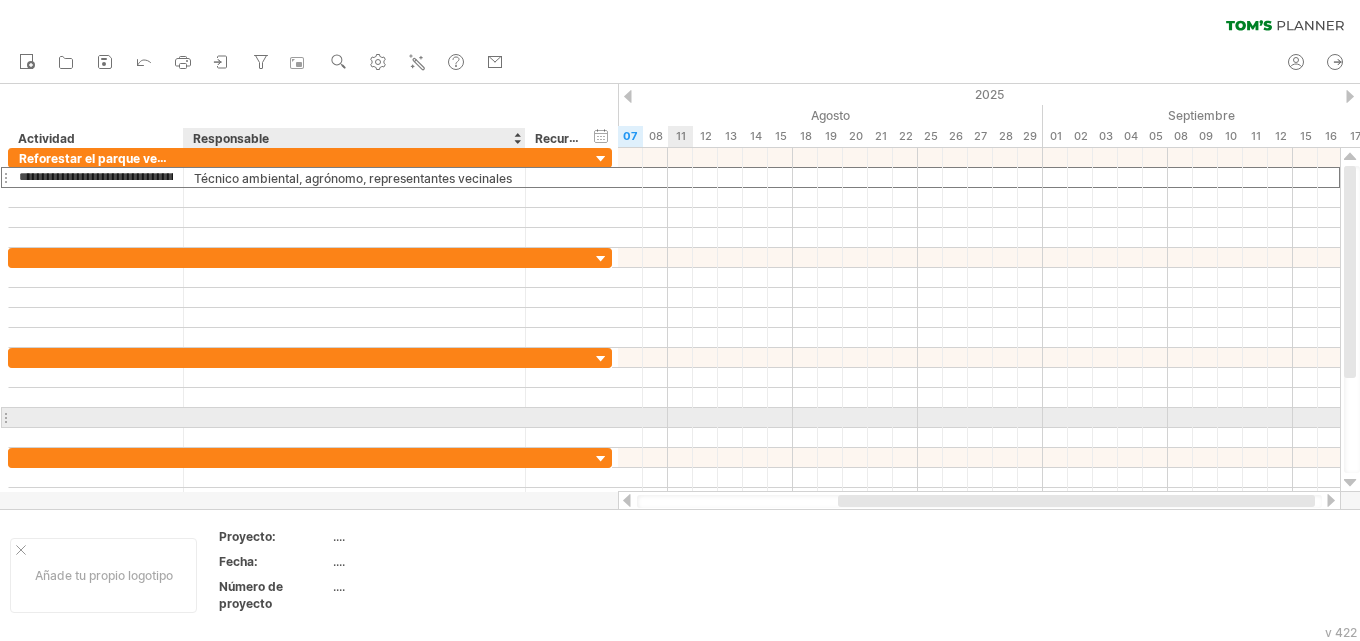 scroll, scrollTop: 0, scrollLeft: 148, axis: horizontal 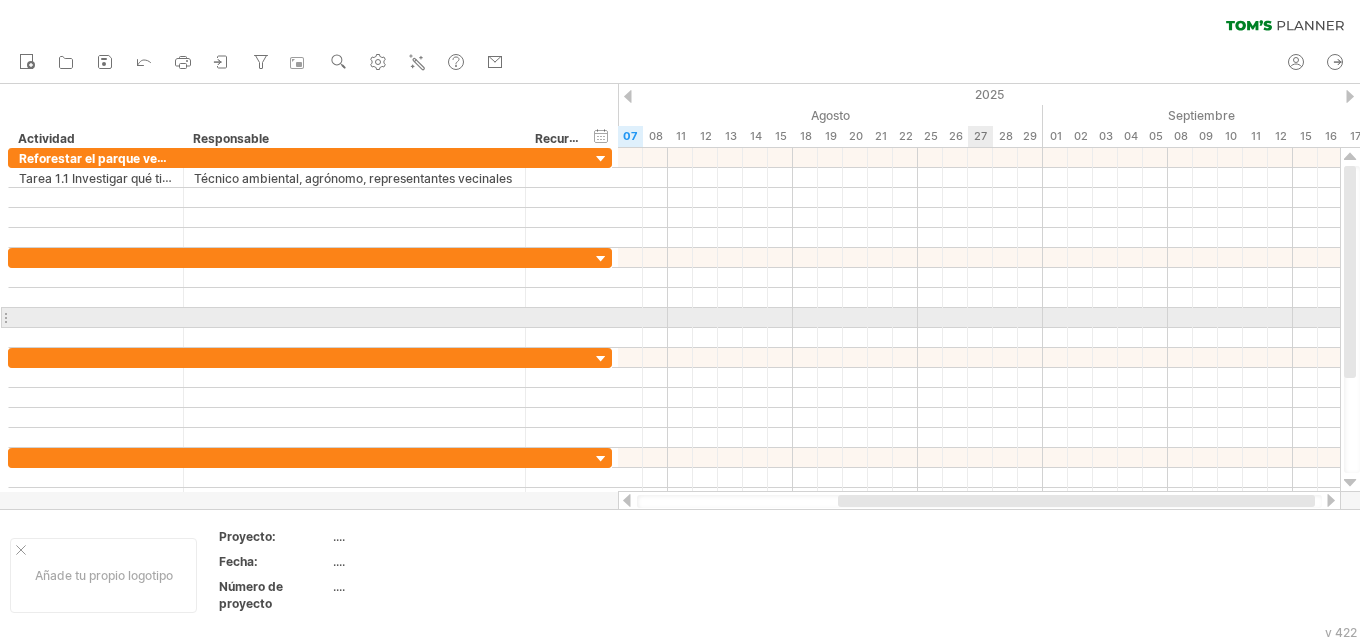 drag, startPoint x: 983, startPoint y: 309, endPoint x: 974, endPoint y: 303, distance: 10.816654 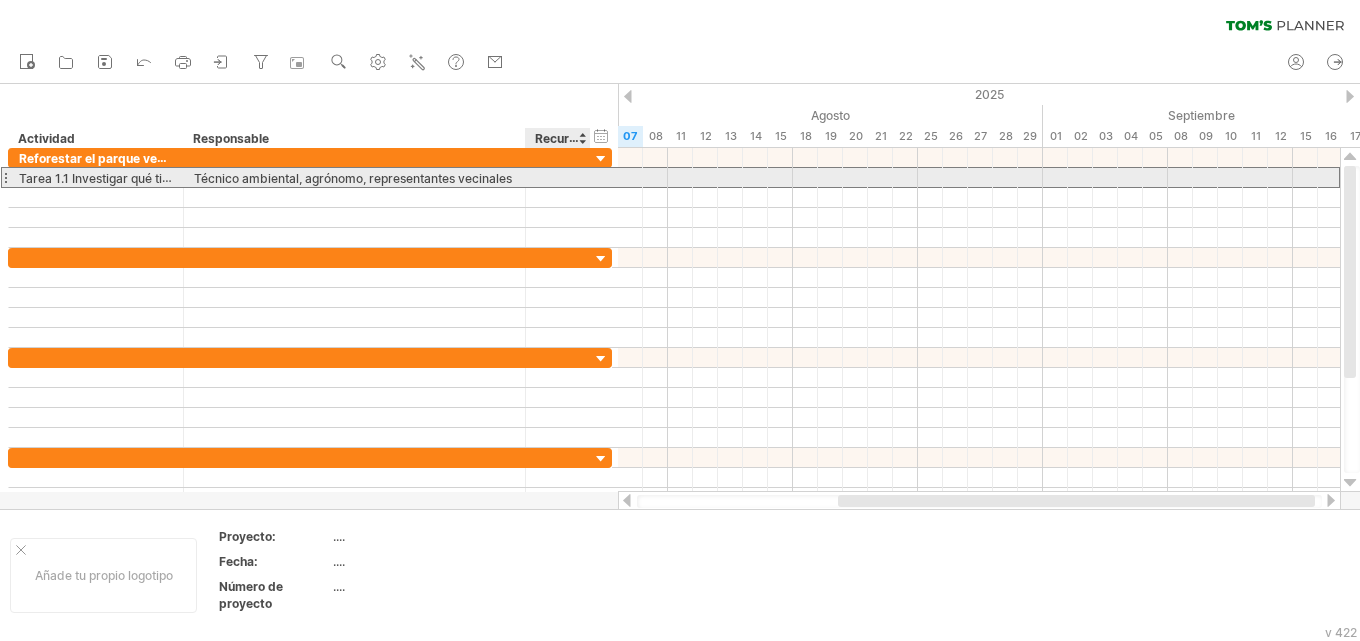 click at bounding box center [558, 177] 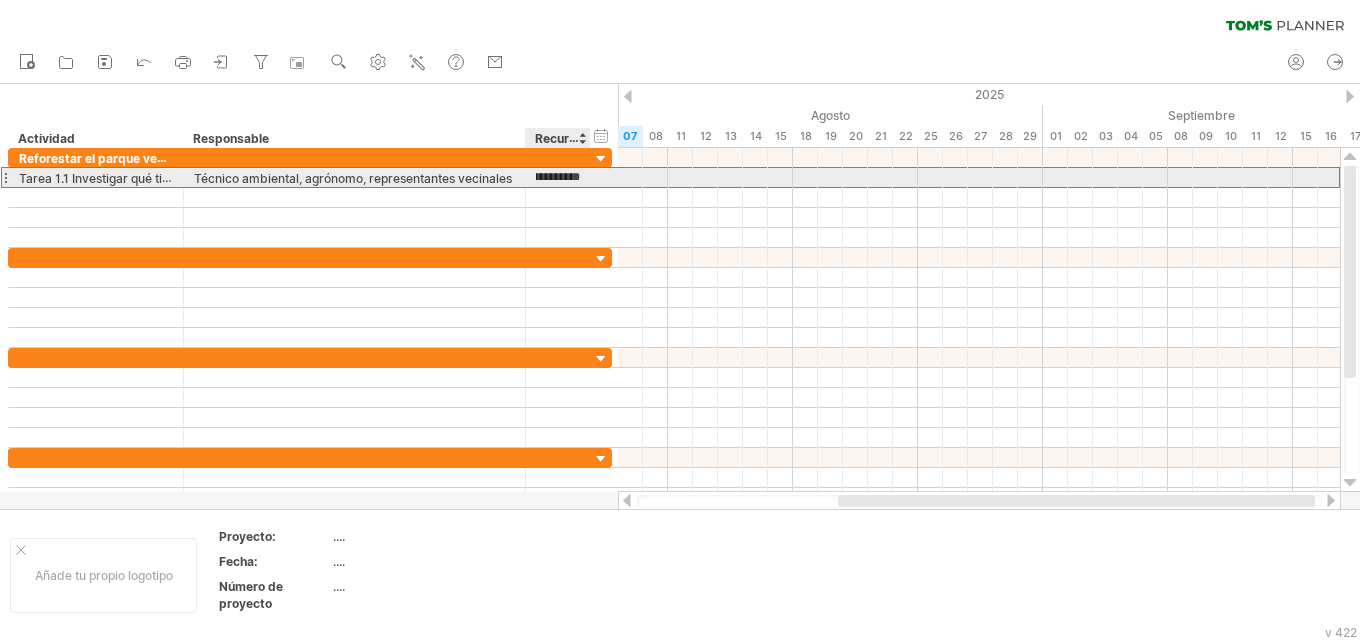 scroll, scrollTop: 0, scrollLeft: 37, axis: horizontal 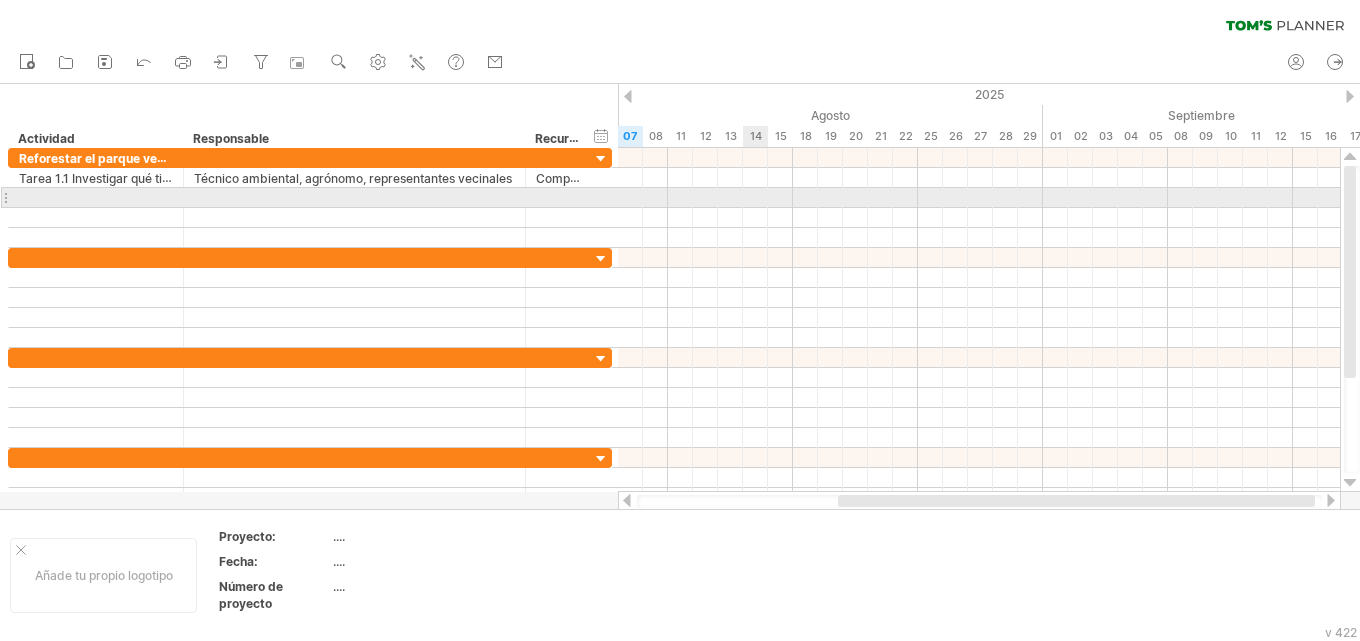 click at bounding box center (979, 198) 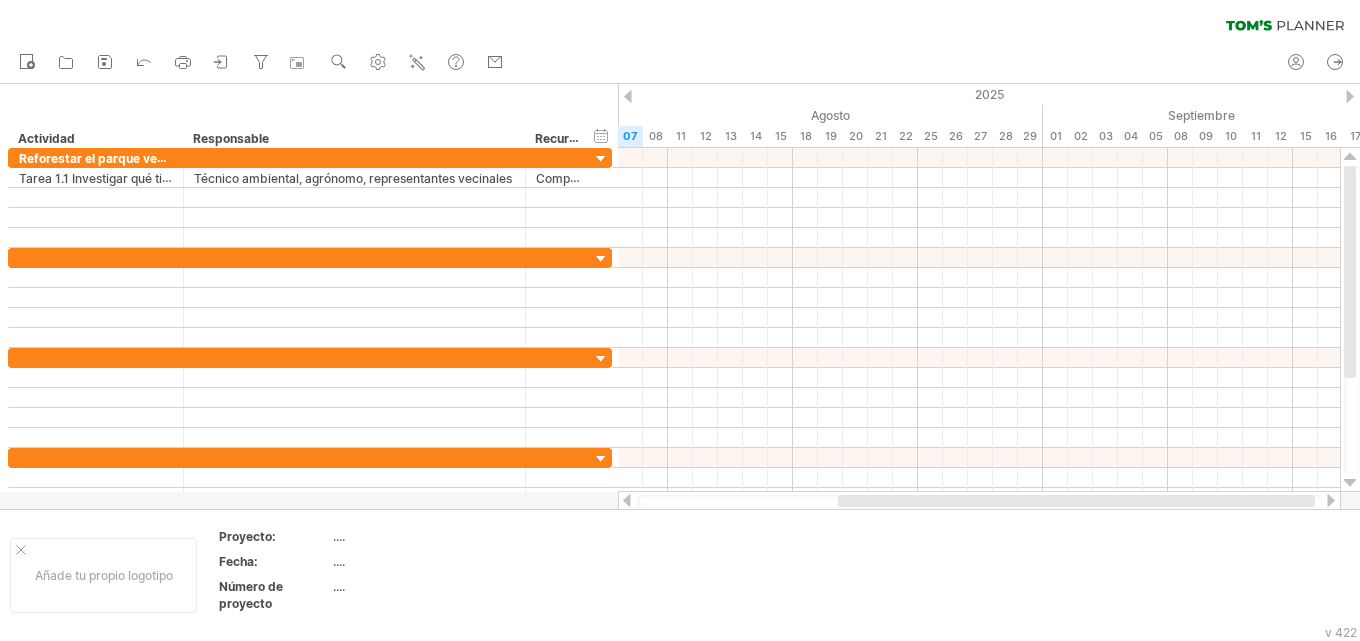 click at bounding box center [628, 96] 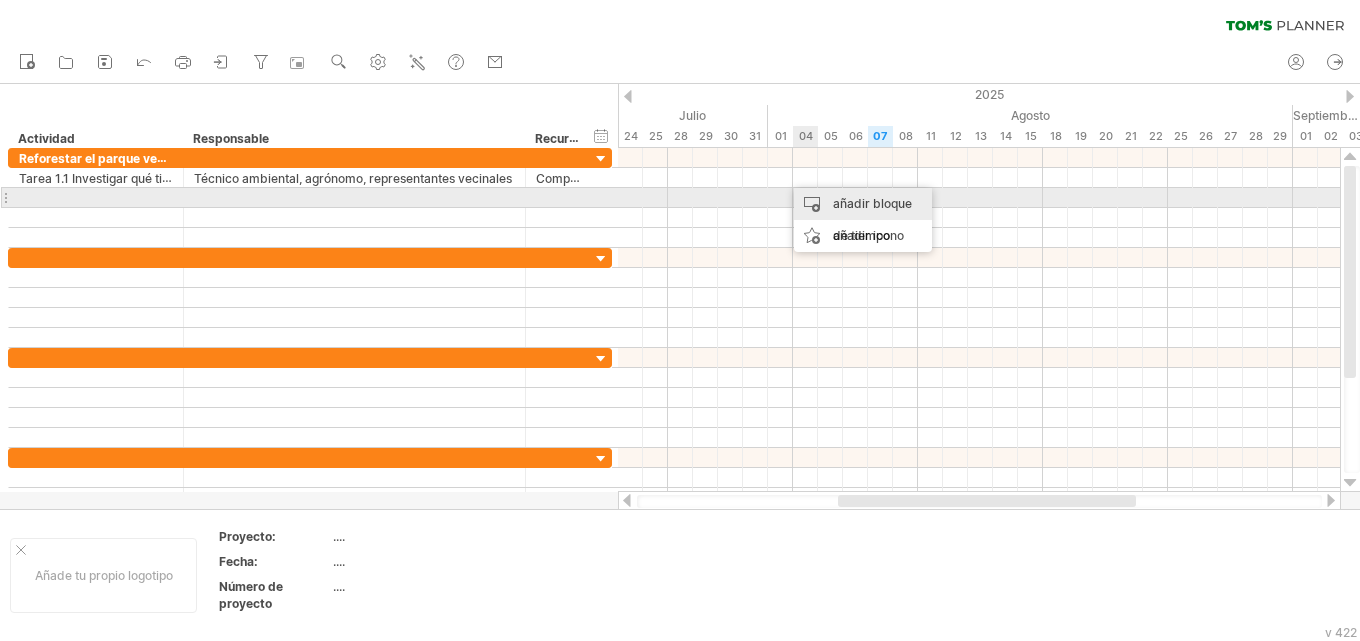 click on "añadir bloque de tiempo" at bounding box center [872, 219] 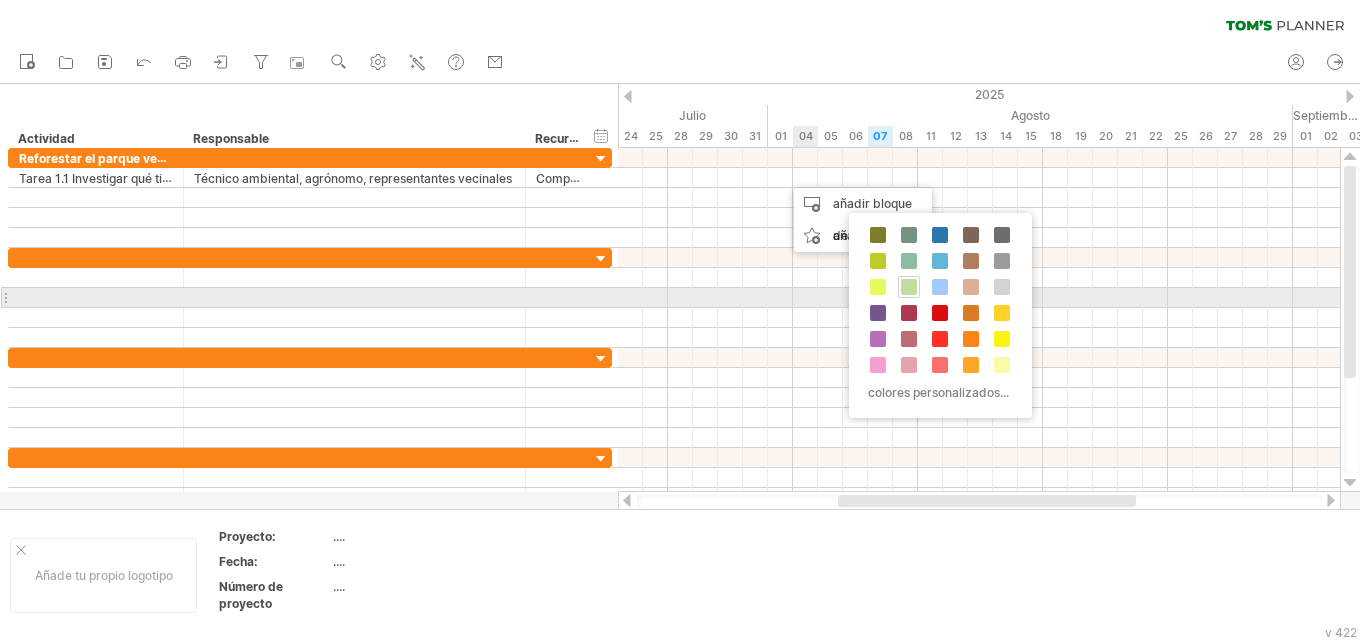click at bounding box center (909, 287) 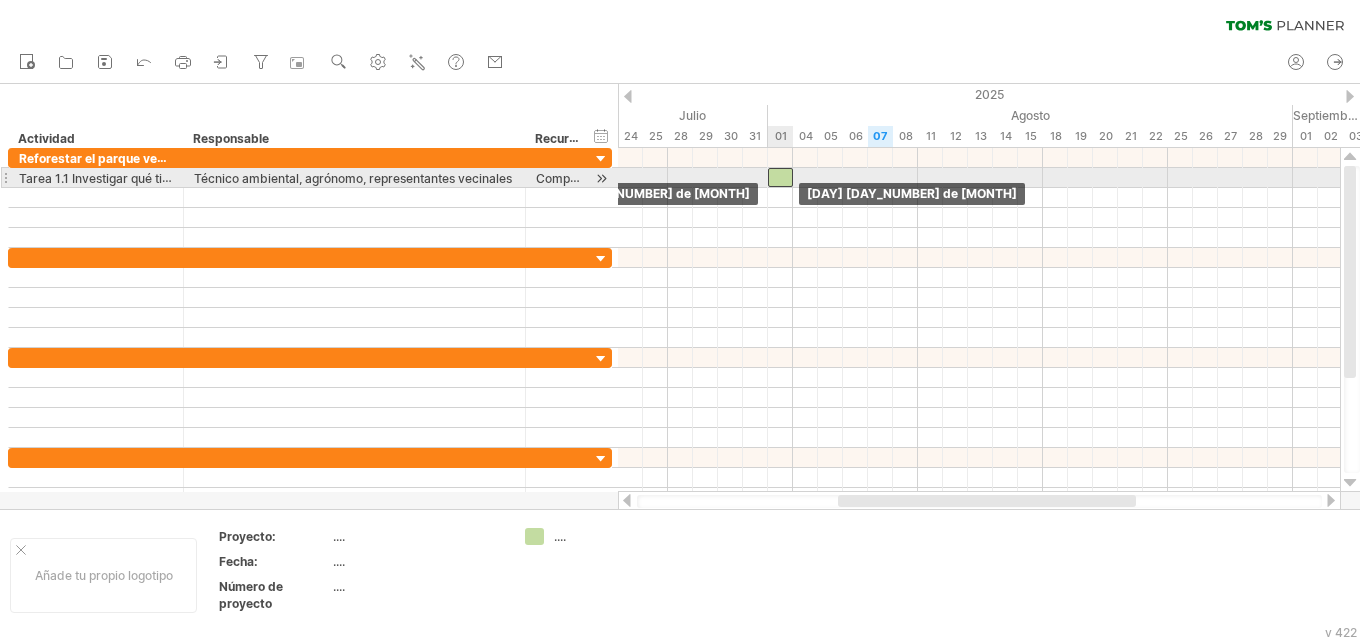 click at bounding box center [780, 177] 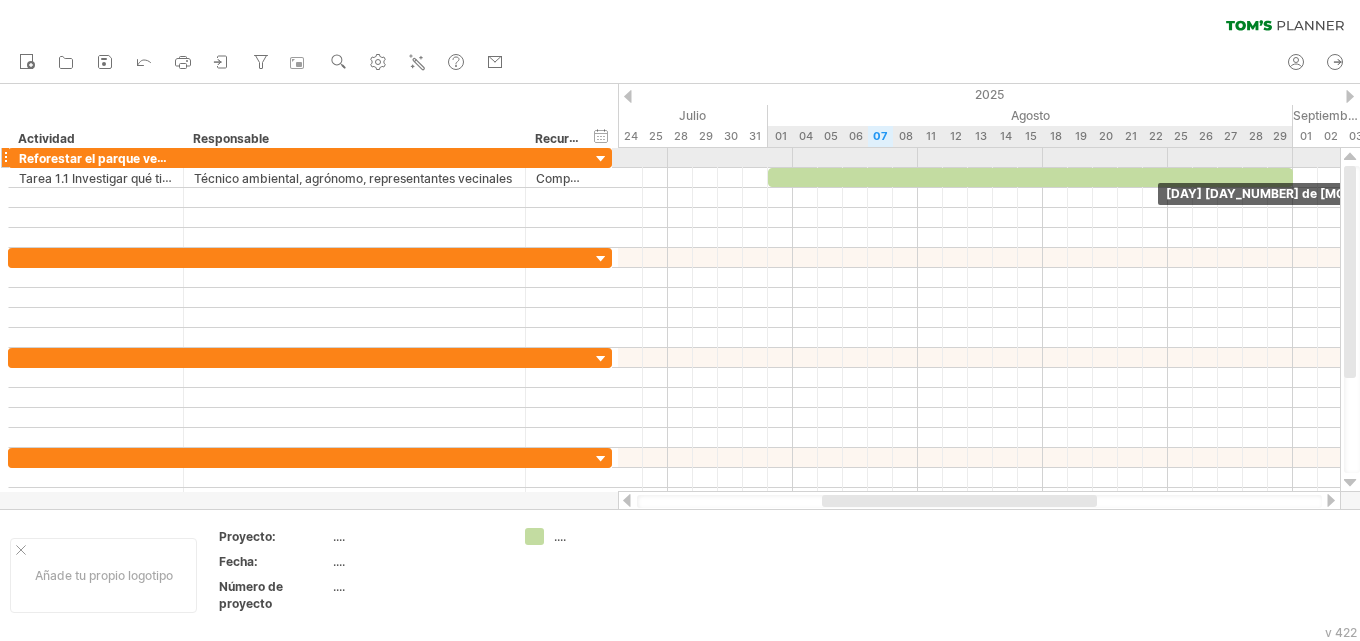 drag, startPoint x: 791, startPoint y: 180, endPoint x: 1287, endPoint y: 151, distance: 496.84705 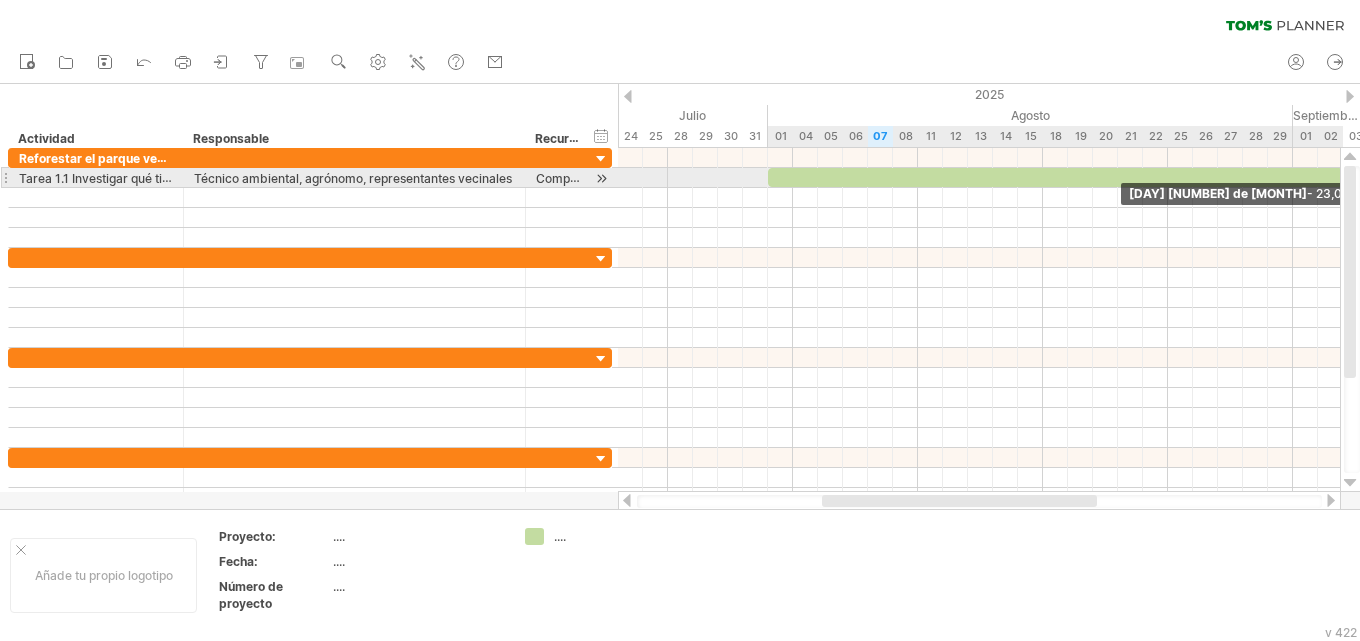 drag, startPoint x: 1292, startPoint y: 178, endPoint x: 1337, endPoint y: 175, distance: 45.099888 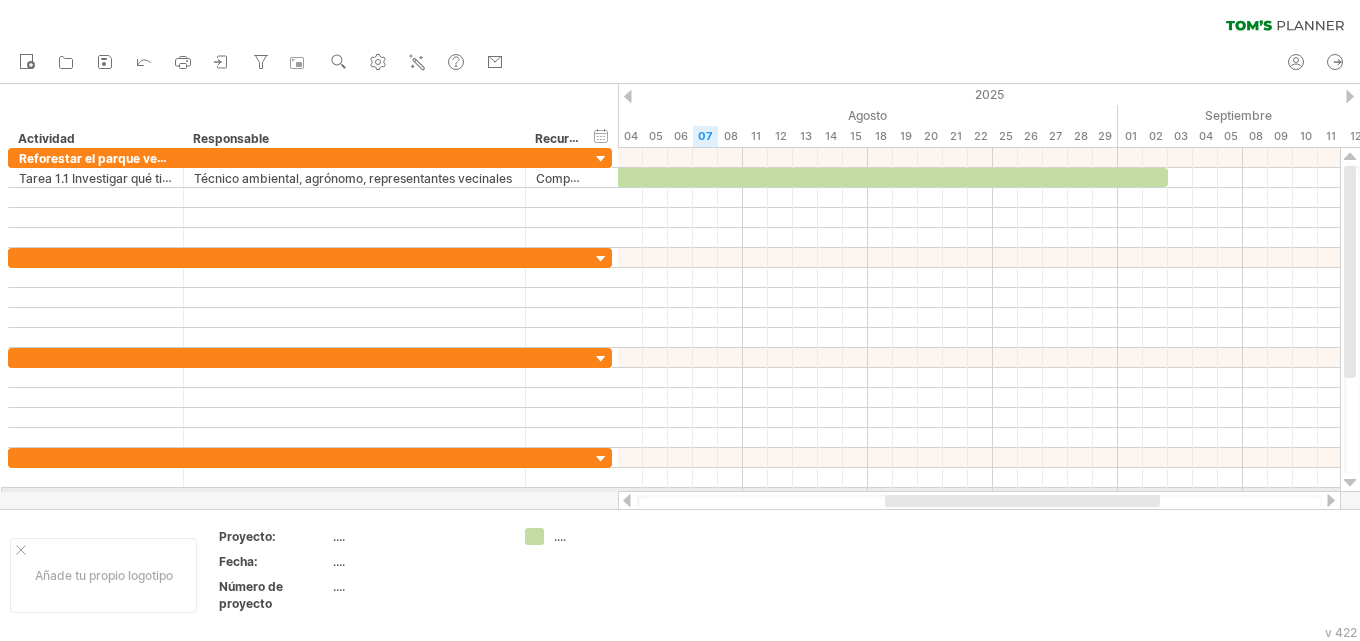 drag, startPoint x: 1076, startPoint y: 502, endPoint x: 1139, endPoint y: 491, distance: 63.953106 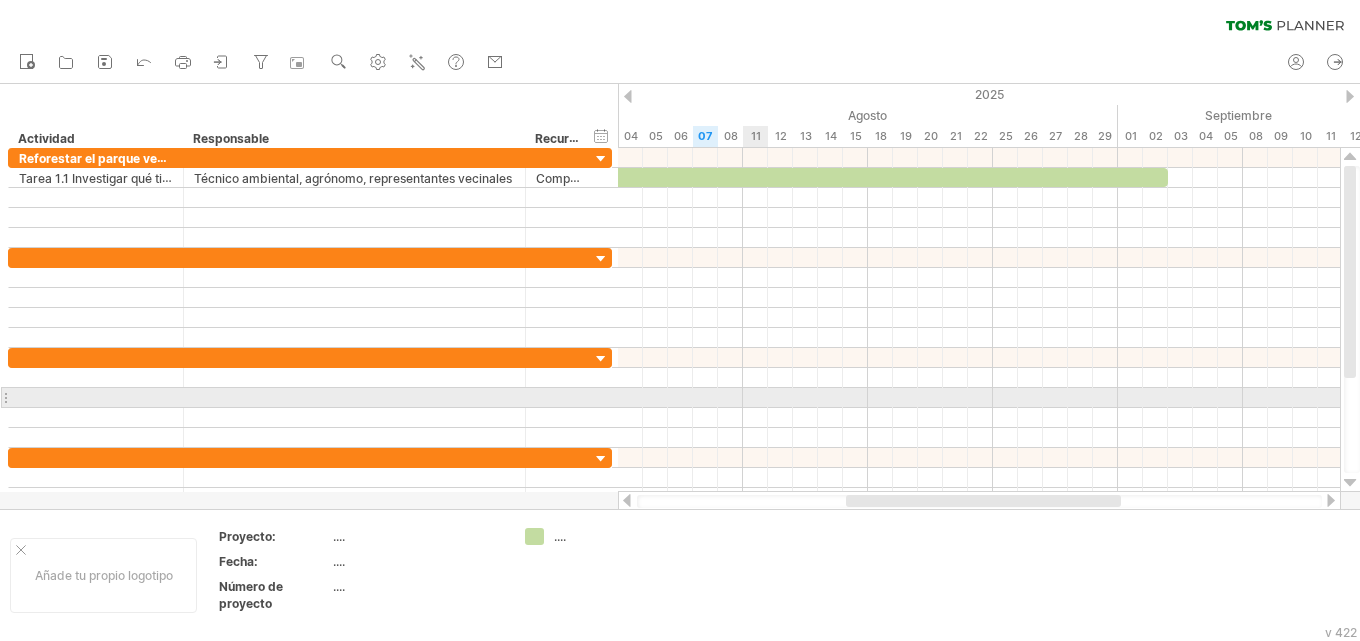 click at bounding box center (979, 398) 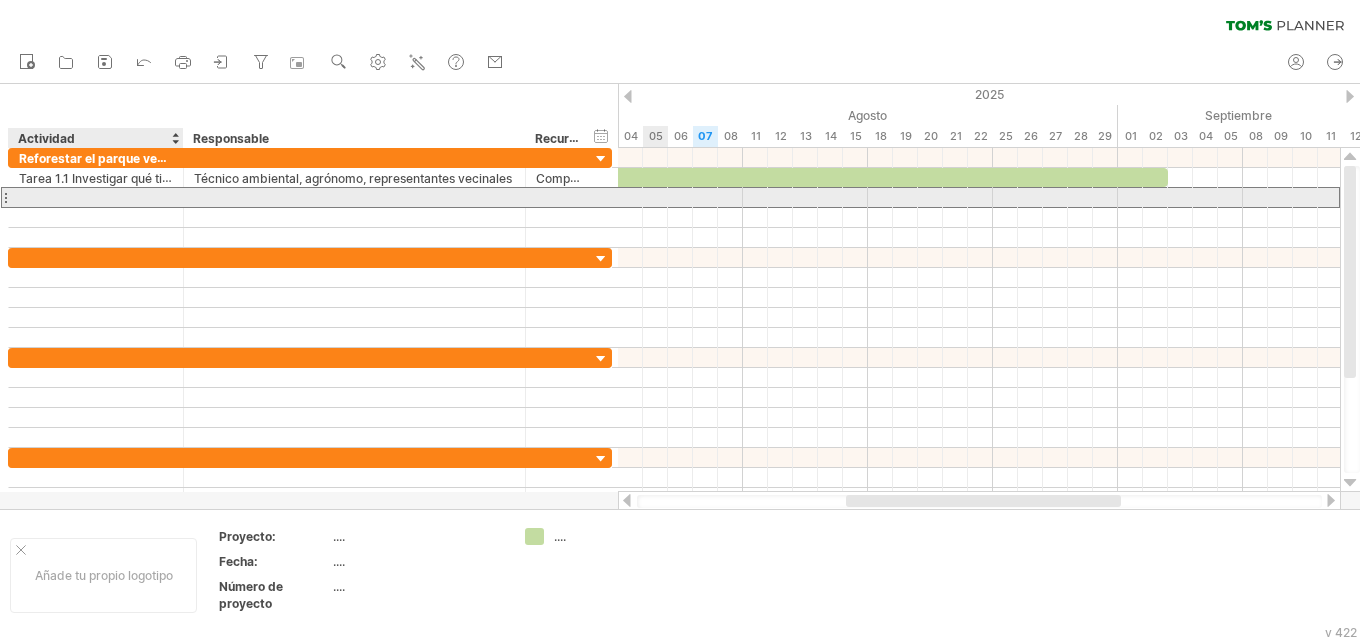 click at bounding box center [96, 197] 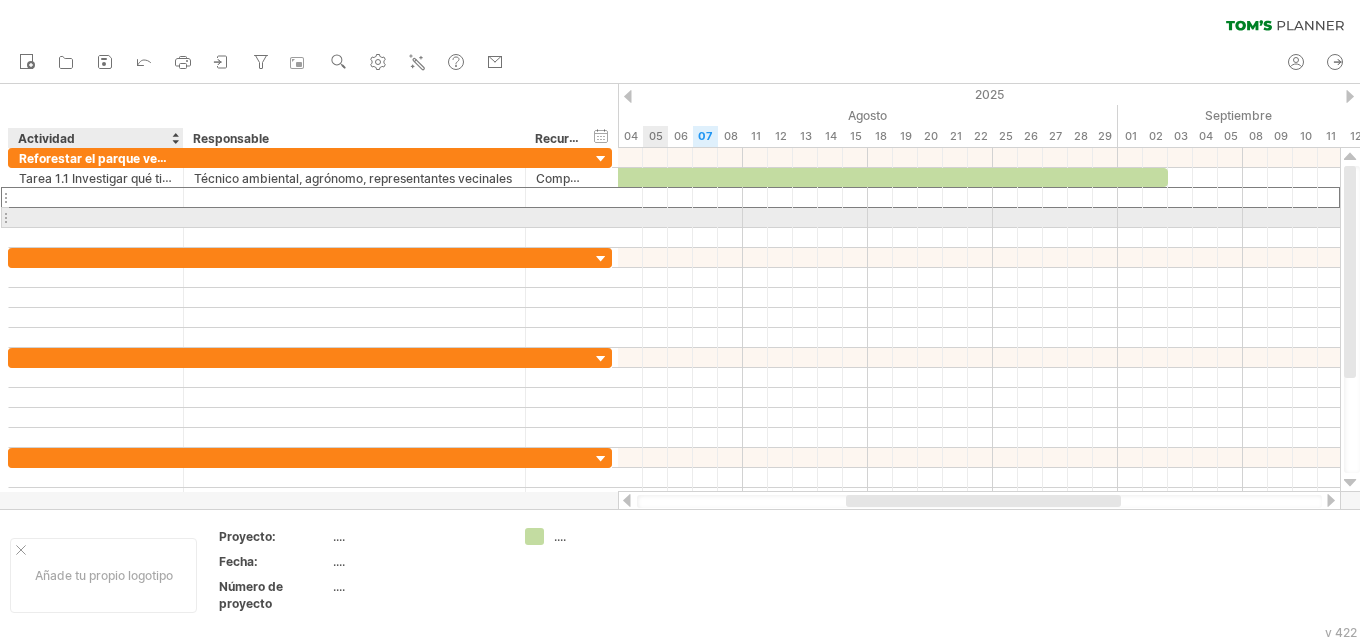 paste on "**********" 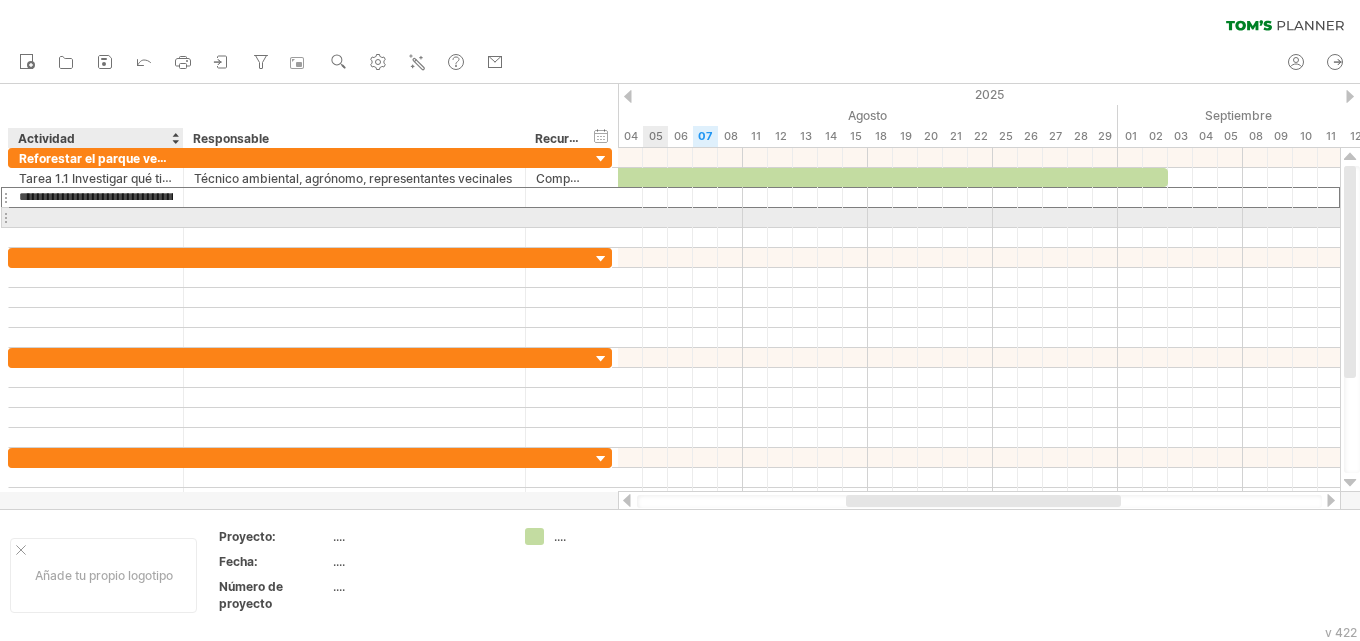 scroll, scrollTop: 0, scrollLeft: 240, axis: horizontal 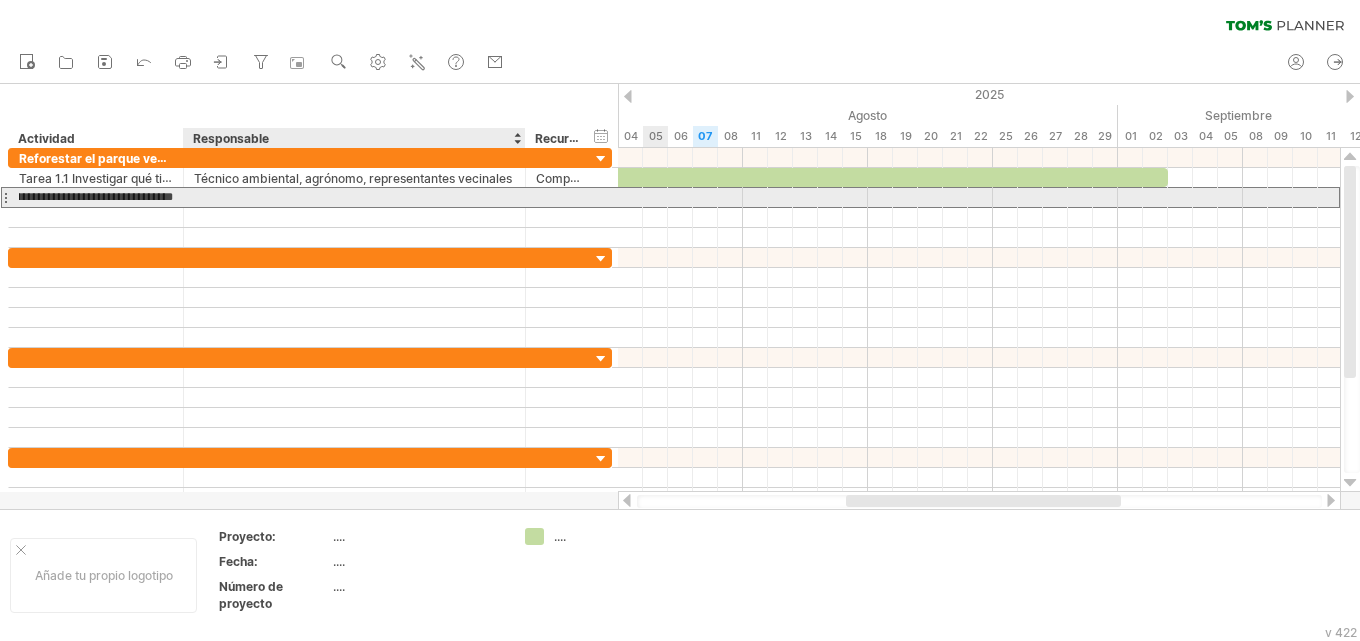 click at bounding box center [354, 197] 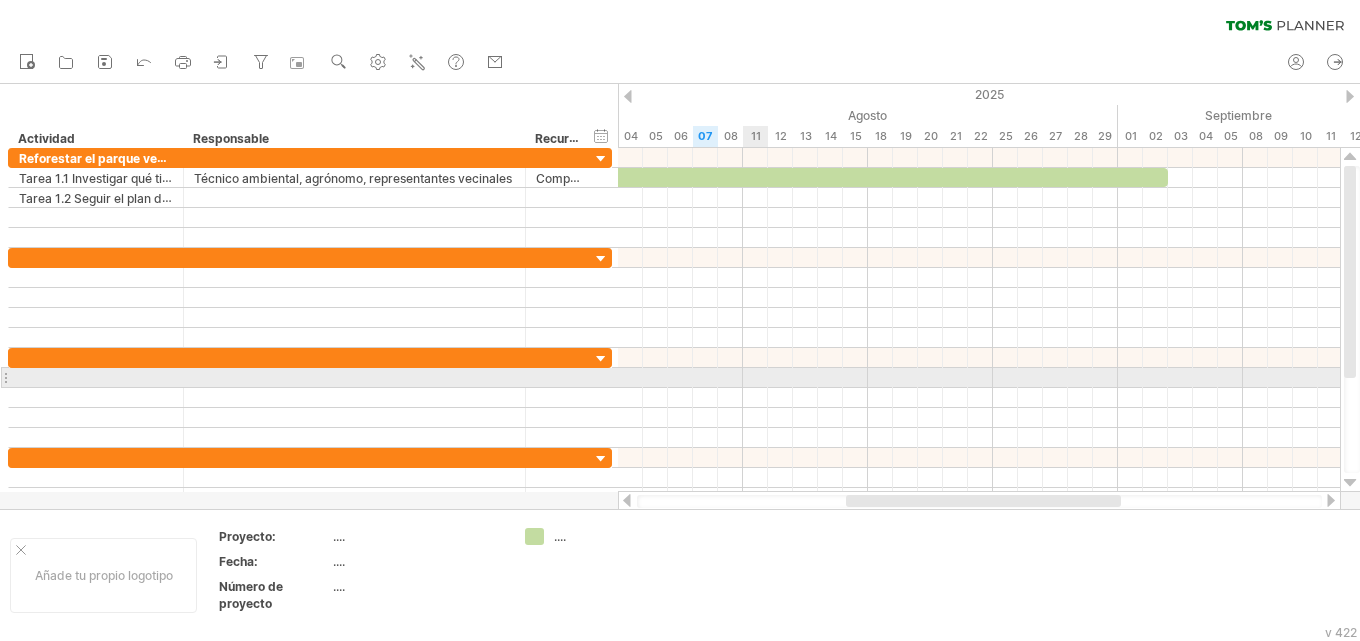click at bounding box center (979, 378) 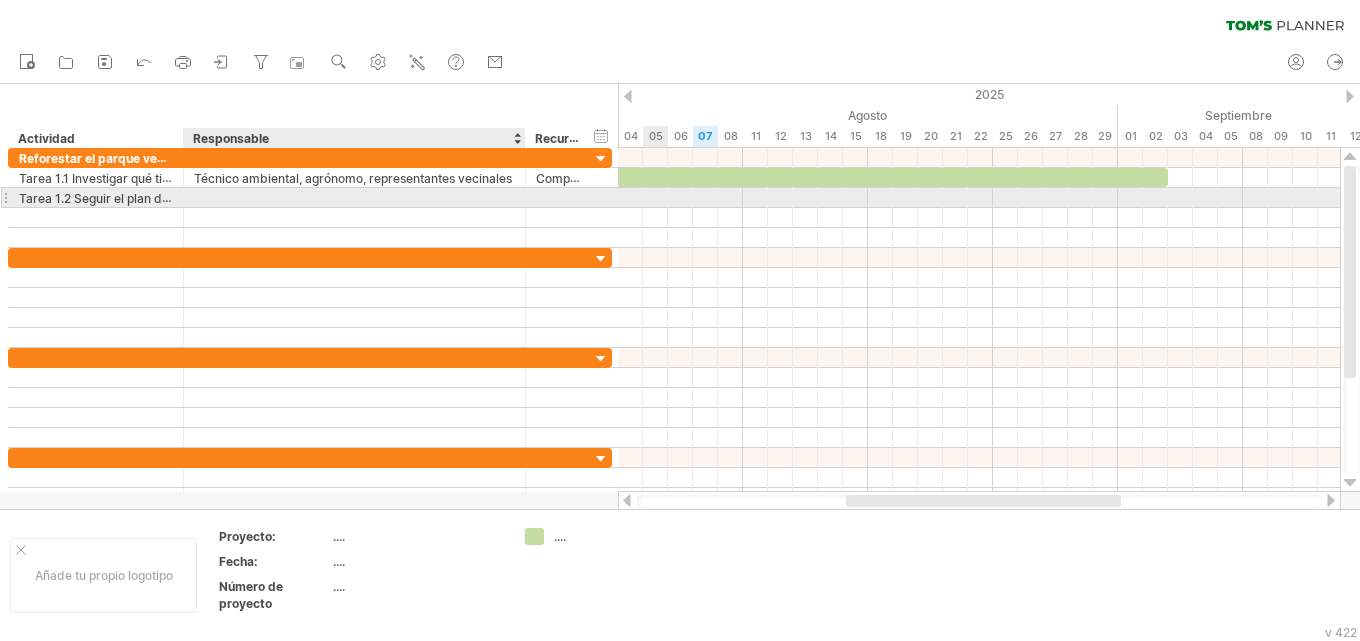 click at bounding box center [354, 197] 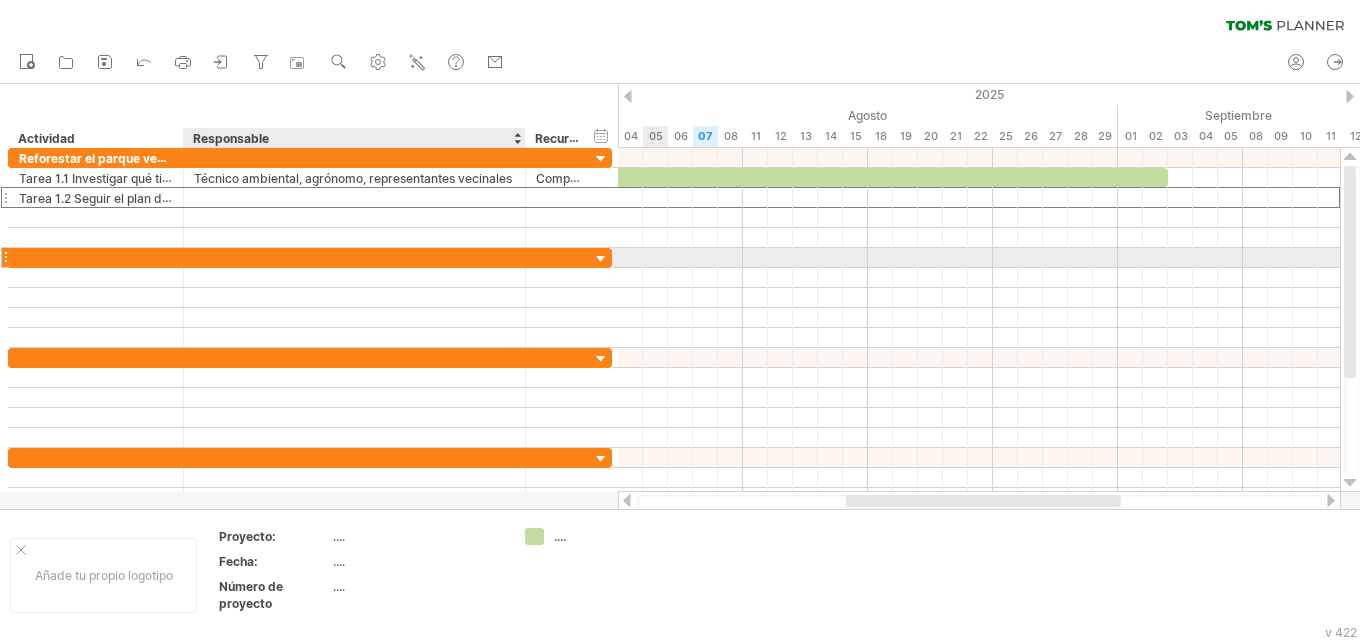 paste on "**********" 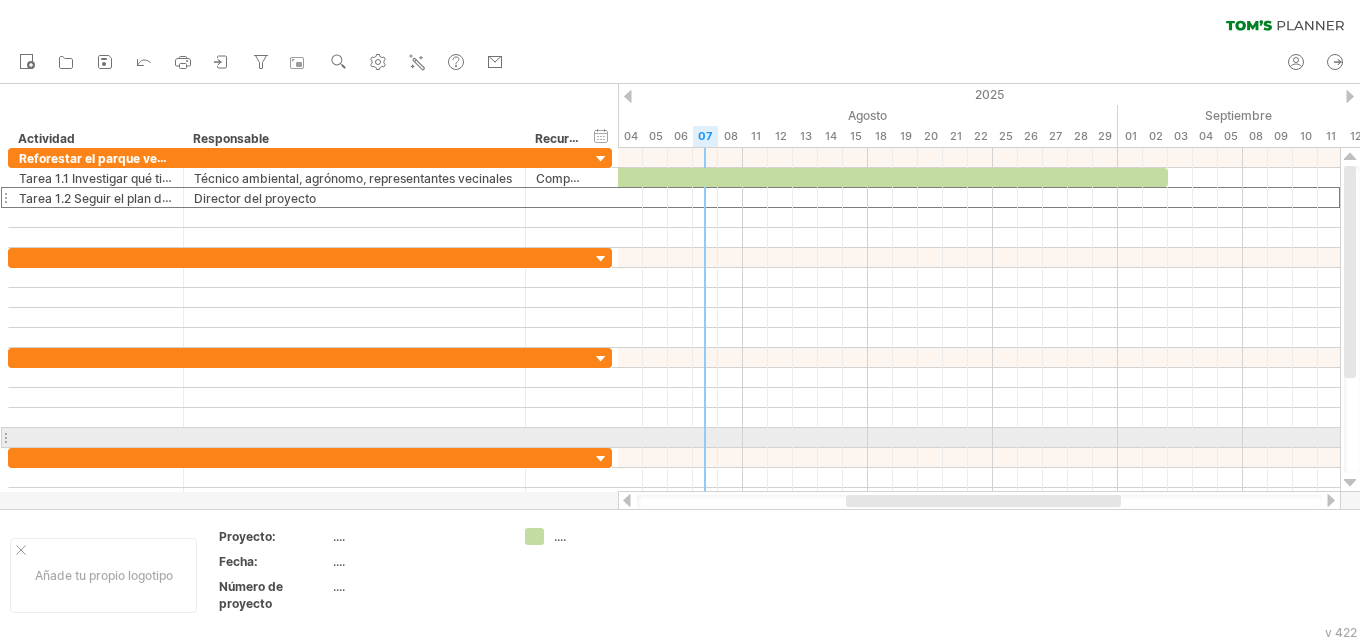 click at bounding box center (979, 438) 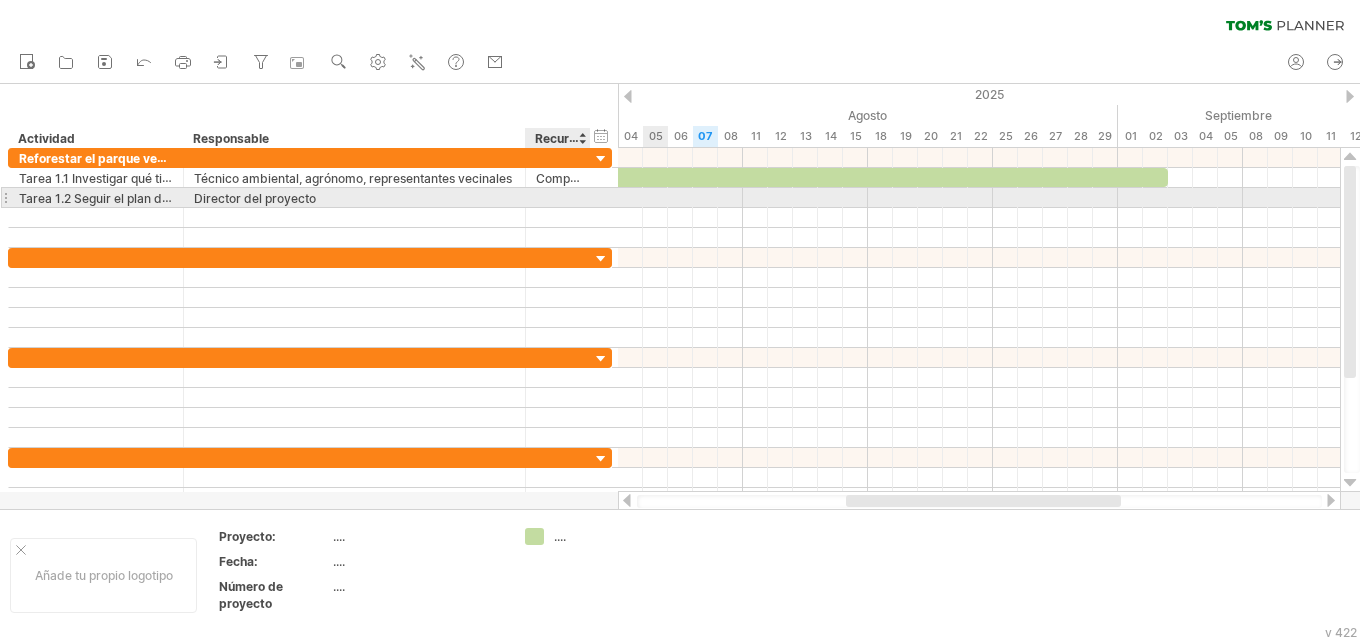 click at bounding box center [558, 197] 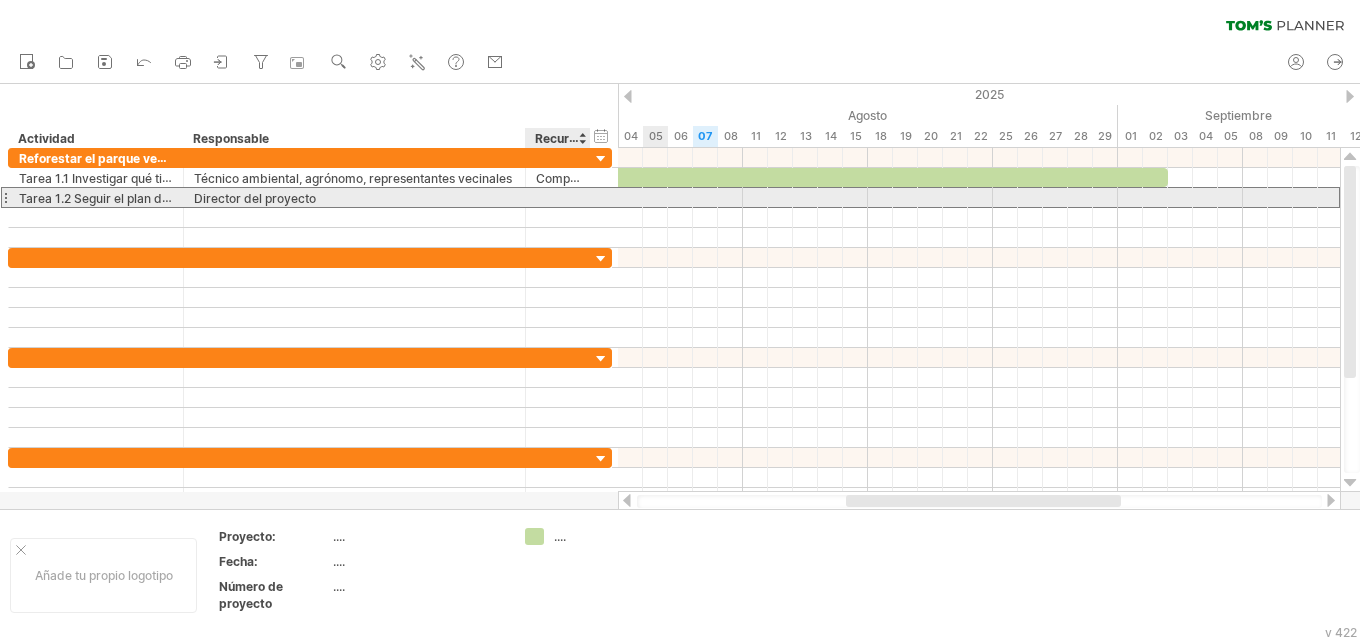 paste on "**********" 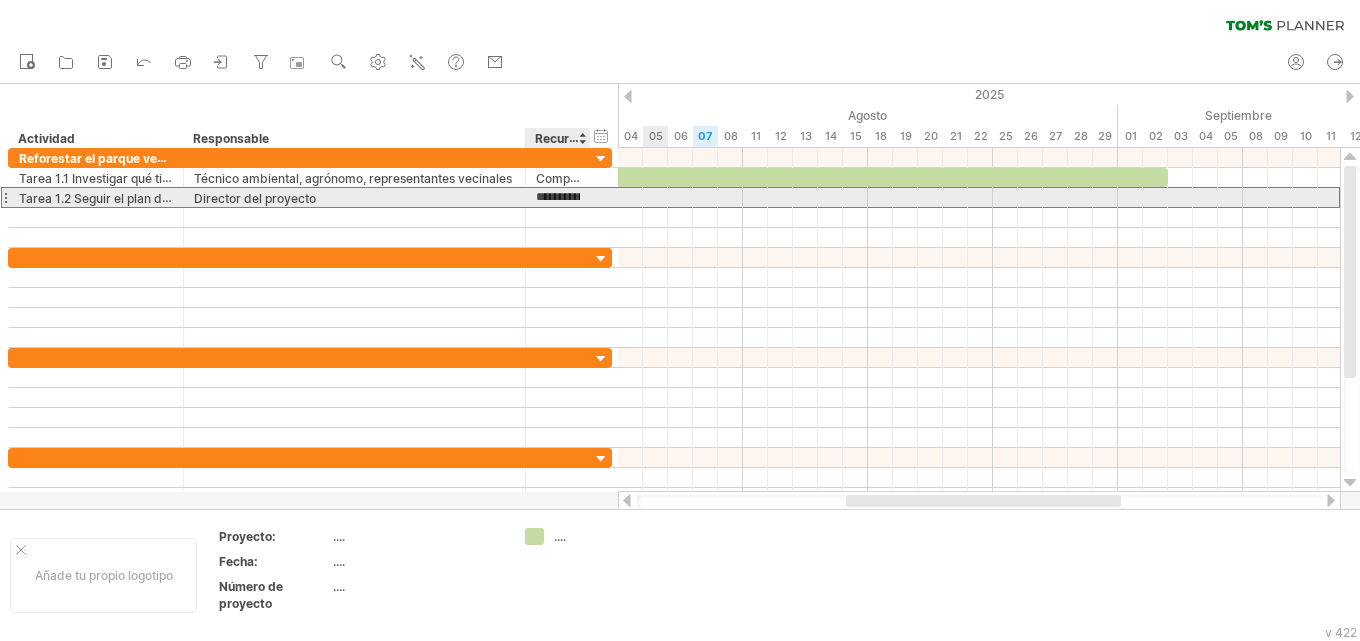scroll, scrollTop: 0, scrollLeft: 303, axis: horizontal 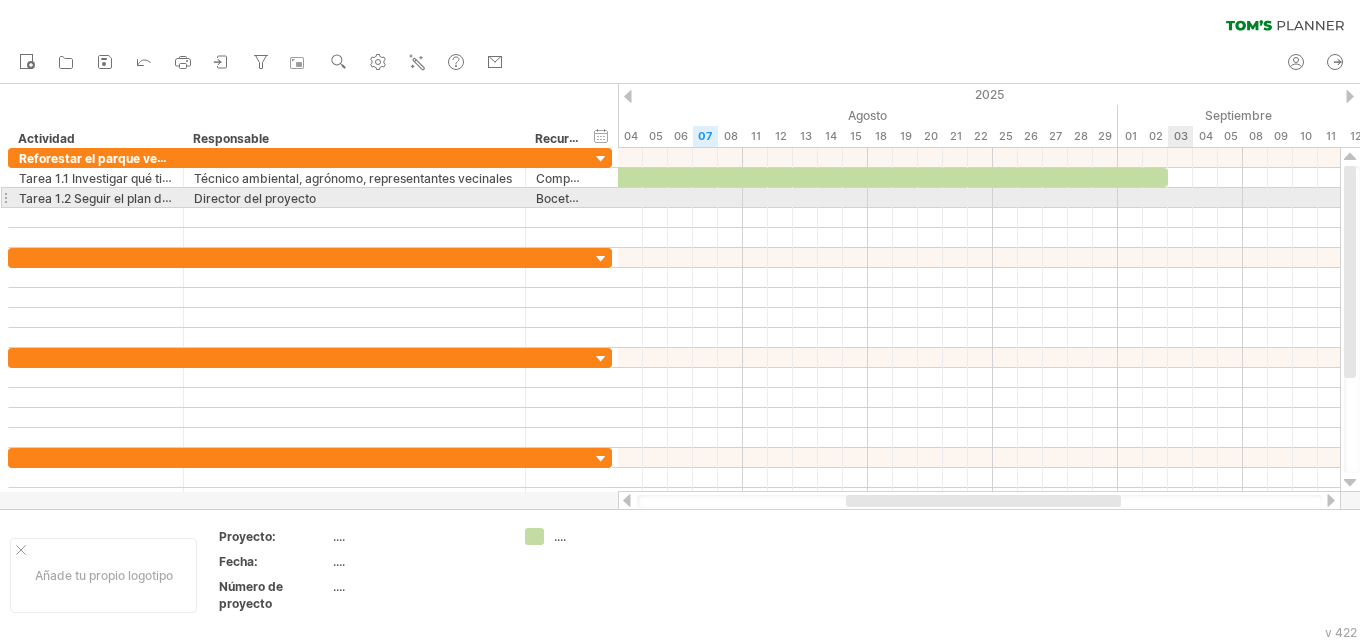 click at bounding box center [979, 198] 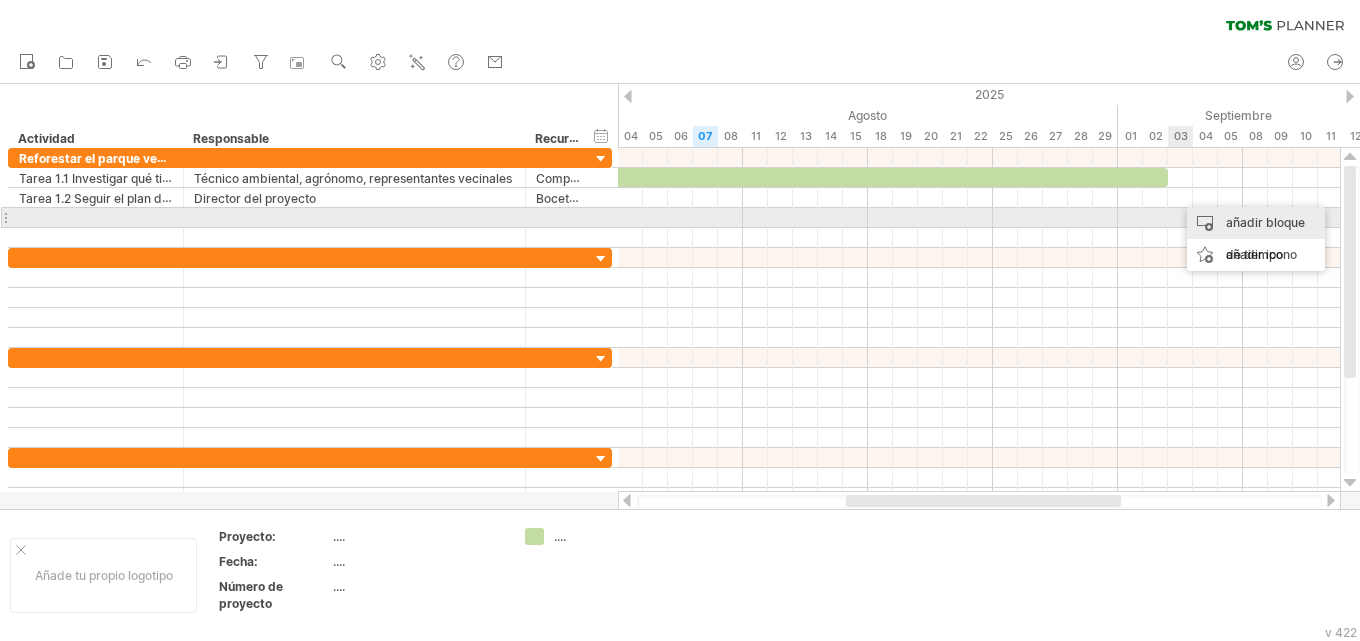 click on "añadir bloque de tiempo" at bounding box center [1265, 238] 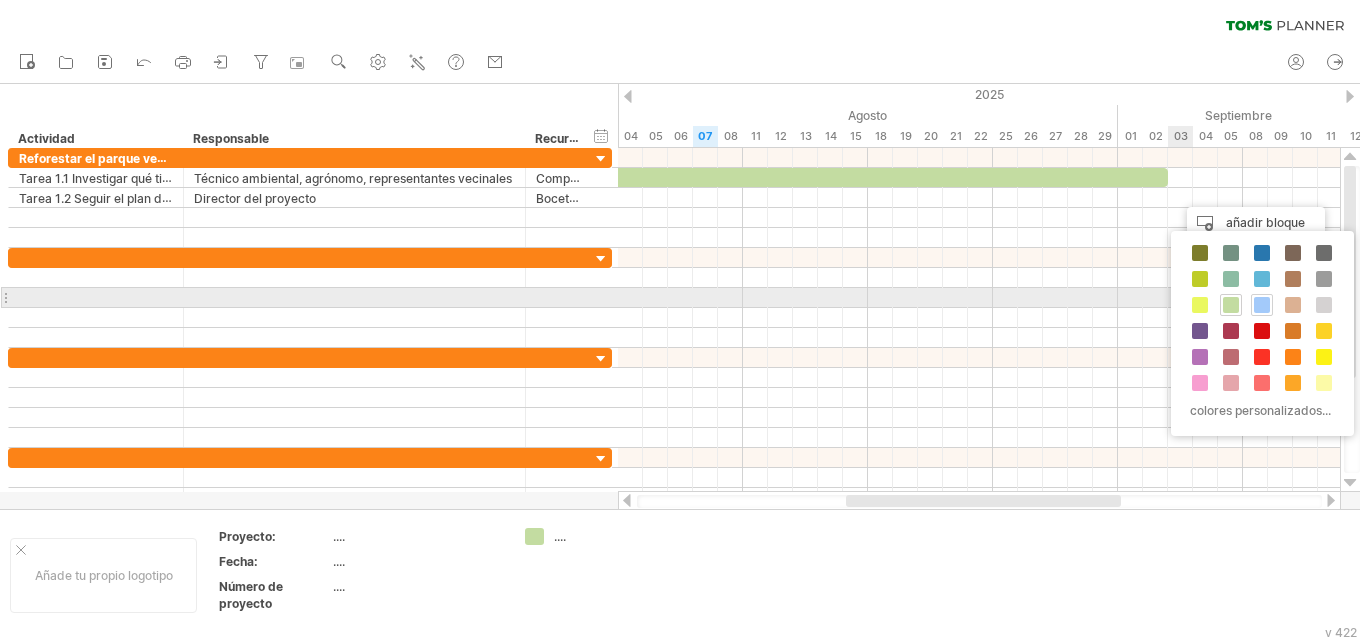 click at bounding box center [1262, 305] 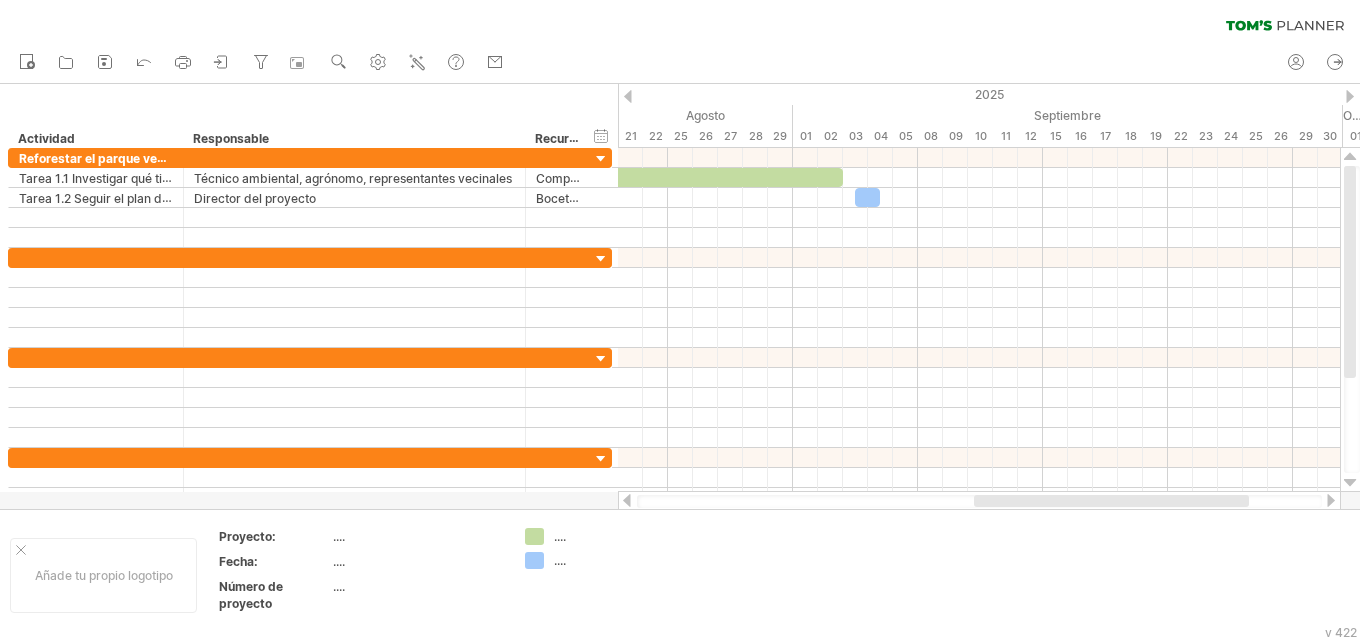 drag, startPoint x: 1068, startPoint y: 504, endPoint x: 1198, endPoint y: 501, distance: 130.0346 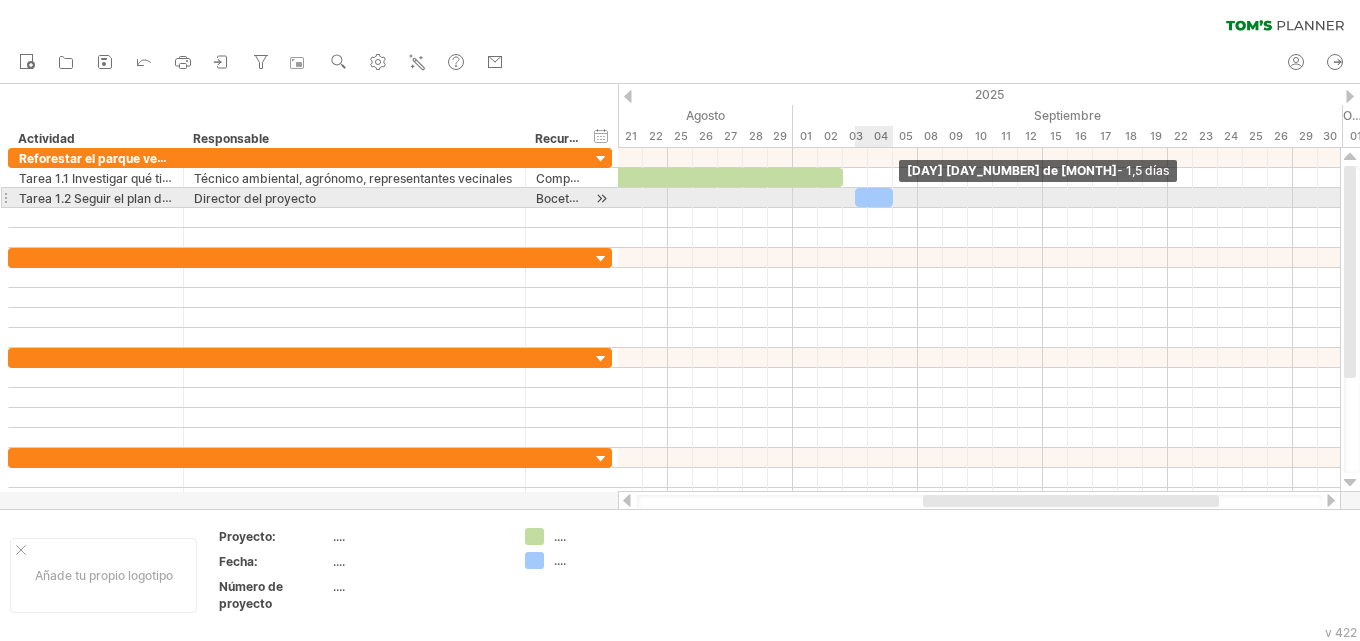 drag, startPoint x: 878, startPoint y: 200, endPoint x: 893, endPoint y: 199, distance: 15.033297 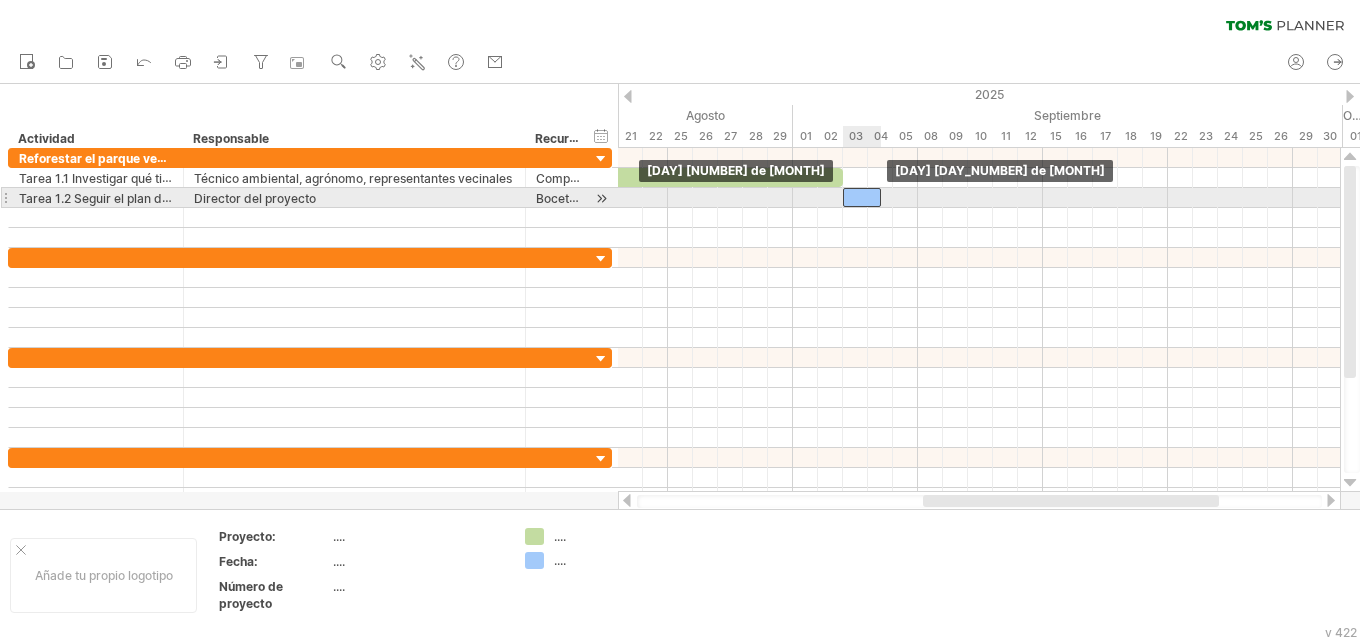 drag, startPoint x: 869, startPoint y: 198, endPoint x: 856, endPoint y: 201, distance: 13.341664 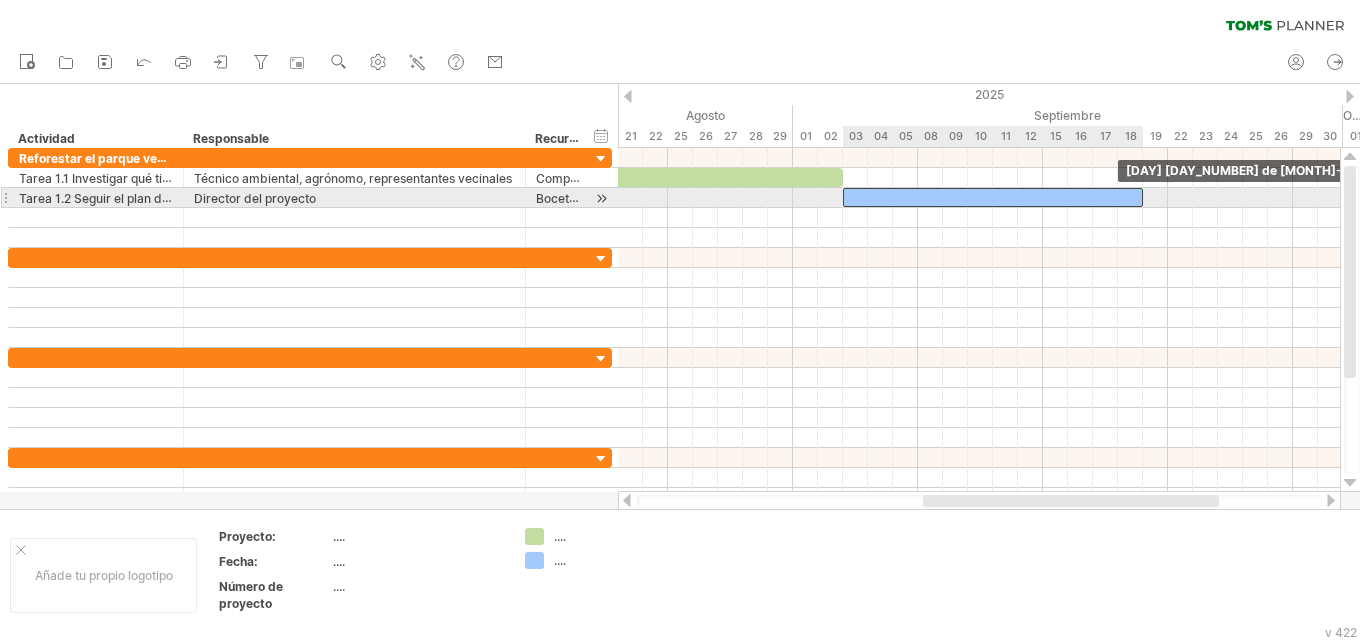 drag, startPoint x: 881, startPoint y: 198, endPoint x: 1144, endPoint y: 194, distance: 263.03043 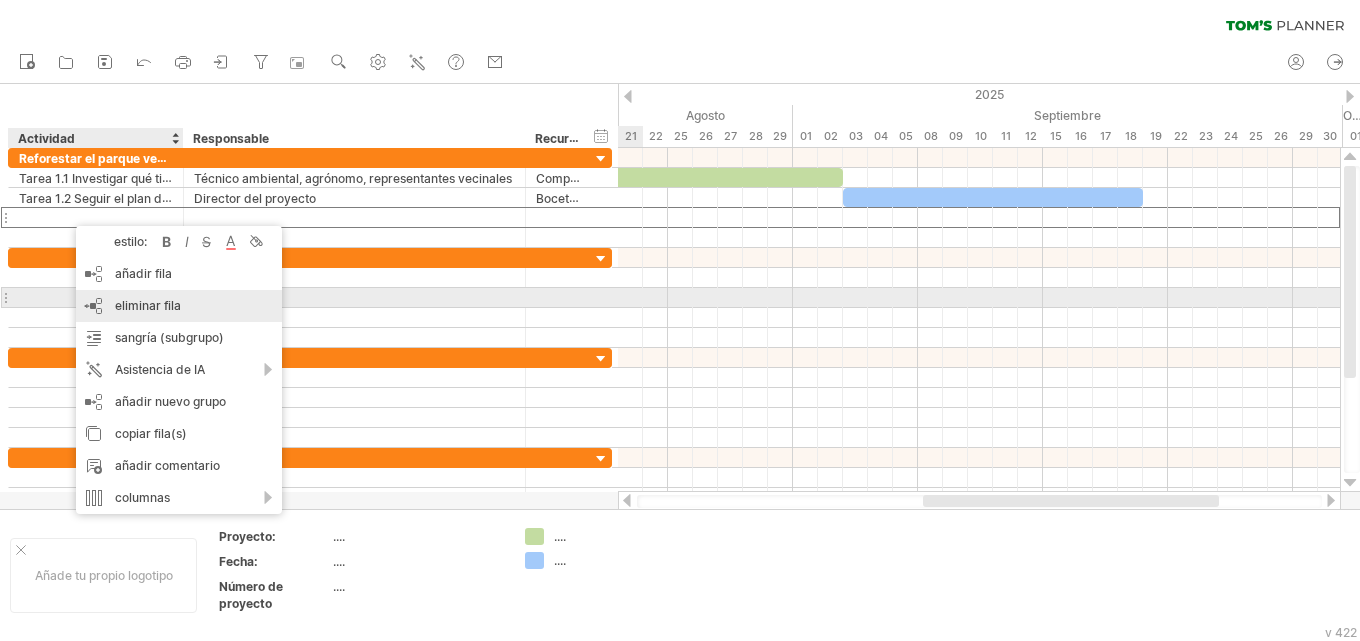 click on "eliminar fila" at bounding box center [148, 305] 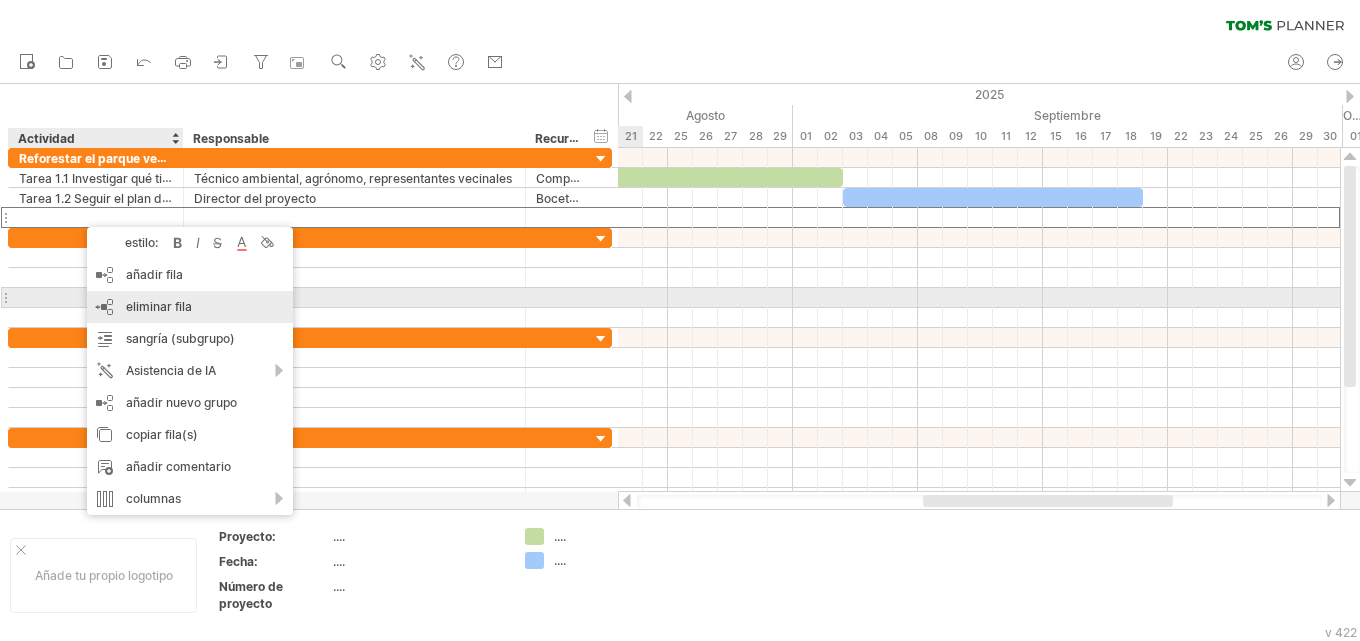 click on "eliminar fila" at bounding box center [159, 306] 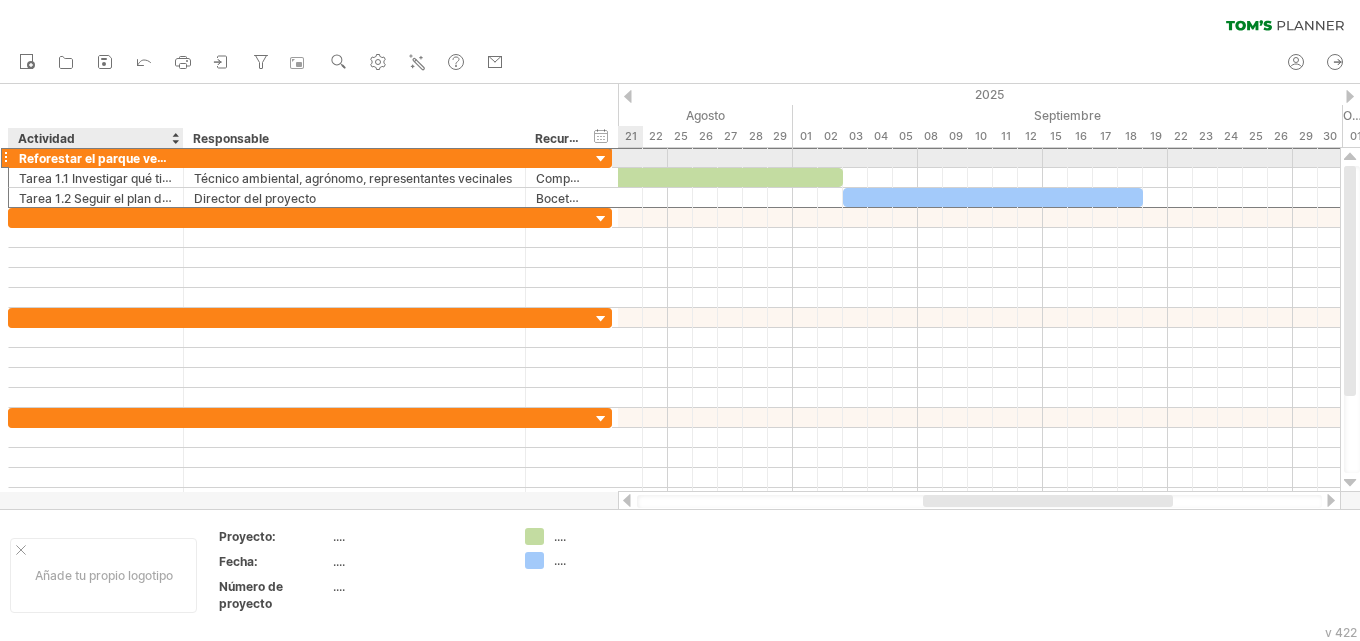 click on "Reforestar el parque vecinal de la colonia Los naranjos en León Guanajuato" at bounding box center [236, 158] 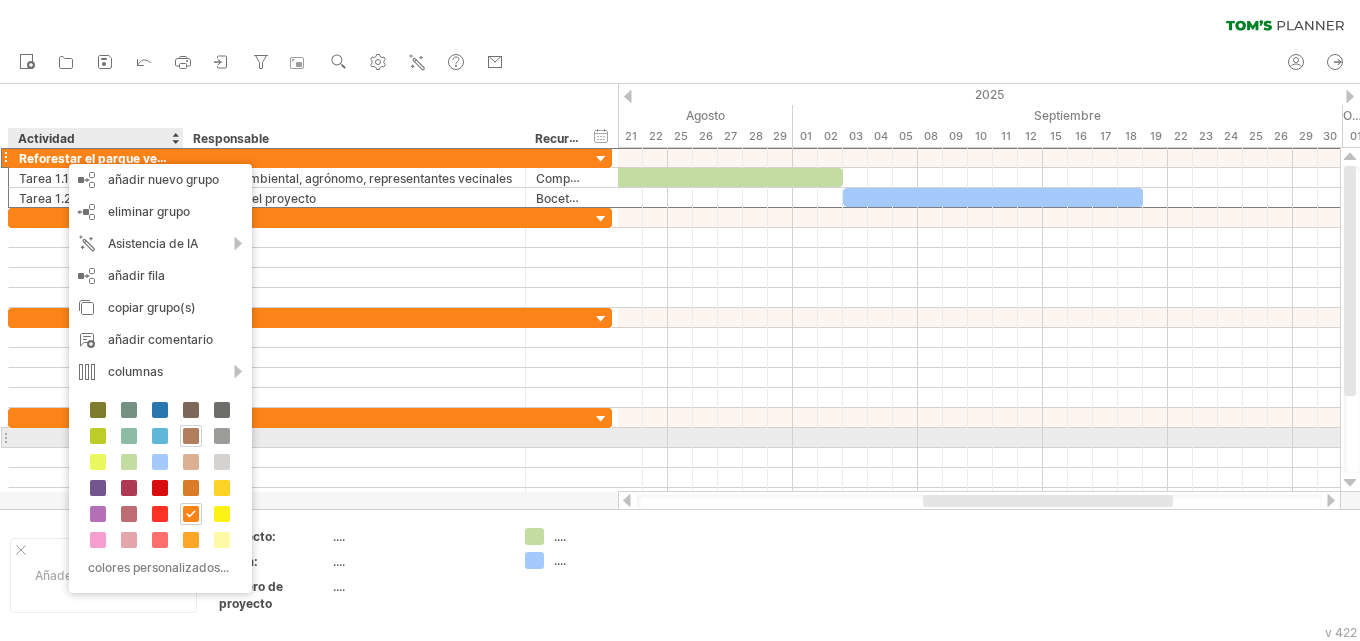 click at bounding box center [191, 436] 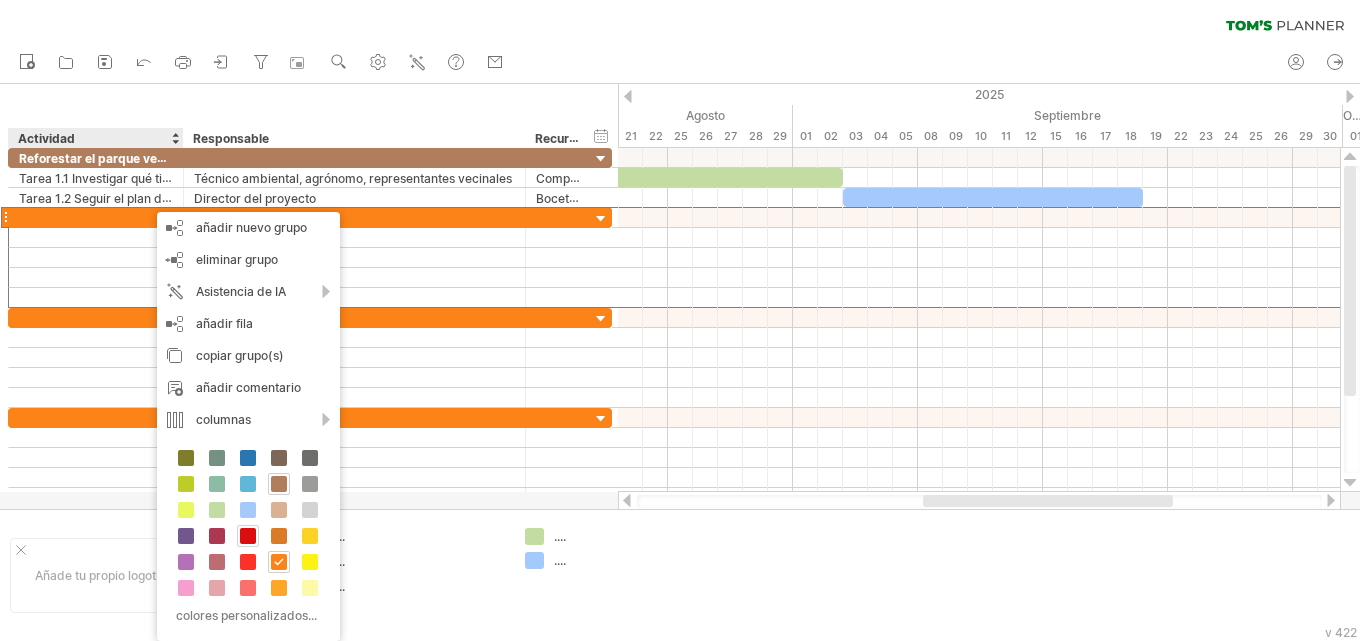 click at bounding box center [248, 536] 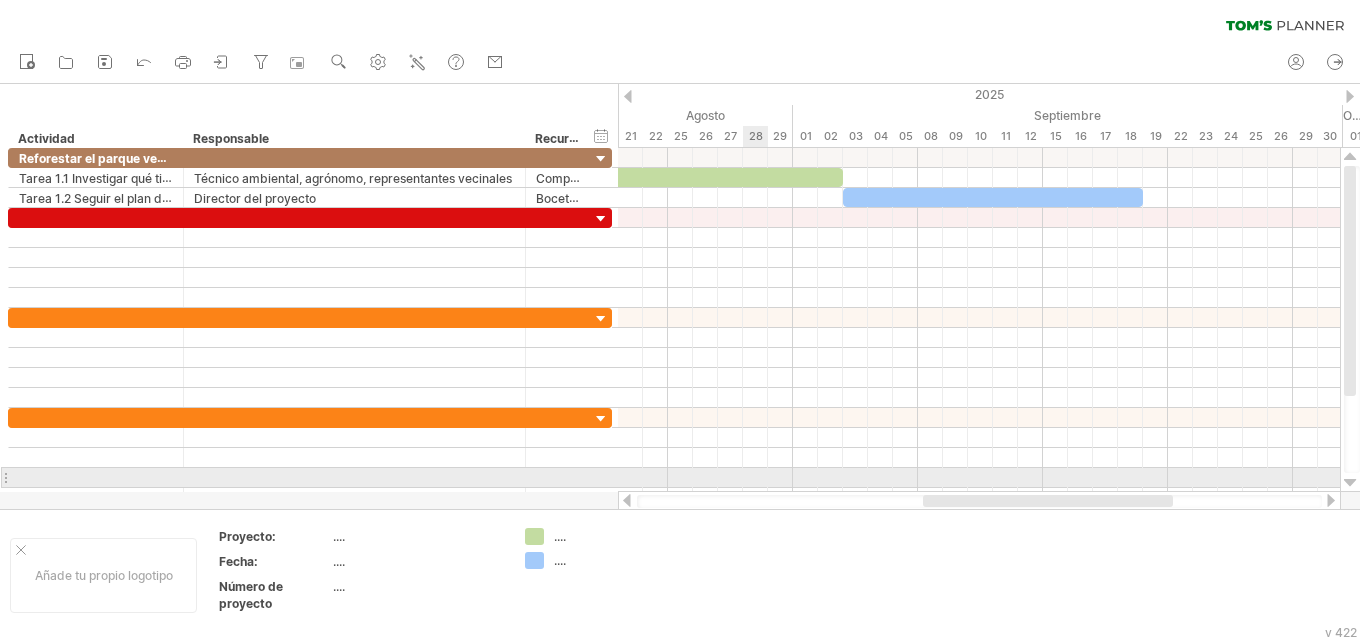 click at bounding box center (979, 478) 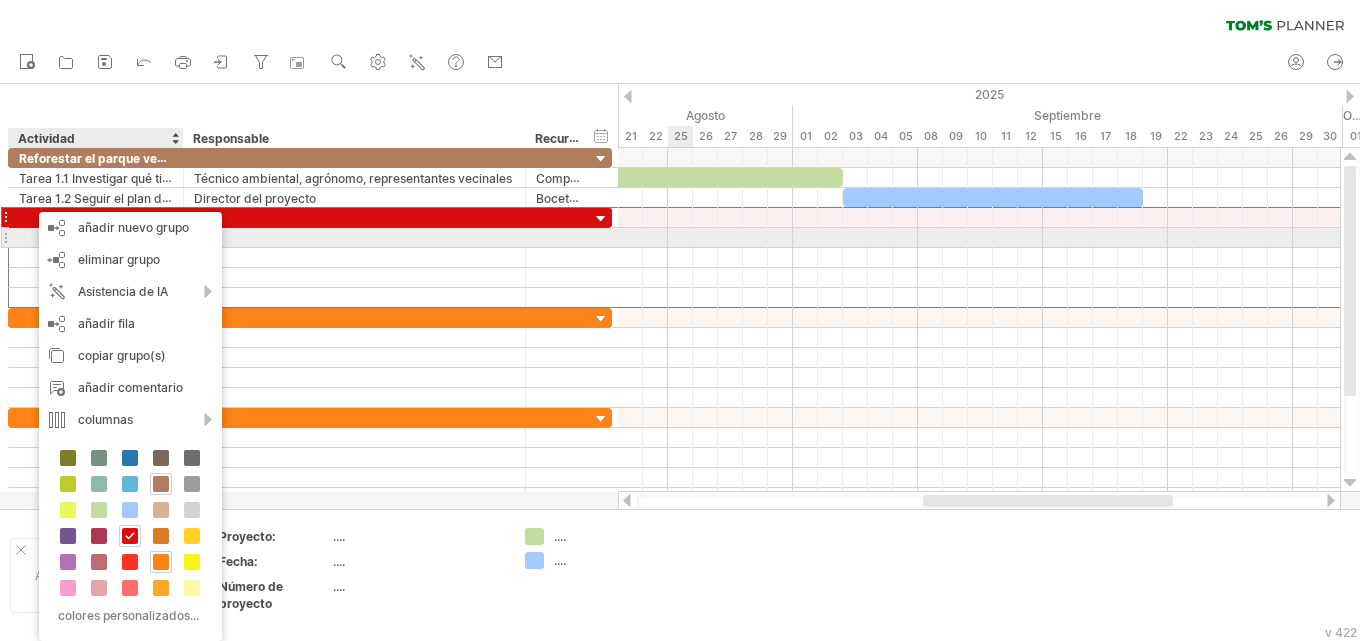 click at bounding box center (96, 237) 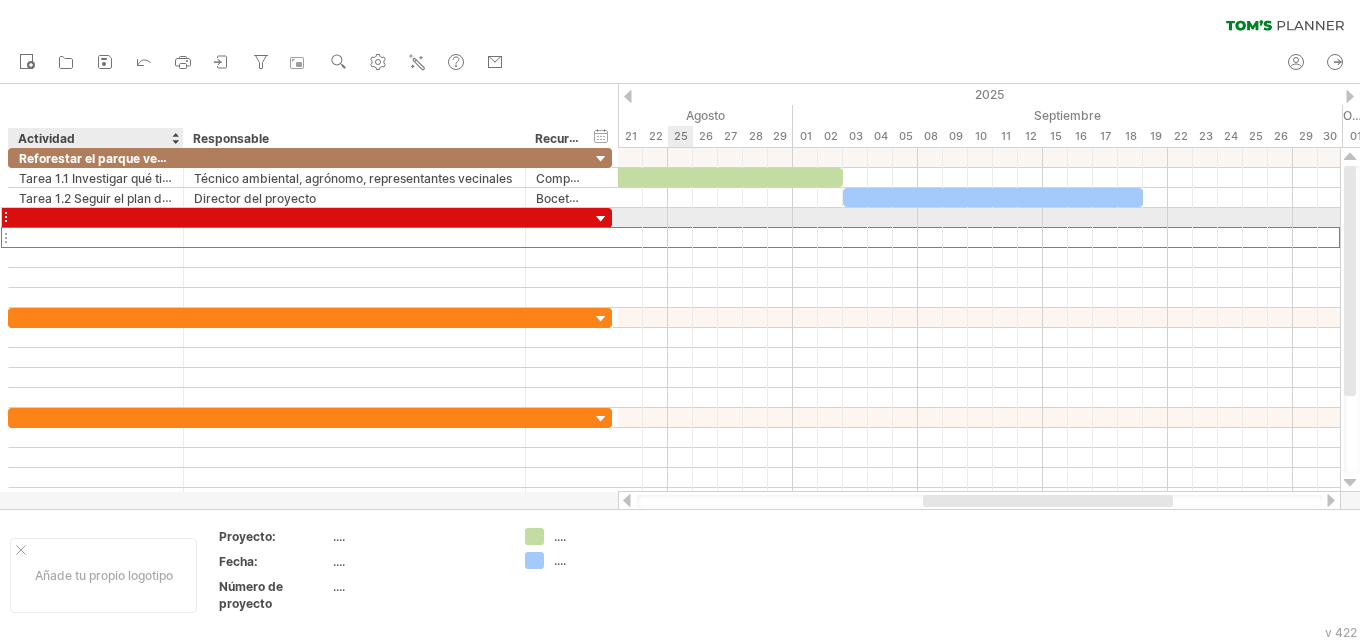 click at bounding box center (96, 217) 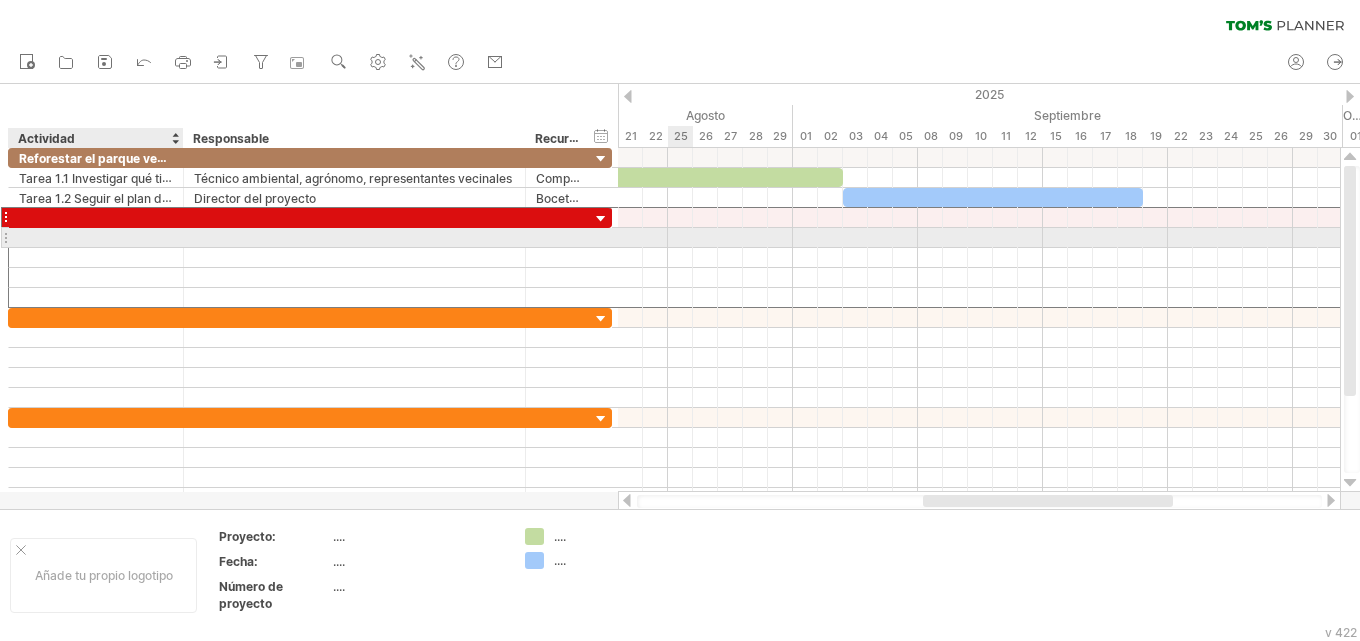 paste on "**********" 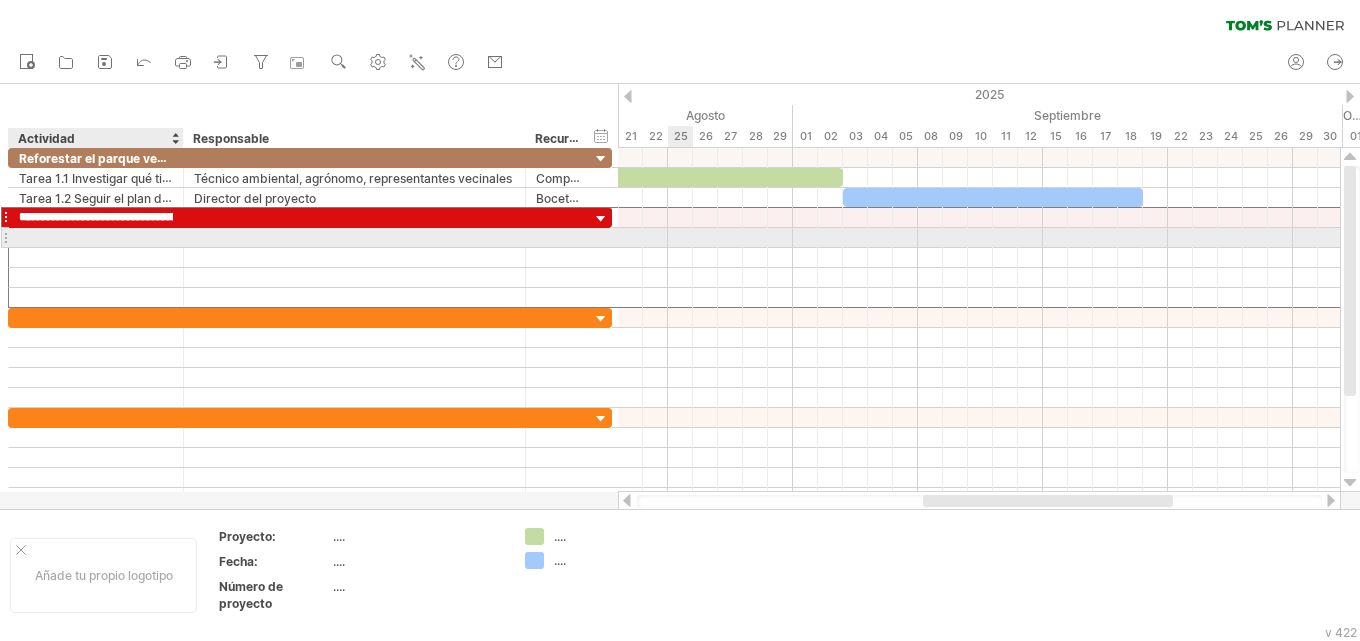 scroll, scrollTop: 0, scrollLeft: 107, axis: horizontal 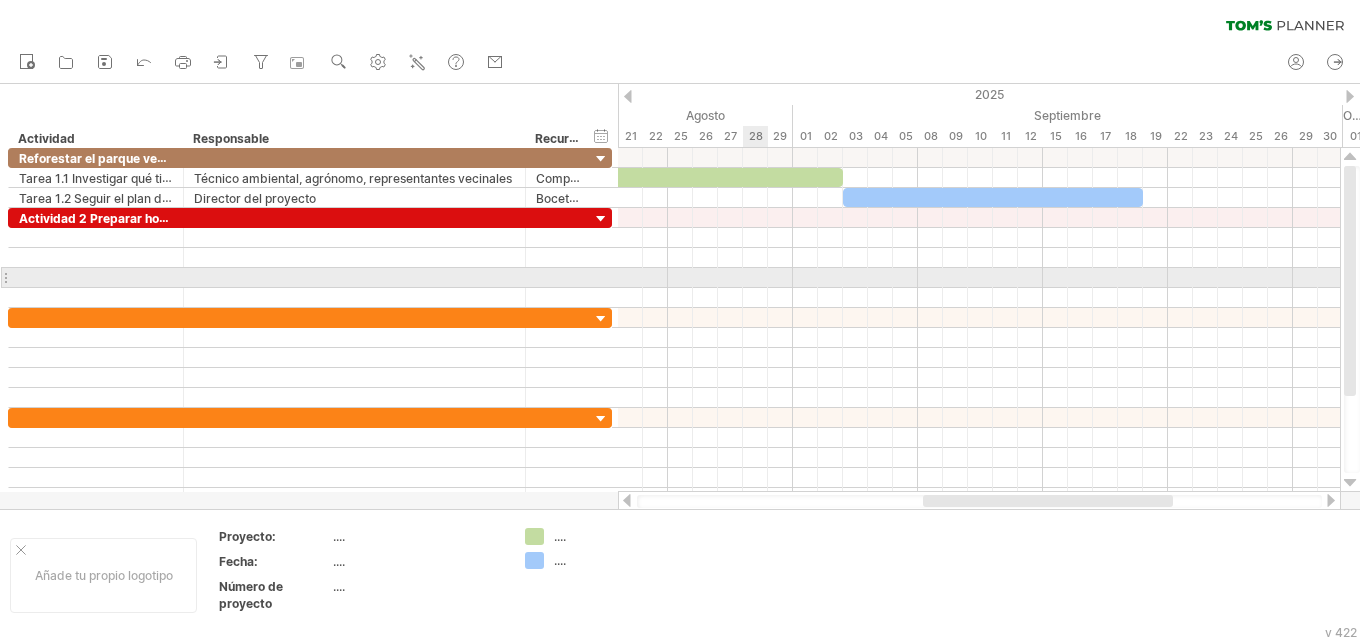 click at bounding box center [979, 278] 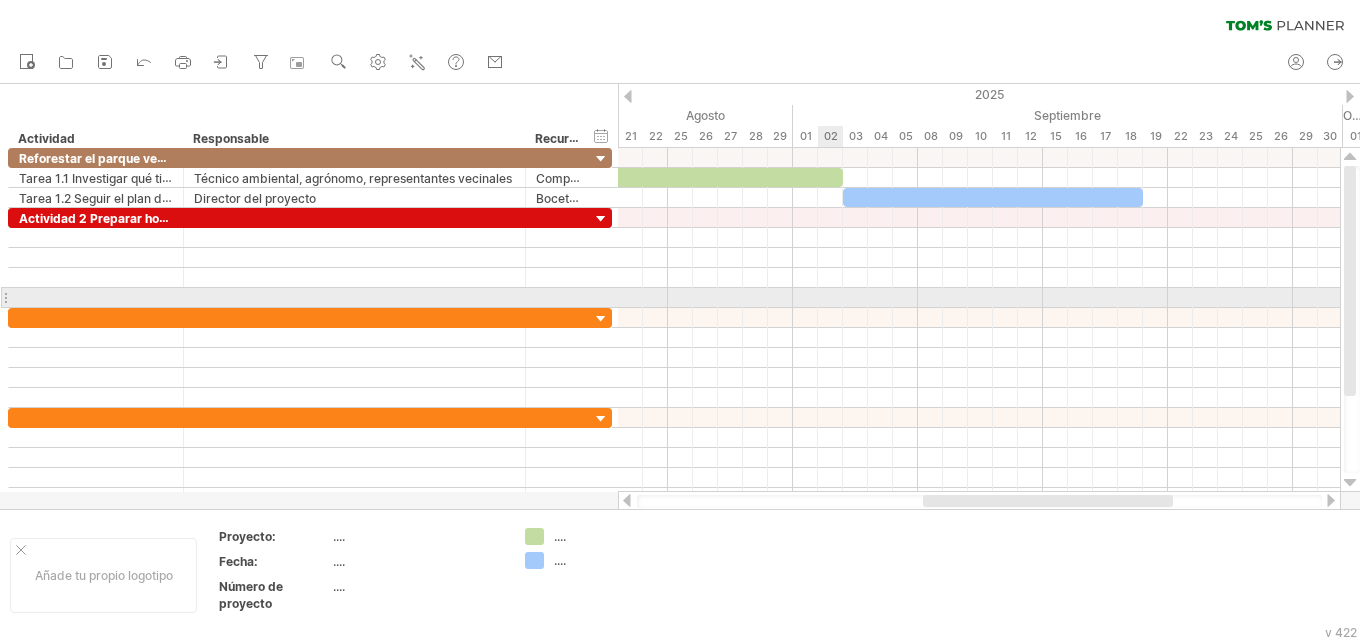 click at bounding box center (979, 318) 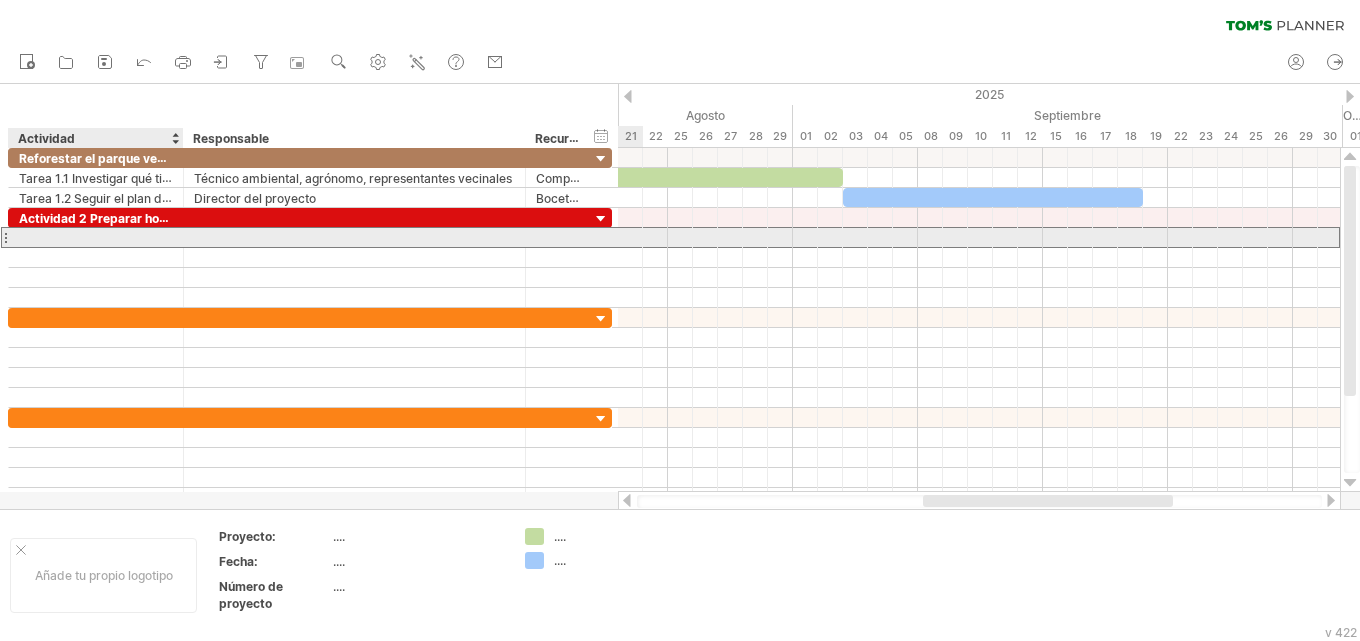 click at bounding box center [96, 237] 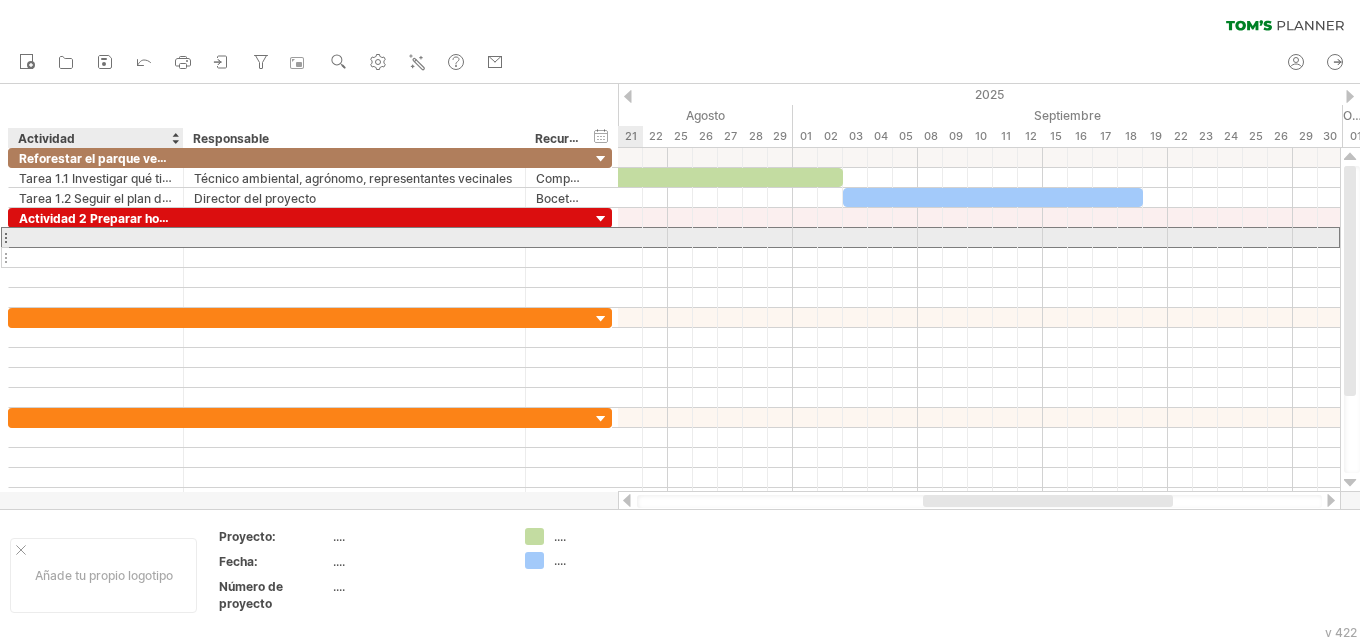 paste on "**********" 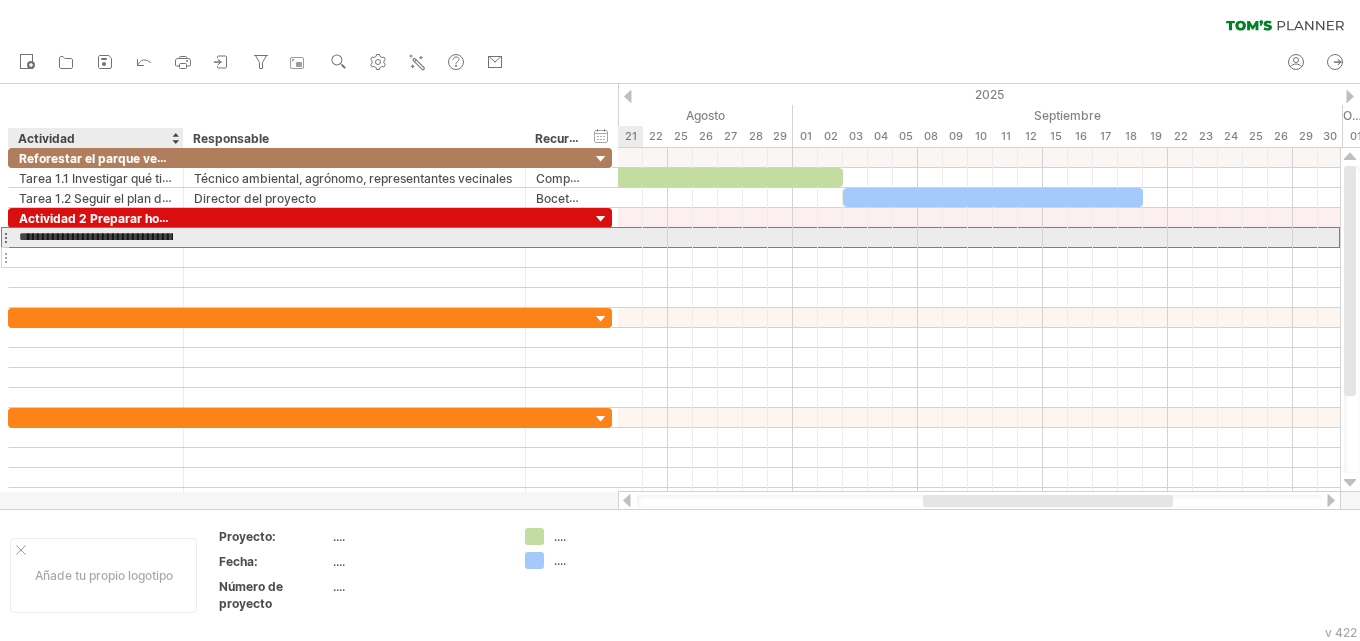 scroll, scrollTop: 0, scrollLeft: 510, axis: horizontal 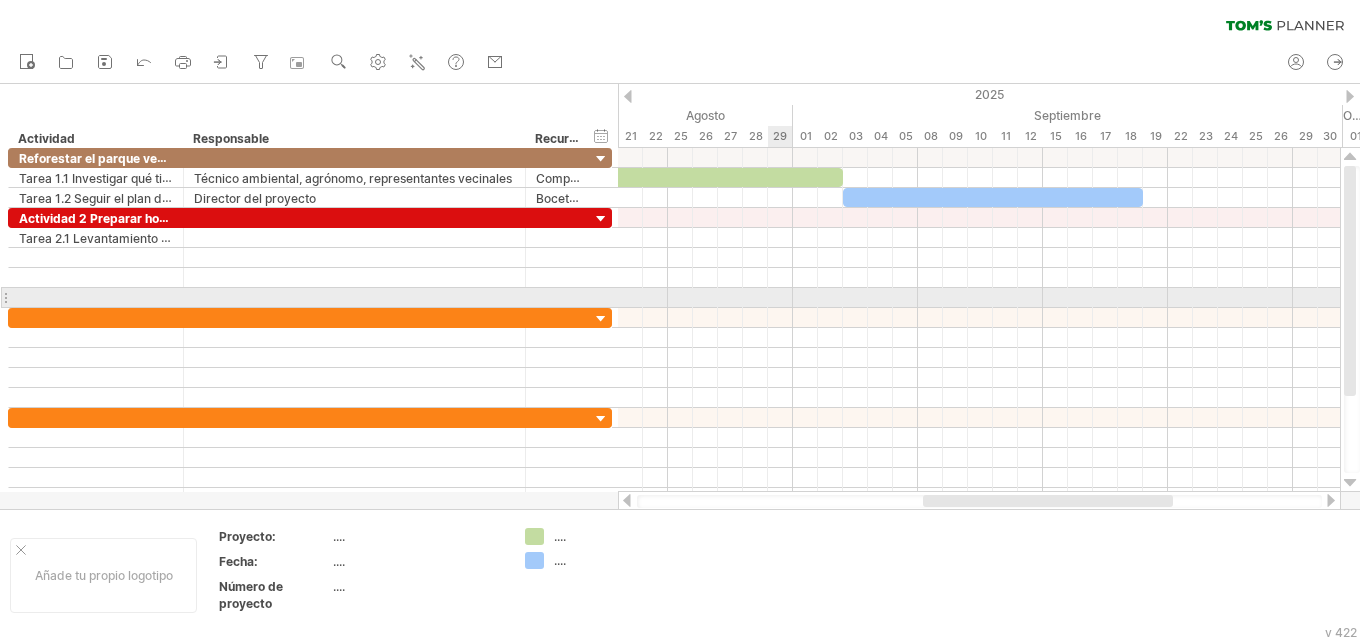 click at bounding box center [979, 298] 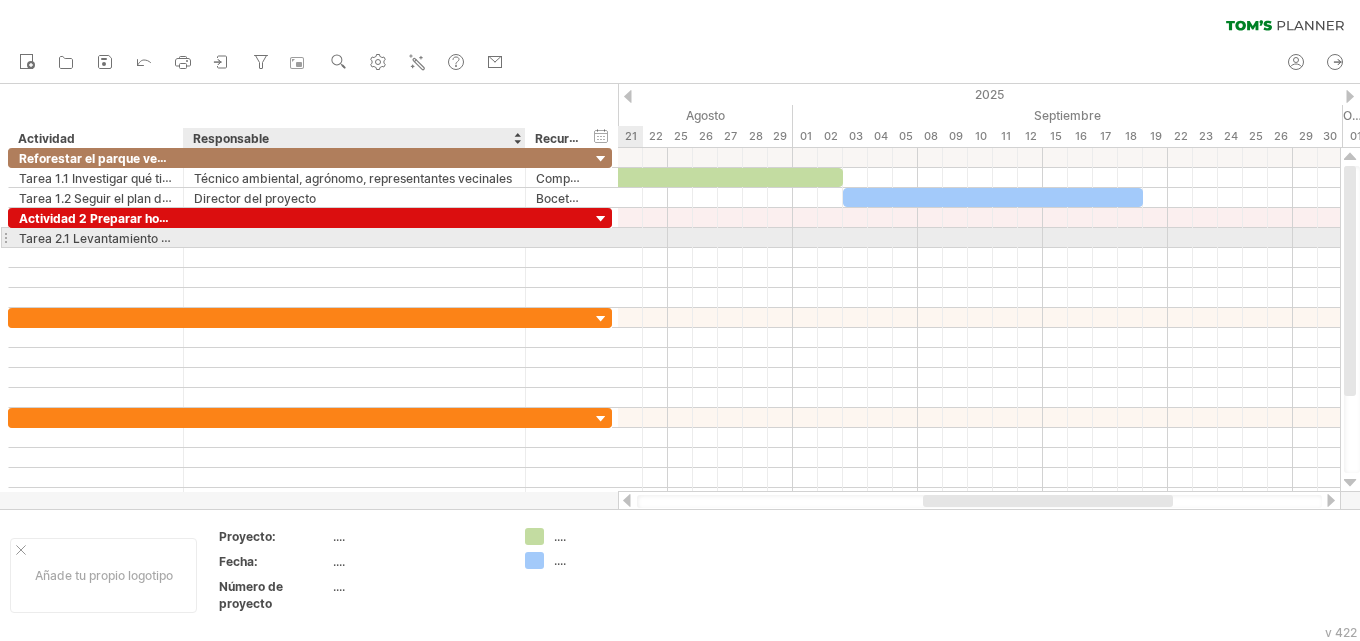 click at bounding box center (354, 237) 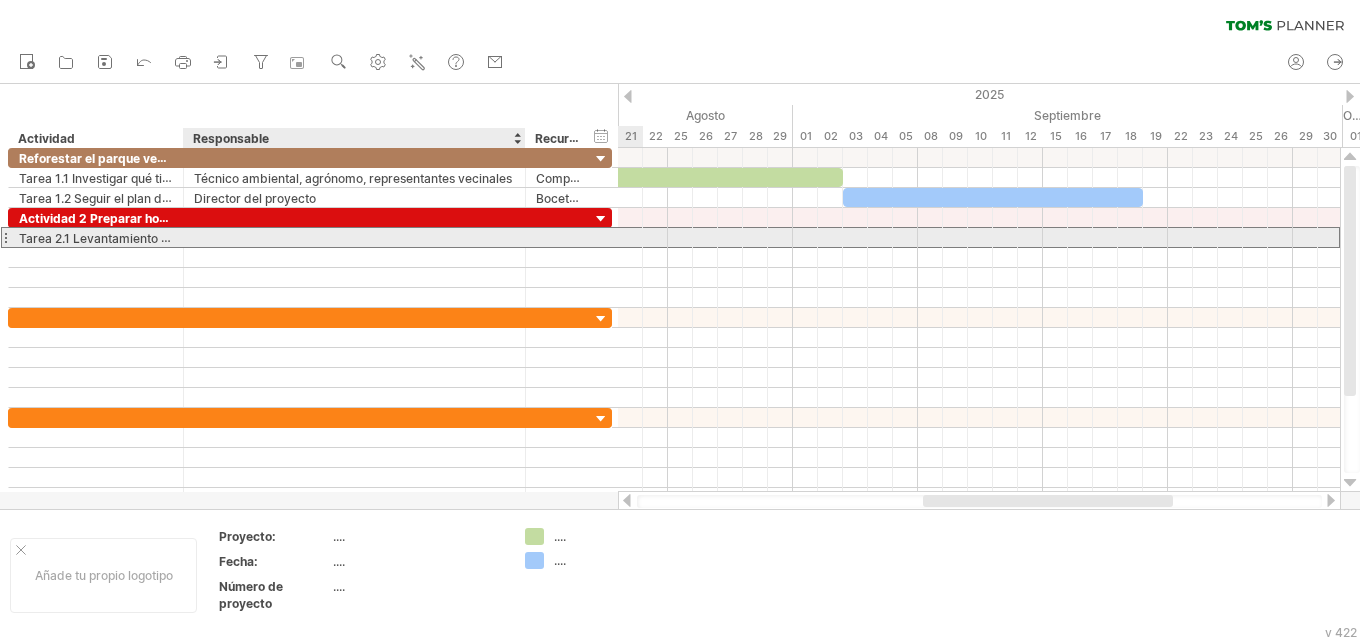 paste on "**********" 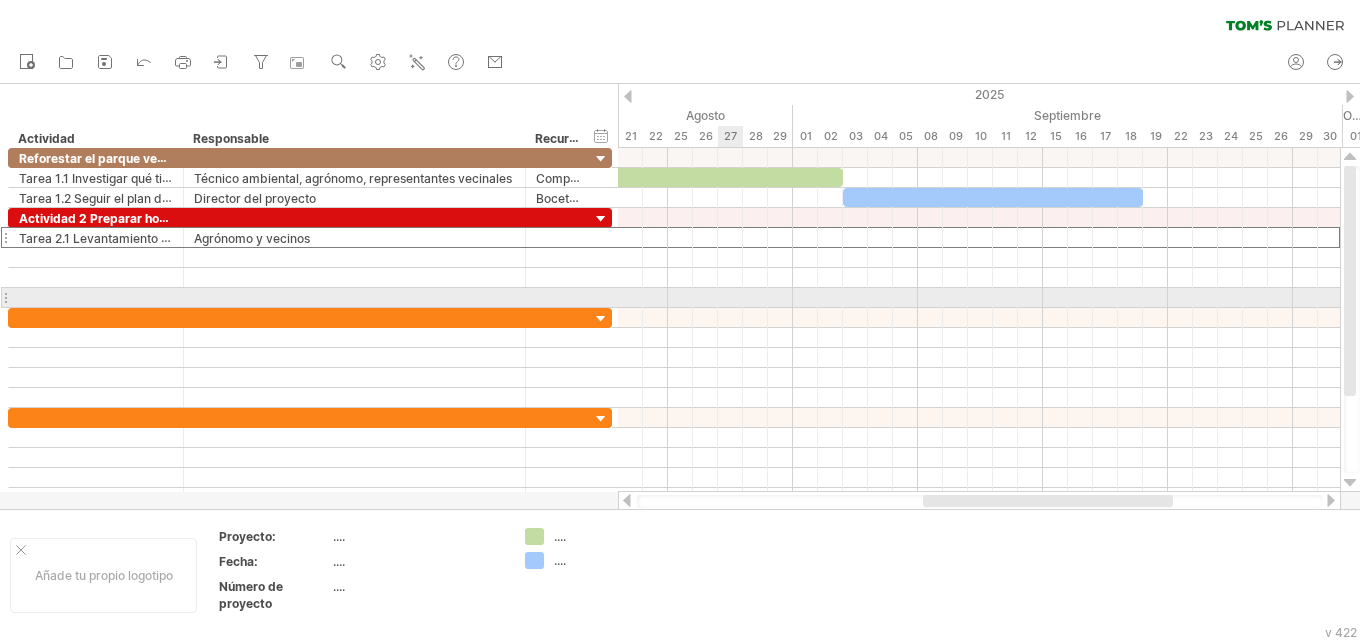 click at bounding box center [979, 298] 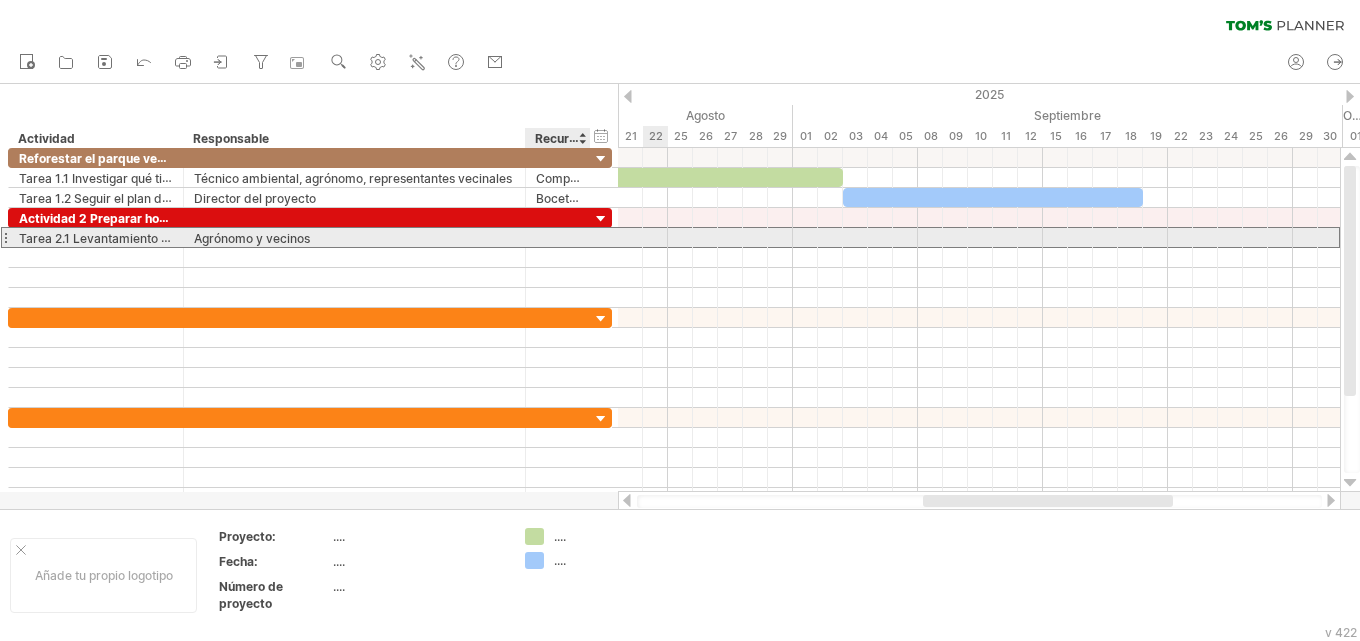 click at bounding box center (558, 237) 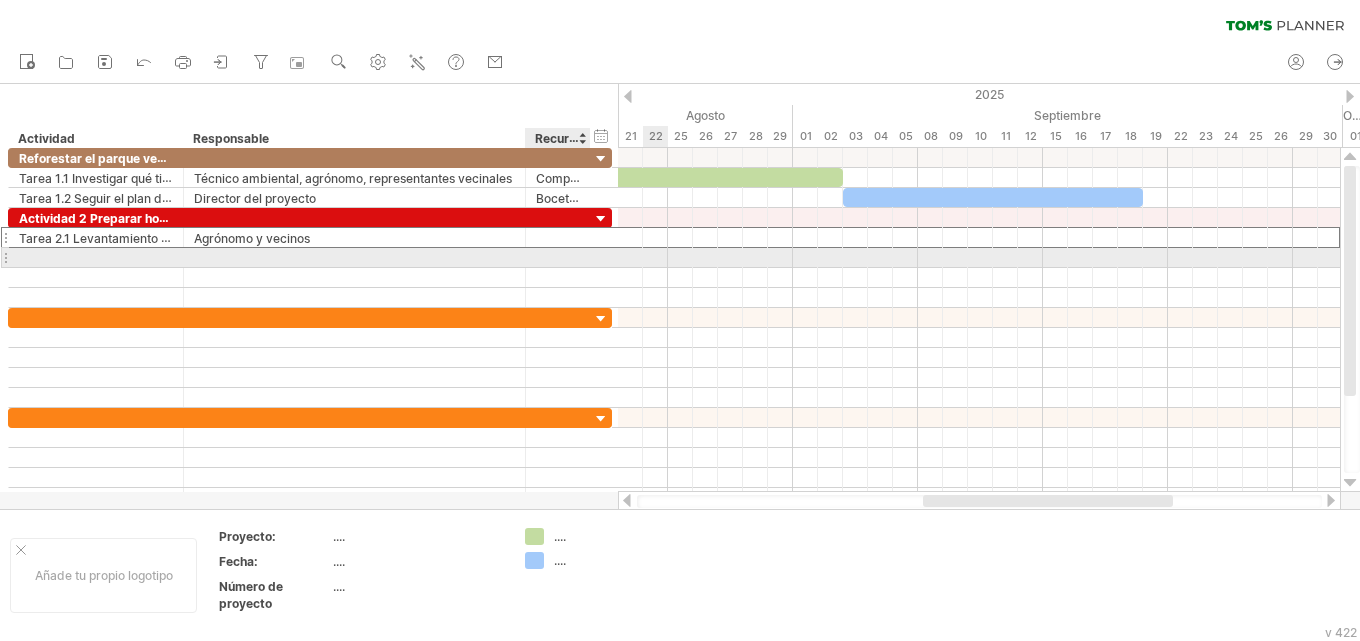 paste on "**********" 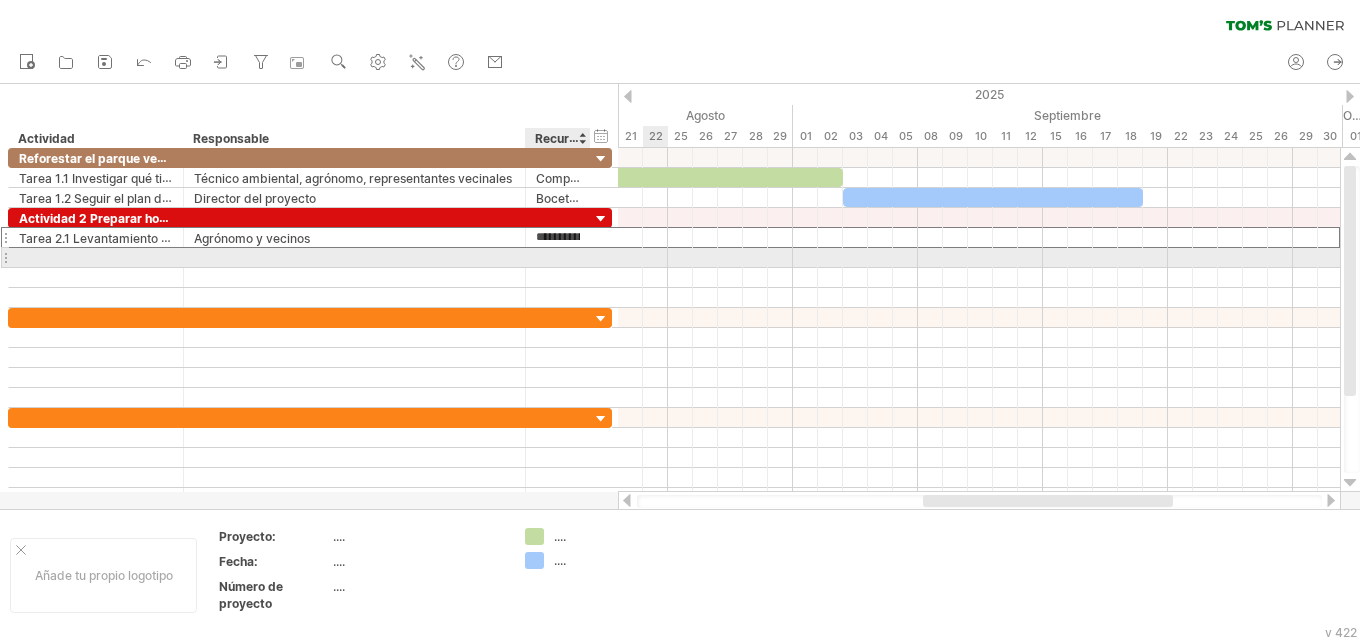 scroll, scrollTop: 0, scrollLeft: 287, axis: horizontal 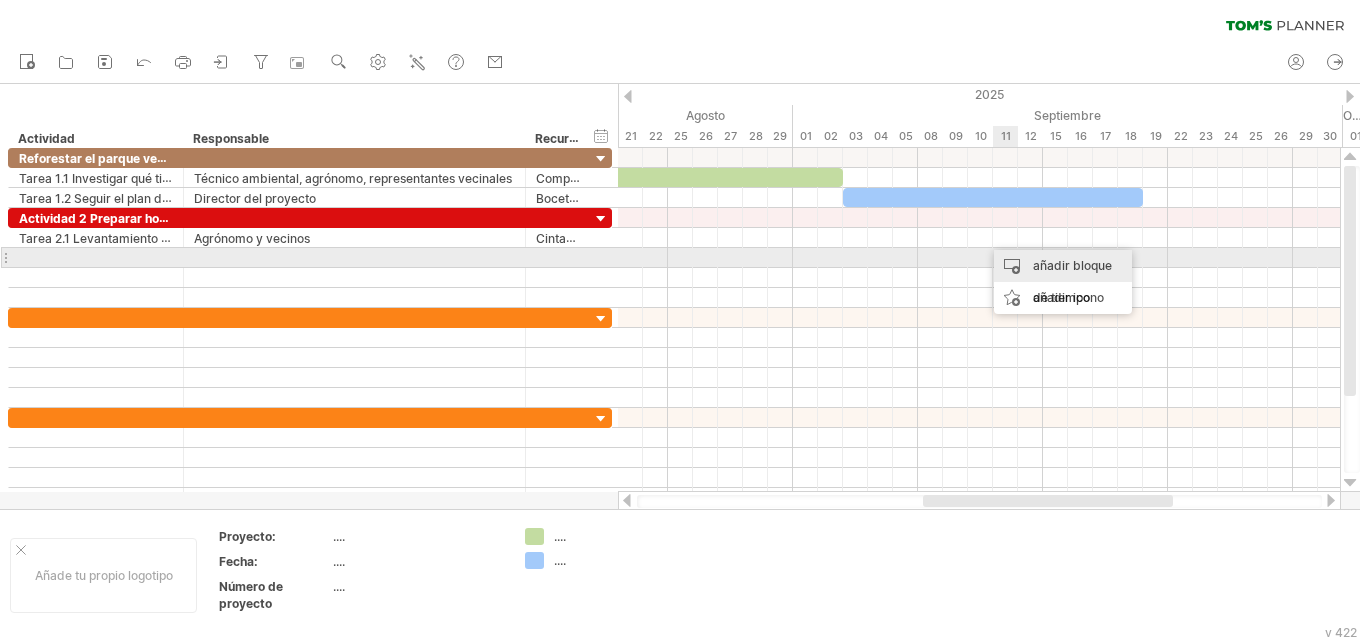 click on "añadir bloque de tiempo" at bounding box center [1072, 281] 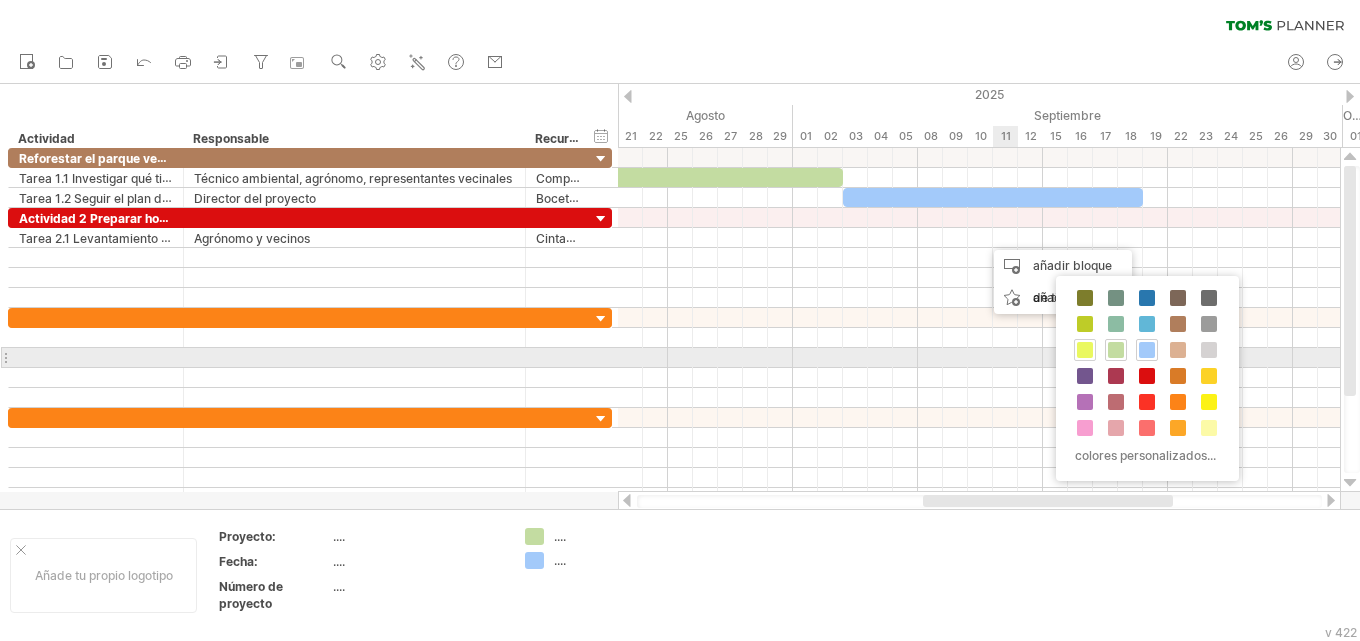 click at bounding box center [1085, 350] 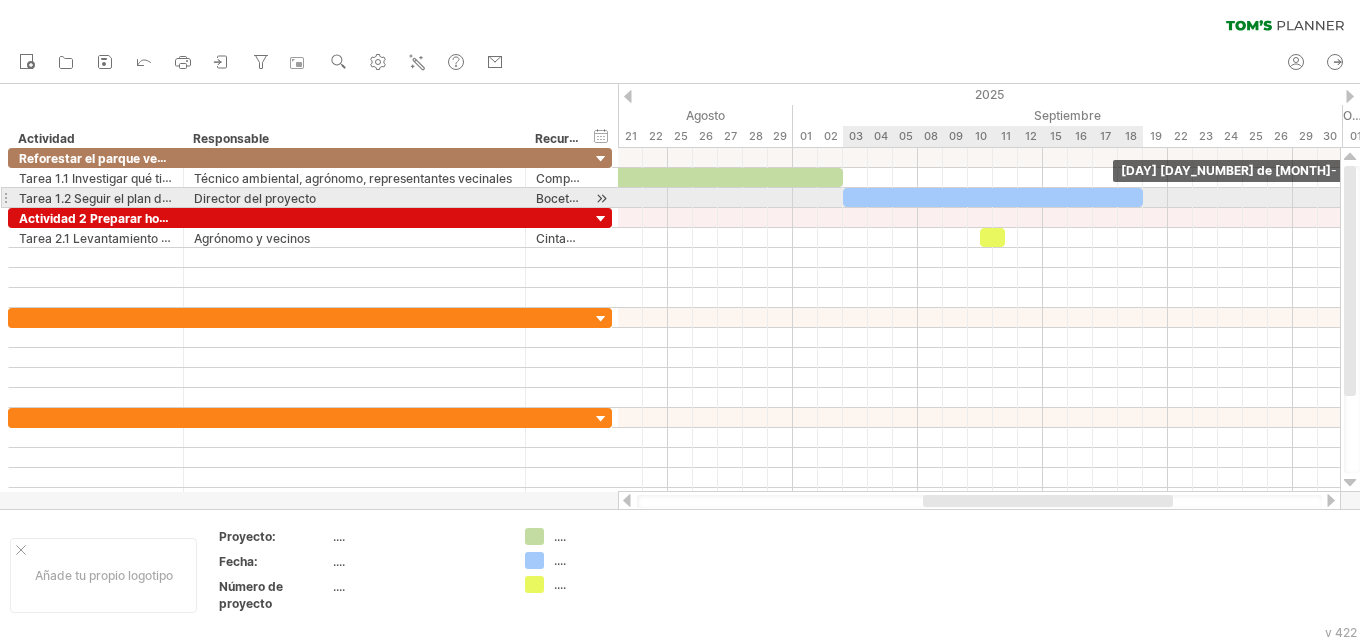click at bounding box center (1143, 197) 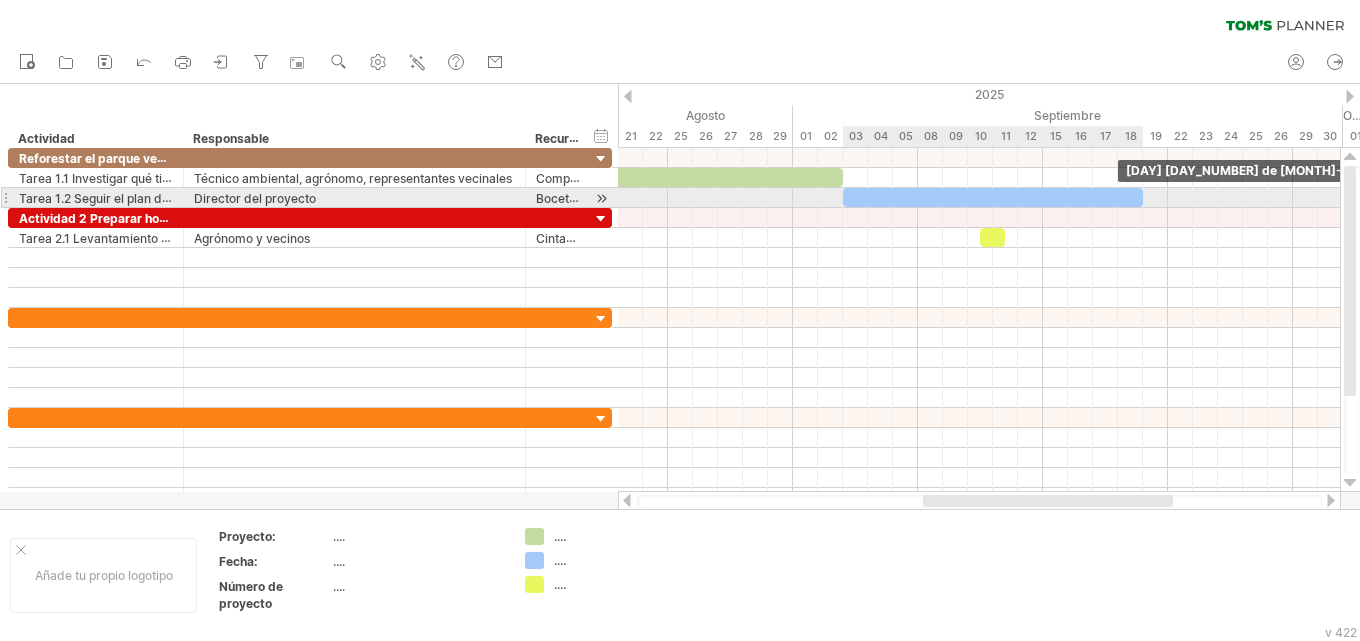 click on "[DAY] [DAY_NUMBER] de [MONTH]   - 12,0 días
[DAY] [DAY_NUMBER] de [MONTH]" at bounding box center (979, 320) 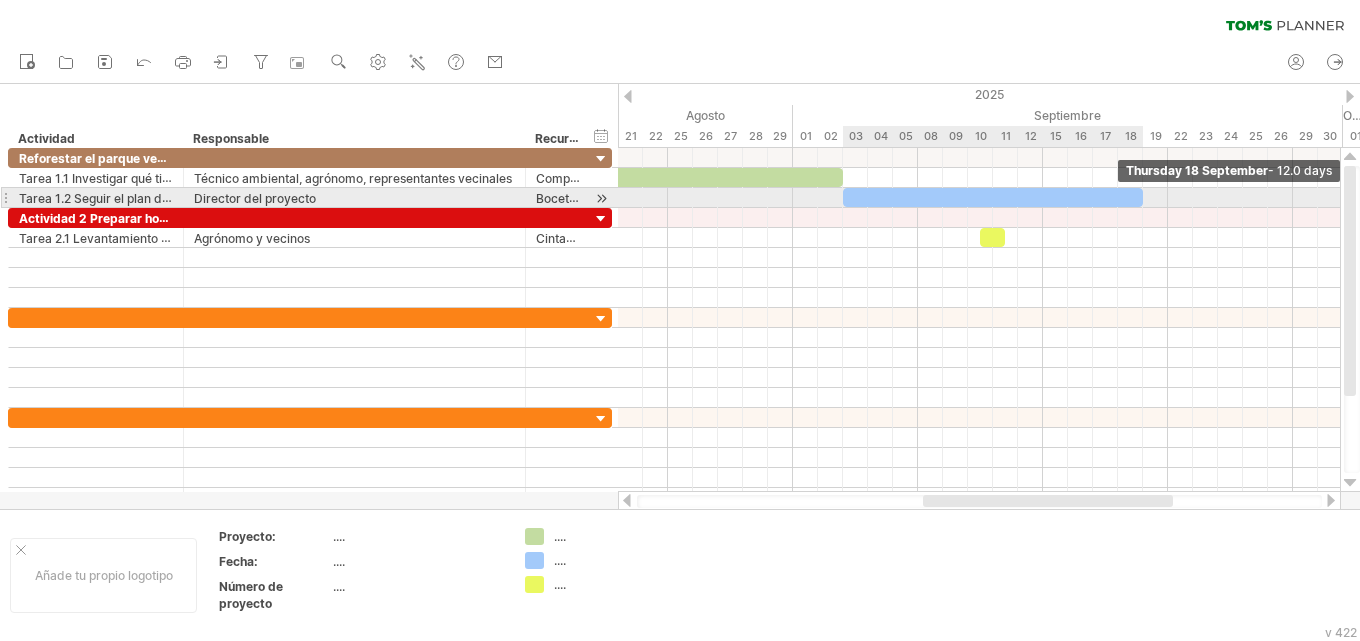 click at bounding box center (1143, 197) 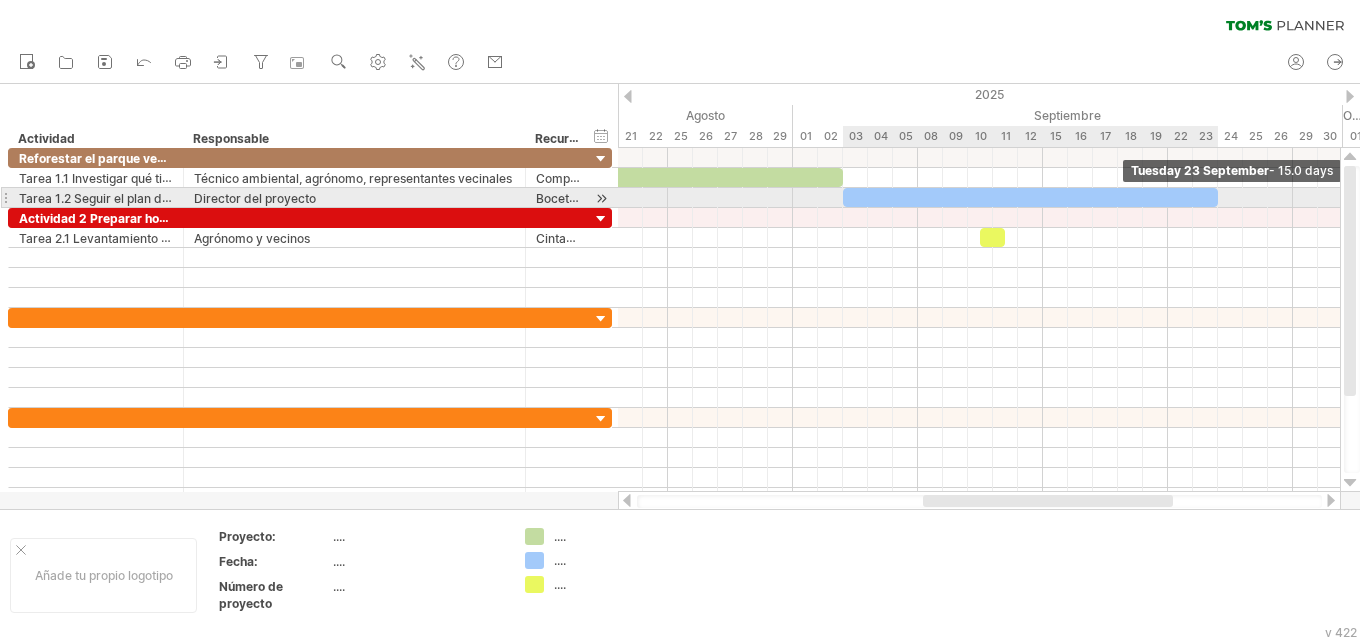 drag, startPoint x: 1142, startPoint y: 191, endPoint x: 1215, endPoint y: 194, distance: 73.061615 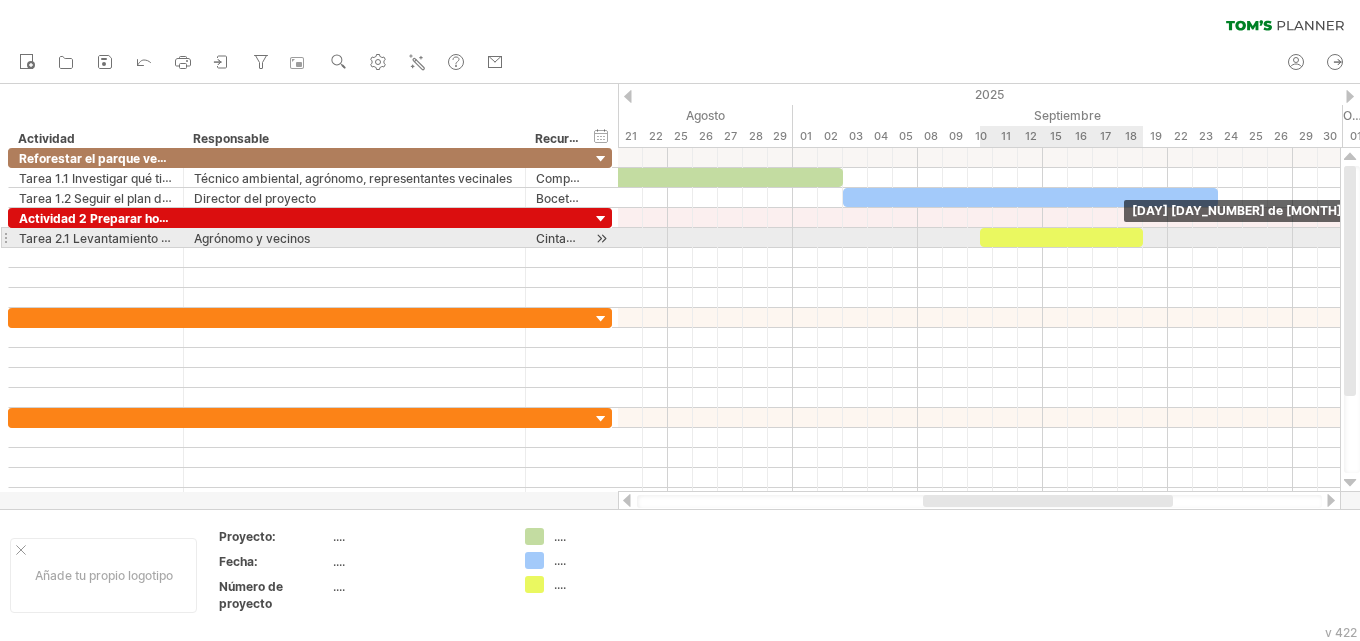 drag, startPoint x: 1001, startPoint y: 239, endPoint x: 1143, endPoint y: 236, distance: 142.0317 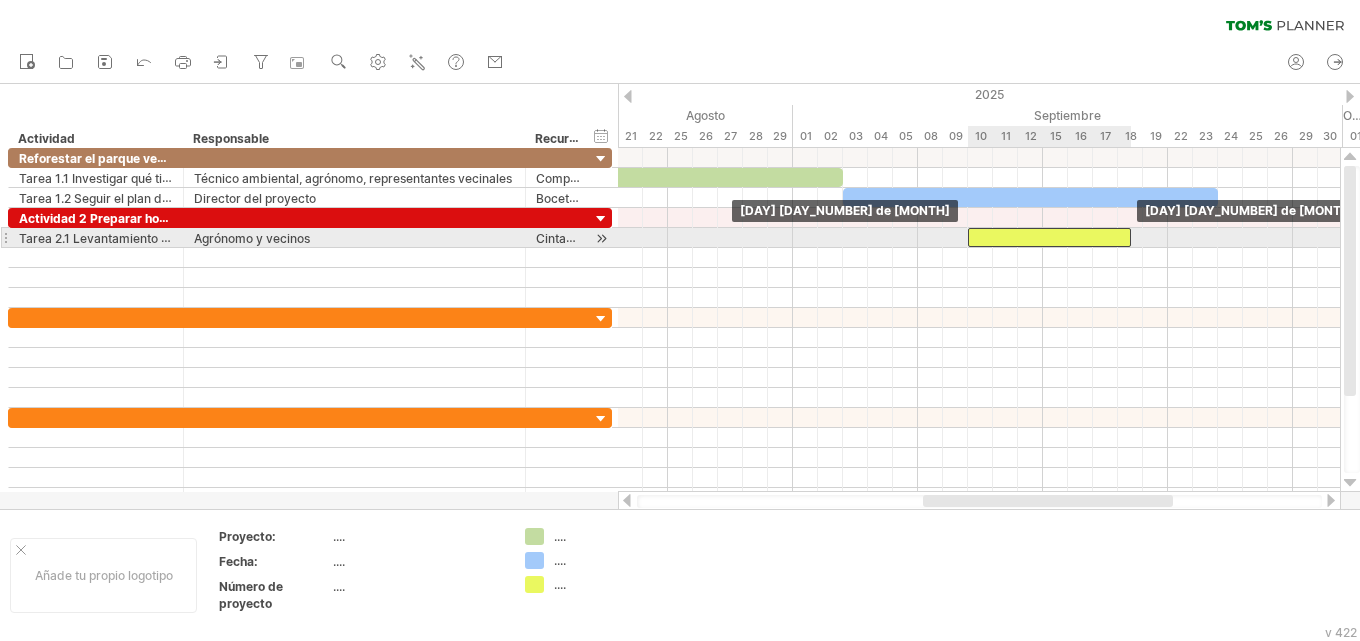 click at bounding box center [1049, 237] 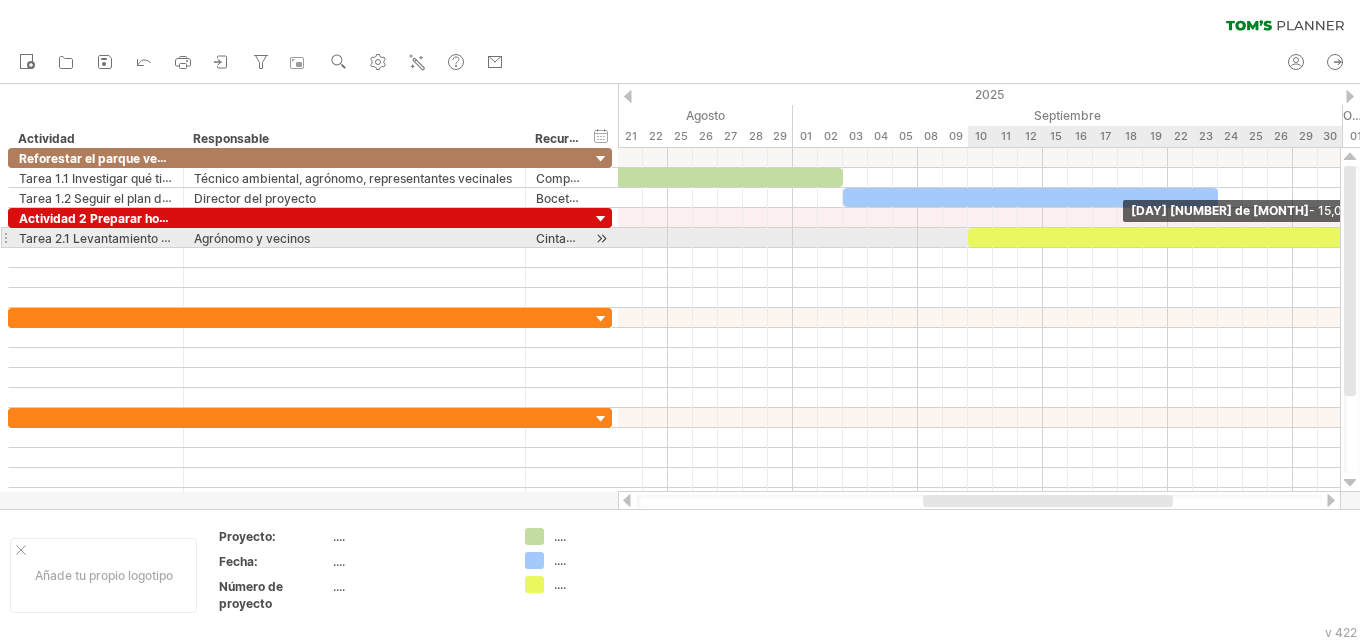 drag, startPoint x: 1130, startPoint y: 240, endPoint x: 1338, endPoint y: 247, distance: 208.11775 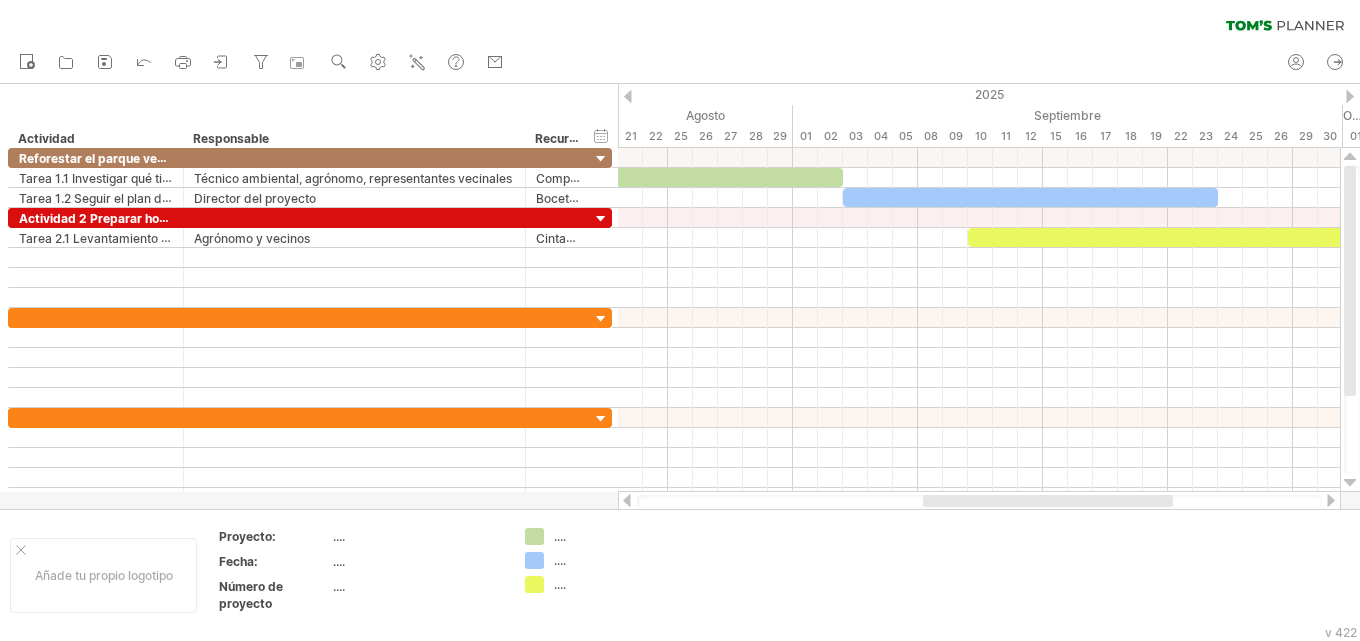 drag, startPoint x: 1033, startPoint y: 509, endPoint x: 1055, endPoint y: 505, distance: 22.36068 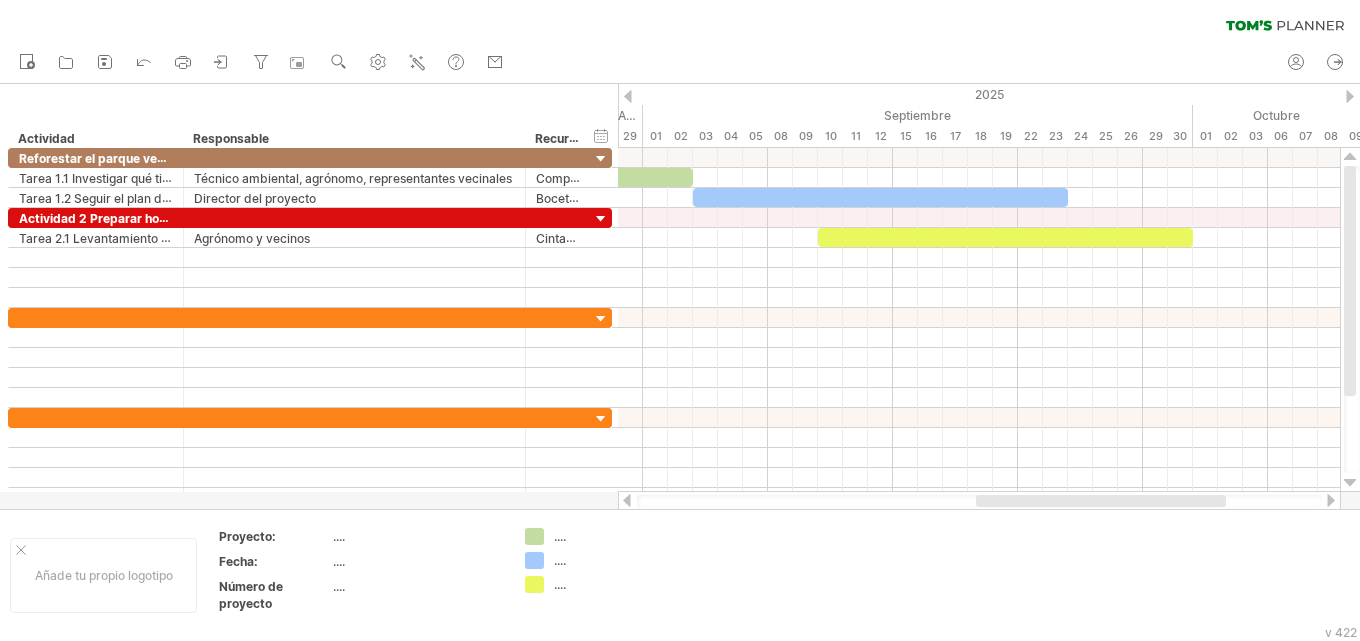 drag, startPoint x: 1055, startPoint y: 504, endPoint x: 1108, endPoint y: 503, distance: 53.009434 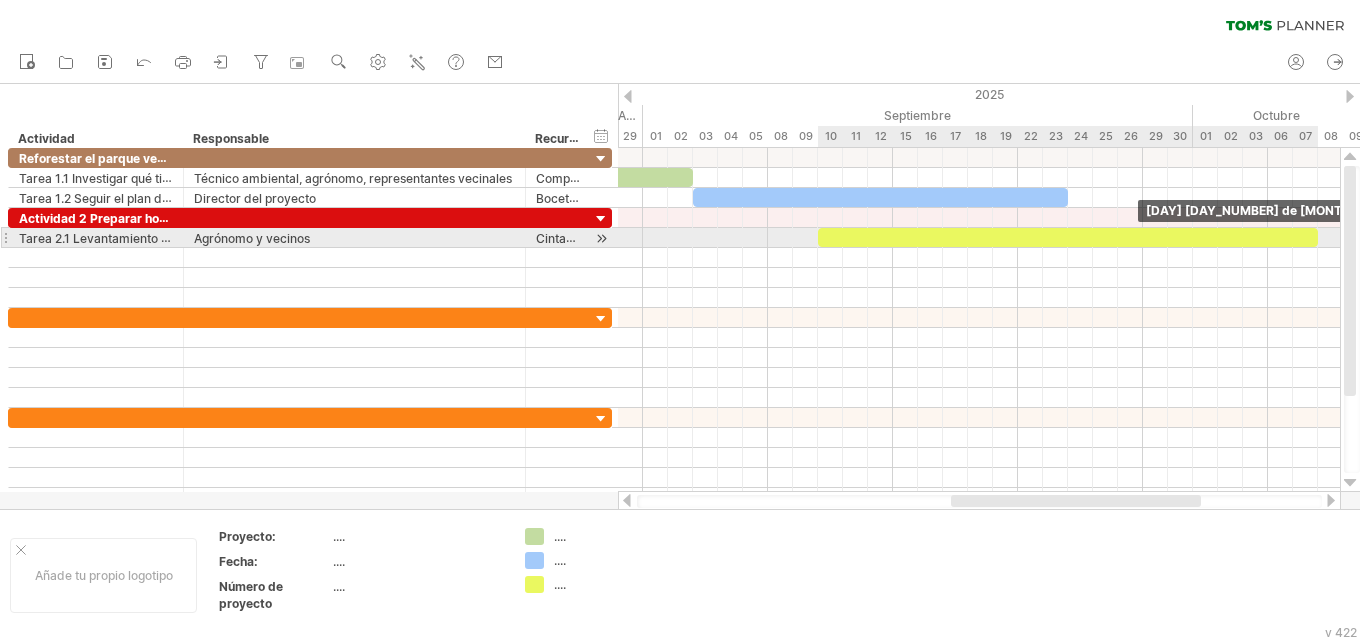 drag, startPoint x: 1193, startPoint y: 236, endPoint x: 1321, endPoint y: 239, distance: 128.03516 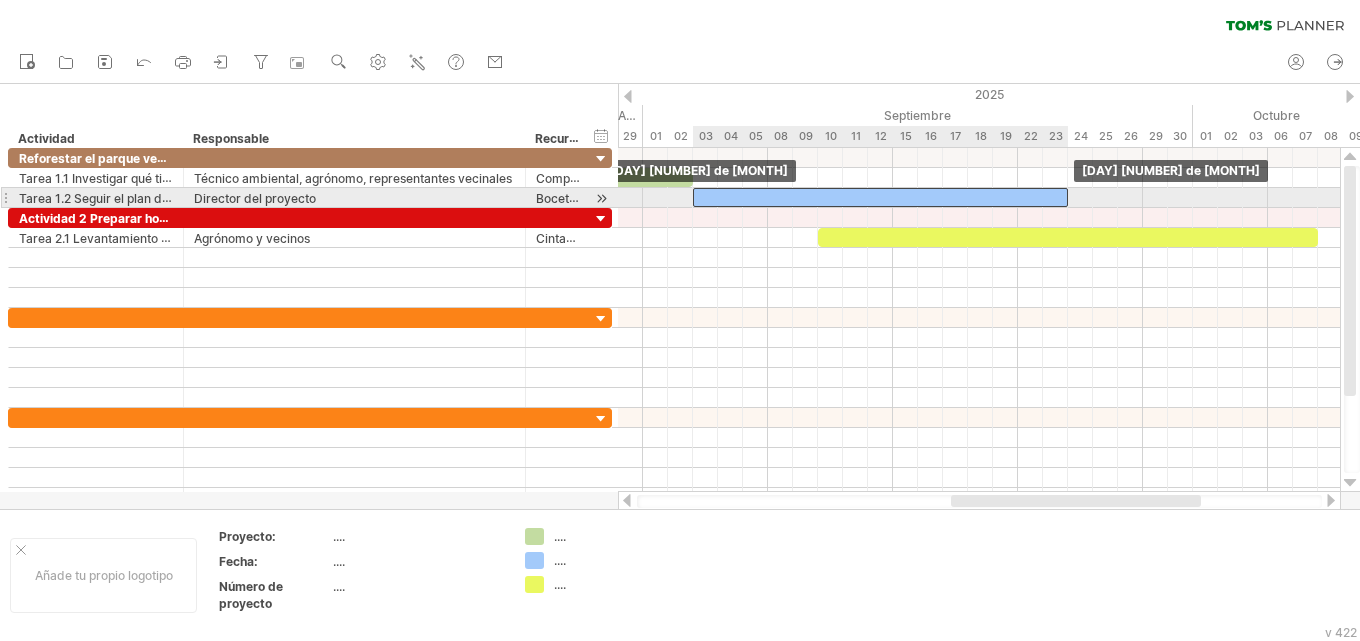 drag, startPoint x: 913, startPoint y: 193, endPoint x: 983, endPoint y: 201, distance: 70.45566 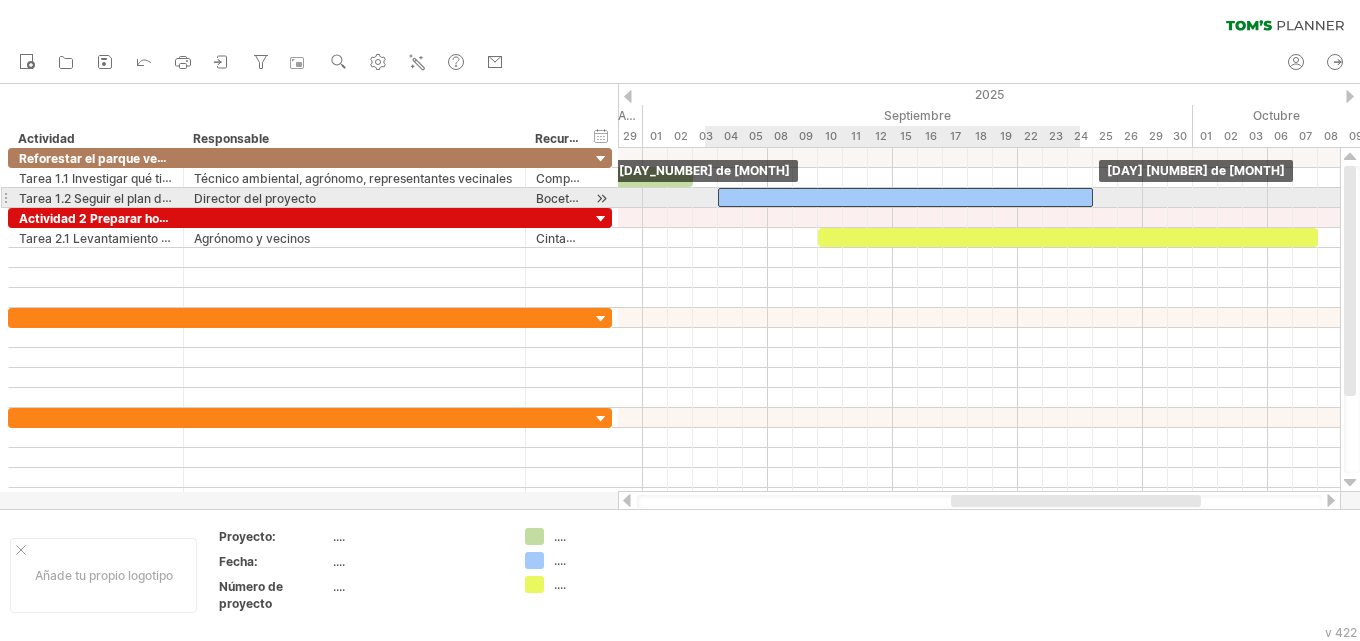 click at bounding box center [905, 197] 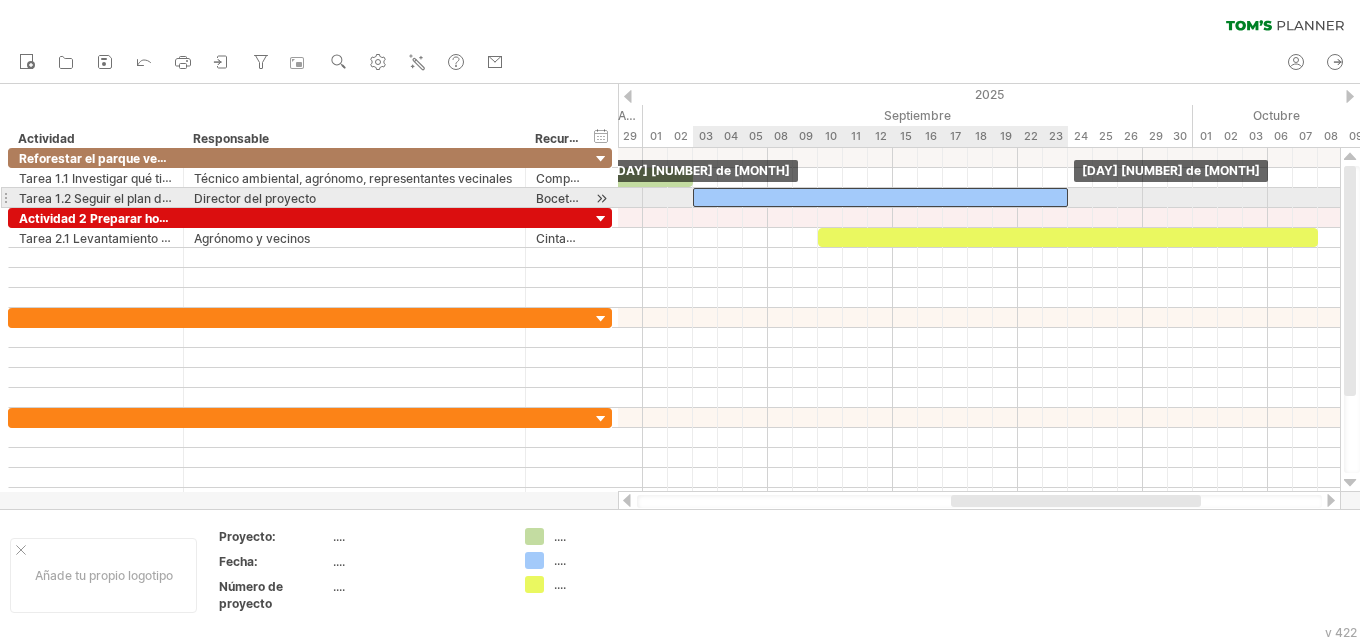 drag, startPoint x: 944, startPoint y: 195, endPoint x: 914, endPoint y: 196, distance: 30.016663 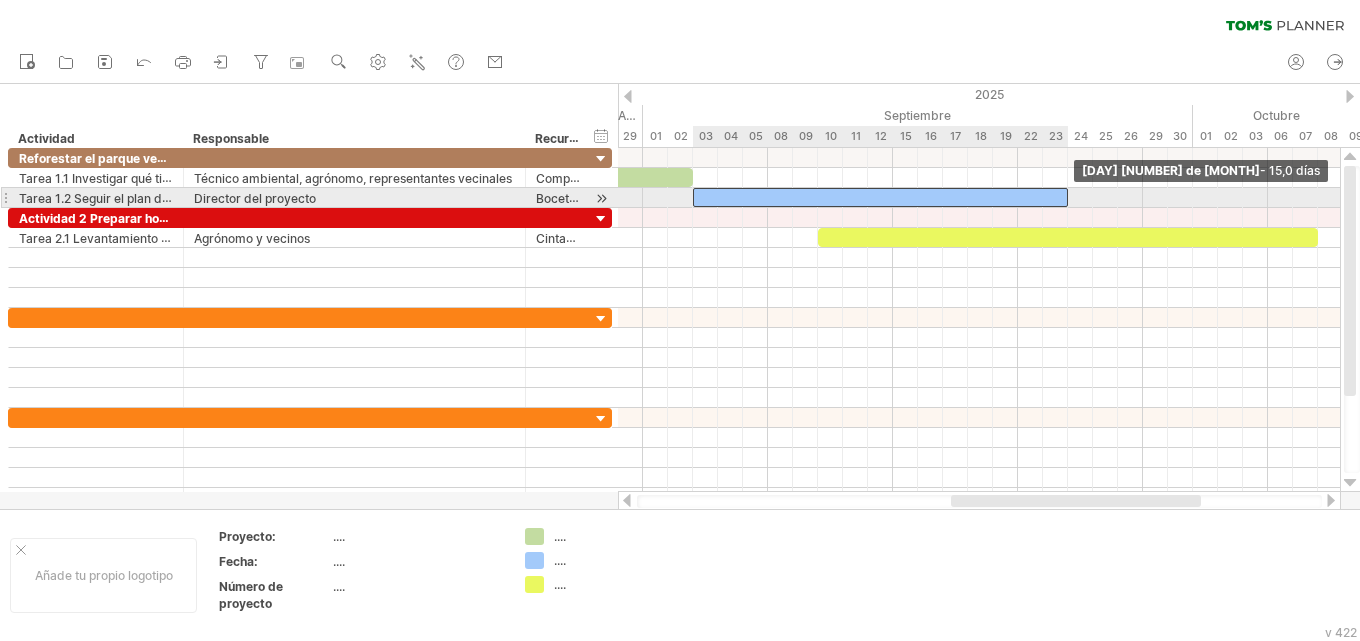 click at bounding box center (1068, 197) 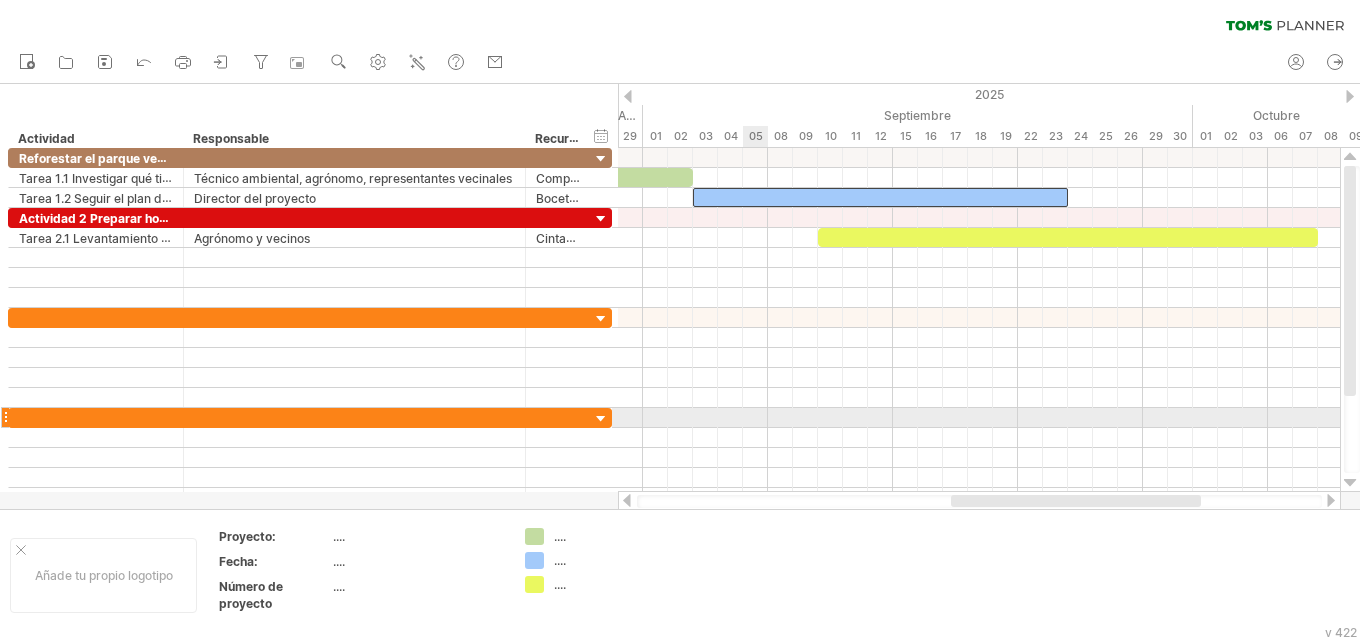 click at bounding box center [979, 418] 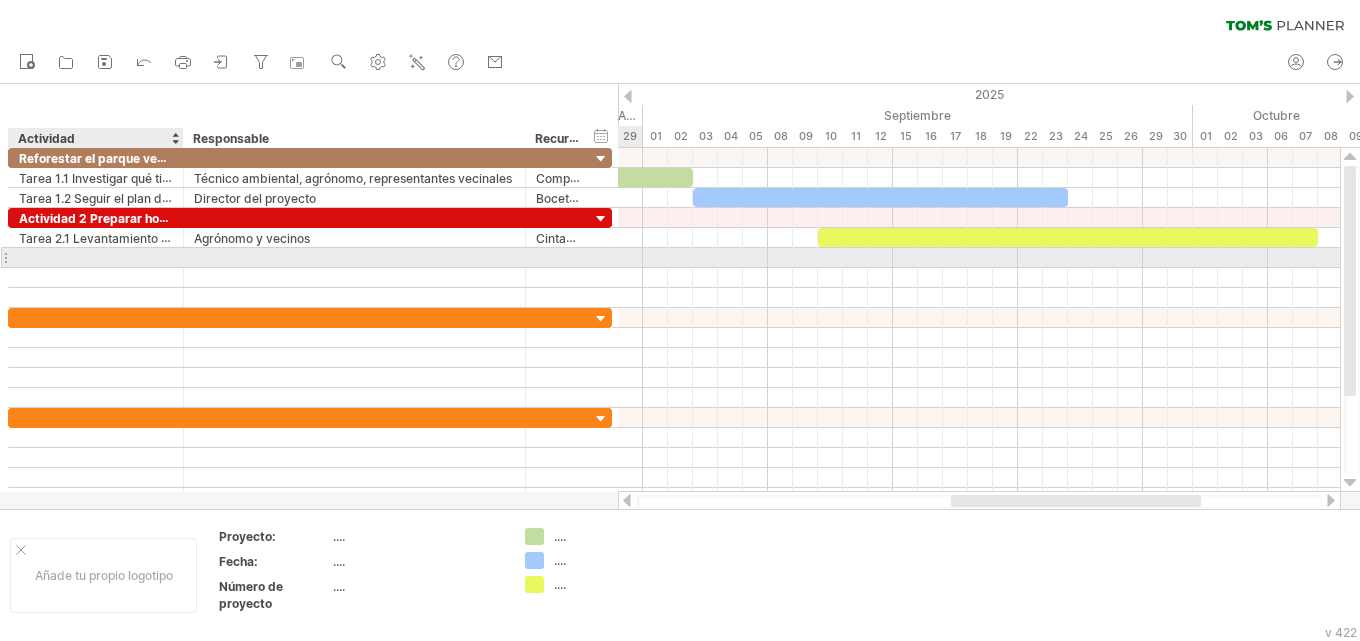 click at bounding box center [96, 257] 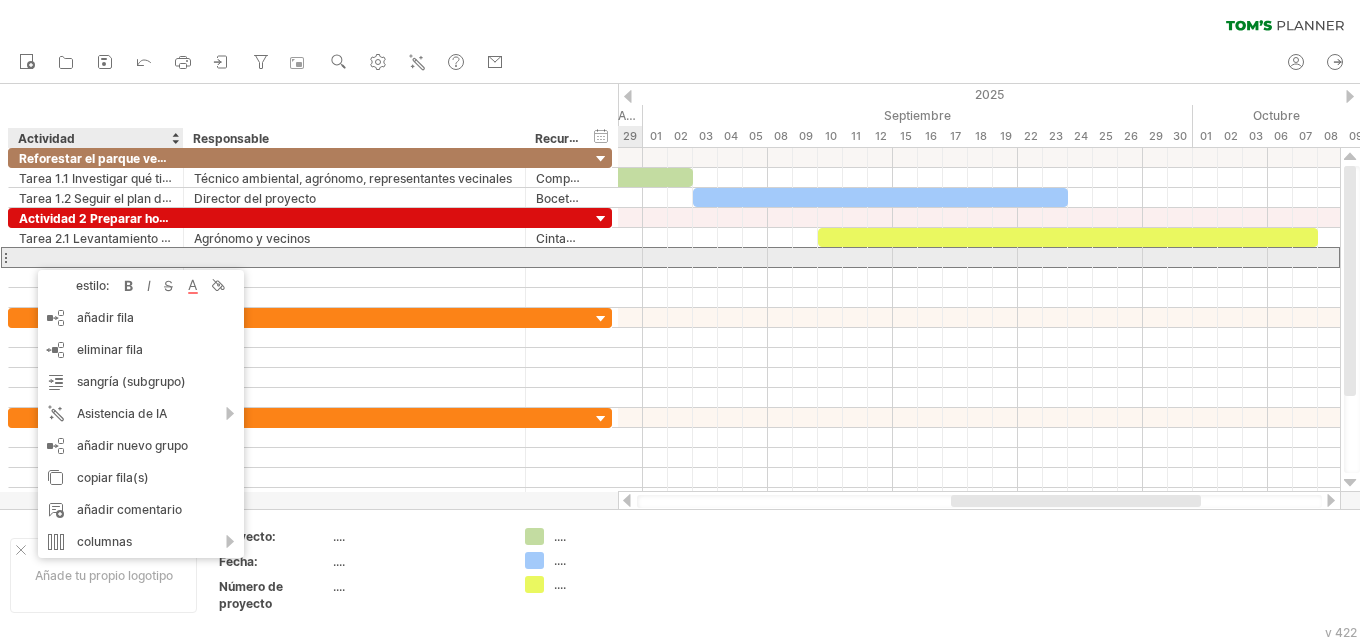 click at bounding box center (96, 257) 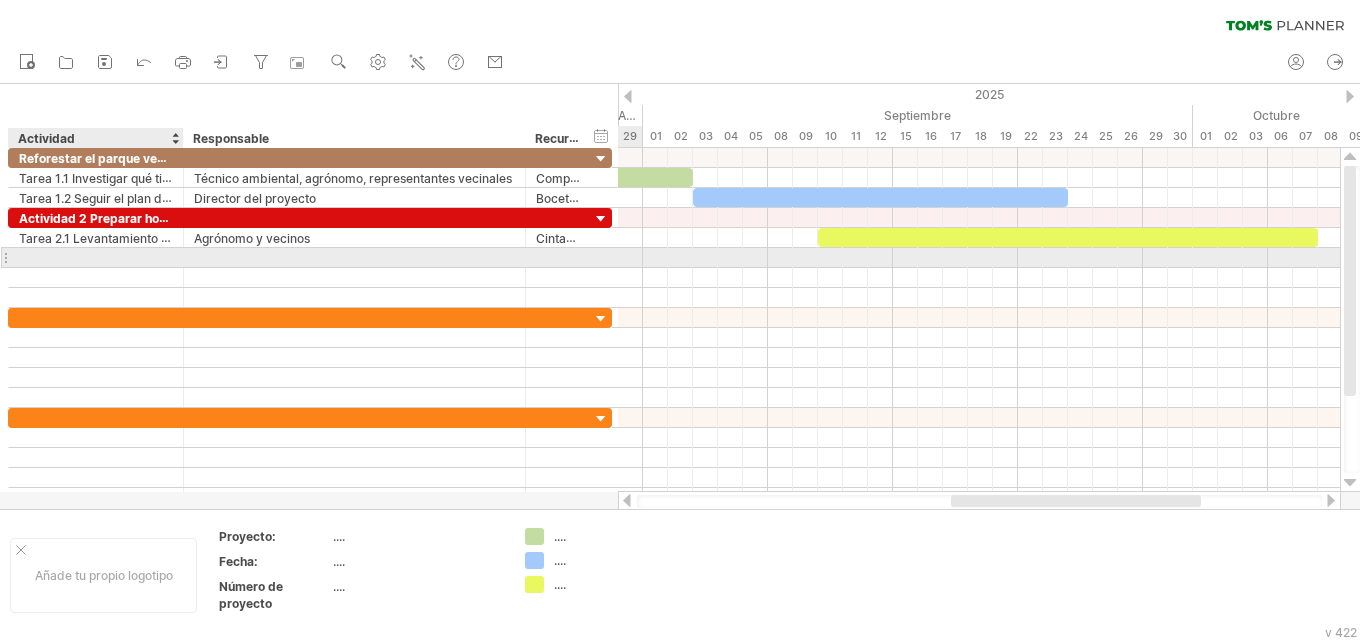 click at bounding box center (96, 257) 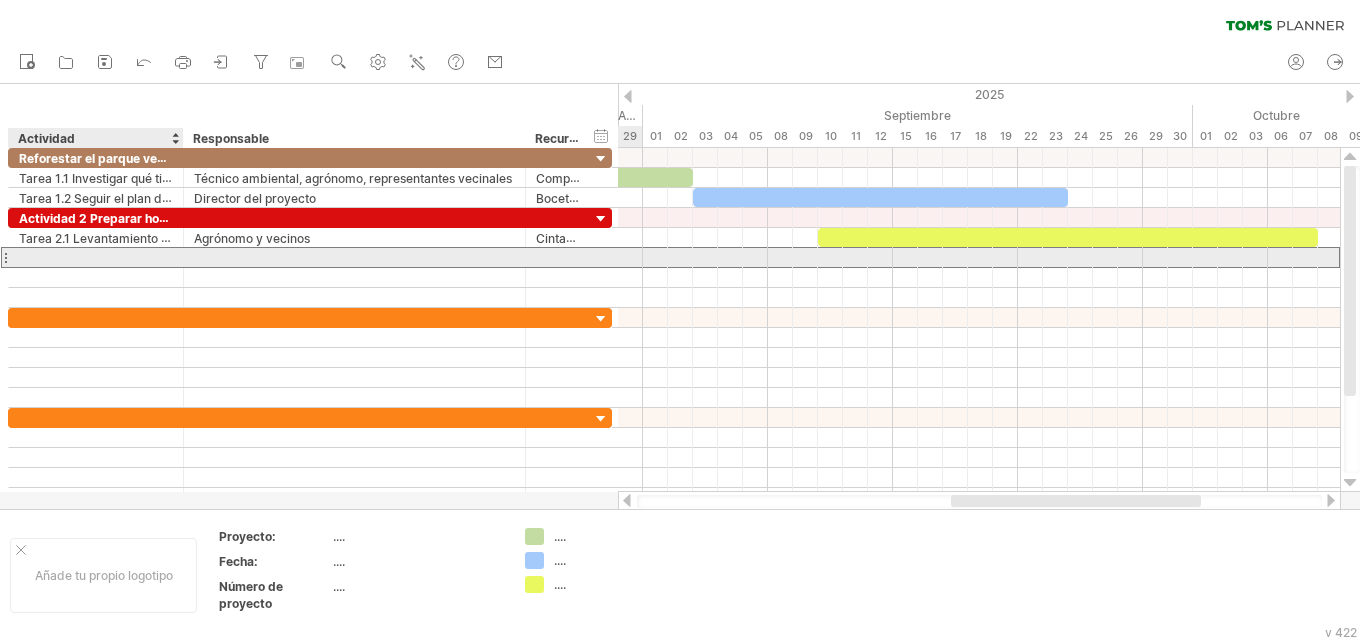 paste on "**********" 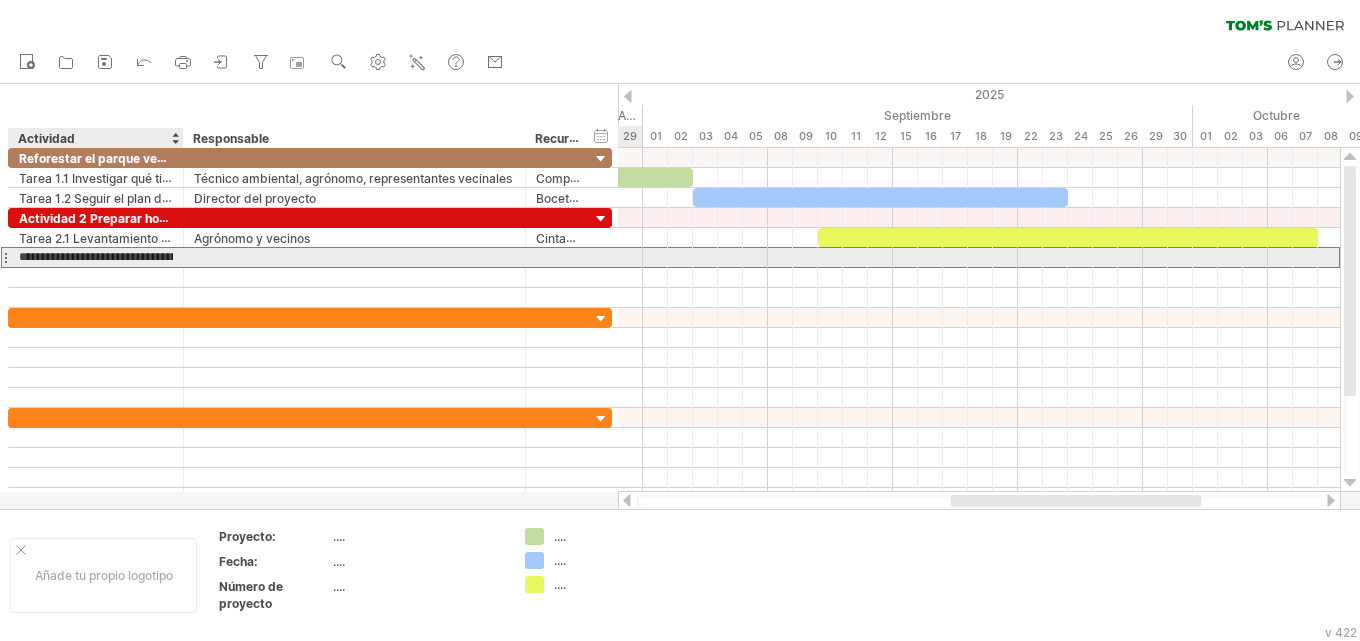 scroll, scrollTop: 0, scrollLeft: 1126, axis: horizontal 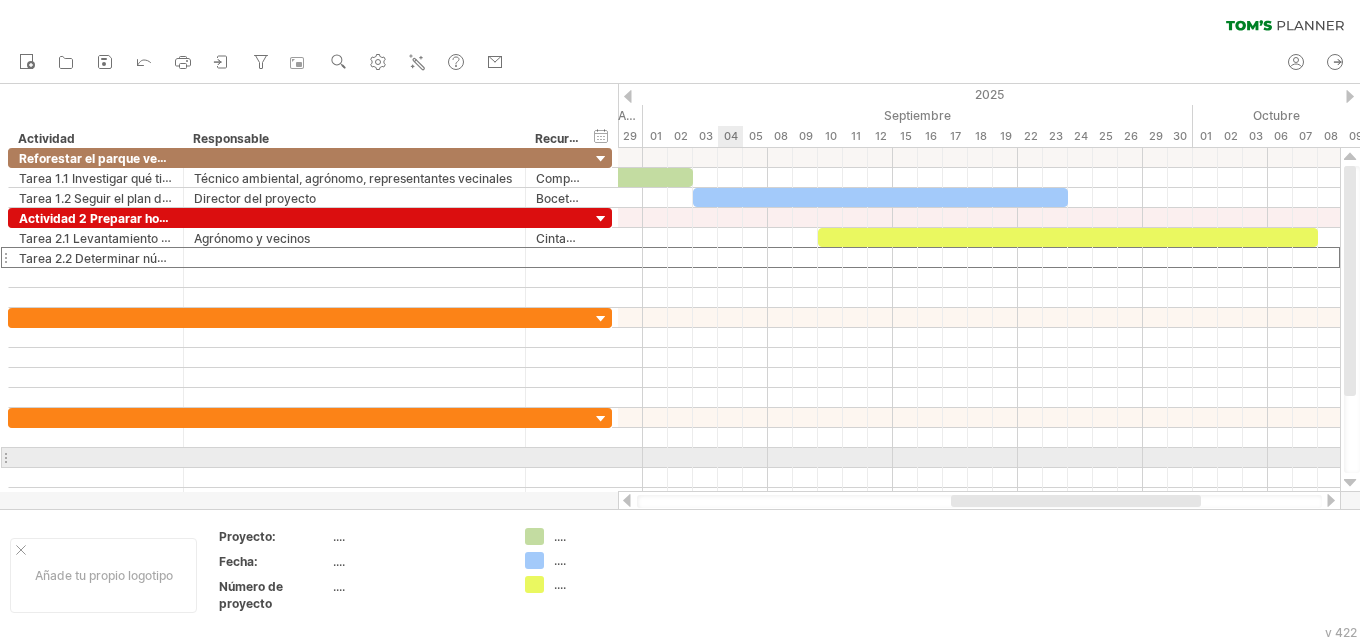 click at bounding box center (979, 398) 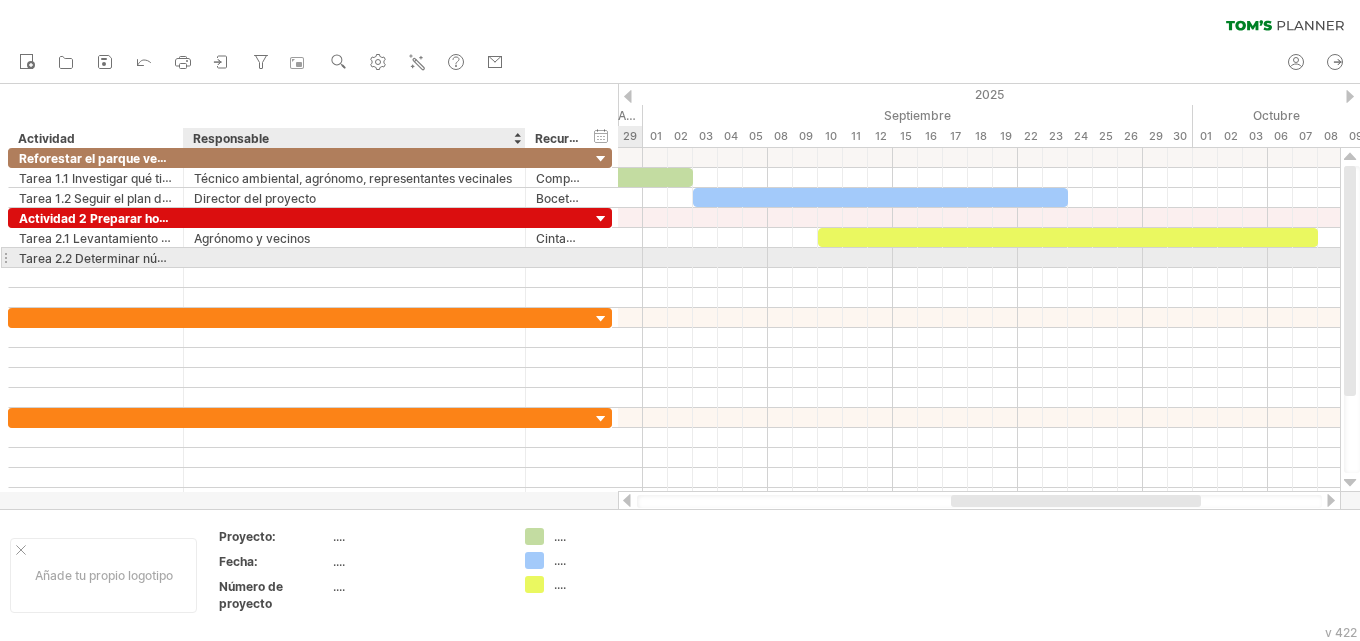 click at bounding box center [354, 257] 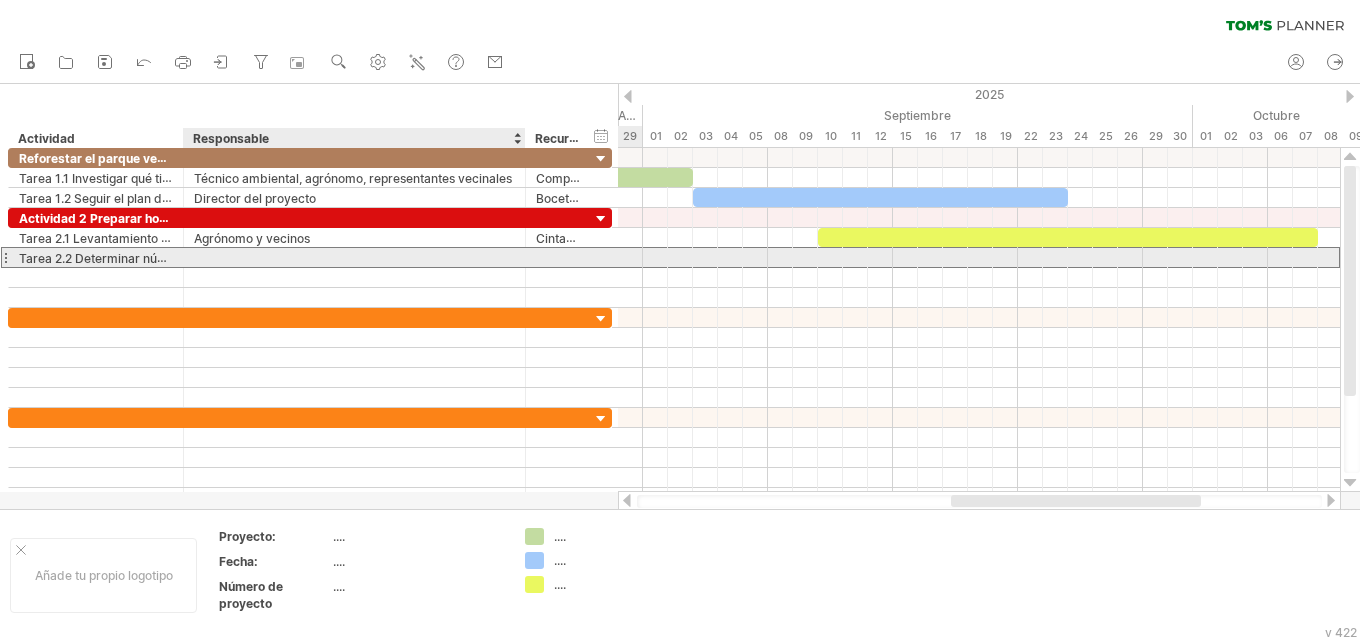 paste on "**********" 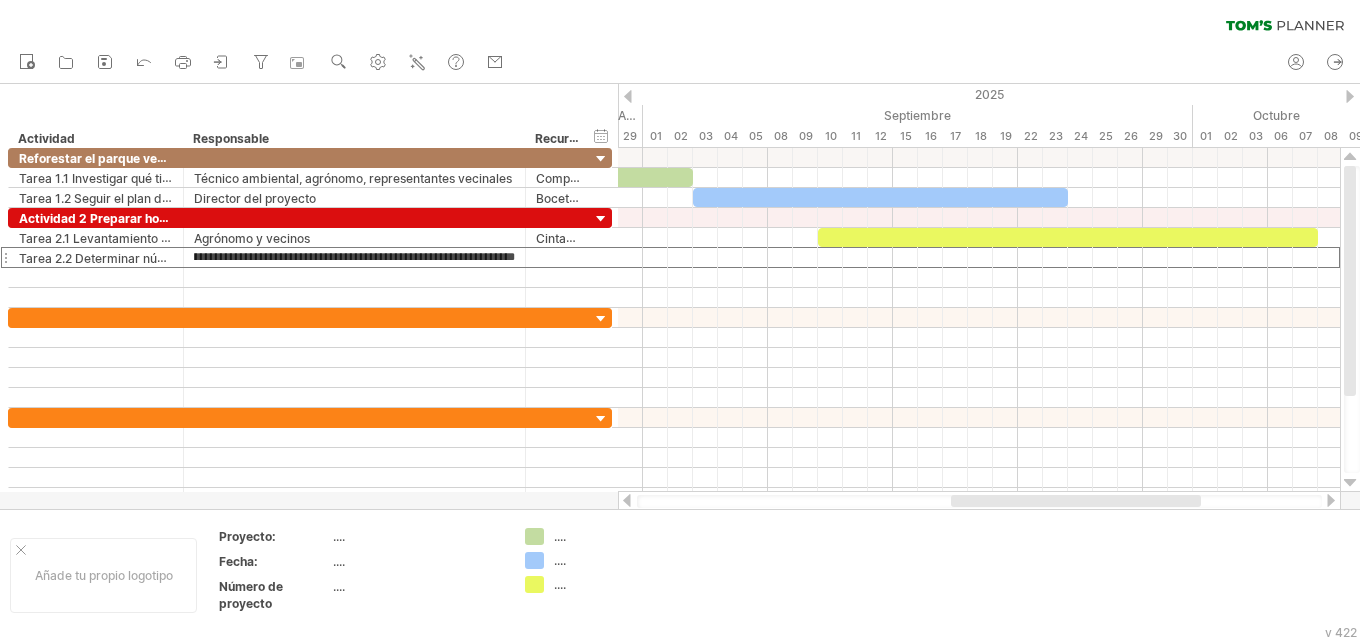 scroll, scrollTop: 0, scrollLeft: 0, axis: both 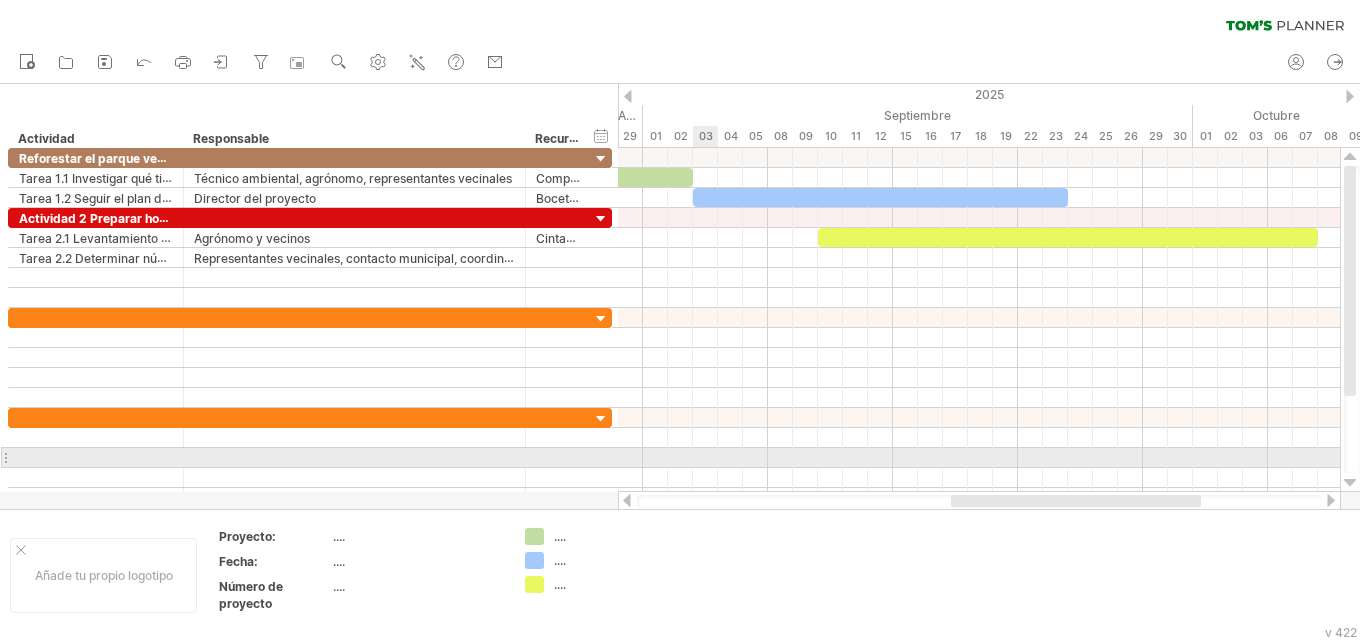 click at bounding box center [979, 458] 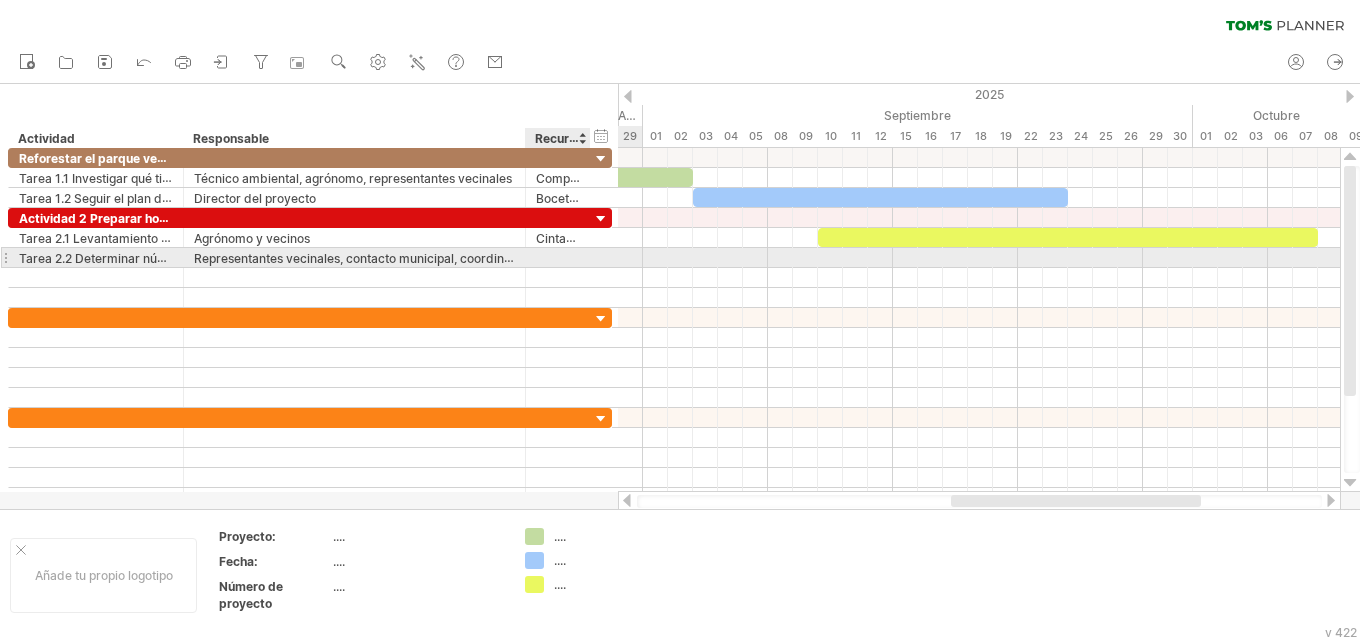click at bounding box center [558, 257] 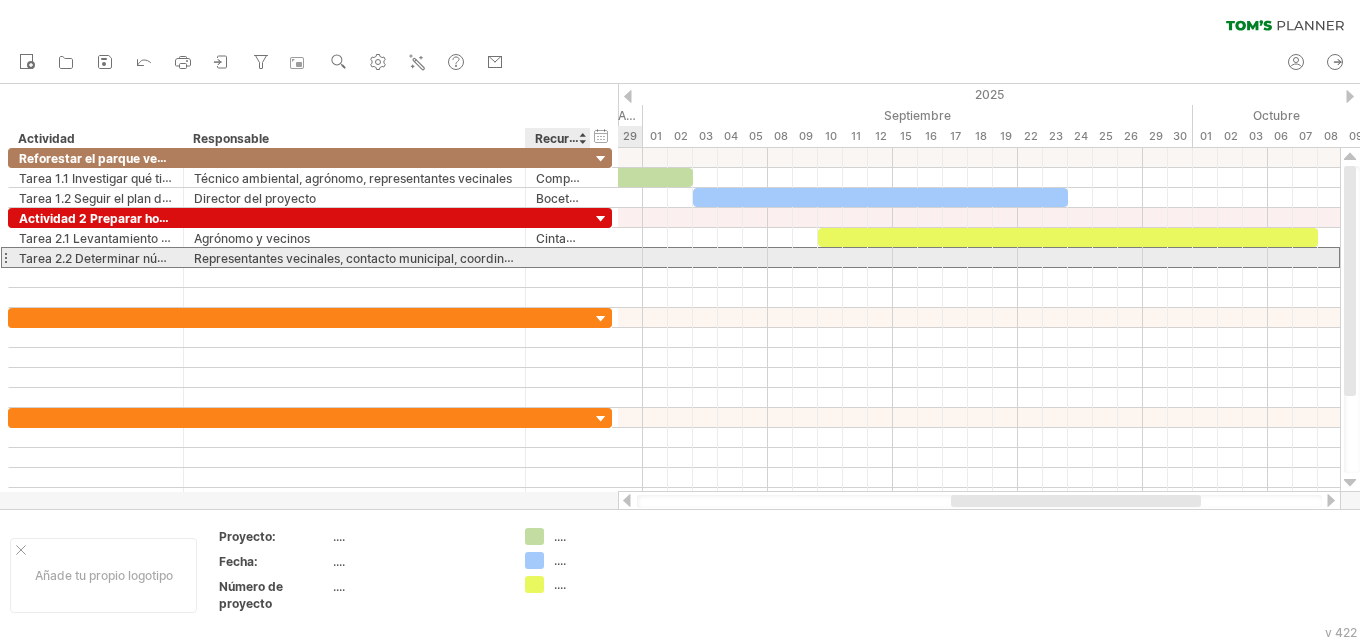 paste on "**********" 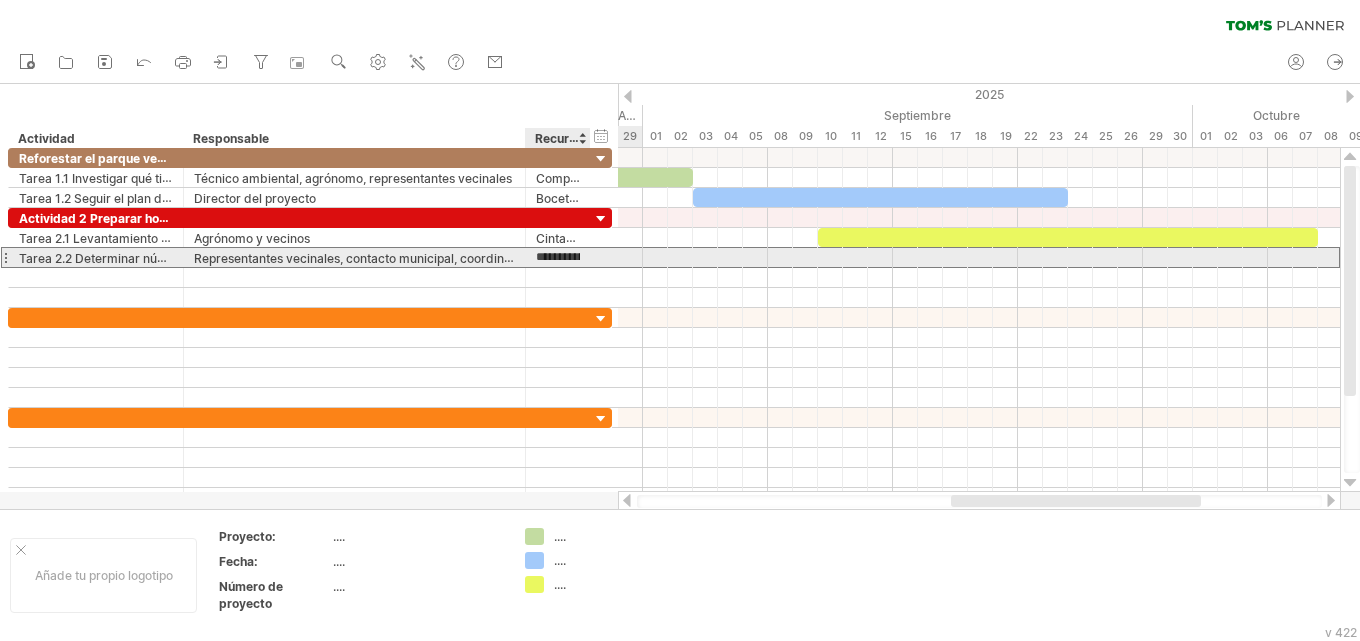 scroll, scrollTop: 0, scrollLeft: 180, axis: horizontal 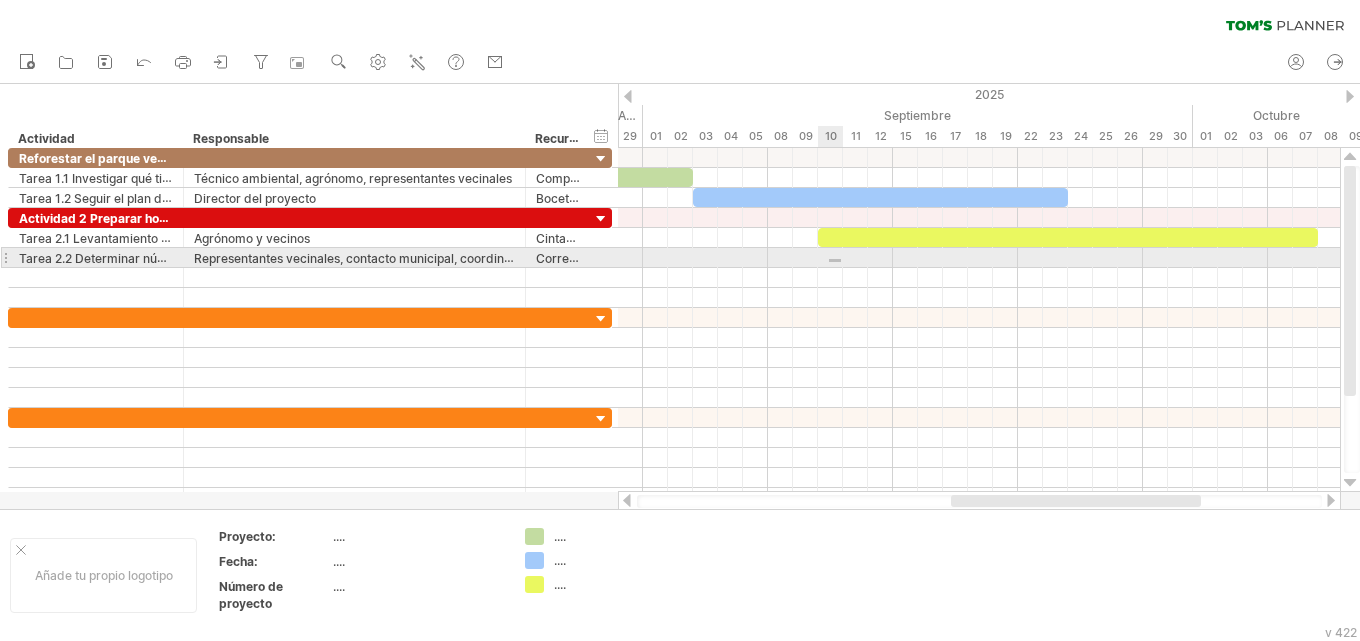 drag, startPoint x: 829, startPoint y: 262, endPoint x: 841, endPoint y: 259, distance: 12.369317 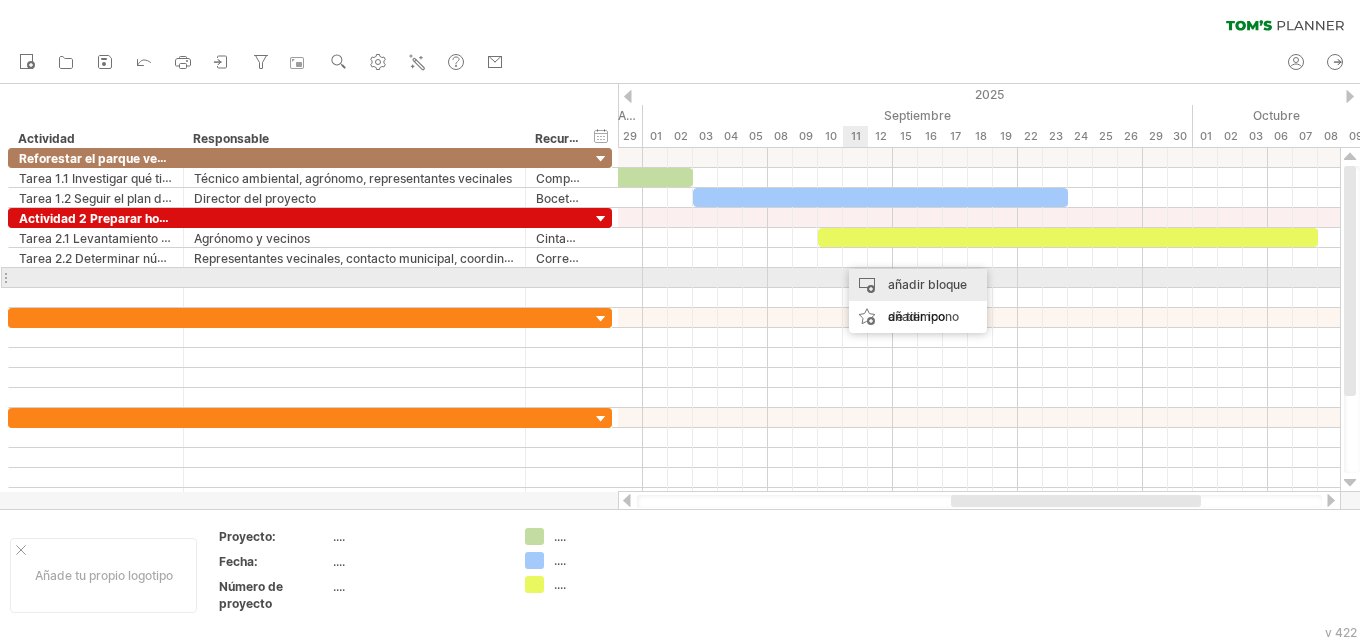 click on "añadir bloque de tiempo" at bounding box center [927, 300] 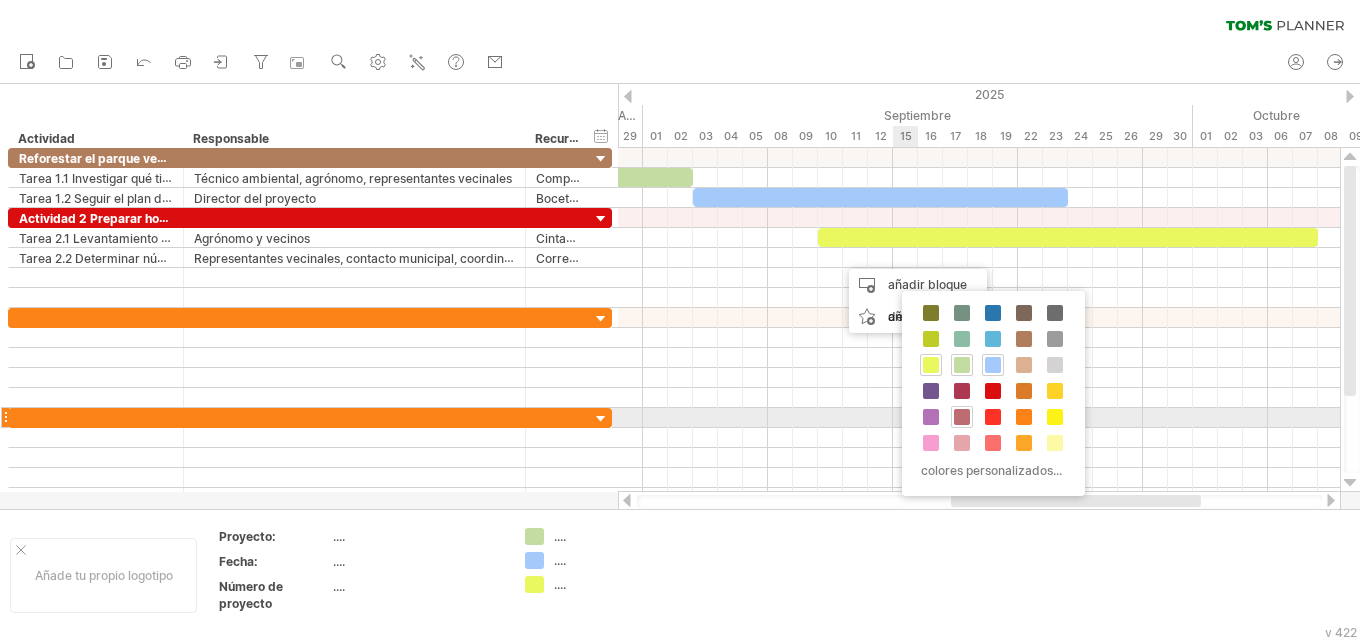 click at bounding box center (962, 417) 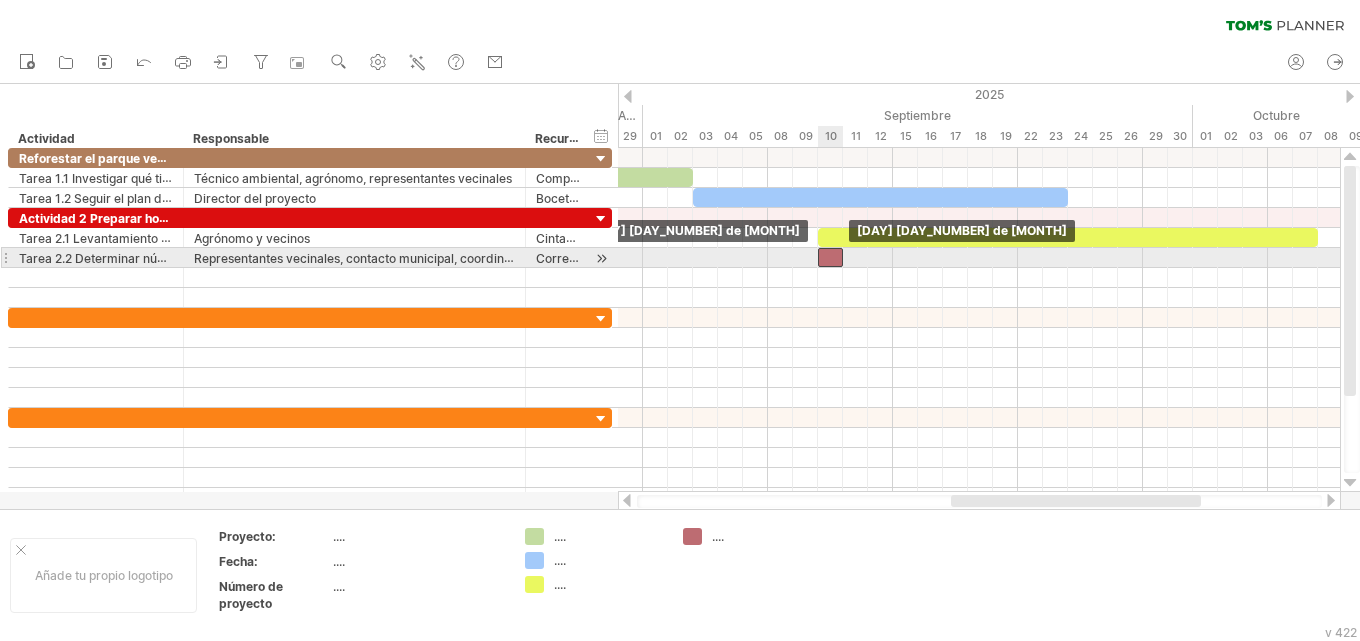 drag, startPoint x: 847, startPoint y: 257, endPoint x: 827, endPoint y: 259, distance: 20.09975 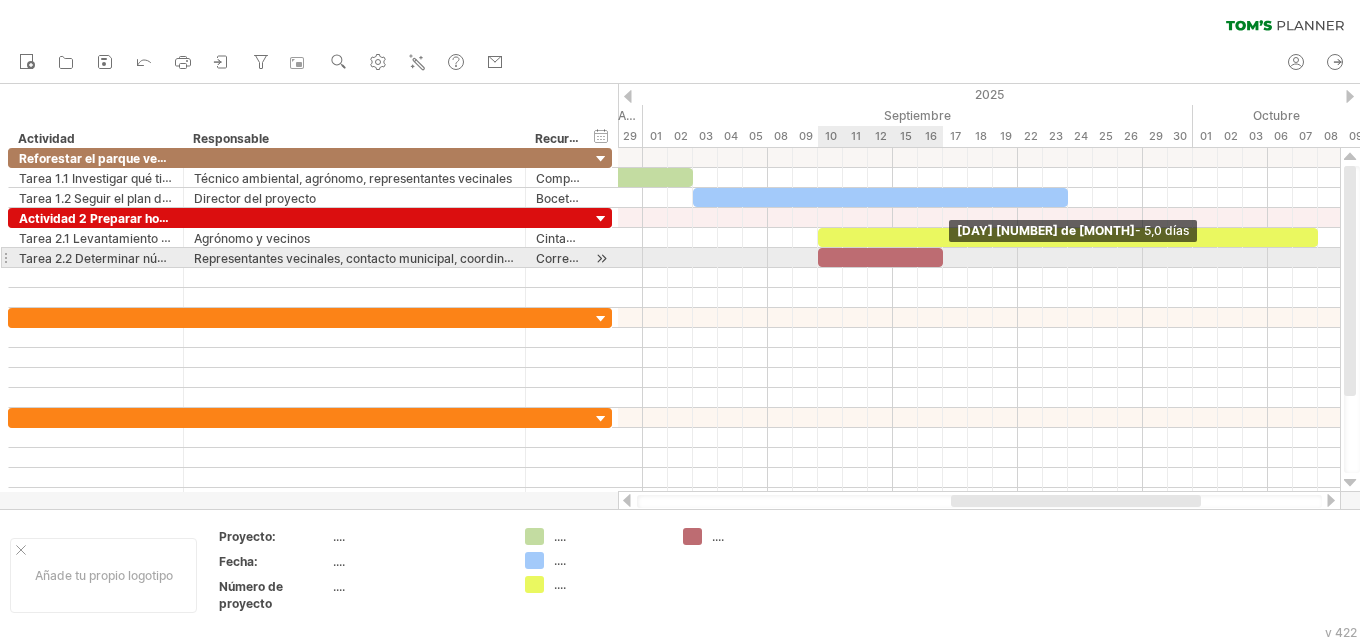 drag, startPoint x: 841, startPoint y: 258, endPoint x: 936, endPoint y: 261, distance: 95.047356 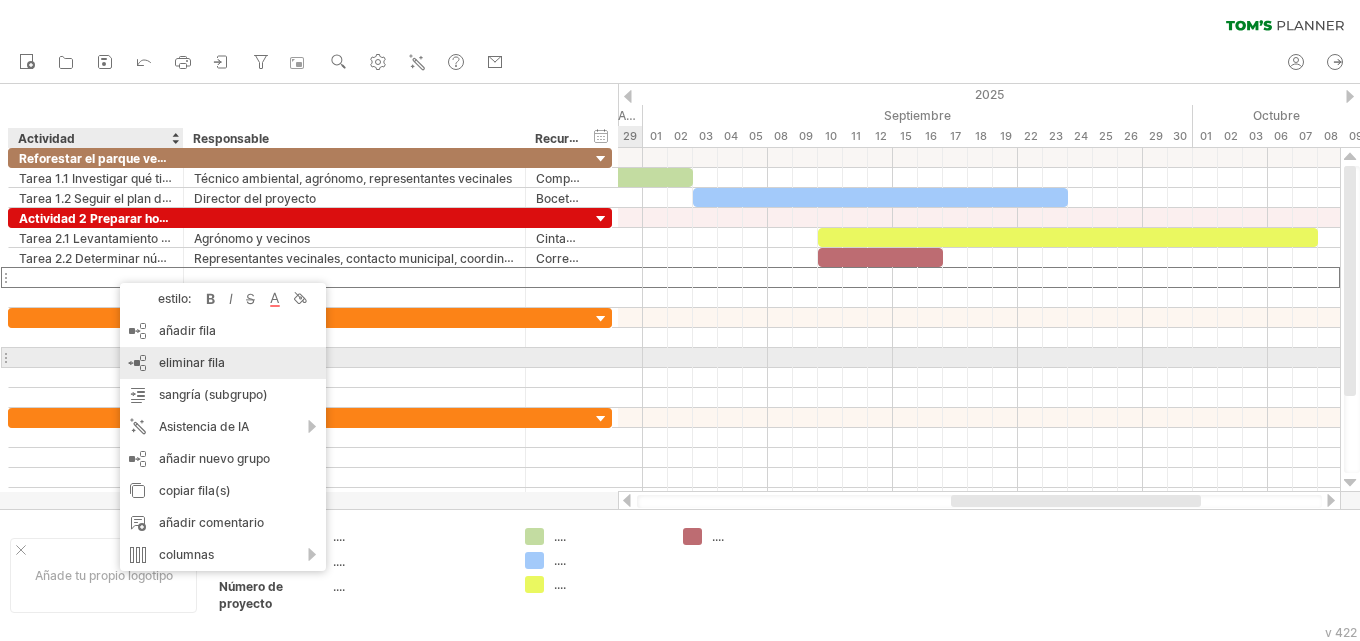 drag, startPoint x: 182, startPoint y: 362, endPoint x: 160, endPoint y: 351, distance: 24.596748 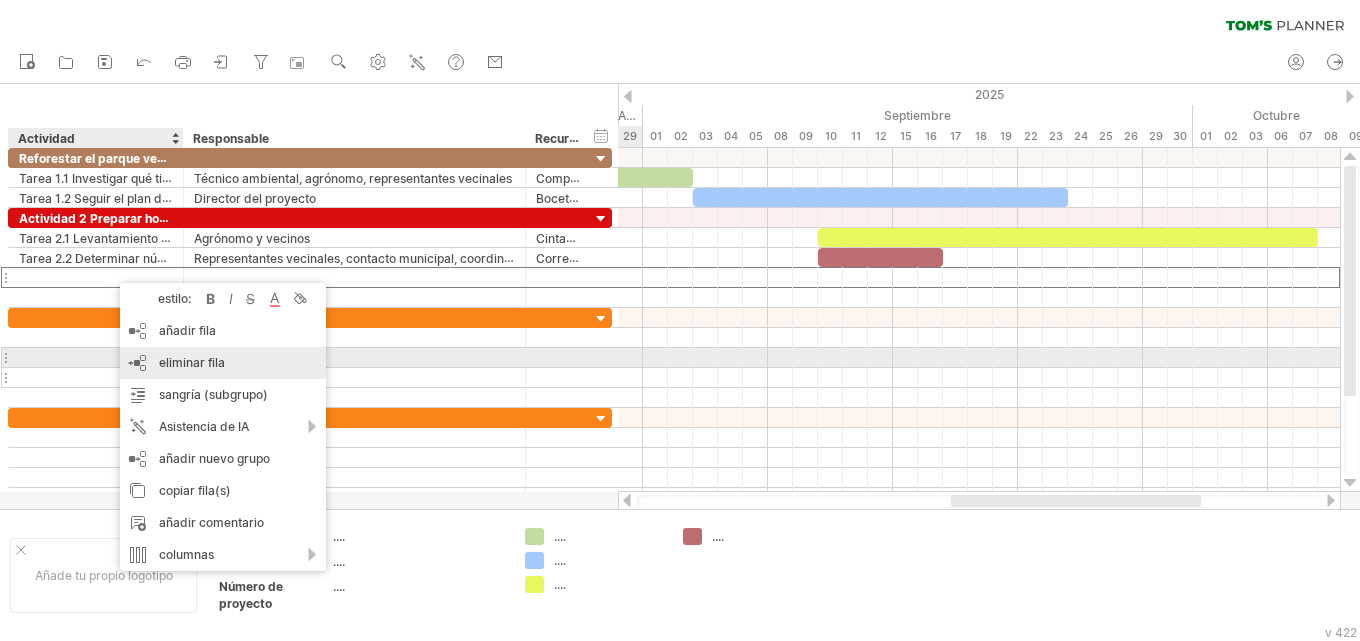 click on "eliminar fila" at bounding box center (192, 362) 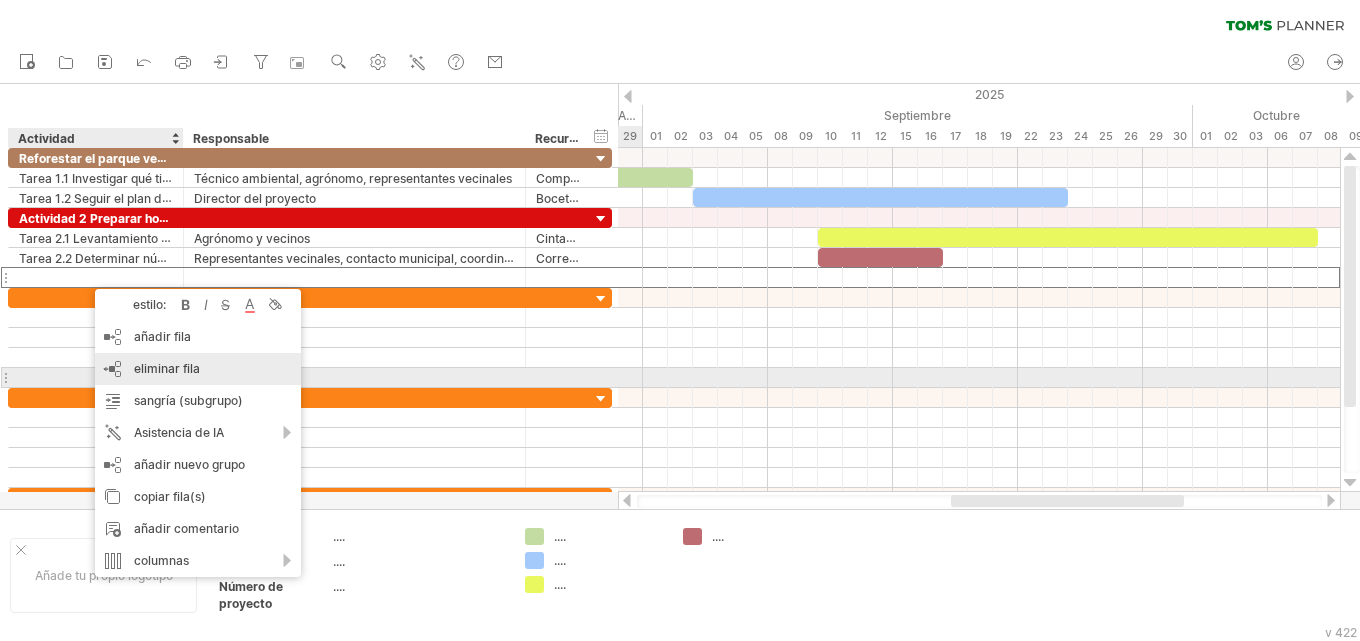 click on "eliminar fila" at bounding box center [167, 368] 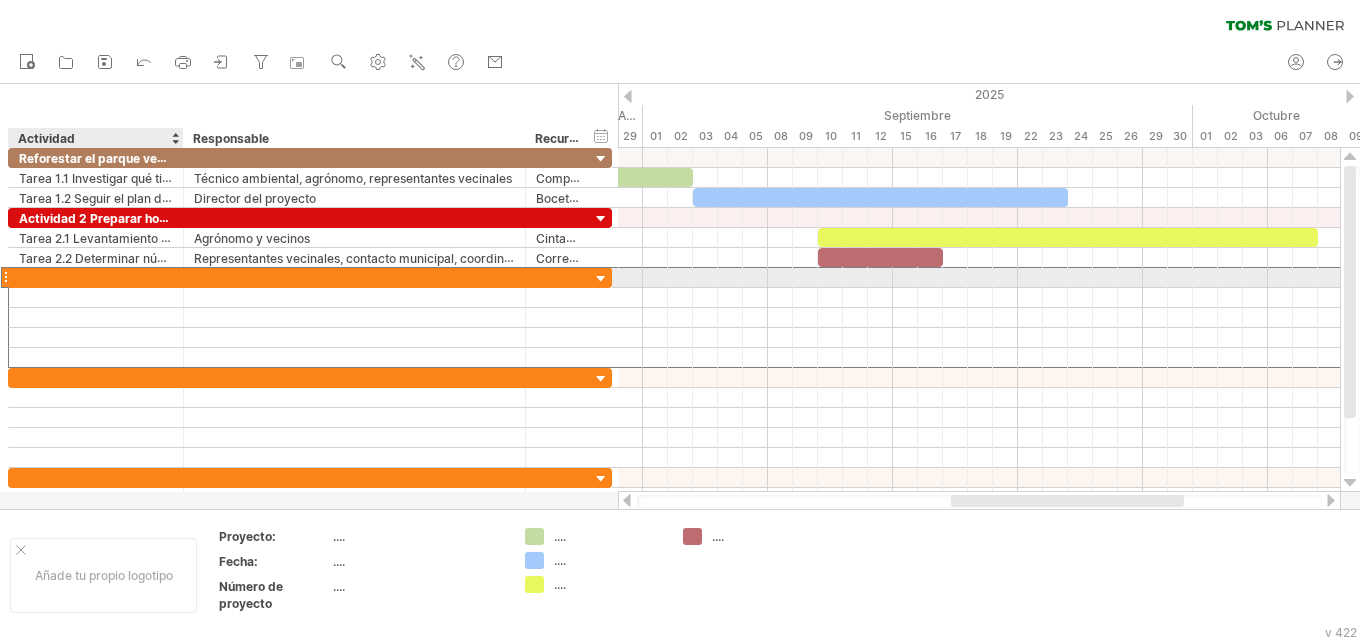 click at bounding box center (96, 277) 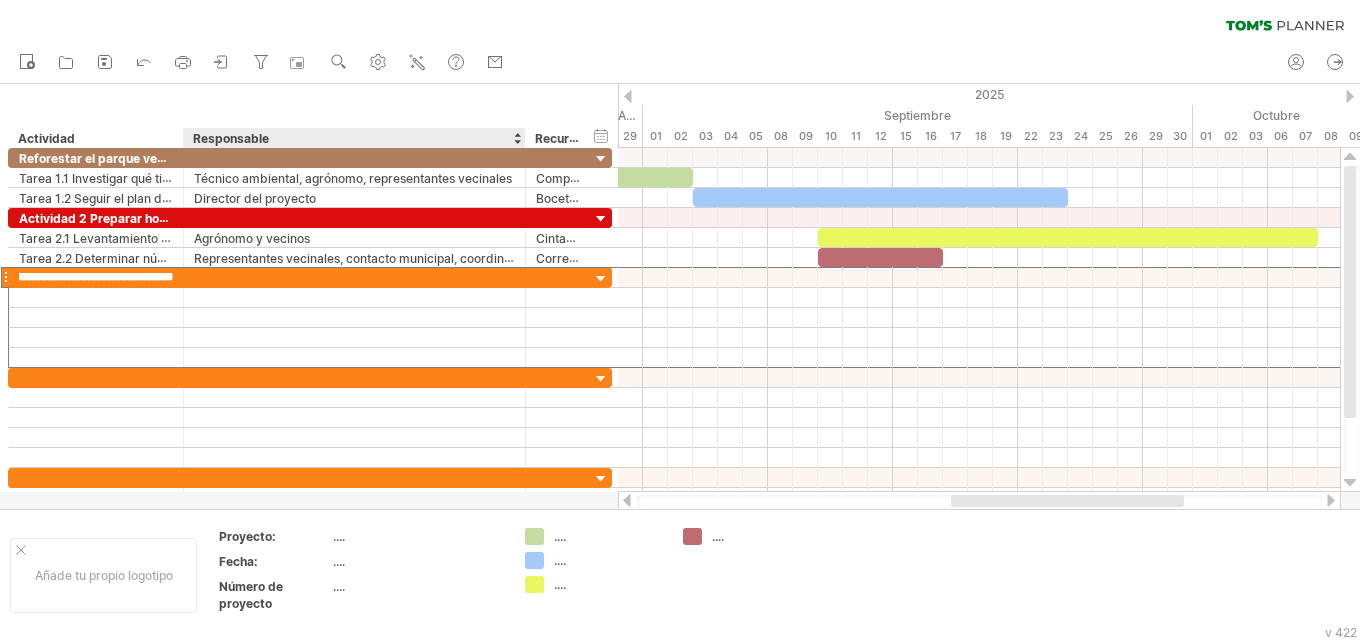 scroll, scrollTop: 0, scrollLeft: 0, axis: both 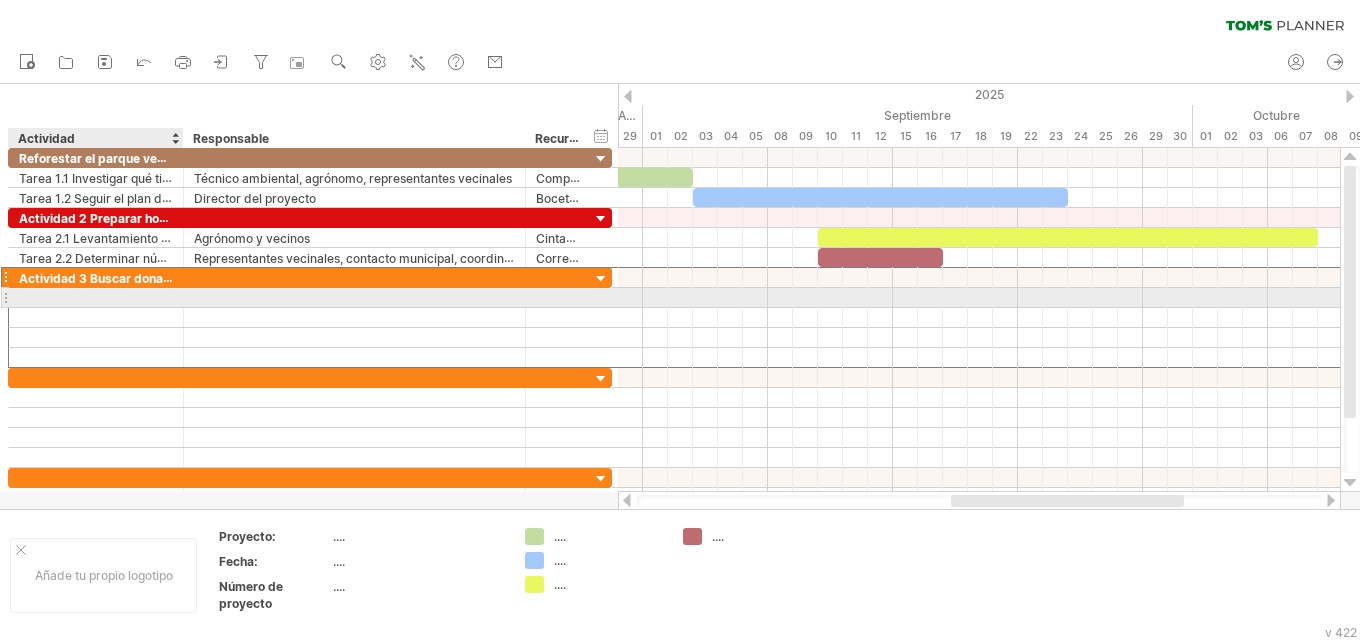 click at bounding box center (96, 297) 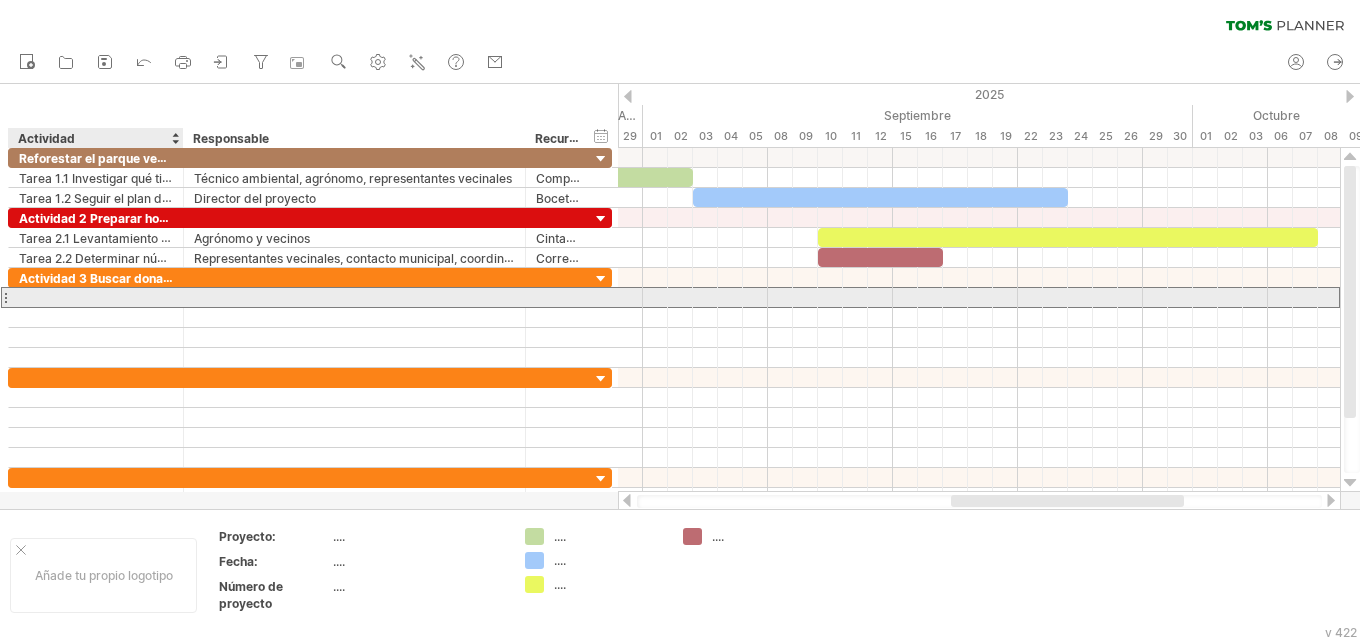 paste on "**********" 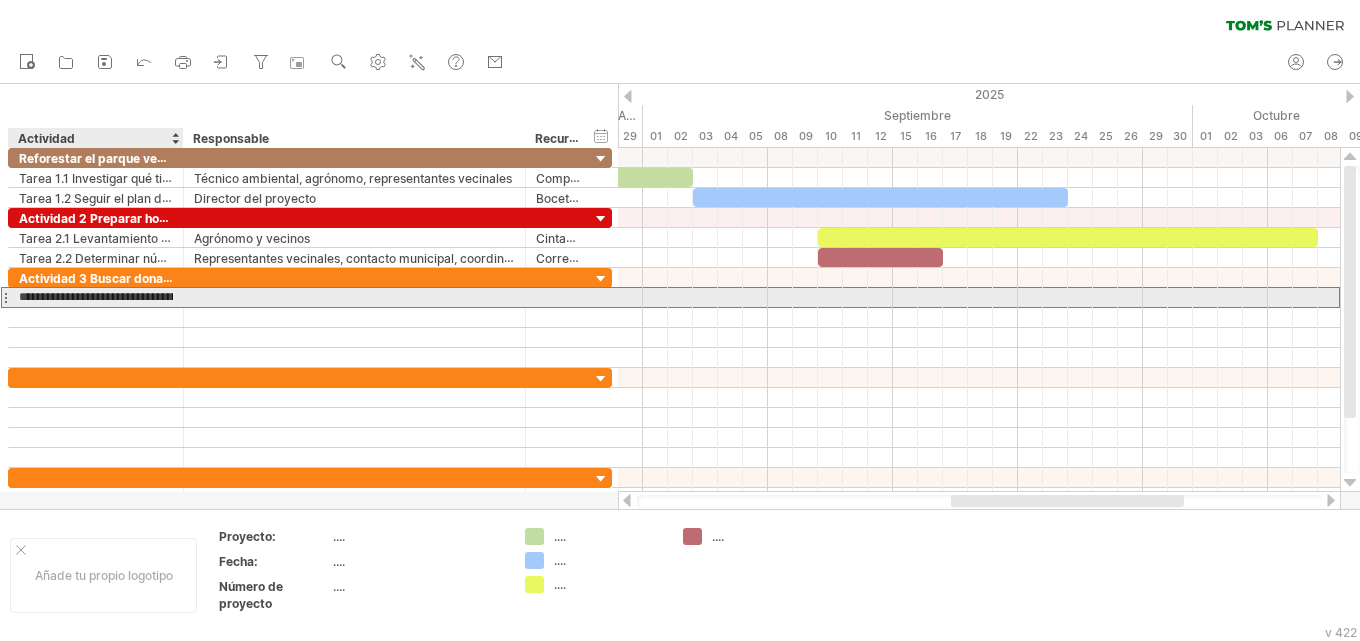 scroll, scrollTop: 0, scrollLeft: 44, axis: horizontal 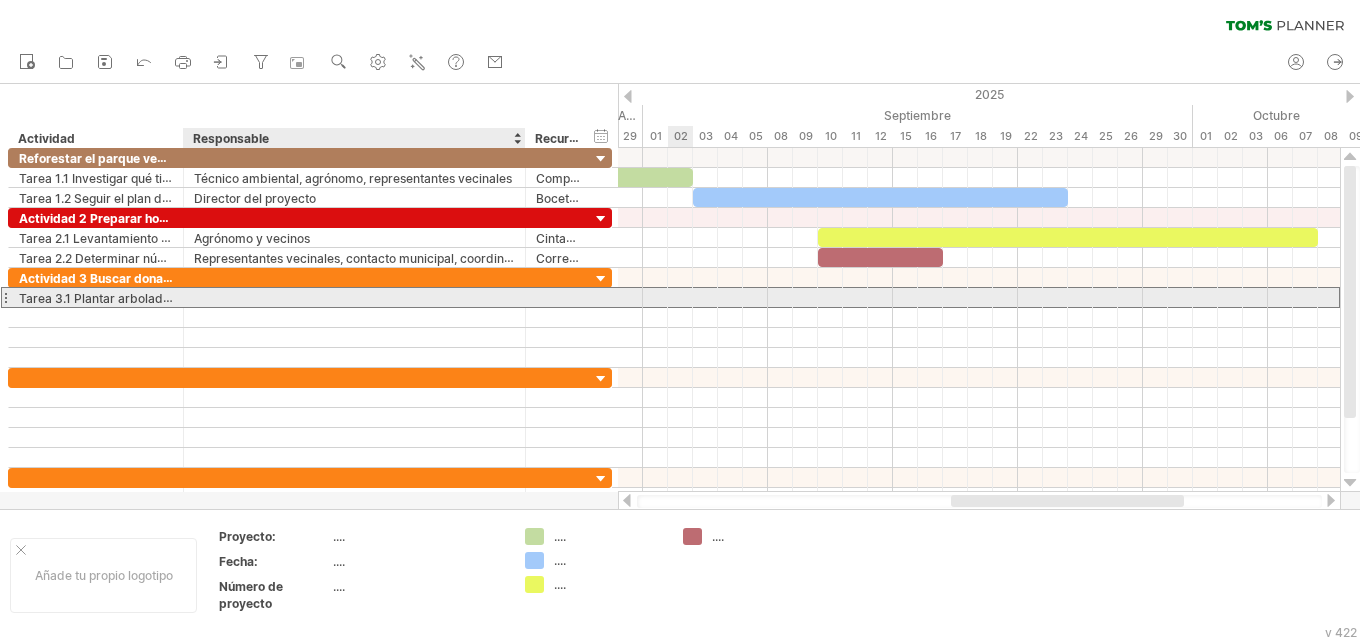 click at bounding box center (354, 297) 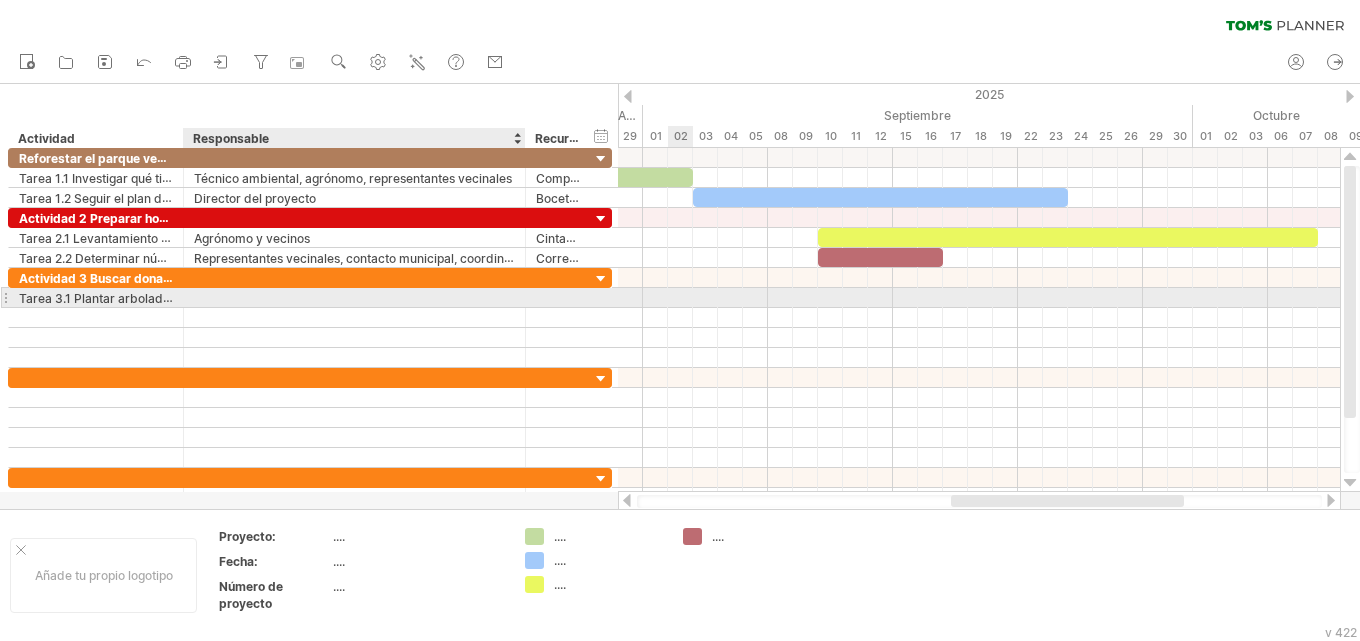 paste on "**********" 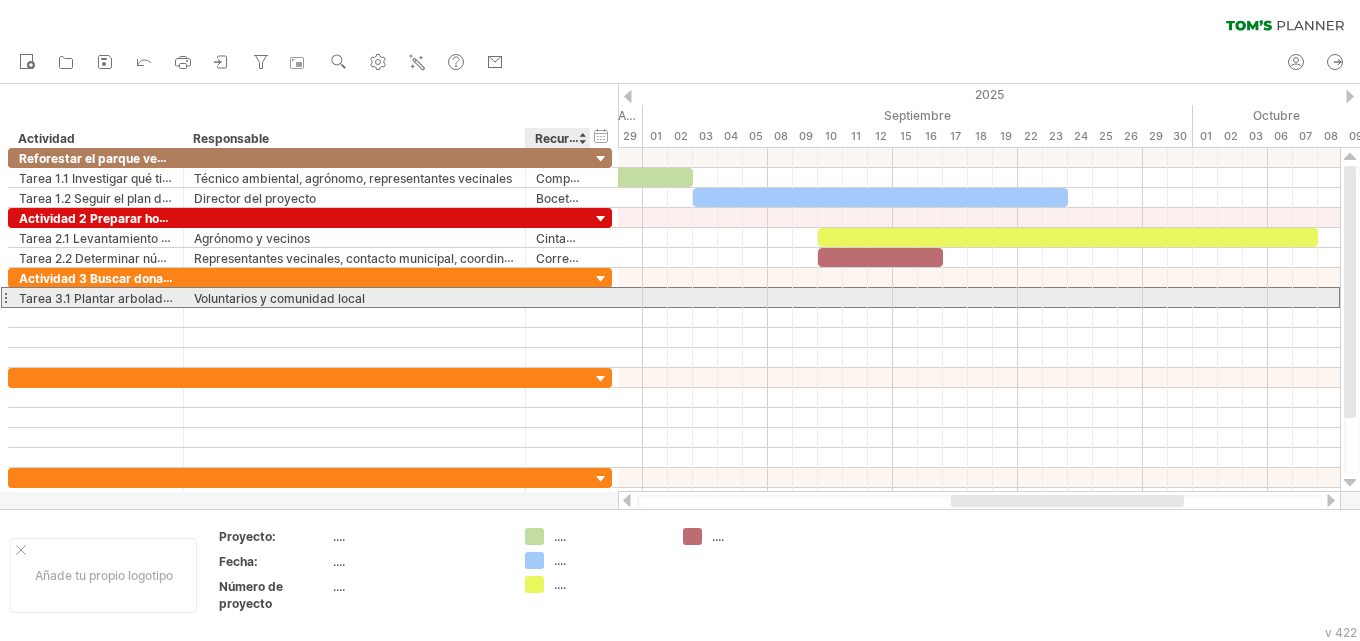 click at bounding box center [558, 297] 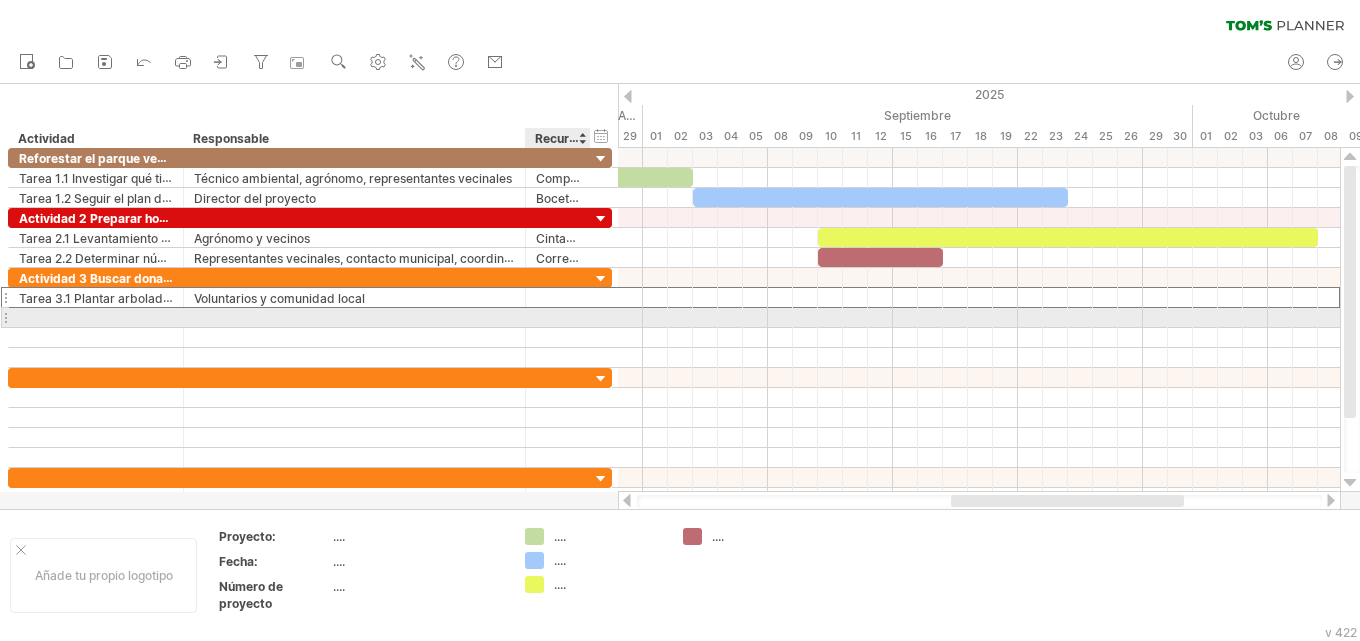 paste on "**********" 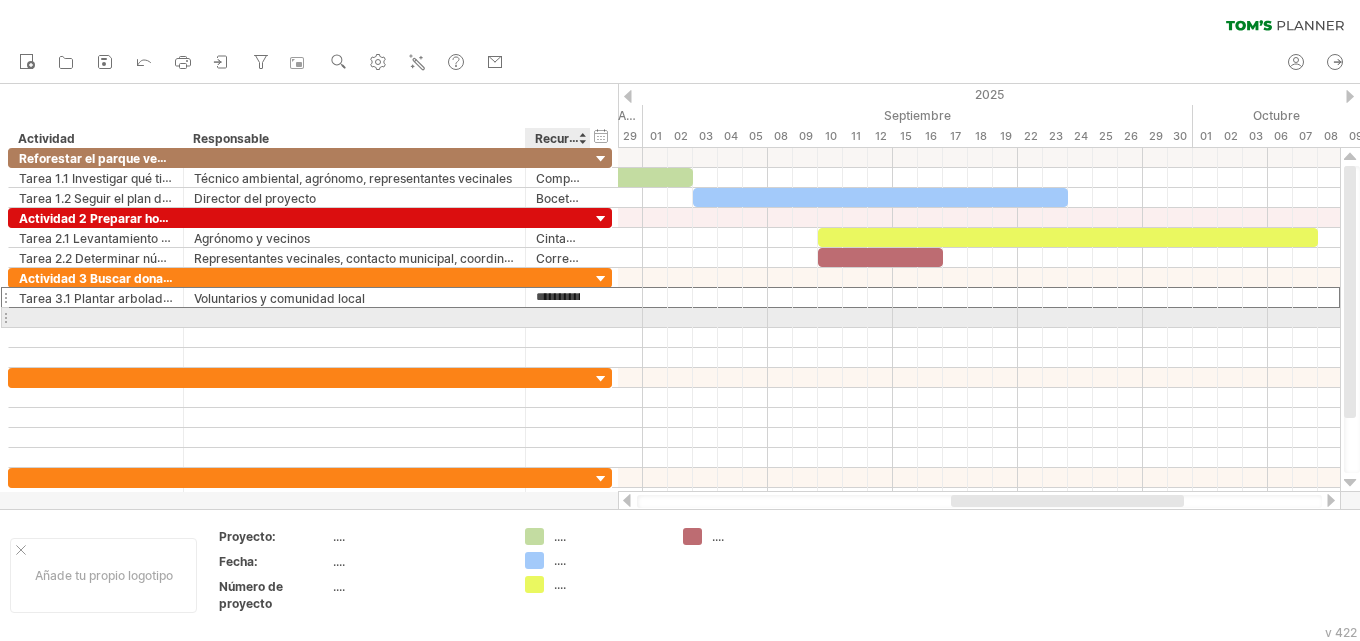 scroll, scrollTop: 0, scrollLeft: 120, axis: horizontal 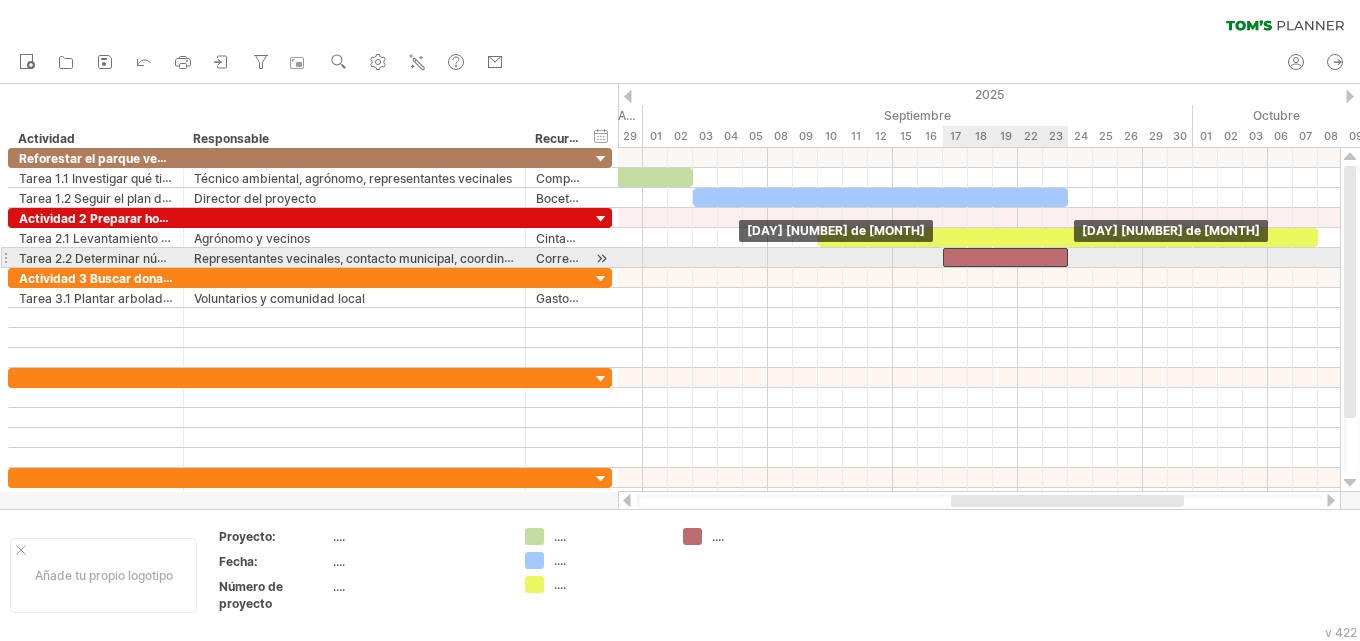 drag, startPoint x: 912, startPoint y: 259, endPoint x: 1042, endPoint y: 266, distance: 130.18832 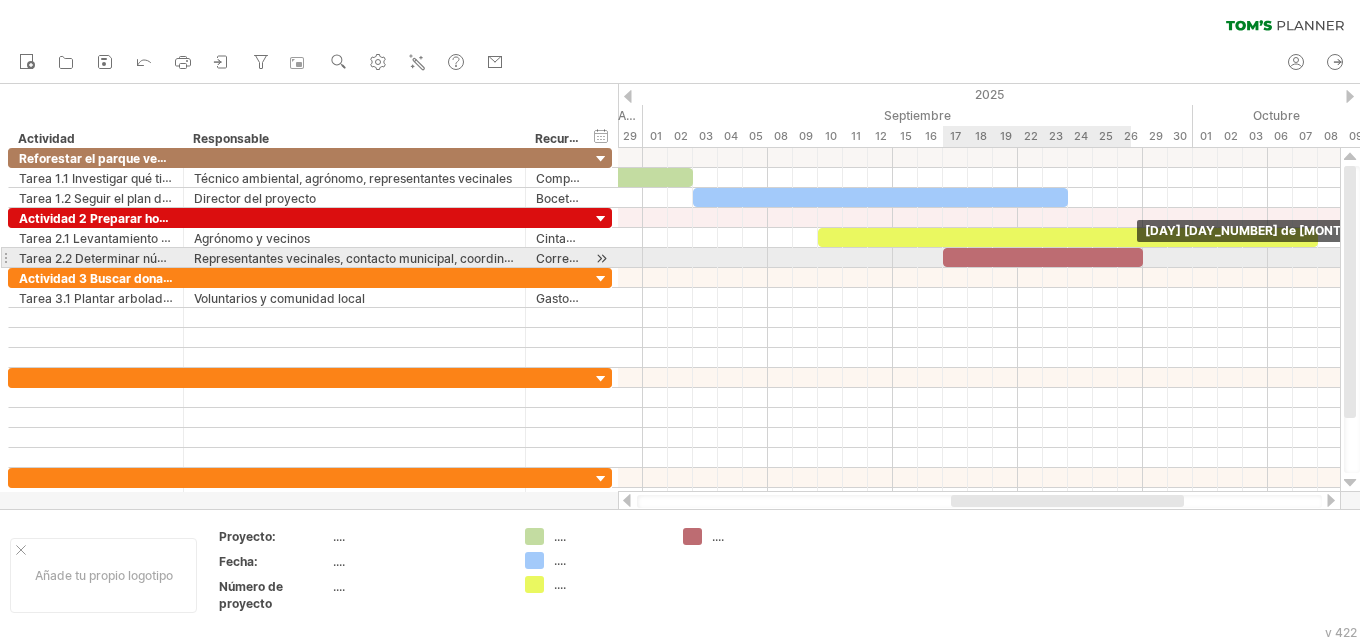 drag, startPoint x: 1067, startPoint y: 254, endPoint x: 1136, endPoint y: 253, distance: 69.00725 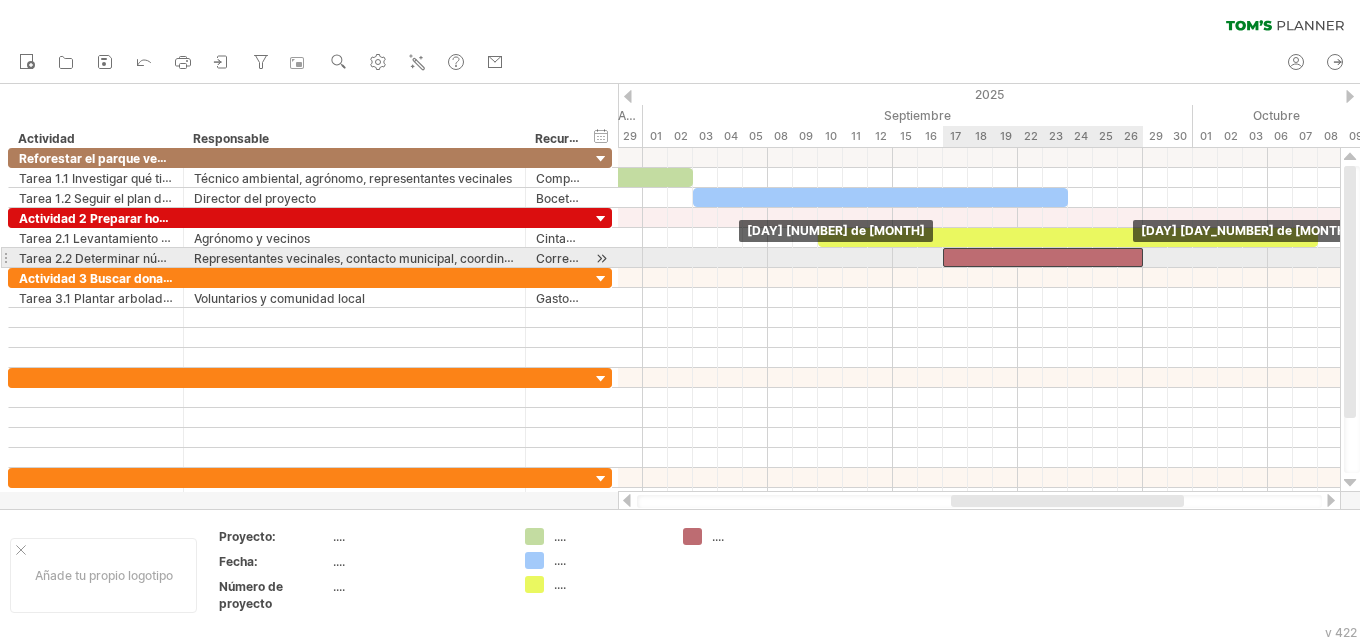 click at bounding box center (1043, 257) 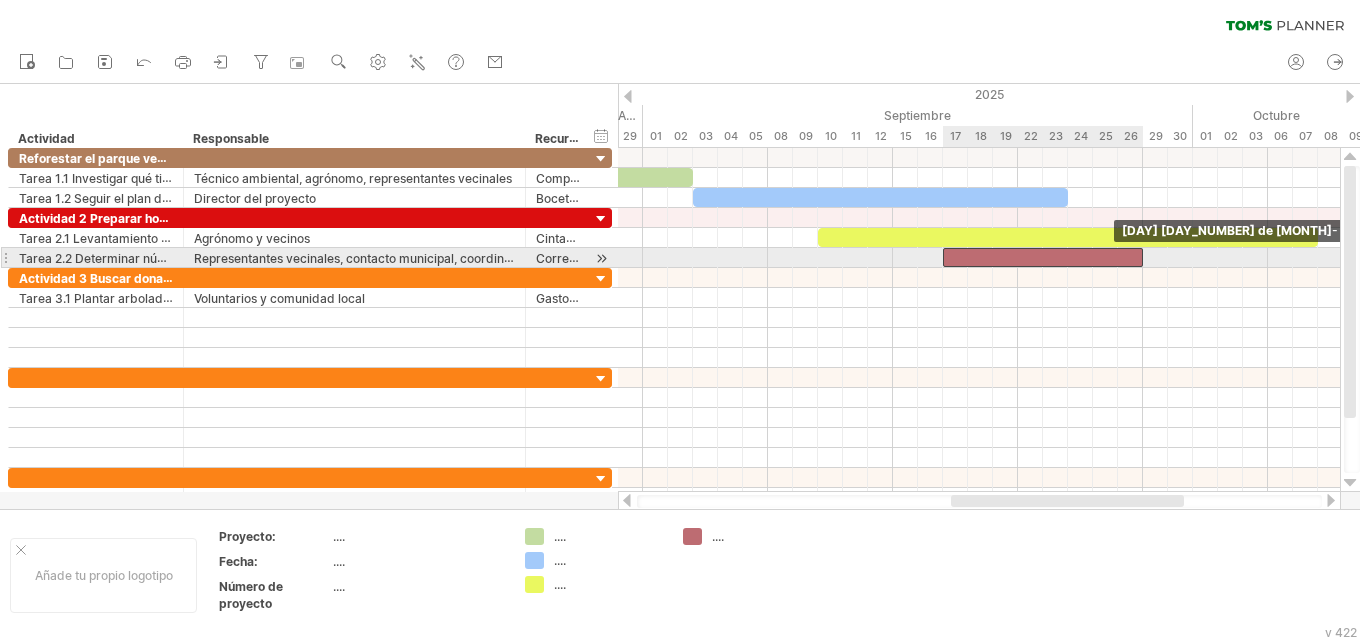 click at bounding box center (1143, 257) 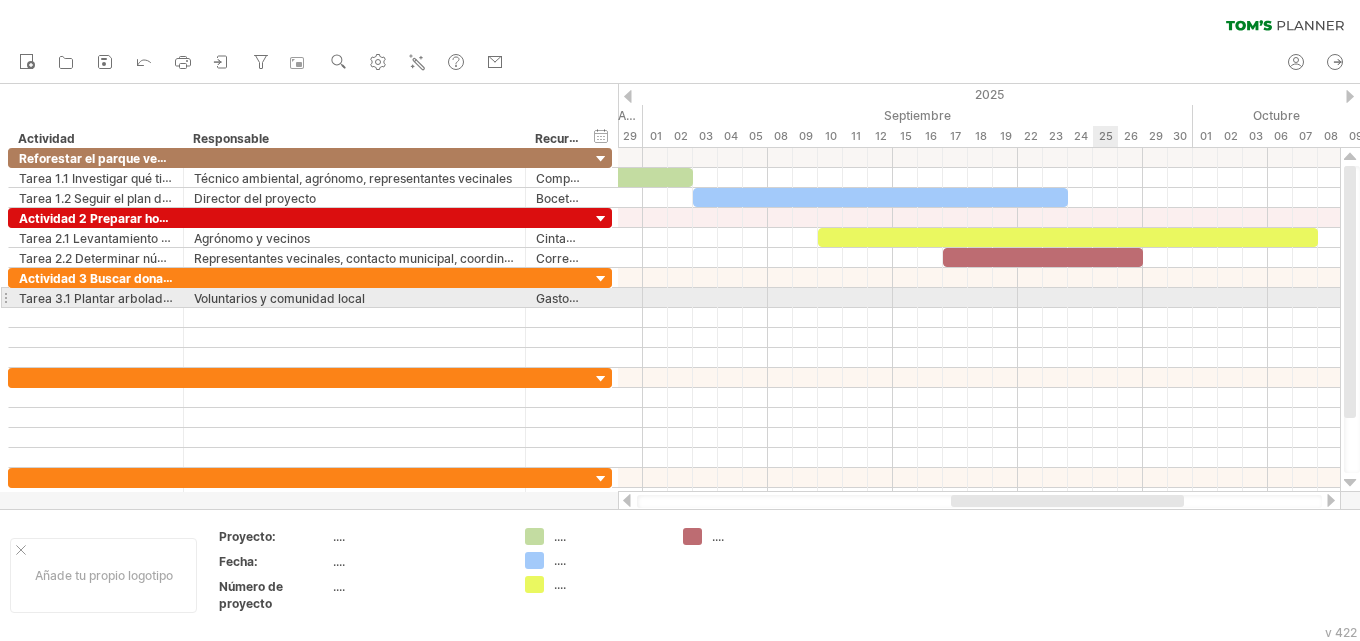 click at bounding box center [979, 298] 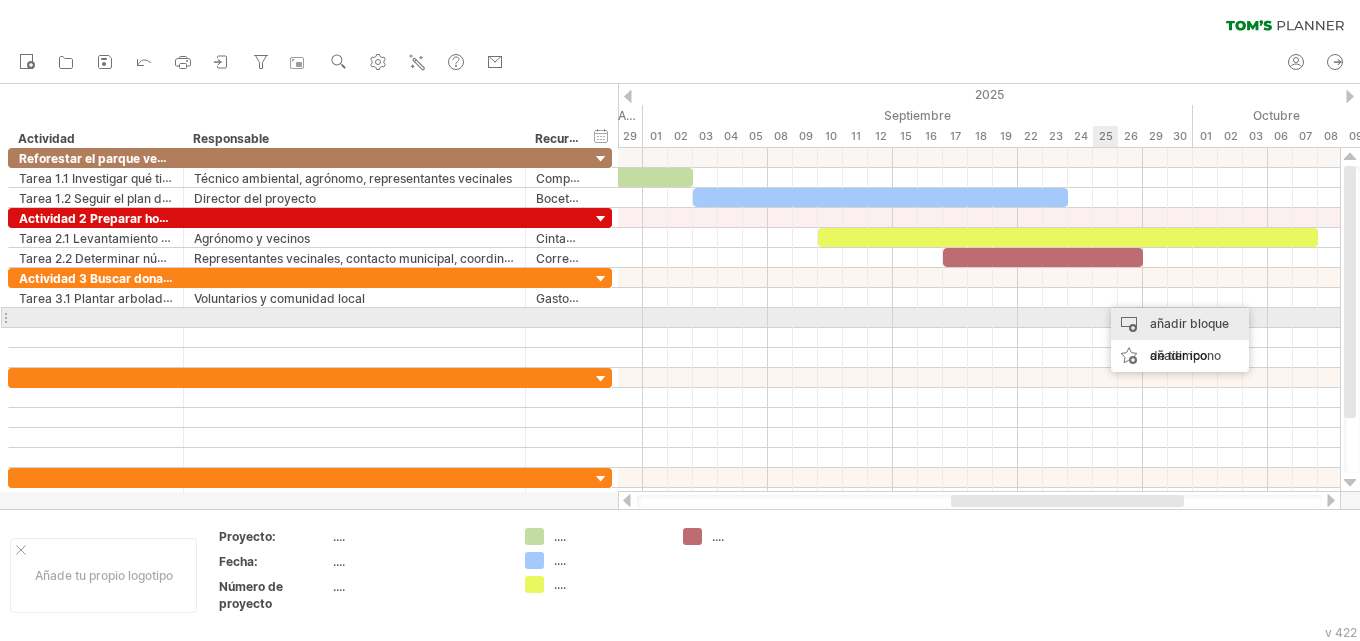 click on "añadir bloque de tiempo" at bounding box center [1189, 339] 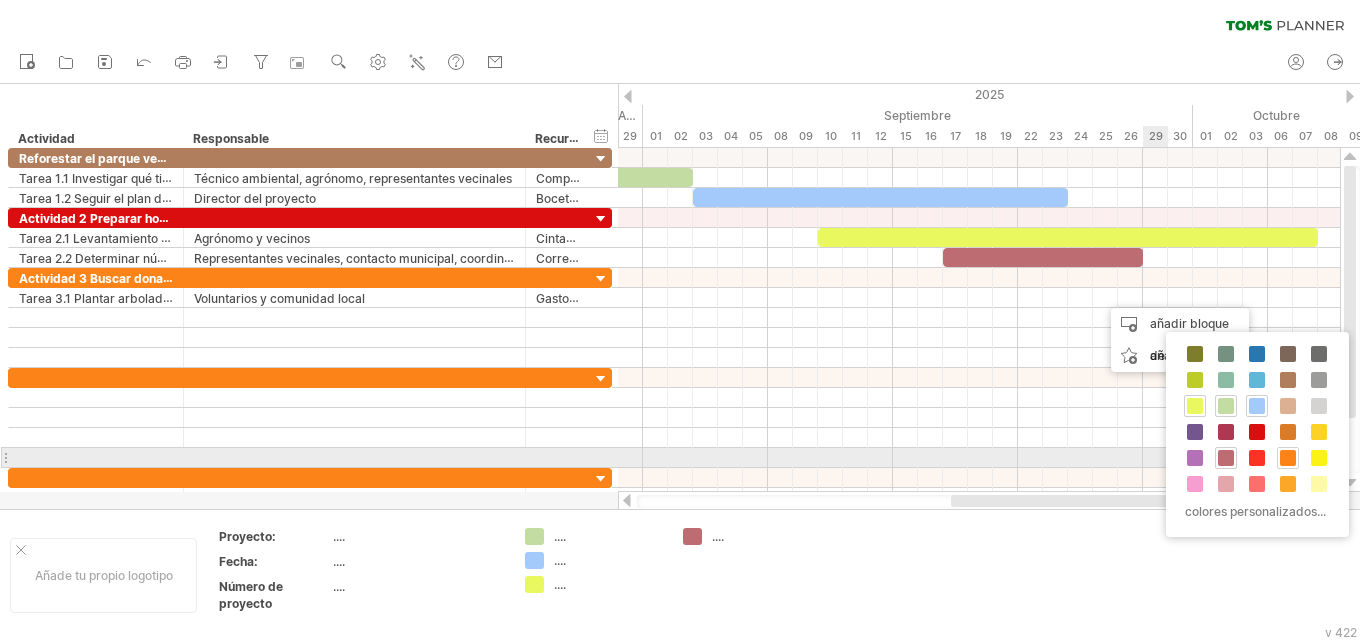 click at bounding box center [1288, 458] 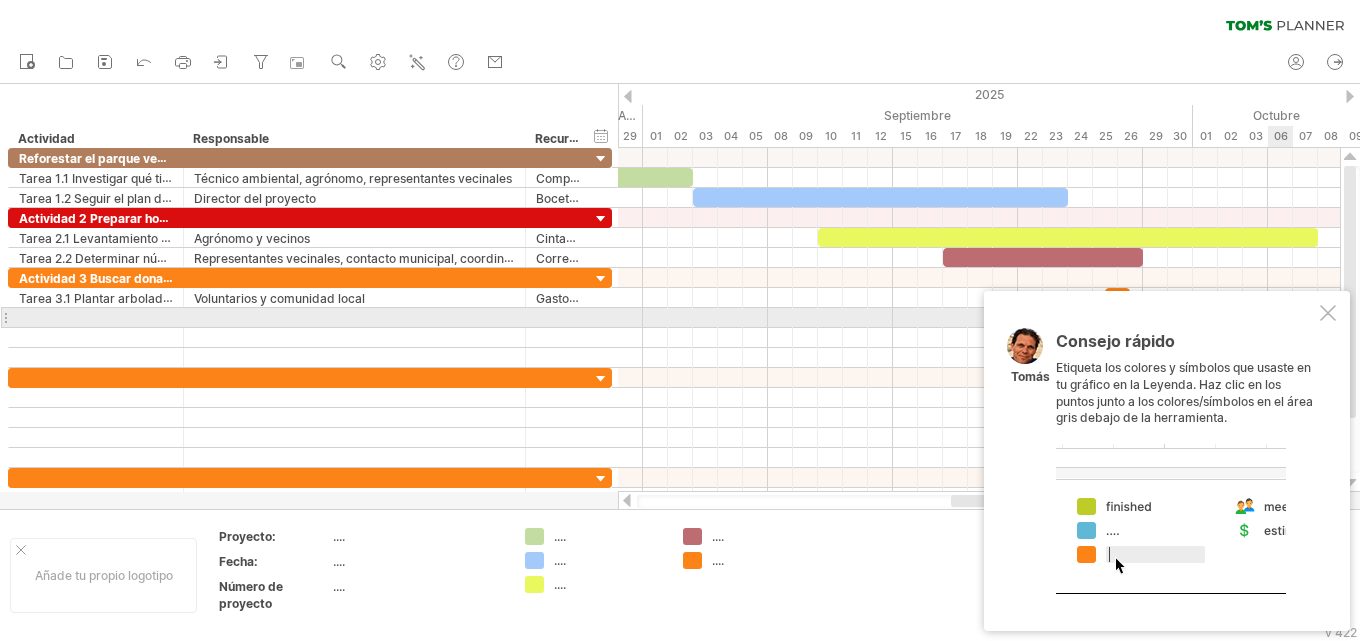 click at bounding box center [1328, 313] 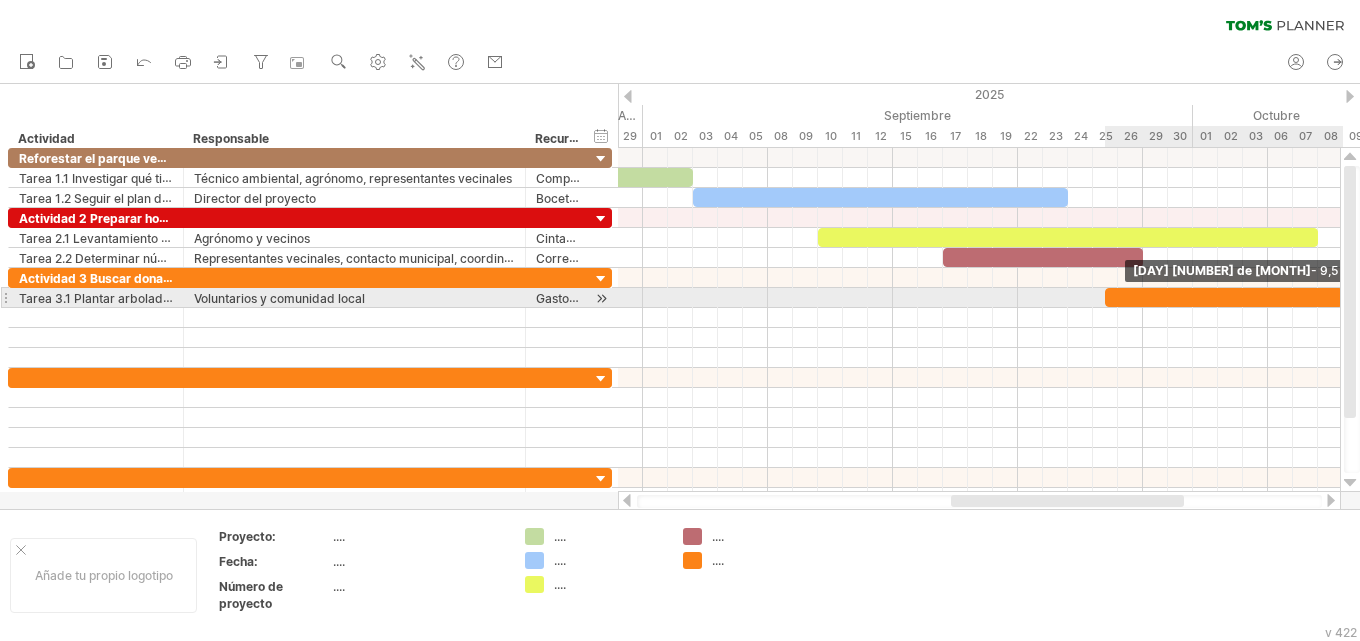 drag, startPoint x: 1127, startPoint y: 297, endPoint x: 1341, endPoint y: 299, distance: 214.00934 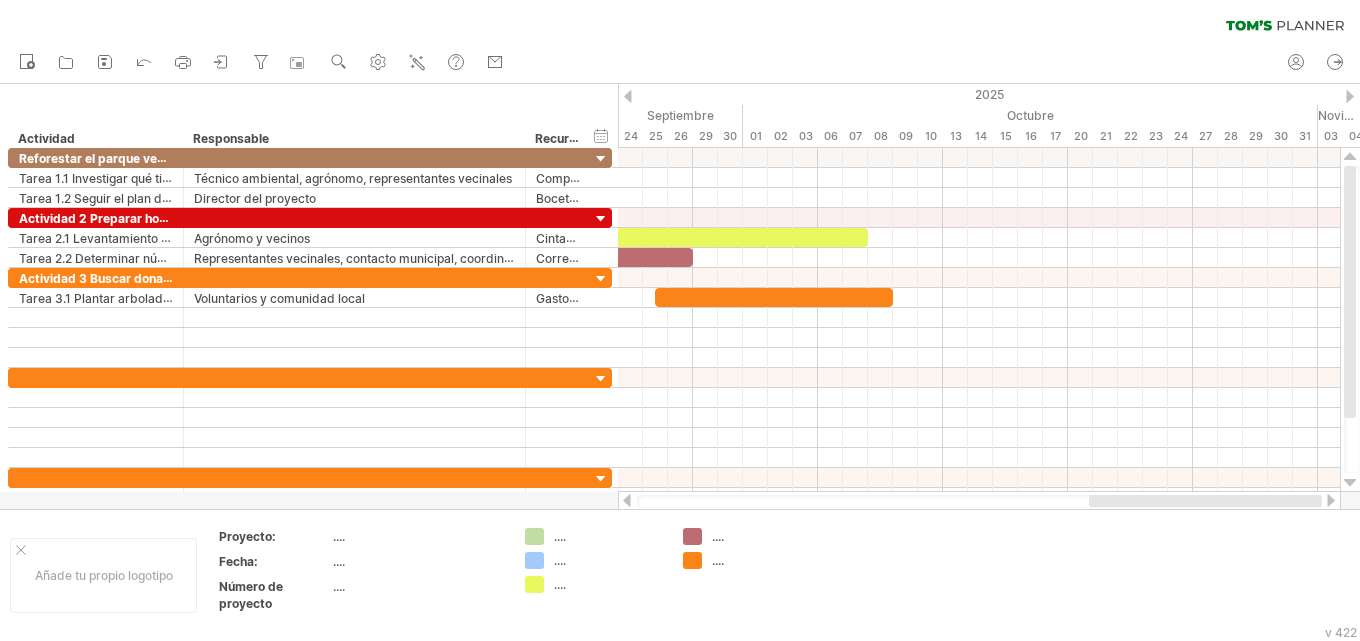 drag, startPoint x: 1059, startPoint y: 504, endPoint x: 1215, endPoint y: 496, distance: 156.20499 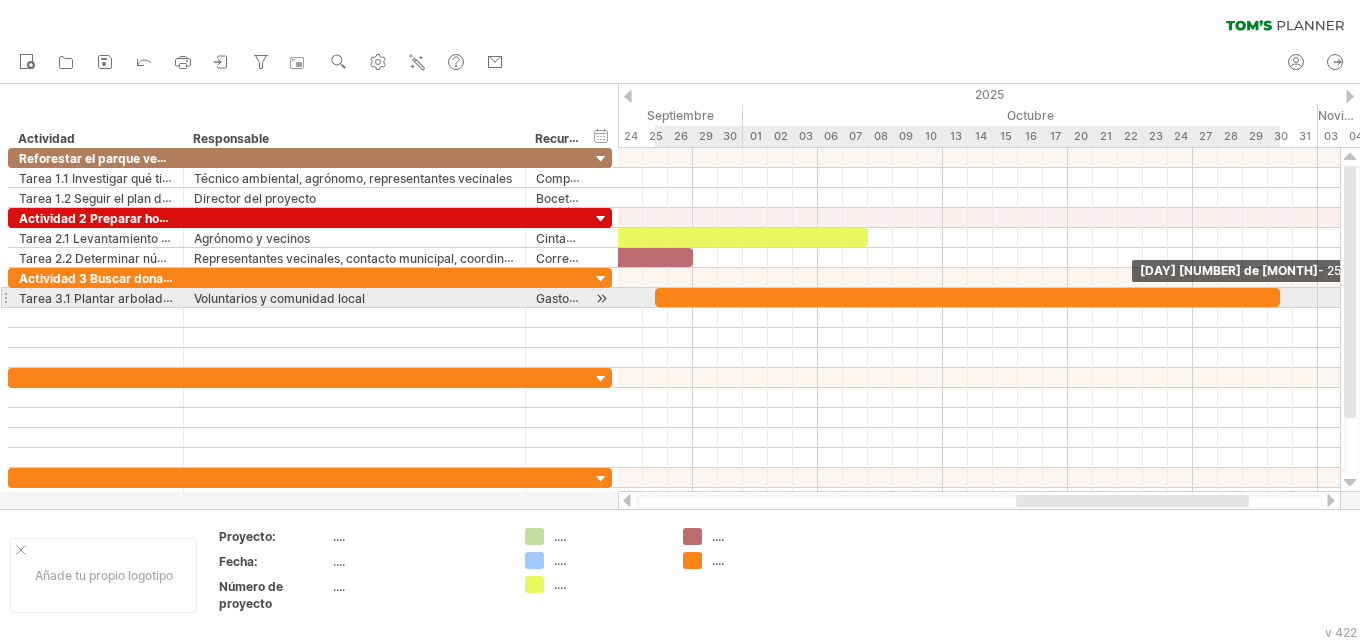 drag, startPoint x: 890, startPoint y: 296, endPoint x: 1276, endPoint y: 301, distance: 386.03238 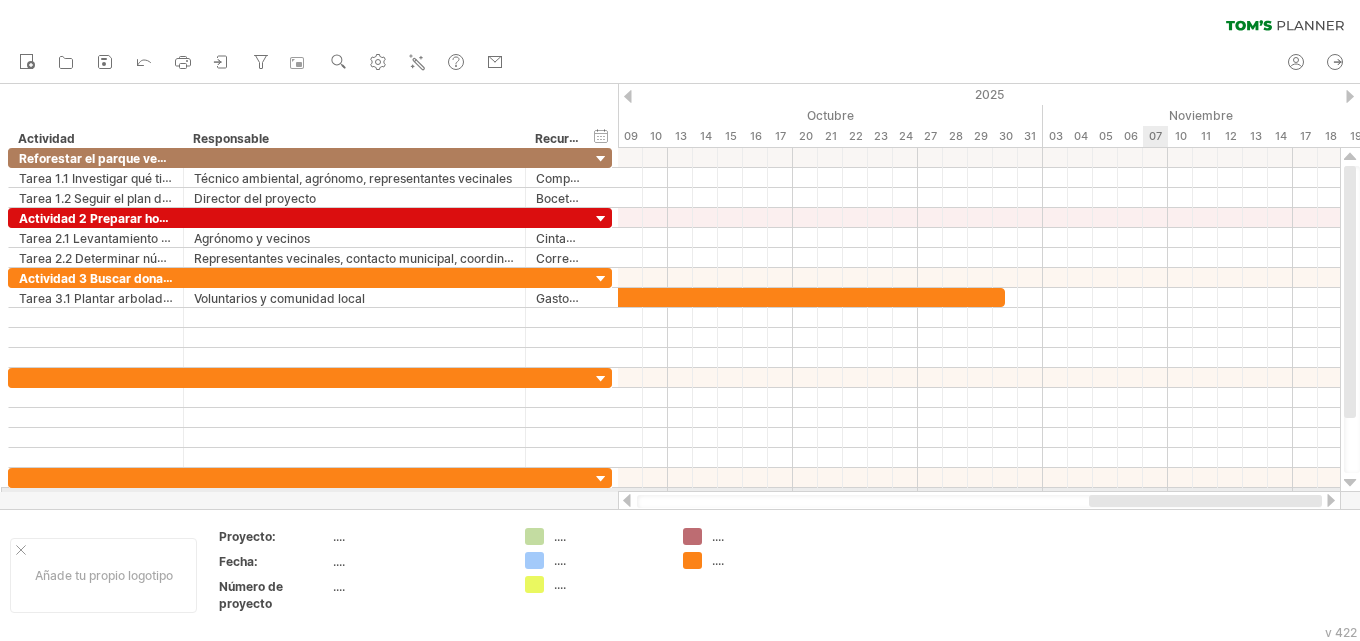 drag, startPoint x: 1054, startPoint y: 500, endPoint x: 1147, endPoint y: 490, distance: 93.53609 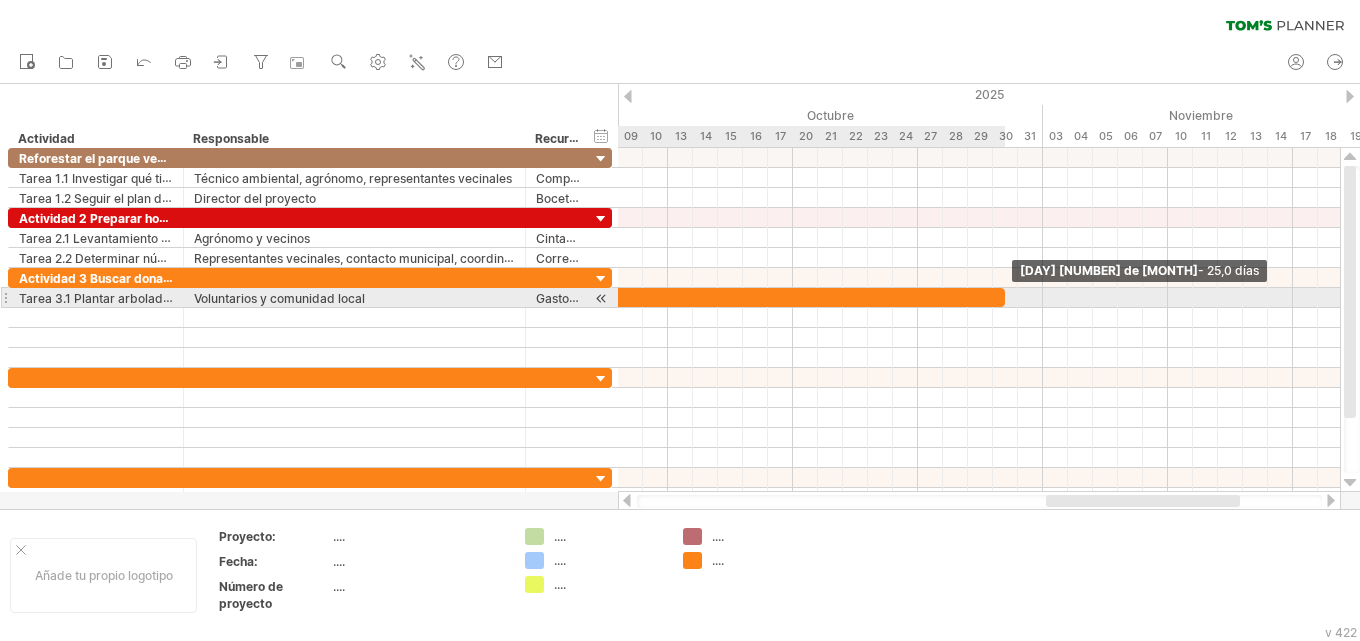 click at bounding box center (1005, 297) 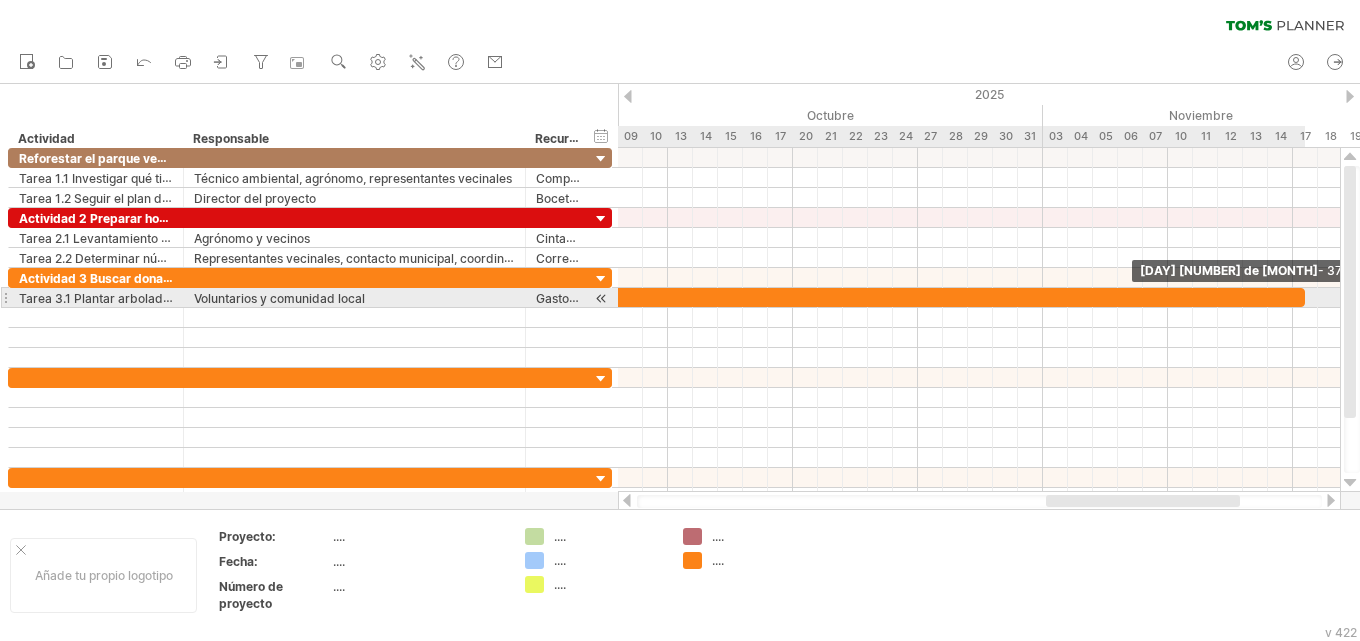 drag, startPoint x: 1002, startPoint y: 296, endPoint x: 1301, endPoint y: 307, distance: 299.20227 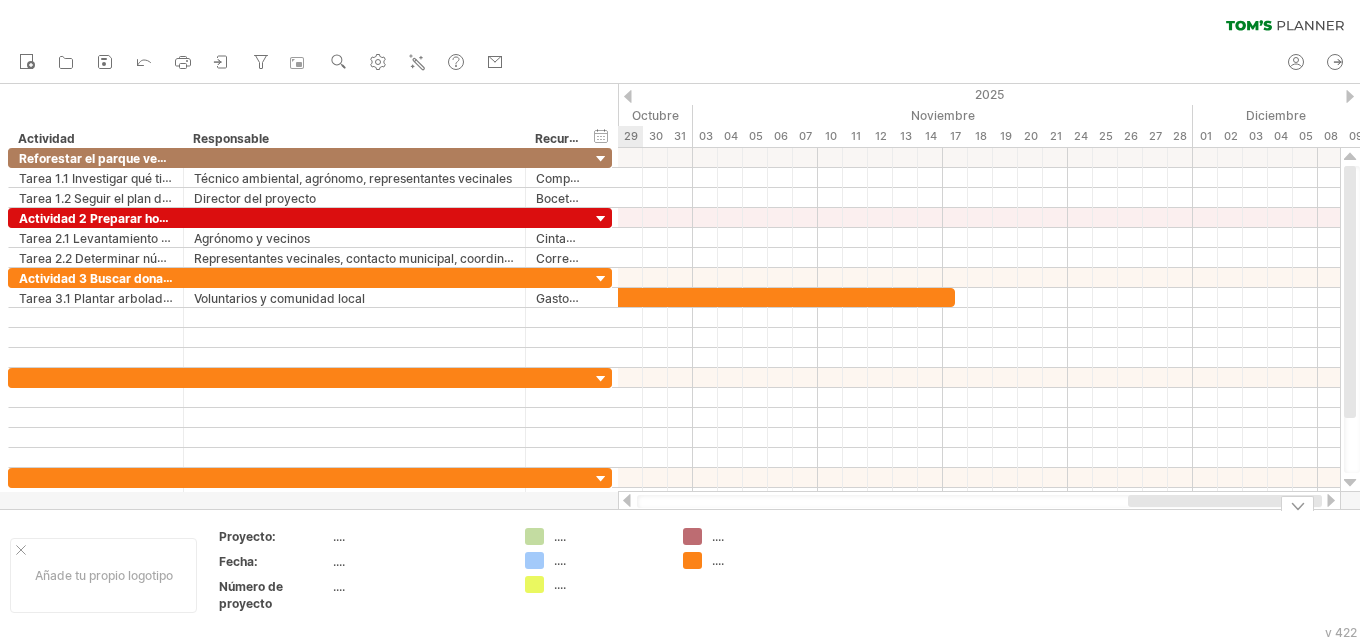 drag, startPoint x: 1100, startPoint y: 501, endPoint x: 1190, endPoint y: 511, distance: 90.55385 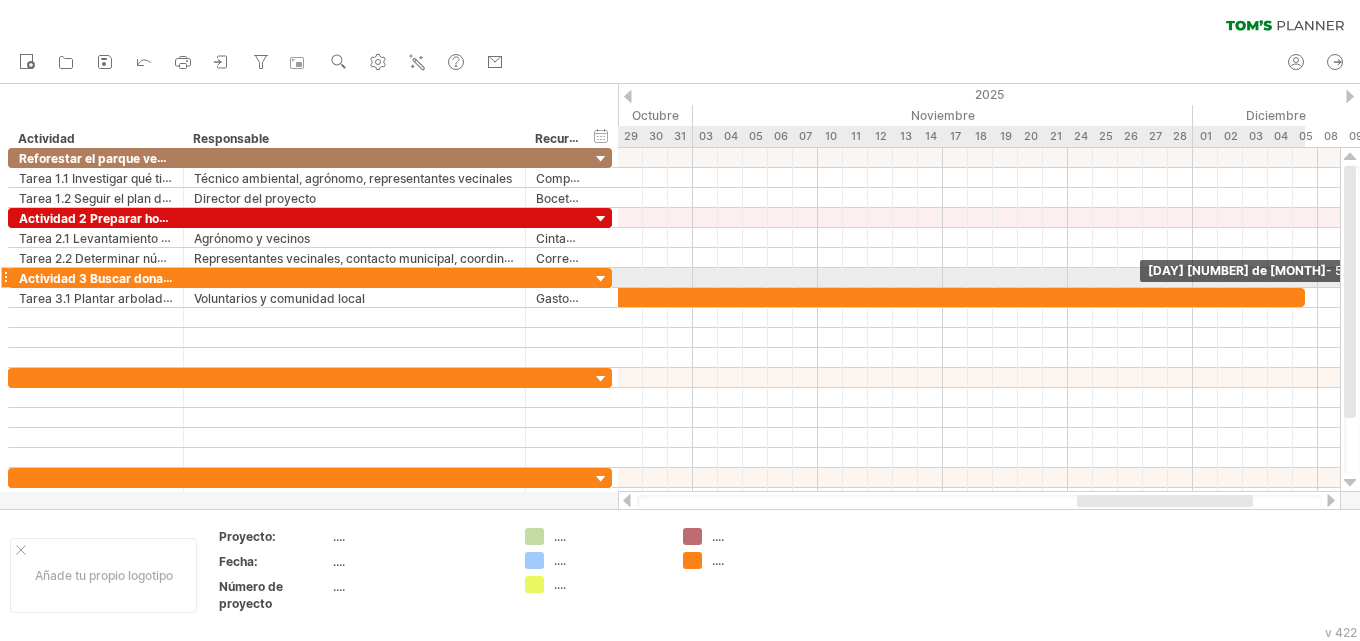 drag, startPoint x: 953, startPoint y: 294, endPoint x: 1309, endPoint y: 287, distance: 356.06882 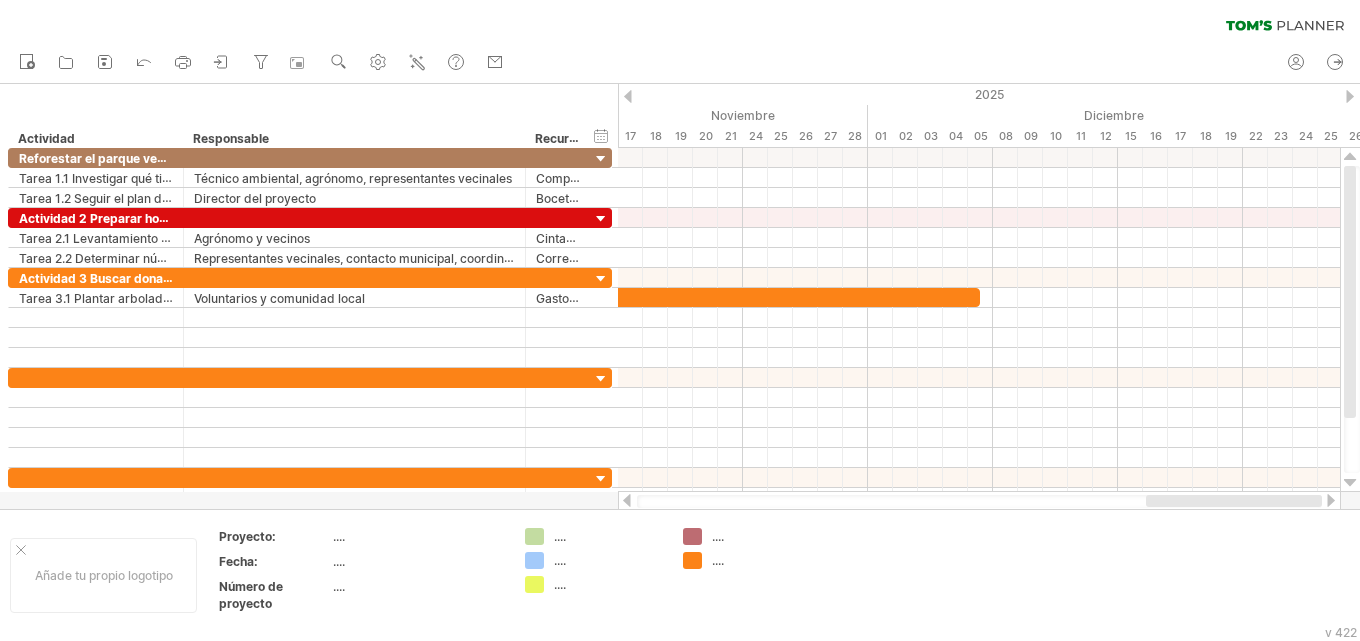 drag, startPoint x: 1150, startPoint y: 500, endPoint x: 1226, endPoint y: 496, distance: 76.105194 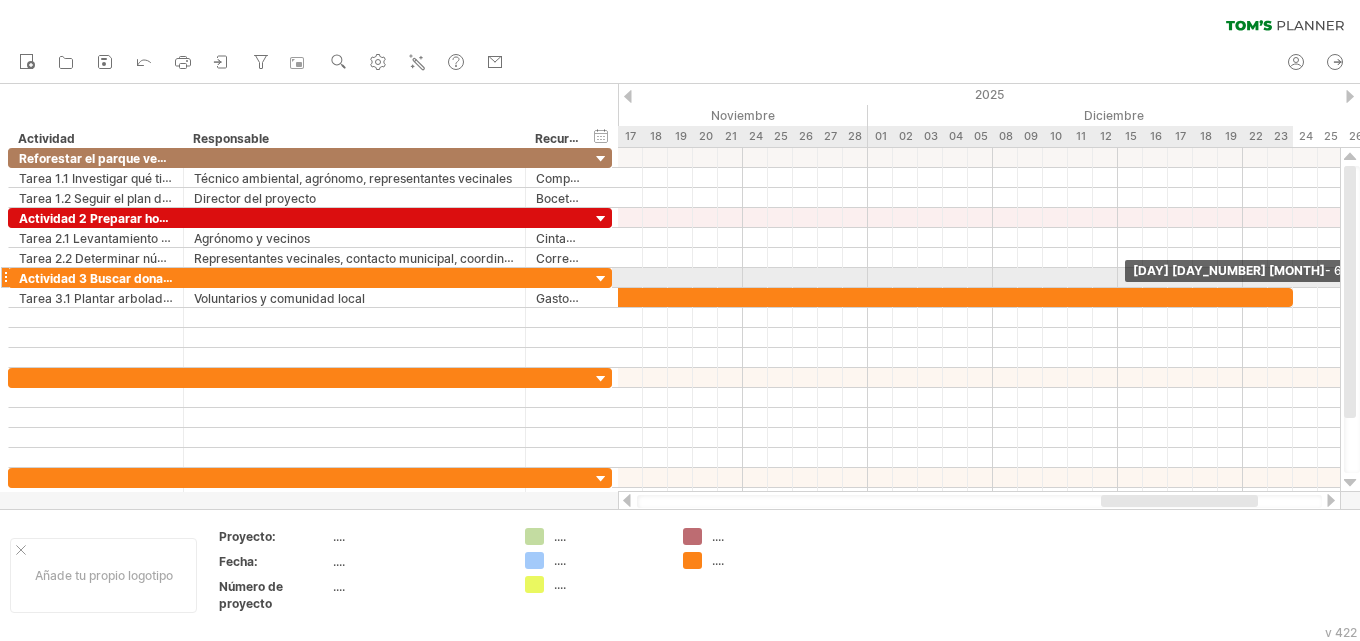 click on "[DAY] [DAY_NUMBER] [MONTH]  - 63.5 days
[DAY] [DAY_NUMBER] de [MONTH]" at bounding box center (979, 320) 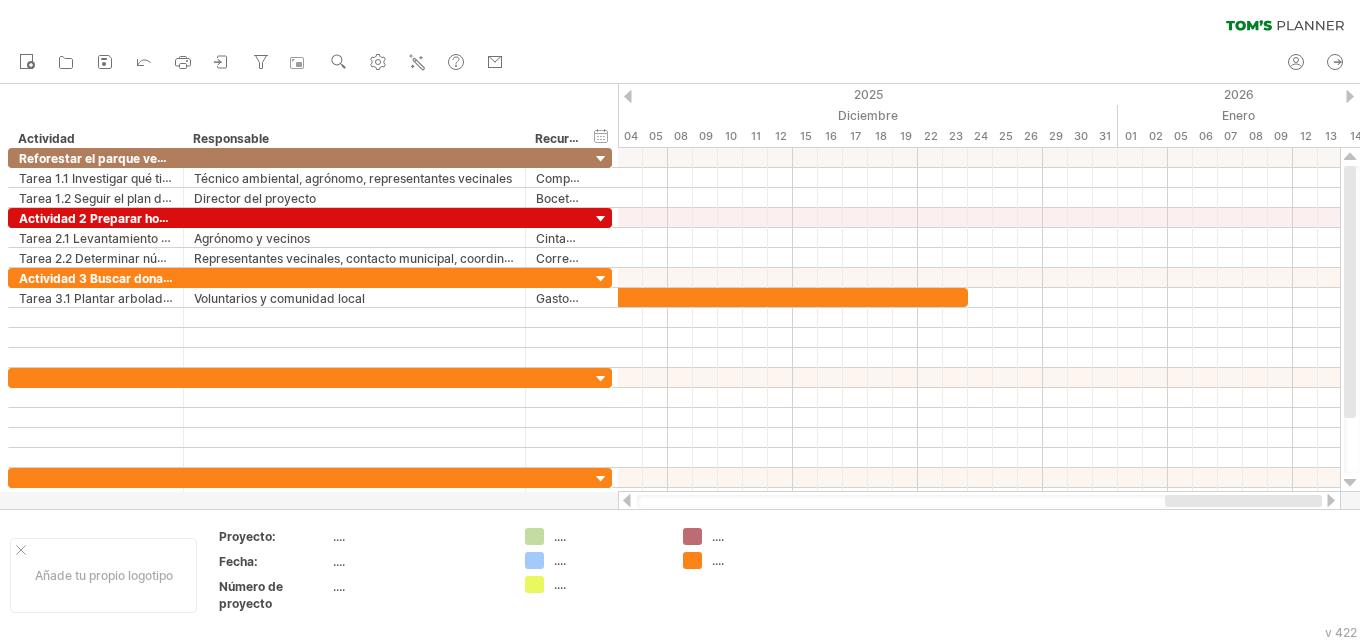 drag, startPoint x: 1171, startPoint y: 503, endPoint x: 1253, endPoint y: 504, distance: 82.006096 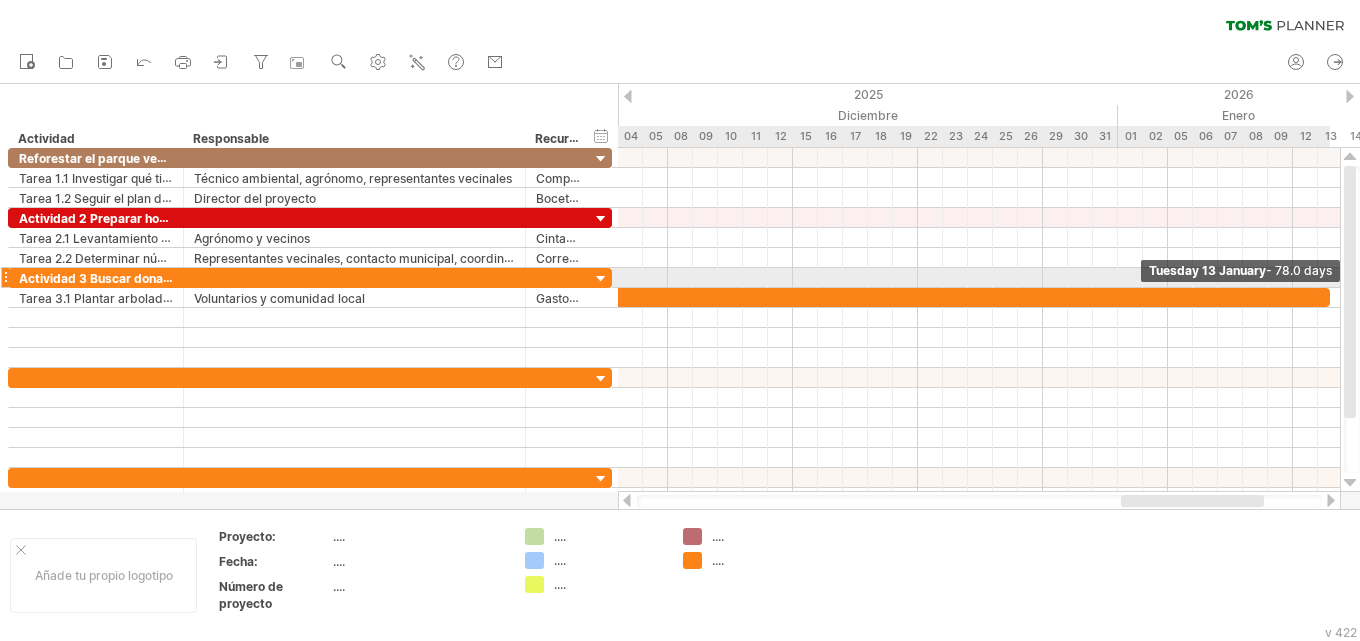 drag, startPoint x: 963, startPoint y: 293, endPoint x: 1322, endPoint y: 288, distance: 359.03482 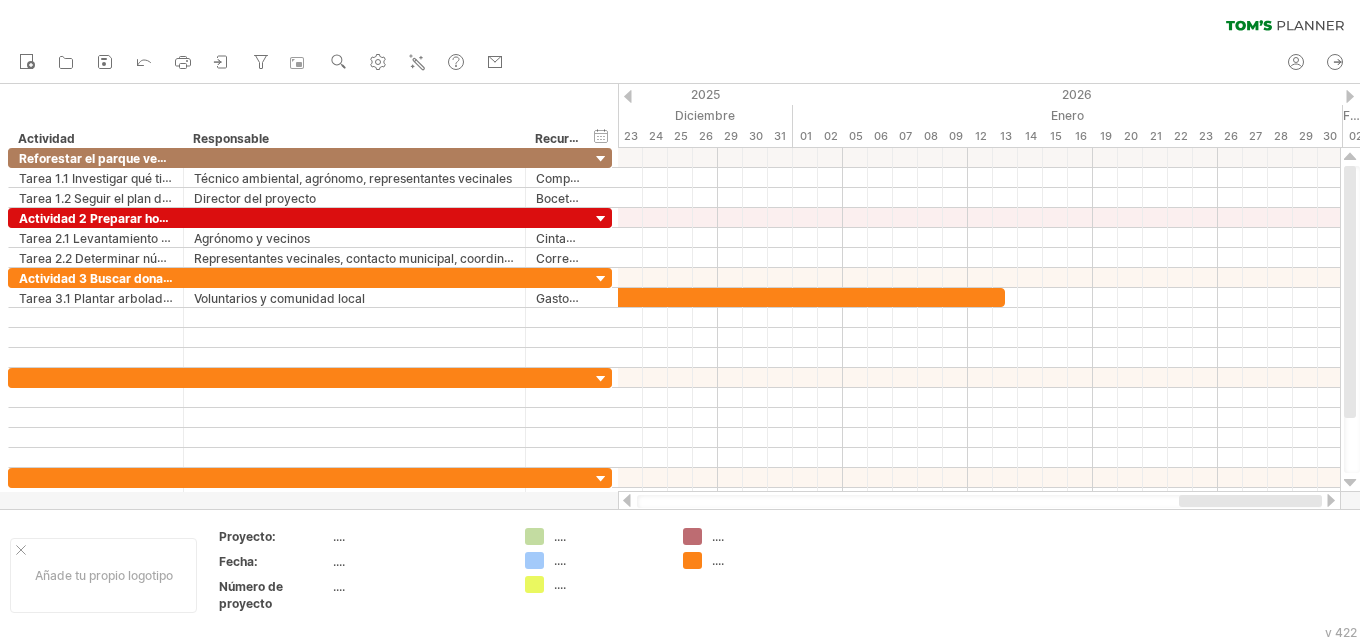 drag, startPoint x: 1187, startPoint y: 502, endPoint x: 1274, endPoint y: 504, distance: 87.02299 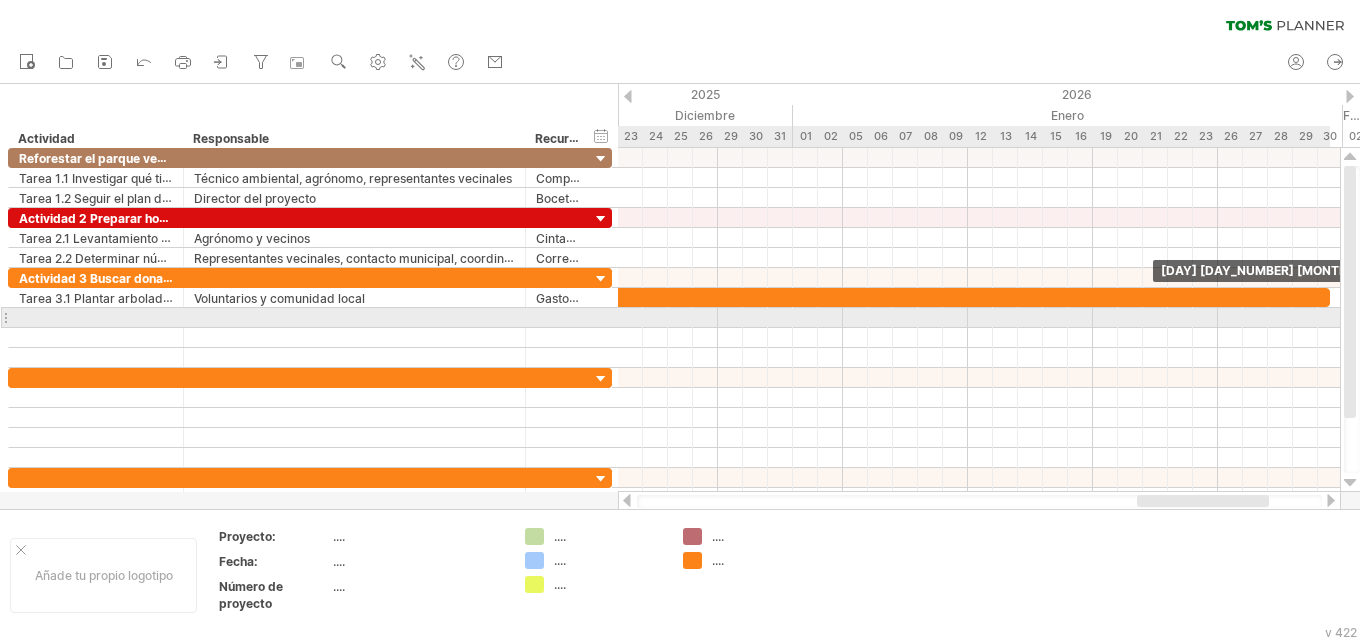 drag, startPoint x: 1003, startPoint y: 297, endPoint x: 1311, endPoint y: 327, distance: 309.45758 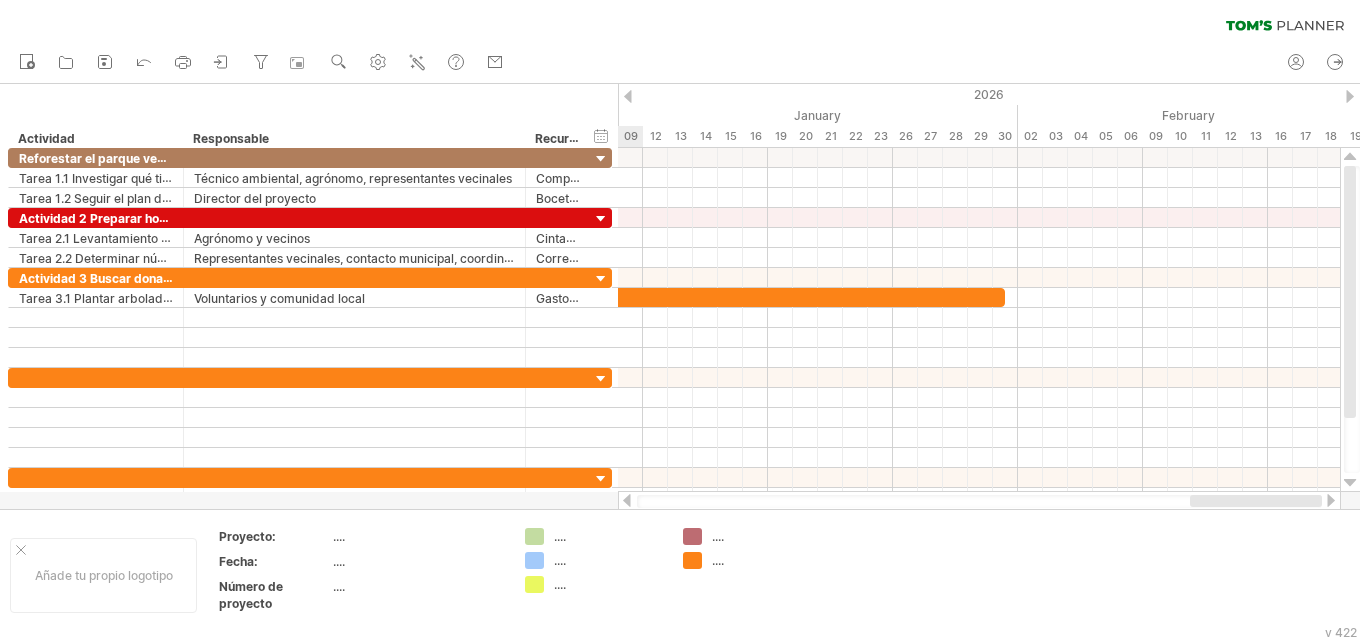 drag, startPoint x: 1187, startPoint y: 500, endPoint x: 1263, endPoint y: 507, distance: 76.321686 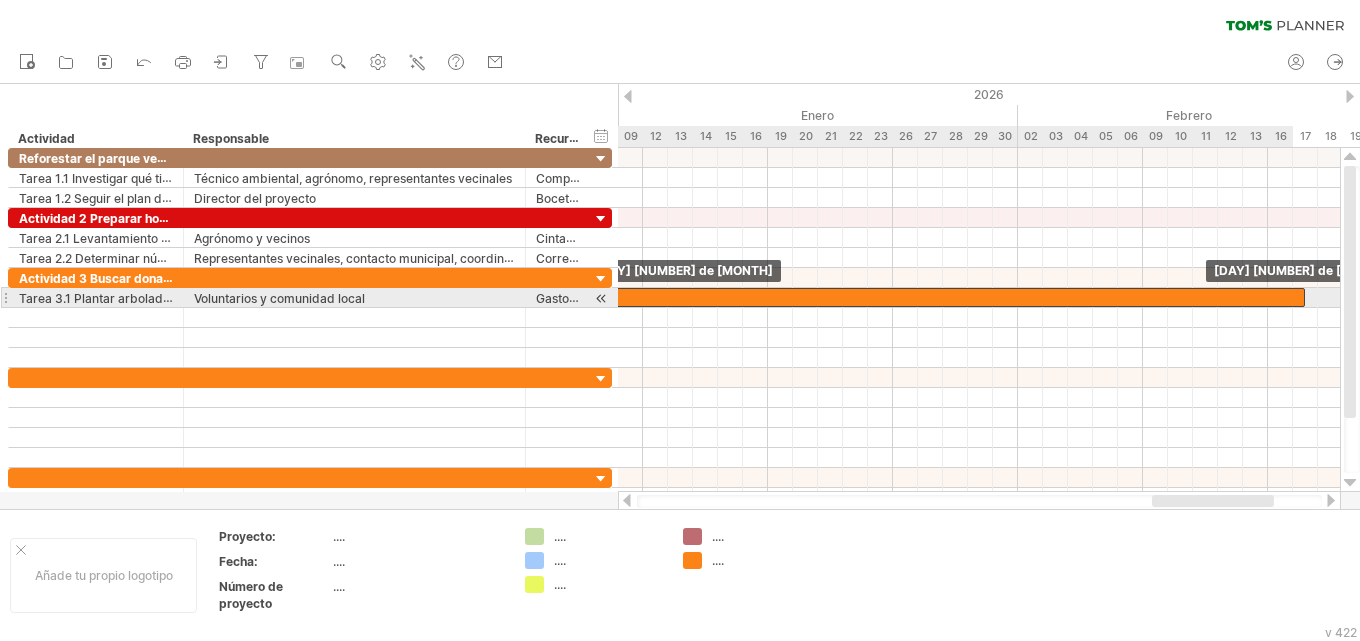 drag, startPoint x: 999, startPoint y: 295, endPoint x: 1293, endPoint y: 288, distance: 294.0833 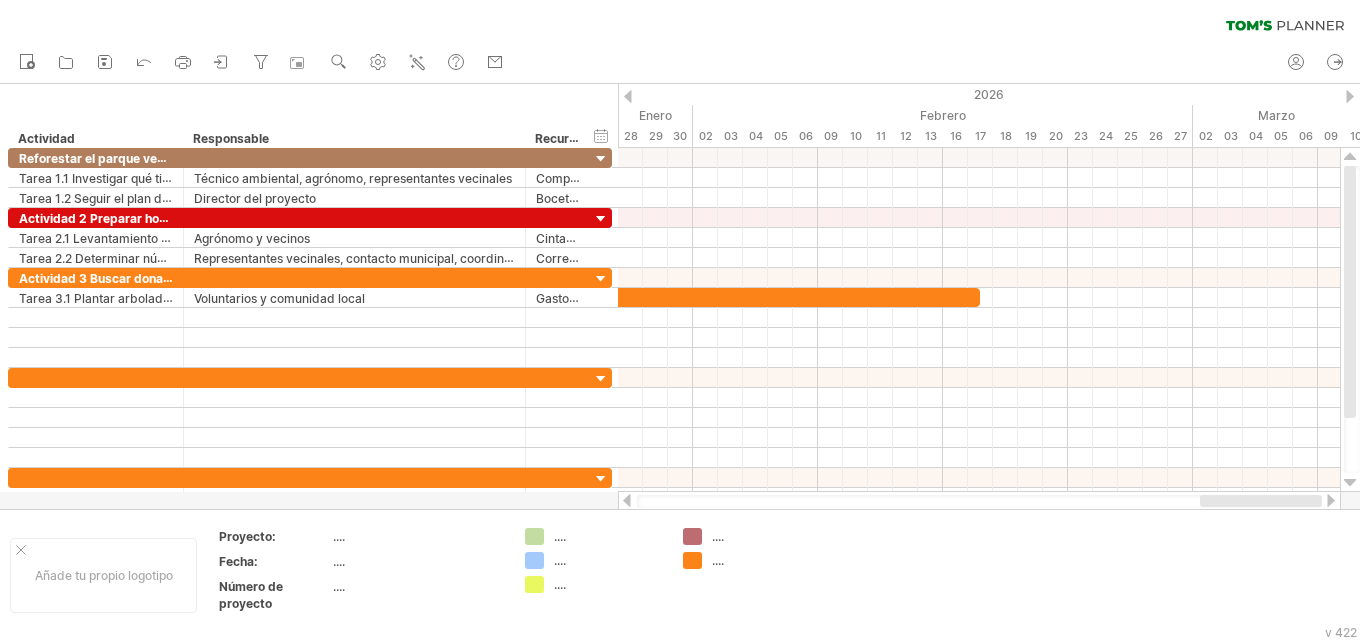drag, startPoint x: 1198, startPoint y: 505, endPoint x: 1286, endPoint y: 495, distance: 88.56636 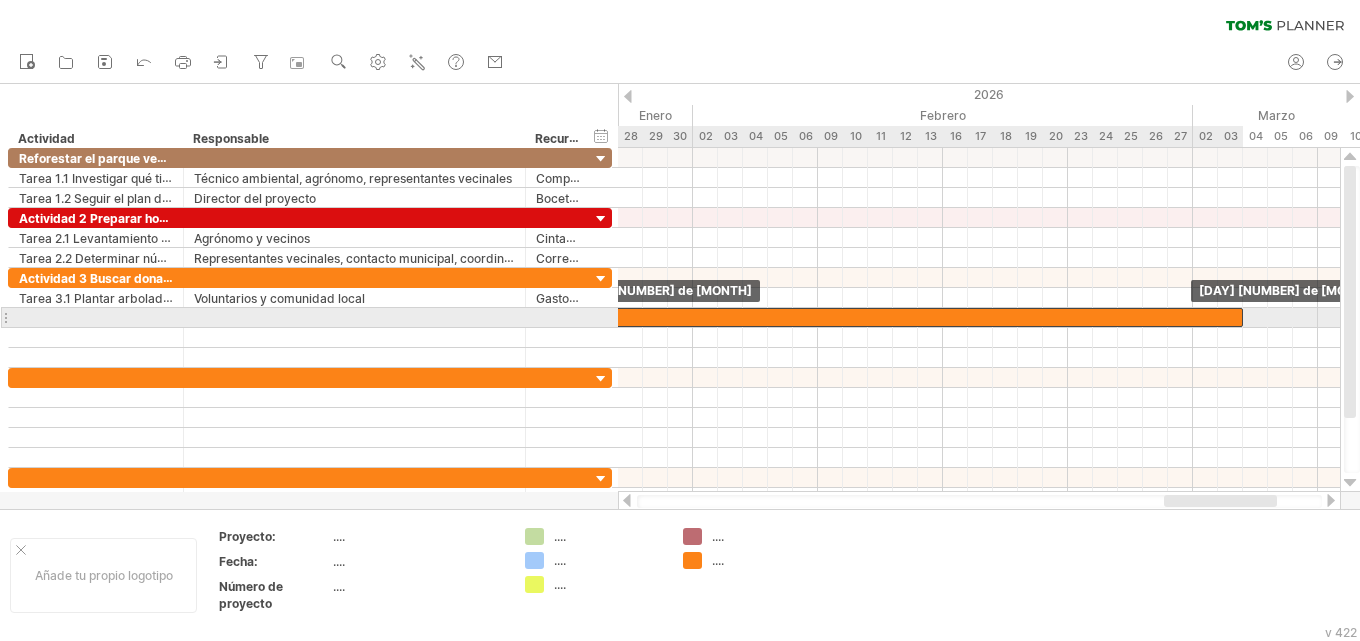 drag, startPoint x: 948, startPoint y: 296, endPoint x: 1212, endPoint y: 321, distance: 265.18106 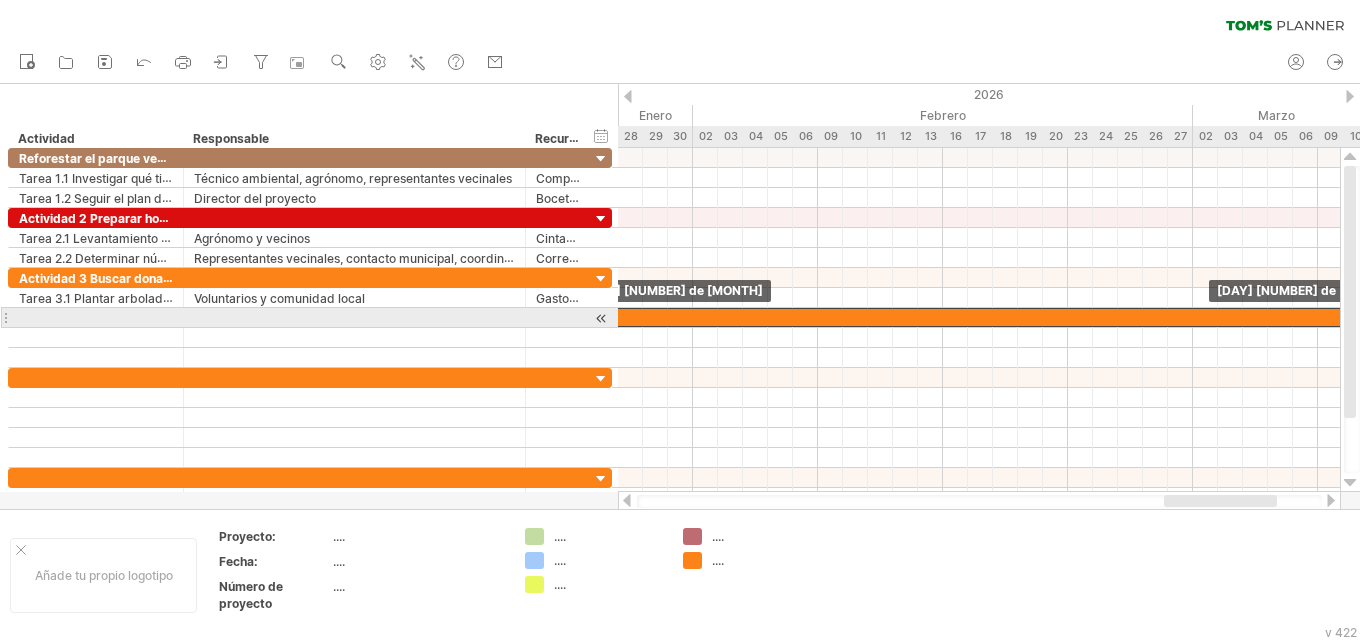 drag, startPoint x: 1215, startPoint y: 319, endPoint x: 1334, endPoint y: 323, distance: 119.06721 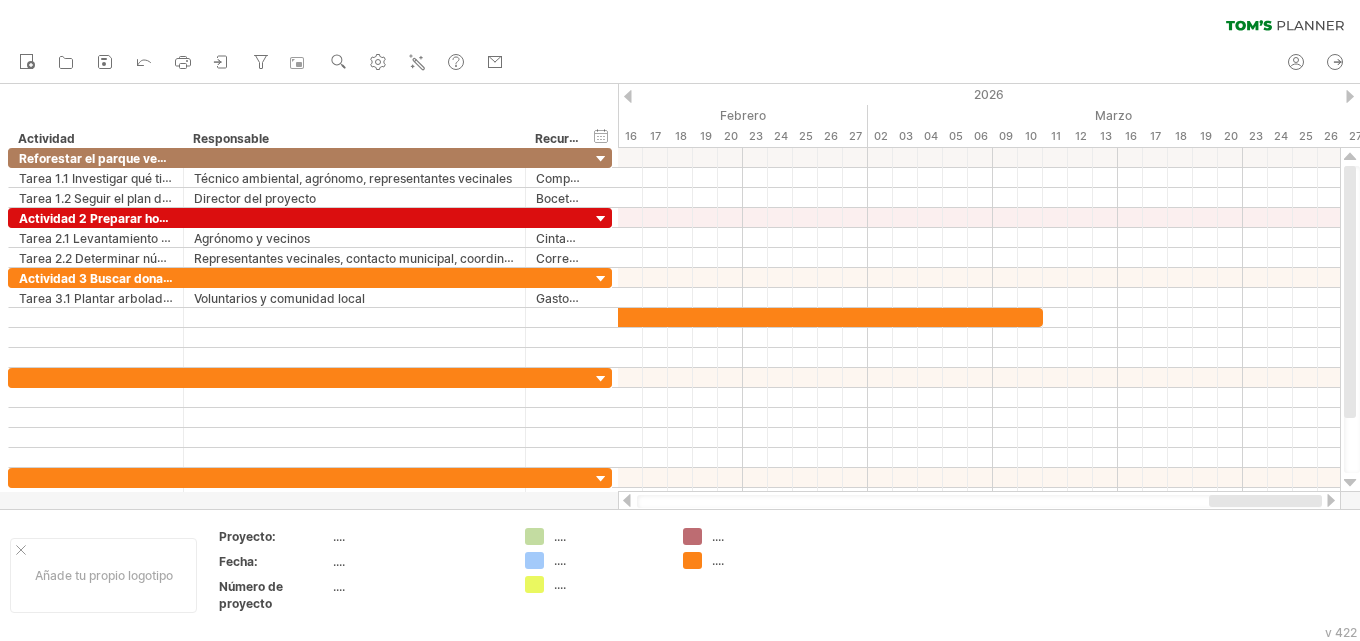 drag, startPoint x: 1197, startPoint y: 500, endPoint x: 1274, endPoint y: 497, distance: 77.05842 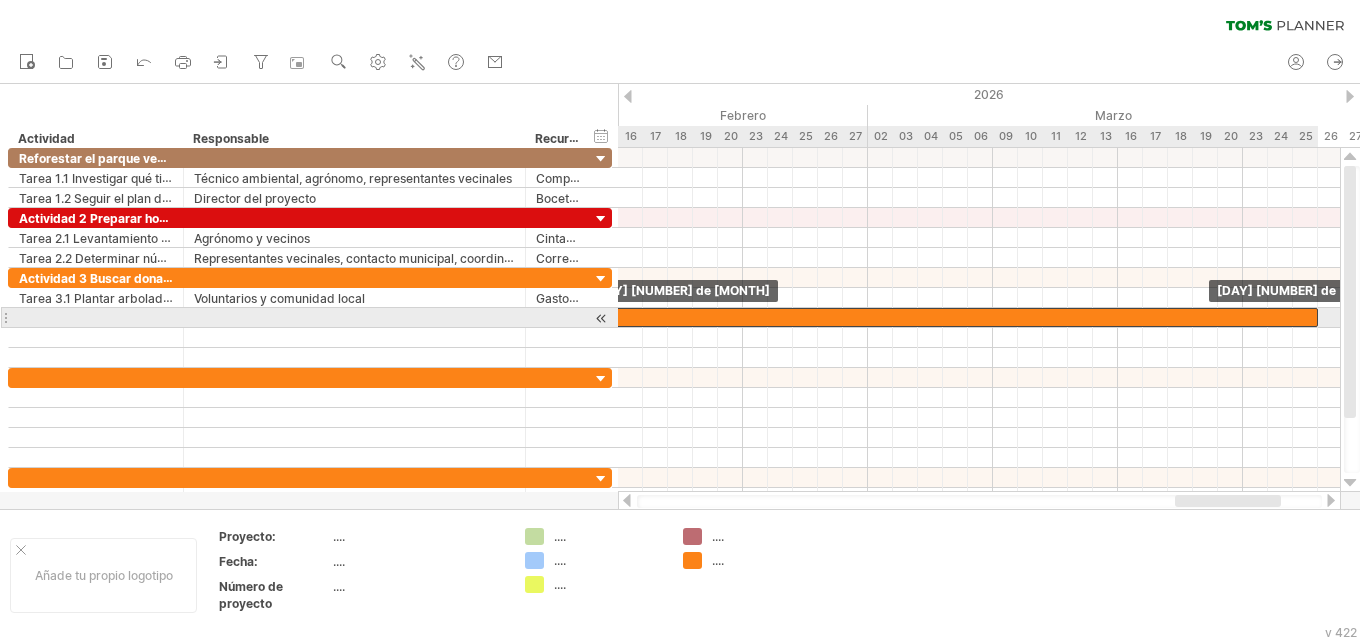 drag, startPoint x: 1030, startPoint y: 317, endPoint x: 1309, endPoint y: 324, distance: 279.0878 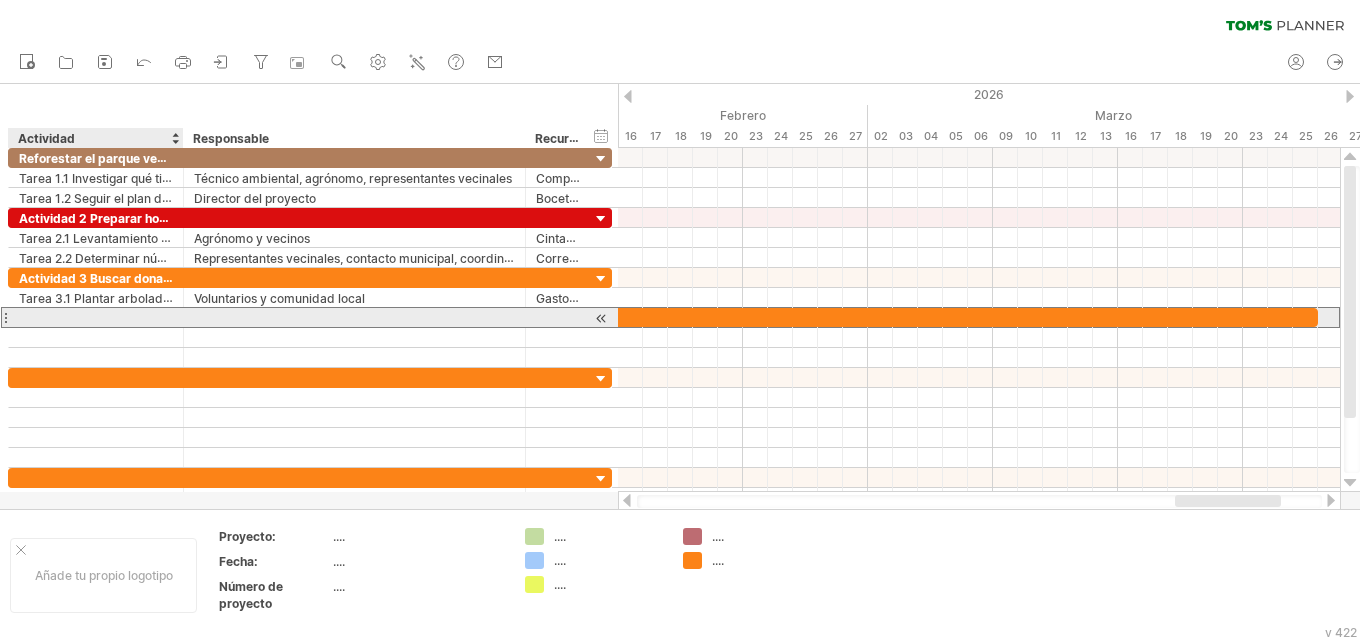 click at bounding box center (96, 317) 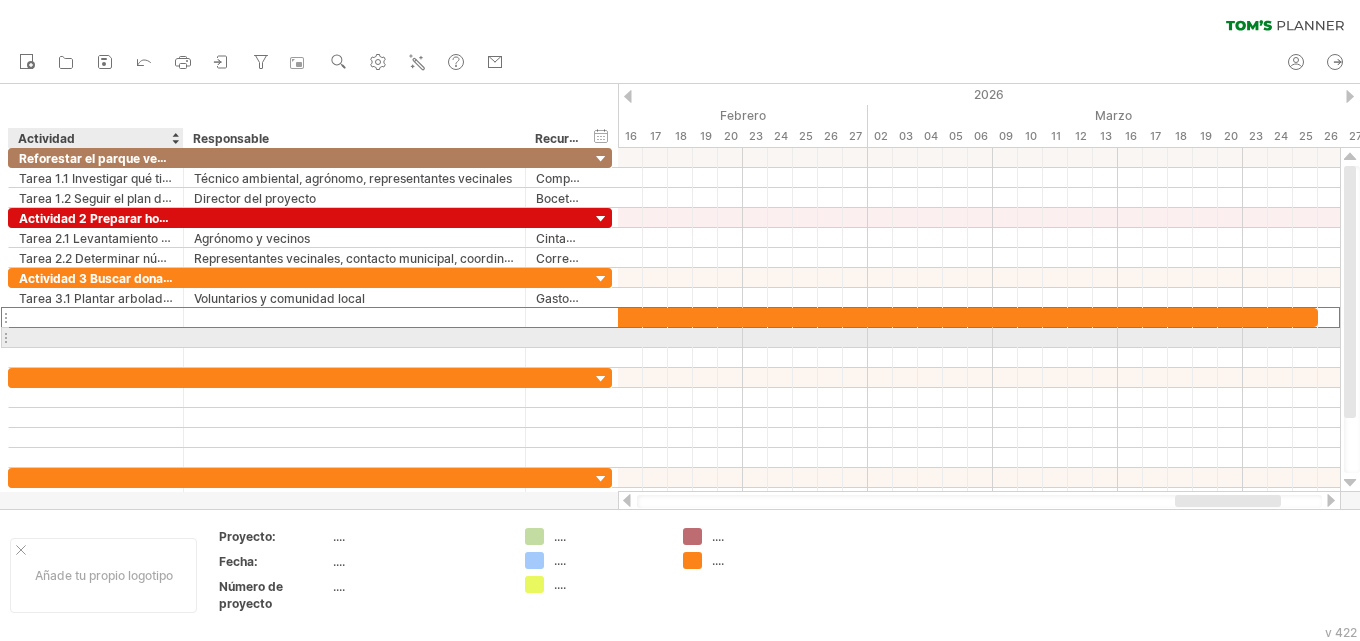 paste on "**********" 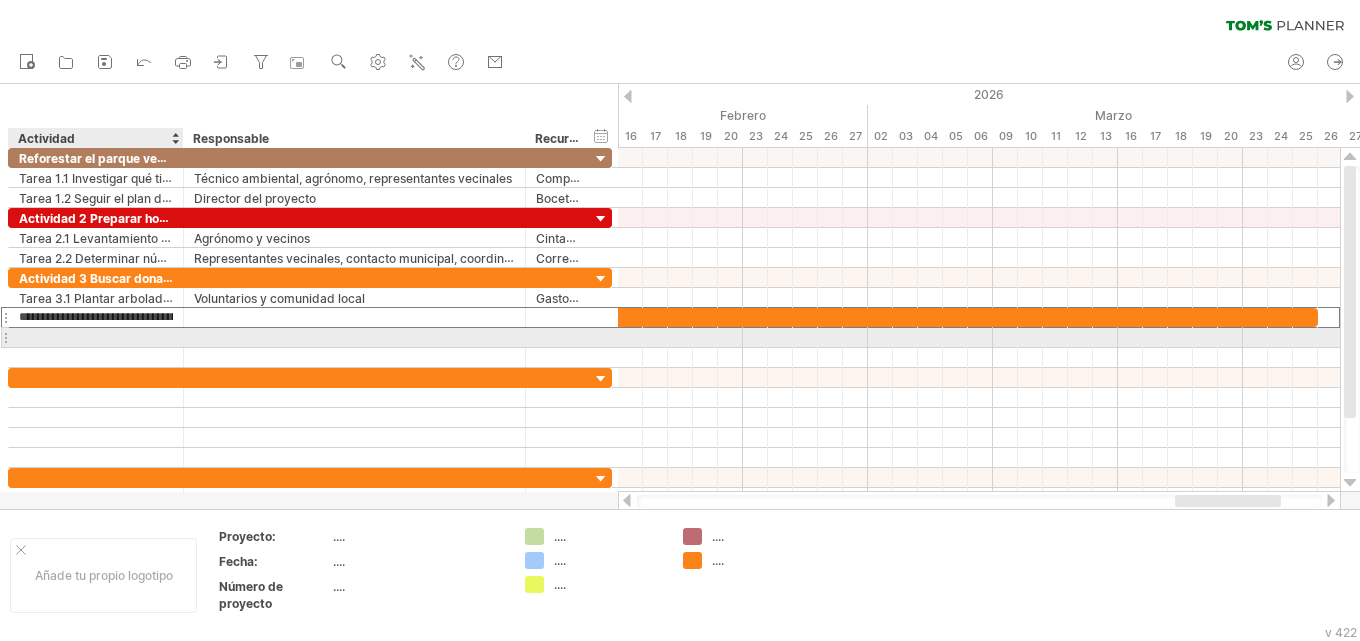 scroll, scrollTop: 0, scrollLeft: 226, axis: horizontal 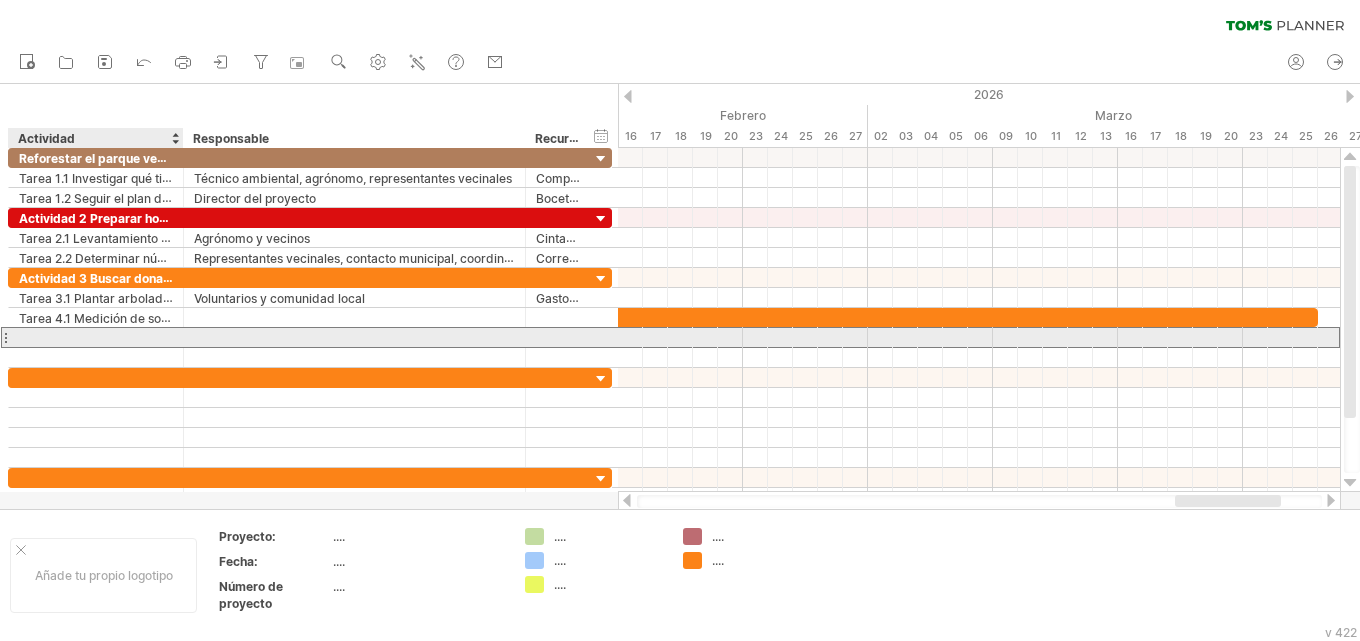 click at bounding box center [96, 337] 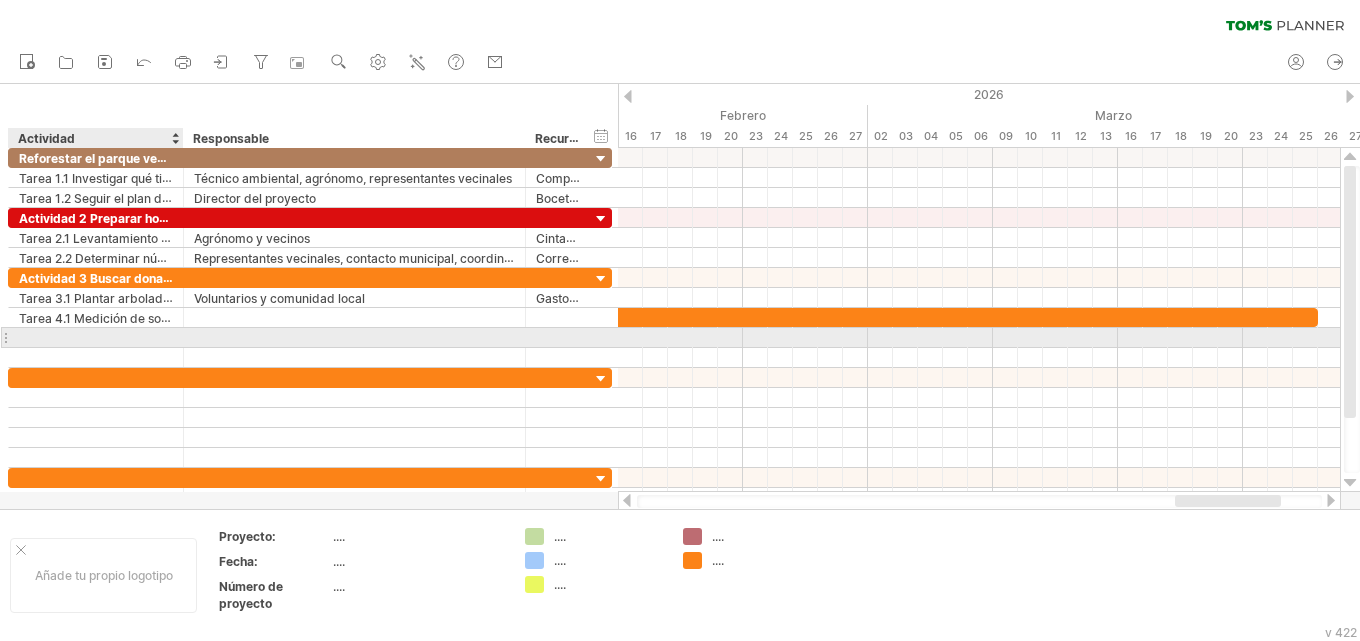 paste on "**********" 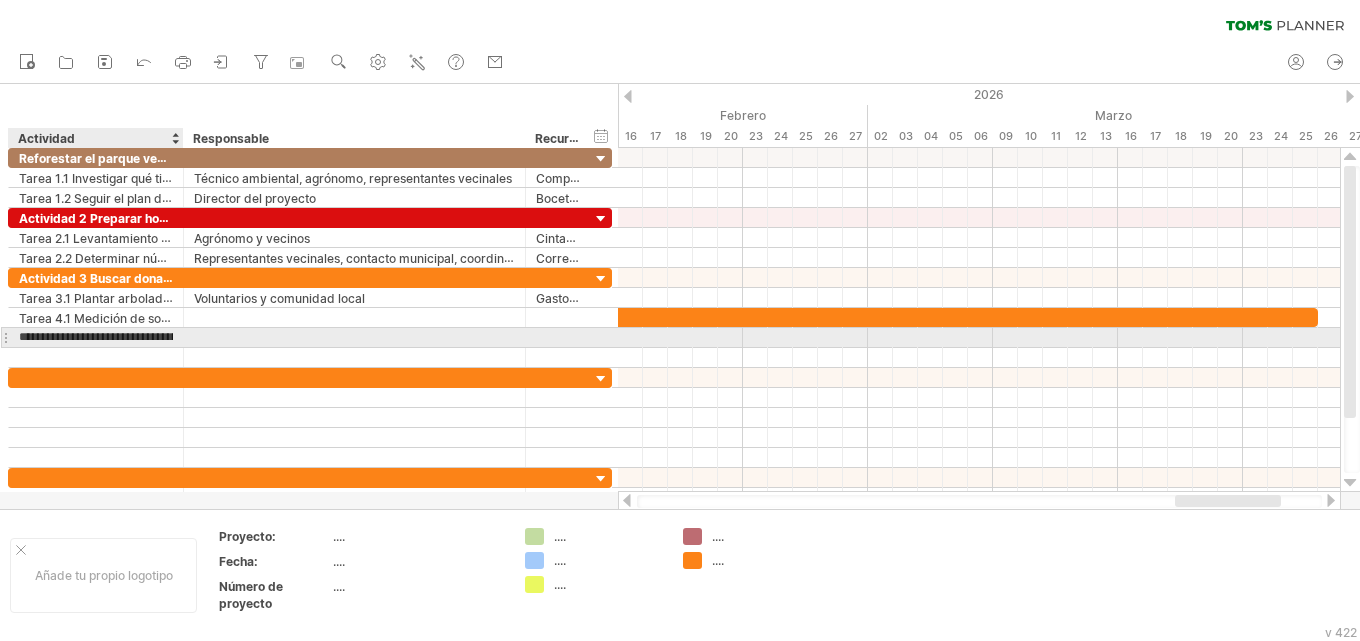 scroll, scrollTop: 0, scrollLeft: 123, axis: horizontal 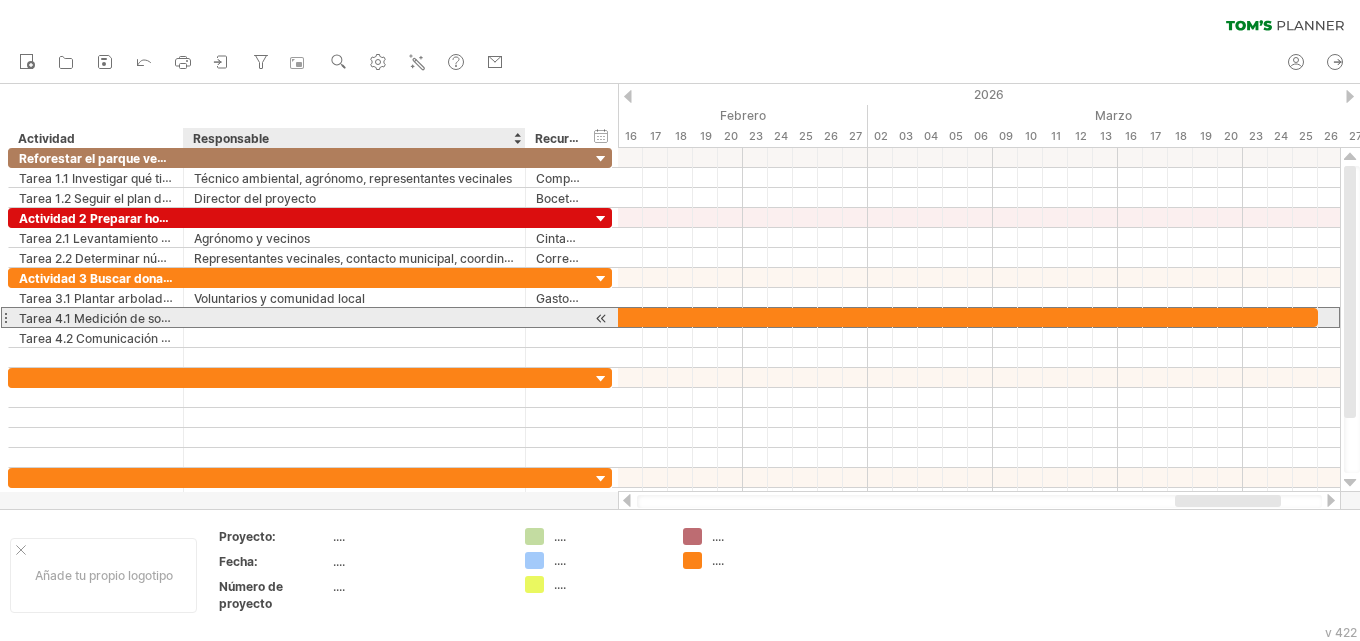 click at bounding box center [354, 317] 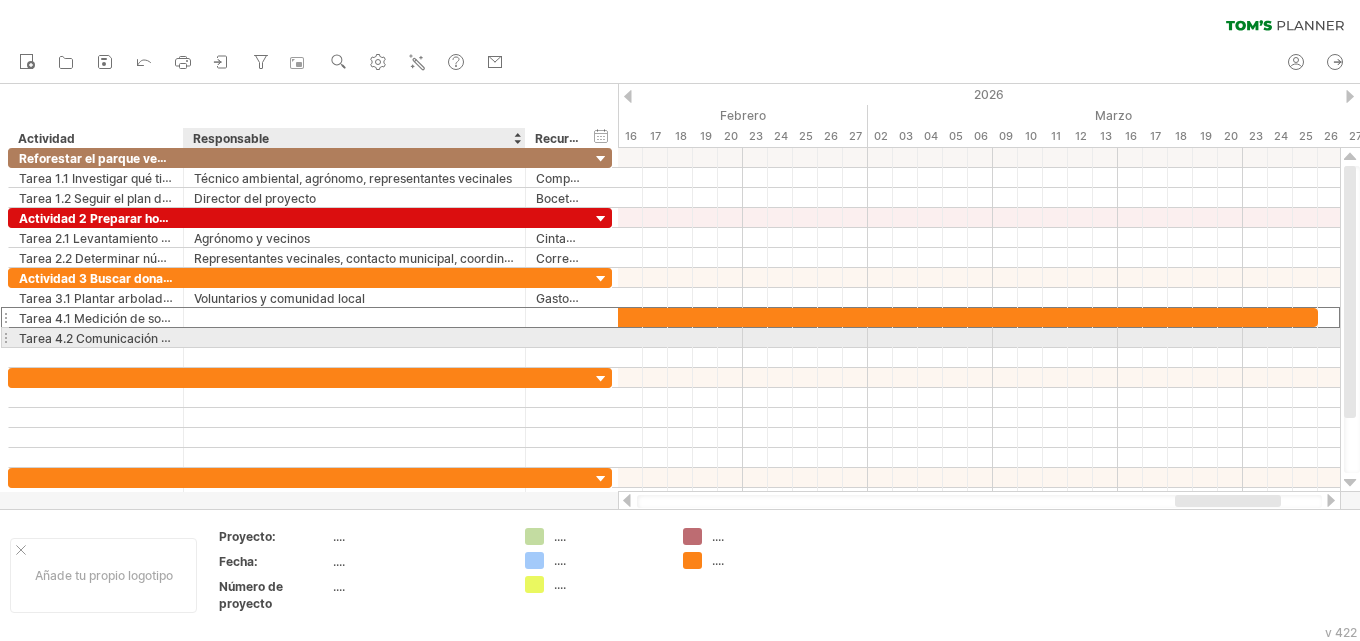paste on "**********" 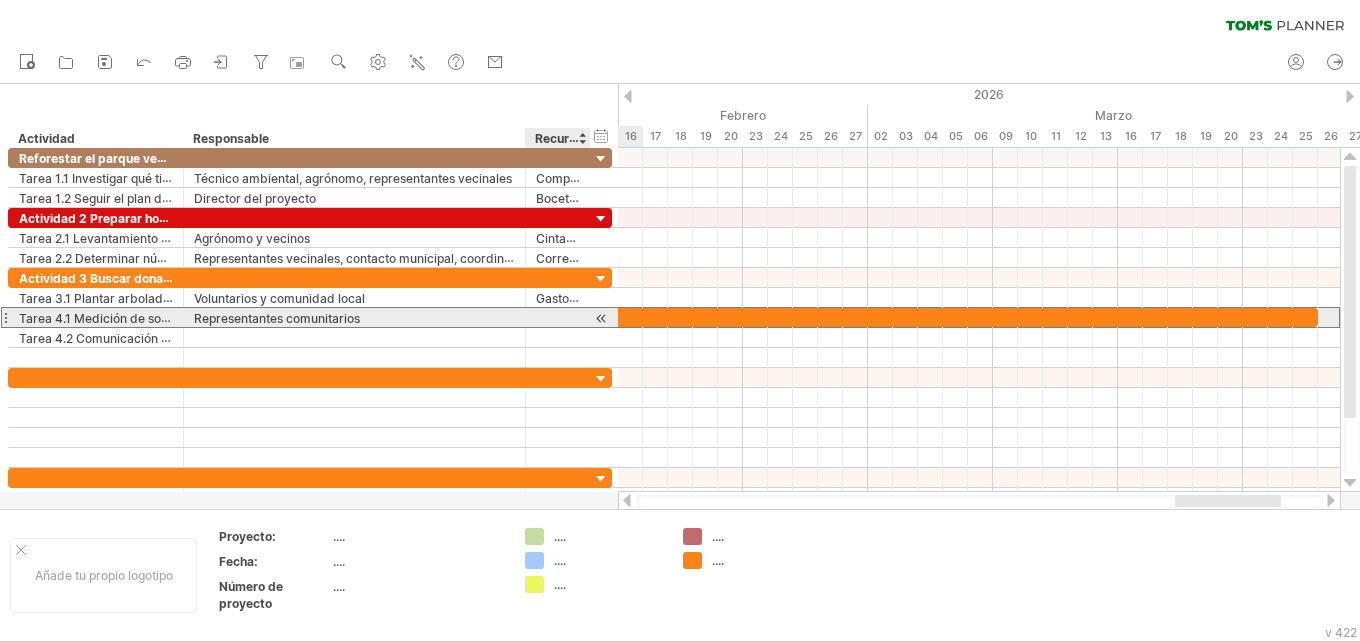 click at bounding box center [558, 317] 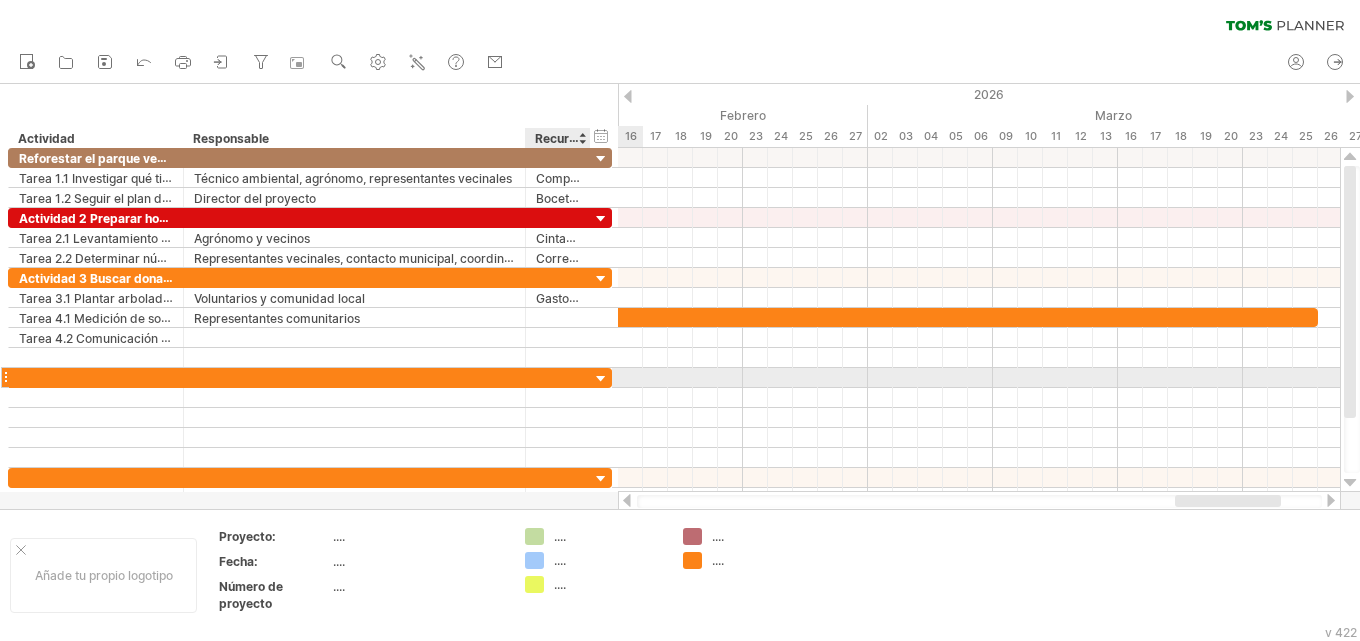 paste on "**********" 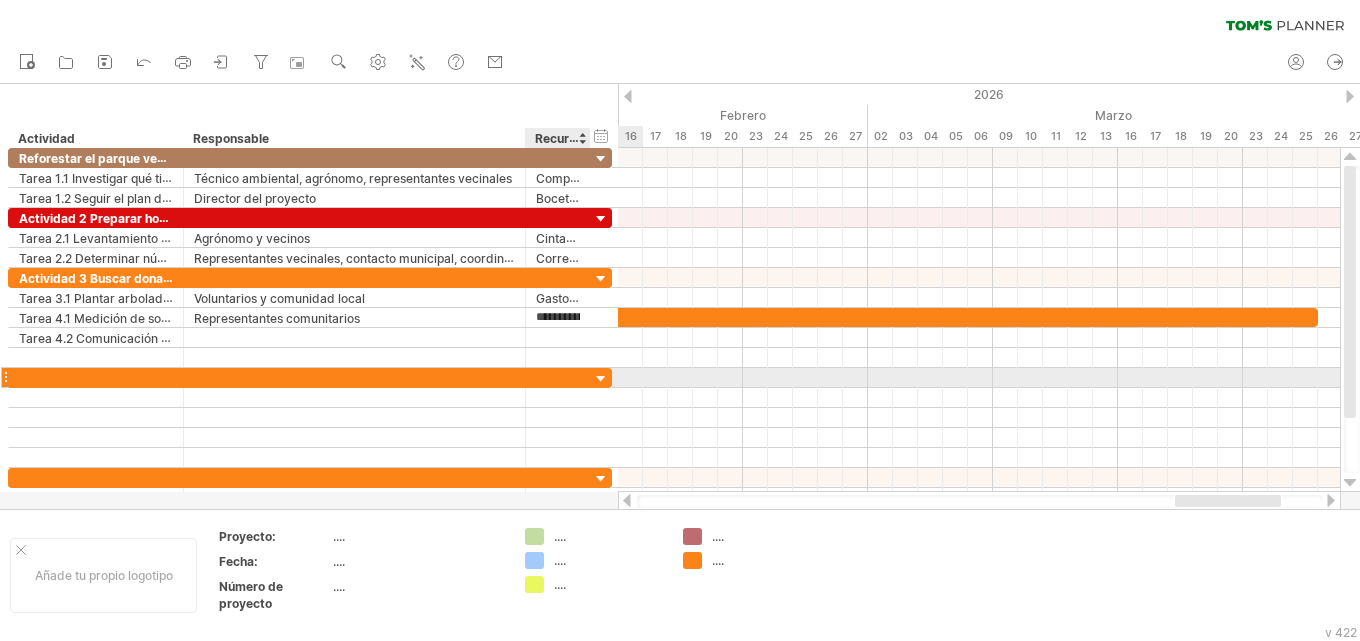 scroll, scrollTop: 0, scrollLeft: 224, axis: horizontal 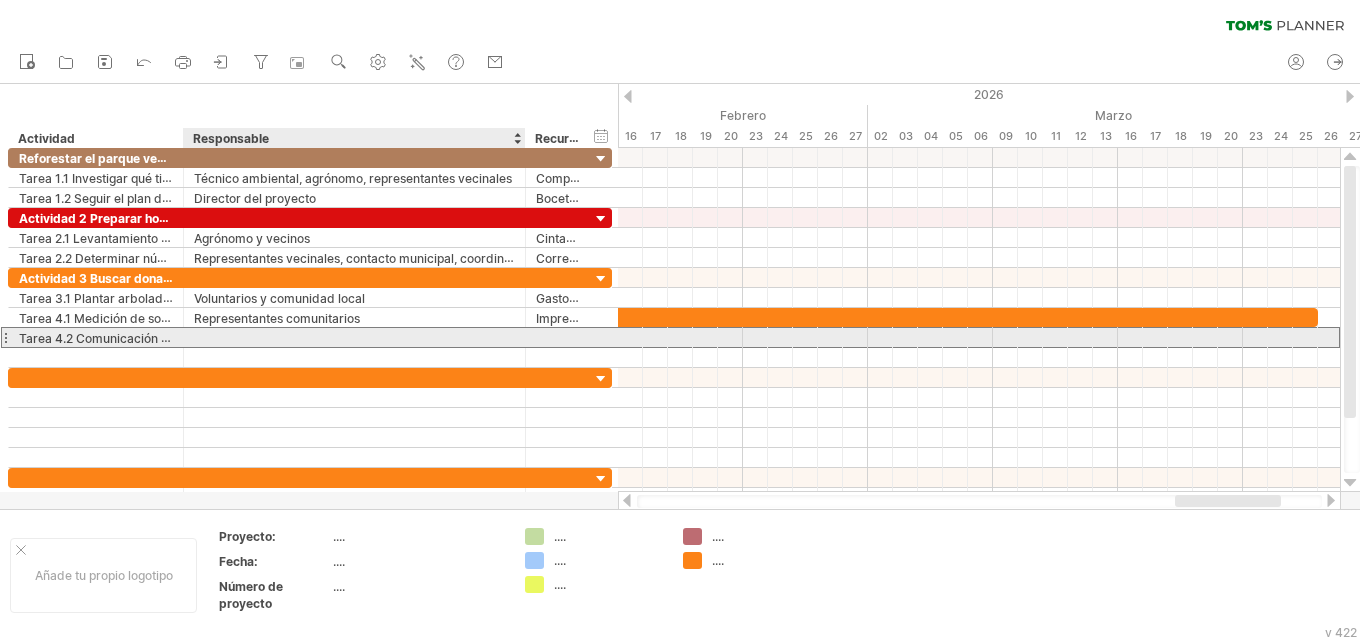 drag, startPoint x: 197, startPoint y: 336, endPoint x: 210, endPoint y: 341, distance: 13.928389 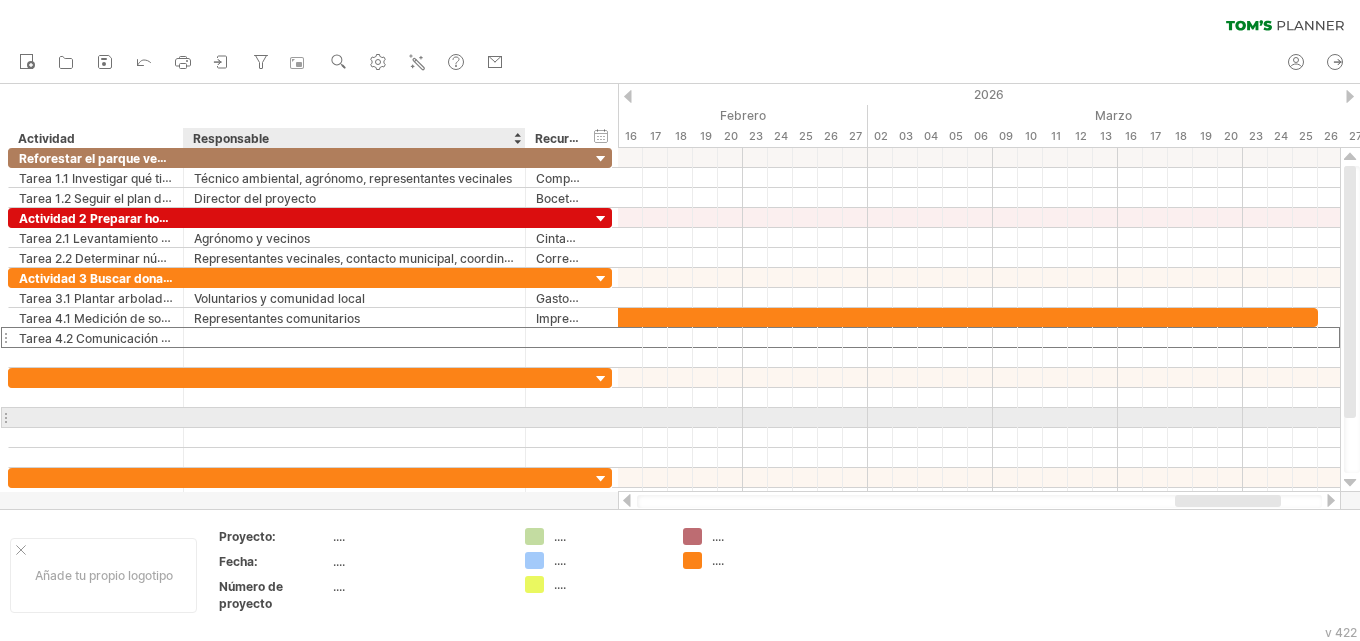paste on "**********" 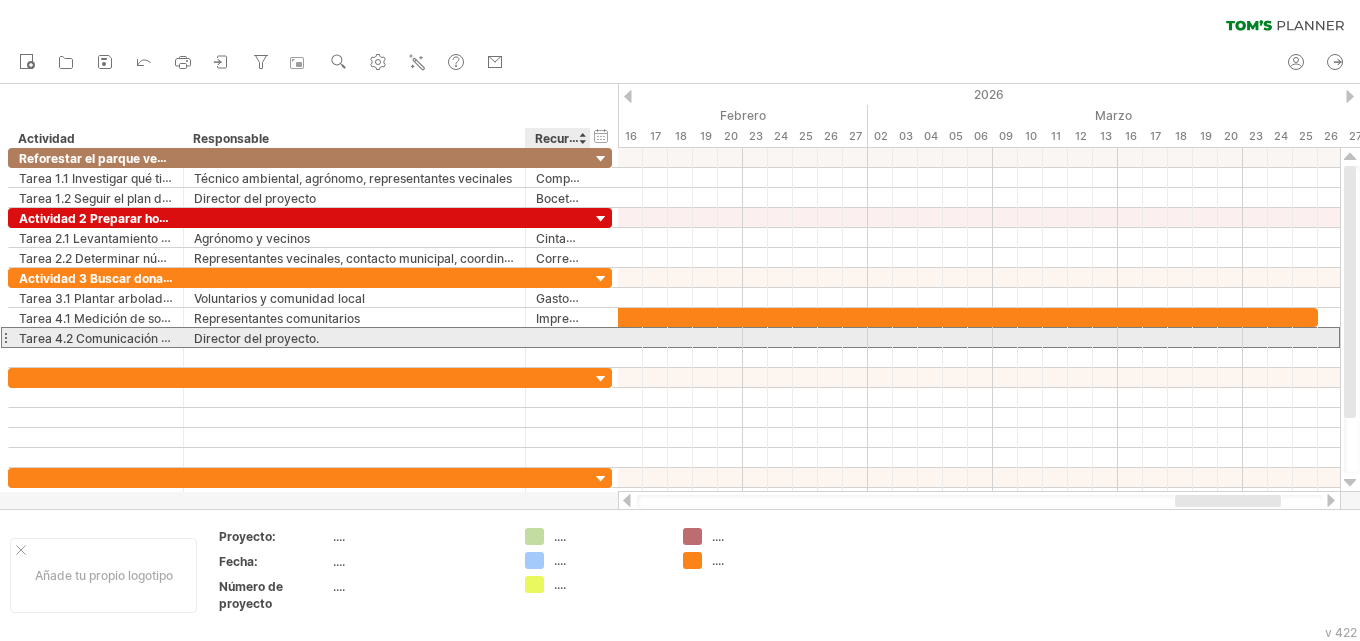 click at bounding box center [558, 337] 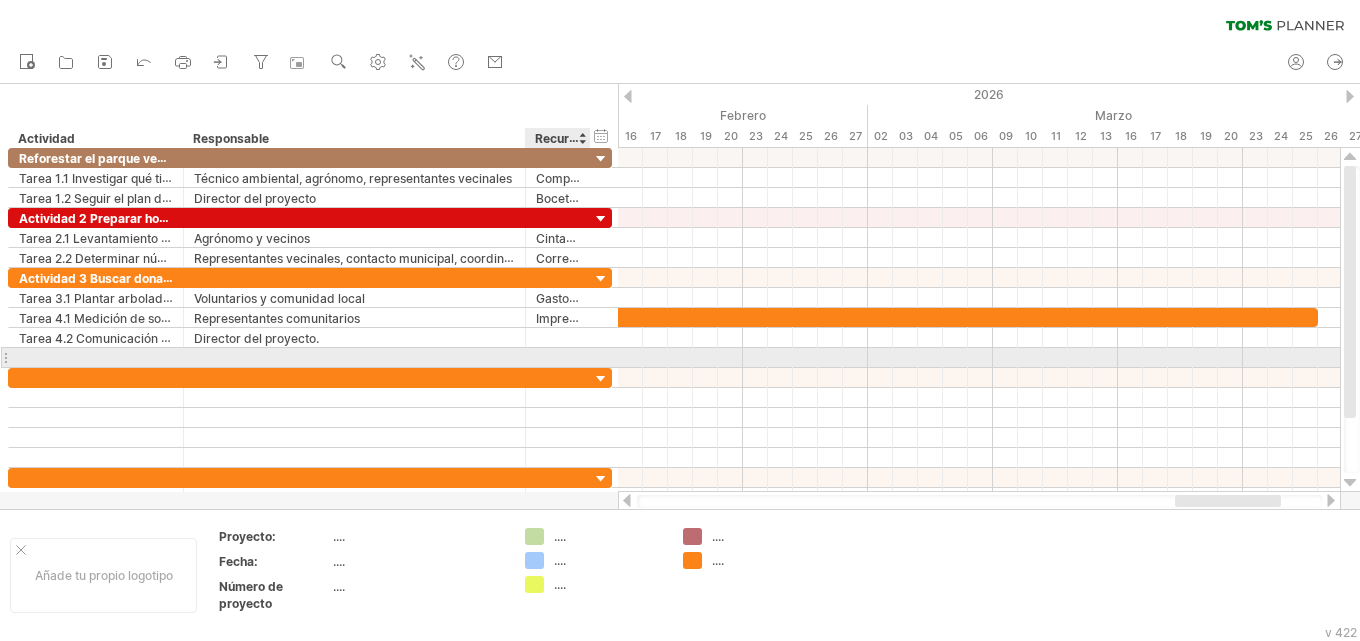 paste on "**********" 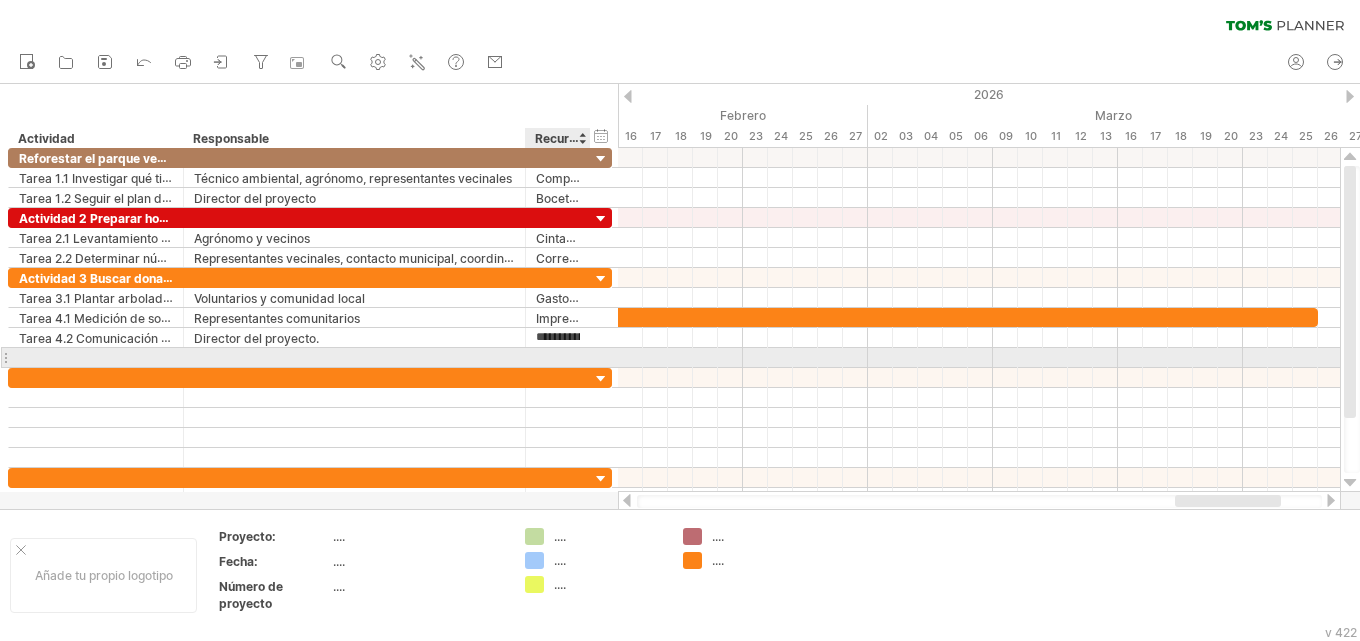 scroll, scrollTop: 0, scrollLeft: 105, axis: horizontal 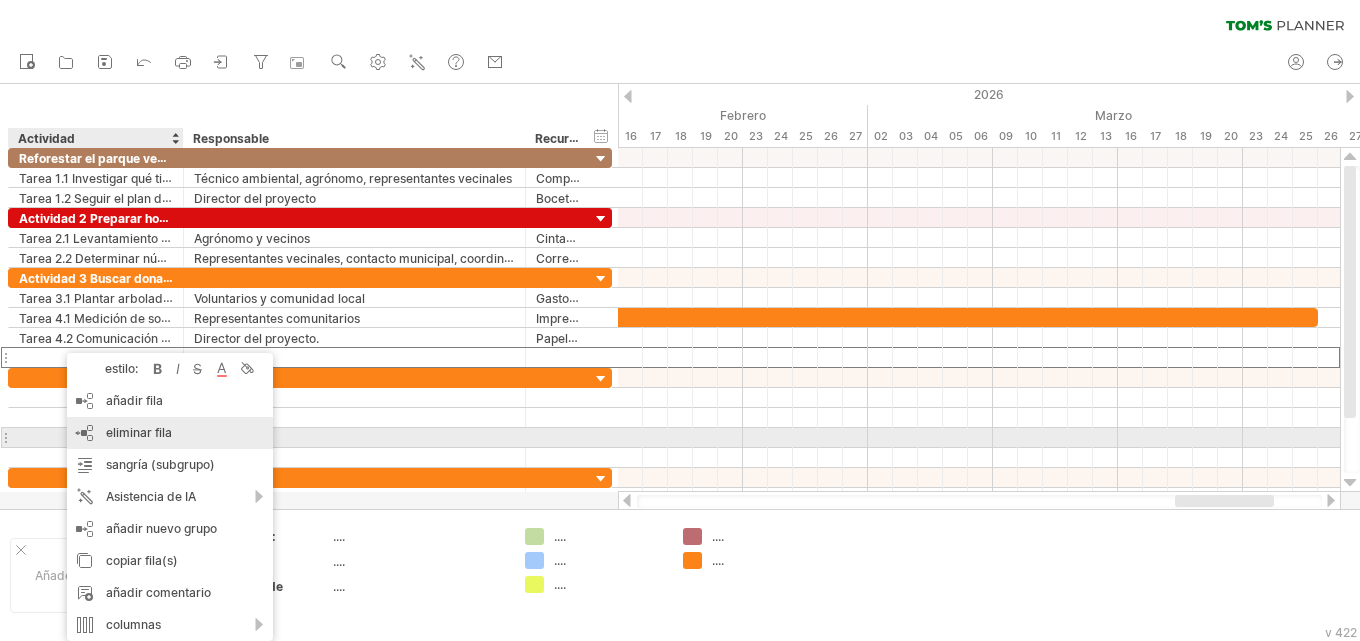 click on "eliminar fila" at bounding box center (139, 432) 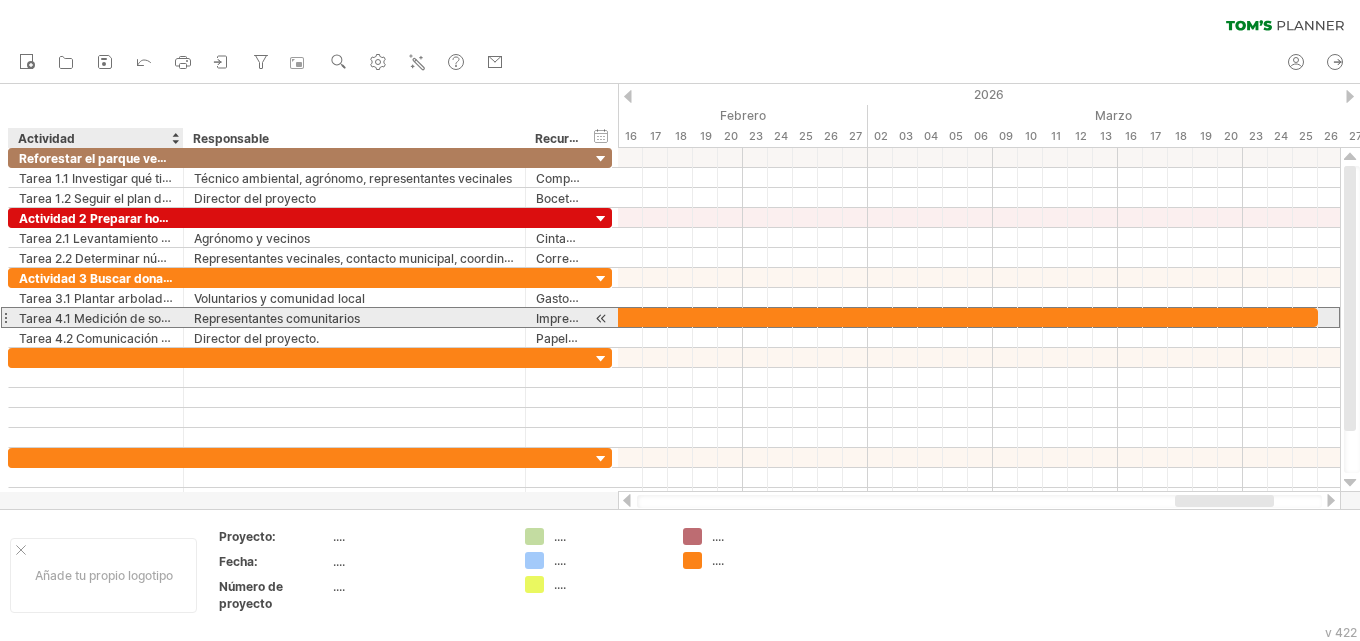 click on "**********" at bounding box center [96, 317] 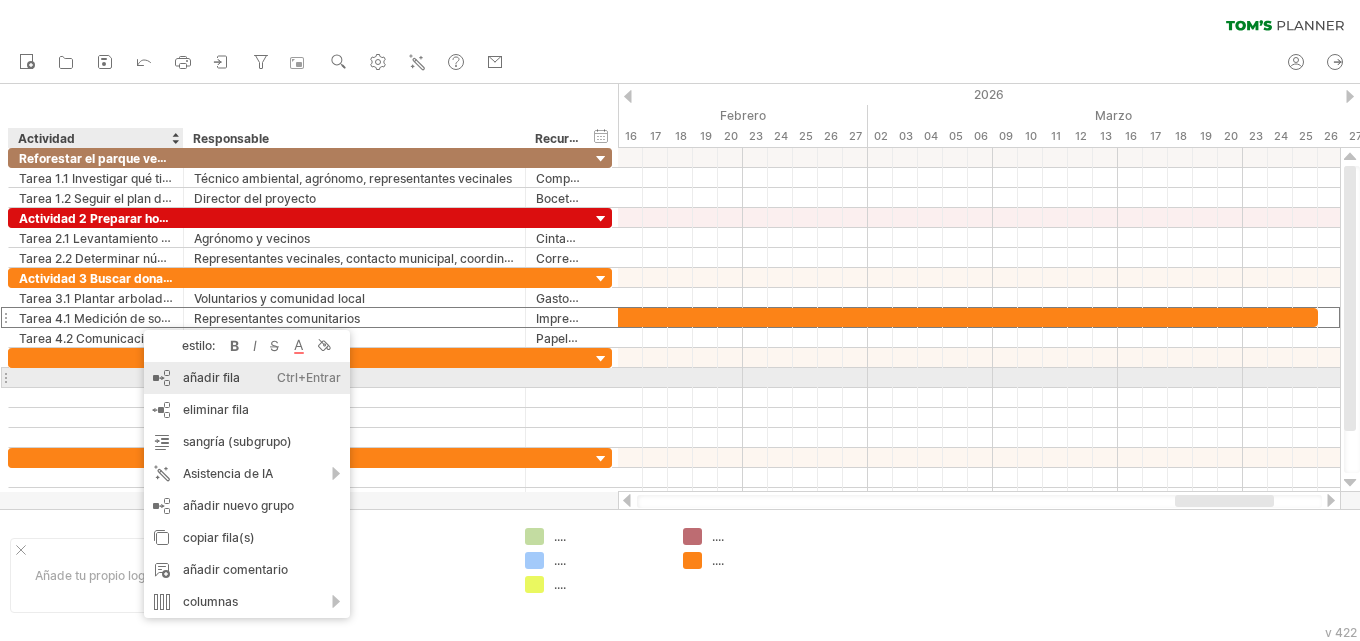 click on "añadir fila" at bounding box center (211, 377) 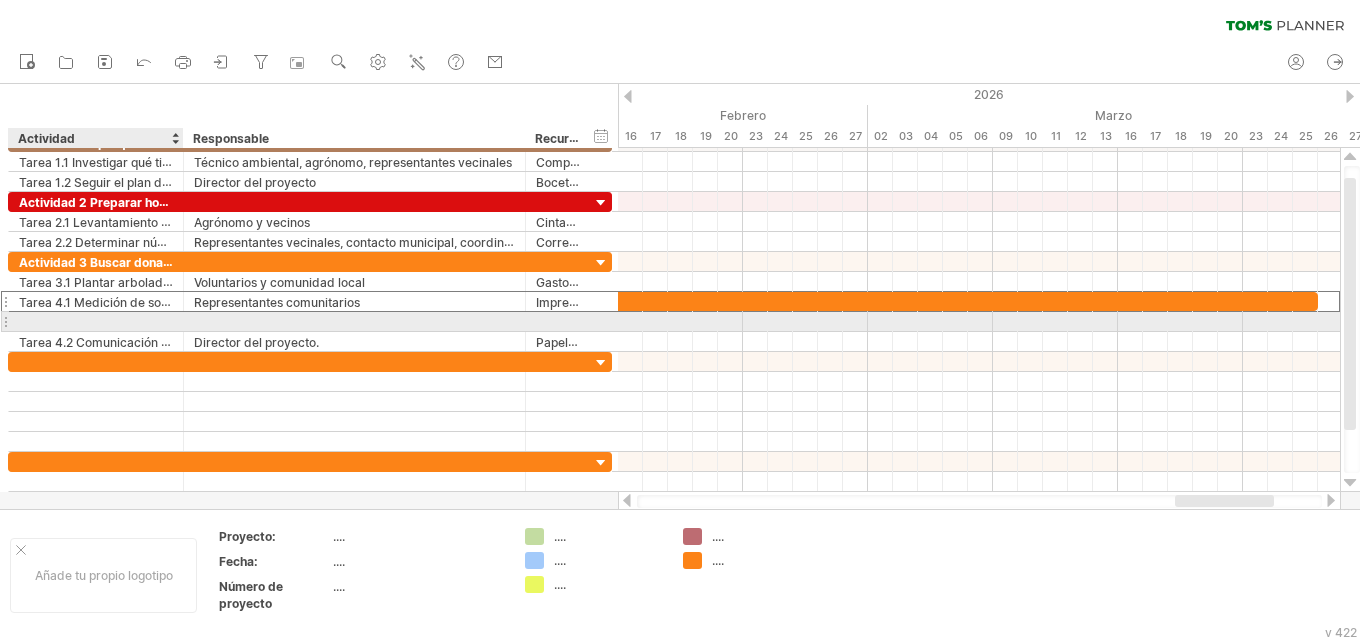 drag, startPoint x: 69, startPoint y: 303, endPoint x: 71, endPoint y: 325, distance: 22.090721 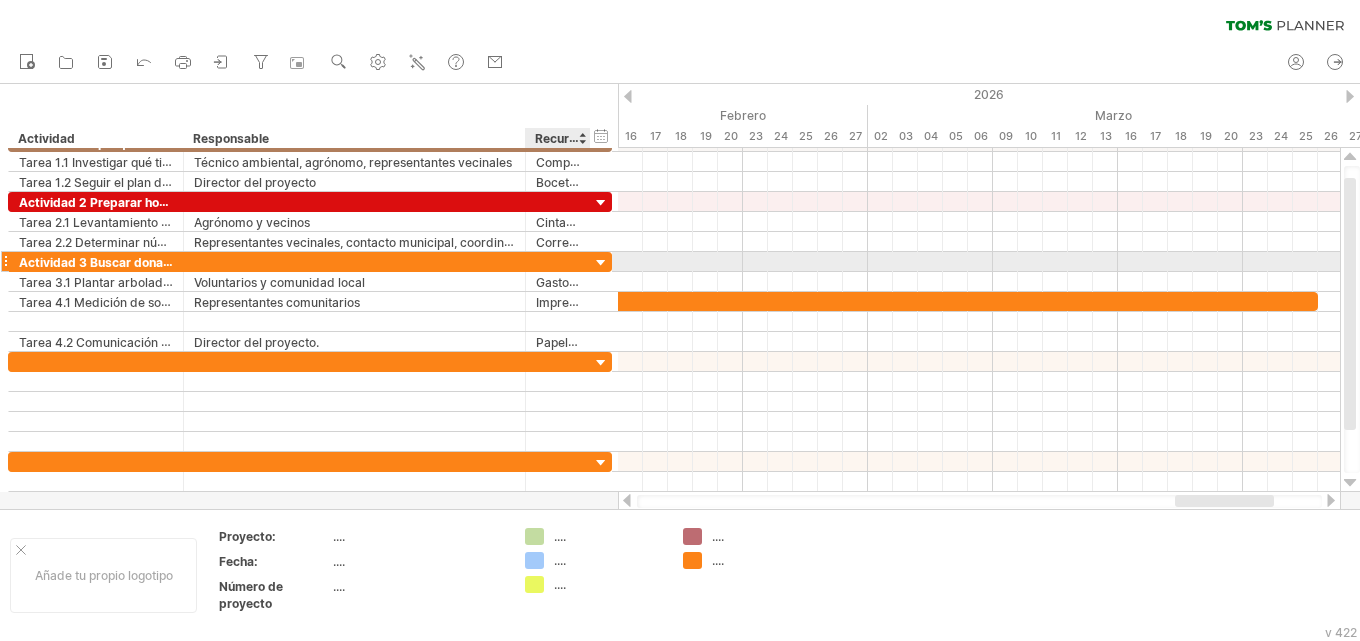 click at bounding box center (601, 263) 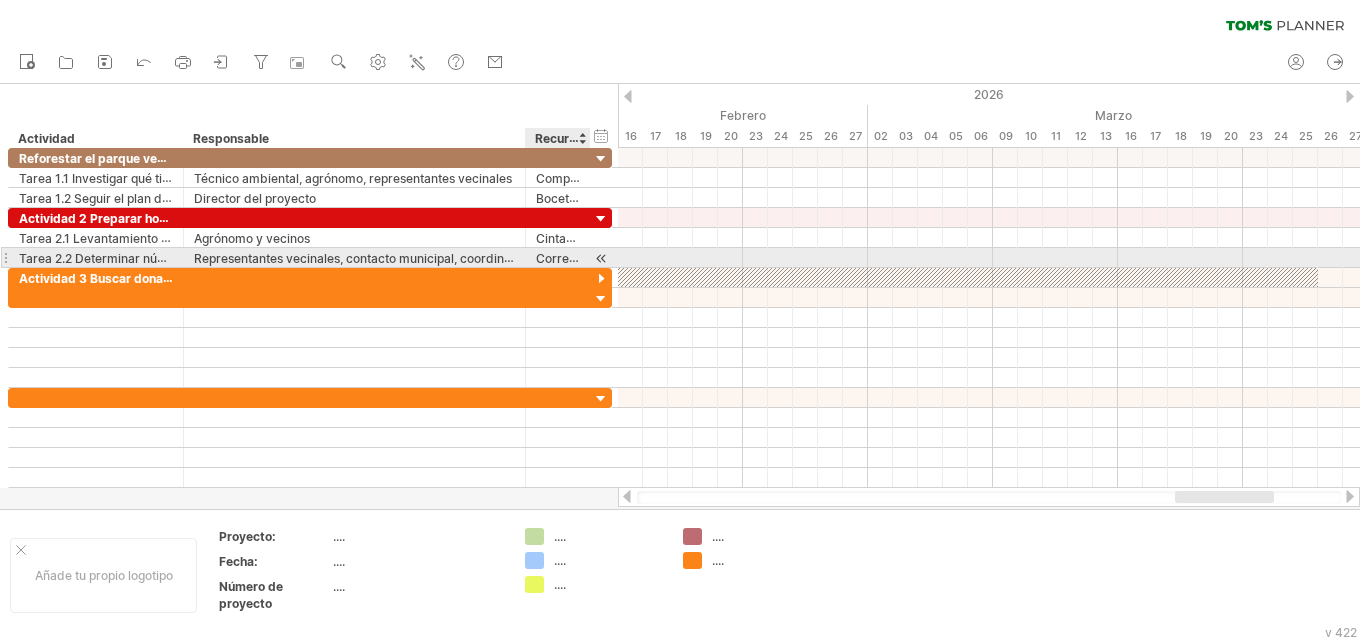 click at bounding box center [601, 258] 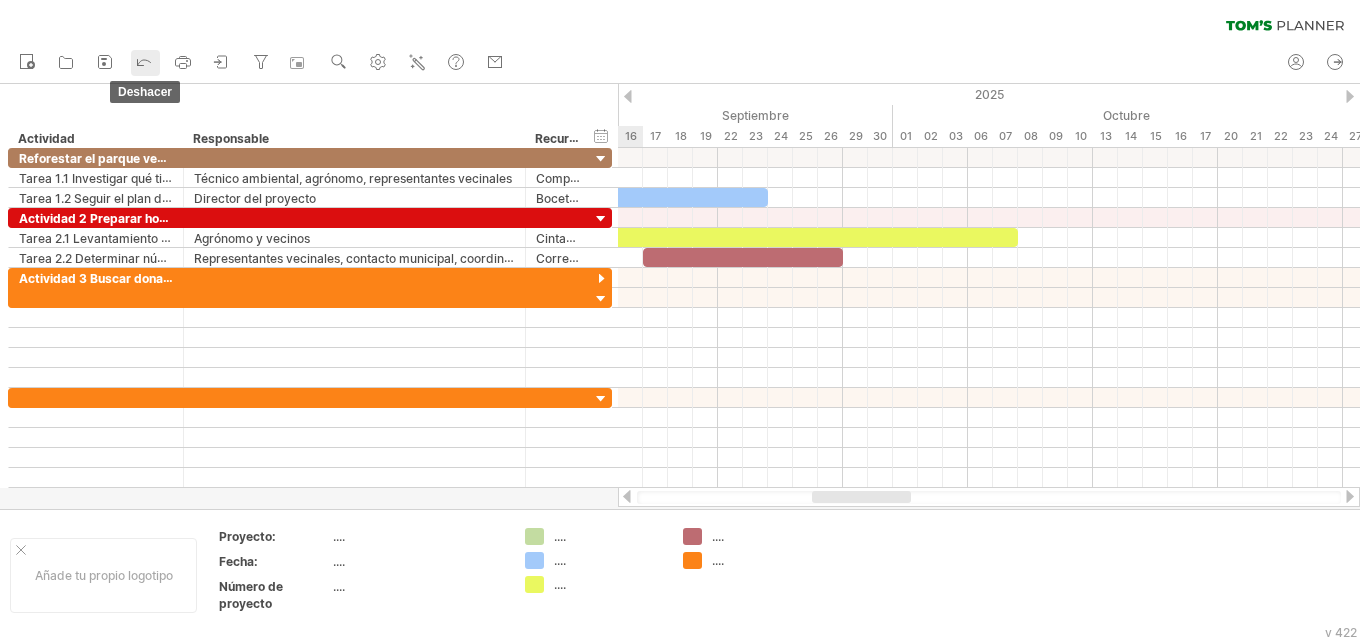 click 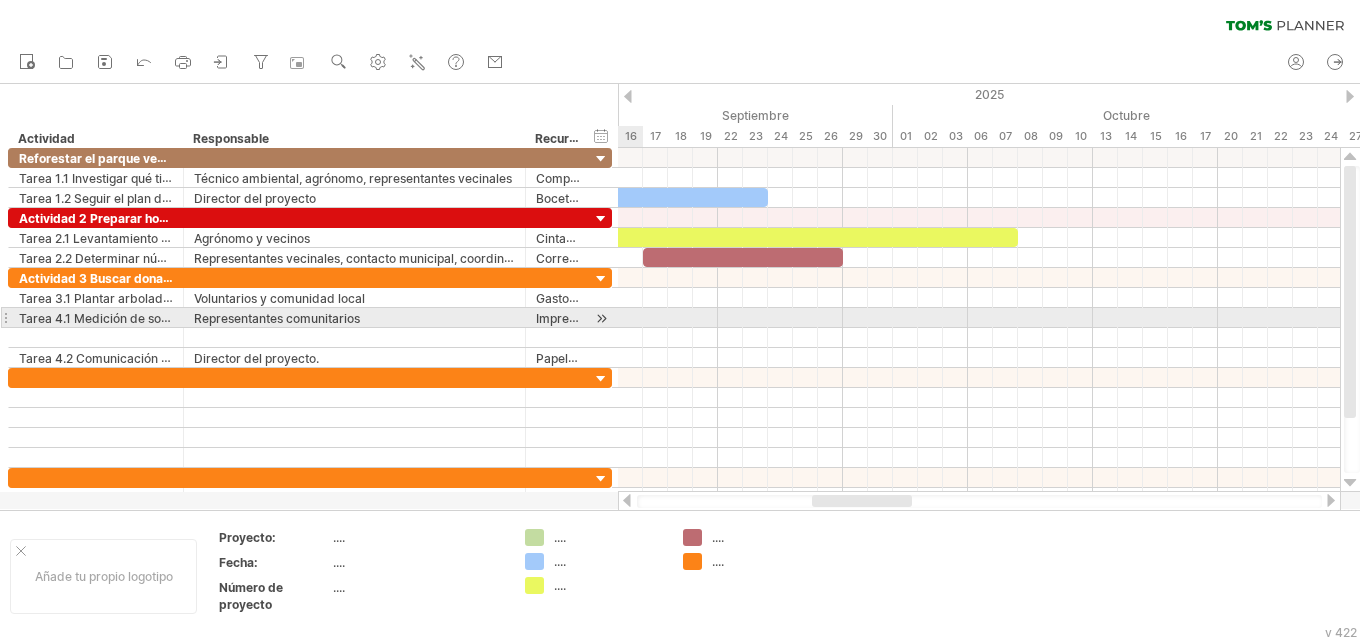 click at bounding box center (5, 317) 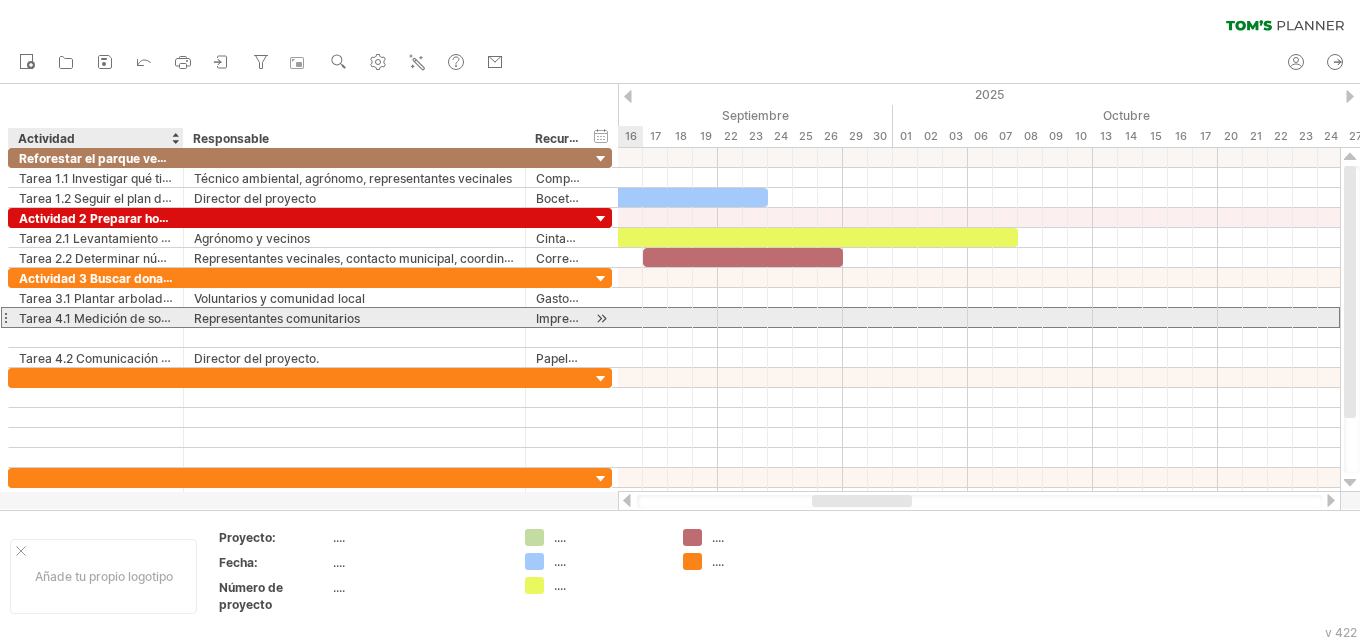 drag, startPoint x: 19, startPoint y: 317, endPoint x: 51, endPoint y: 321, distance: 32.24903 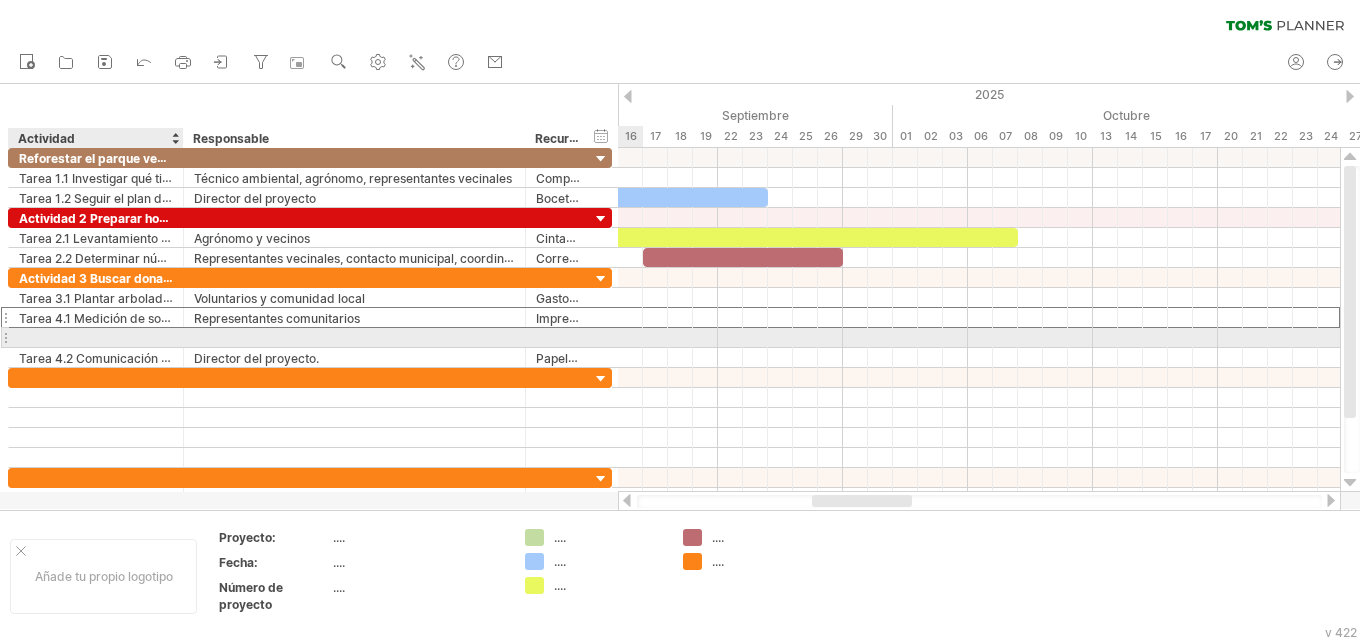 drag, startPoint x: 51, startPoint y: 318, endPoint x: 57, endPoint y: 337, distance: 19.924858 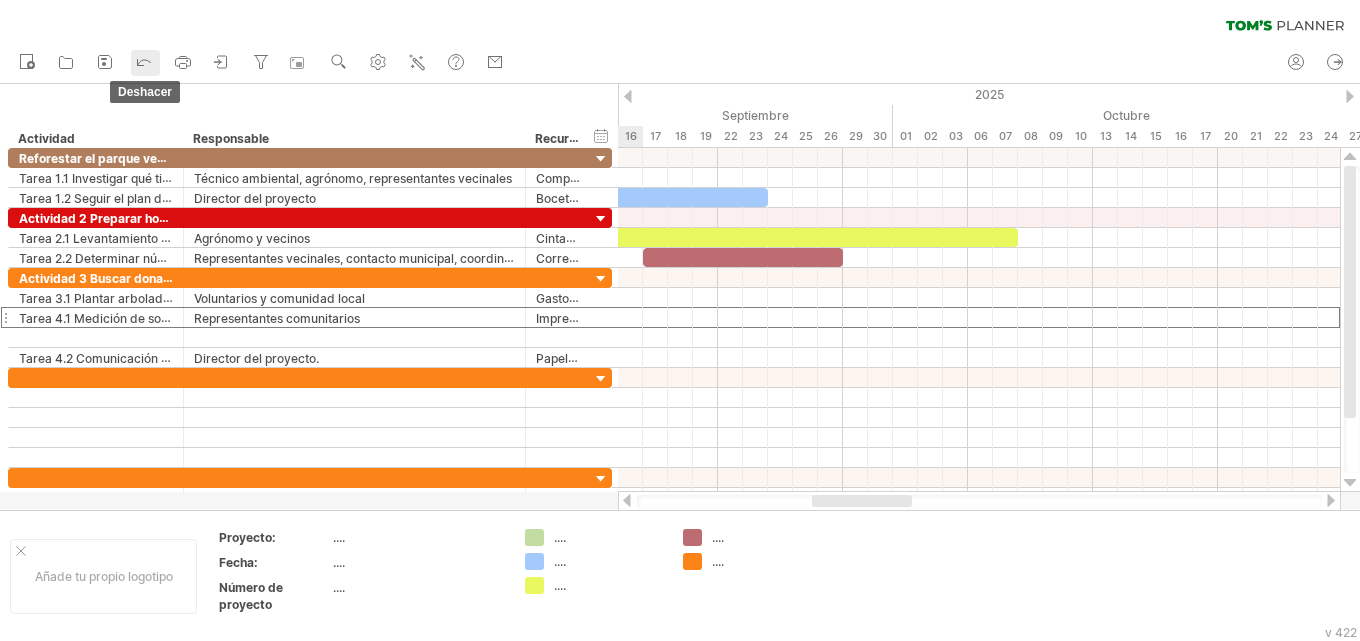 click 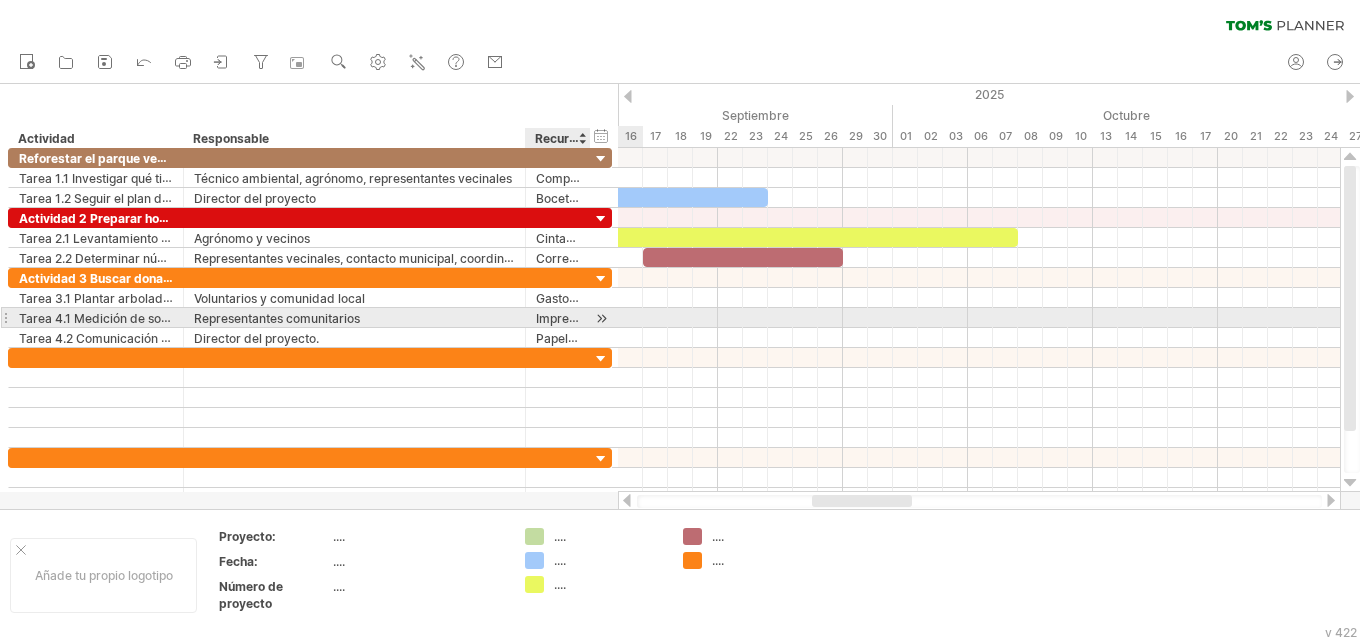 click at bounding box center (601, 318) 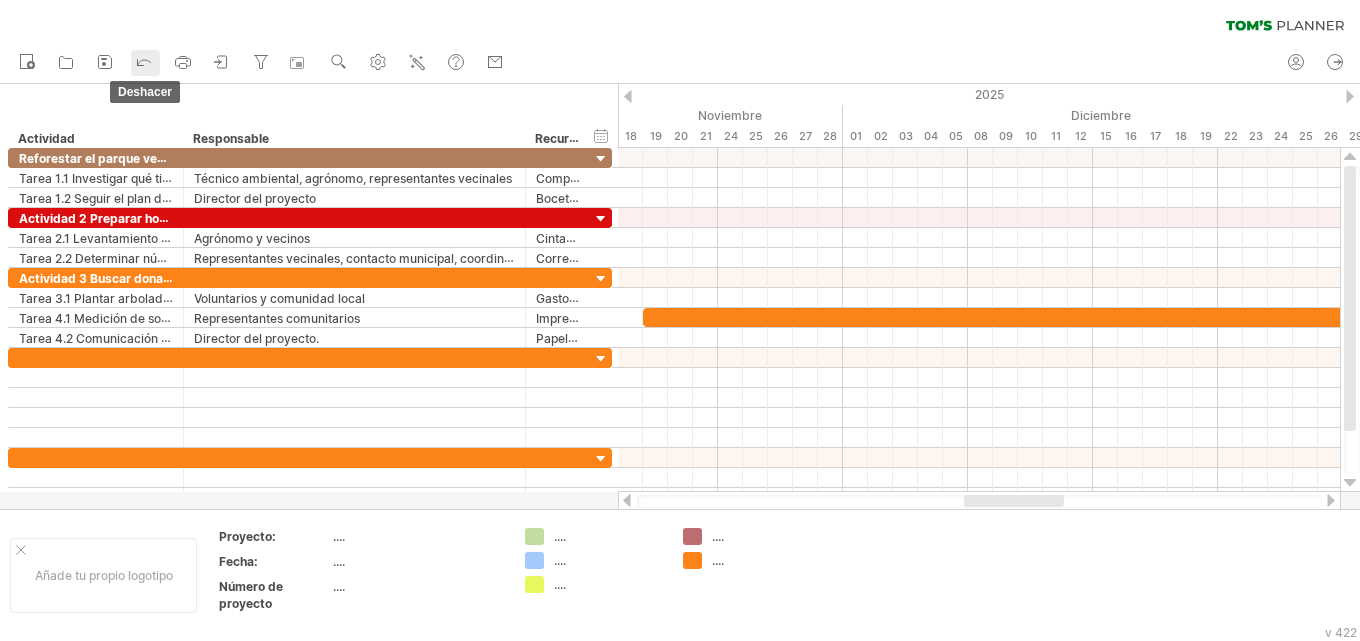 click 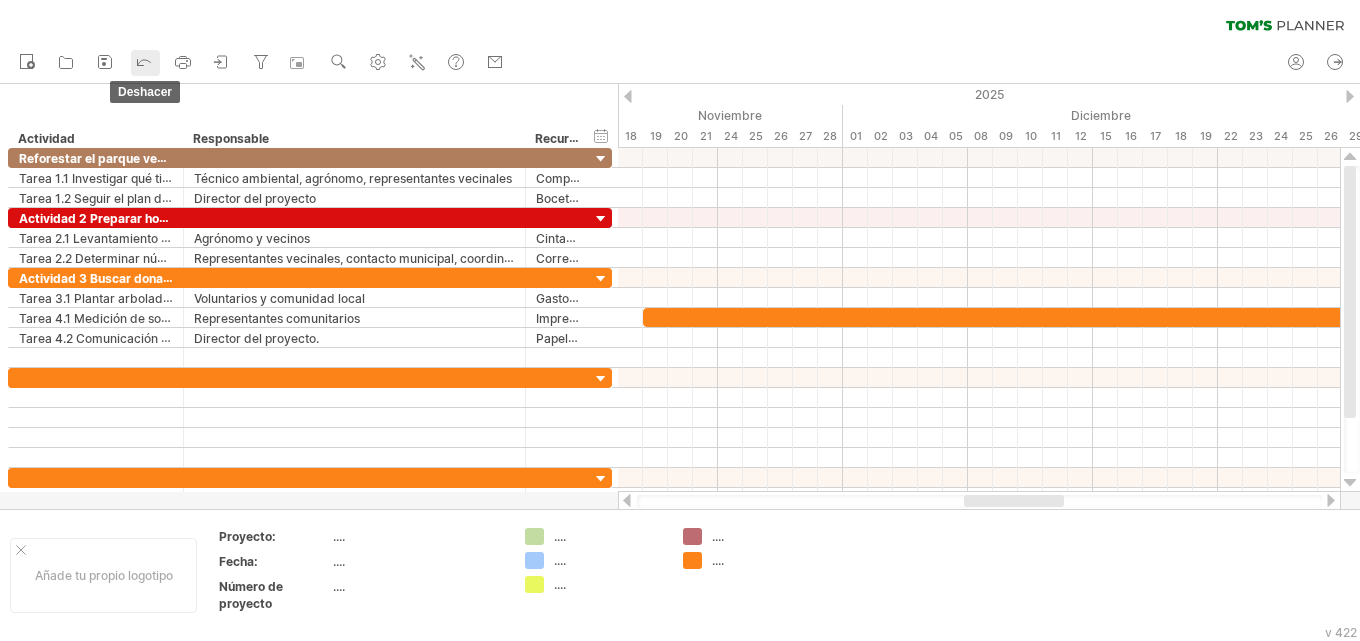 click 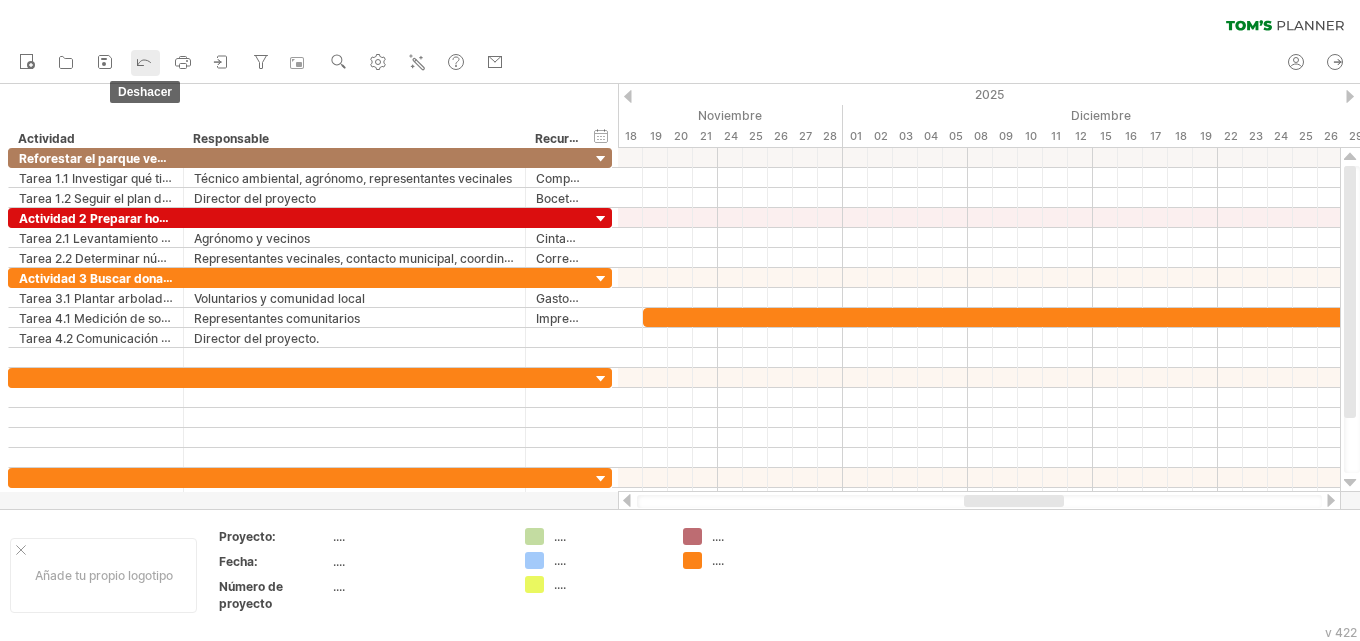 click 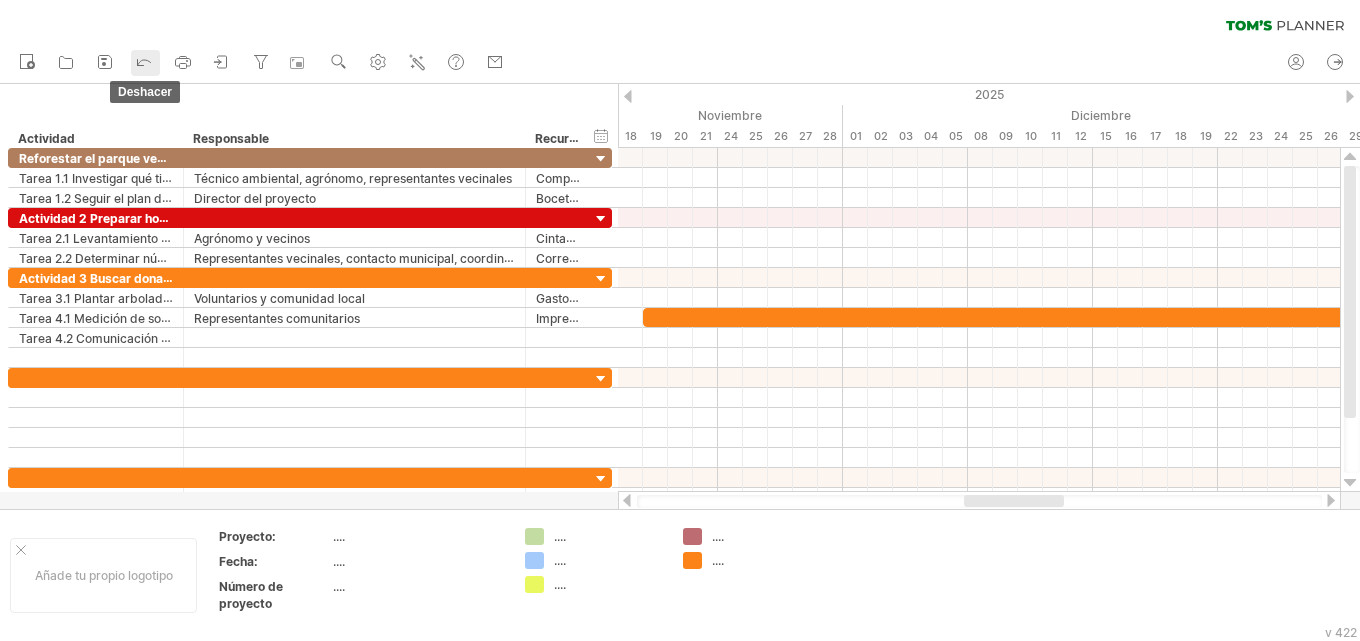 click 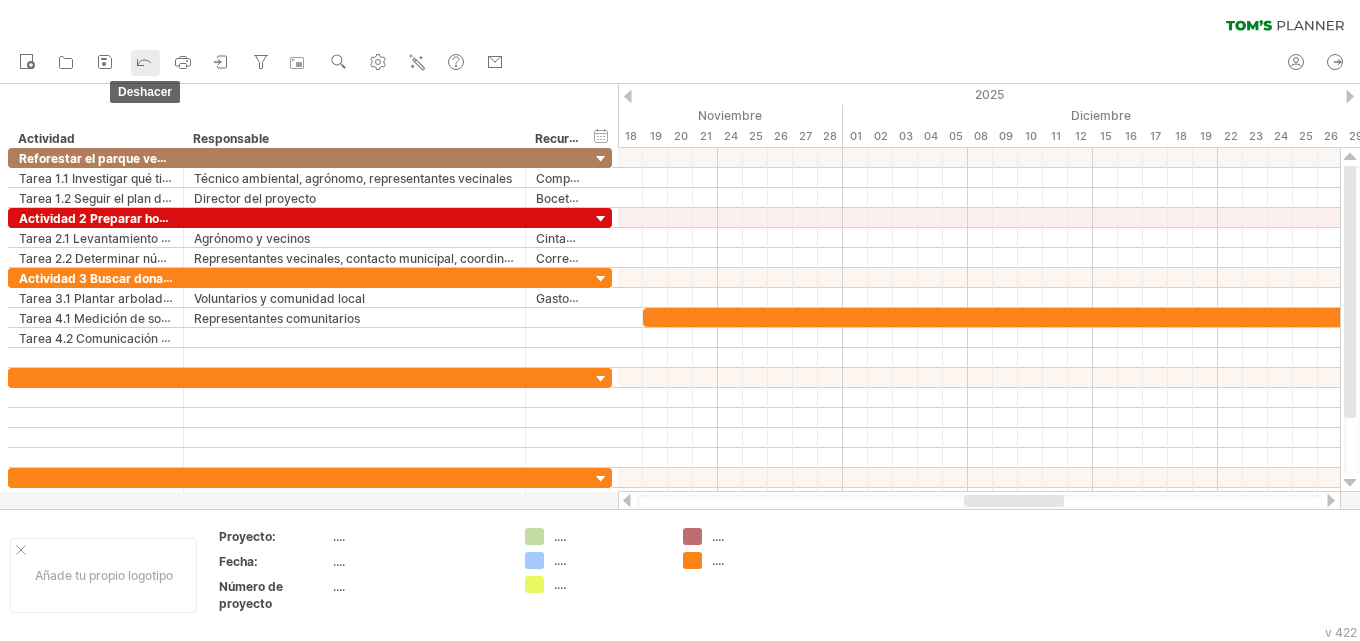click 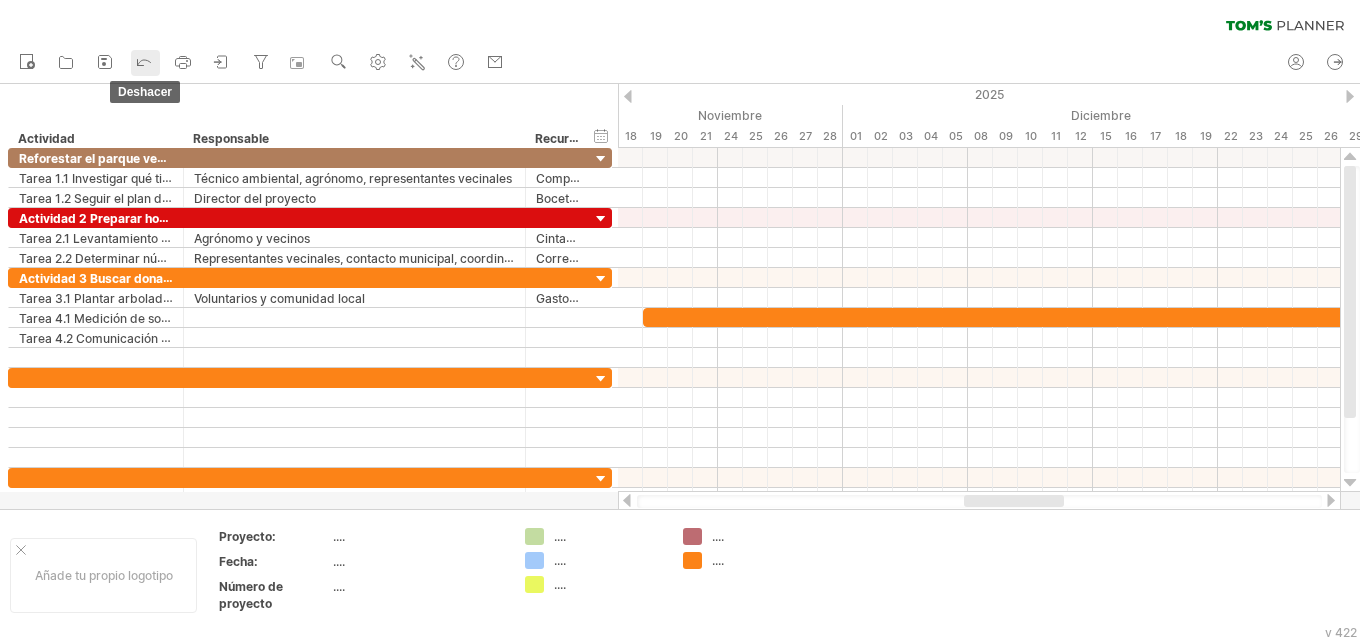 click 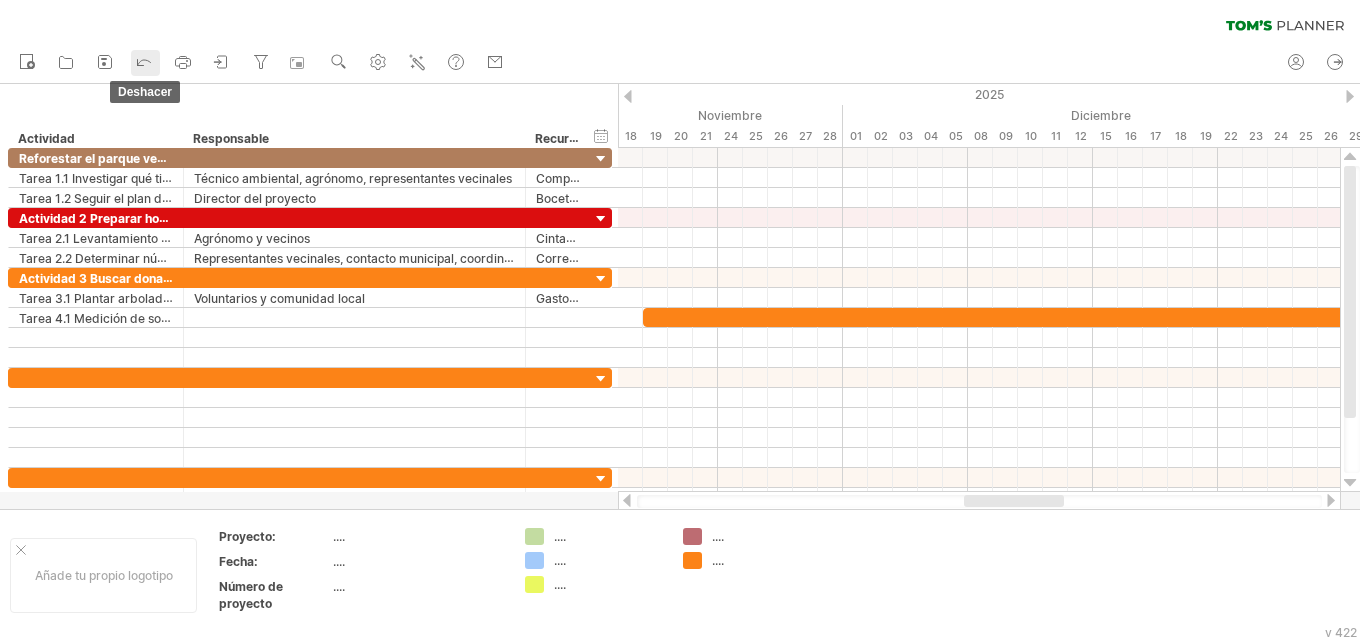 click 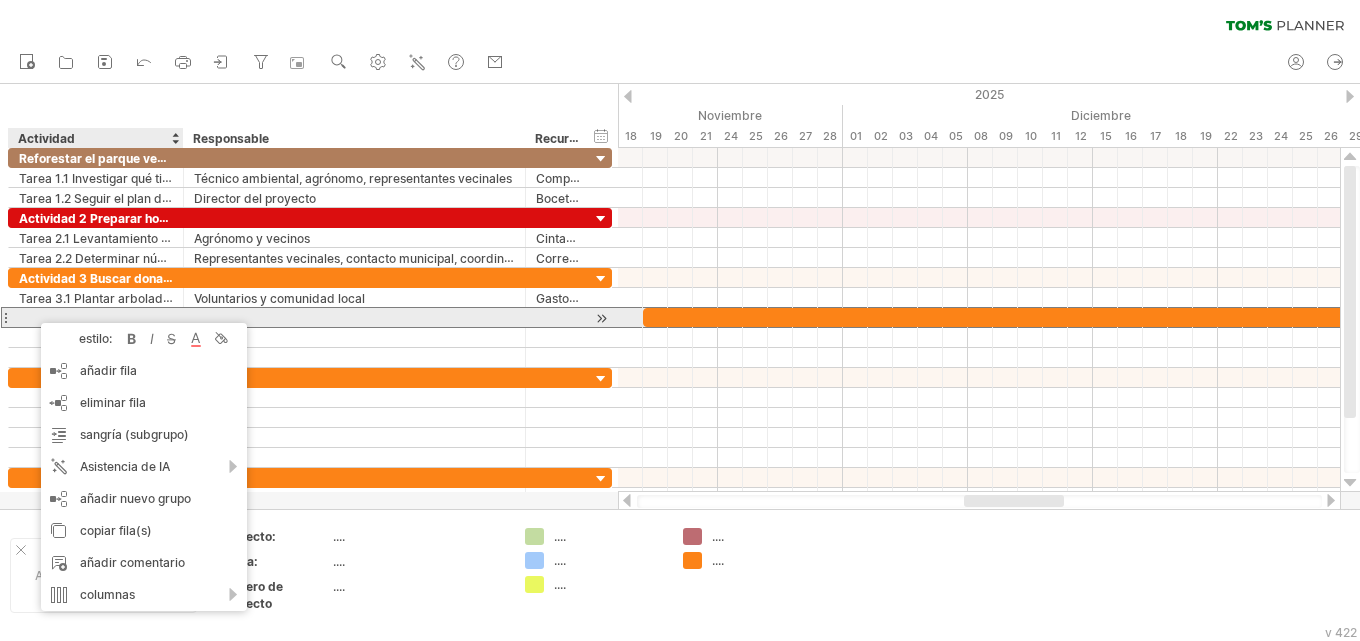 click at bounding box center (354, 317) 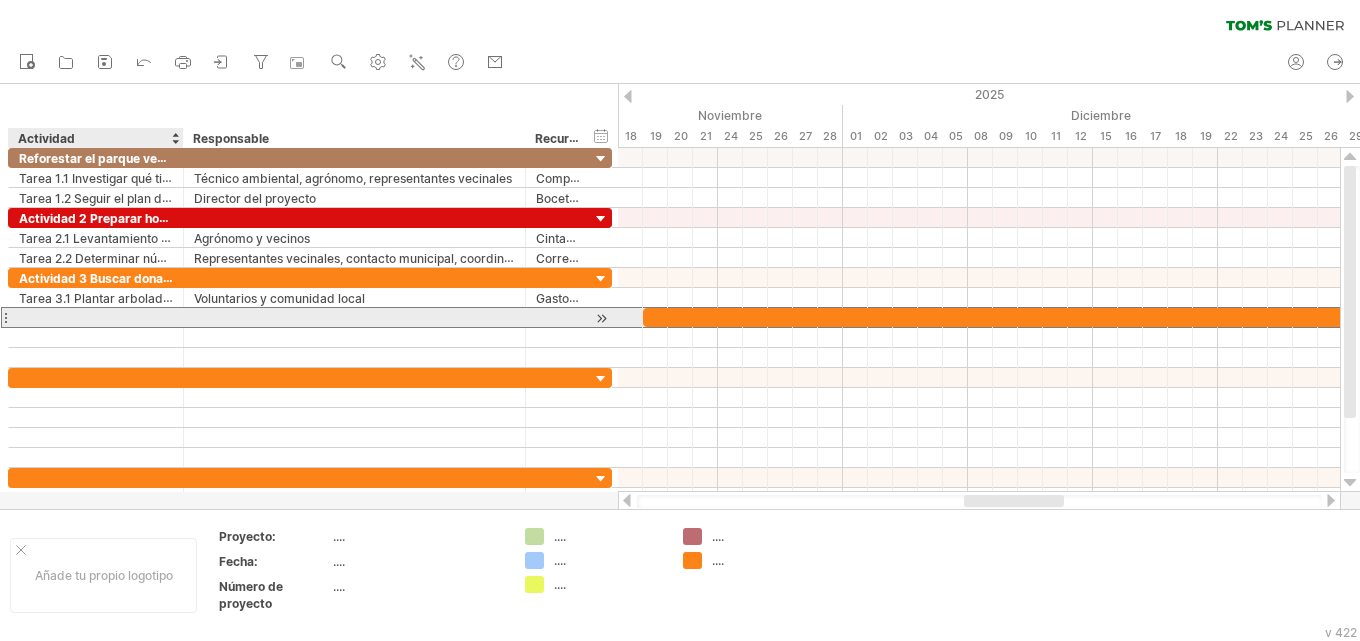 click at bounding box center [96, 317] 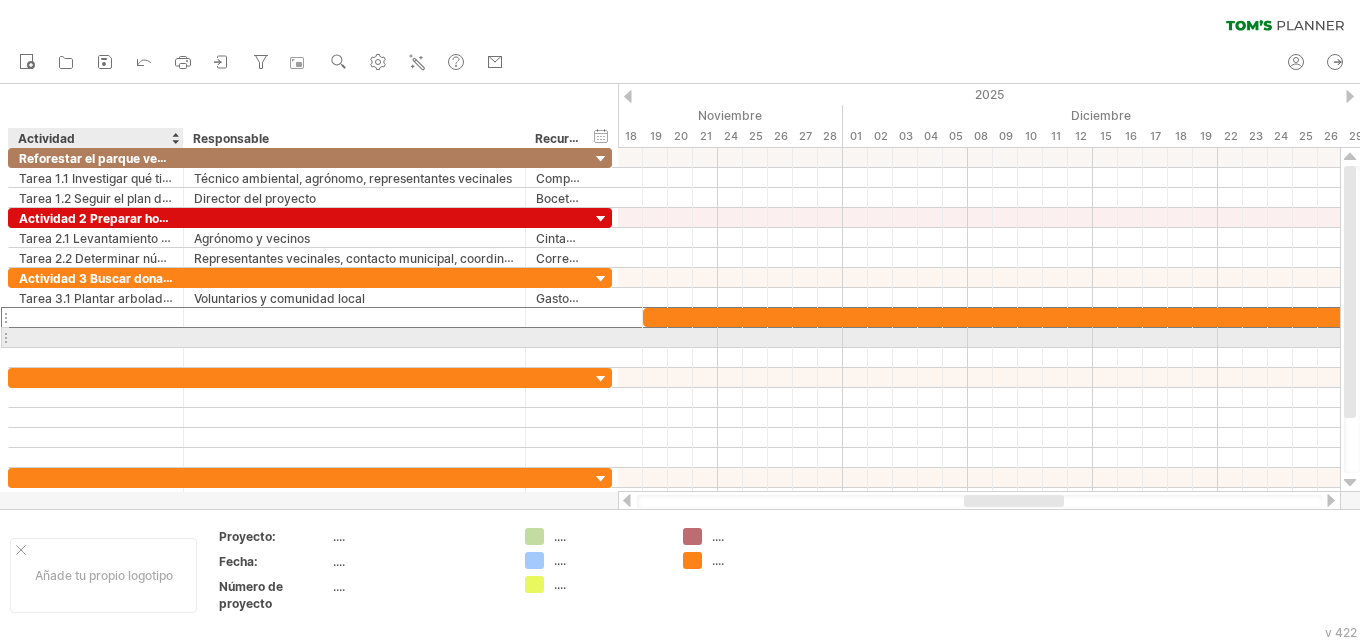 paste on "**********" 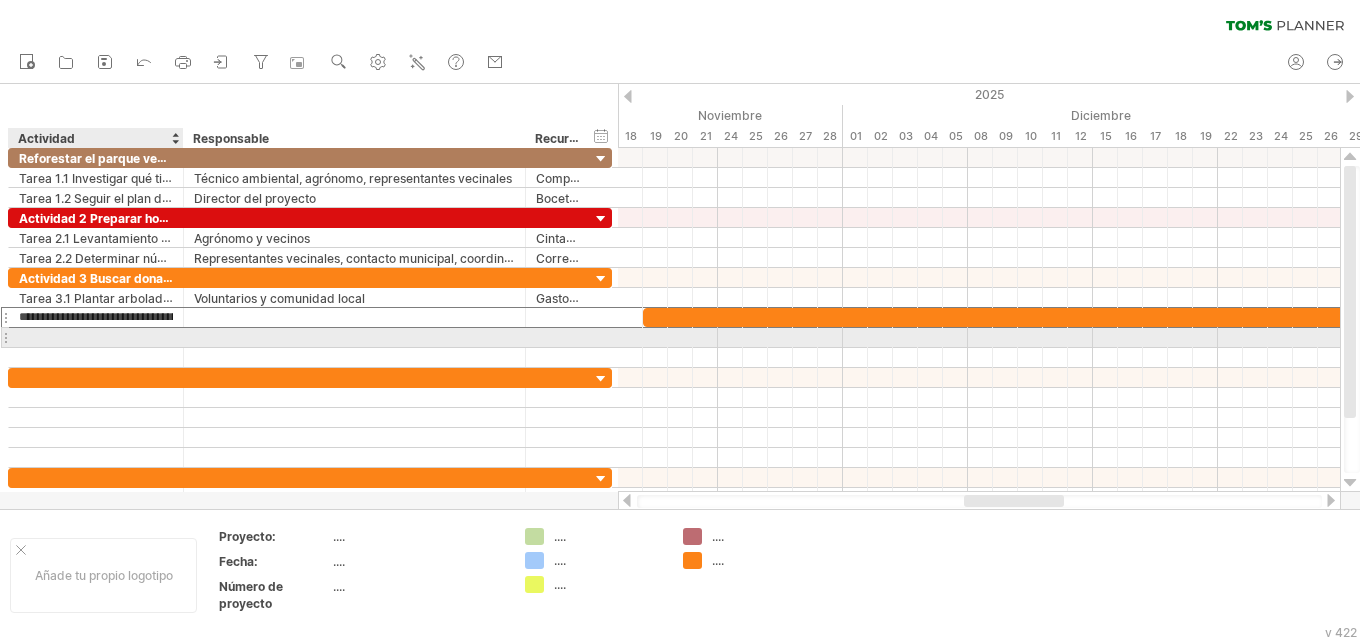 scroll, scrollTop: 0, scrollLeft: 220, axis: horizontal 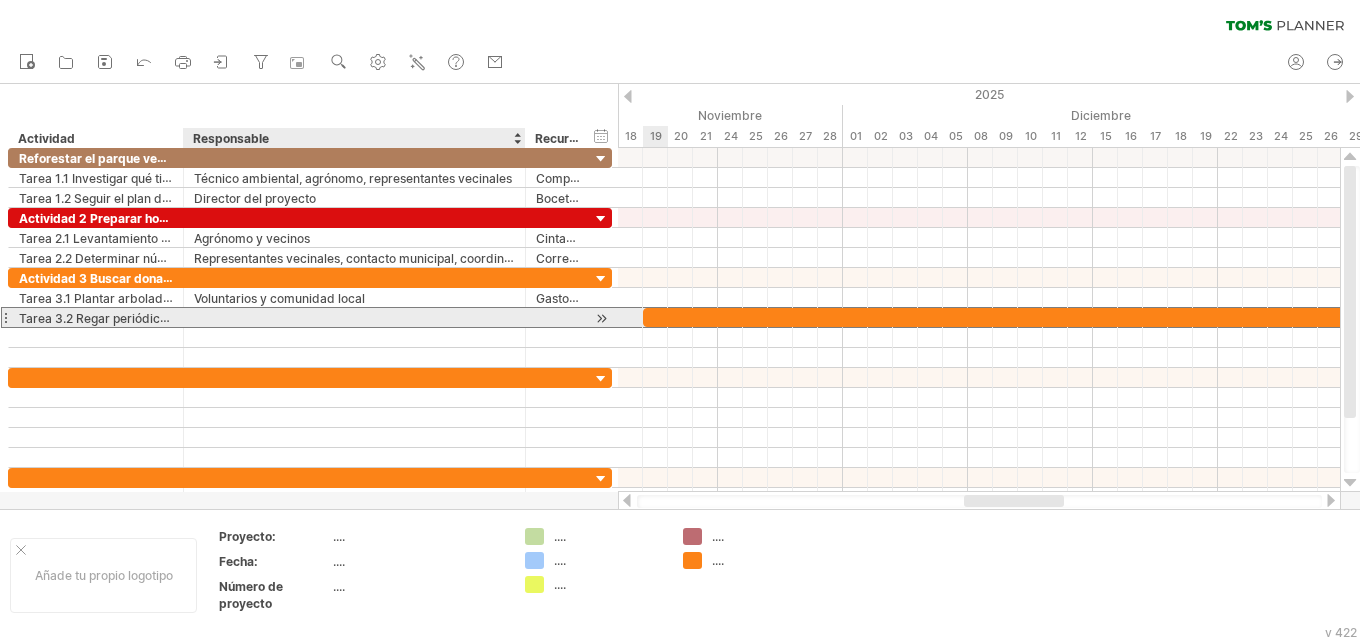 click at bounding box center (354, 317) 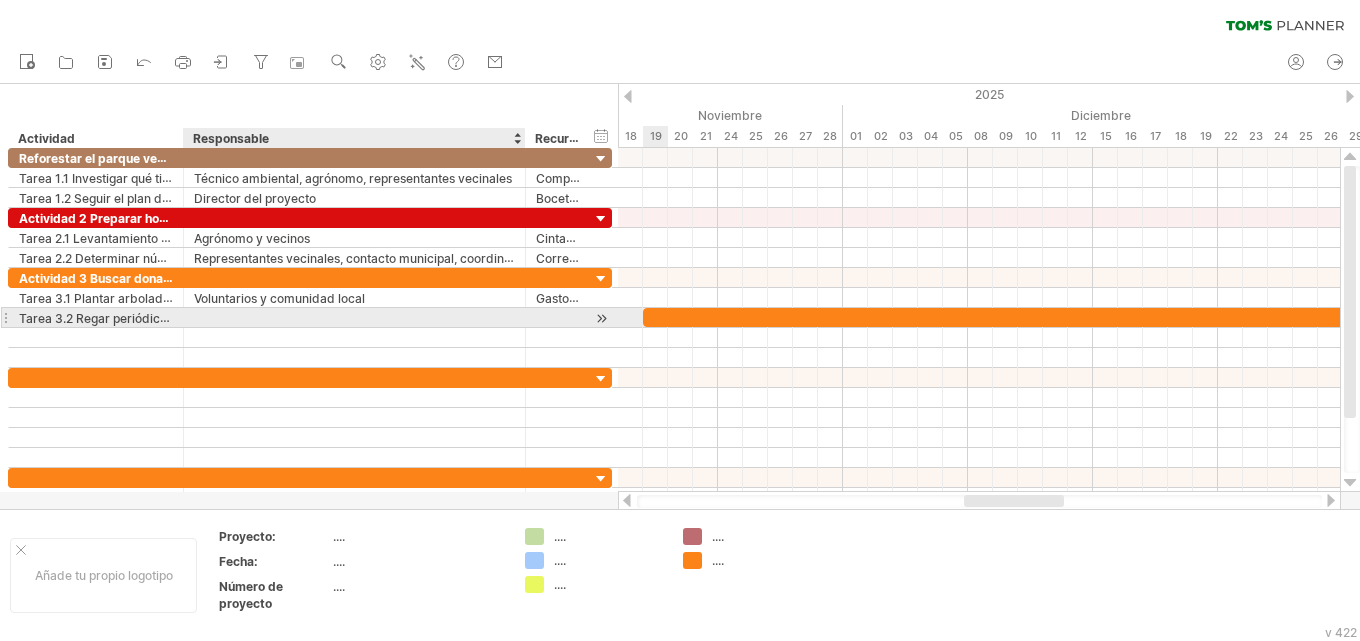 paste on "**********" 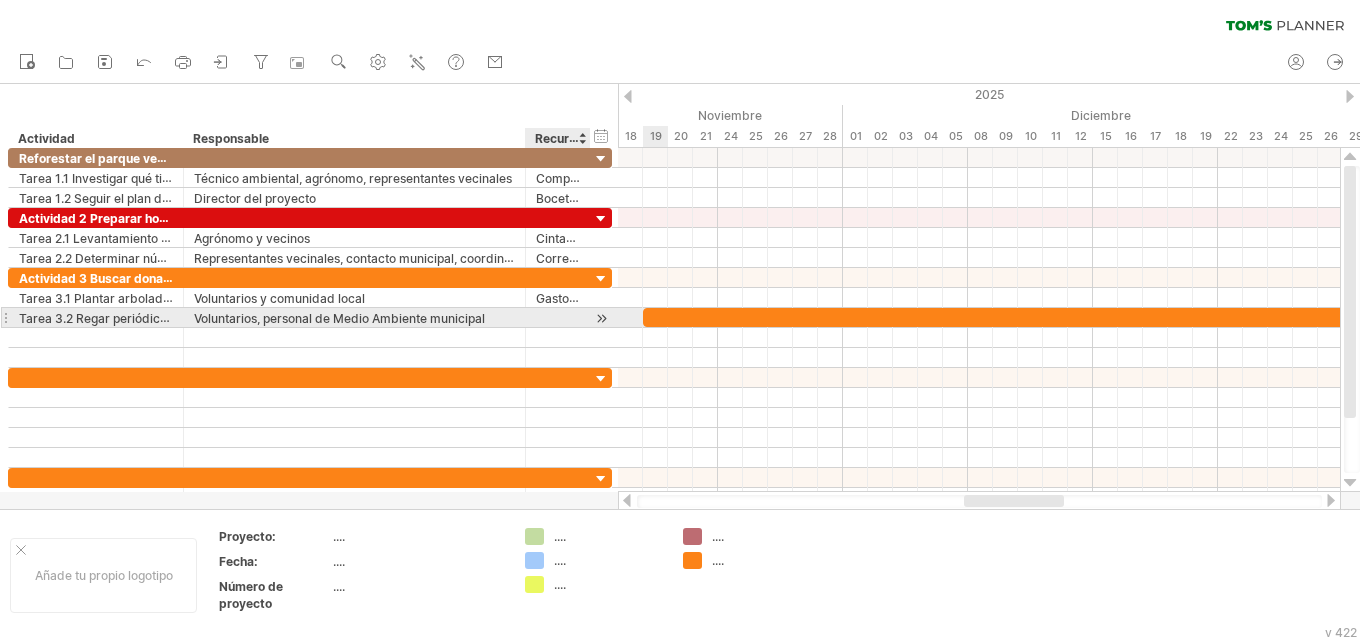 click at bounding box center [558, 317] 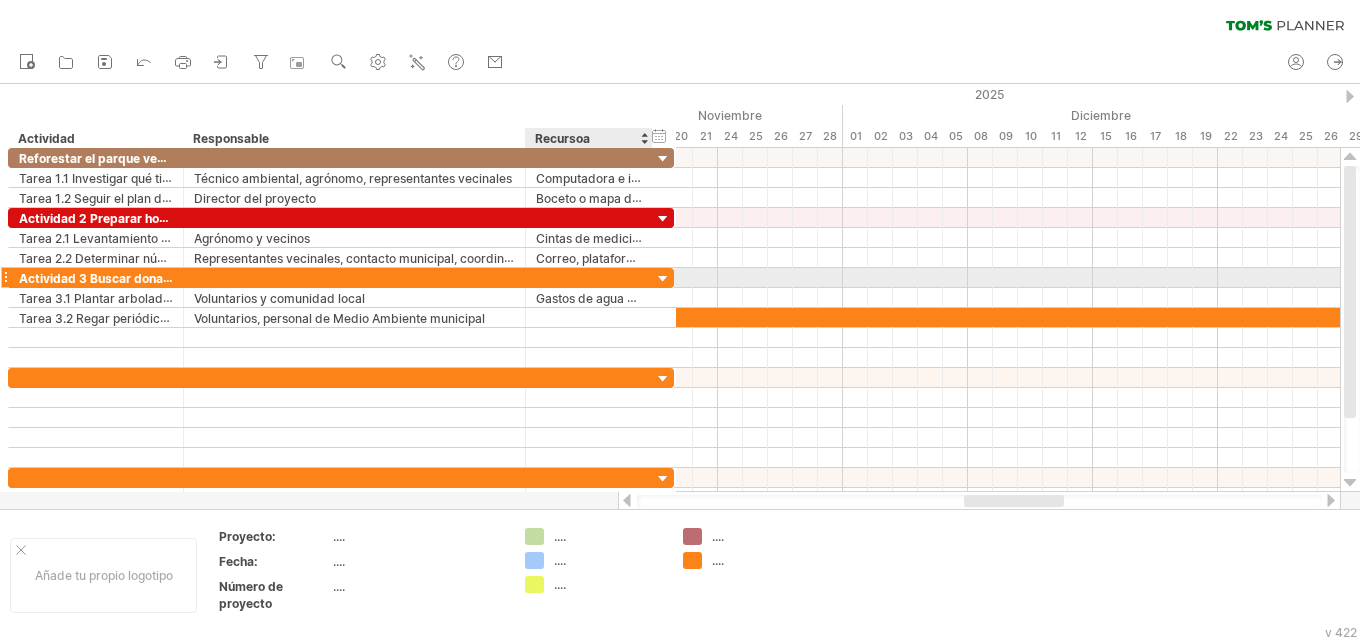drag, startPoint x: 611, startPoint y: 278, endPoint x: 673, endPoint y: 284, distance: 62.289646 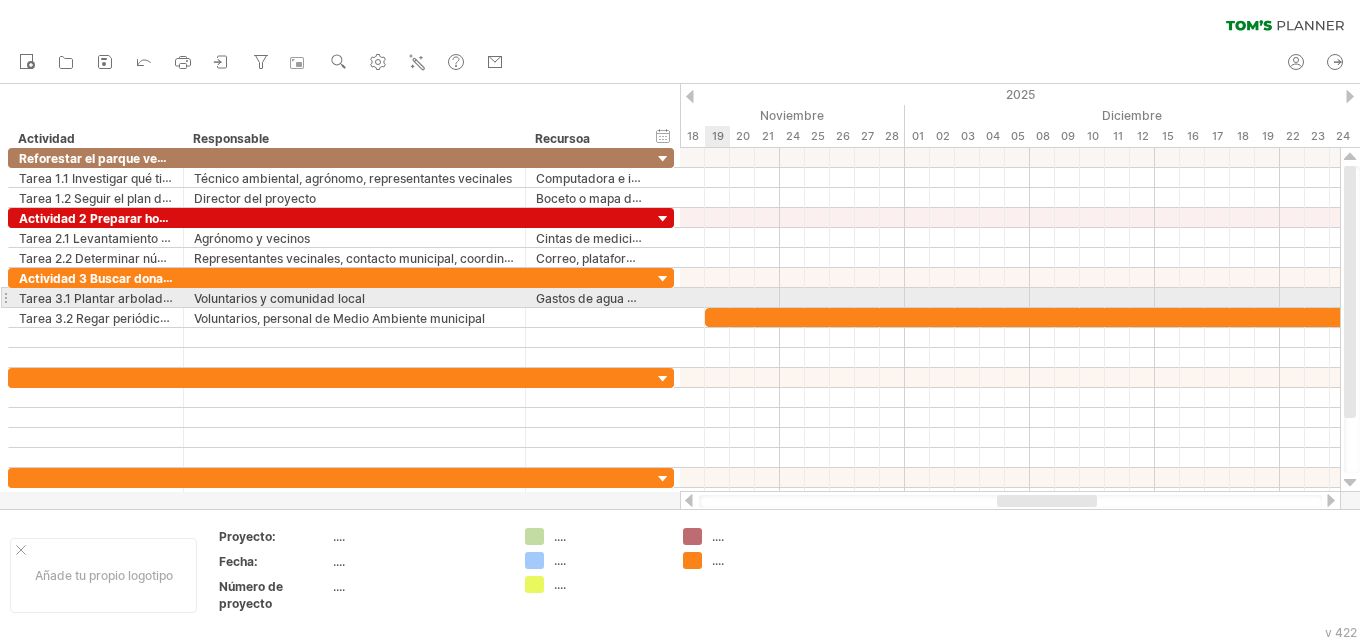 click at bounding box center (1010, 298) 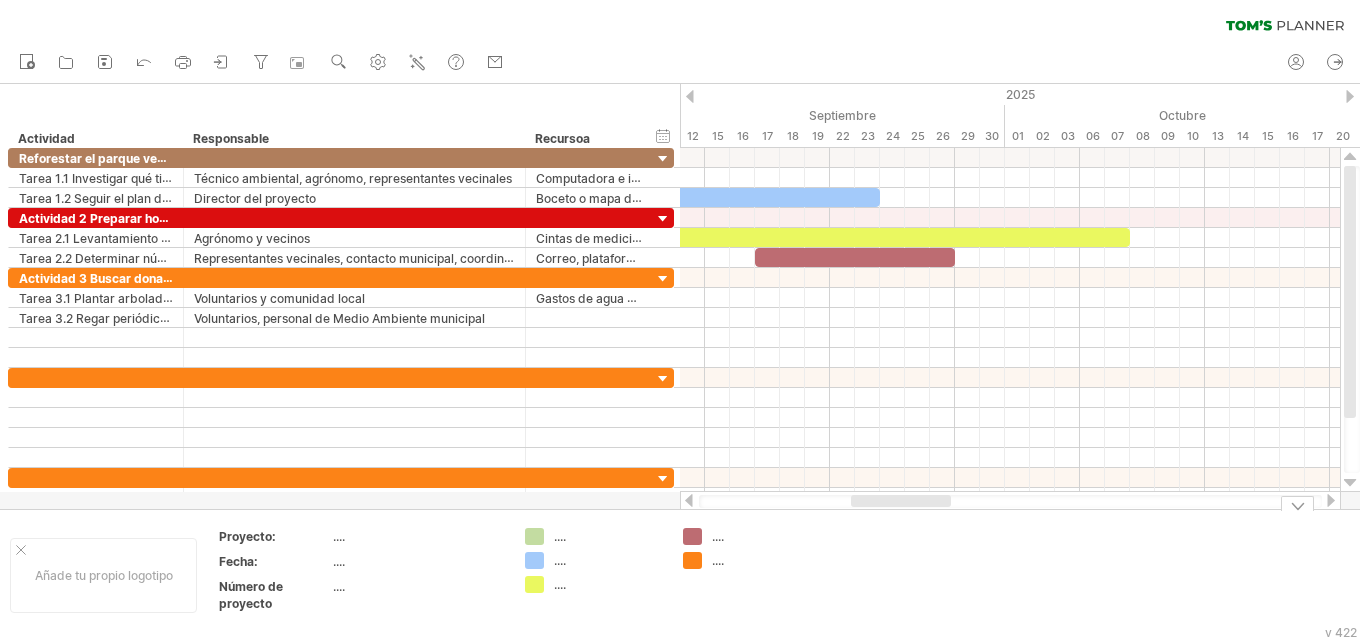 drag, startPoint x: 1083, startPoint y: 500, endPoint x: 937, endPoint y: 535, distance: 150.13661 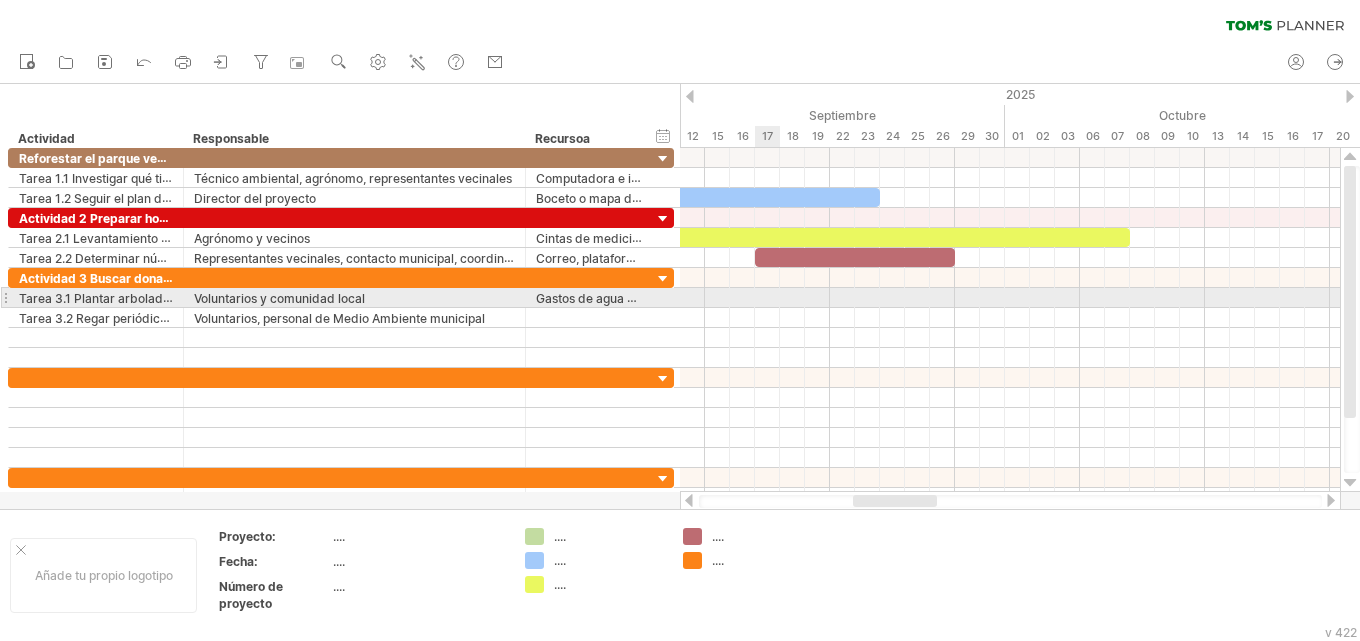 click at bounding box center [1010, 298] 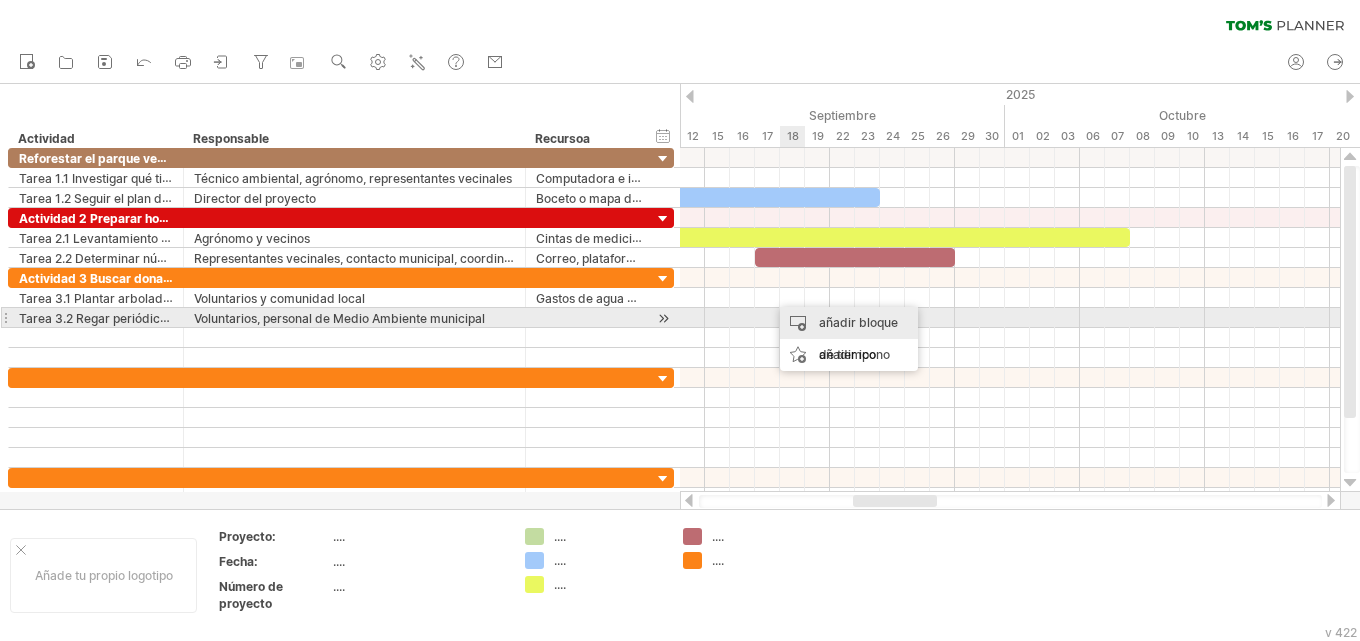 click on "añadir bloque de tiempo" at bounding box center (858, 338) 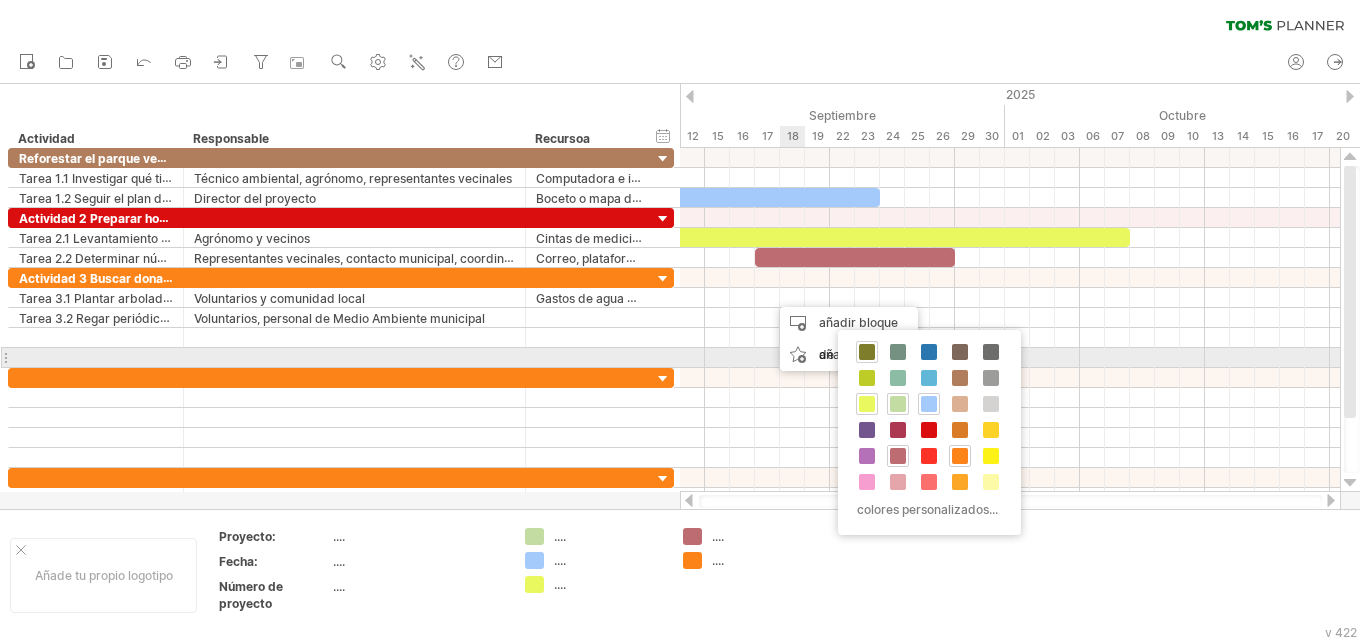 click at bounding box center [867, 352] 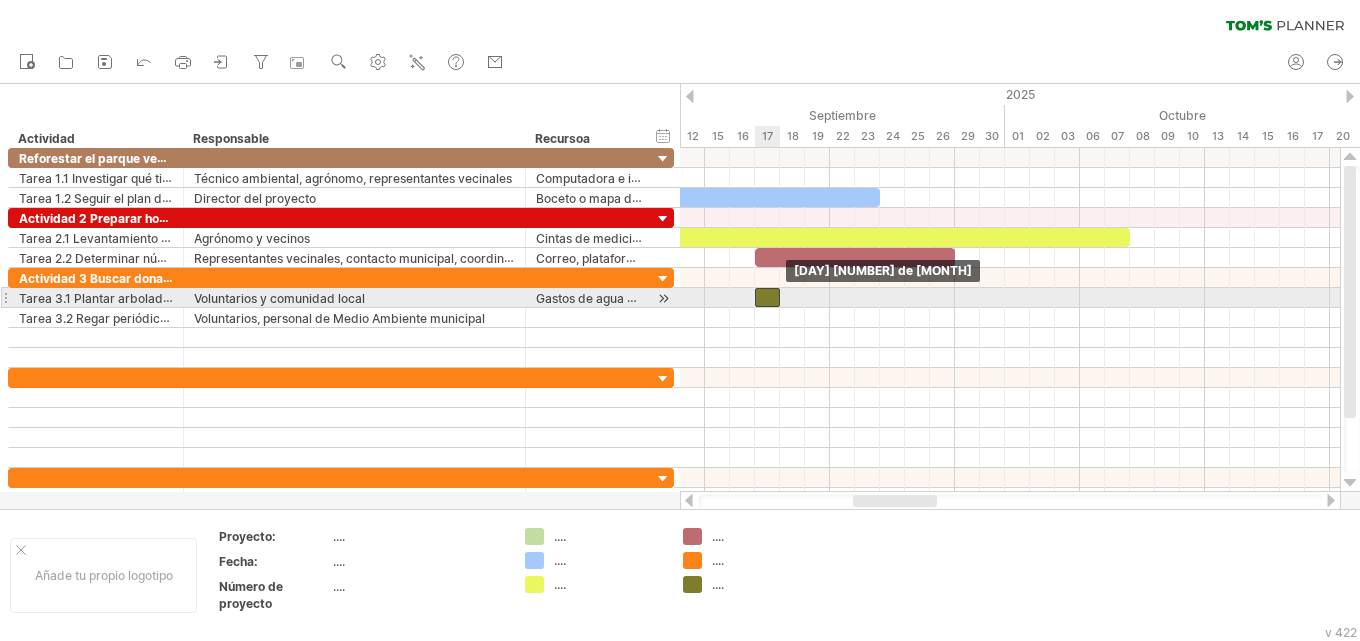 click at bounding box center (767, 297) 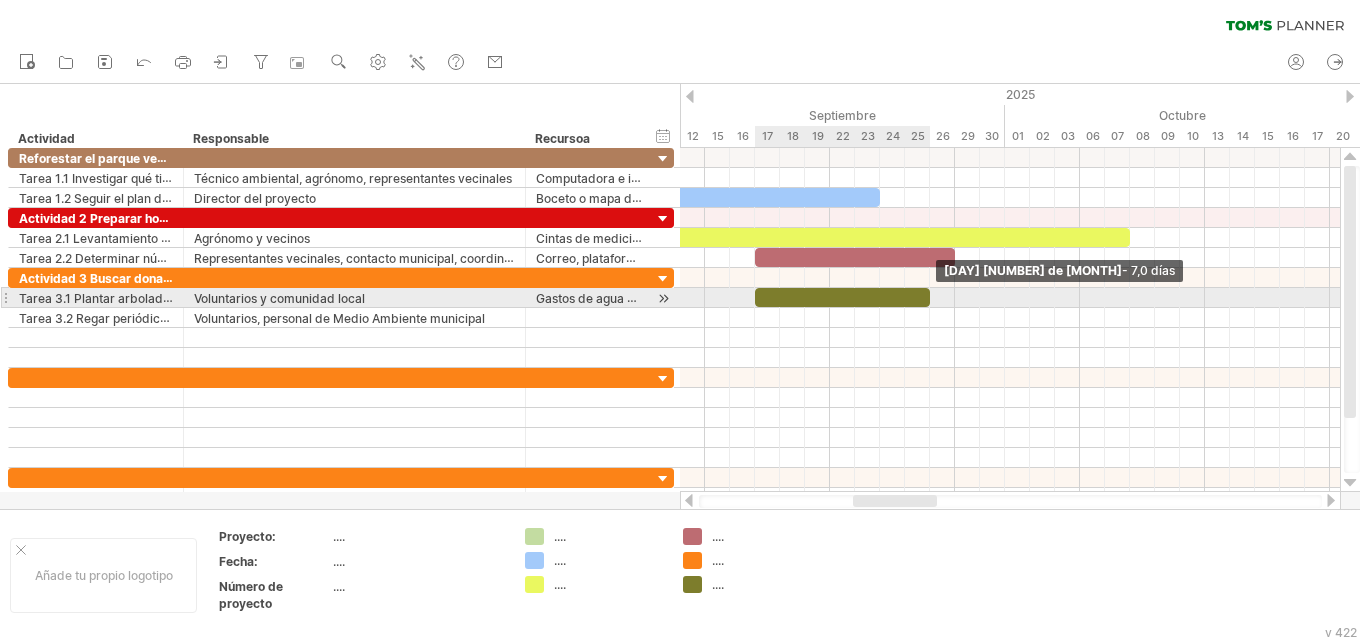 drag, startPoint x: 776, startPoint y: 298, endPoint x: 926, endPoint y: 297, distance: 150.00333 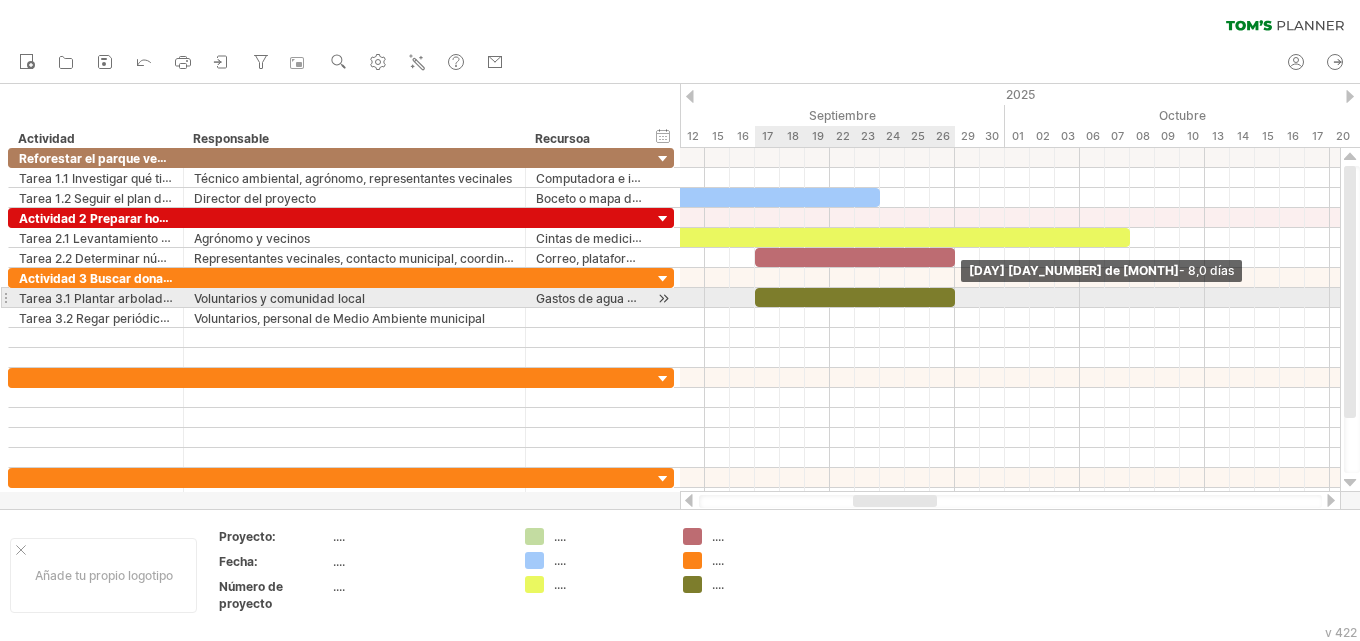 drag, startPoint x: 926, startPoint y: 293, endPoint x: 953, endPoint y: 293, distance: 27 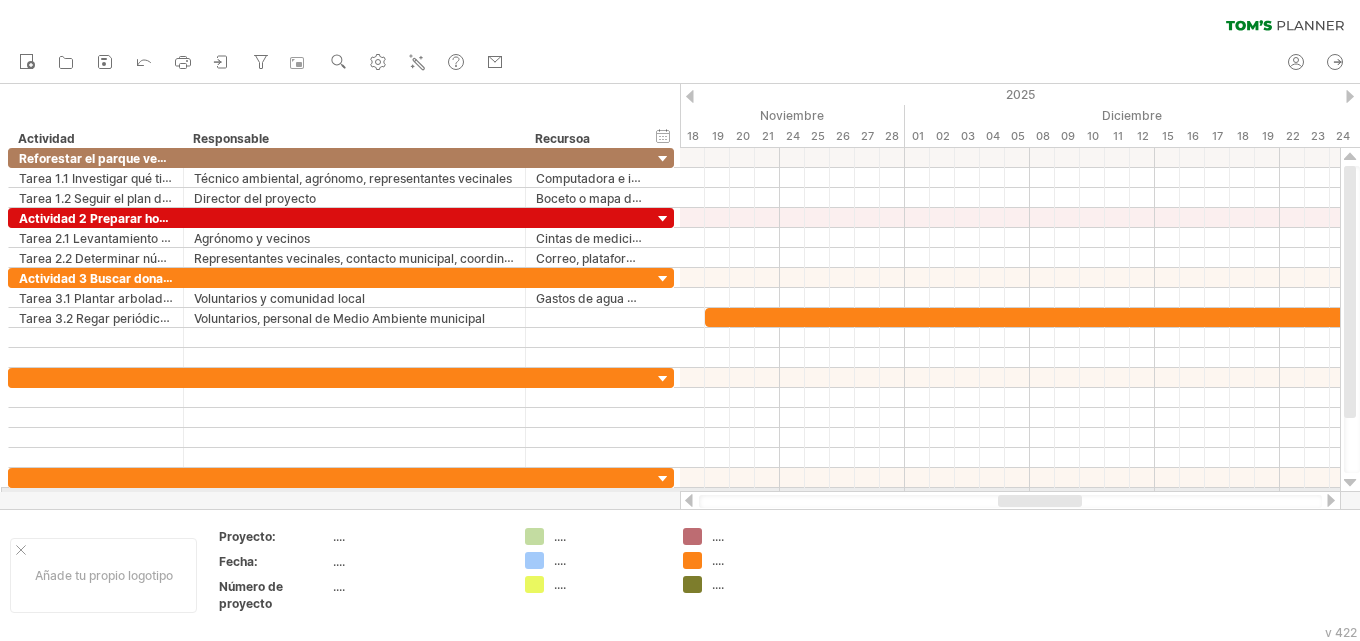 drag, startPoint x: 912, startPoint y: 502, endPoint x: 1057, endPoint y: 491, distance: 145.41664 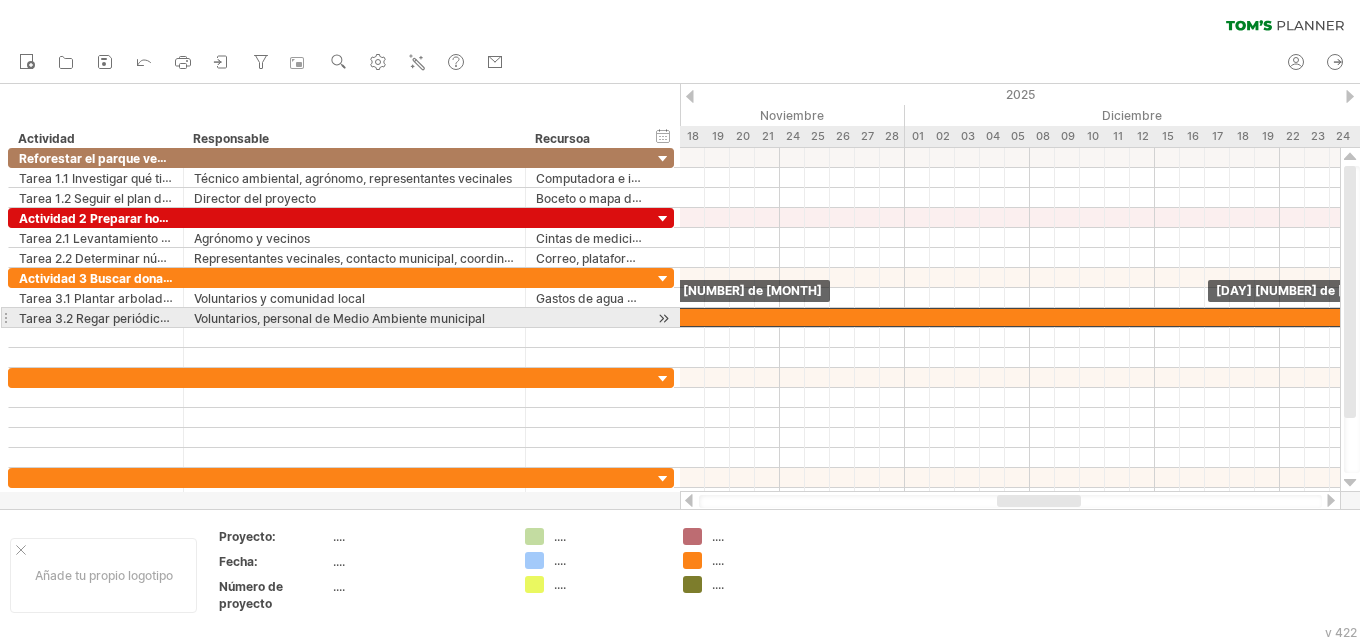 drag, startPoint x: 766, startPoint y: 315, endPoint x: 713, endPoint y: 319, distance: 53.15073 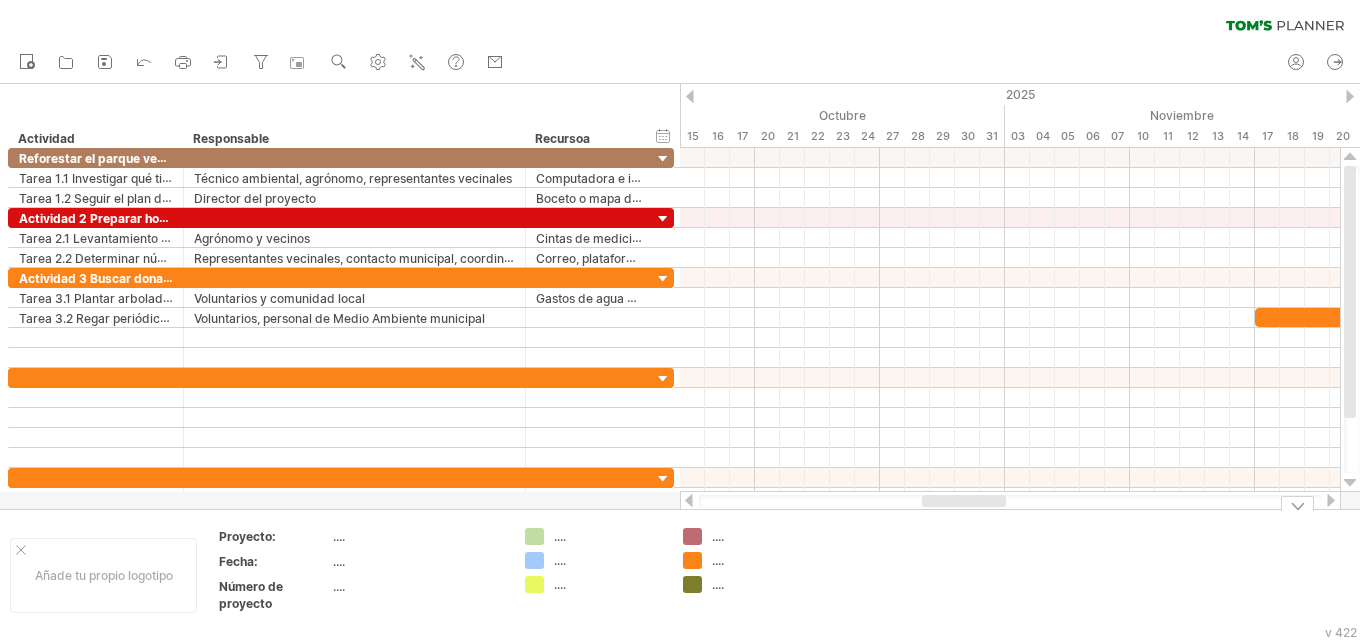 drag, startPoint x: 1017, startPoint y: 502, endPoint x: 943, endPoint y: 520, distance: 76.15773 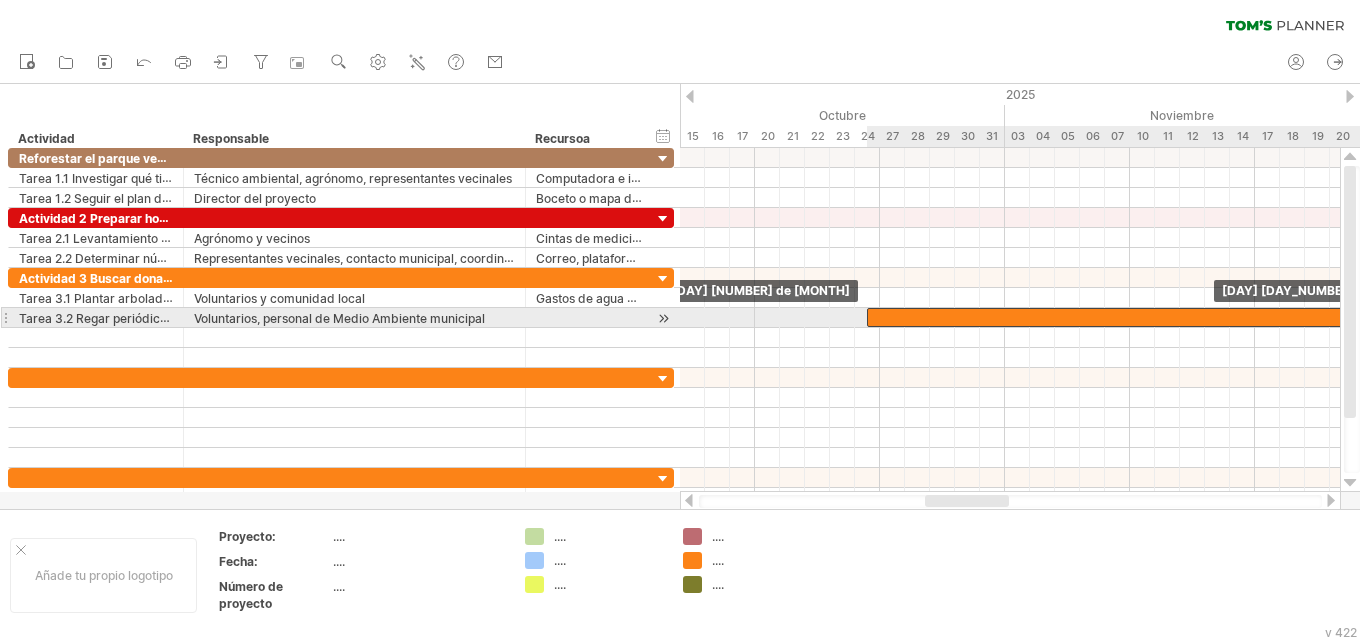 drag, startPoint x: 1273, startPoint y: 316, endPoint x: 888, endPoint y: 322, distance: 385.04675 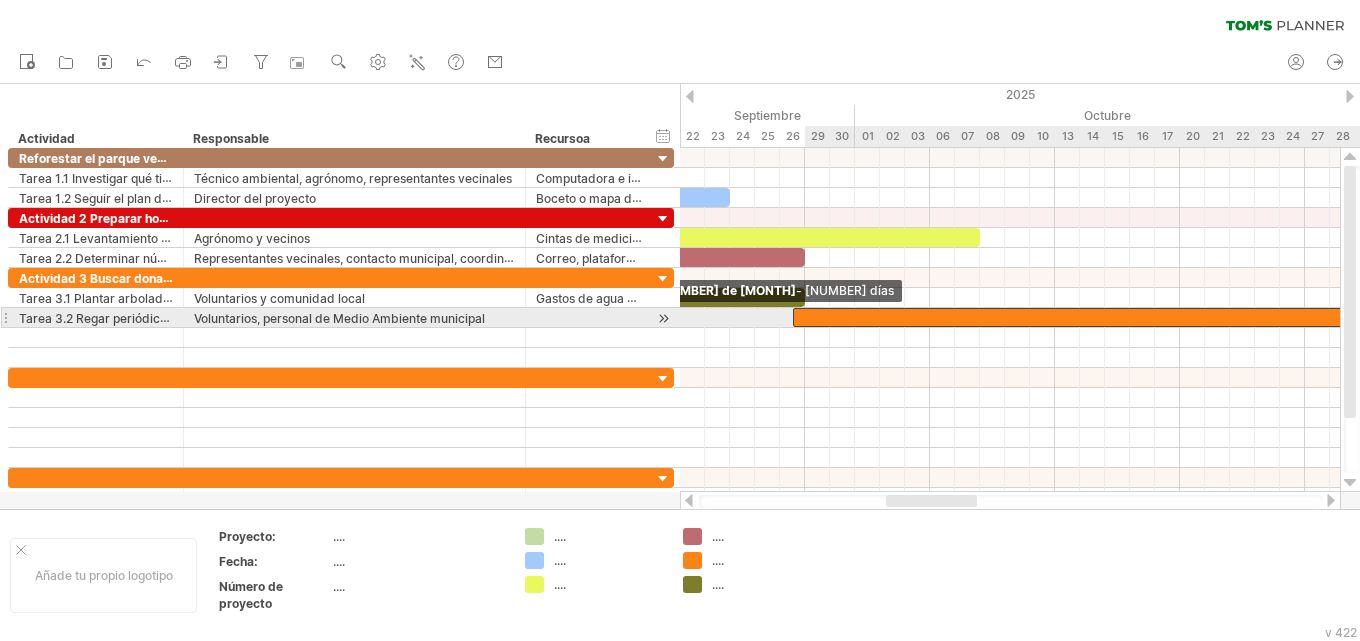 drag, startPoint x: 869, startPoint y: 312, endPoint x: 800, endPoint y: 312, distance: 69 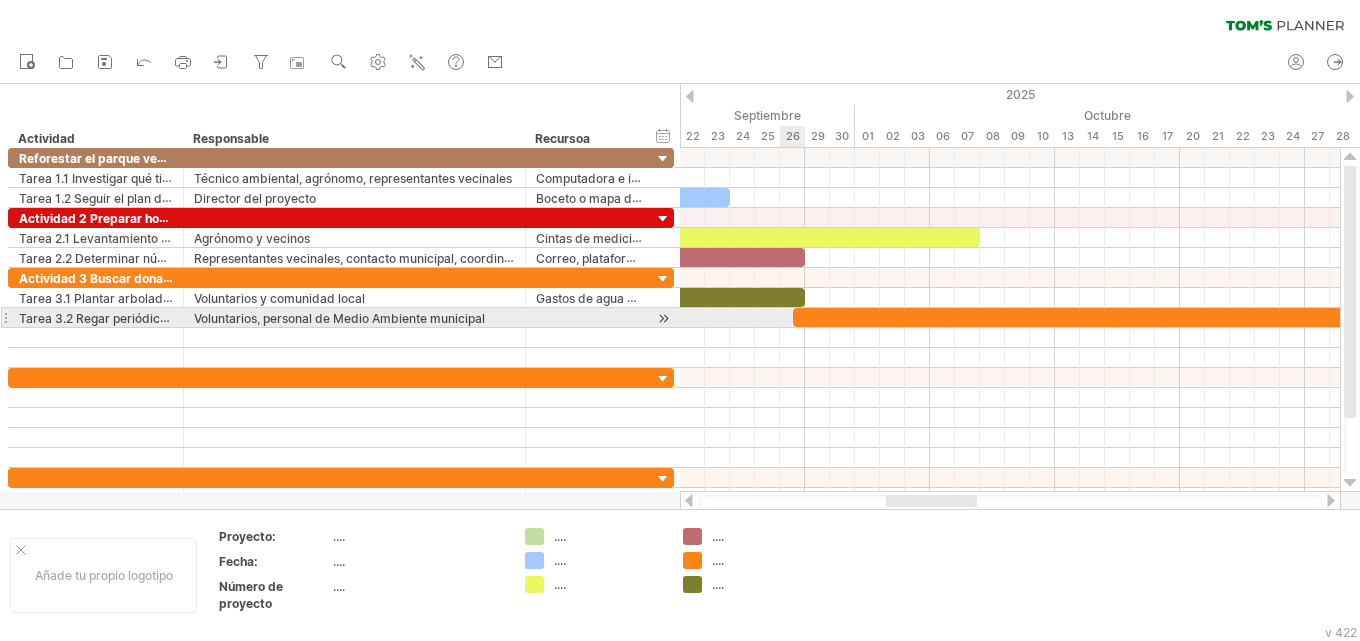 click at bounding box center [793, 317] 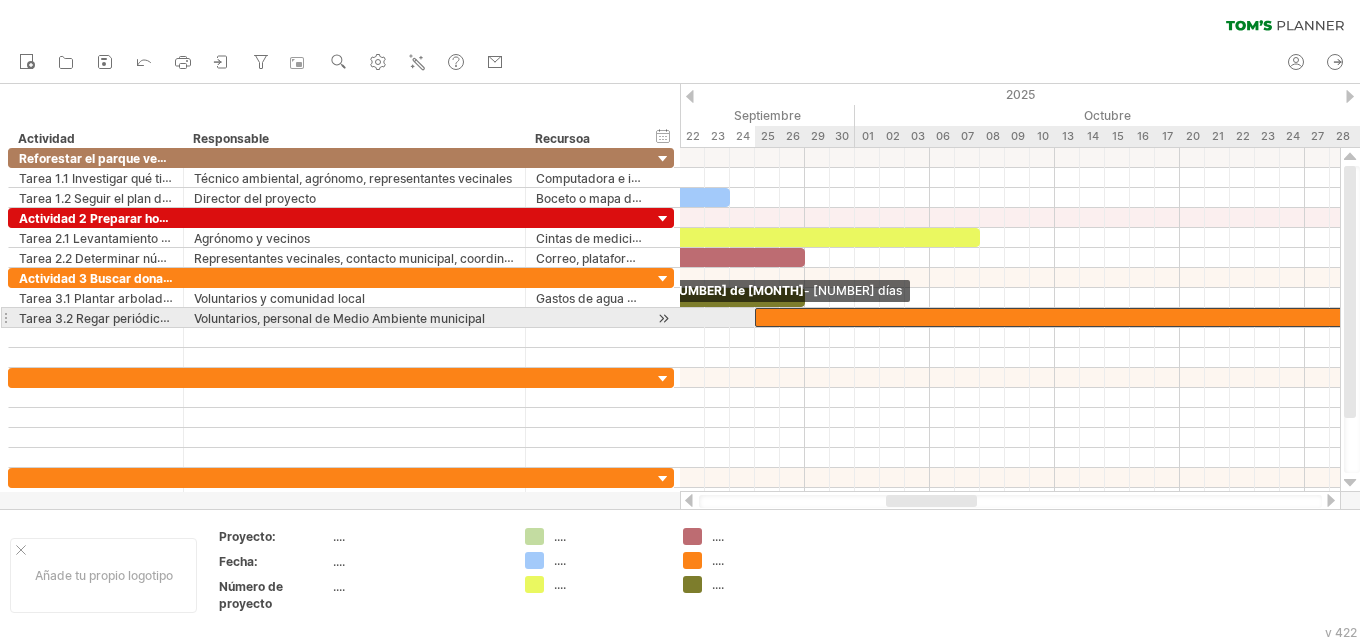 drag, startPoint x: 795, startPoint y: 314, endPoint x: 758, endPoint y: 319, distance: 37.336308 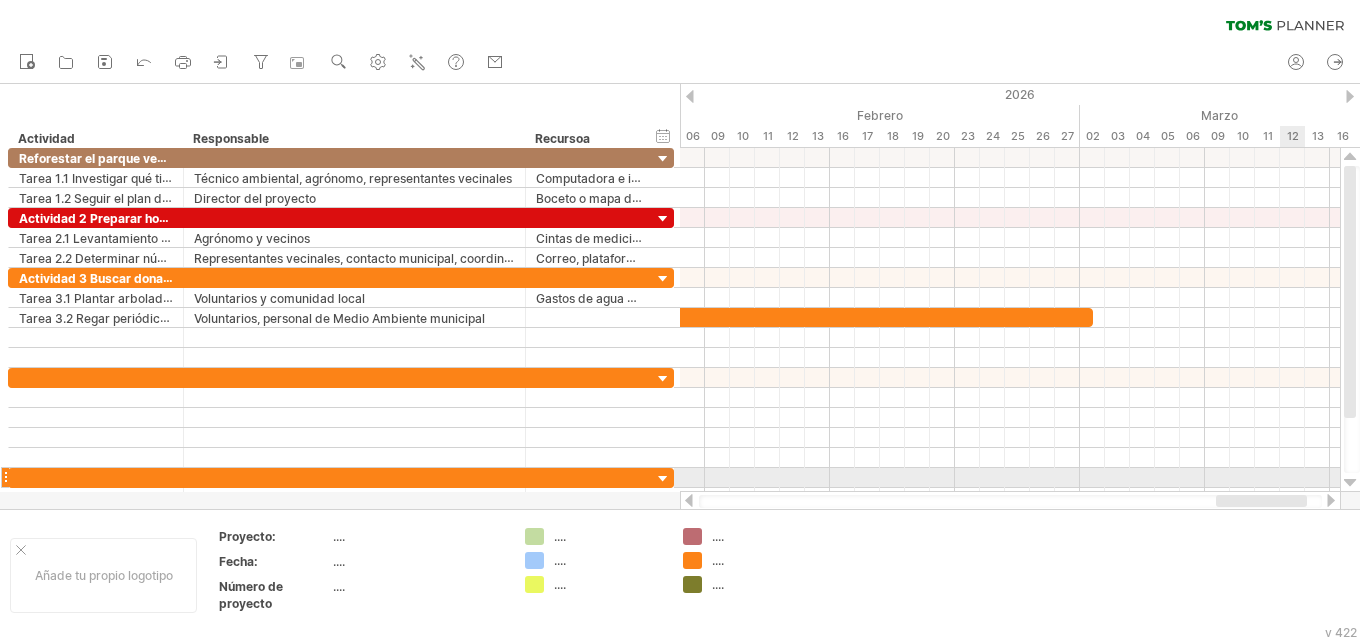 drag, startPoint x: 957, startPoint y: 502, endPoint x: 1283, endPoint y: 478, distance: 326.88223 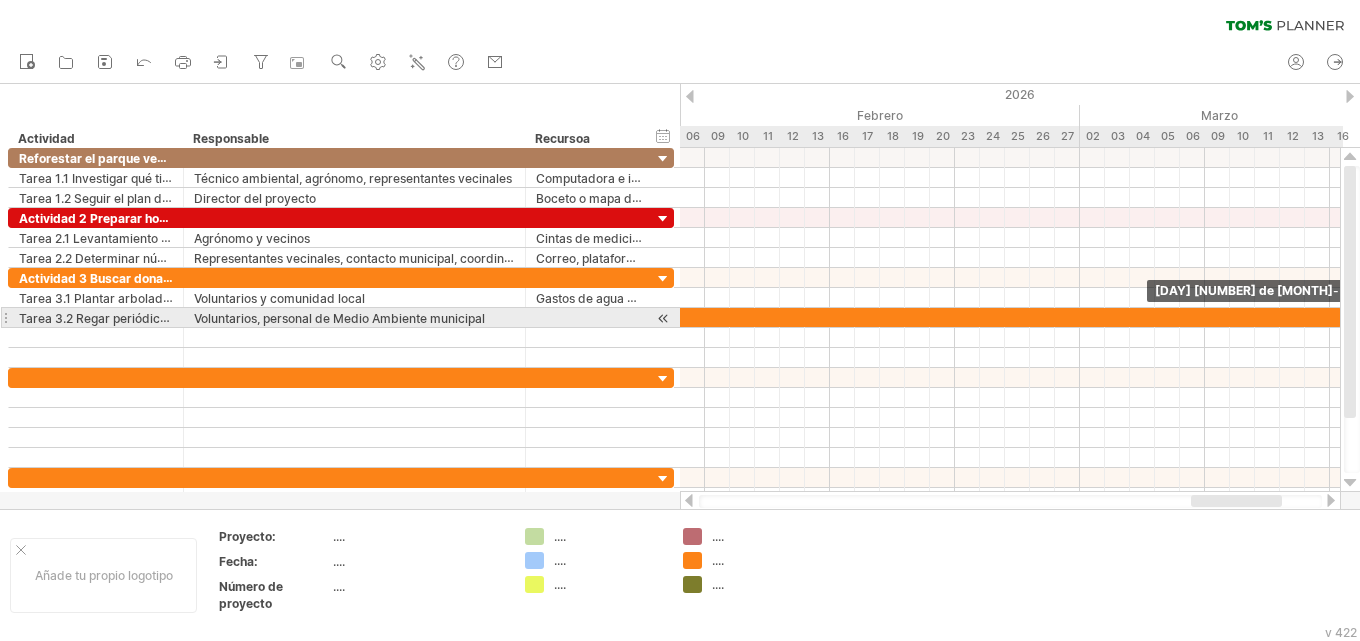 drag, startPoint x: 1089, startPoint y: 315, endPoint x: 1343, endPoint y: 313, distance: 254.00787 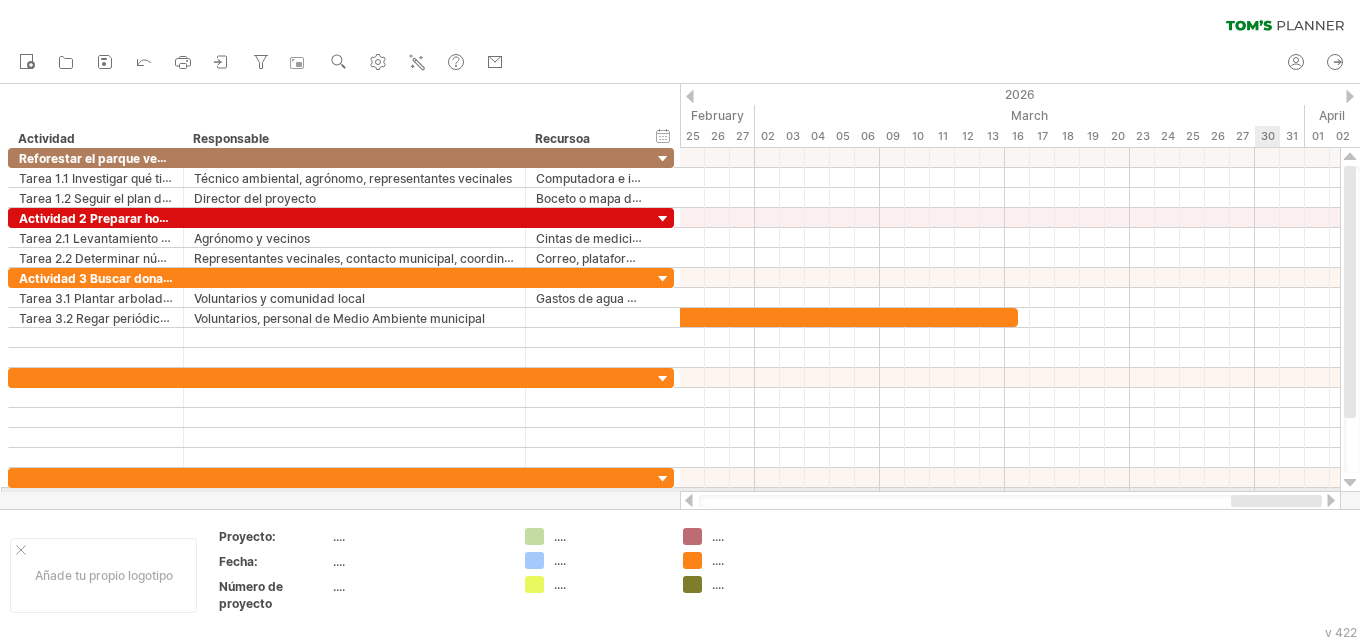 drag, startPoint x: 1225, startPoint y: 499, endPoint x: 1276, endPoint y: 489, distance: 51.971146 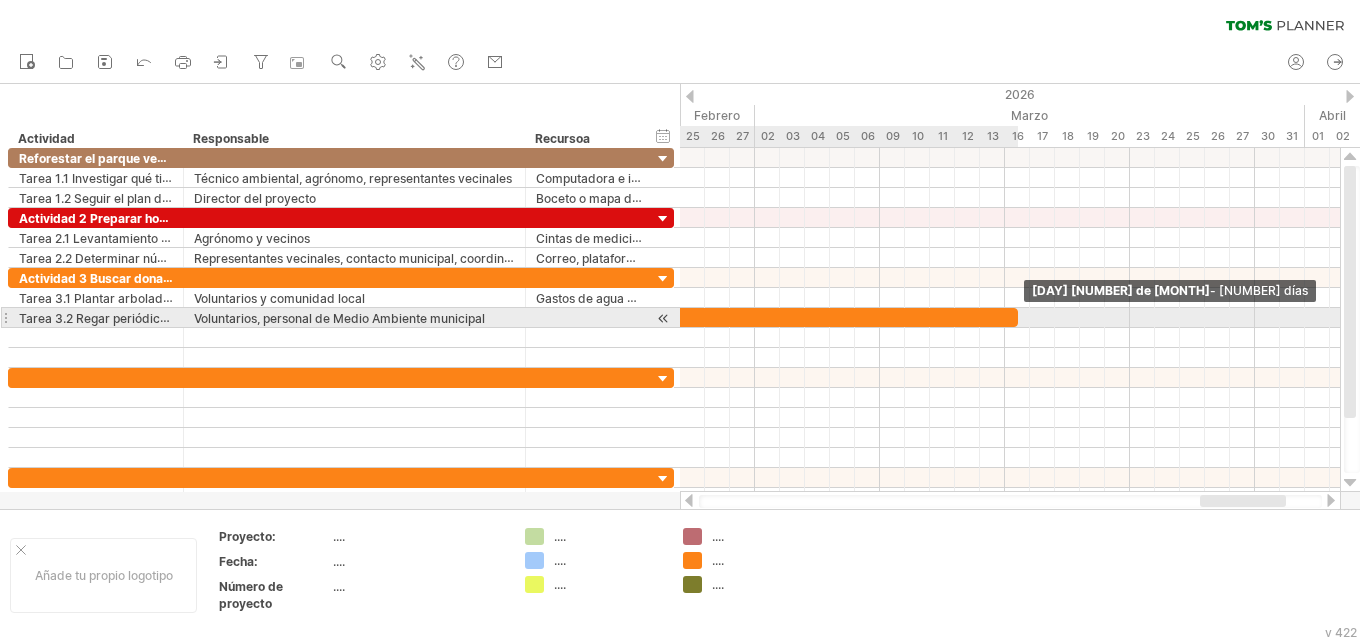 click at bounding box center [1018, 317] 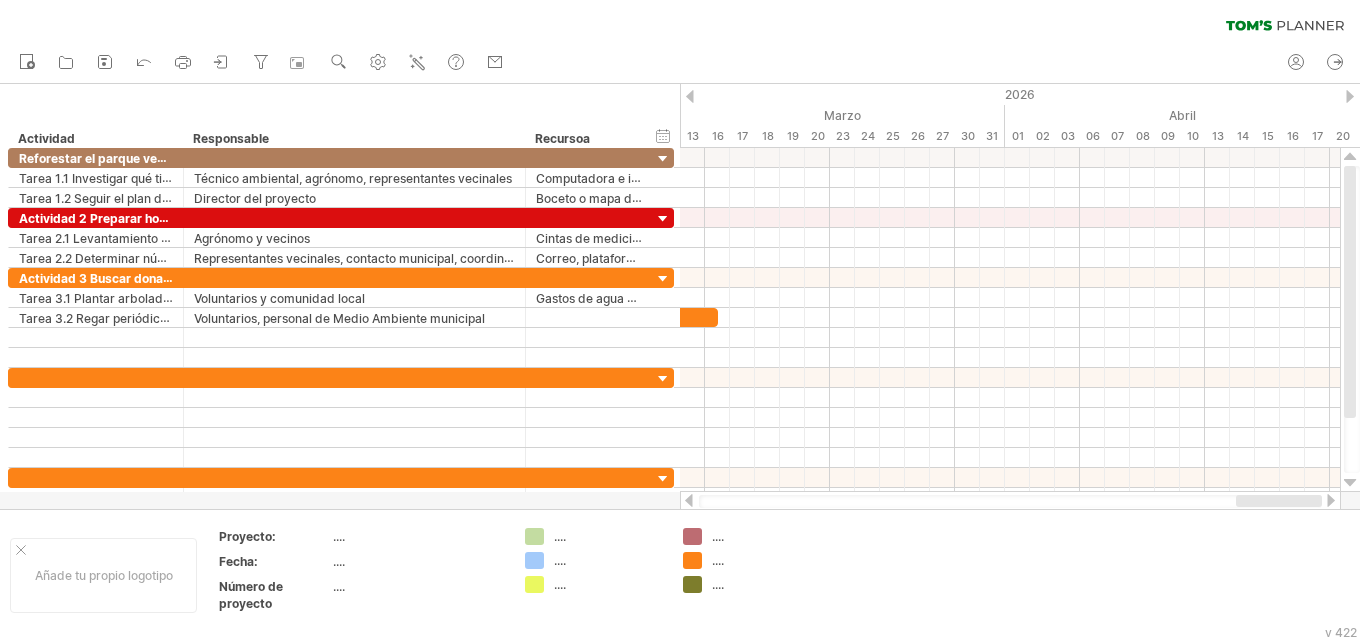 drag, startPoint x: 1231, startPoint y: 500, endPoint x: 1286, endPoint y: 505, distance: 55.226807 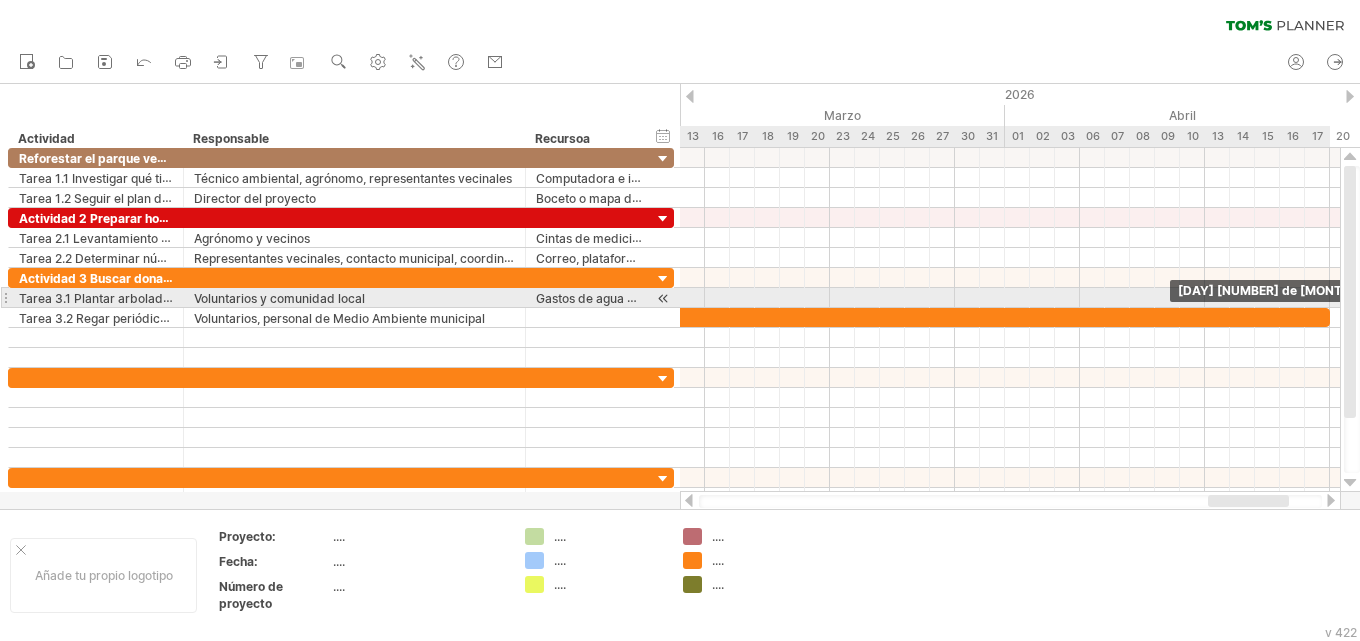 drag, startPoint x: 718, startPoint y: 315, endPoint x: 1329, endPoint y: 300, distance: 611.1841 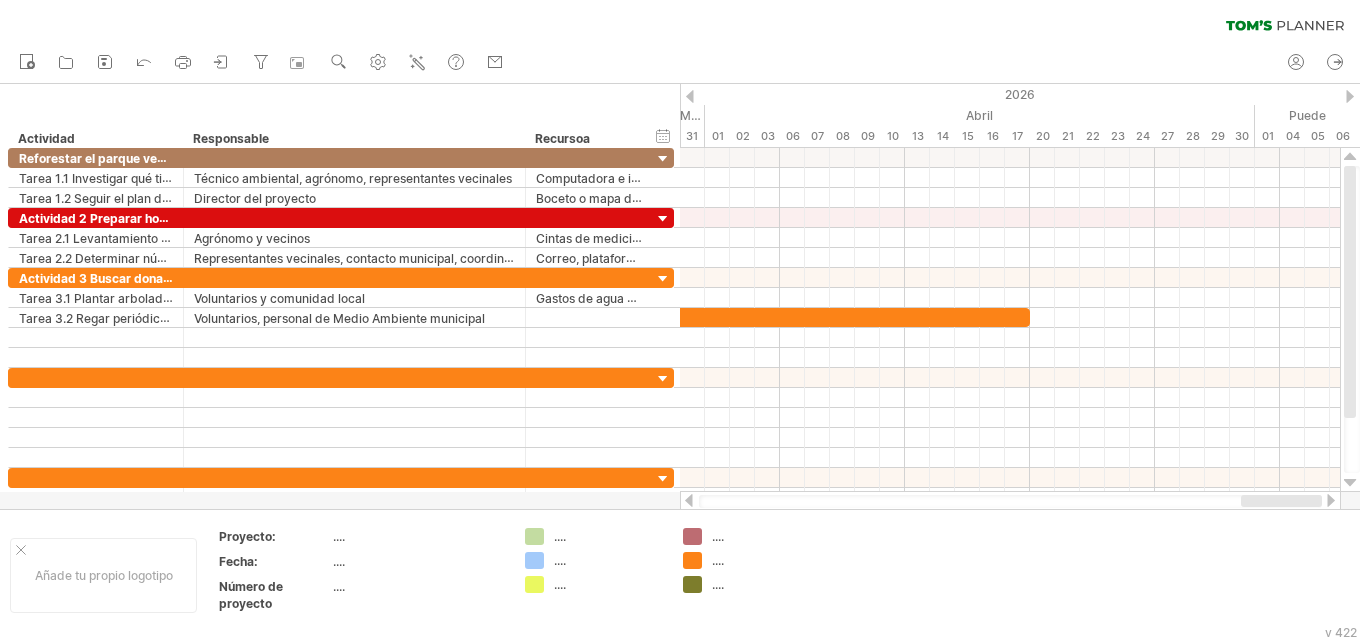 drag, startPoint x: 1250, startPoint y: 504, endPoint x: 1341, endPoint y: 492, distance: 91.787796 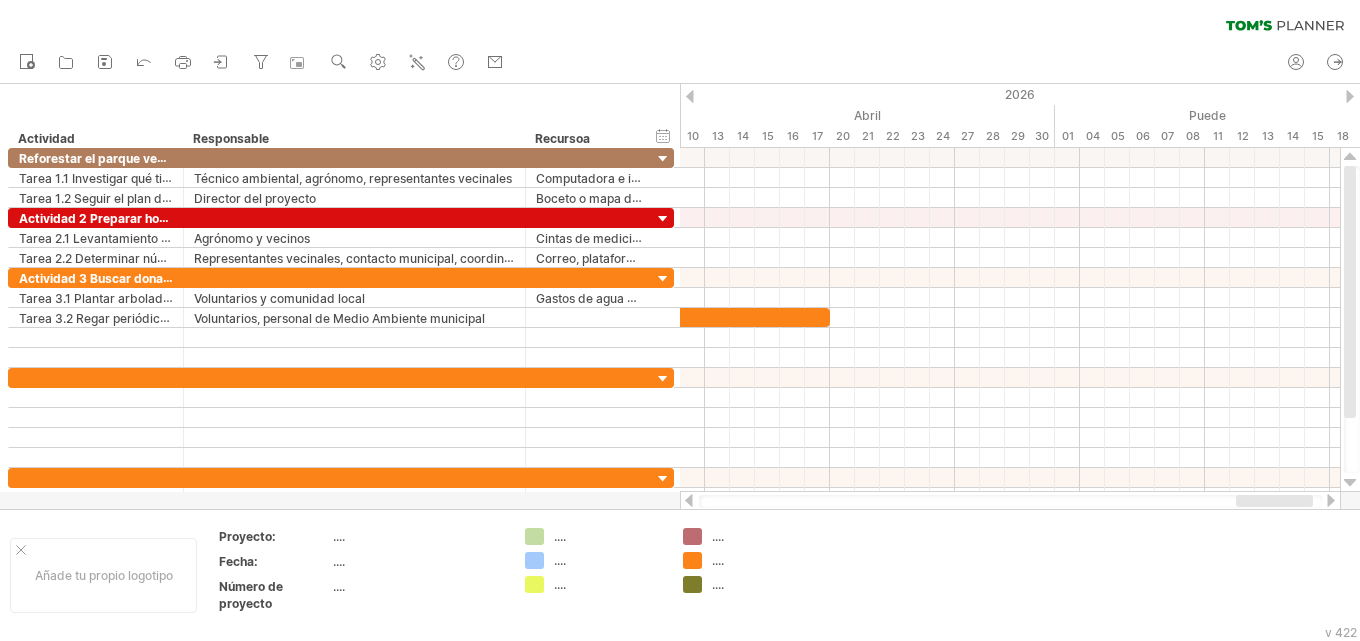 drag, startPoint x: 1240, startPoint y: 503, endPoint x: 1279, endPoint y: 495, distance: 39.812057 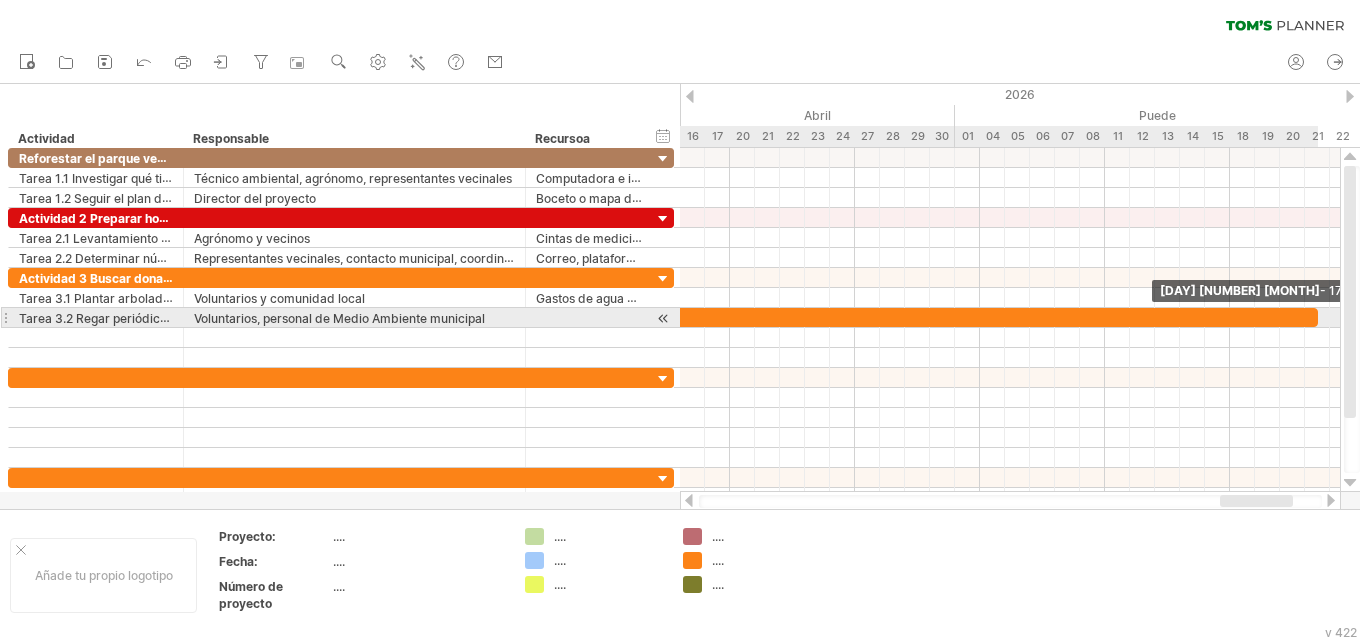 drag, startPoint x: 728, startPoint y: 312, endPoint x: 1313, endPoint y: 320, distance: 585.0547 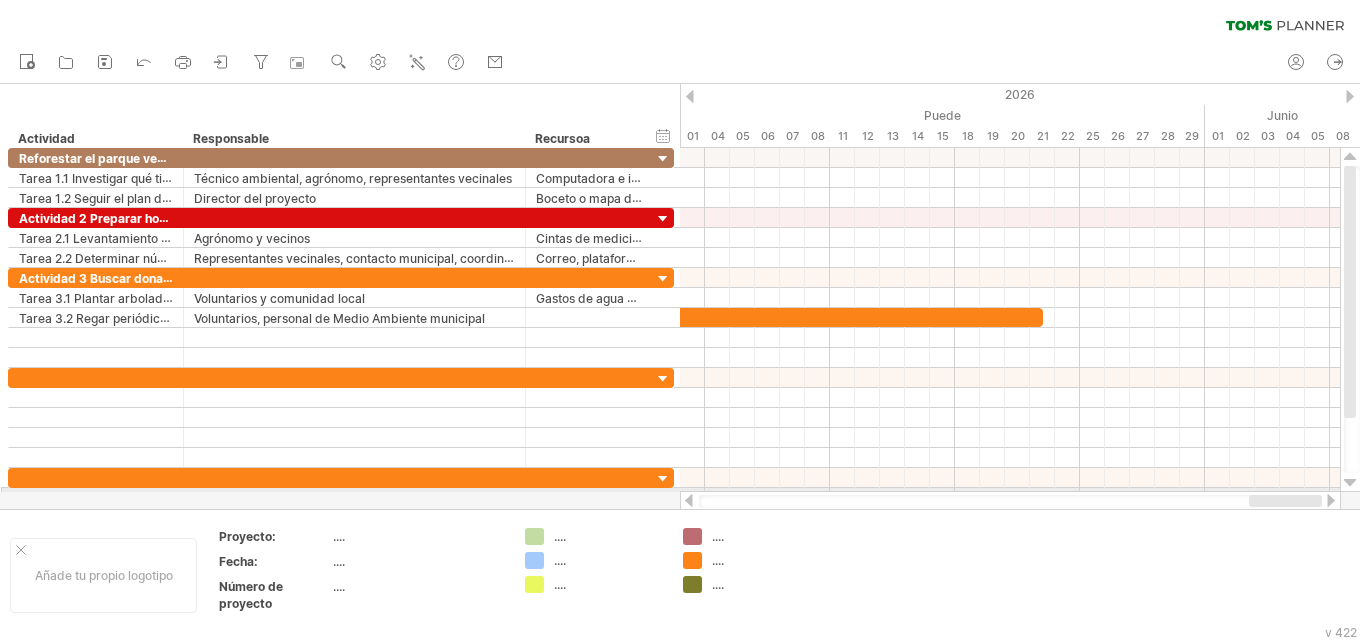 drag, startPoint x: 1256, startPoint y: 502, endPoint x: 1309, endPoint y: 491, distance: 54.129475 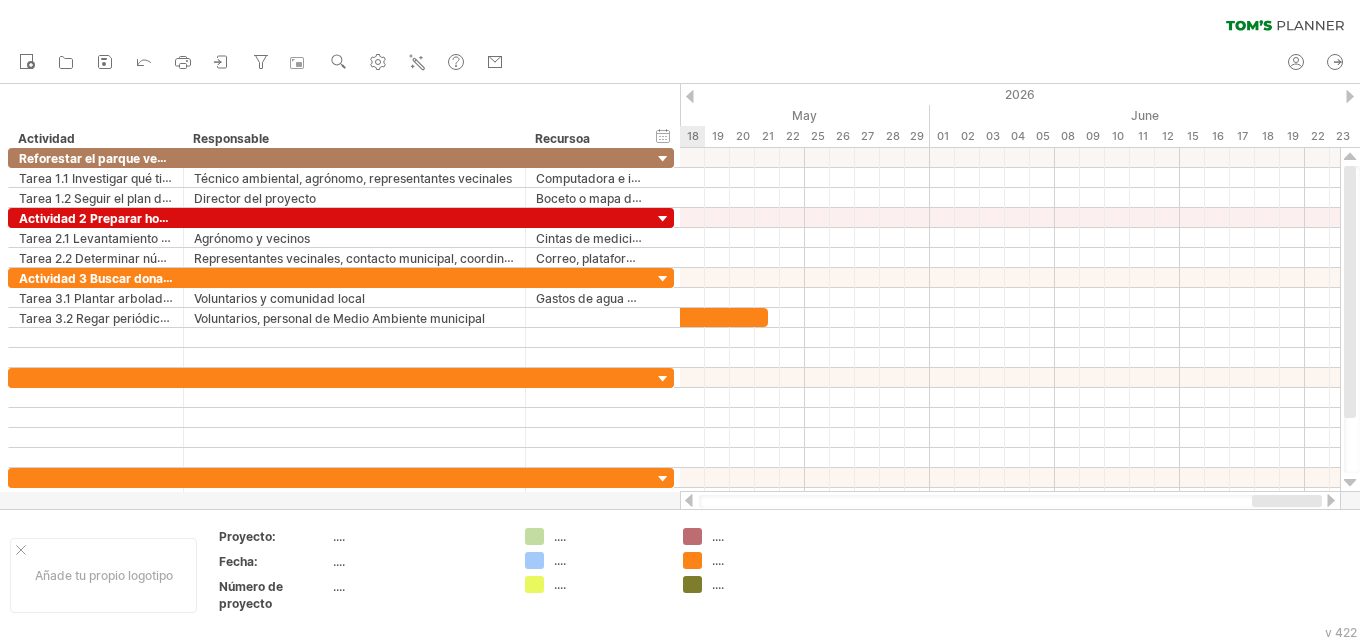 drag, startPoint x: 1236, startPoint y: 503, endPoint x: 1268, endPoint y: 496, distance: 32.75668 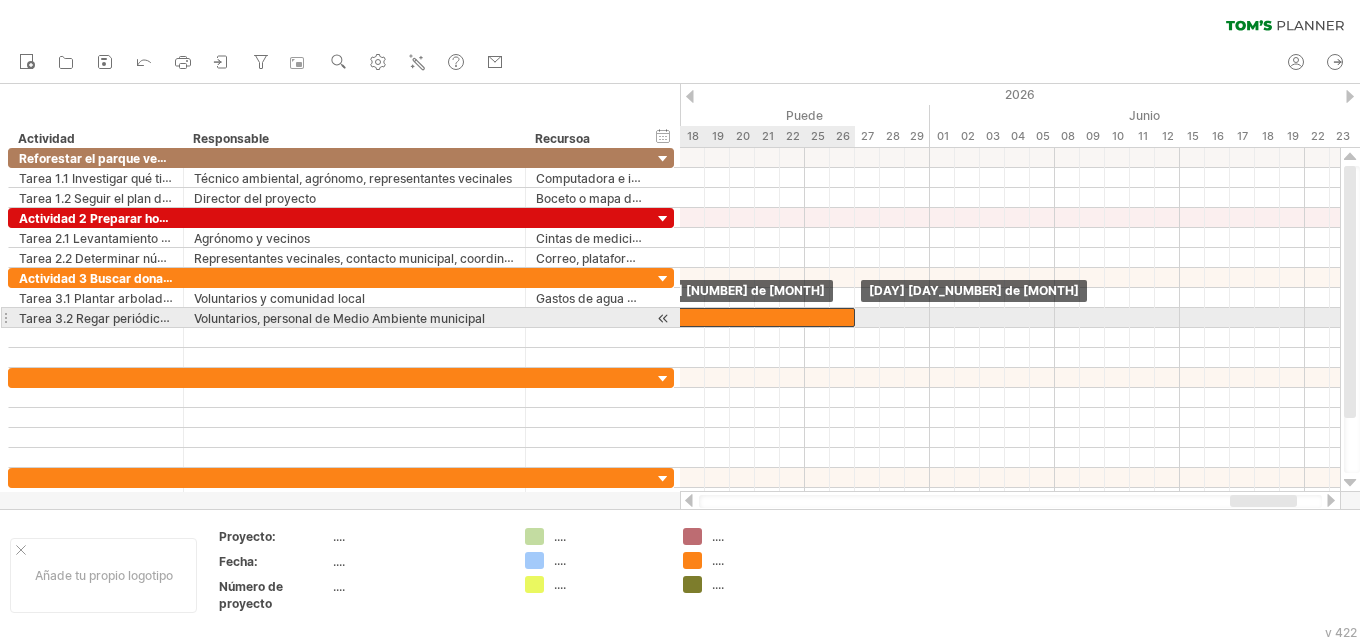 drag, startPoint x: 759, startPoint y: 320, endPoint x: 842, endPoint y: 318, distance: 83.02409 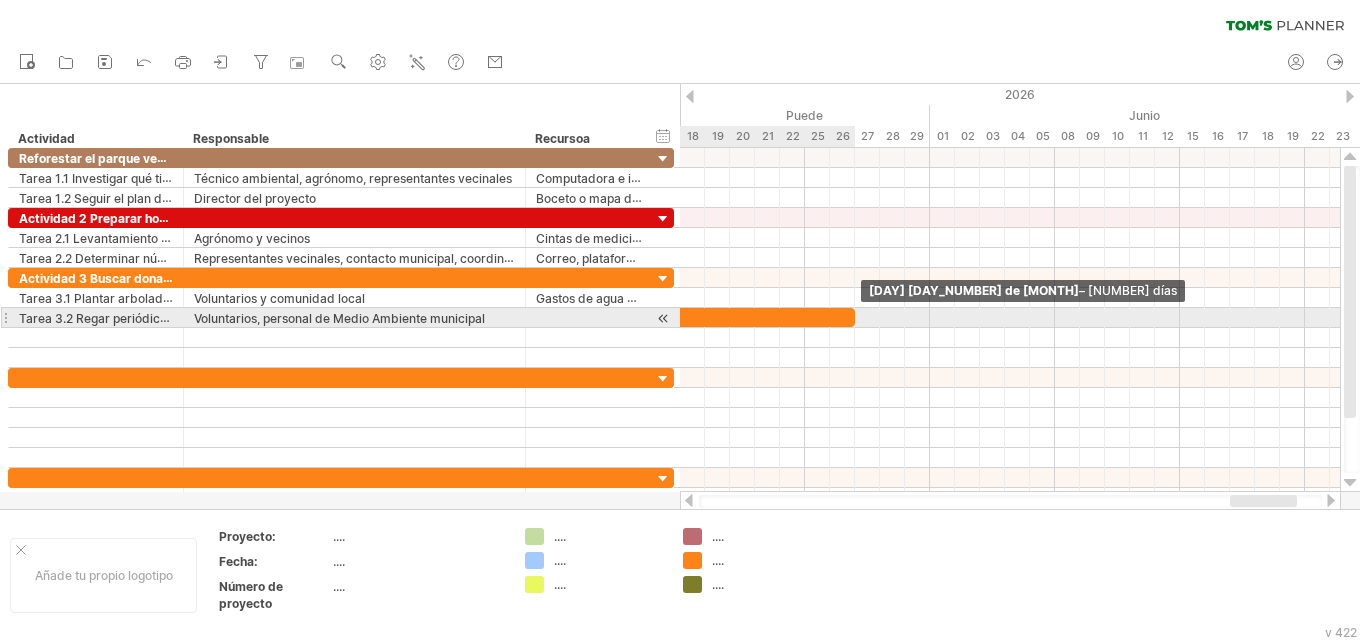 click at bounding box center (855, 317) 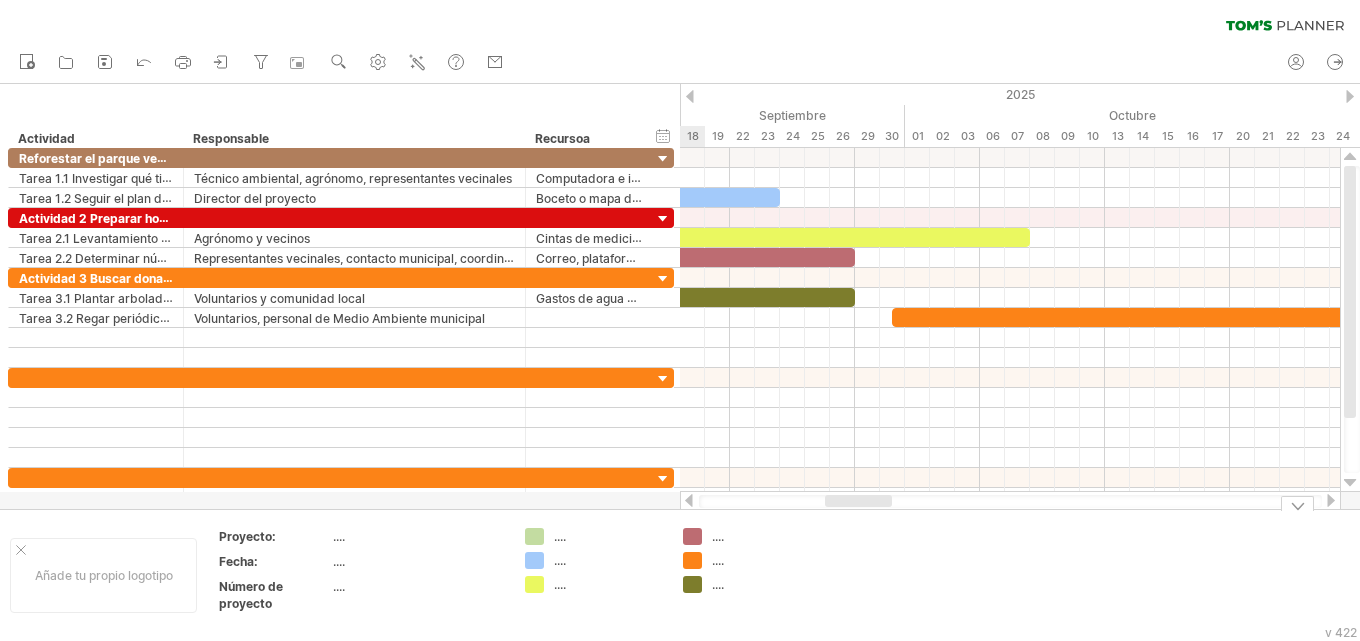 drag, startPoint x: 1239, startPoint y: 500, endPoint x: 835, endPoint y: 533, distance: 405.34552 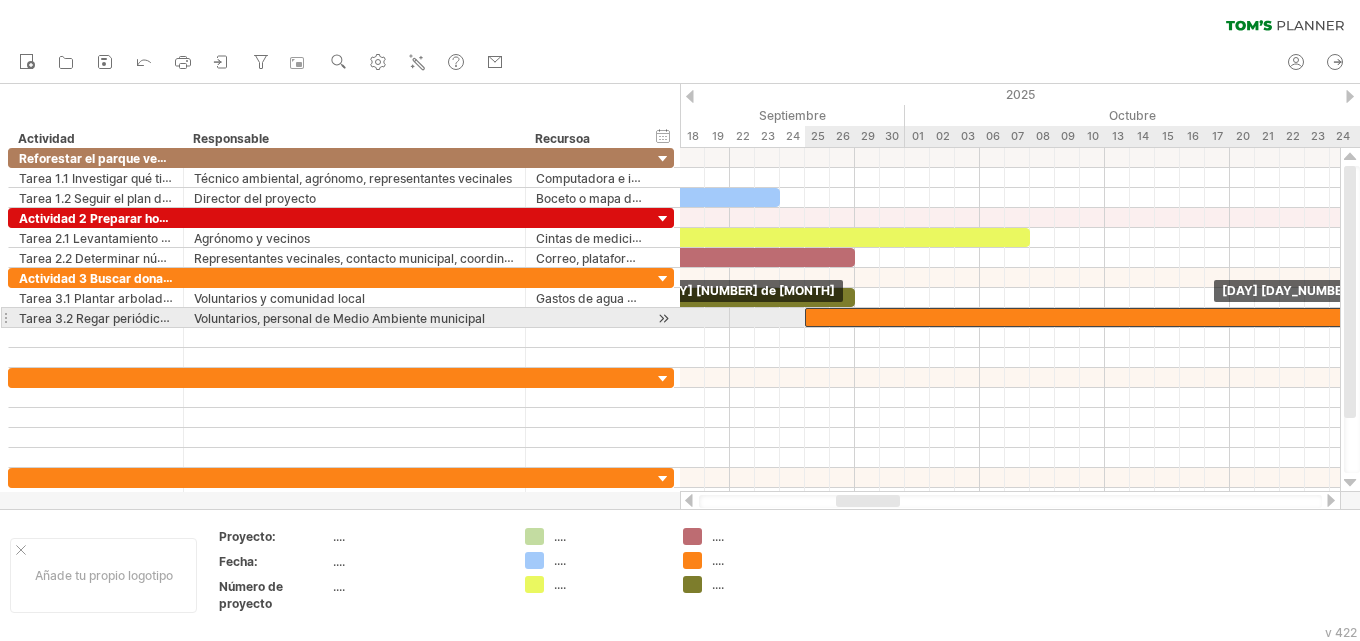 drag, startPoint x: 909, startPoint y: 317, endPoint x: 817, endPoint y: 323, distance: 92.19544 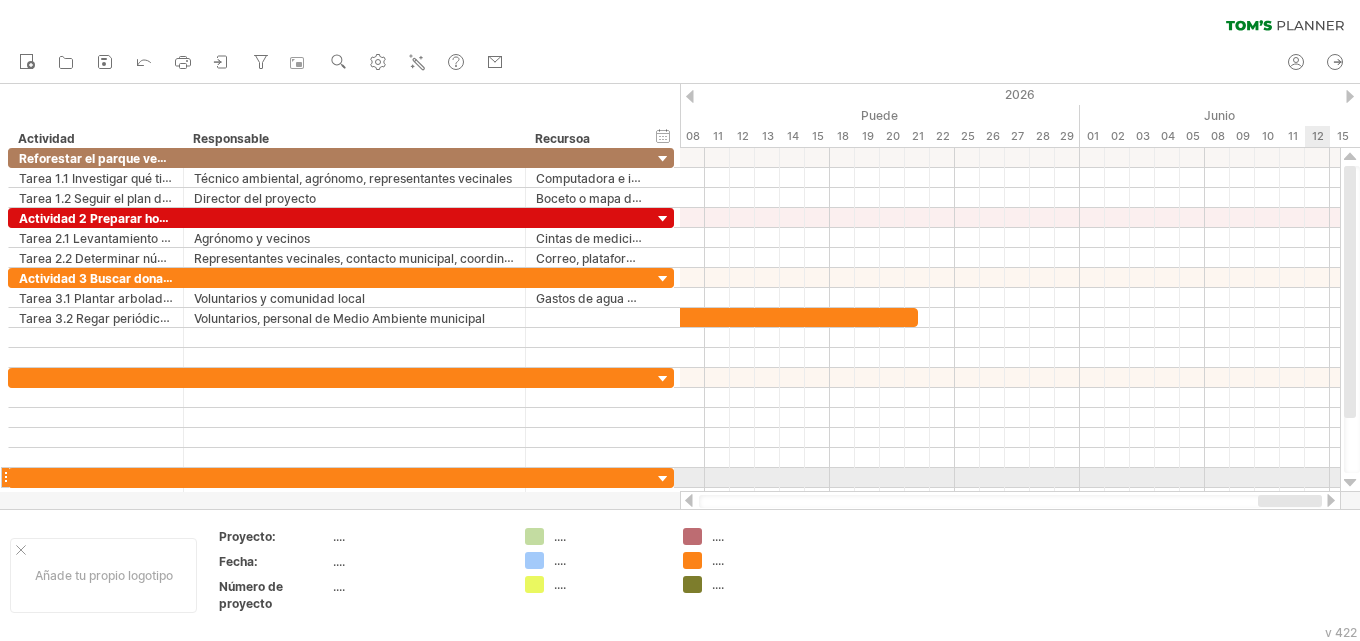 drag, startPoint x: 887, startPoint y: 502, endPoint x: 1316, endPoint y: 477, distance: 429.7278 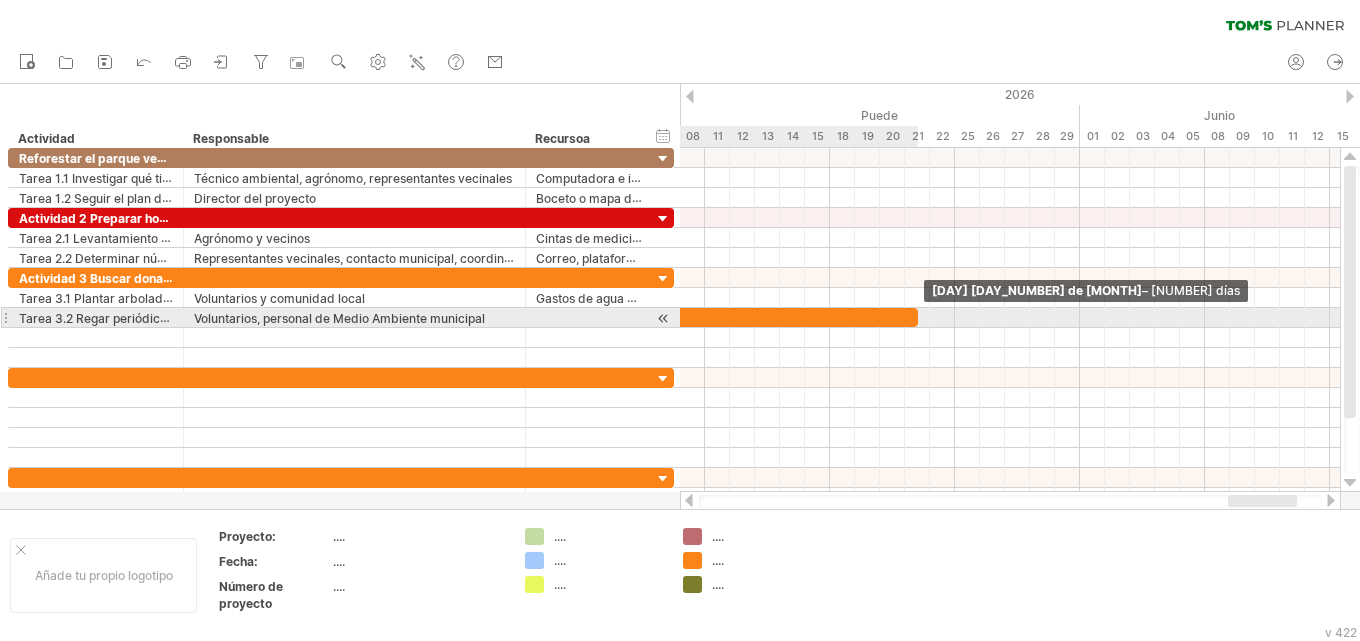 click at bounding box center (918, 317) 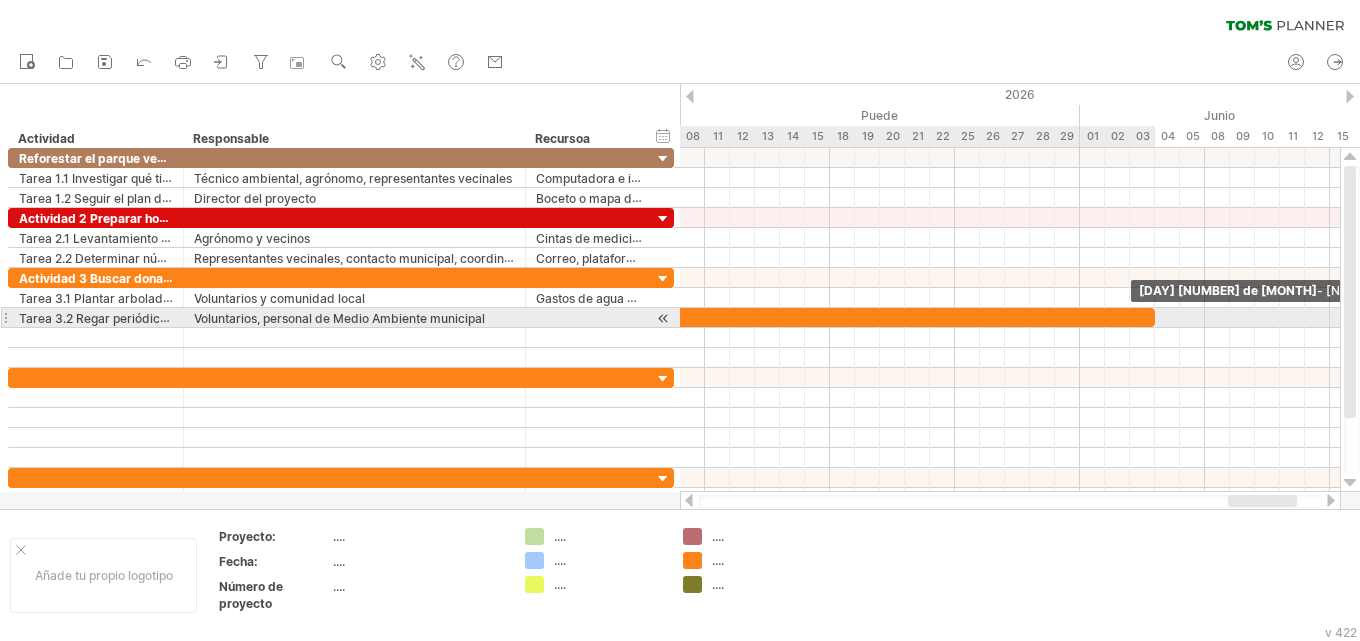 drag, startPoint x: 916, startPoint y: 314, endPoint x: 1154, endPoint y: 316, distance: 238.0084 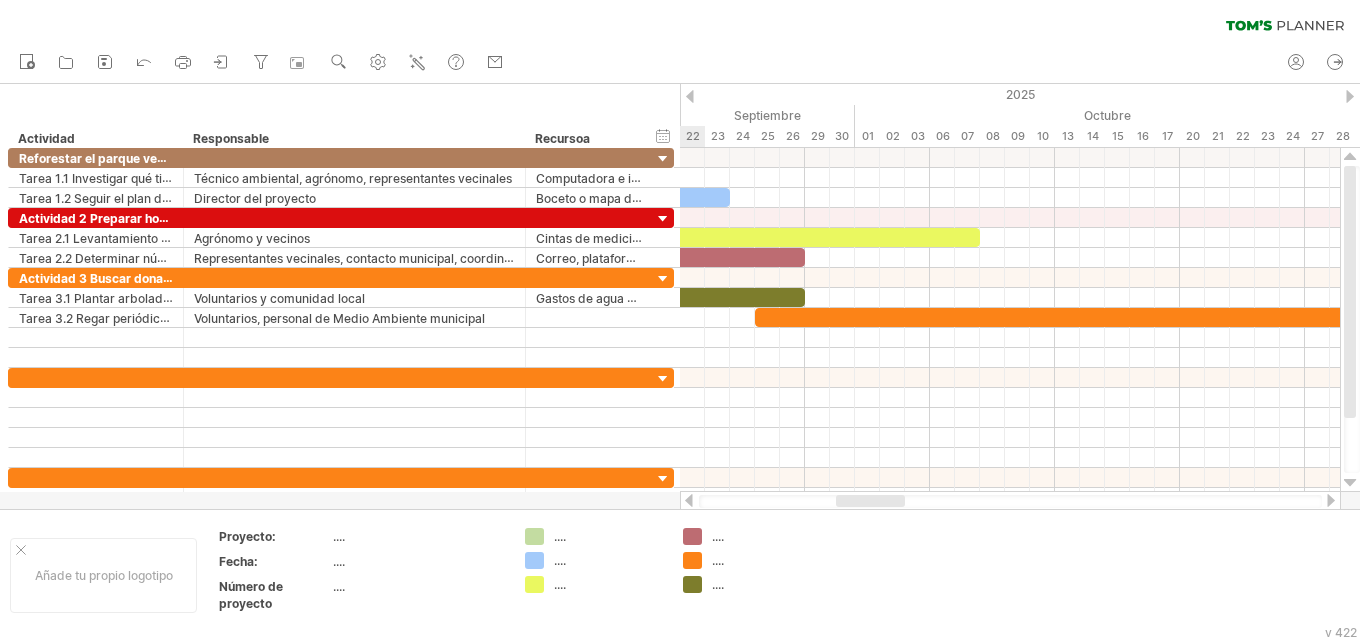 drag, startPoint x: 1254, startPoint y: 499, endPoint x: 862, endPoint y: 495, distance: 392.02042 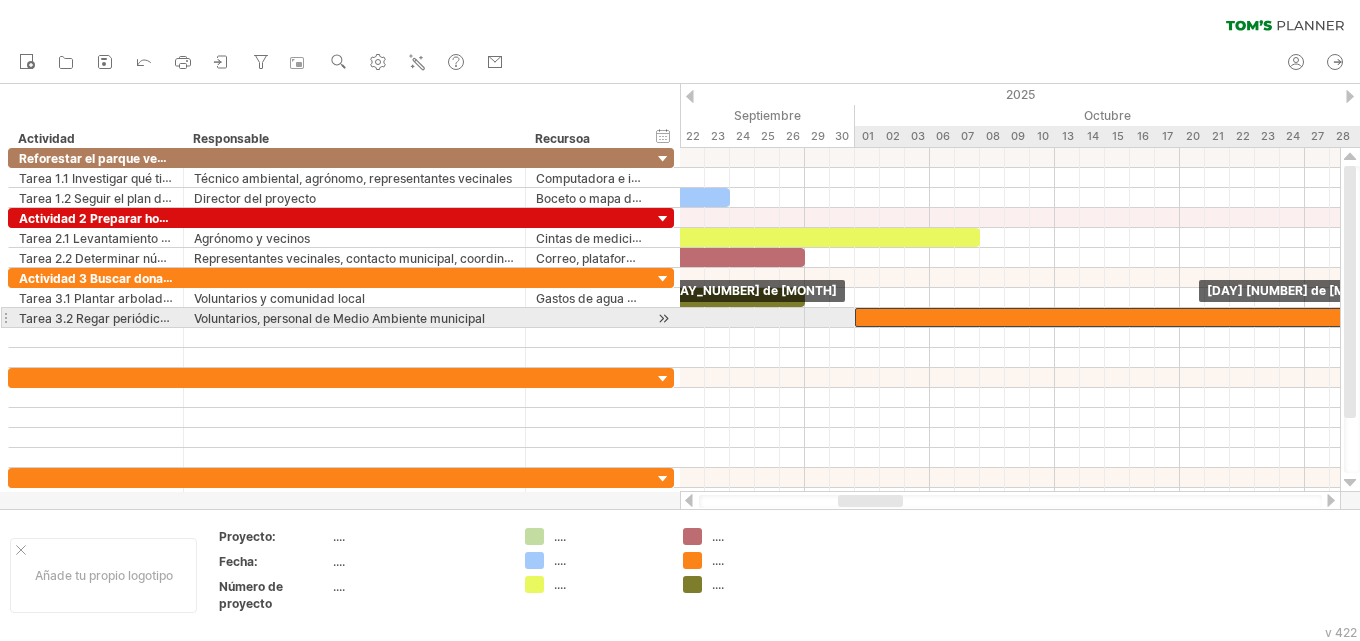 drag, startPoint x: 830, startPoint y: 318, endPoint x: 928, endPoint y: 316, distance: 98.02041 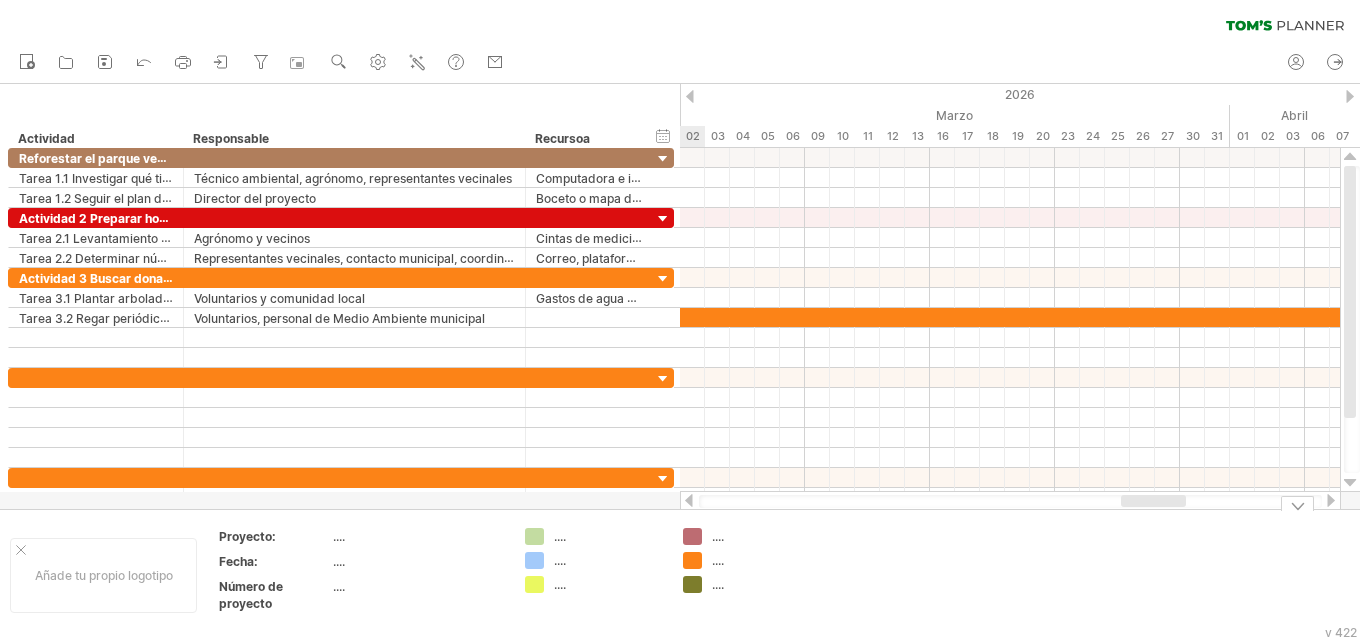 drag, startPoint x: 886, startPoint y: 501, endPoint x: 1193, endPoint y: 320, distance: 356.3846 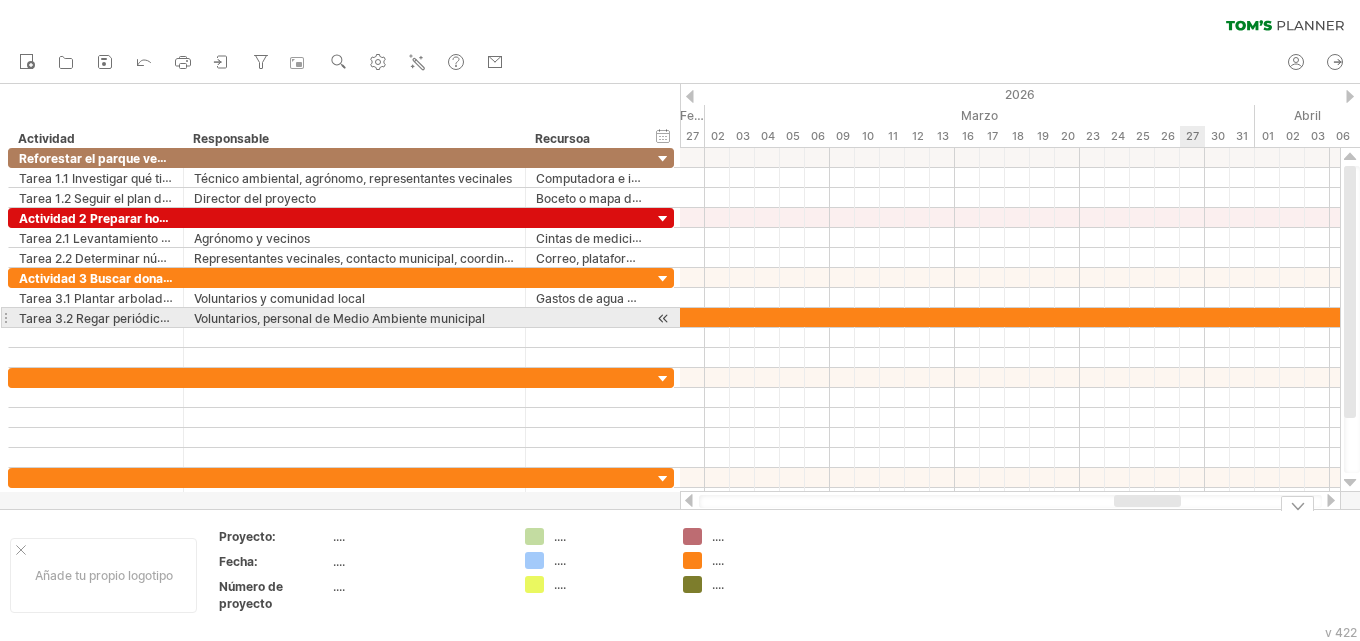drag, startPoint x: 1193, startPoint y: 320, endPoint x: 1181, endPoint y: 321, distance: 12.0415945 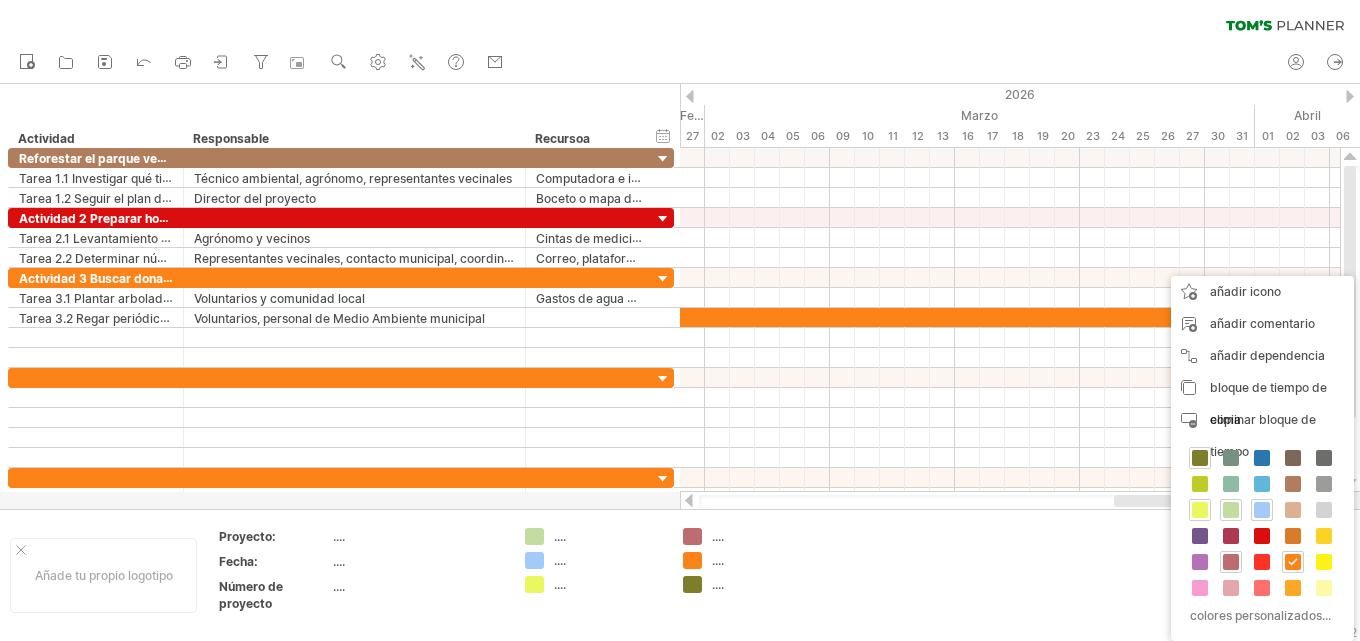 click at bounding box center (910, 575) 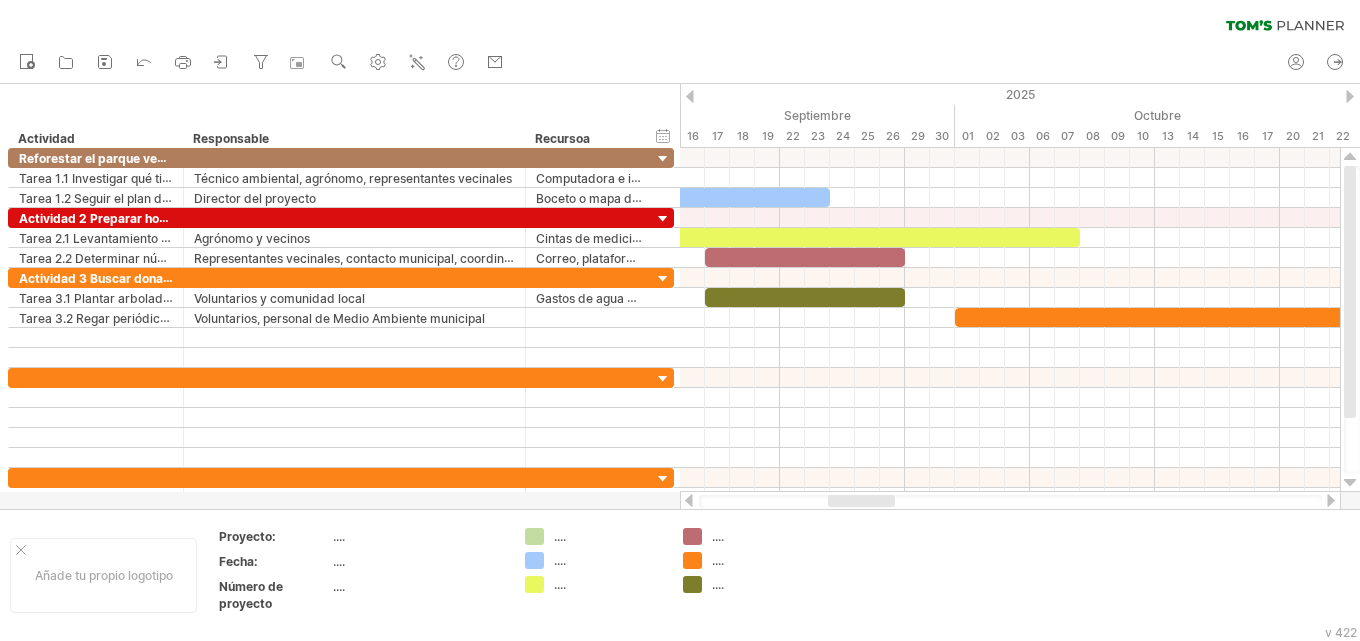 drag, startPoint x: 1115, startPoint y: 501, endPoint x: 847, endPoint y: 494, distance: 268.0914 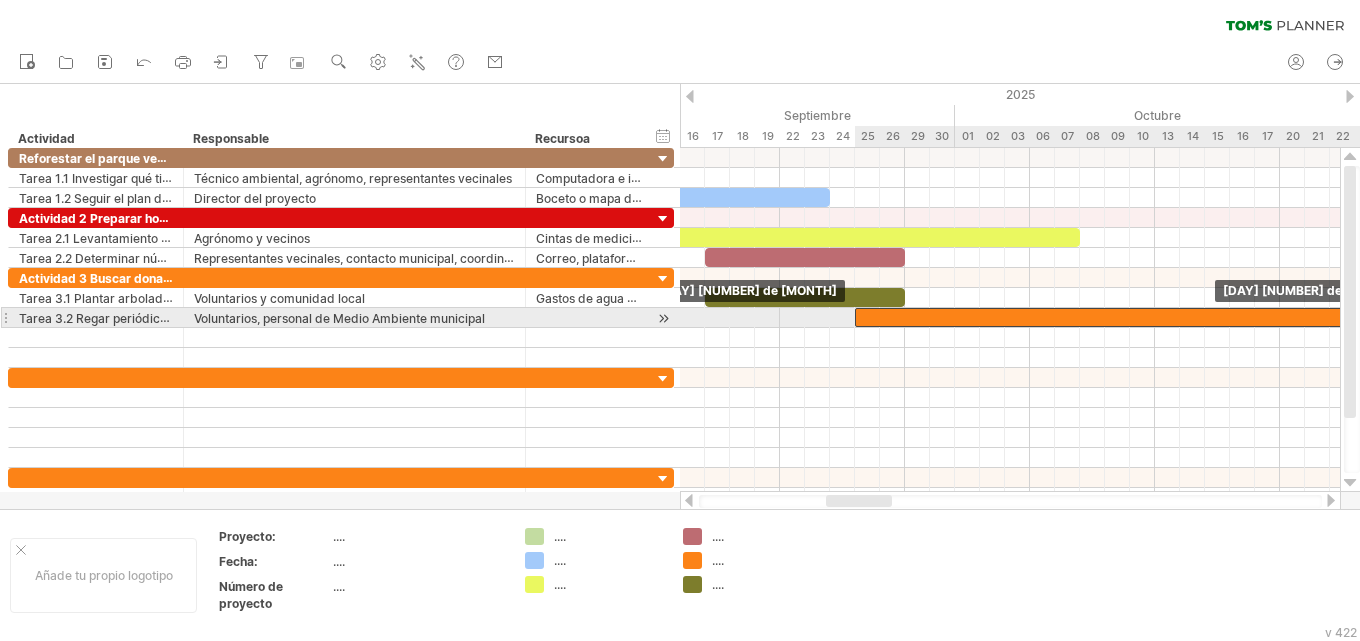drag, startPoint x: 1012, startPoint y: 321, endPoint x: 909, endPoint y: 325, distance: 103.077644 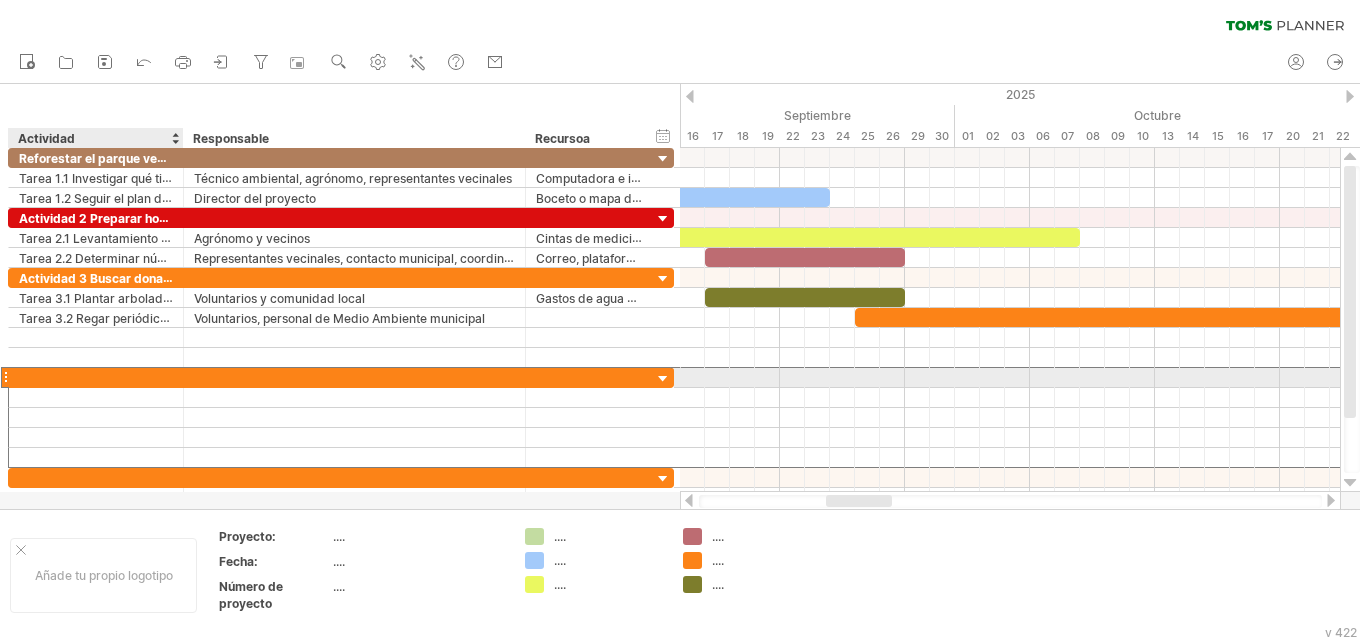 click at bounding box center (96, 377) 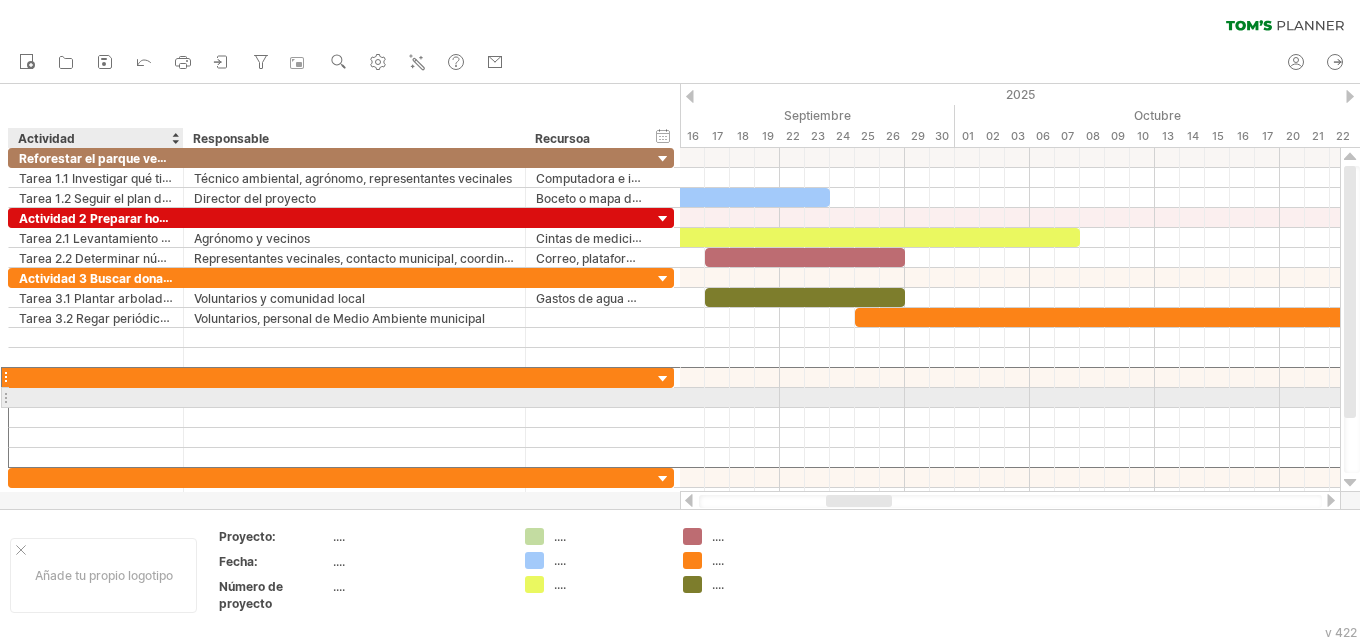 paste on "**********" 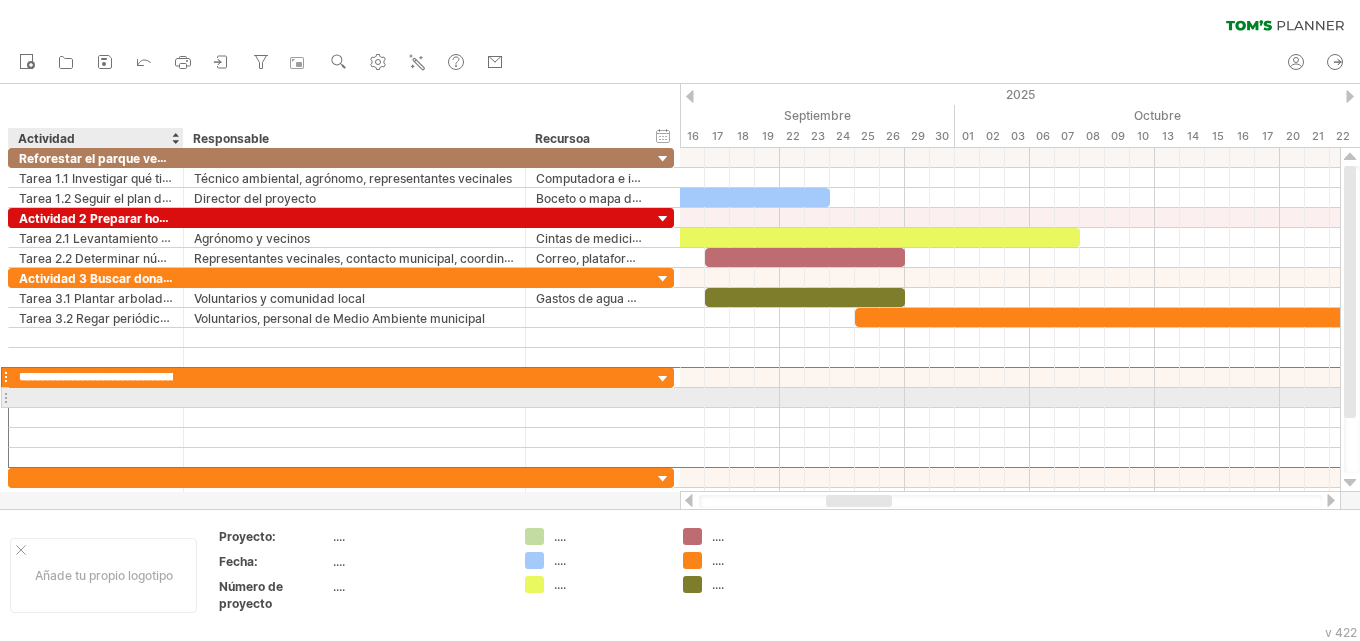 scroll, scrollTop: 0, scrollLeft: 108, axis: horizontal 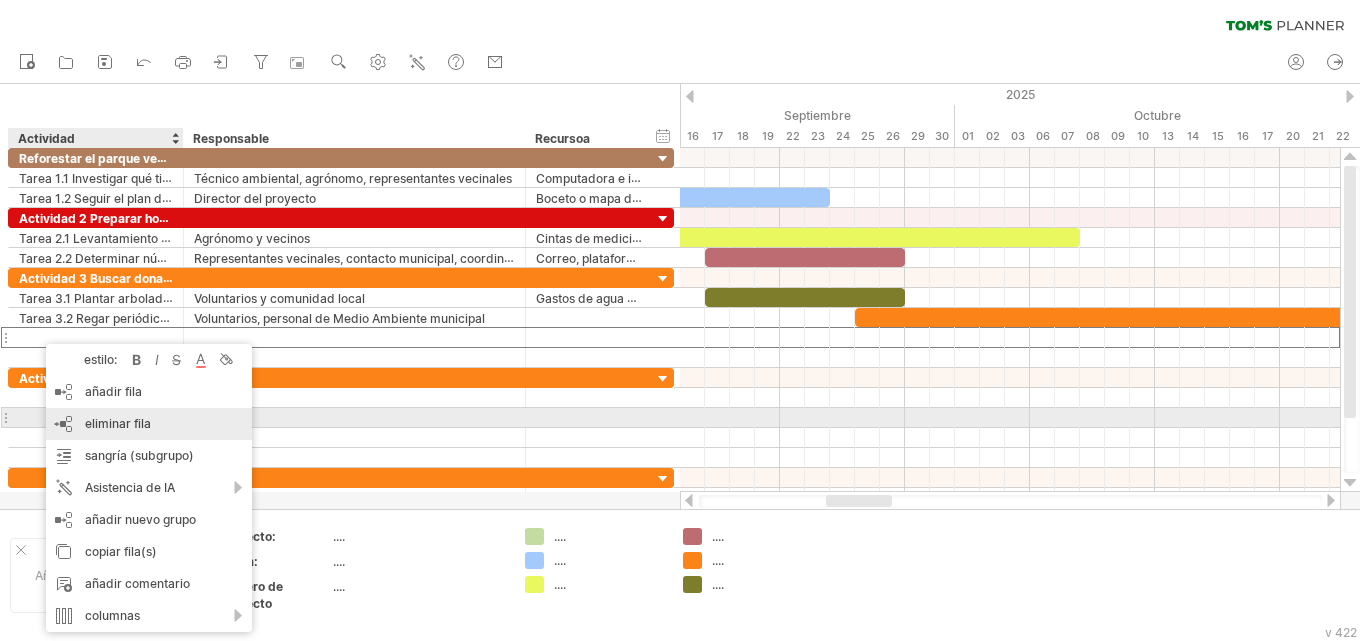 click on "eliminar fila" at bounding box center [118, 423] 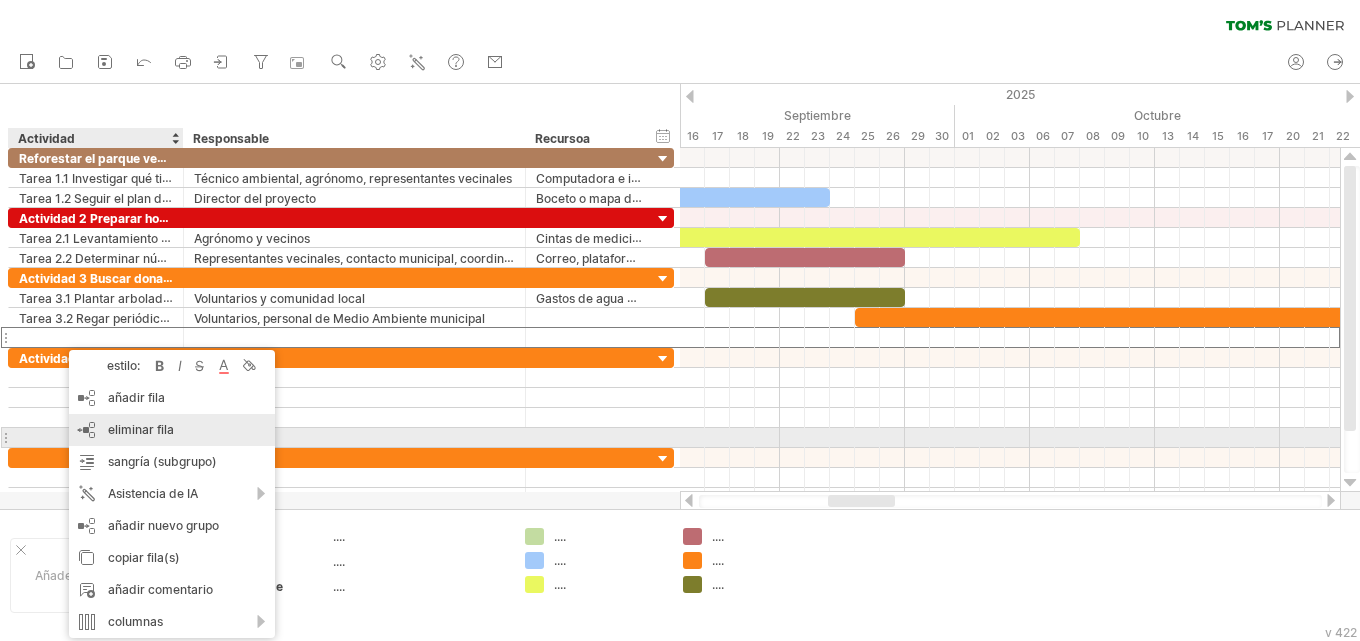 click on "eliminar fila" at bounding box center [141, 429] 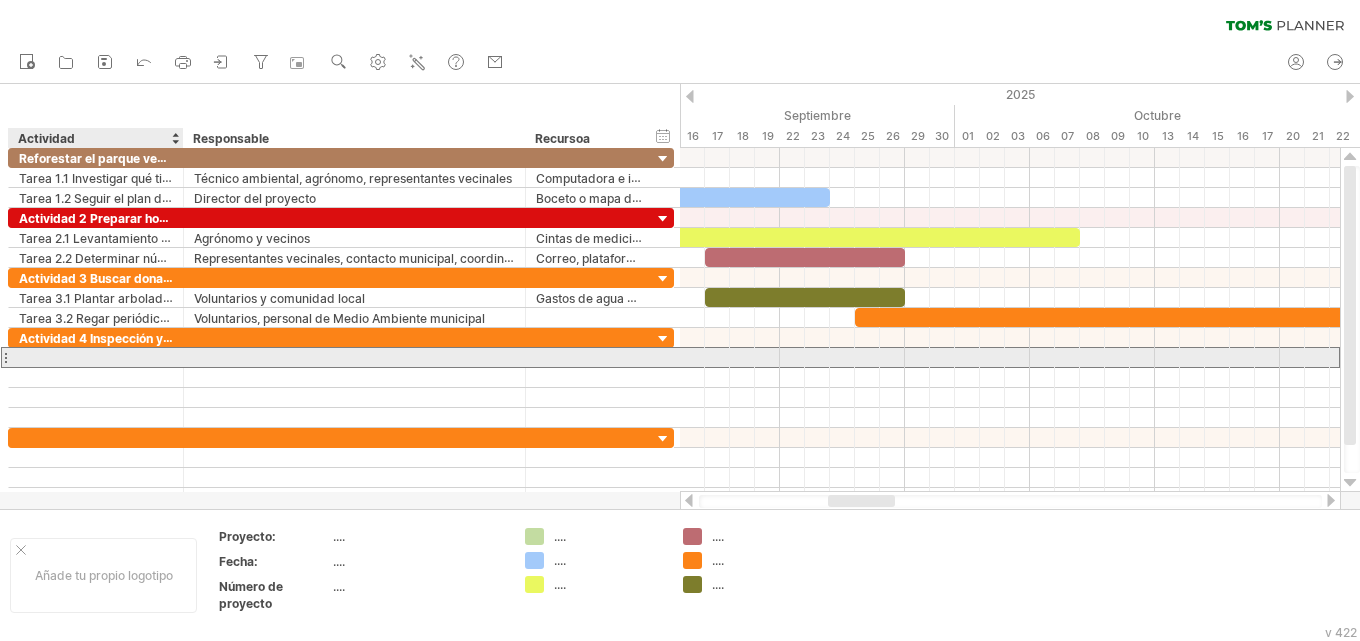 click at bounding box center [96, 357] 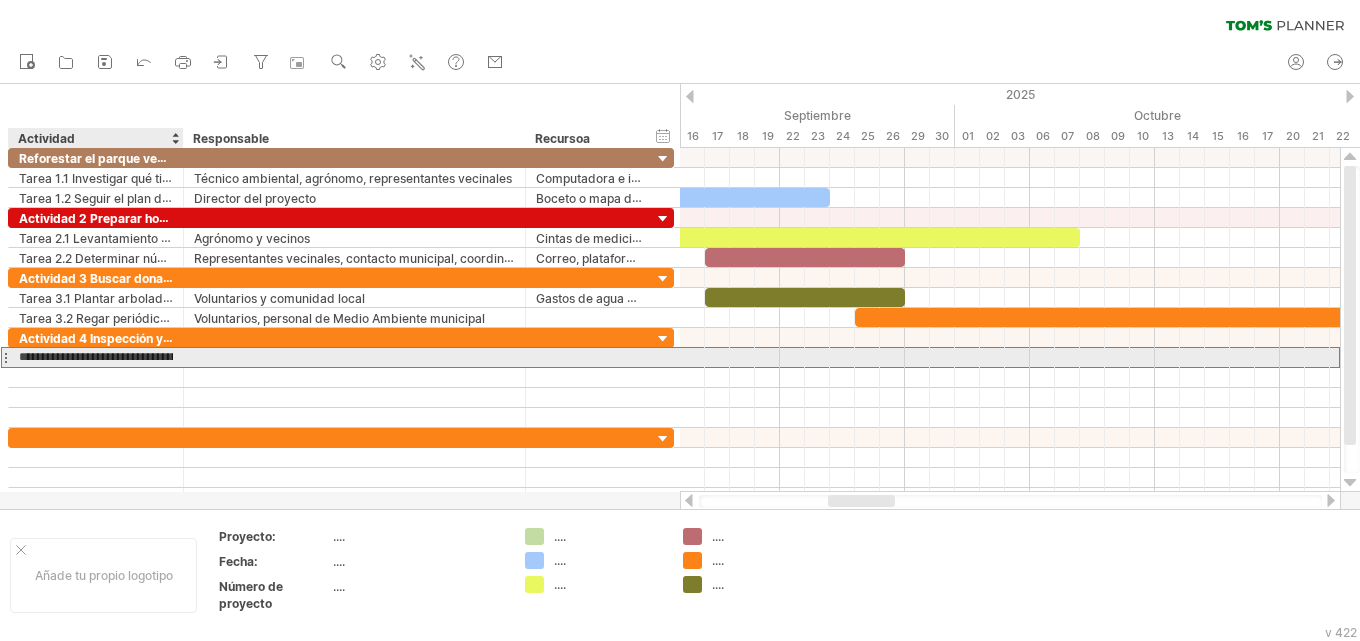 scroll, scrollTop: 0, scrollLeft: 226, axis: horizontal 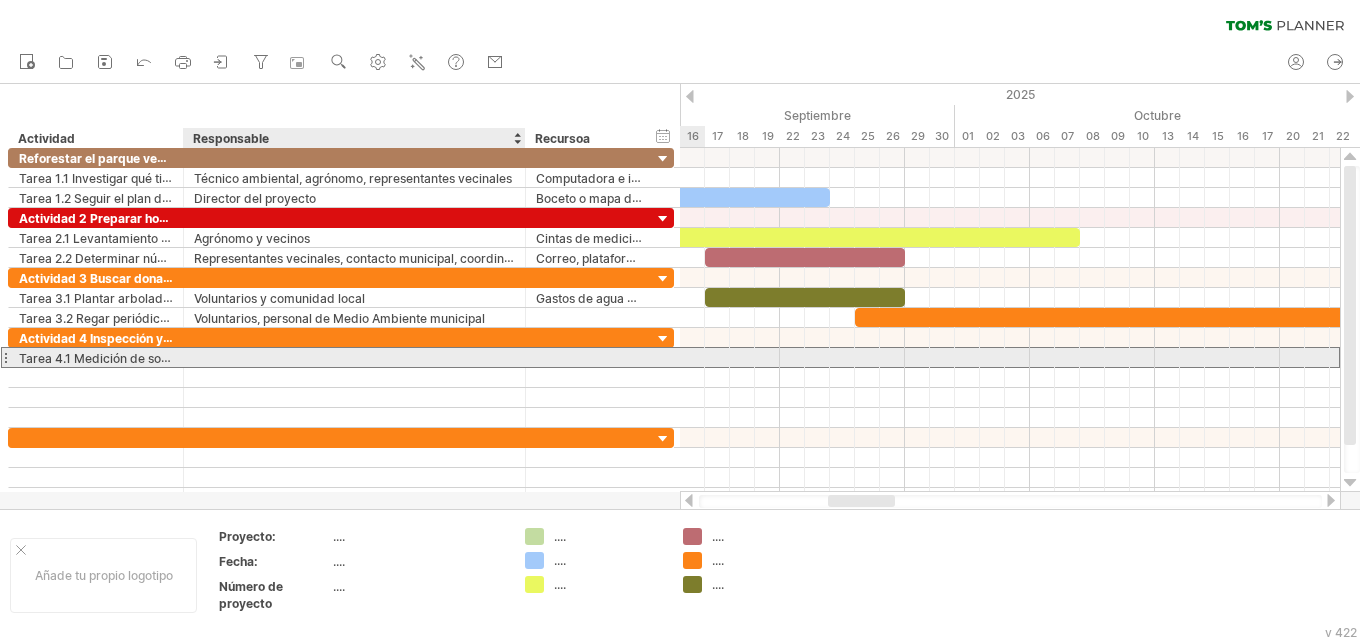 click at bounding box center (354, 357) 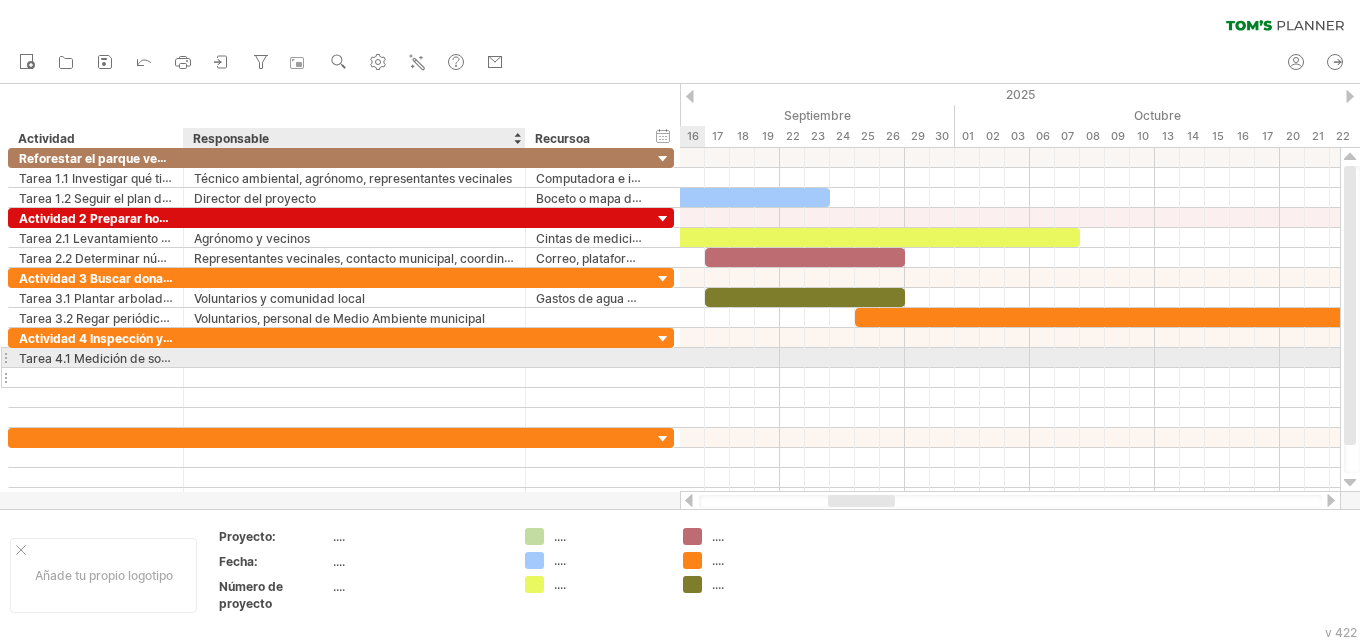 paste on "**********" 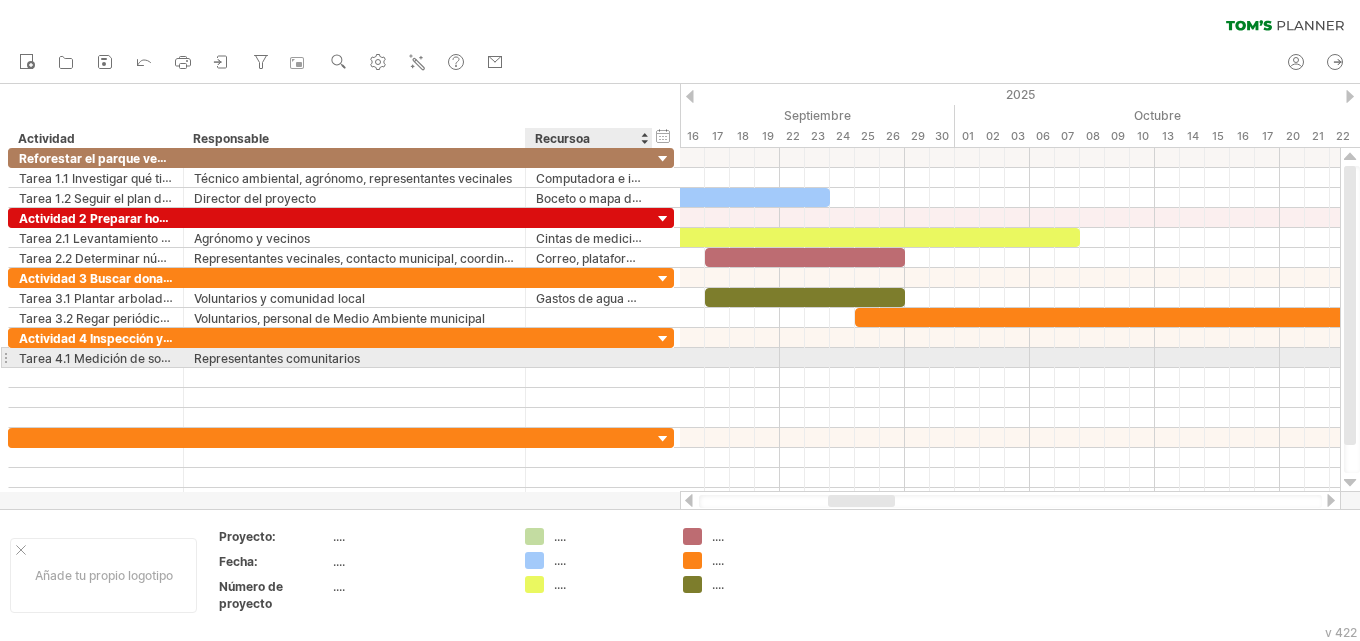 click at bounding box center (589, 357) 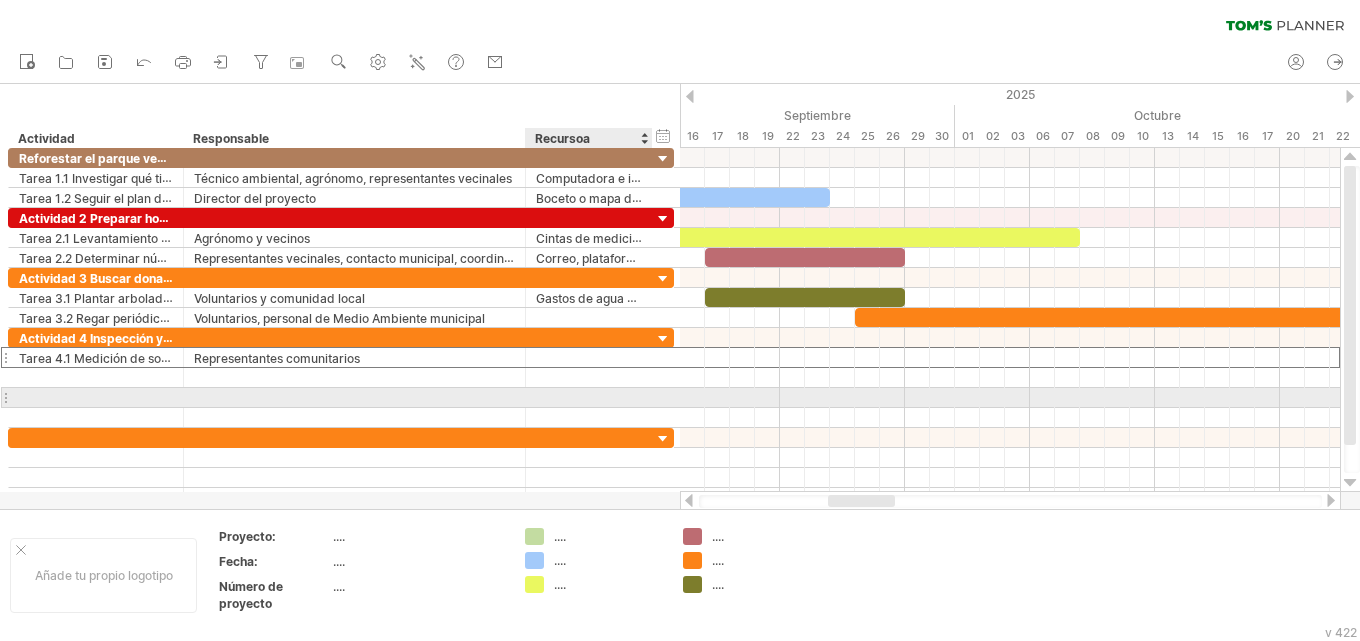 paste on "**********" 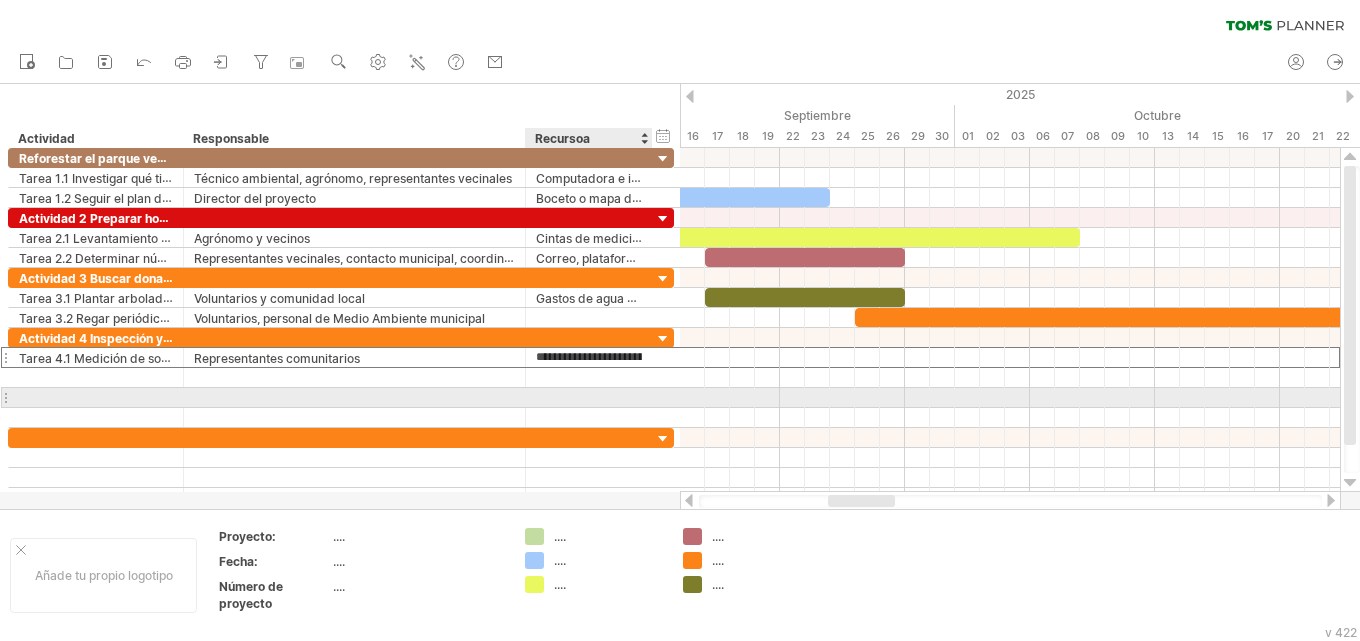 scroll, scrollTop: 0, scrollLeft: 53, axis: horizontal 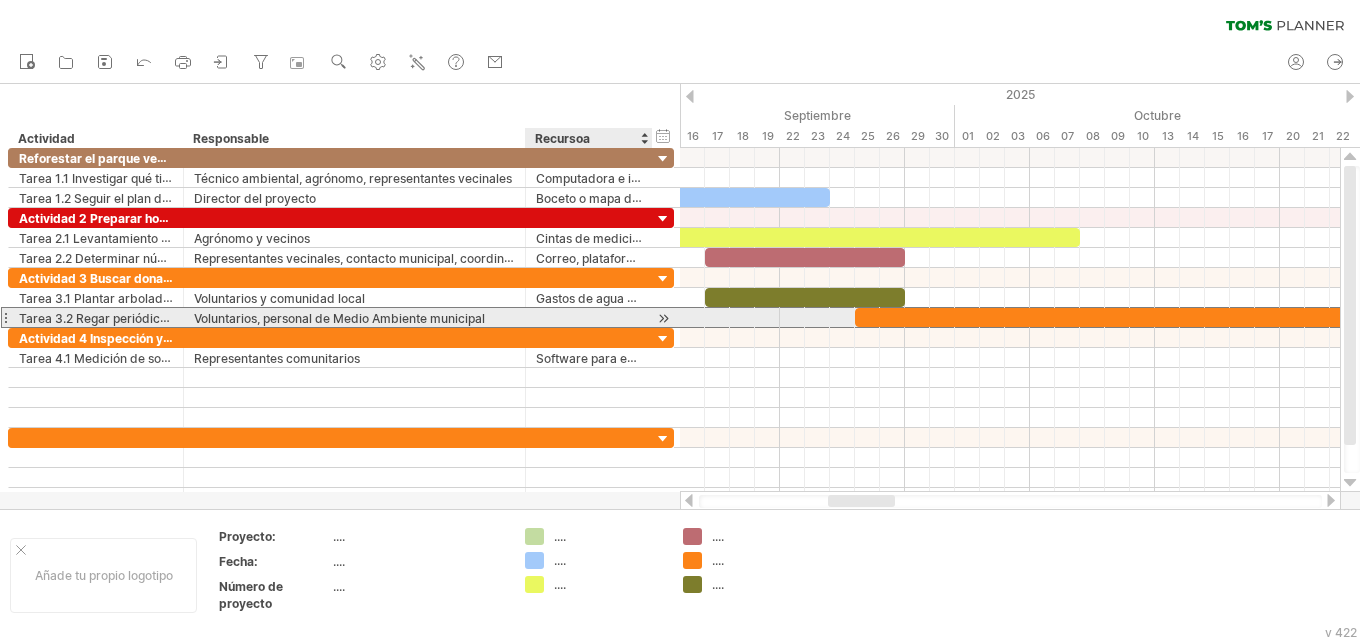 click at bounding box center (589, 317) 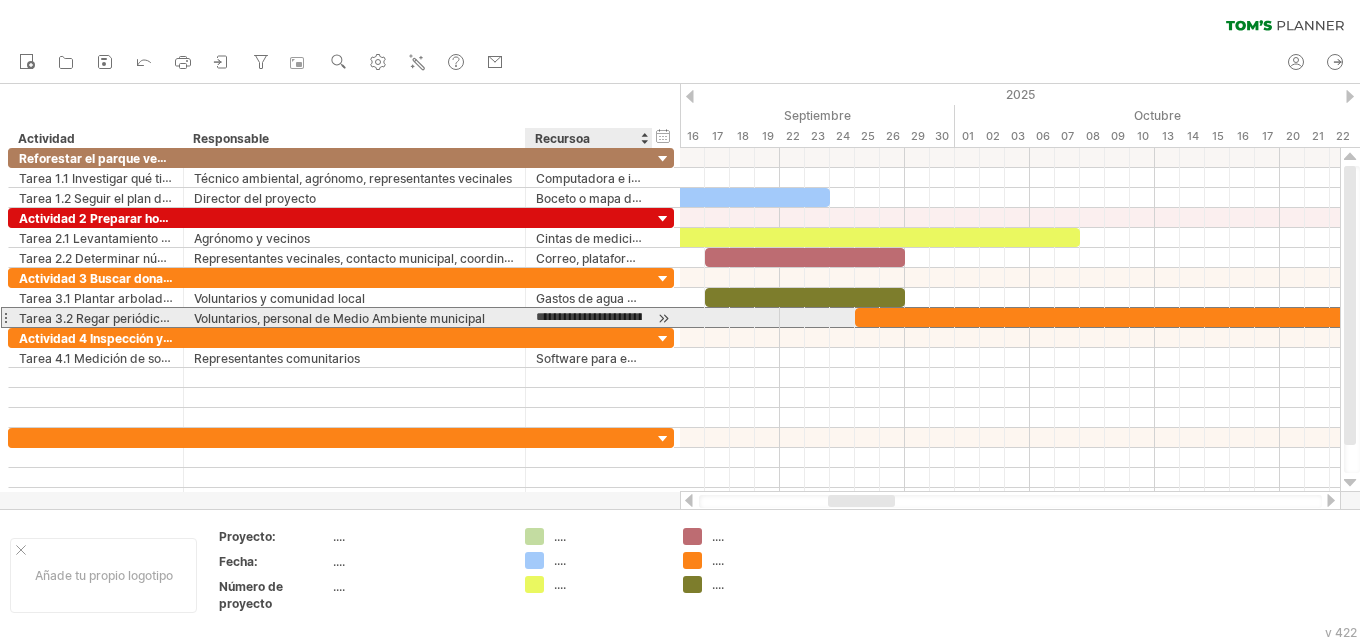 scroll, scrollTop: 0, scrollLeft: 194, axis: horizontal 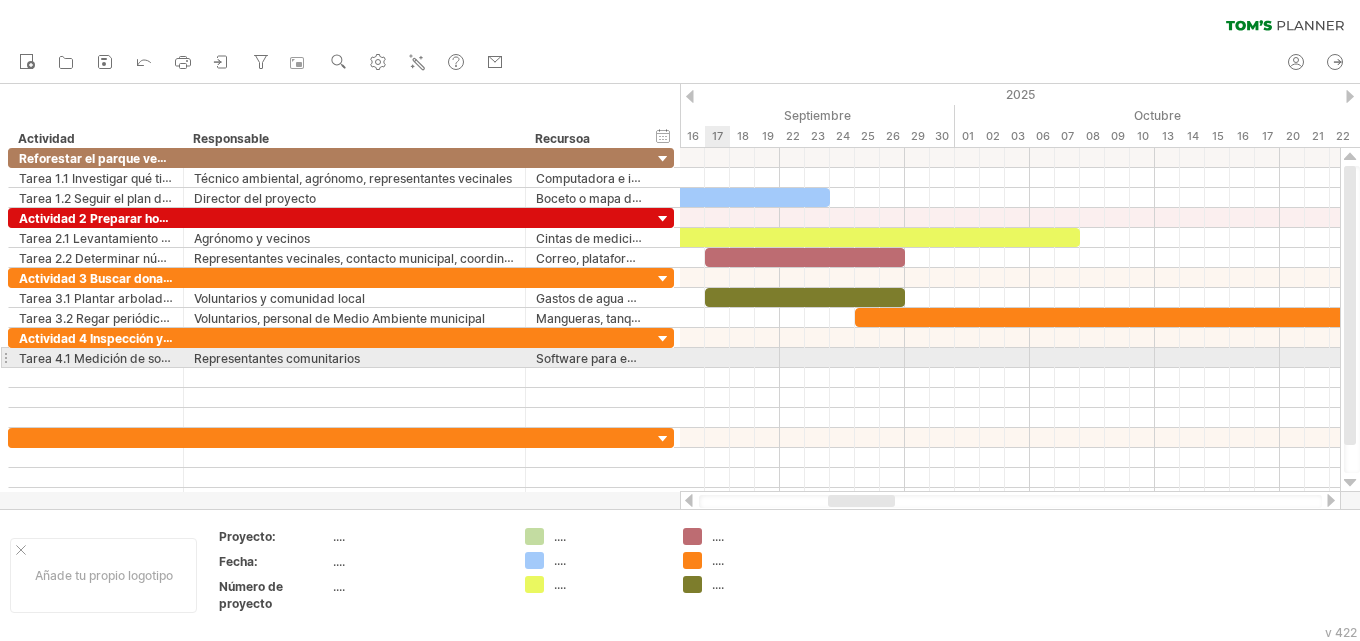 click at bounding box center [1010, 358] 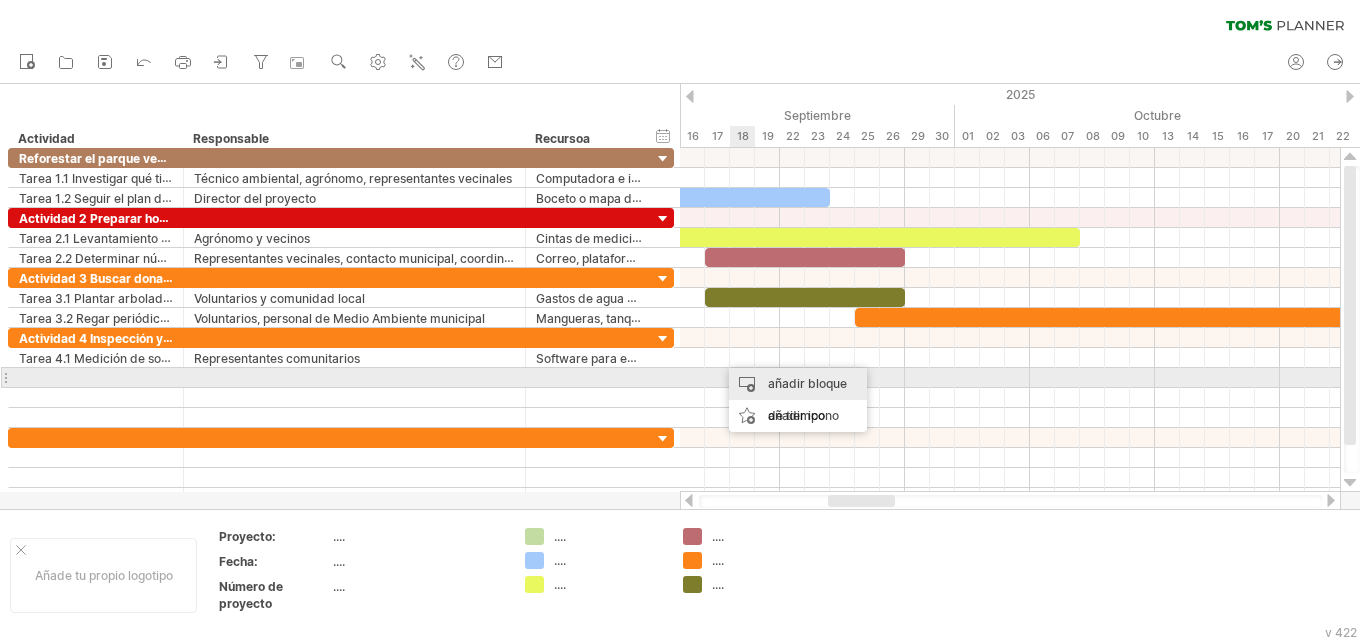 click on "añadir bloque de tiempo" at bounding box center (807, 399) 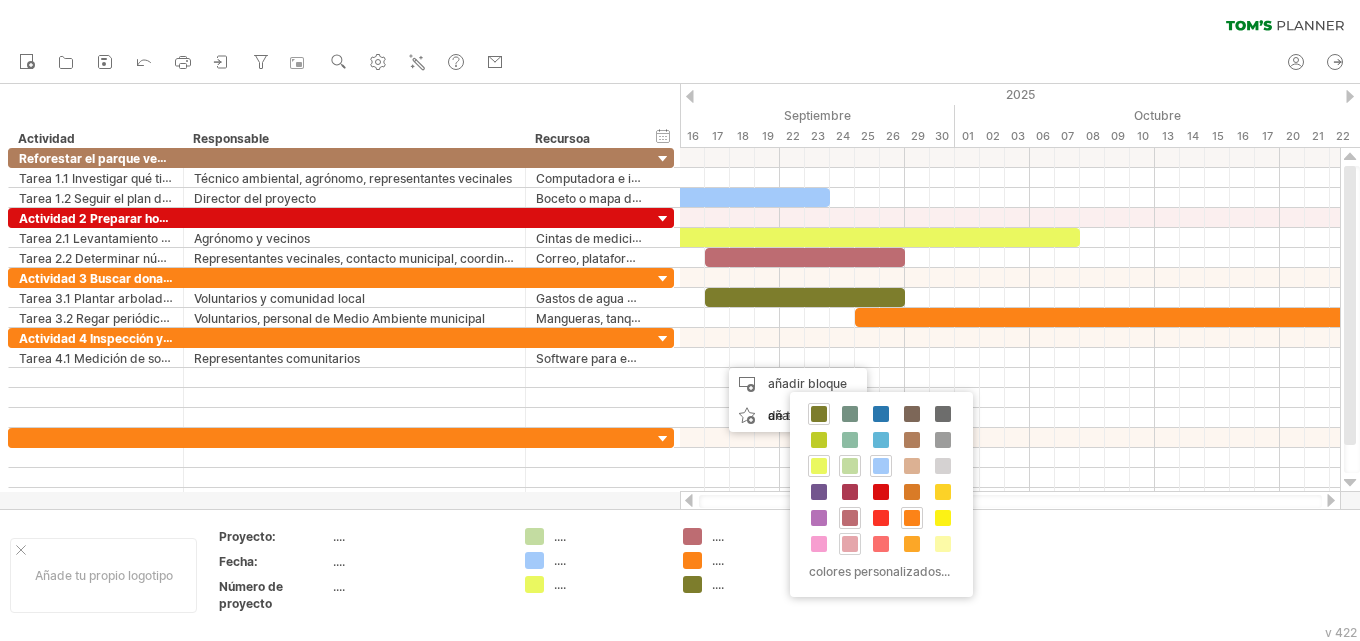 click at bounding box center [850, 544] 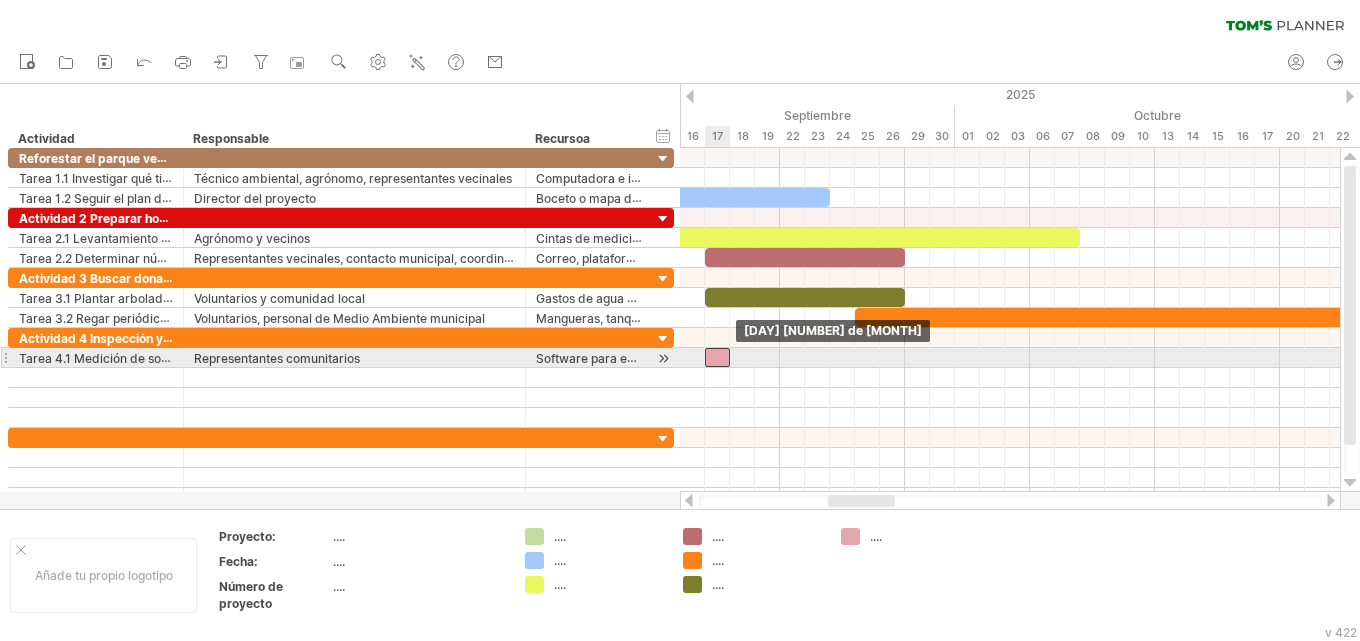 drag, startPoint x: 726, startPoint y: 359, endPoint x: 714, endPoint y: 360, distance: 12.0415945 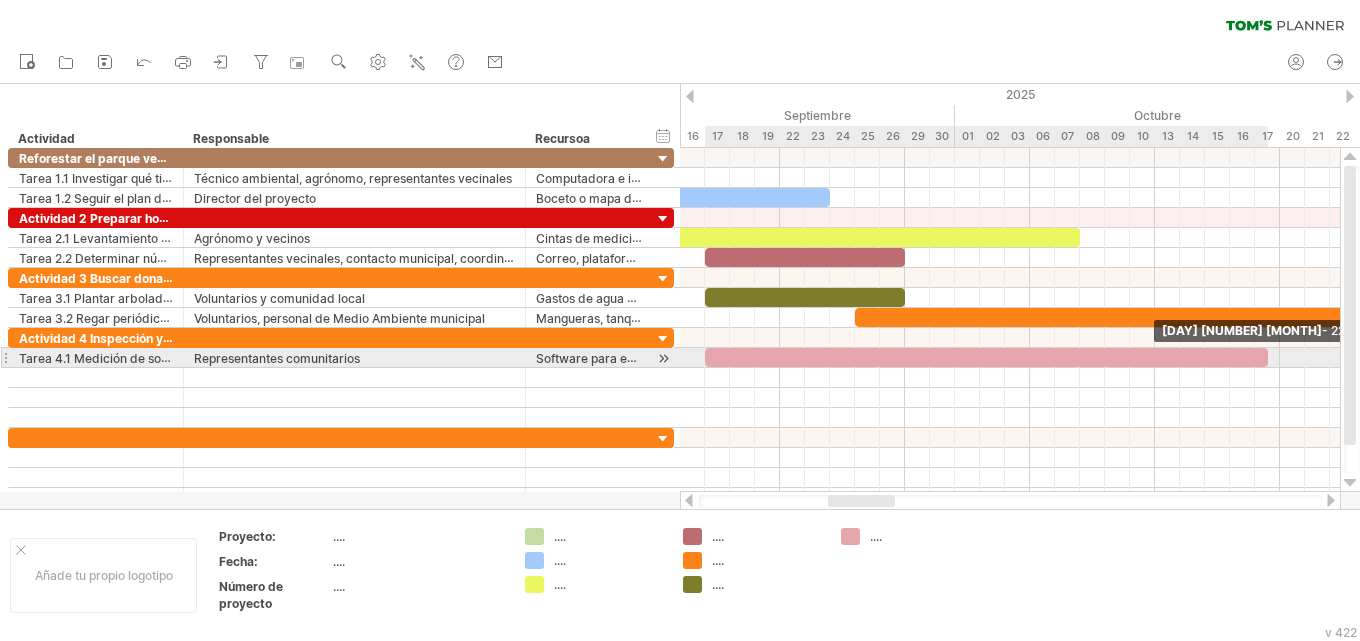 drag, startPoint x: 730, startPoint y: 356, endPoint x: 1265, endPoint y: 351, distance: 535.0234 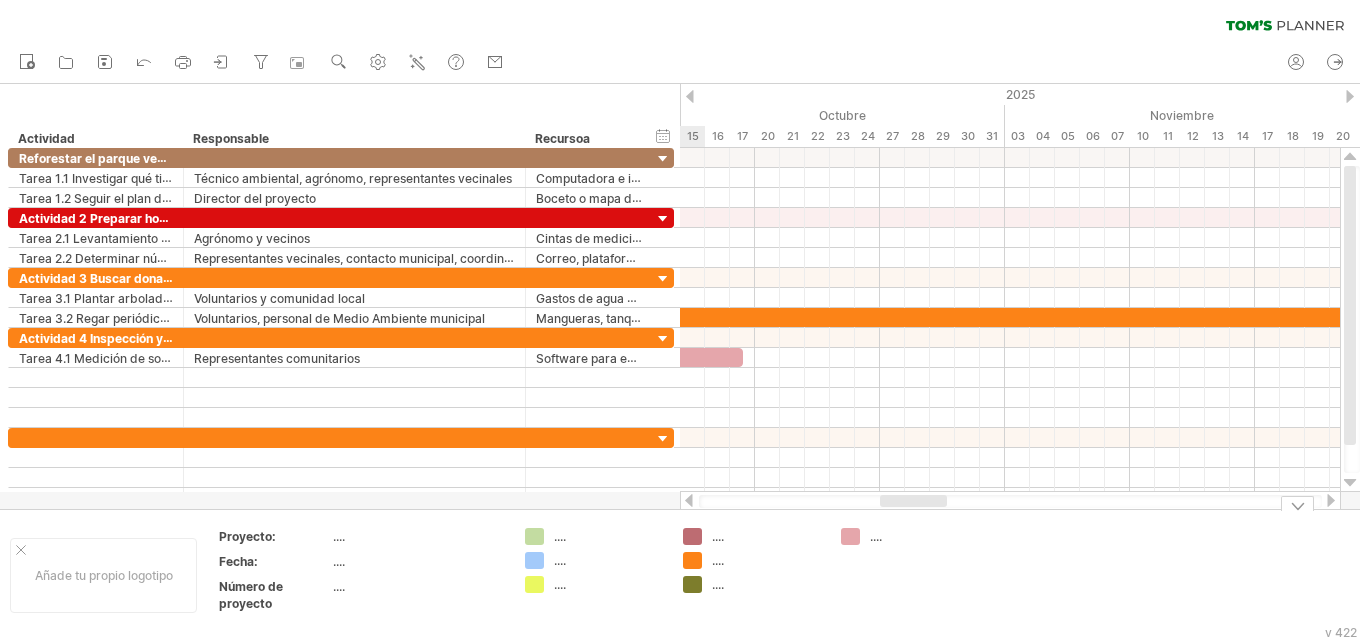 drag, startPoint x: 861, startPoint y: 504, endPoint x: 913, endPoint y: 515, distance: 53.15073 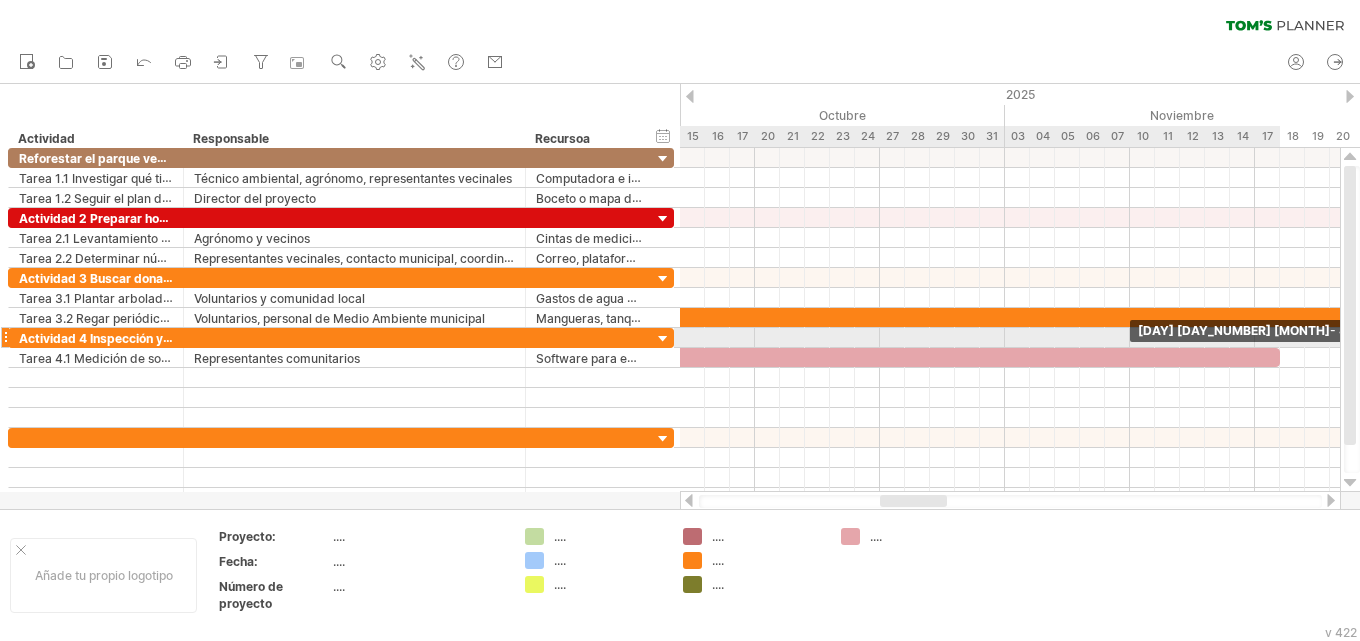 click on "[DAY] [DAY_NUMBER] [MONTH]  - 44.0 days
[DAY] [DAY_NUMBER] de [MONTH]" at bounding box center (1010, 320) 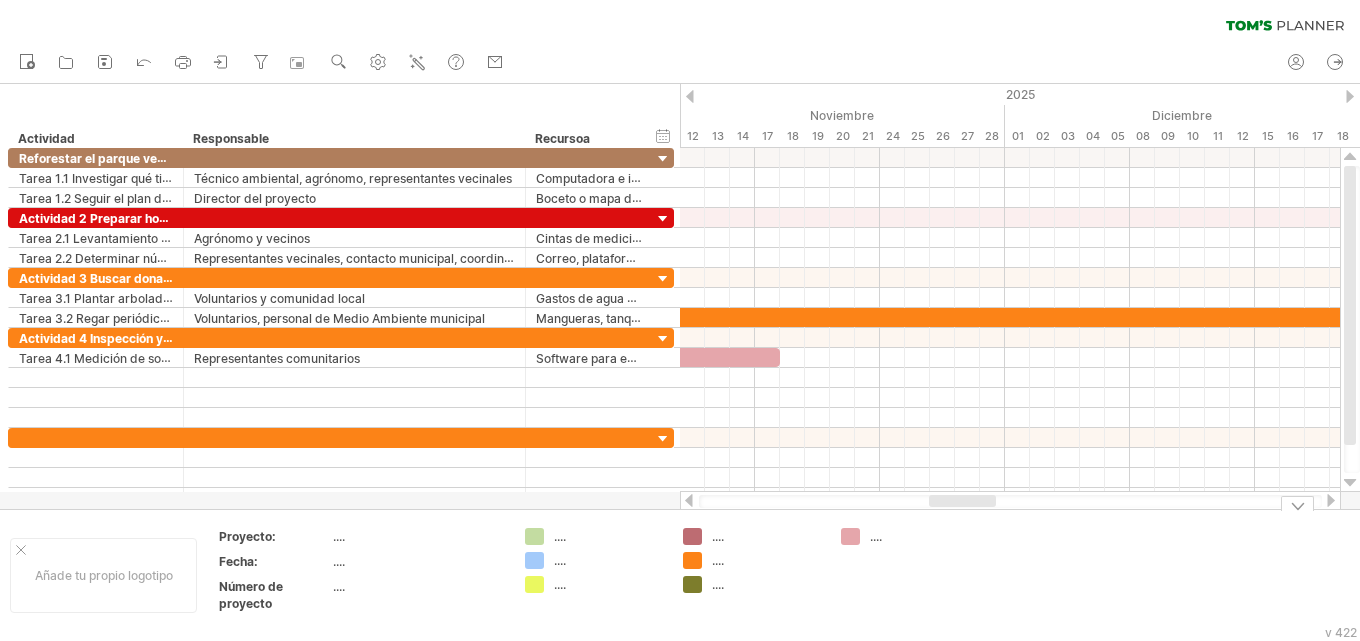 drag, startPoint x: 906, startPoint y: 502, endPoint x: 955, endPoint y: 522, distance: 52.924473 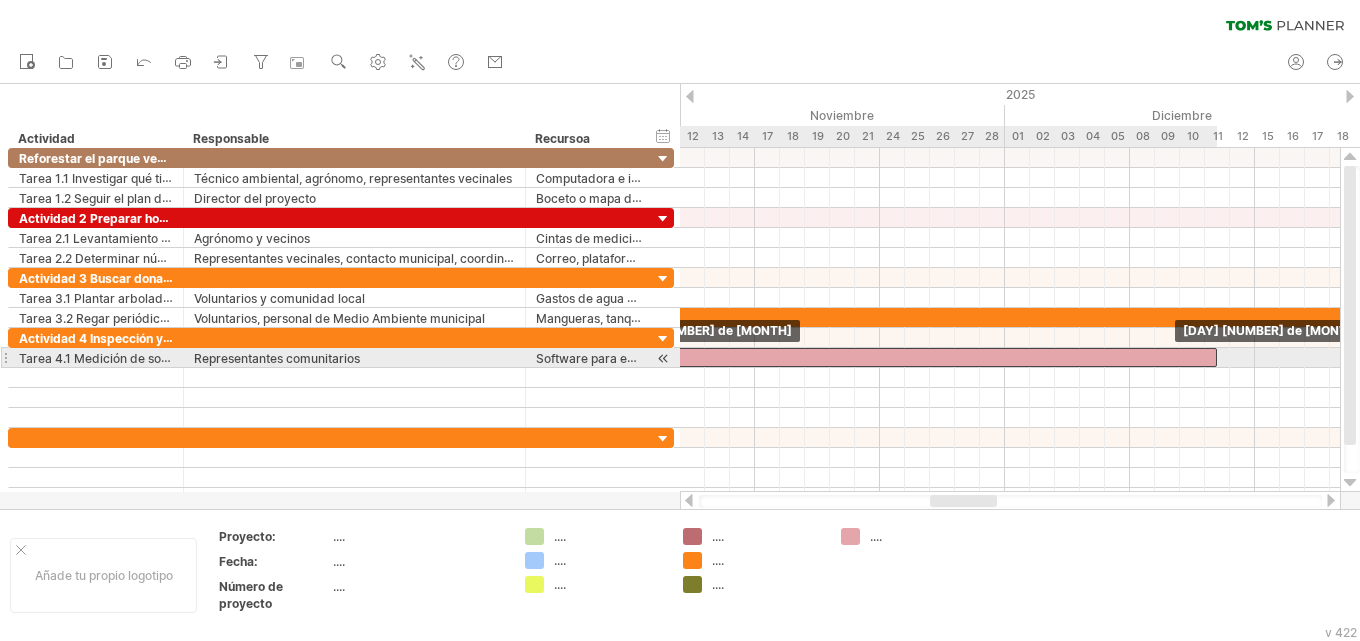 drag, startPoint x: 770, startPoint y: 361, endPoint x: 1210, endPoint y: 355, distance: 440.0409 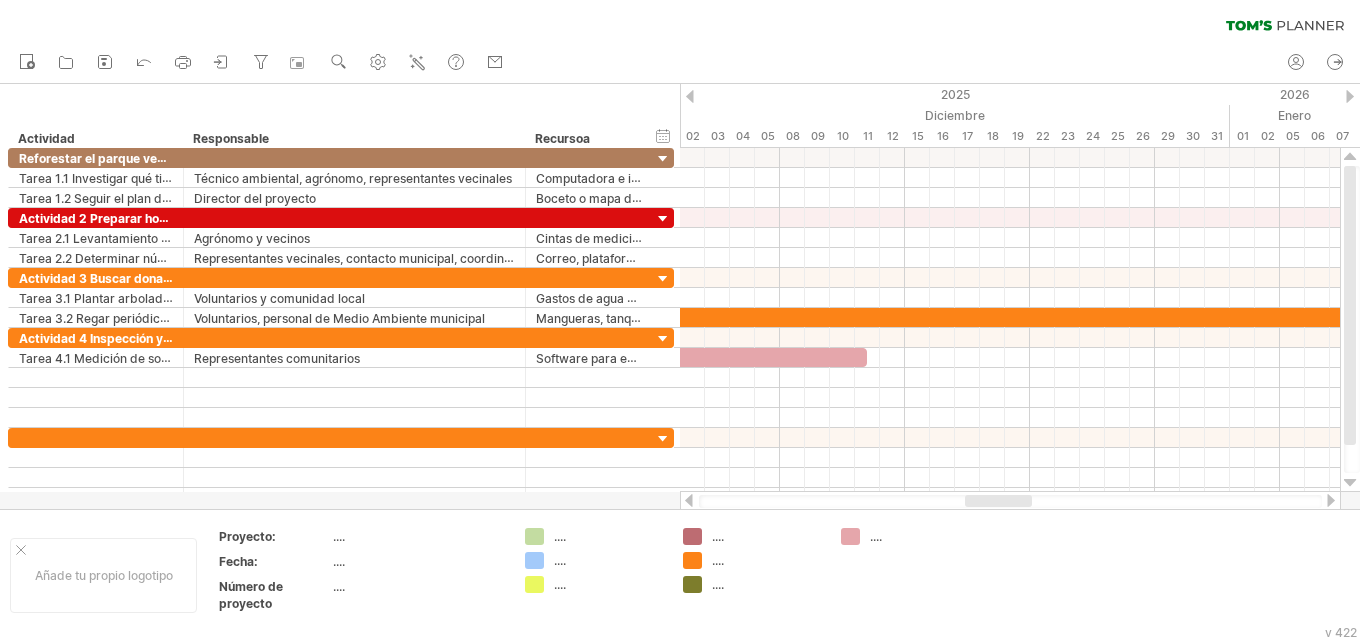 drag, startPoint x: 986, startPoint y: 502, endPoint x: 1021, endPoint y: 499, distance: 35.128338 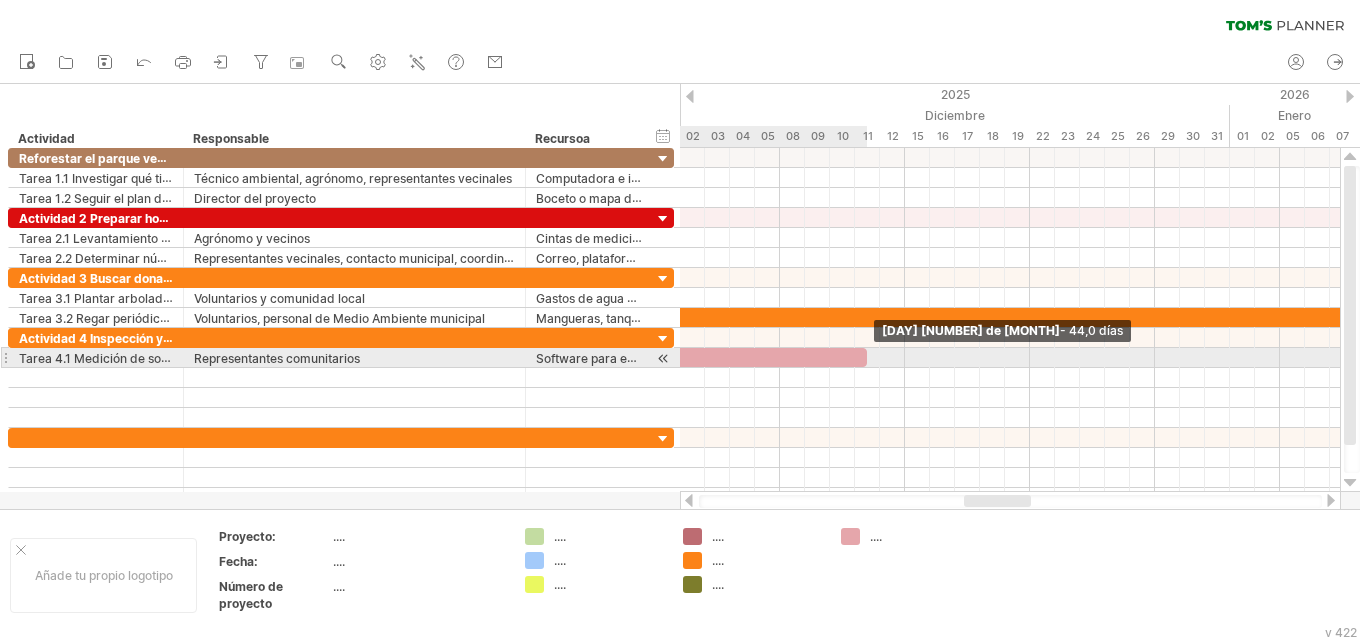 click on "[DAY] [DAY_NUMBER] de [MONTH]   - 44,0 días
[DAY] [DAY_NUMBER] de [MONTH]" at bounding box center (1010, 320) 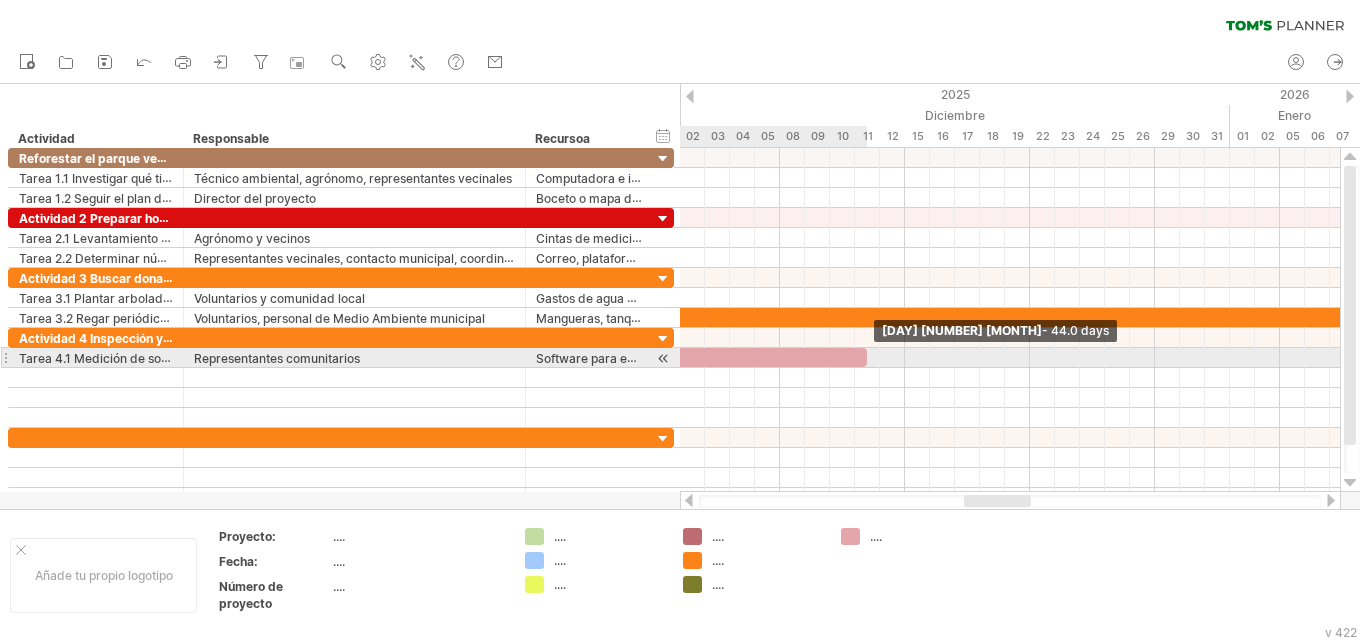 click at bounding box center [867, 357] 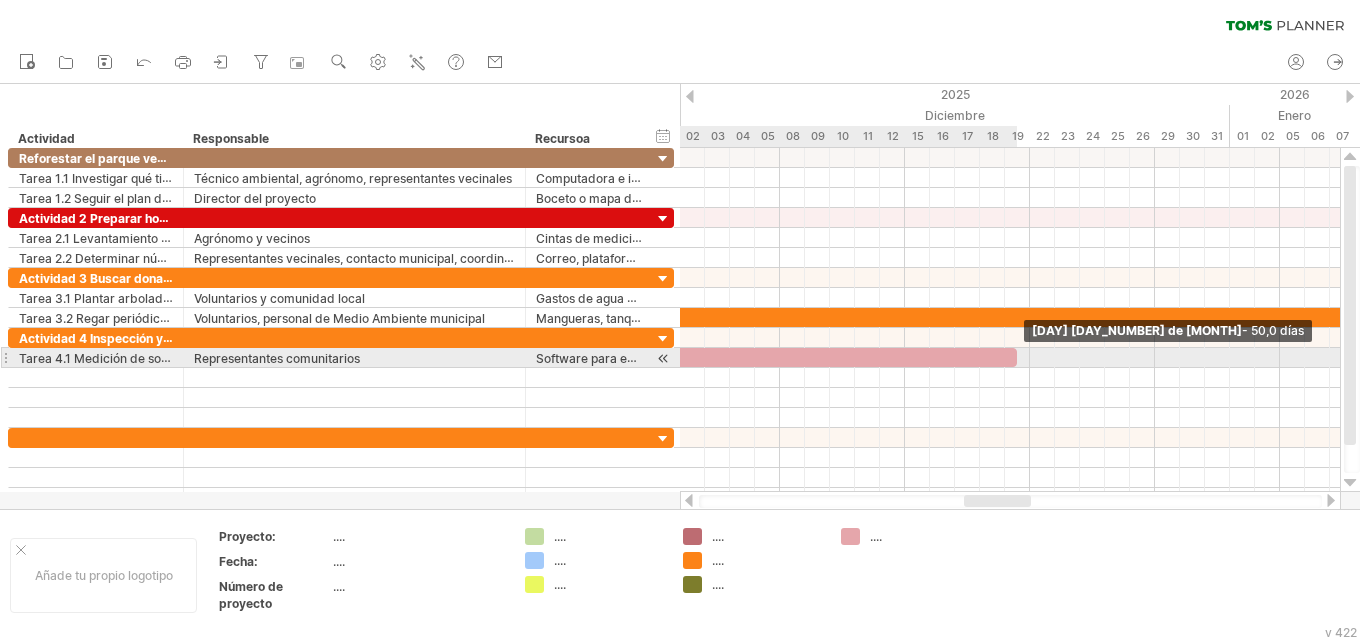drag, startPoint x: 865, startPoint y: 354, endPoint x: 1019, endPoint y: 359, distance: 154.08115 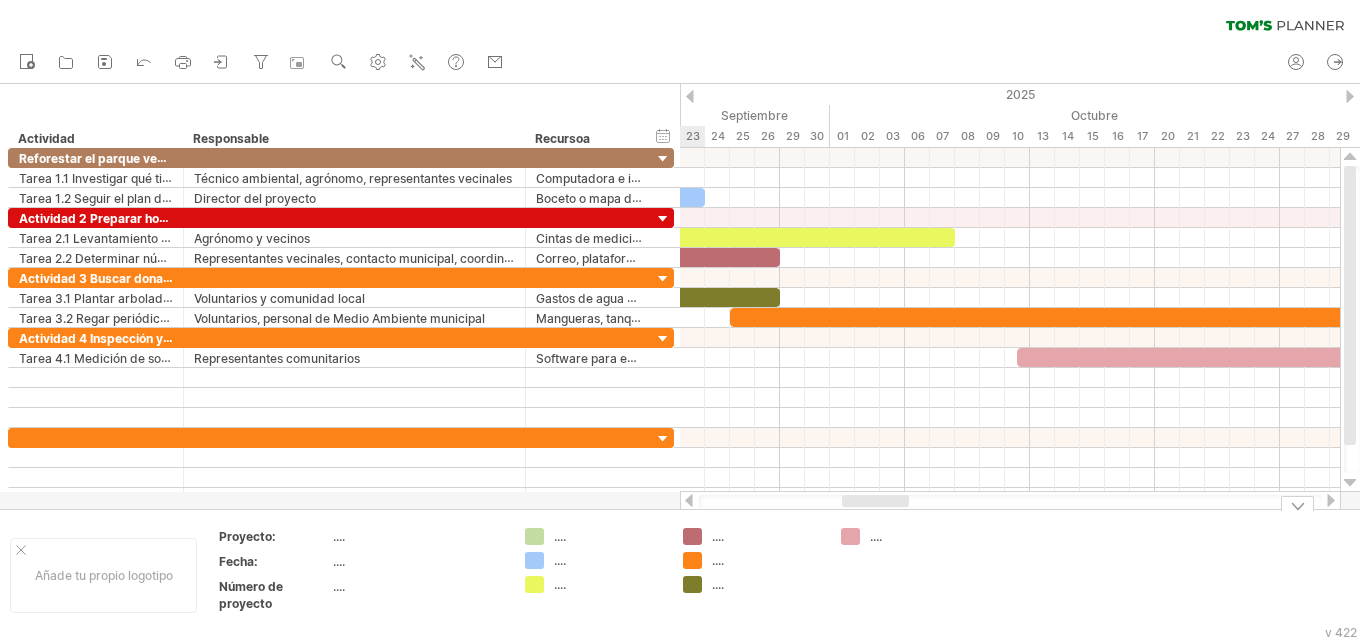 drag, startPoint x: 977, startPoint y: 502, endPoint x: 855, endPoint y: 512, distance: 122.40915 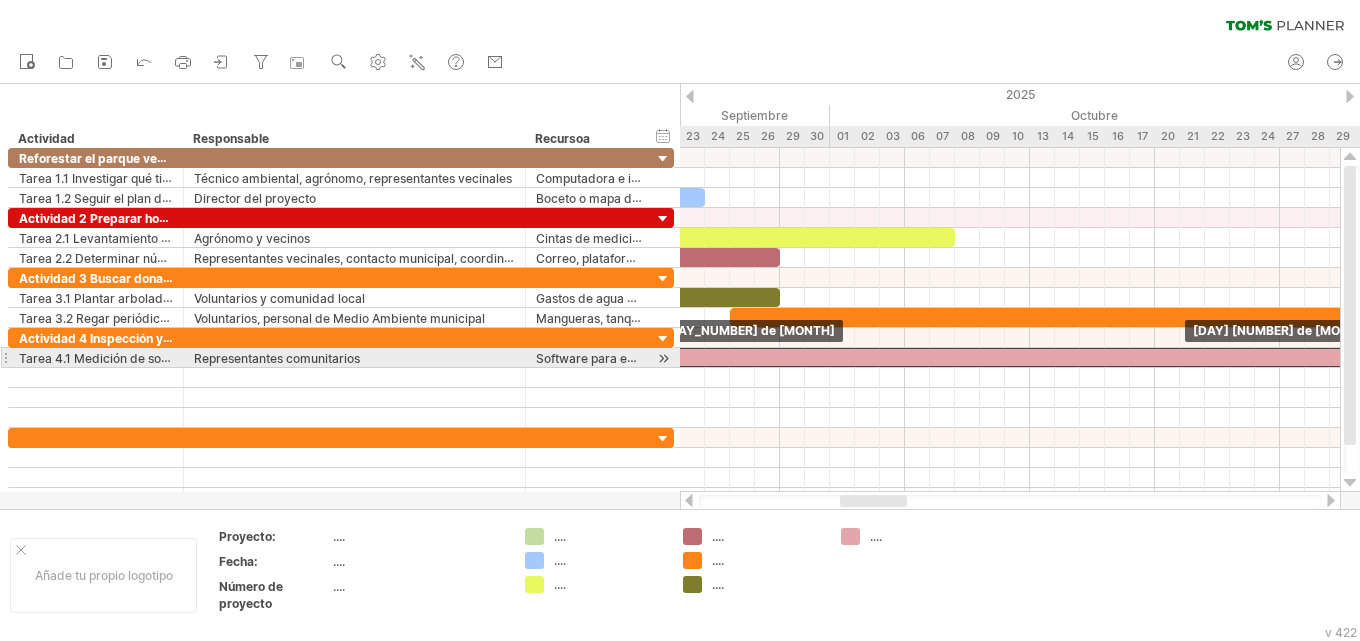 drag, startPoint x: 1050, startPoint y: 355, endPoint x: 702, endPoint y: 351, distance: 348.02298 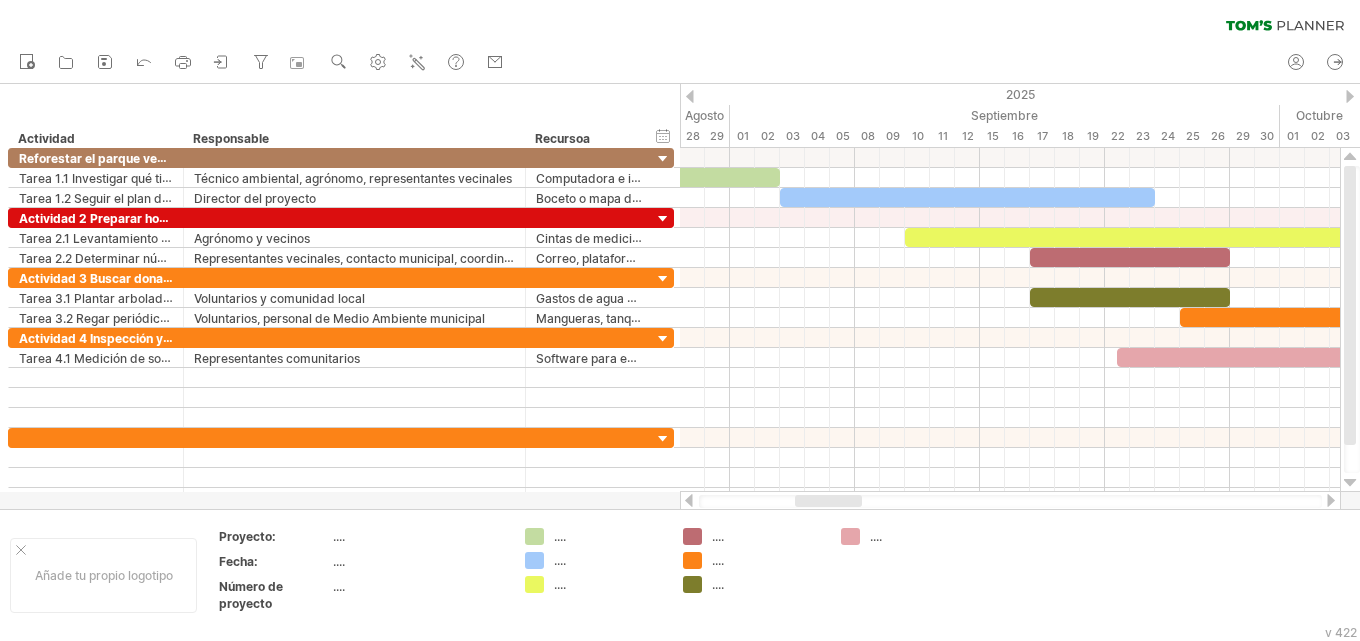 drag, startPoint x: 876, startPoint y: 497, endPoint x: 831, endPoint y: 499, distance: 45.044422 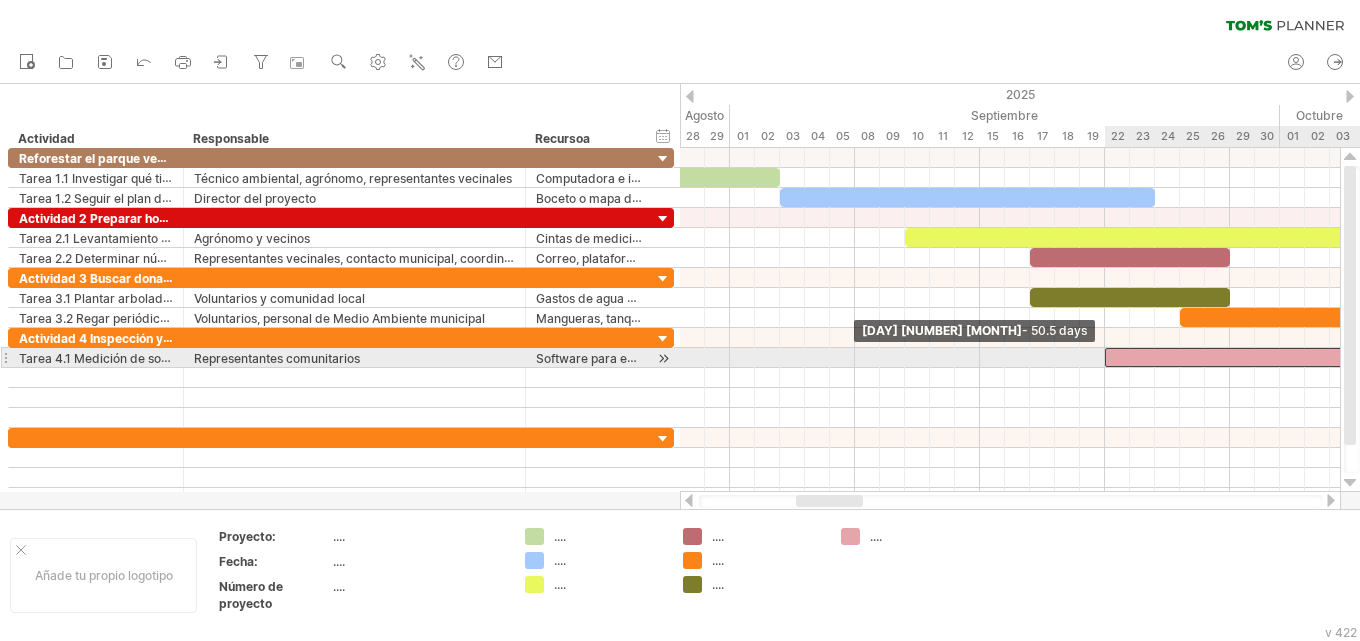 drag, startPoint x: 1115, startPoint y: 355, endPoint x: 1099, endPoint y: 356, distance: 16.03122 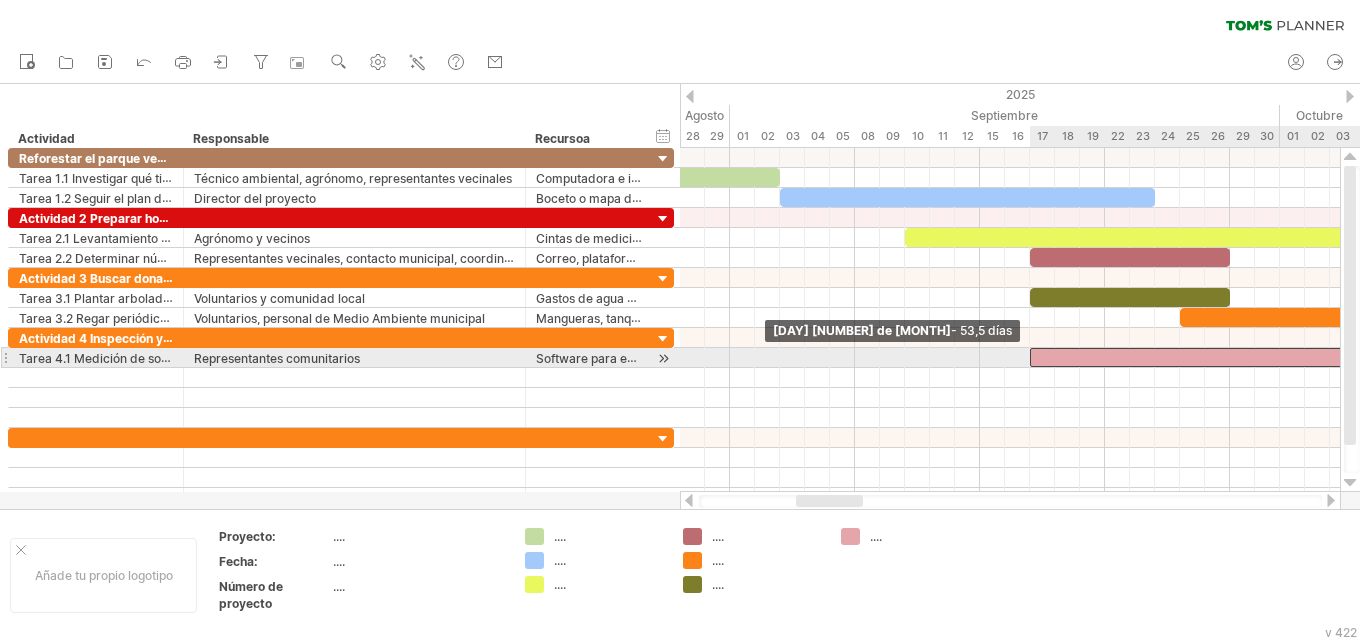 drag, startPoint x: 1104, startPoint y: 353, endPoint x: 1032, endPoint y: 357, distance: 72.11102 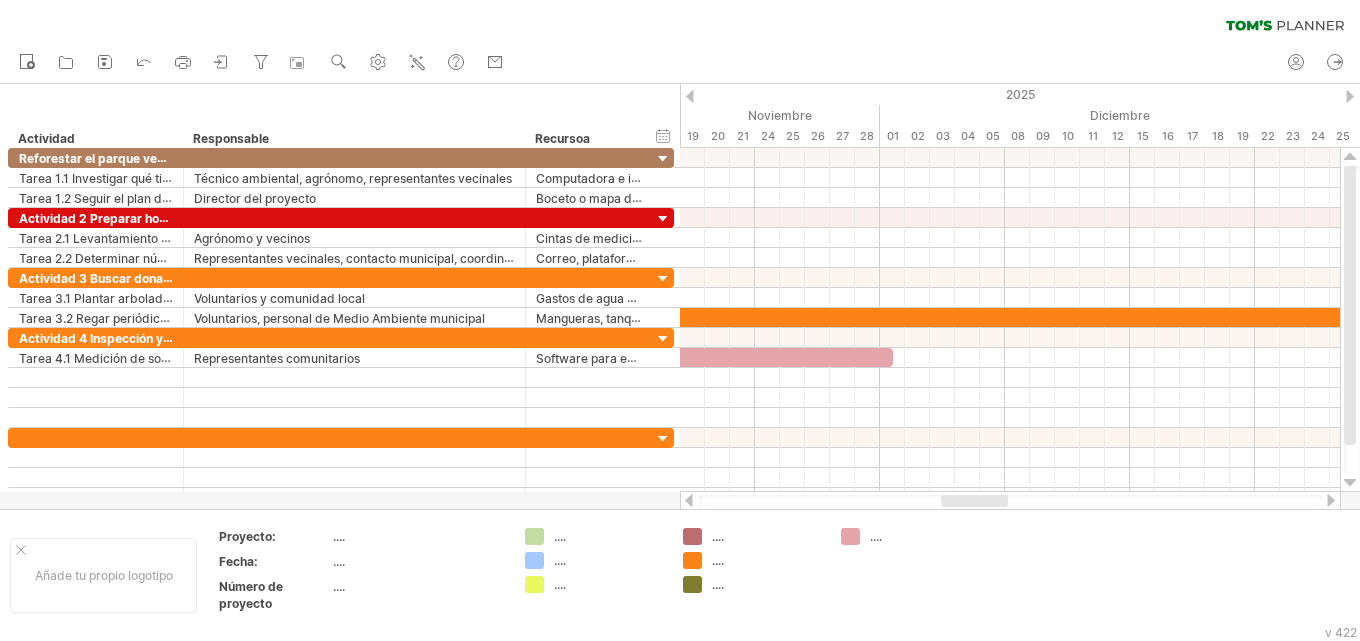 drag, startPoint x: 834, startPoint y: 500, endPoint x: 979, endPoint y: 499, distance: 145.00345 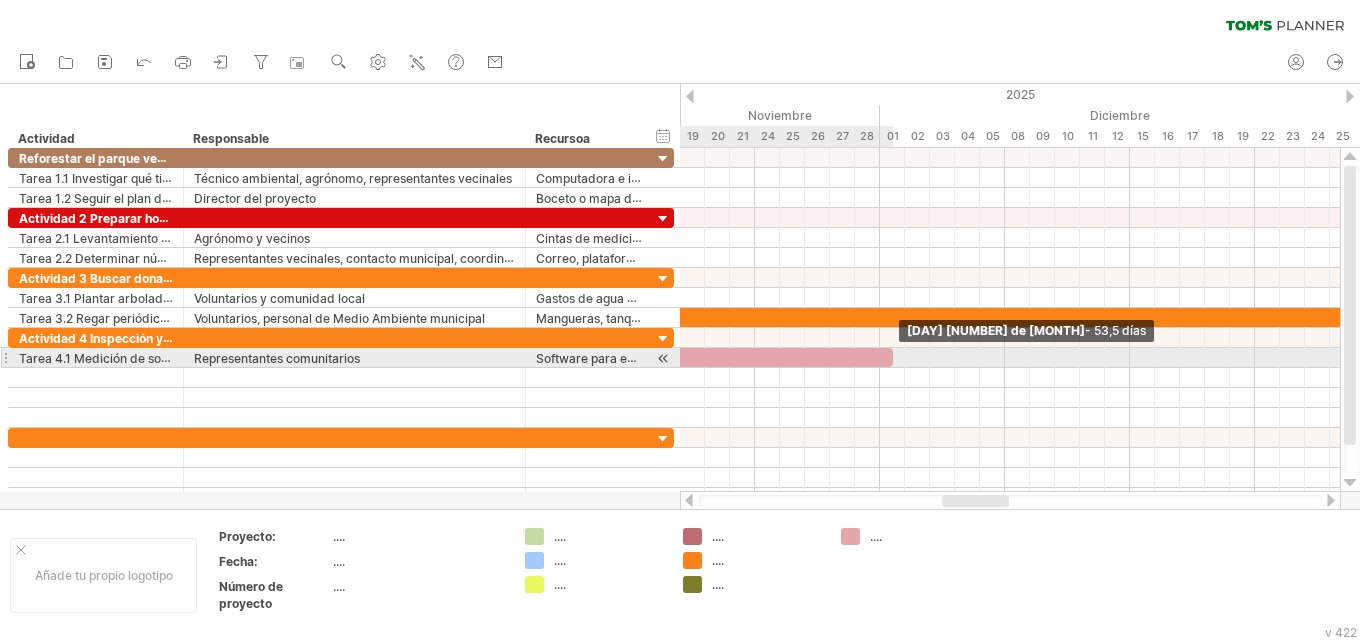click at bounding box center (893, 357) 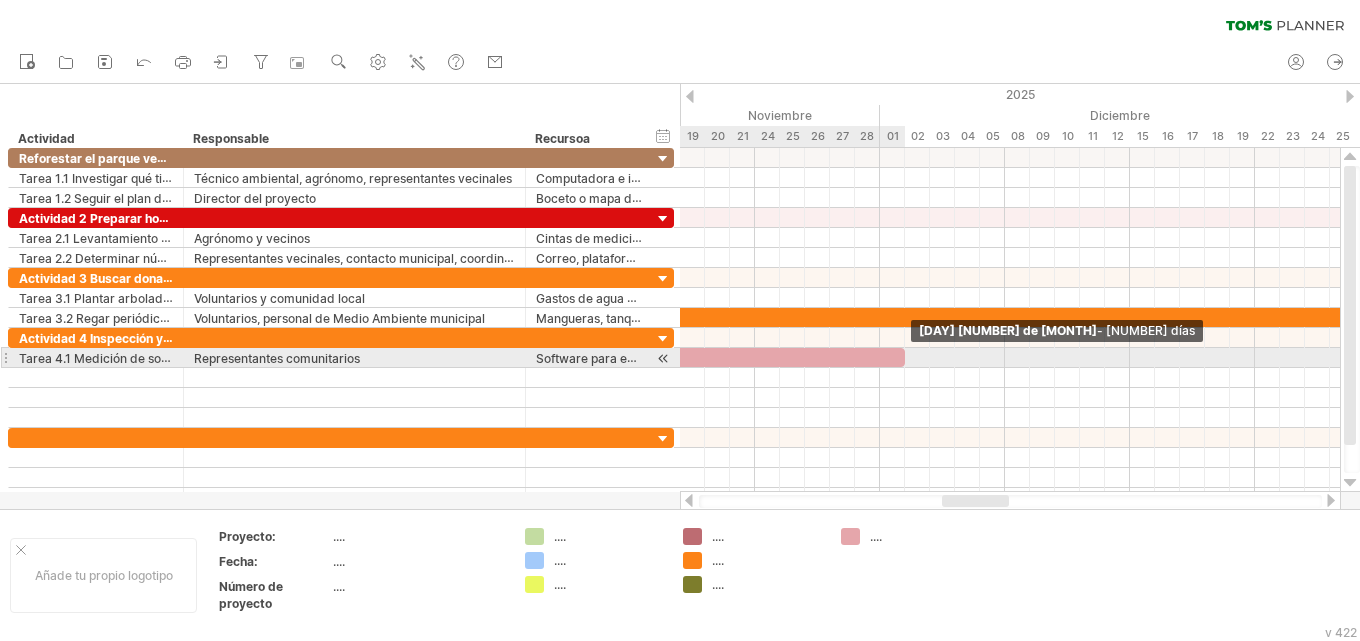 drag, startPoint x: 890, startPoint y: 354, endPoint x: 908, endPoint y: 355, distance: 18.027756 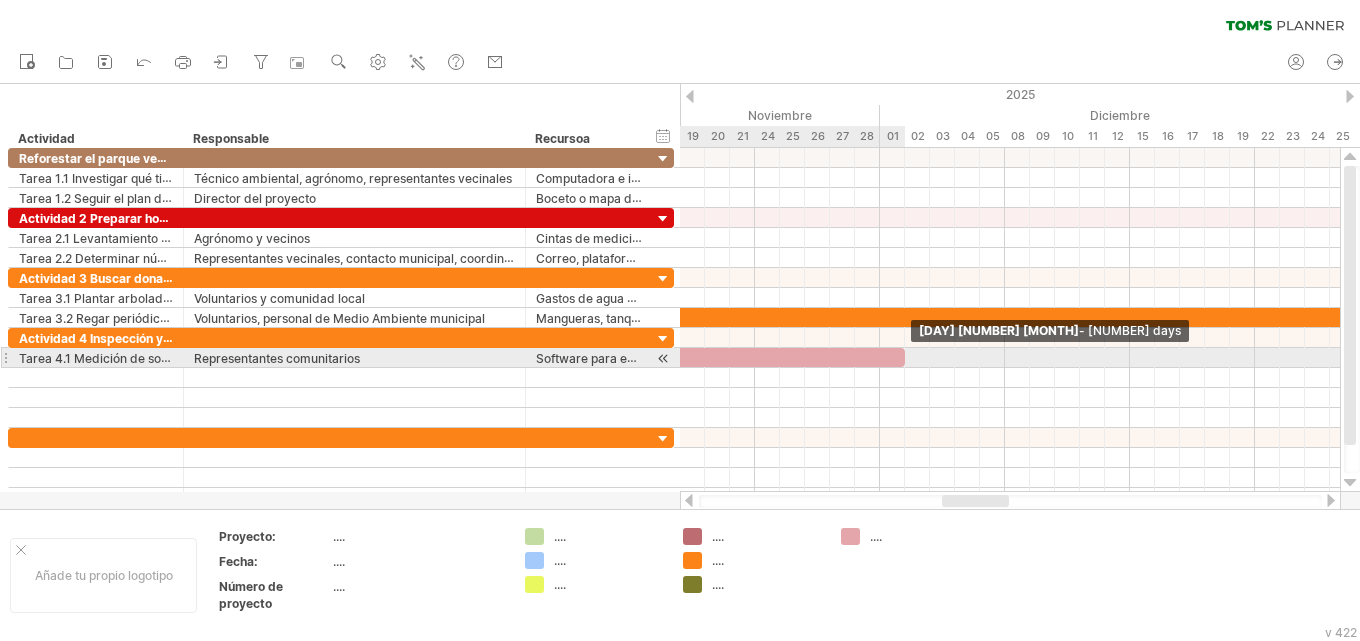 click at bounding box center (905, 357) 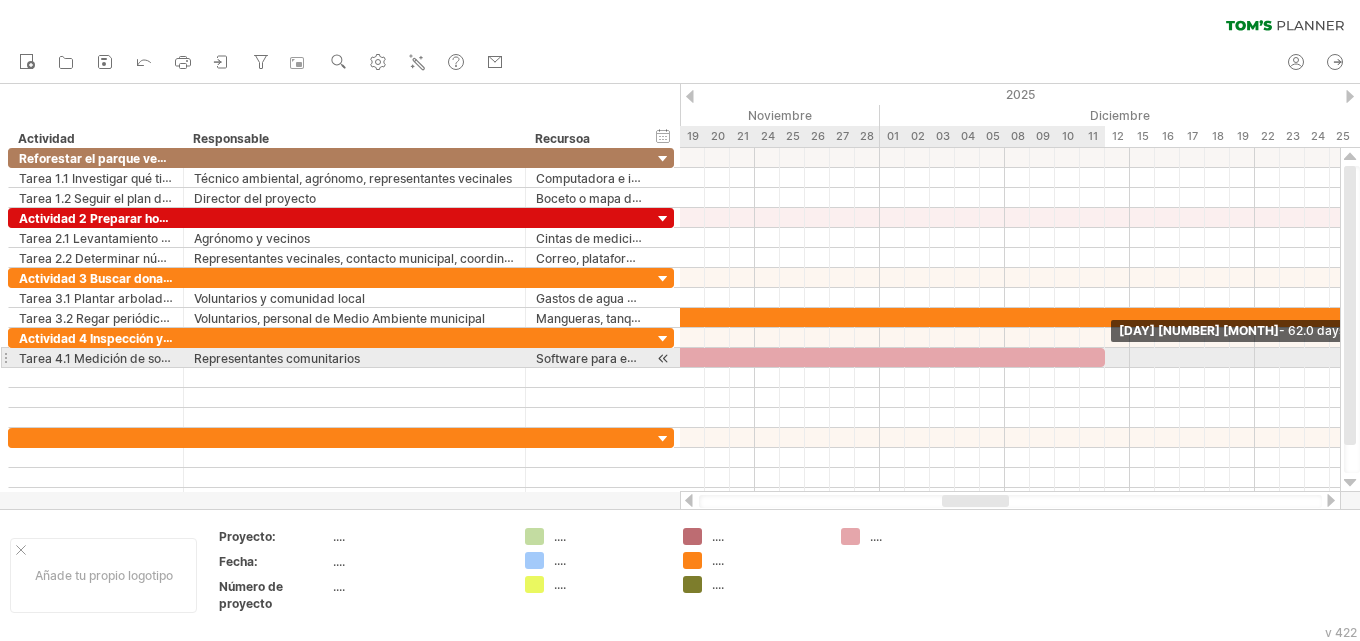 drag, startPoint x: 901, startPoint y: 356, endPoint x: 1101, endPoint y: 364, distance: 200.15994 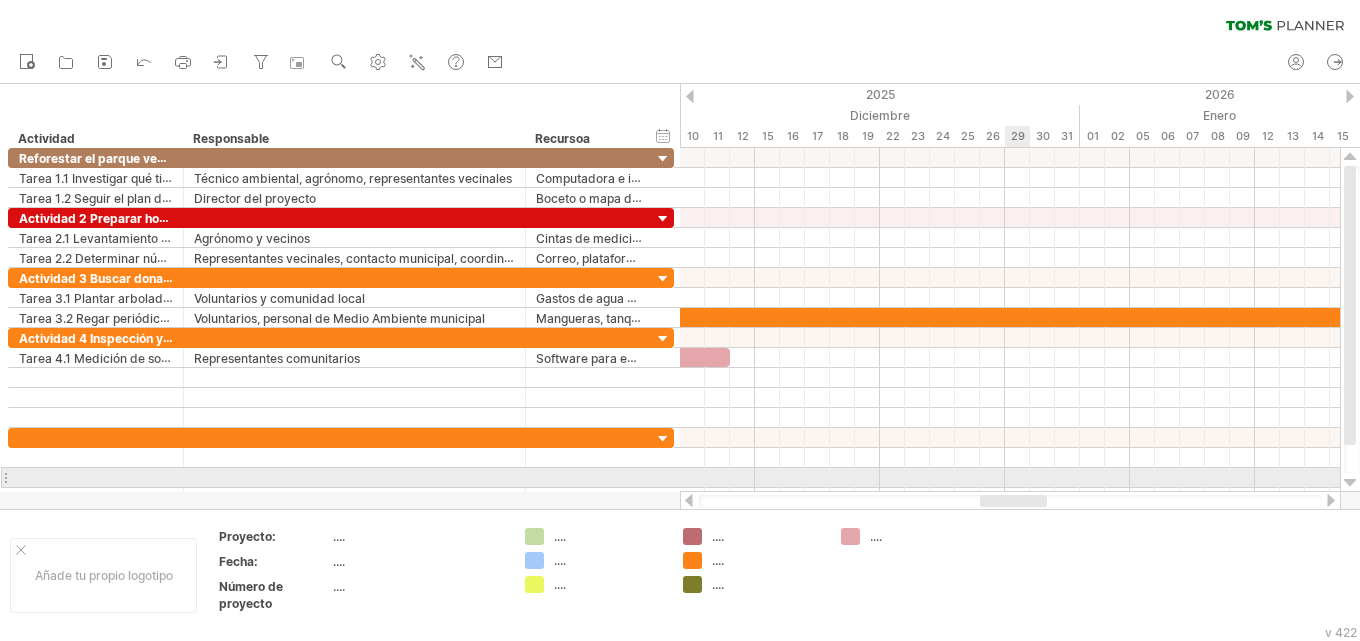 drag, startPoint x: 955, startPoint y: 500, endPoint x: 842, endPoint y: 366, distance: 175.28548 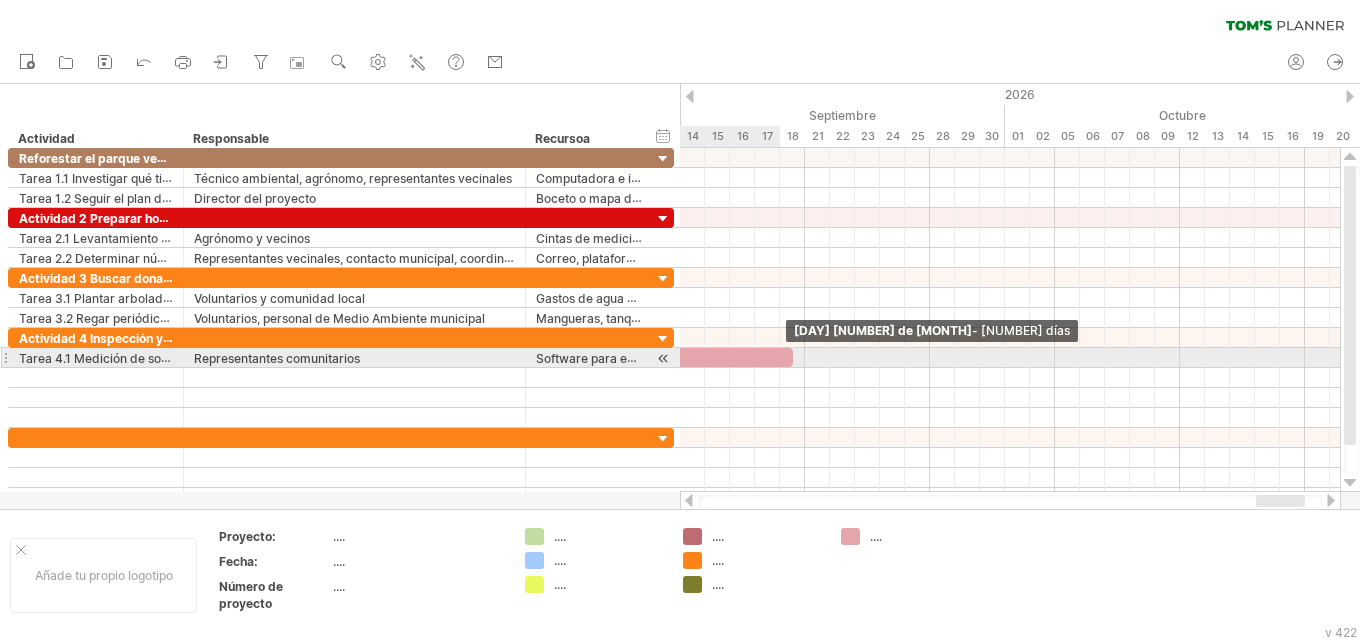 drag, startPoint x: 729, startPoint y: 357, endPoint x: 792, endPoint y: 364, distance: 63.387695 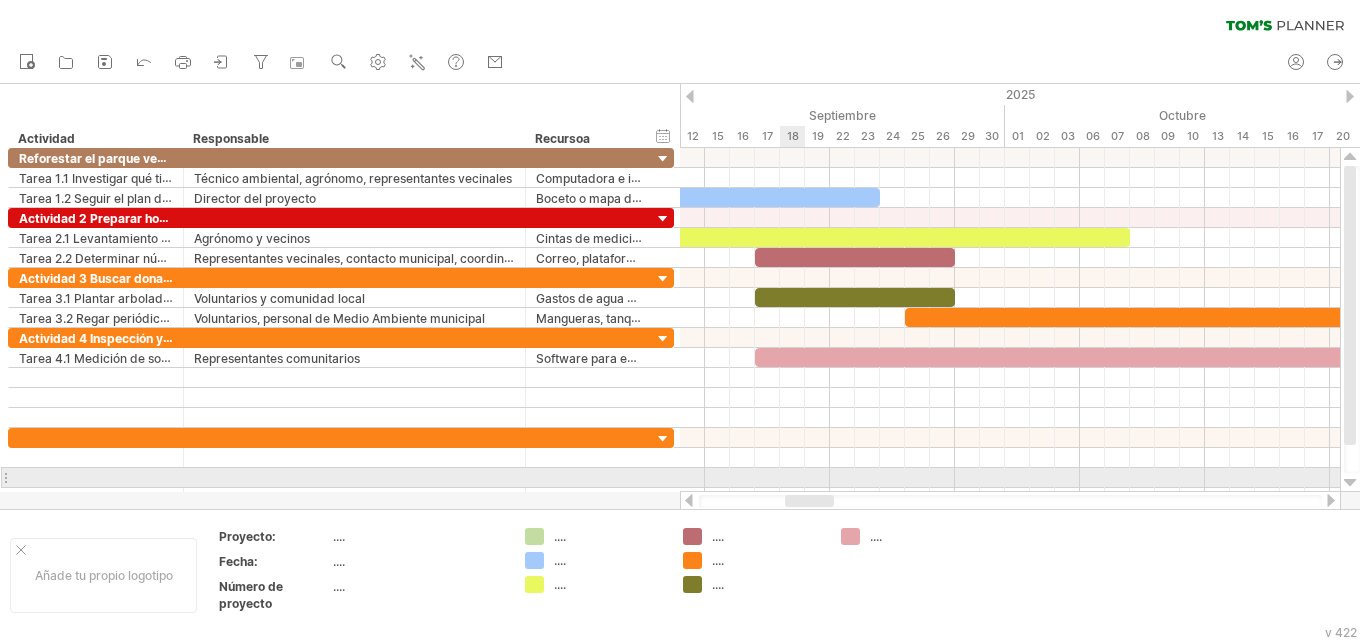 drag, startPoint x: 1270, startPoint y: 498, endPoint x: 801, endPoint y: 485, distance: 469.18015 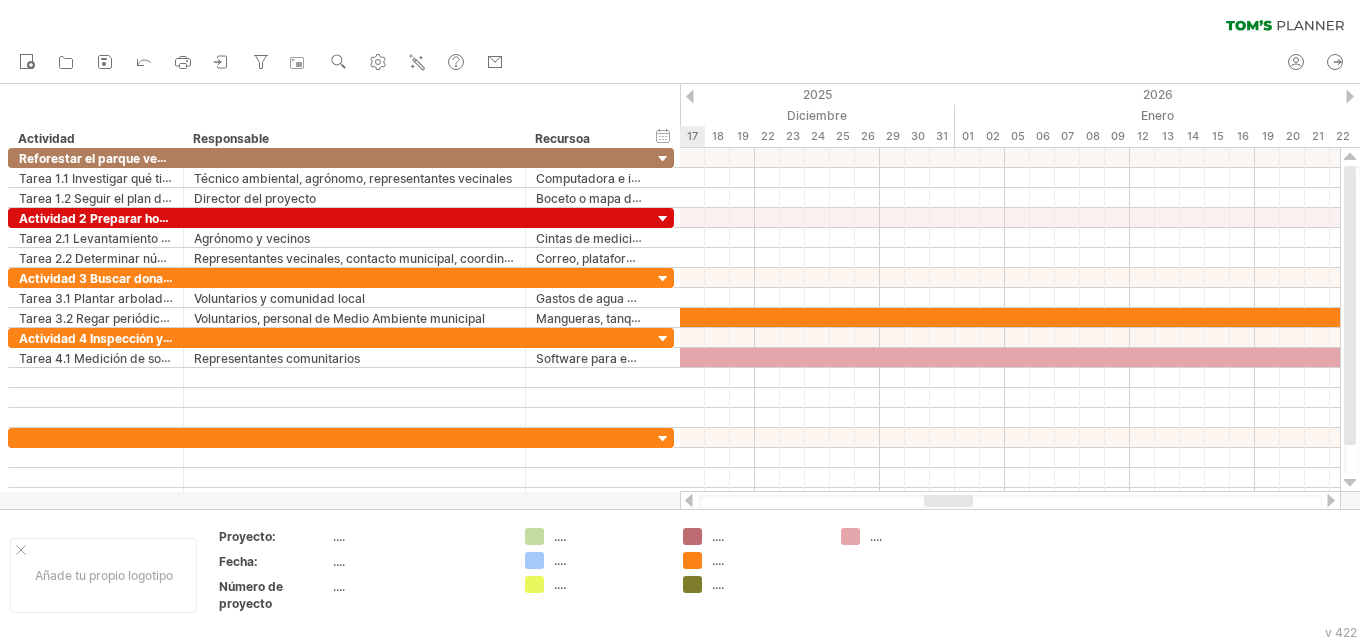drag, startPoint x: 826, startPoint y: 498, endPoint x: 905, endPoint y: 481, distance: 80.80842 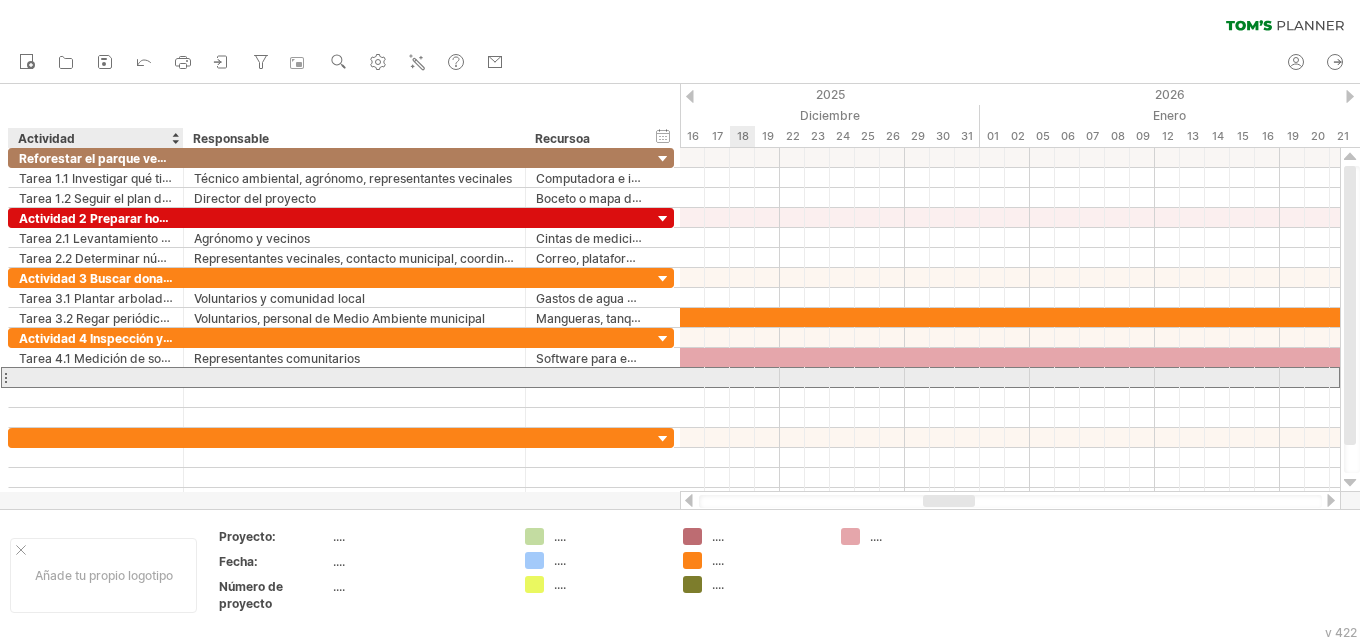 click at bounding box center [96, 377] 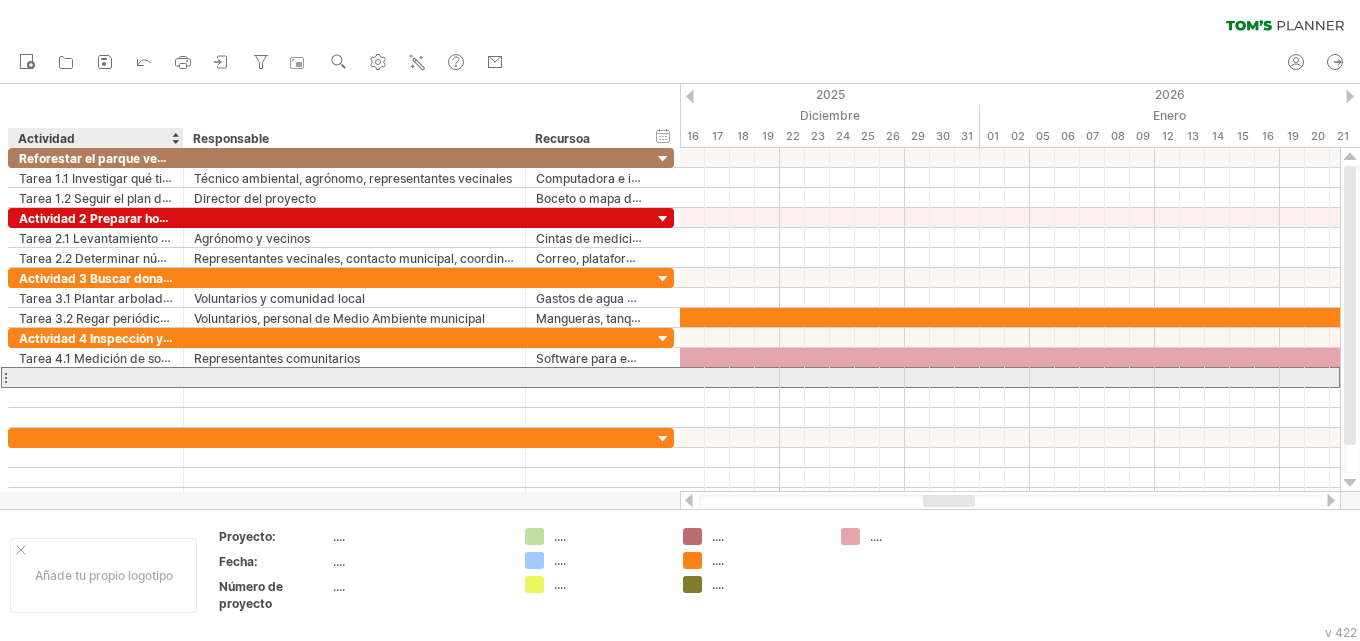 click at bounding box center (96, 377) 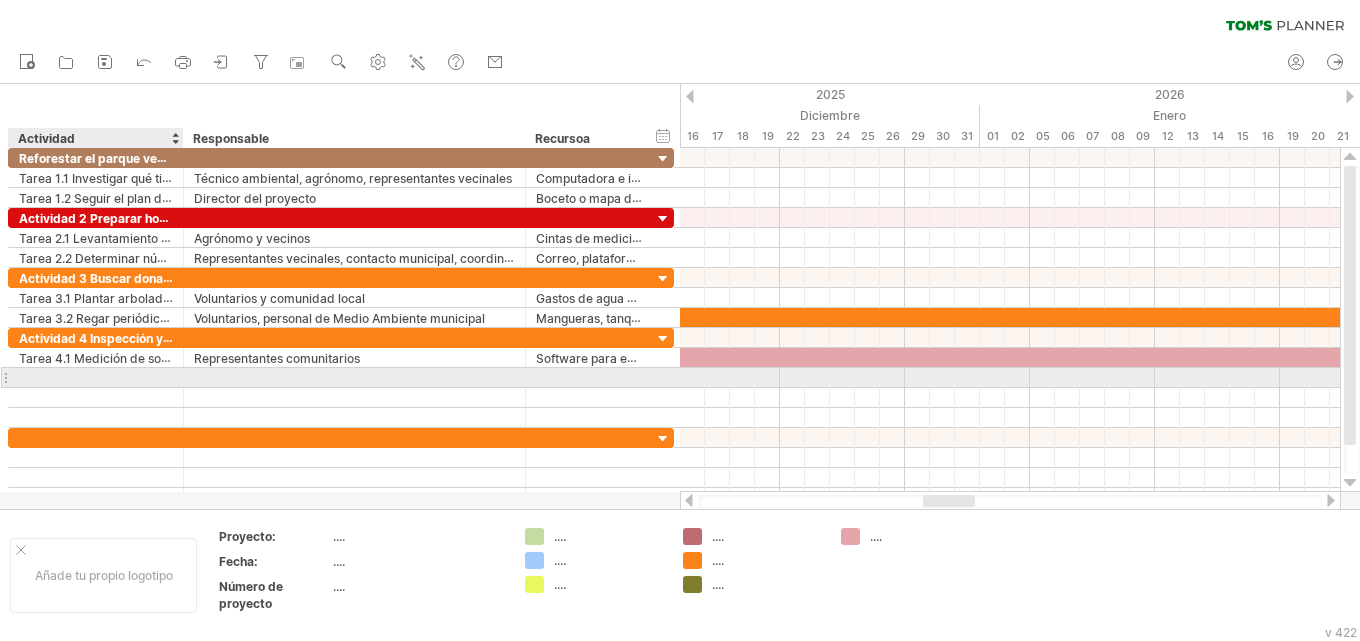 paste on "**********" 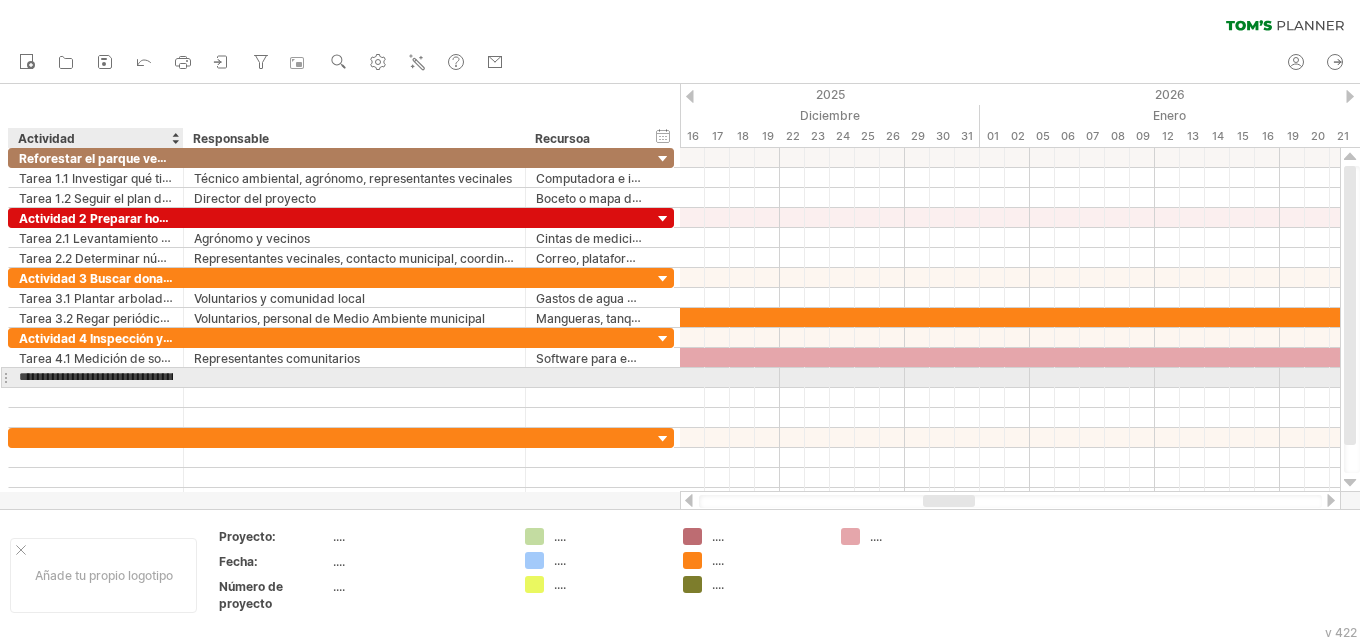 scroll, scrollTop: 0, scrollLeft: 123, axis: horizontal 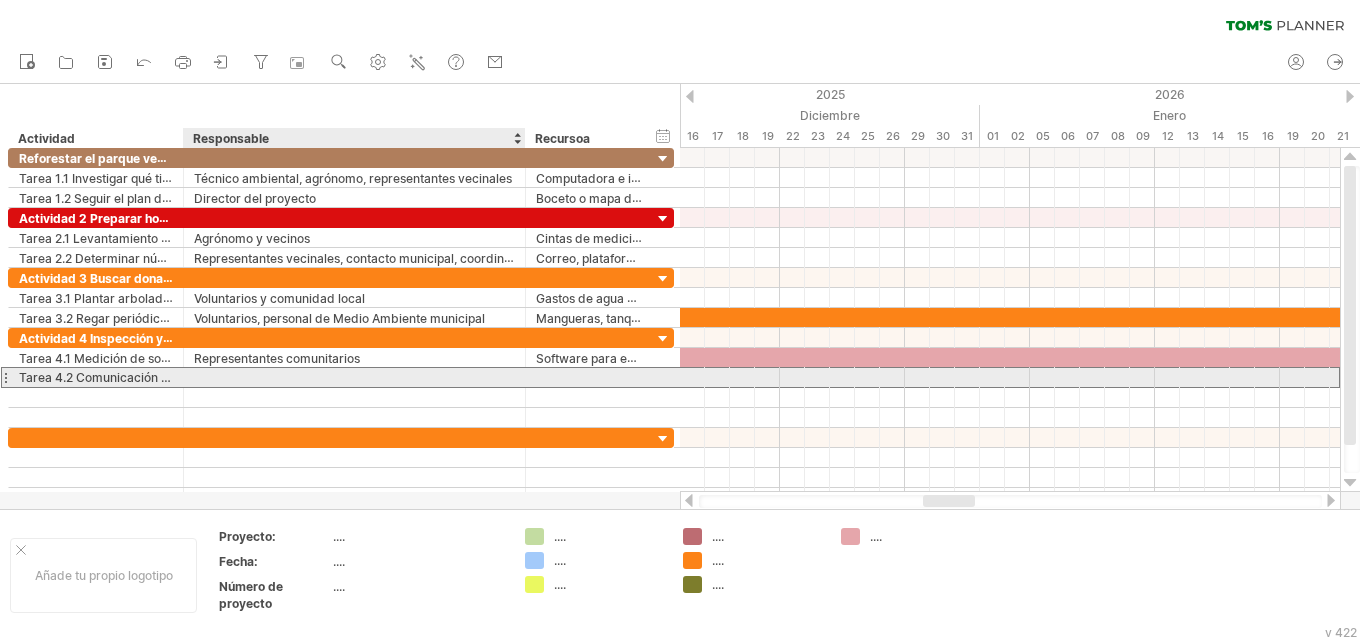 click at bounding box center (354, 377) 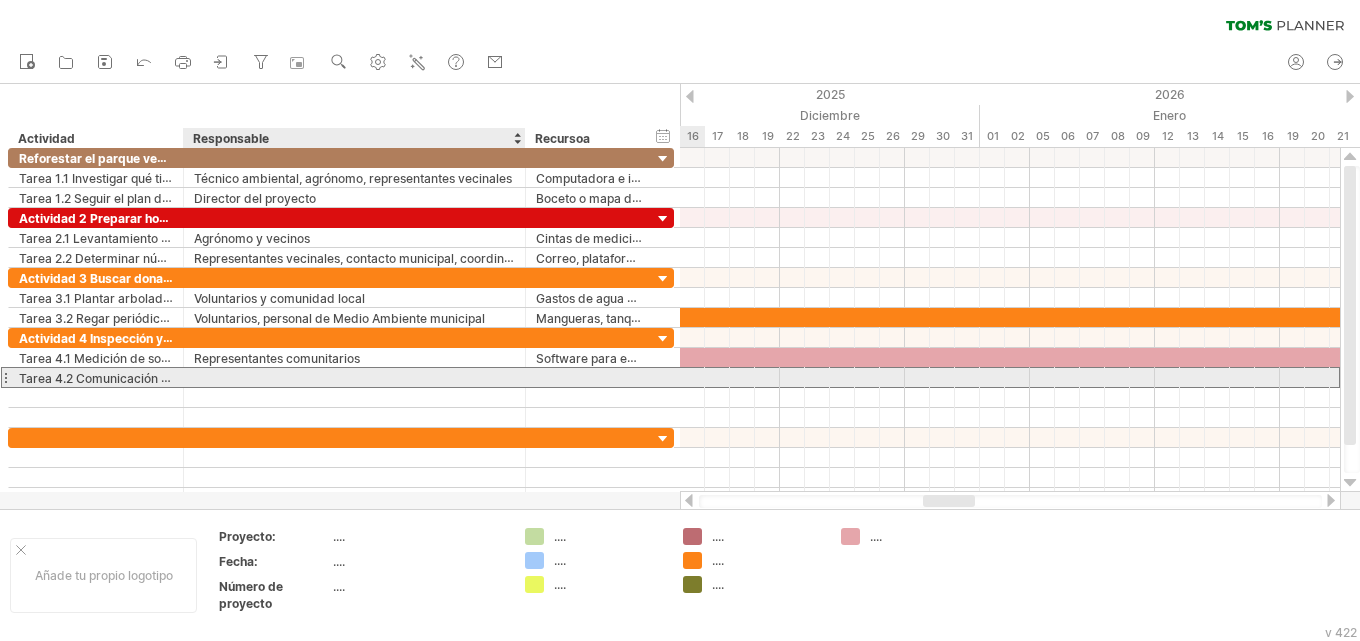 click at bounding box center [354, 377] 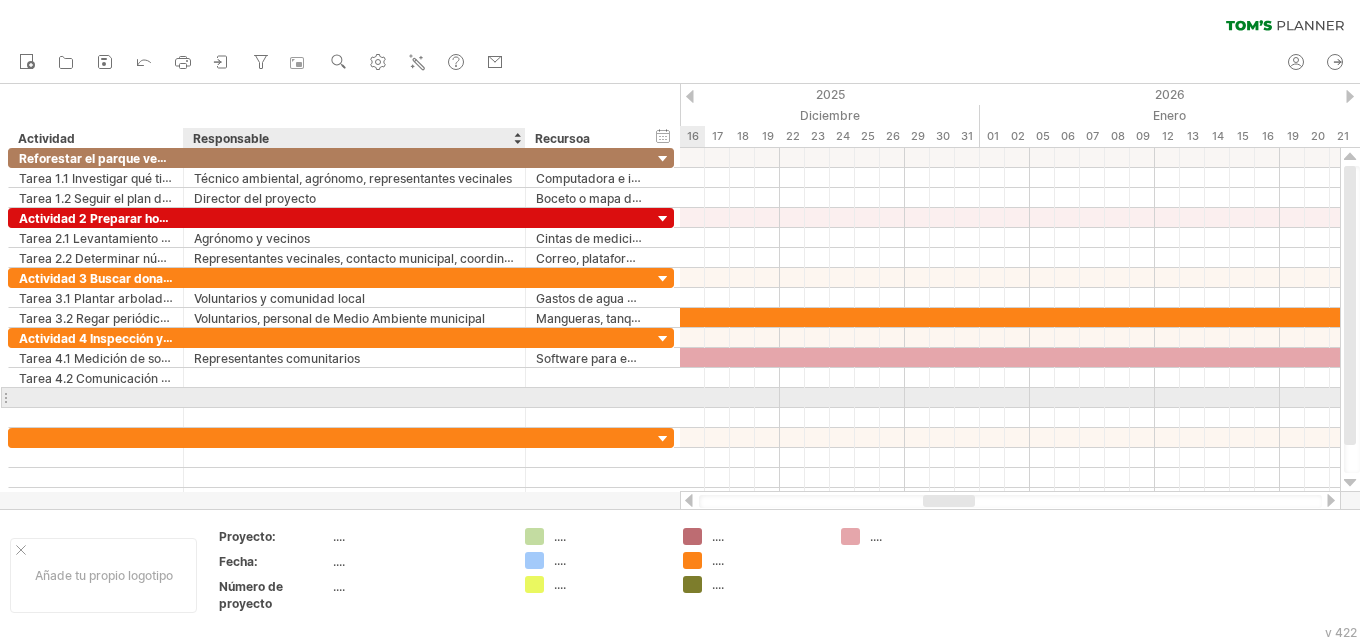paste on "**********" 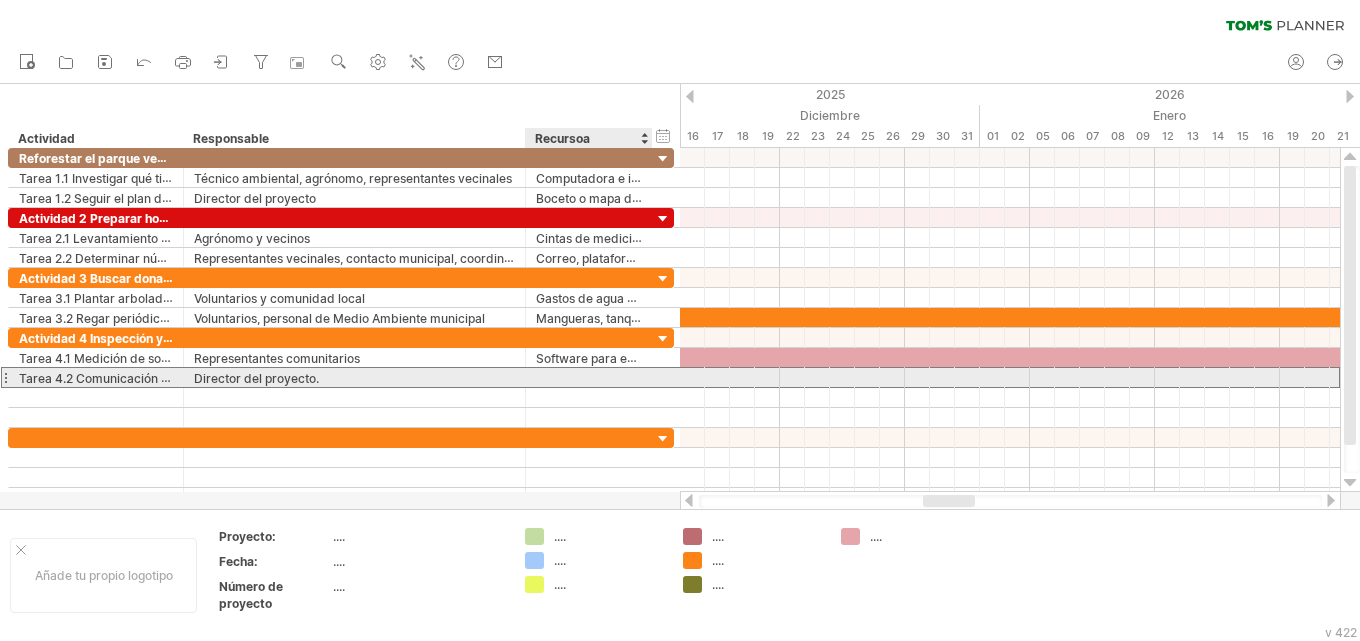 click at bounding box center (589, 377) 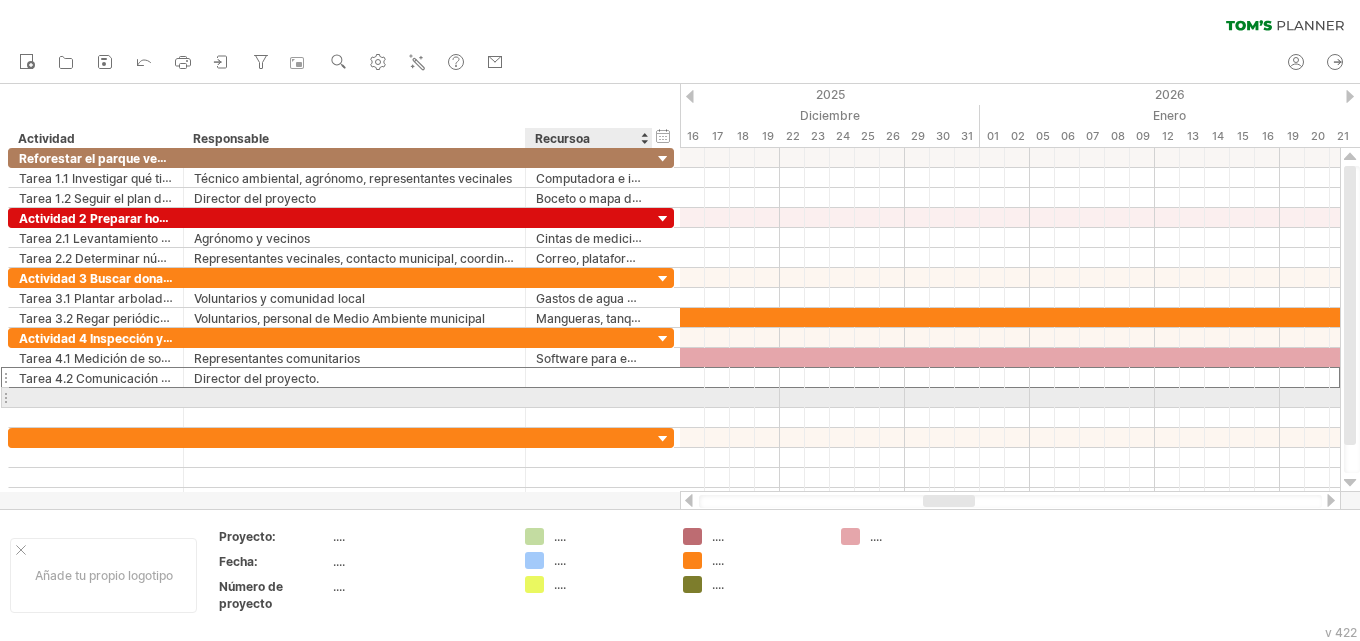 paste on "**********" 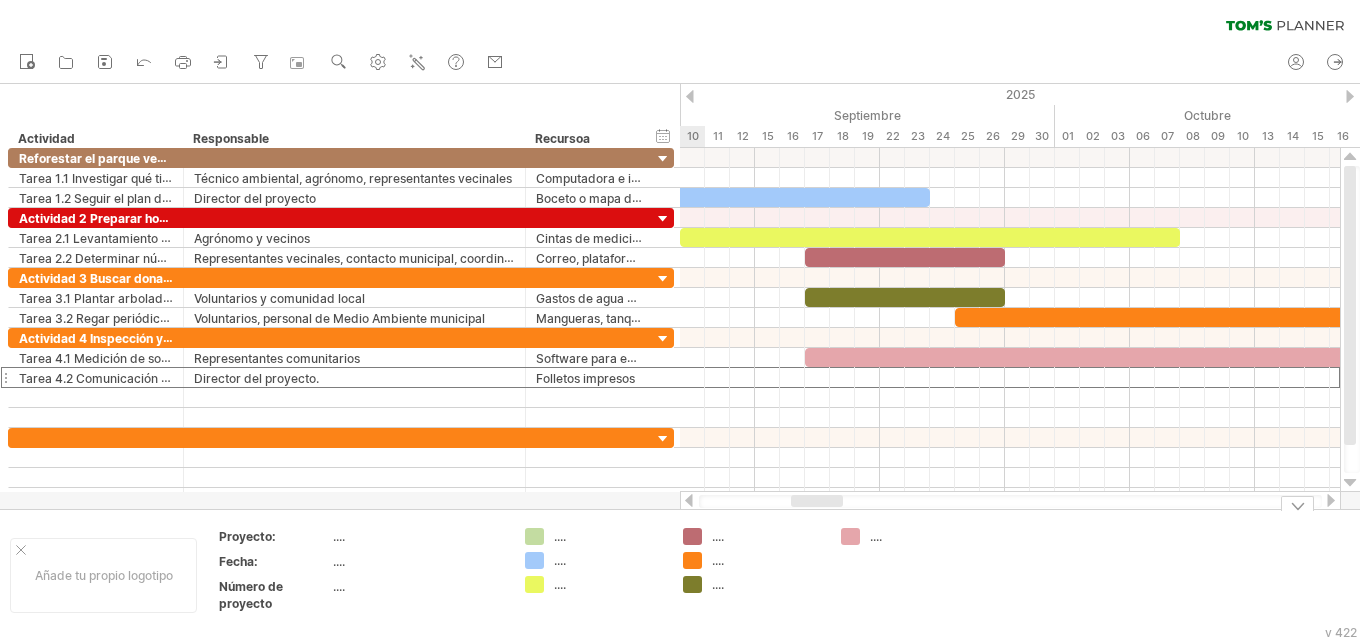 drag, startPoint x: 943, startPoint y: 502, endPoint x: 811, endPoint y: 539, distance: 137.08757 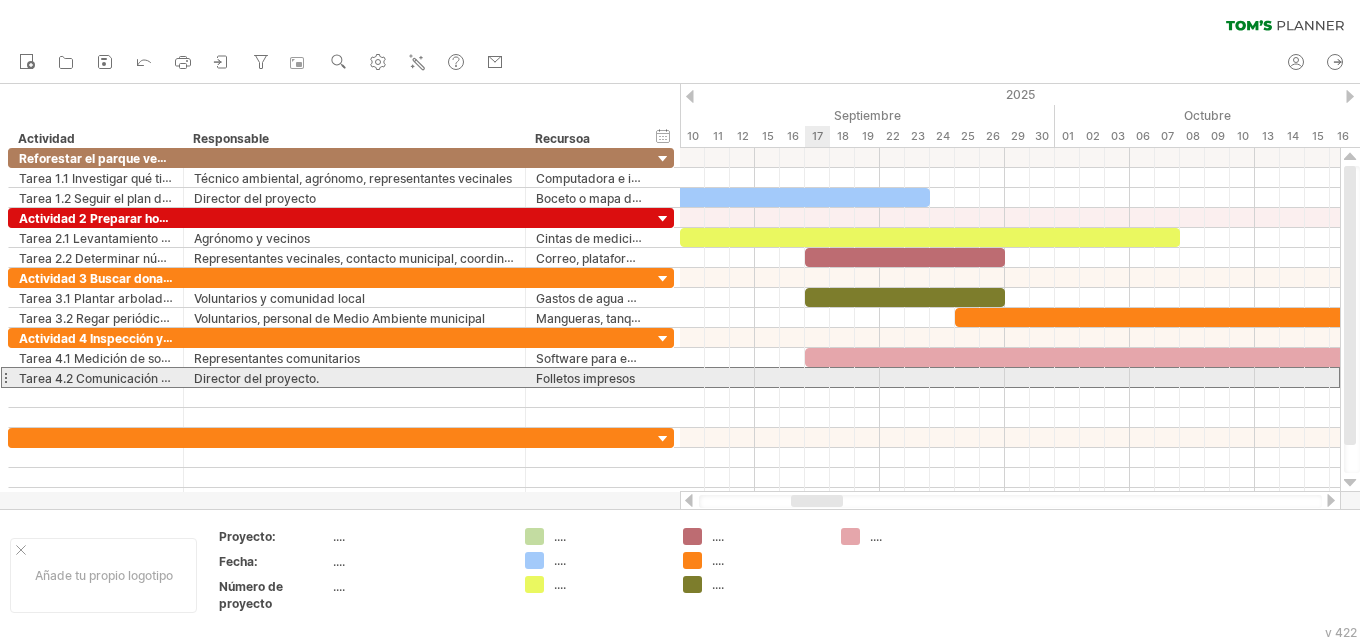 click at bounding box center (1010, 377) 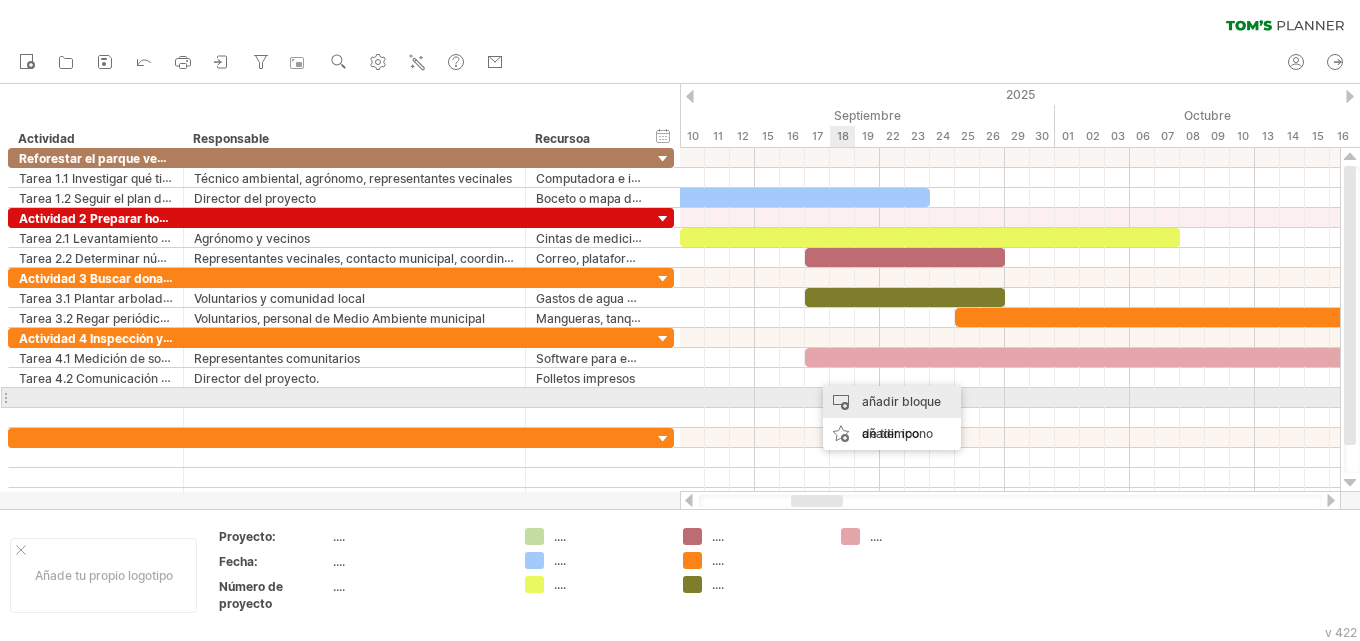 click on "añadir bloque de tiempo" at bounding box center (901, 417) 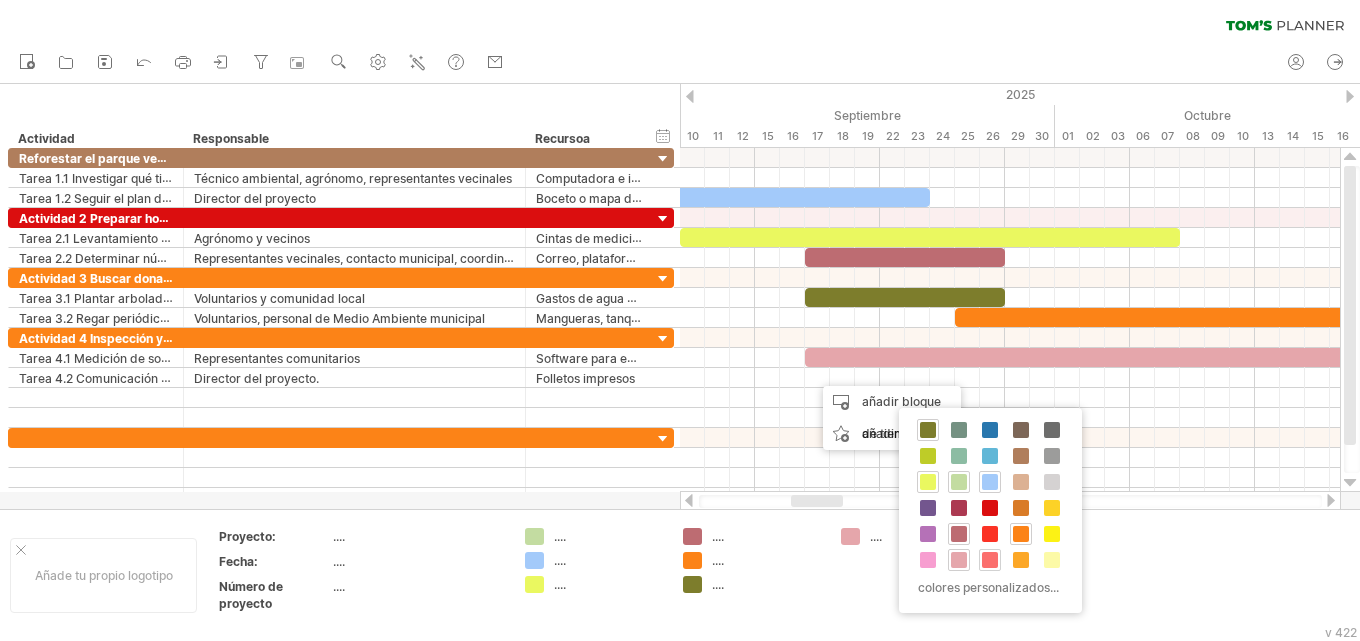 click at bounding box center (990, 560) 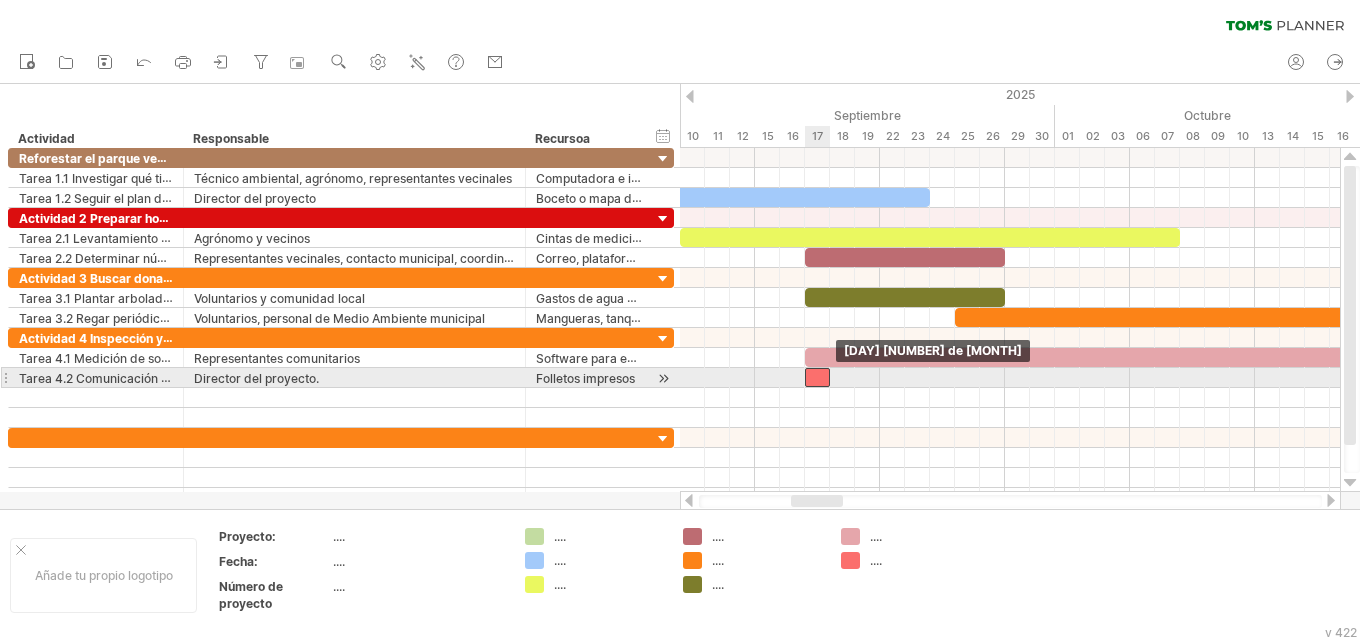 drag, startPoint x: 827, startPoint y: 379, endPoint x: 816, endPoint y: 383, distance: 11.7046995 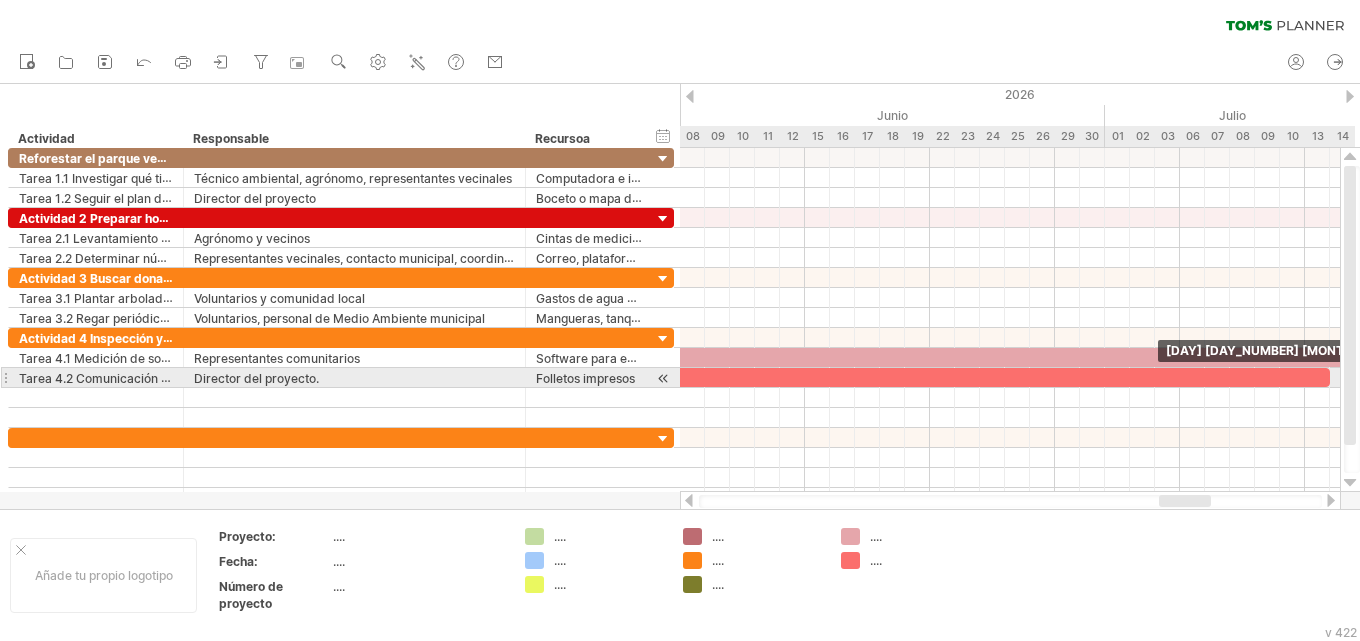 drag, startPoint x: 828, startPoint y: 379, endPoint x: 1313, endPoint y: 382, distance: 485.00928 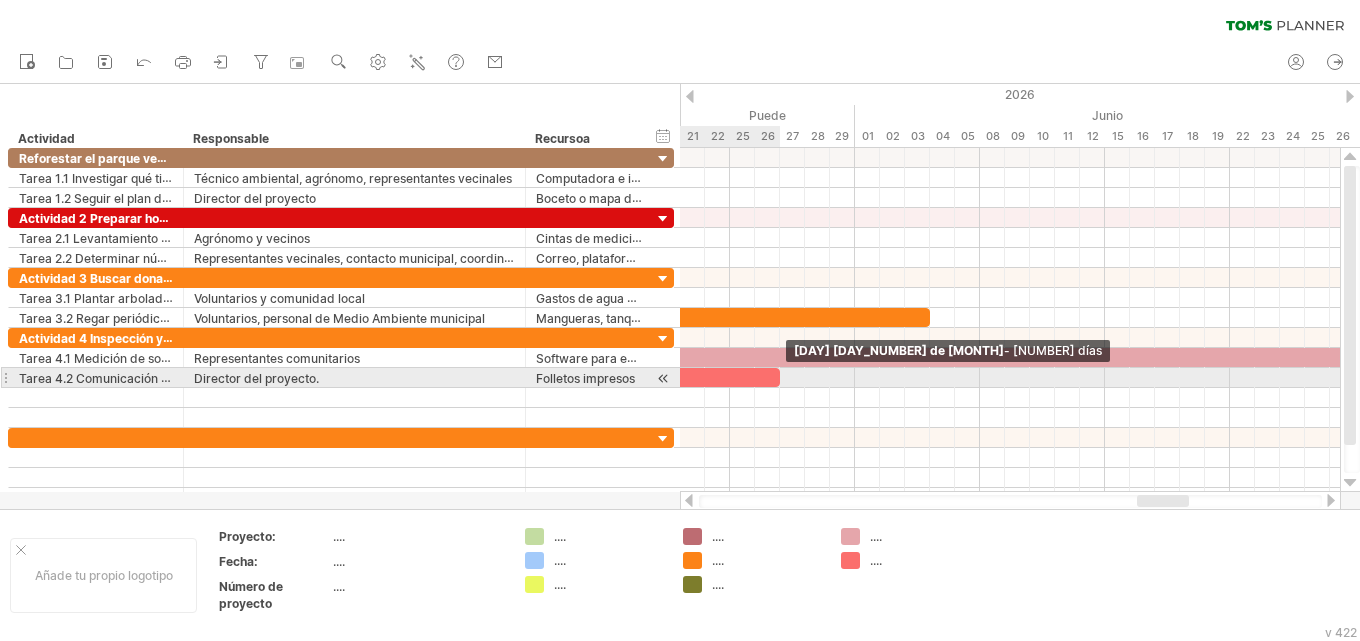 drag, startPoint x: 1327, startPoint y: 374, endPoint x: 777, endPoint y: 375, distance: 550.0009 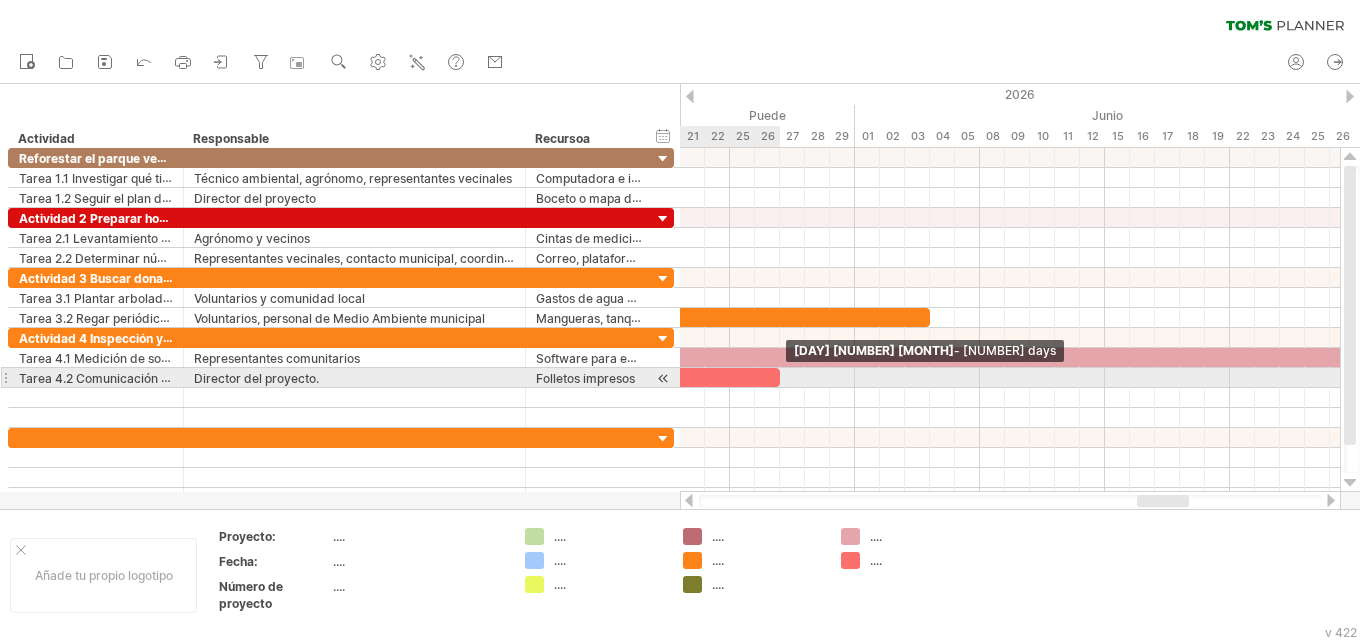 click at bounding box center [780, 377] 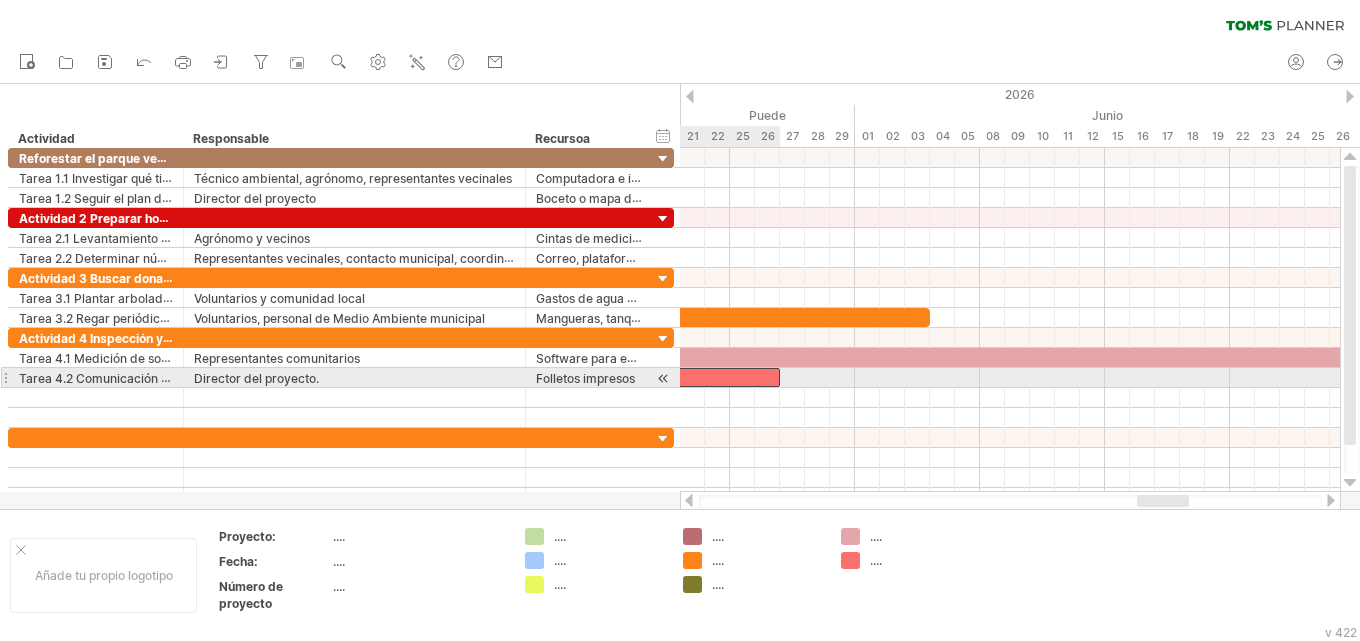 click at bounding box center (-1470, 377) 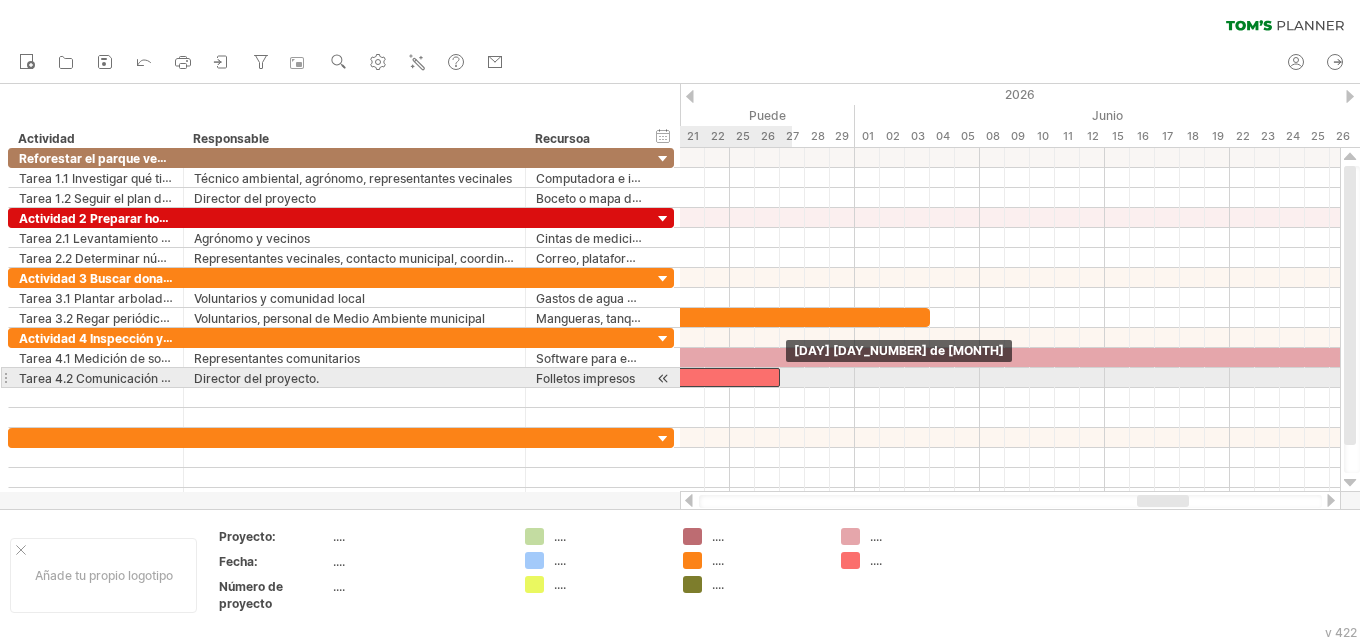 click at bounding box center [-1470, 377] 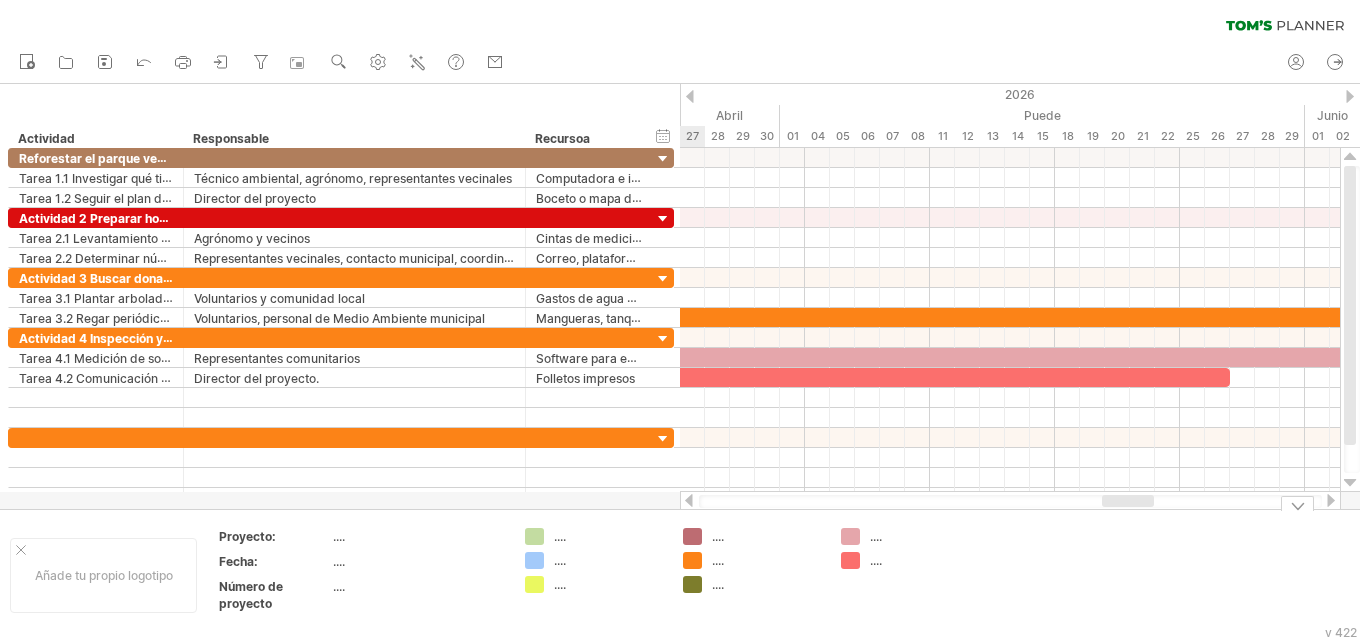 drag, startPoint x: 1146, startPoint y: 498, endPoint x: 1111, endPoint y: 528, distance: 46.09772 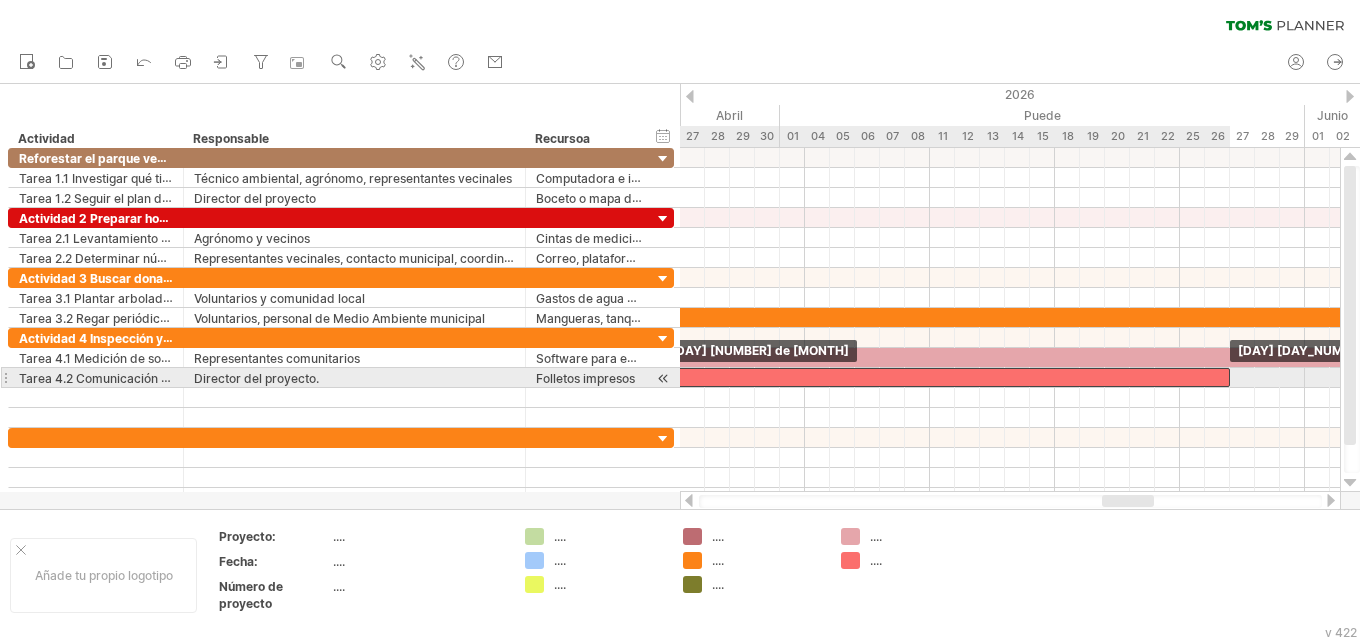 click at bounding box center [-1020, 377] 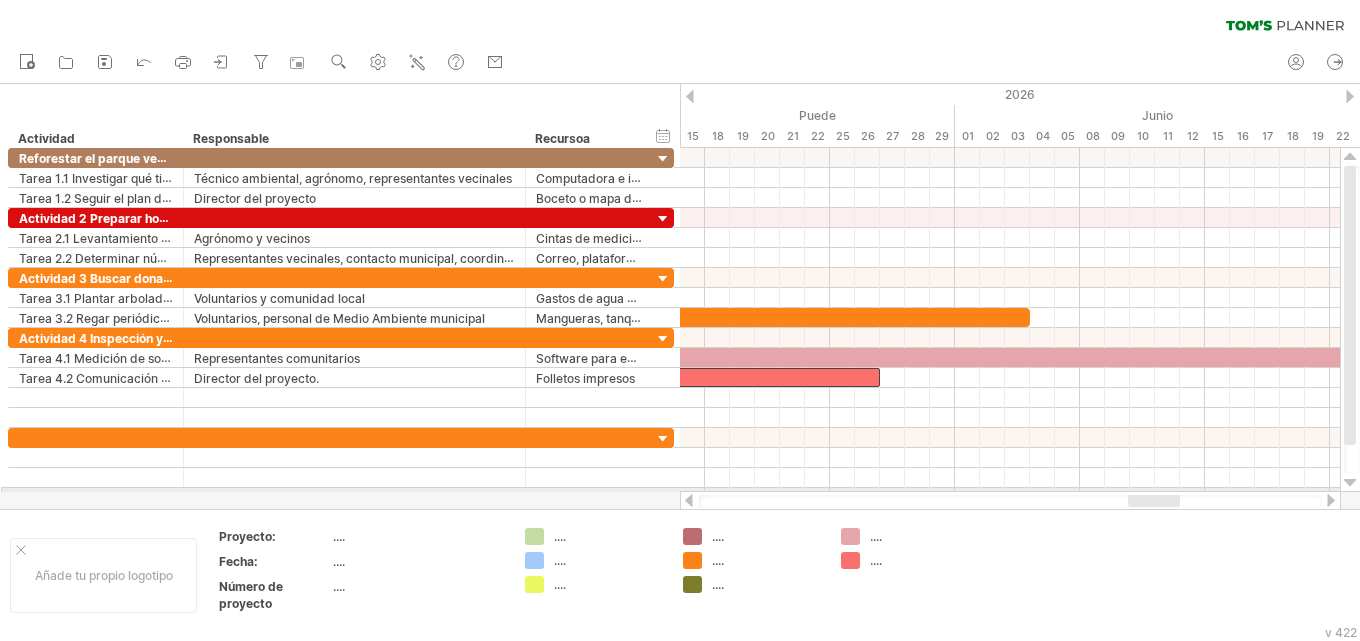 drag, startPoint x: 1130, startPoint y: 496, endPoint x: 1082, endPoint y: 471, distance: 54.120235 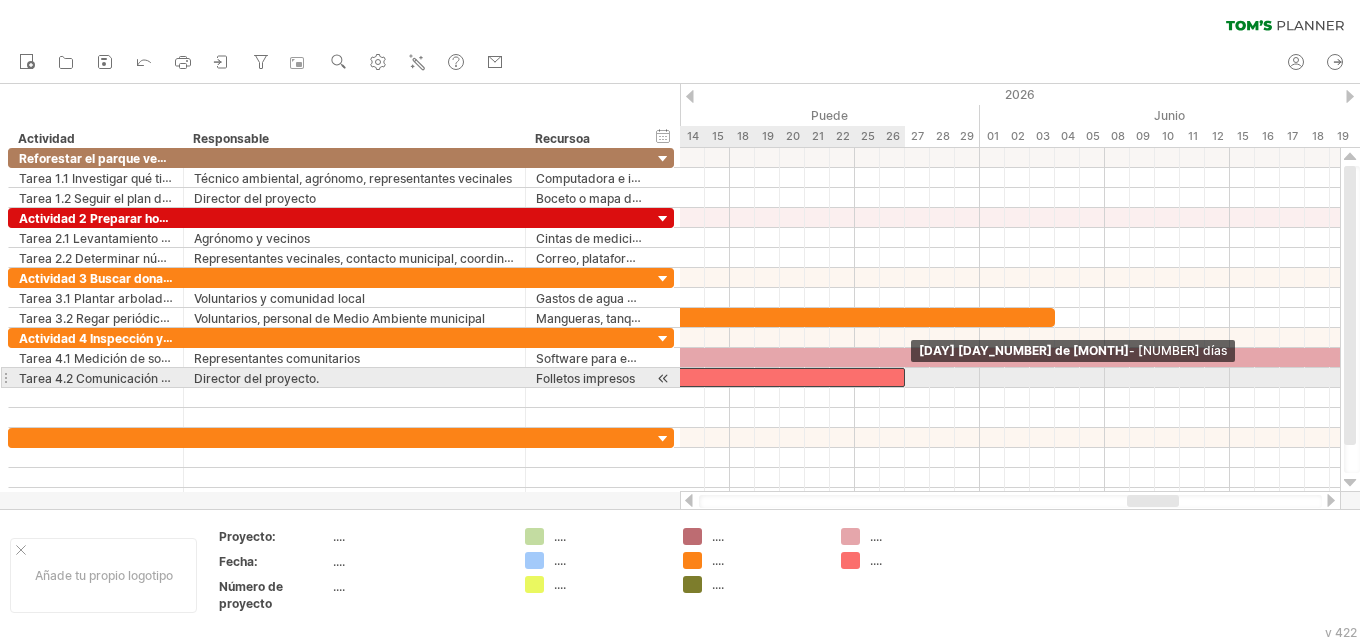 click at bounding box center (905, 377) 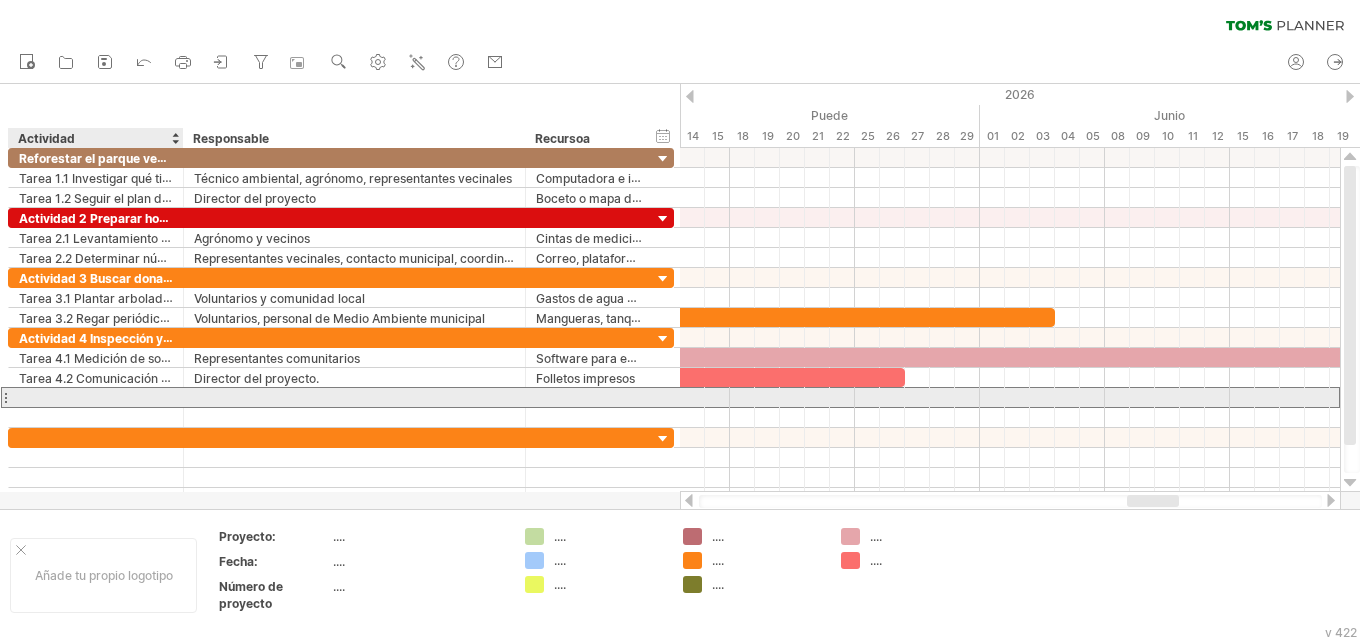 click at bounding box center (96, 397) 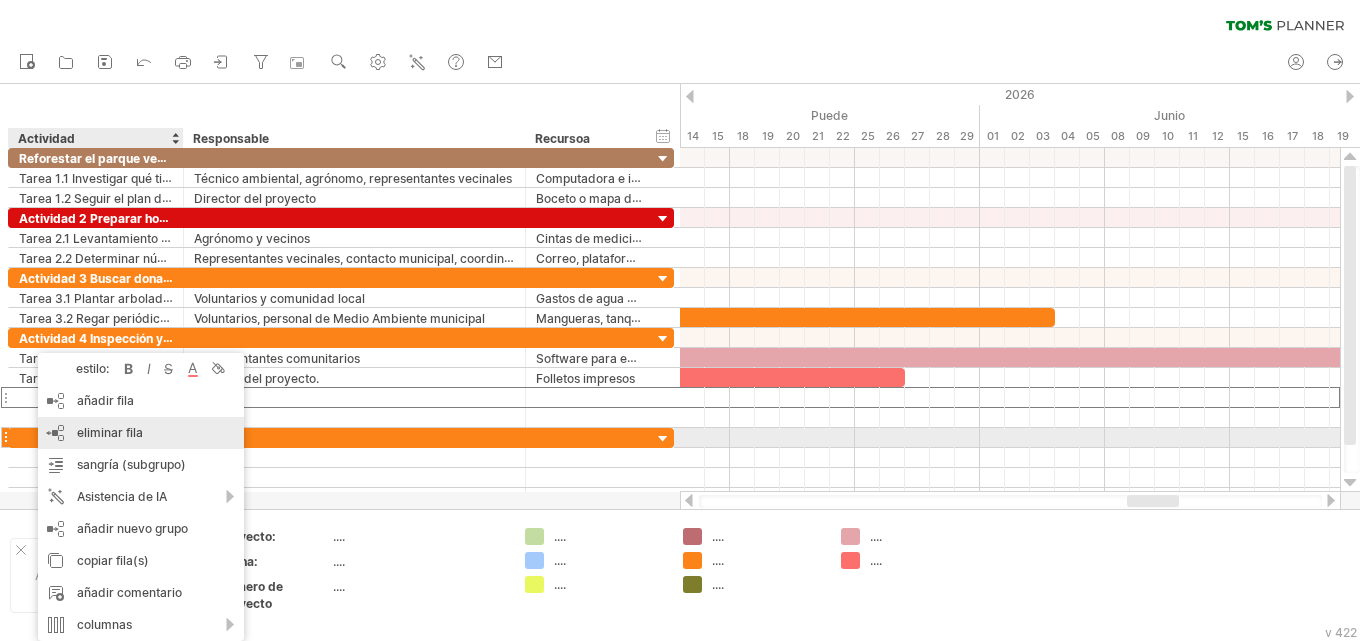 click on "eliminar fila" at bounding box center (110, 432) 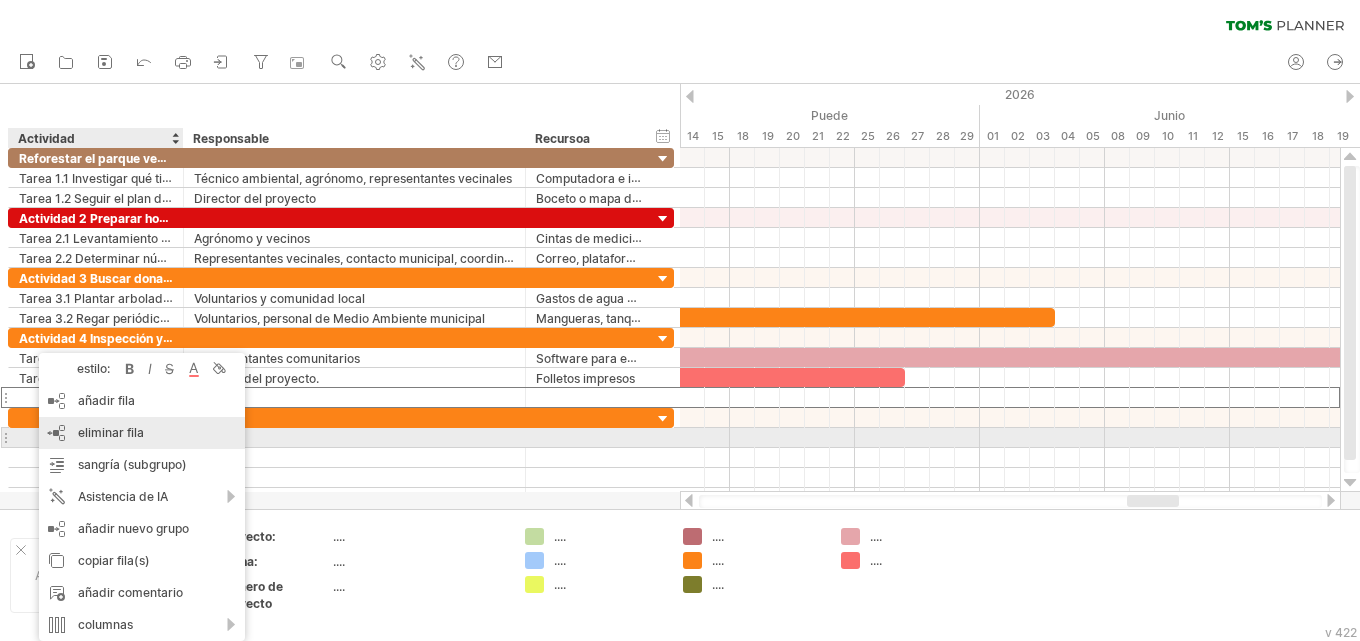 click on "eliminar fila" at bounding box center (111, 432) 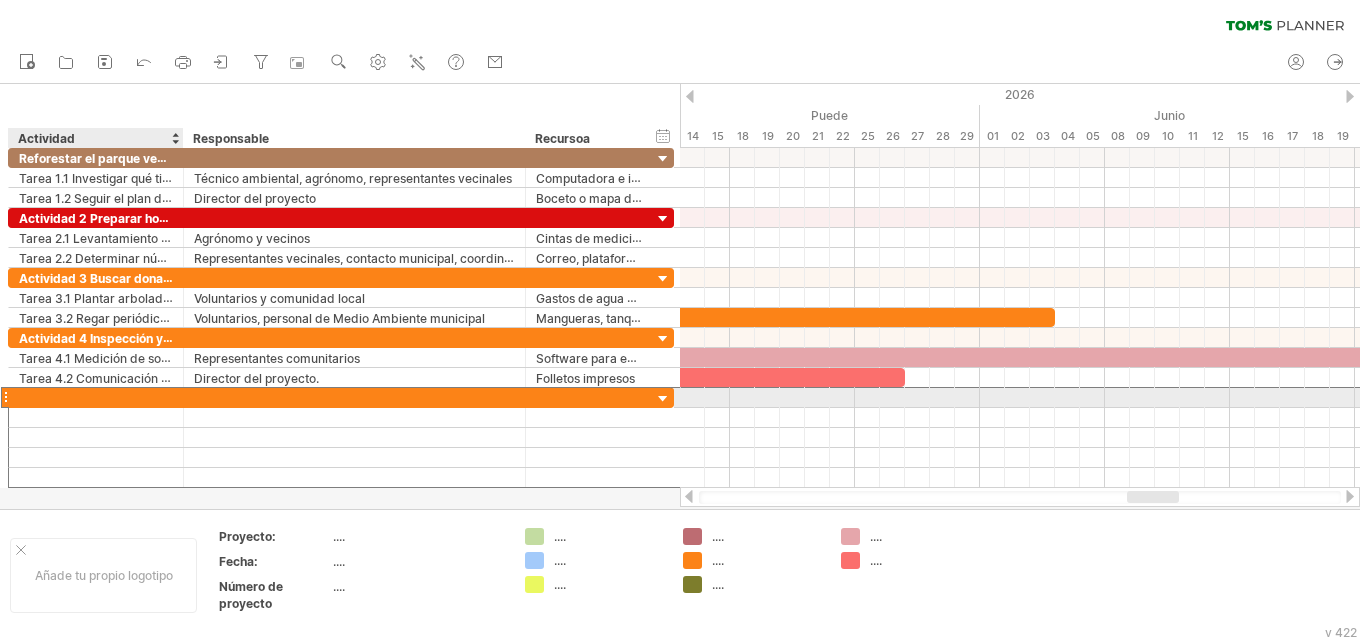 click at bounding box center [96, 397] 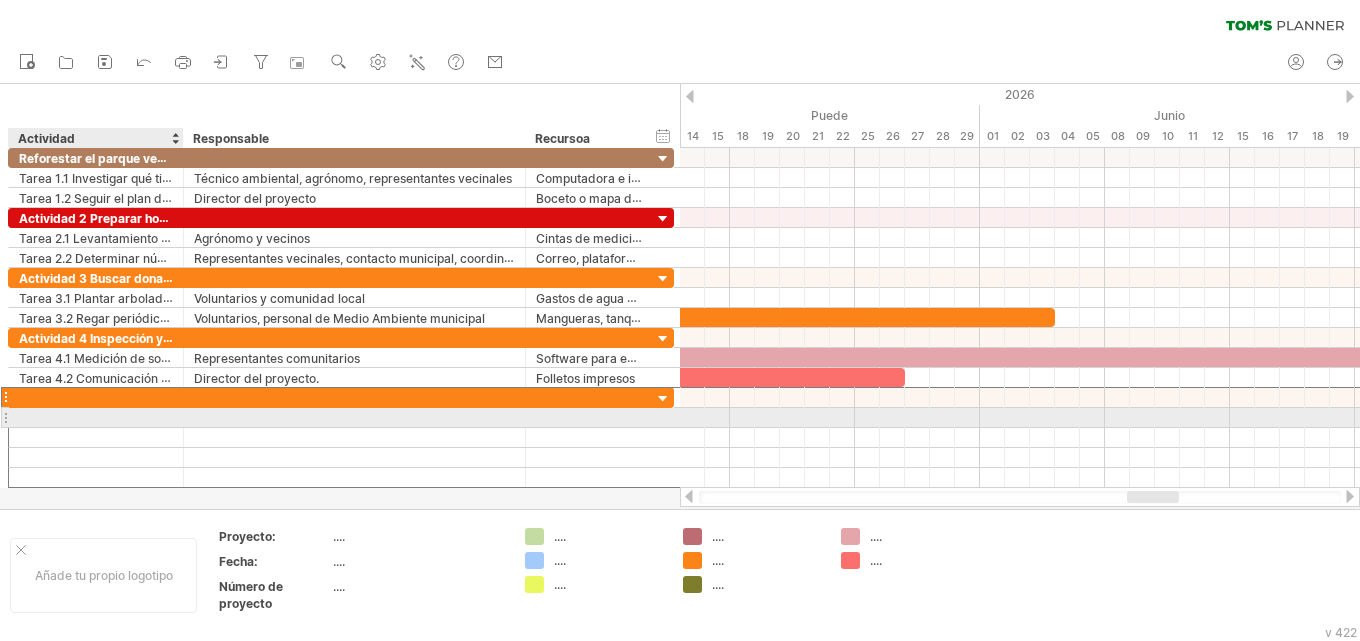 paste on "**********" 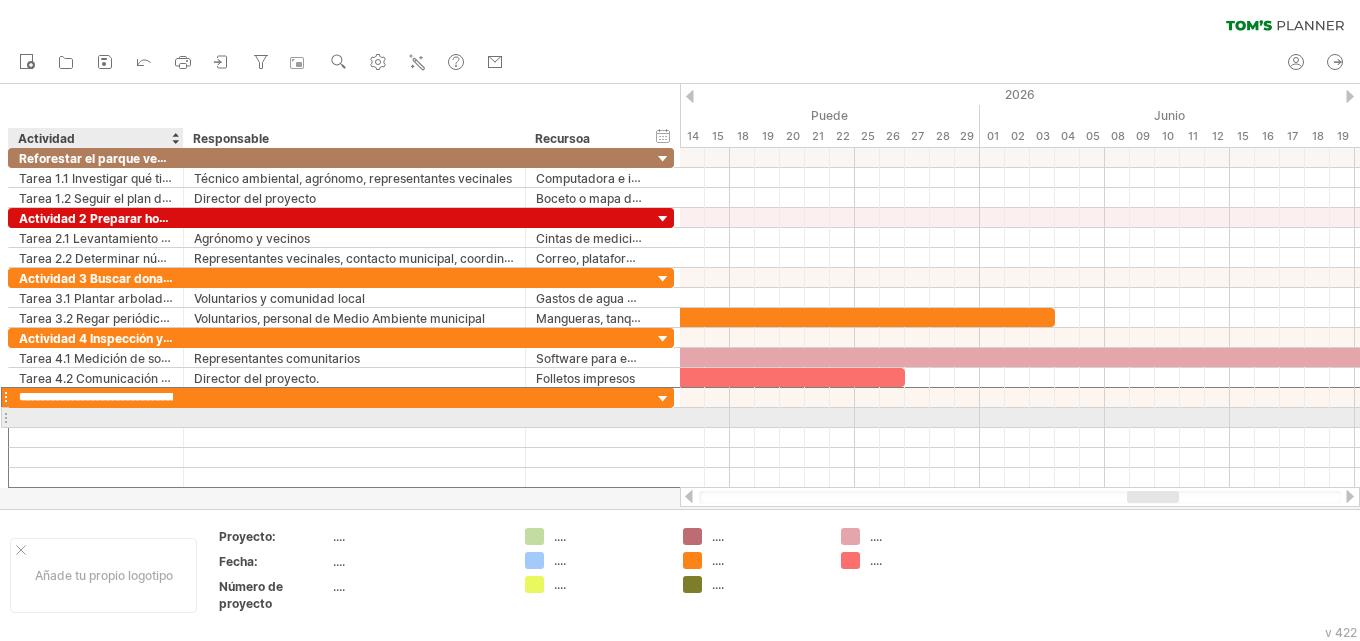 scroll, scrollTop: 0, scrollLeft: 150, axis: horizontal 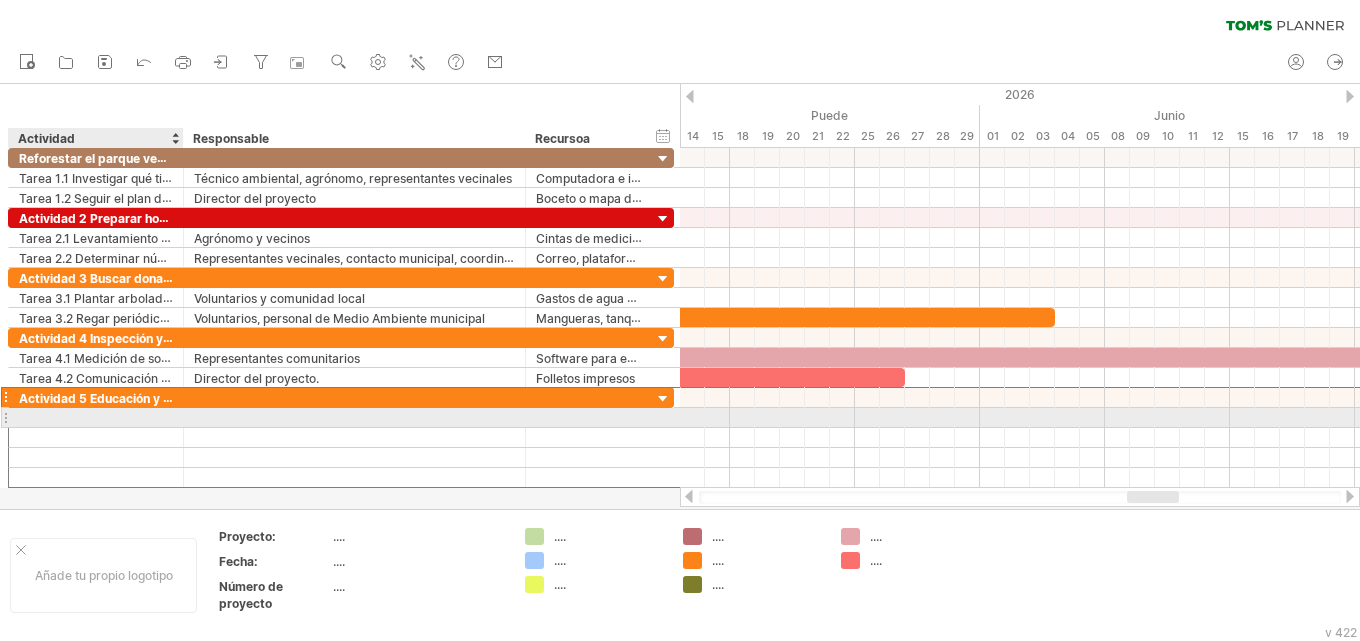 click at bounding box center (96, 417) 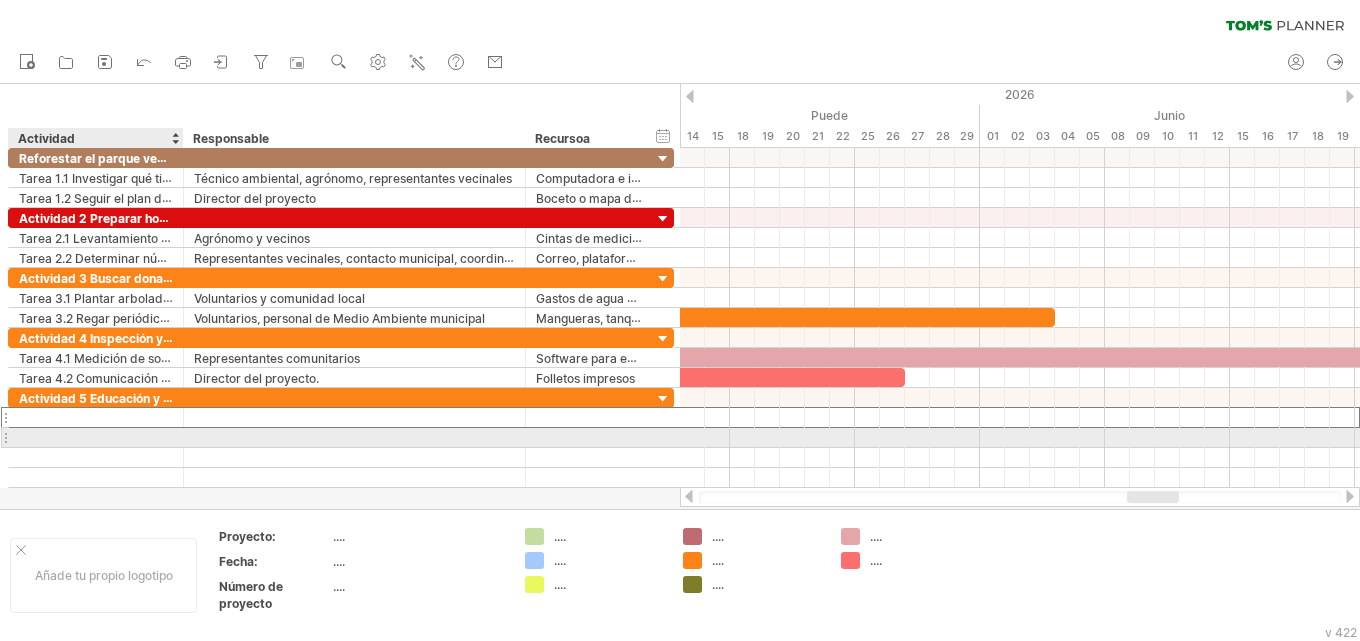 paste on "**********" 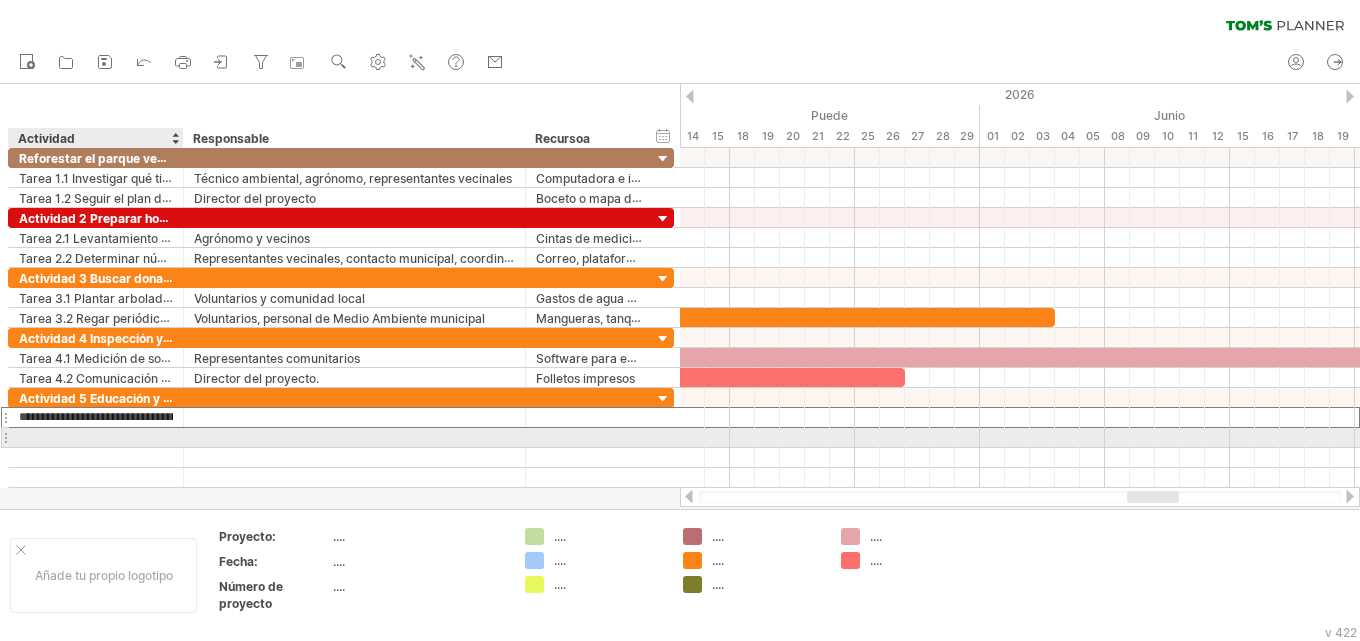 scroll, scrollTop: 0, scrollLeft: 164, axis: horizontal 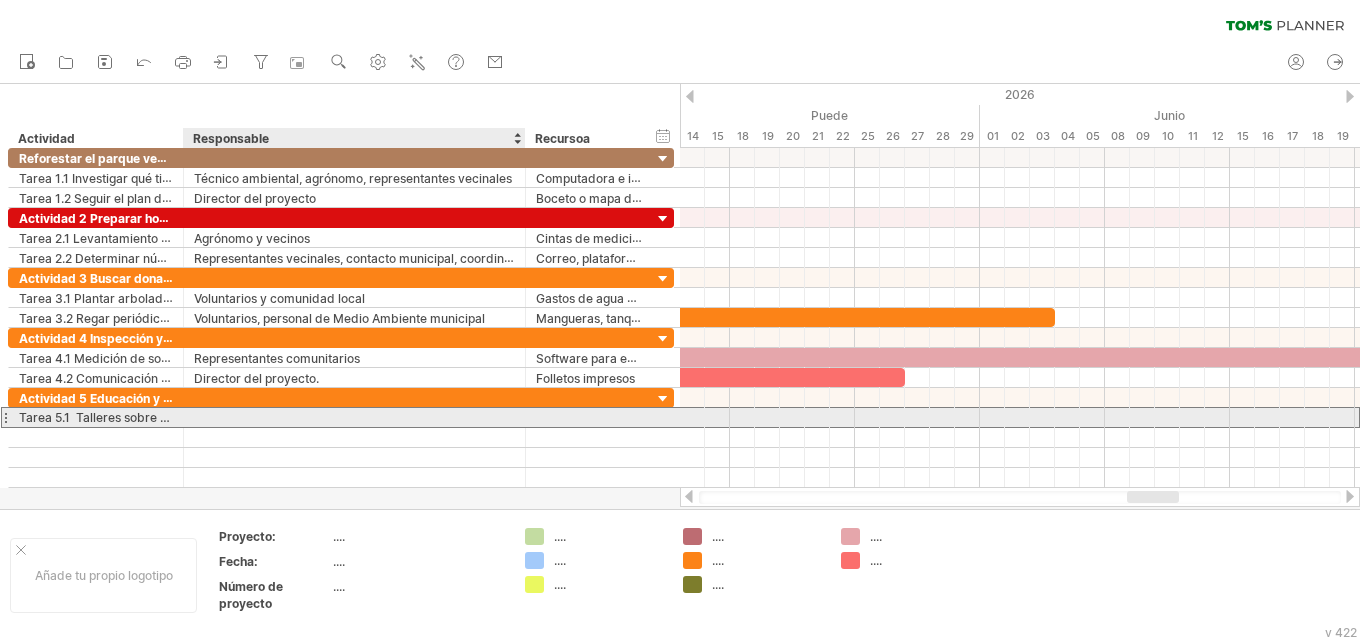 click at bounding box center [354, 417] 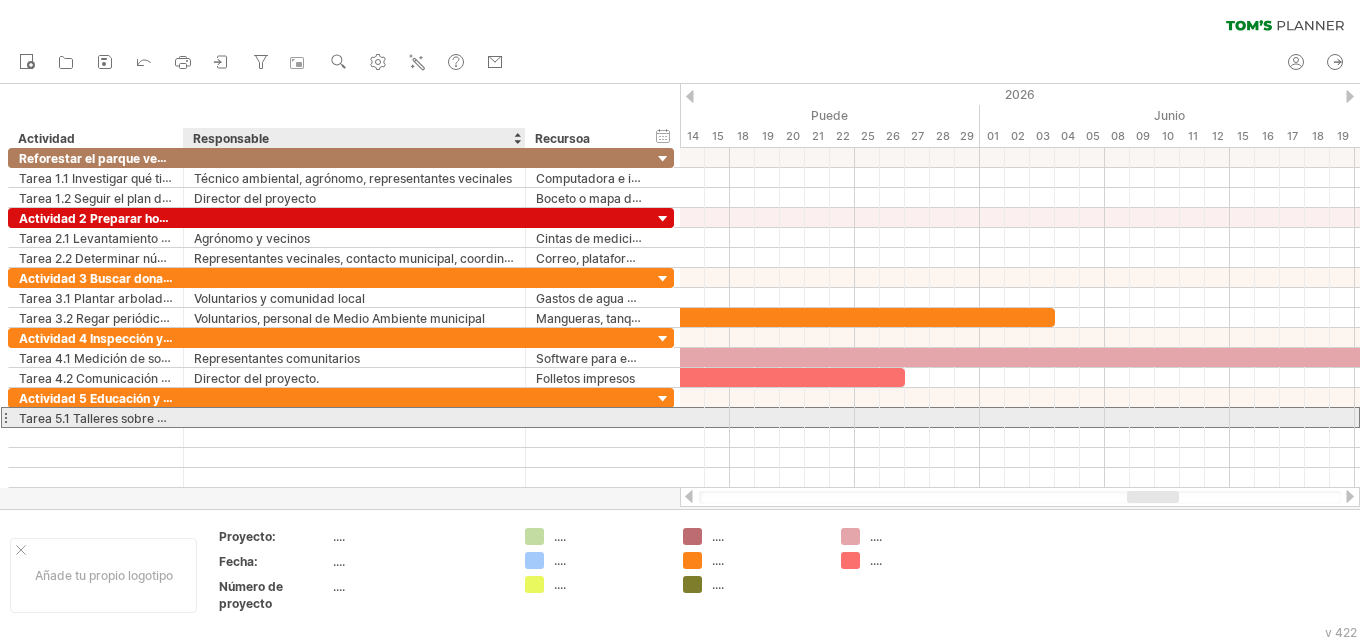 click at bounding box center [354, 417] 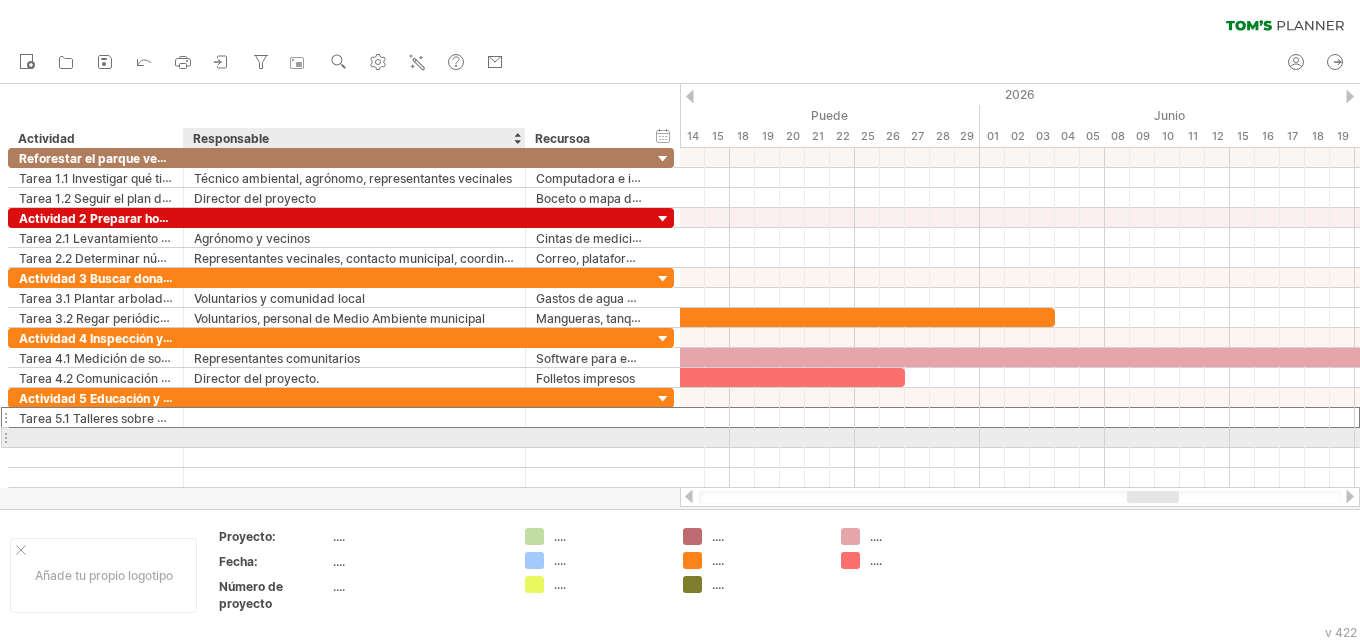 paste on "**********" 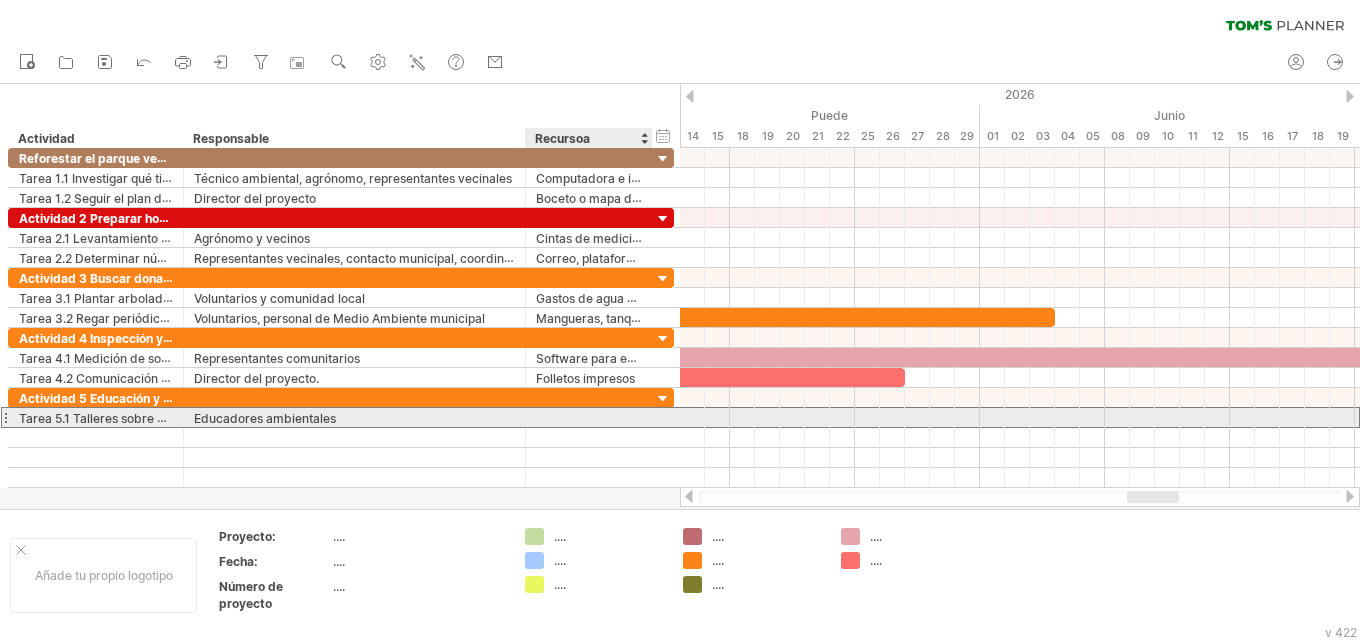 click at bounding box center (589, 417) 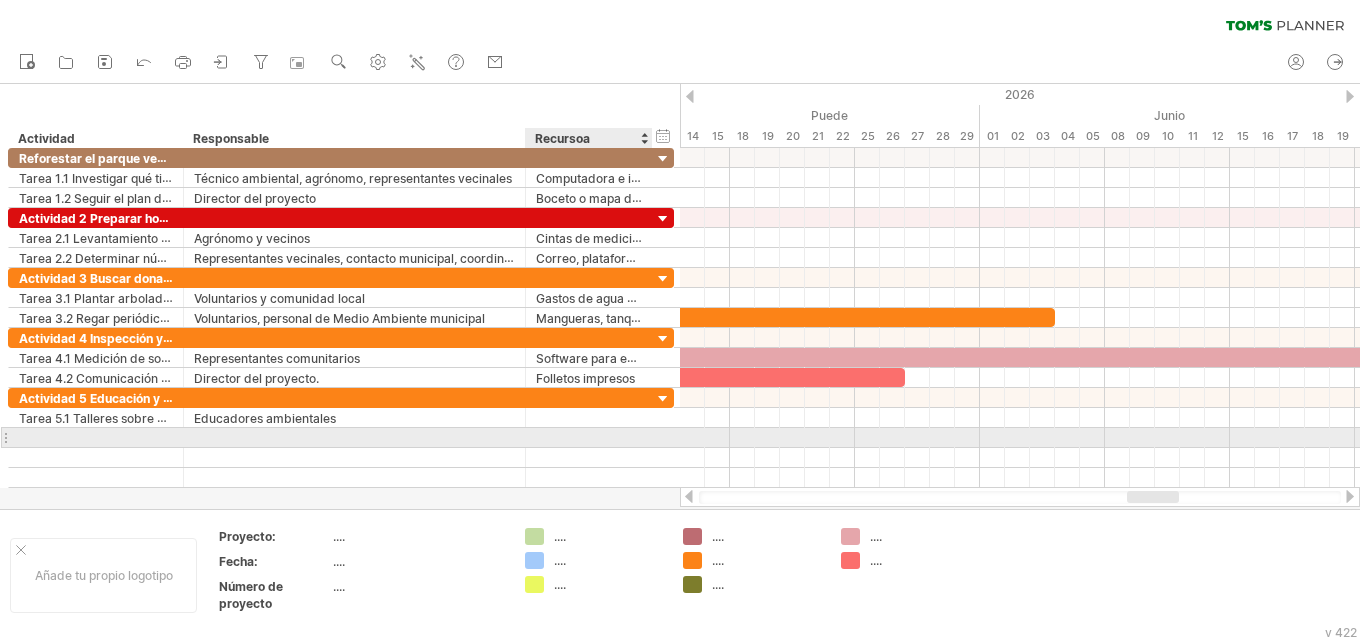 paste on "**********" 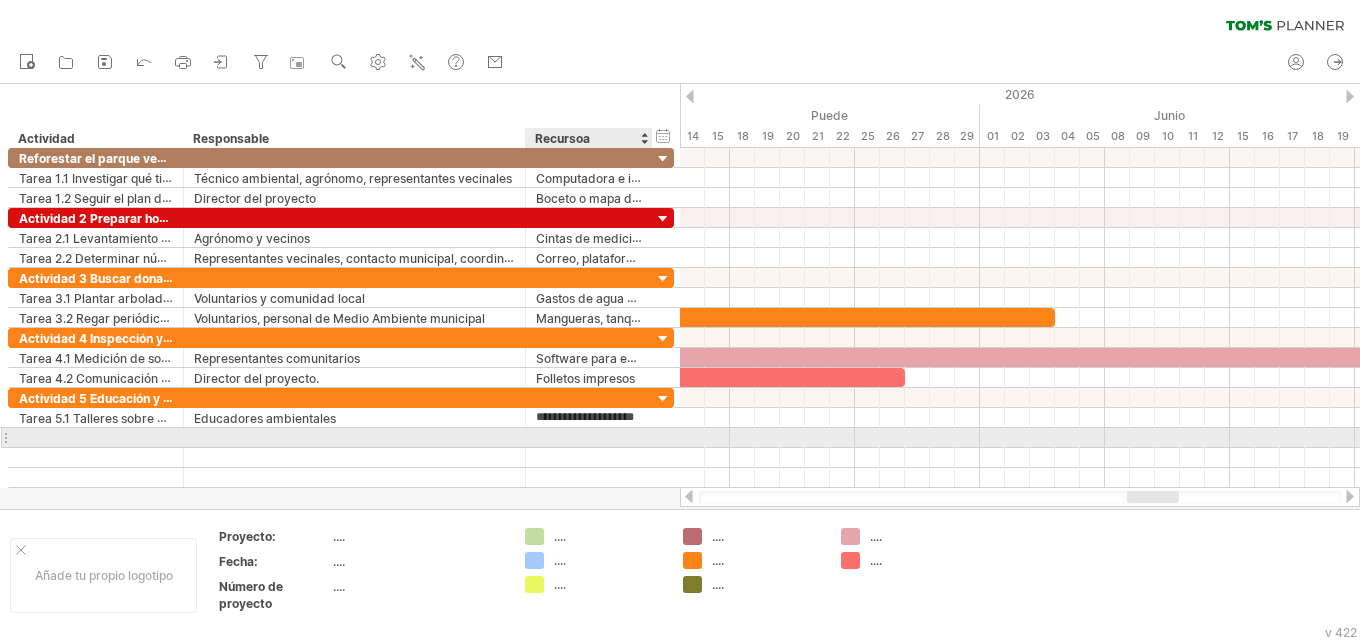 scroll, scrollTop: 0, scrollLeft: 6, axis: horizontal 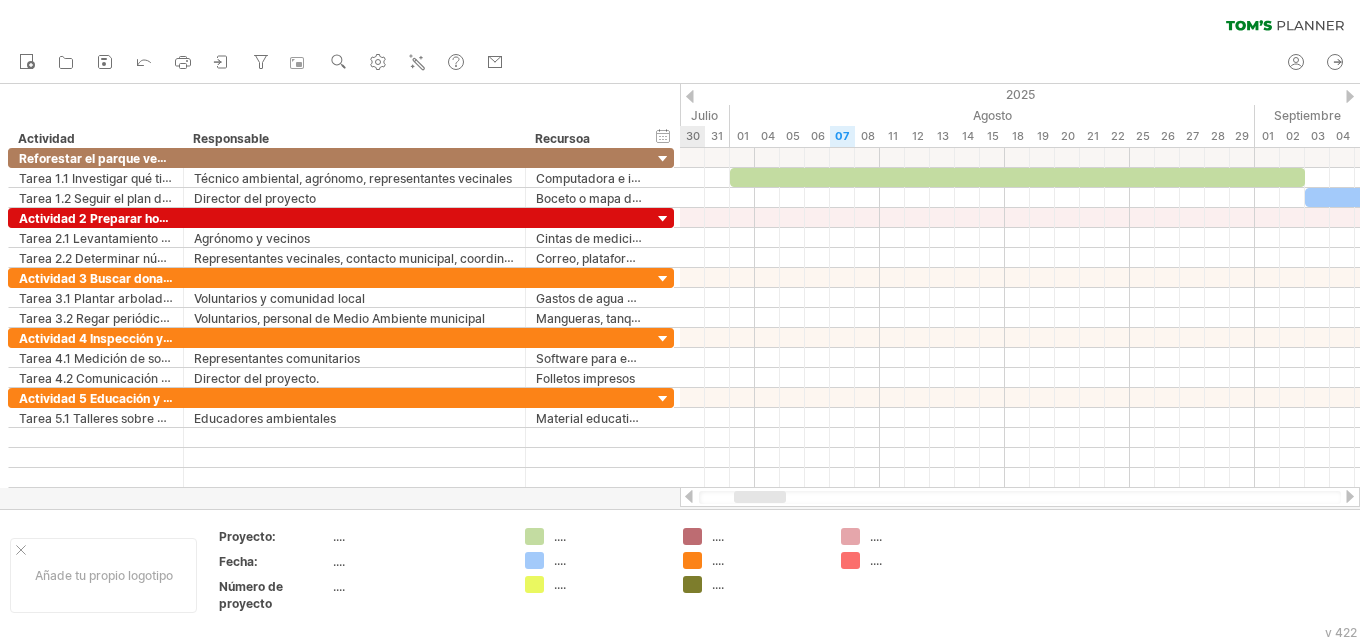 drag, startPoint x: 1139, startPoint y: 495, endPoint x: 746, endPoint y: 508, distance: 393.21497 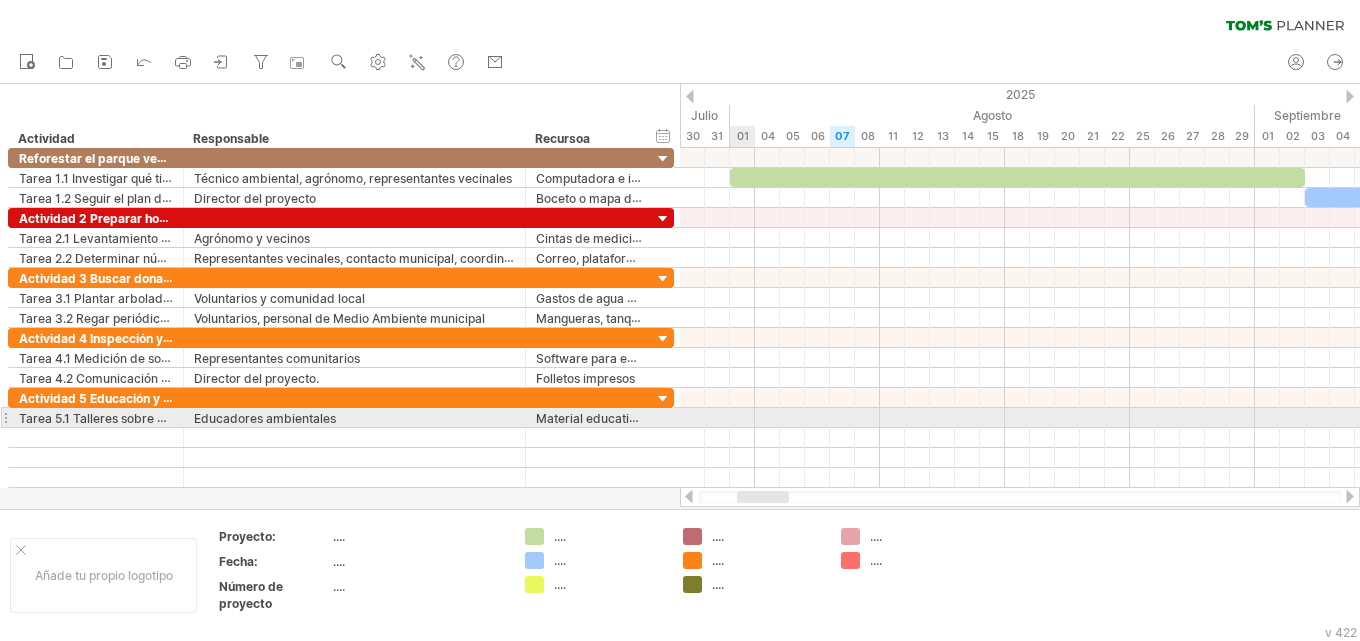 click at bounding box center (1020, 418) 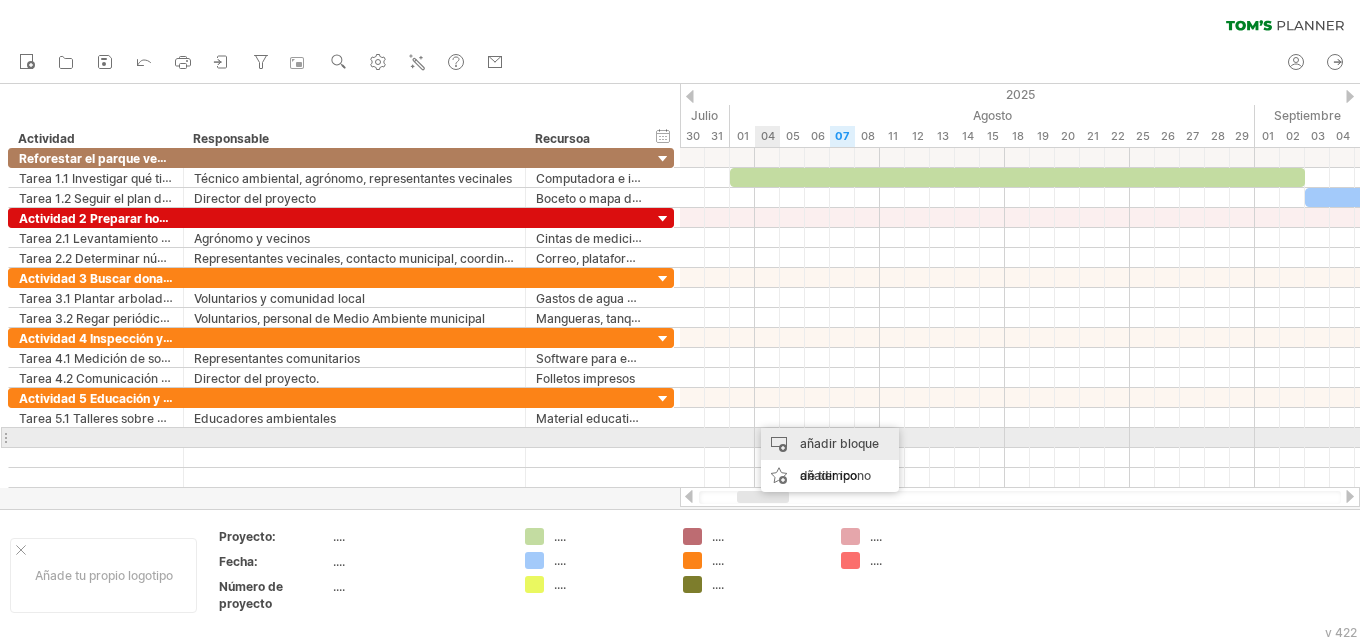 click on "añadir bloque de tiempo" at bounding box center (839, 459) 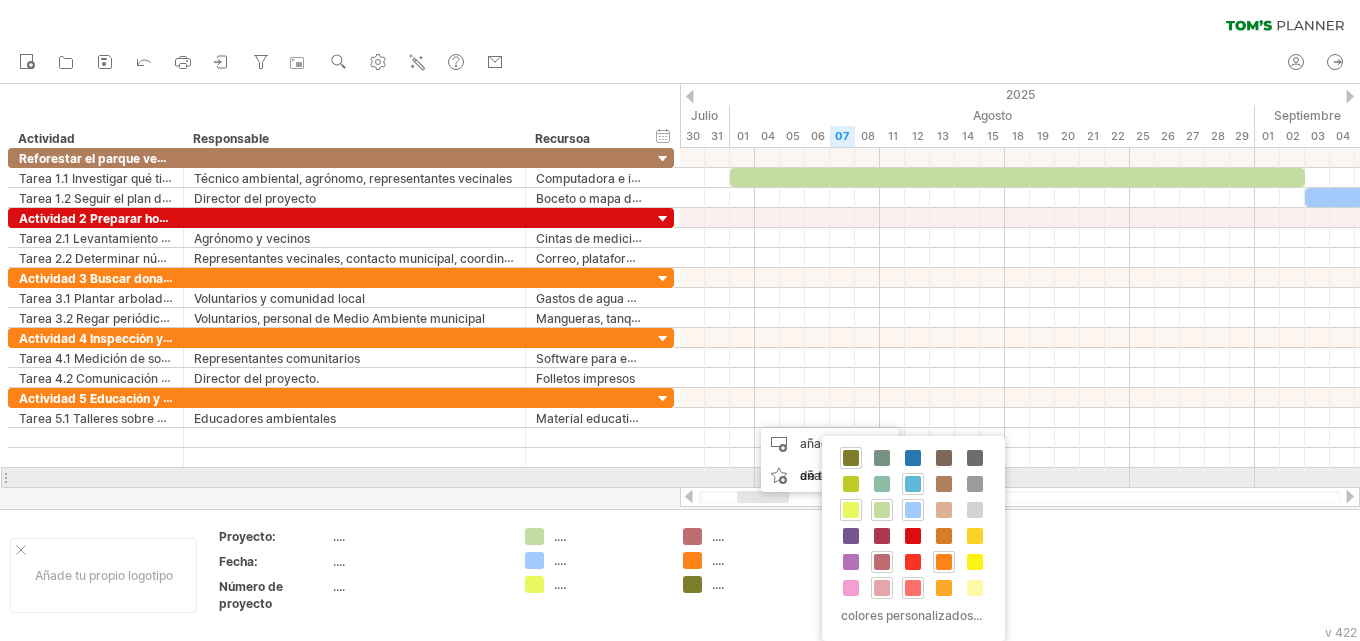 click at bounding box center [913, 484] 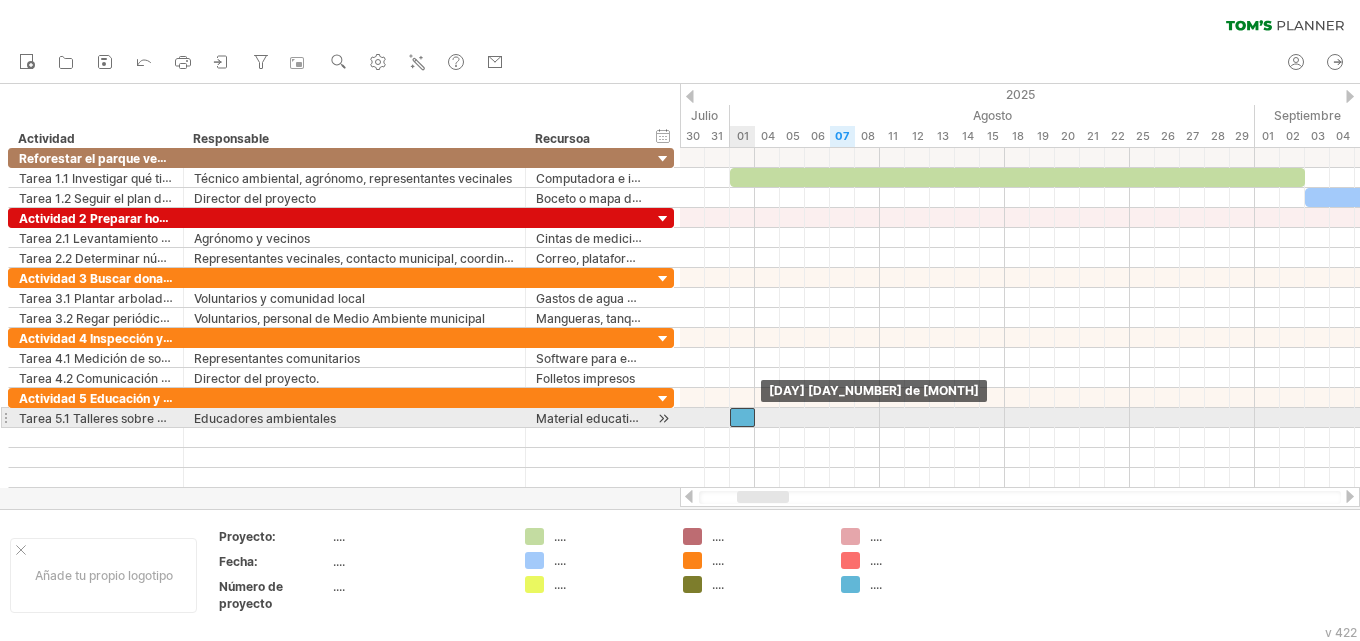 drag, startPoint x: 765, startPoint y: 422, endPoint x: 738, endPoint y: 427, distance: 27.45906 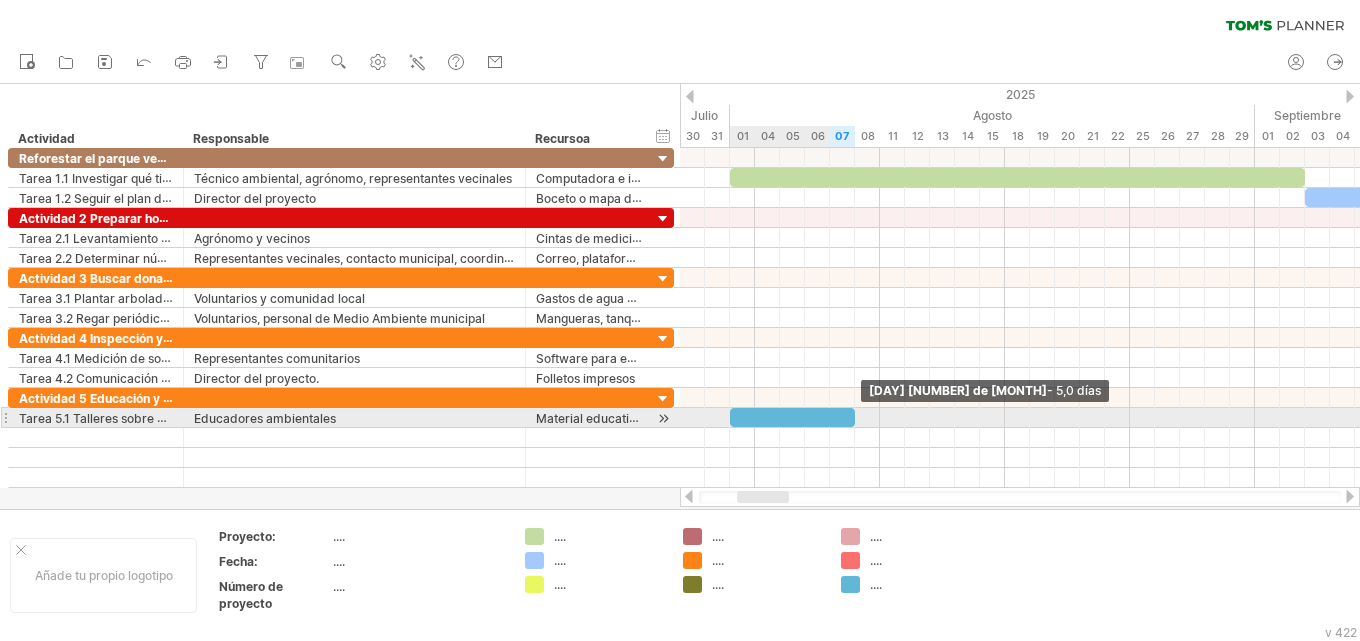 drag, startPoint x: 755, startPoint y: 420, endPoint x: 860, endPoint y: 418, distance: 105.01904 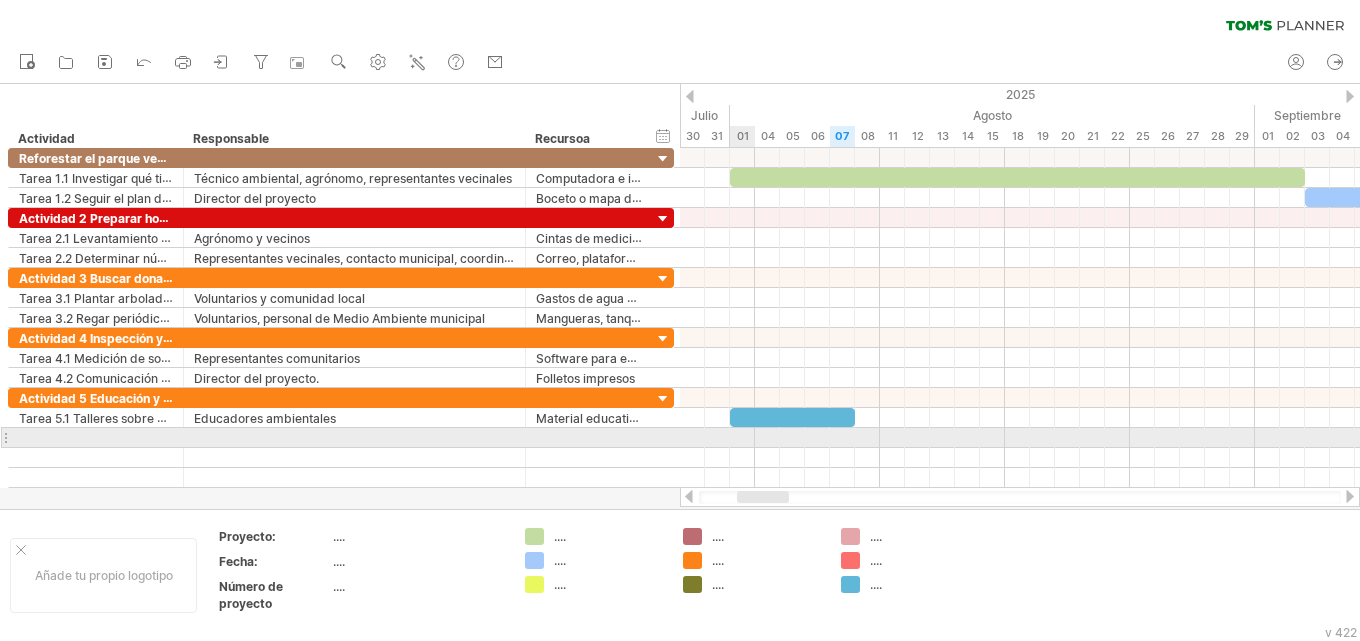 click at bounding box center (1020, 438) 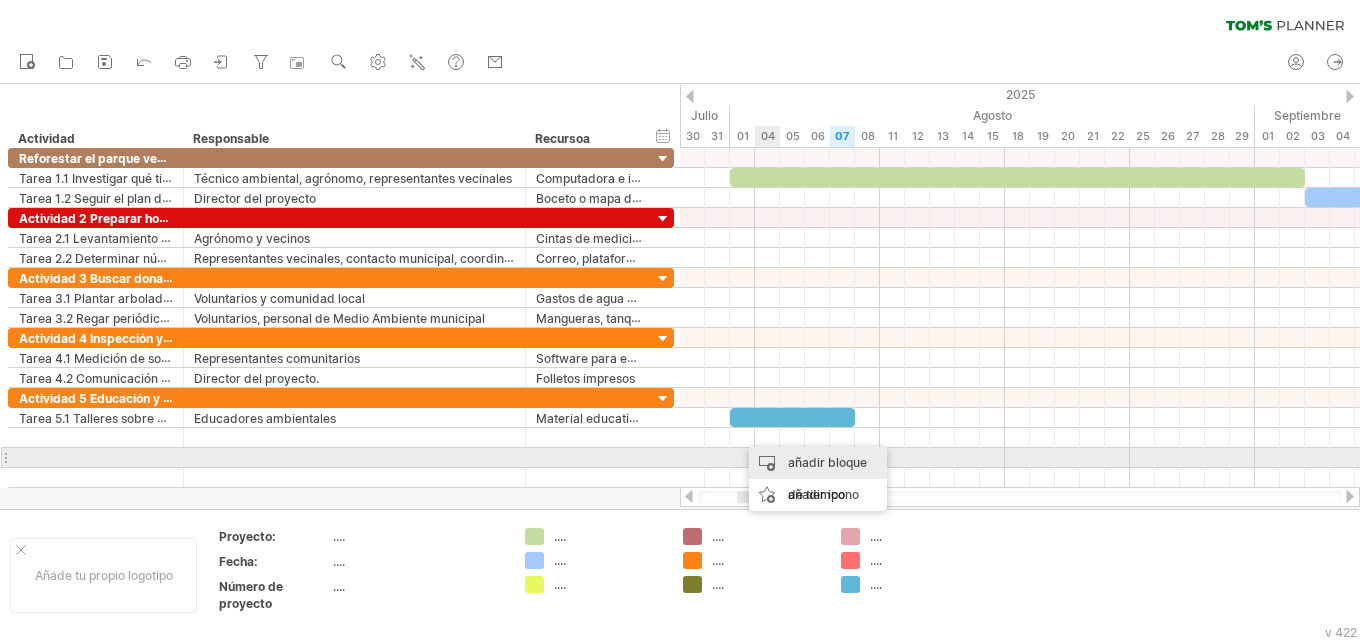 click on "añadir bloque de tiempo" at bounding box center [827, 478] 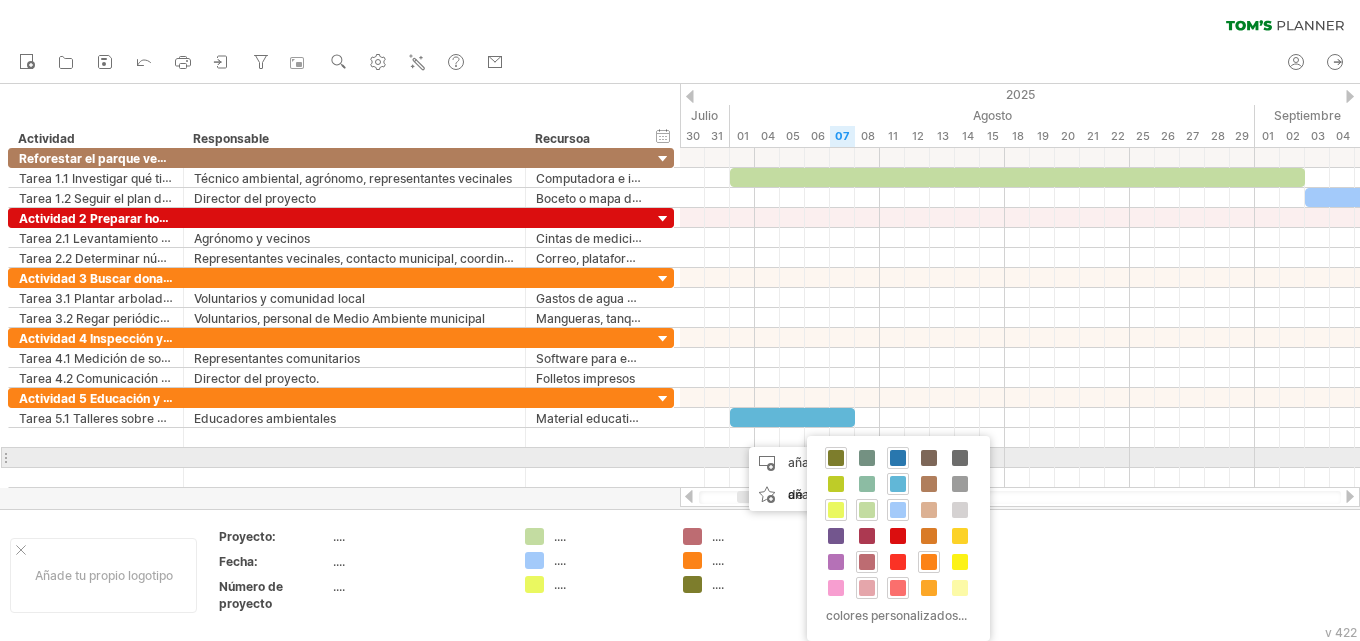 click at bounding box center [898, 458] 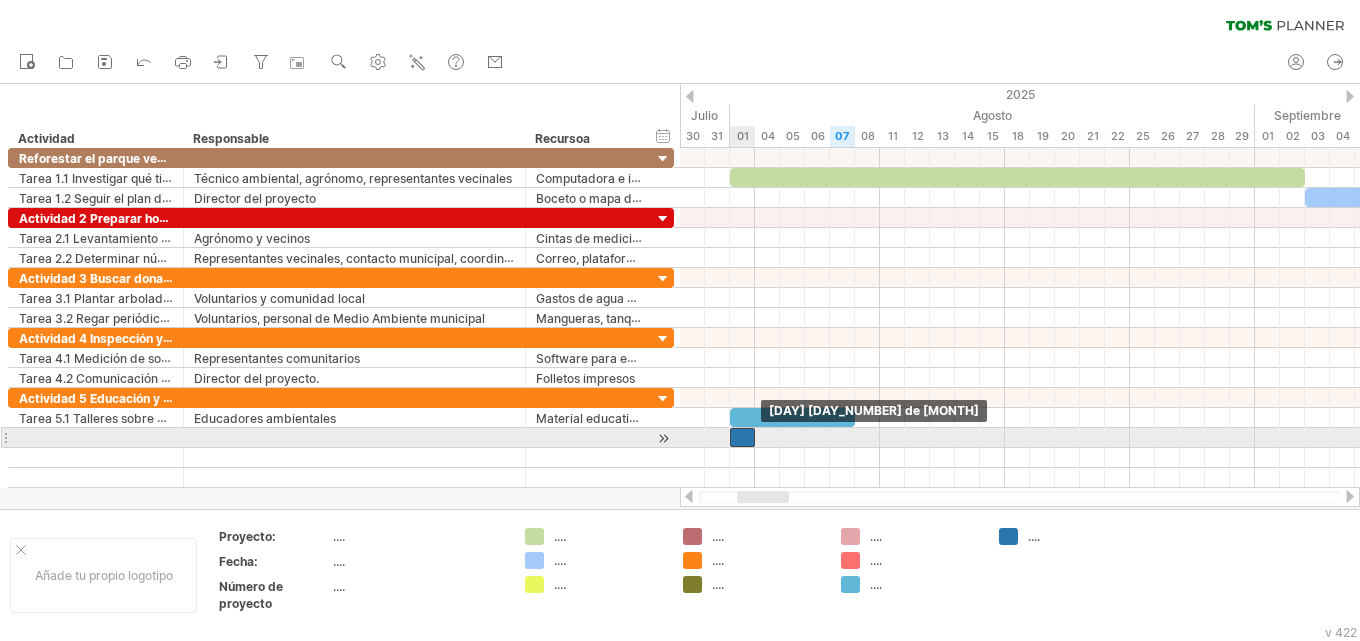 click at bounding box center (742, 437) 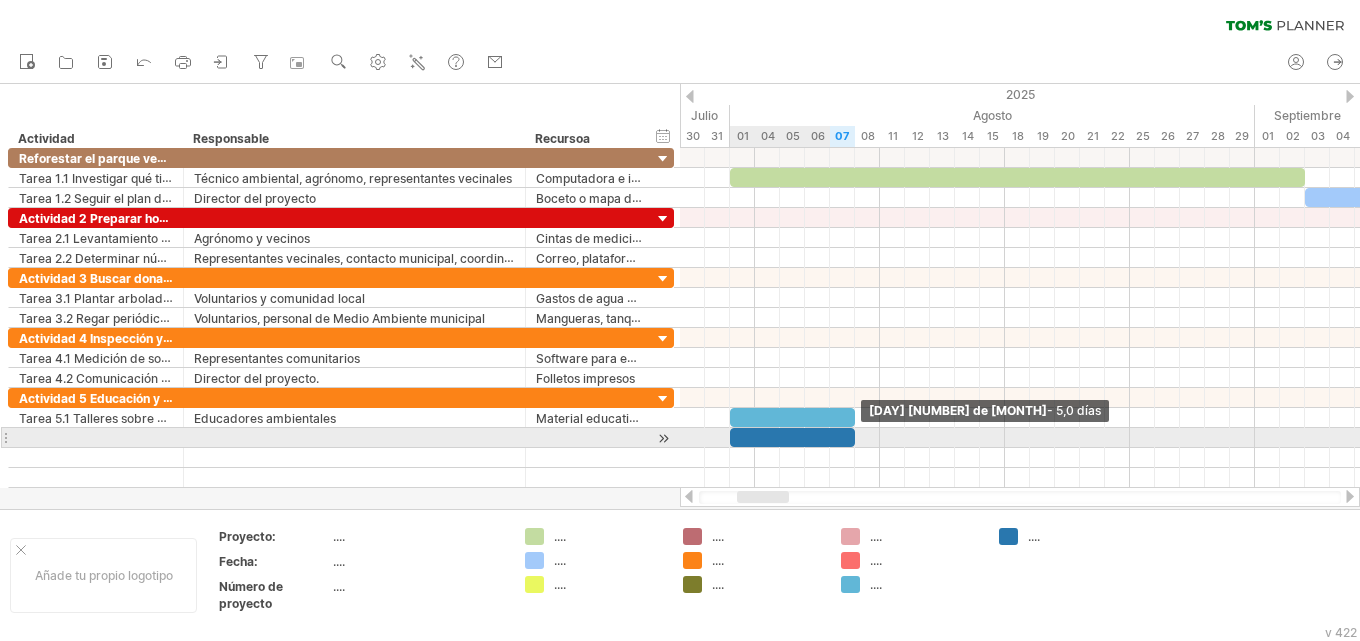 drag, startPoint x: 751, startPoint y: 434, endPoint x: 849, endPoint y: 436, distance: 98.02041 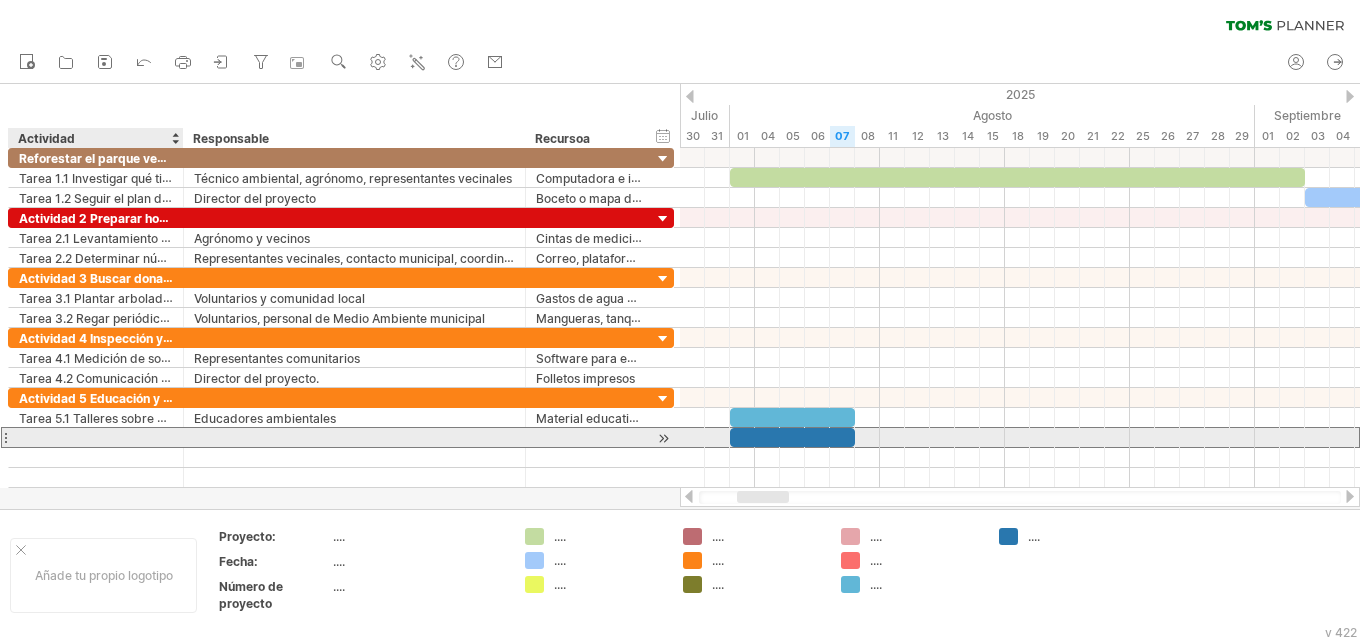 click at bounding box center [96, 437] 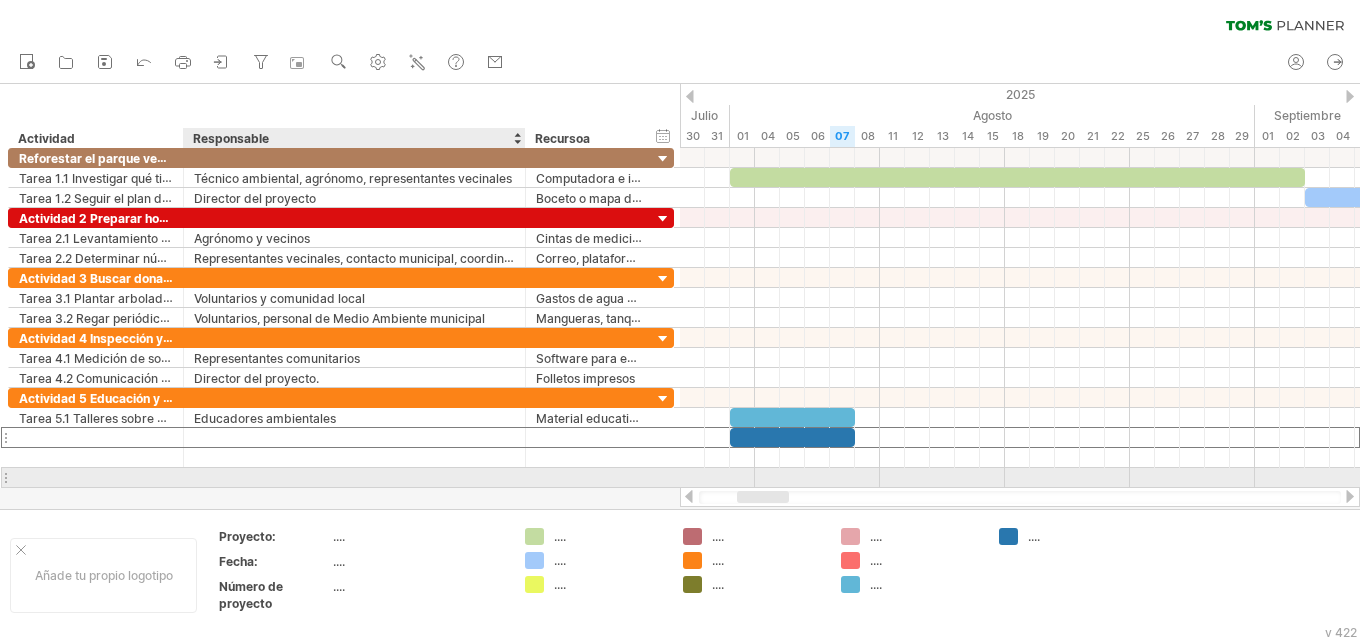 paste on "**********" 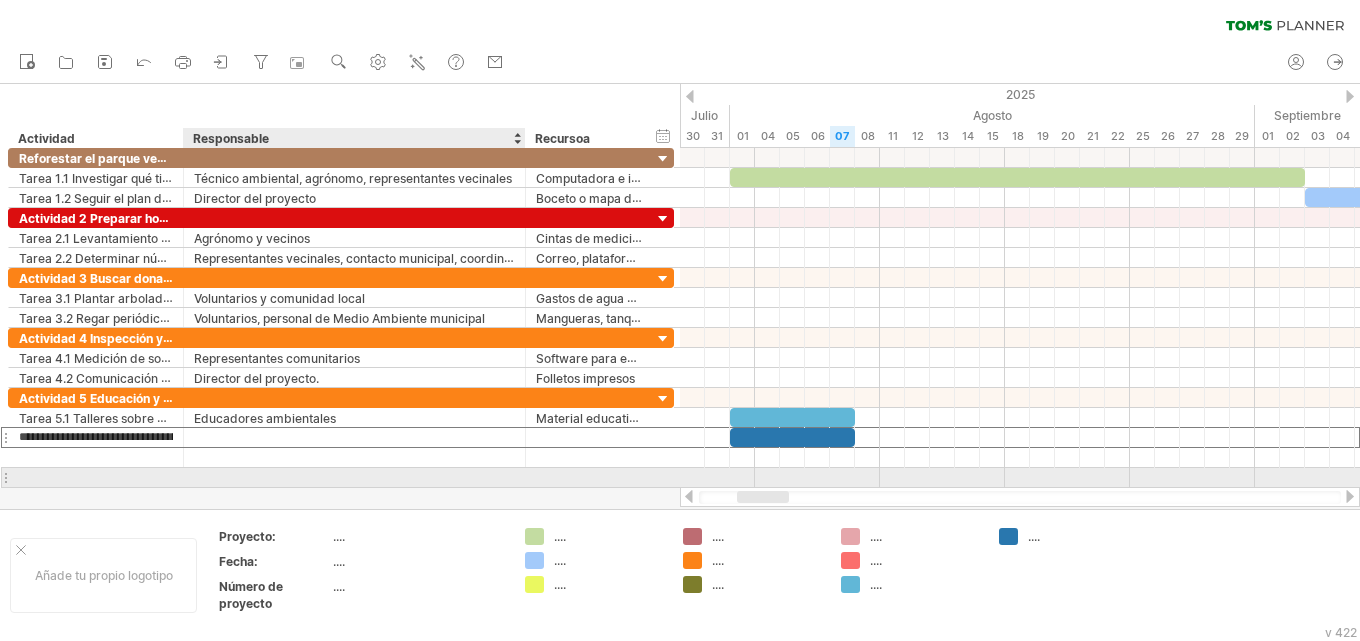 scroll, scrollTop: 0, scrollLeft: 103, axis: horizontal 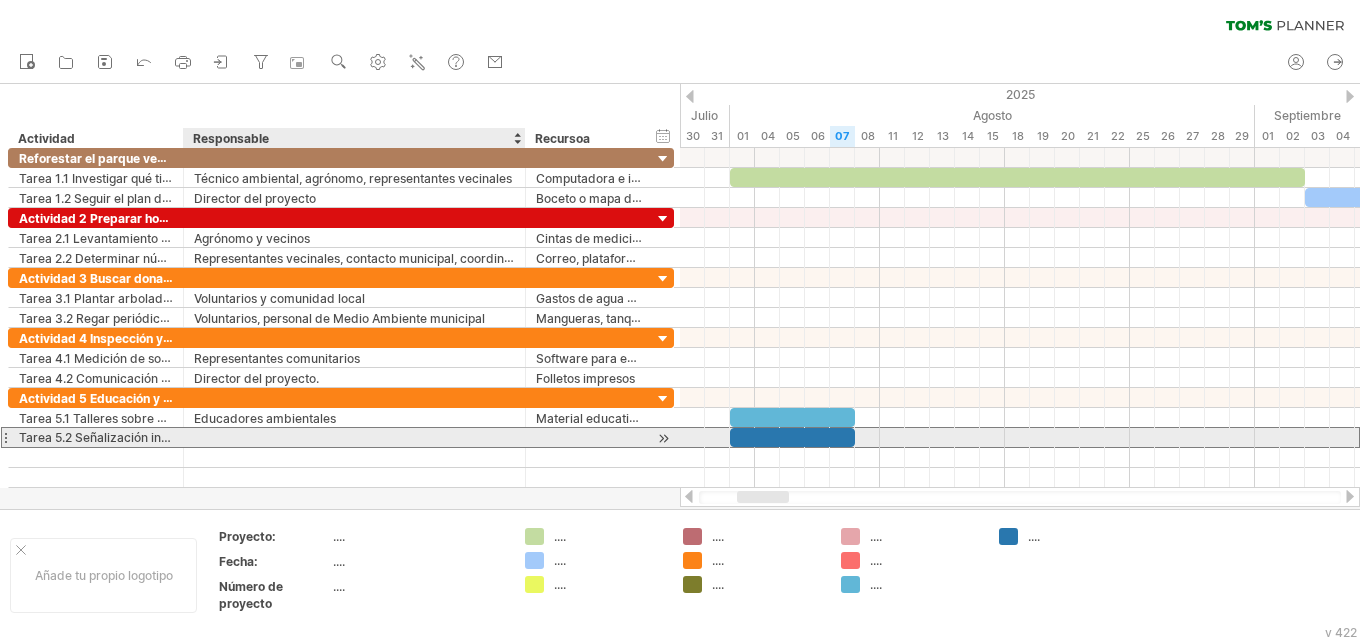 click at bounding box center [354, 437] 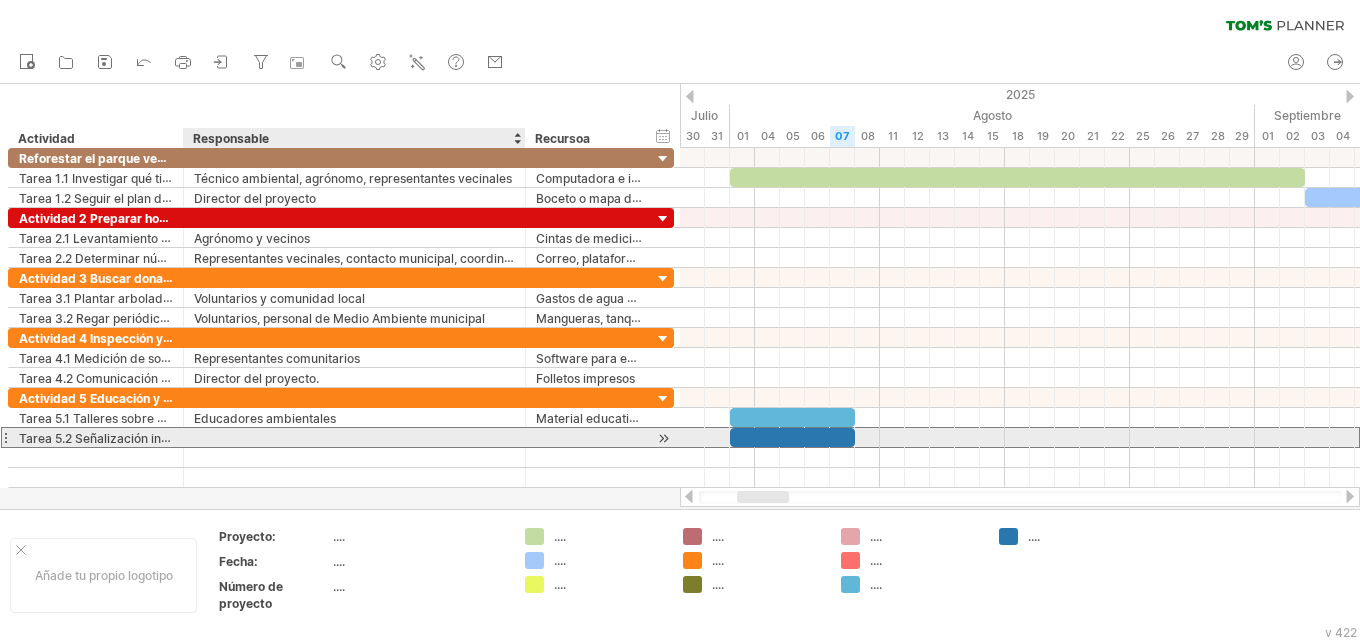 click at bounding box center [354, 437] 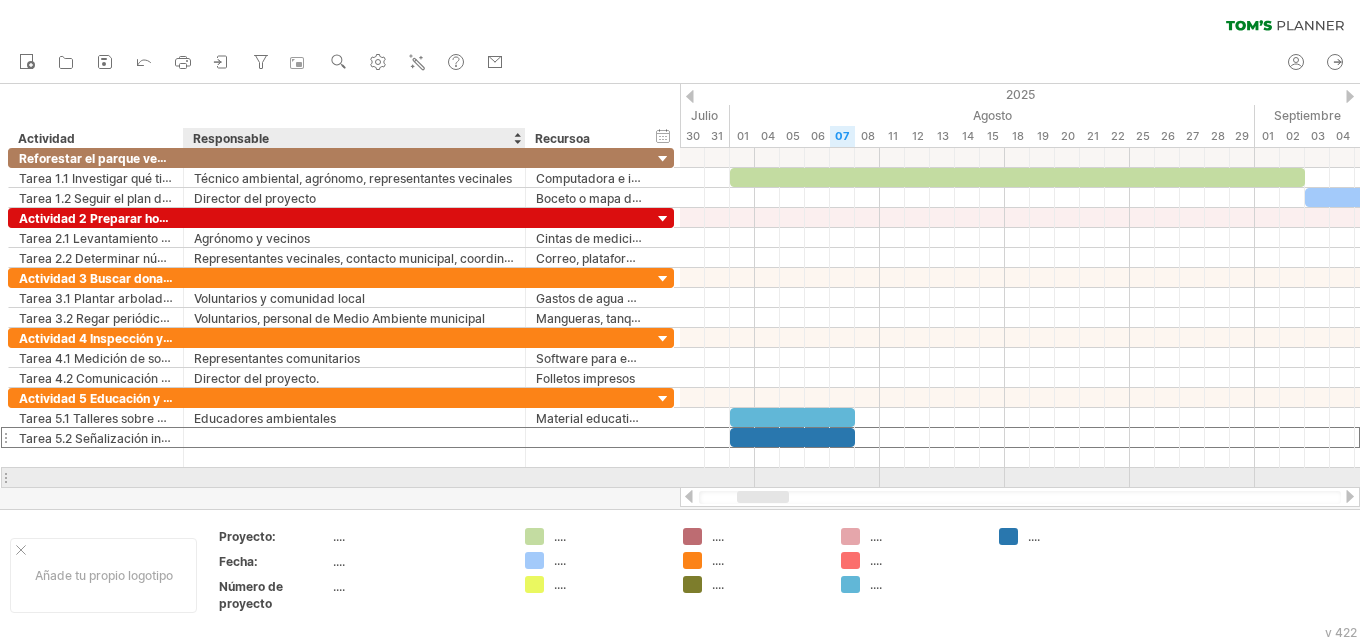 paste on "**********" 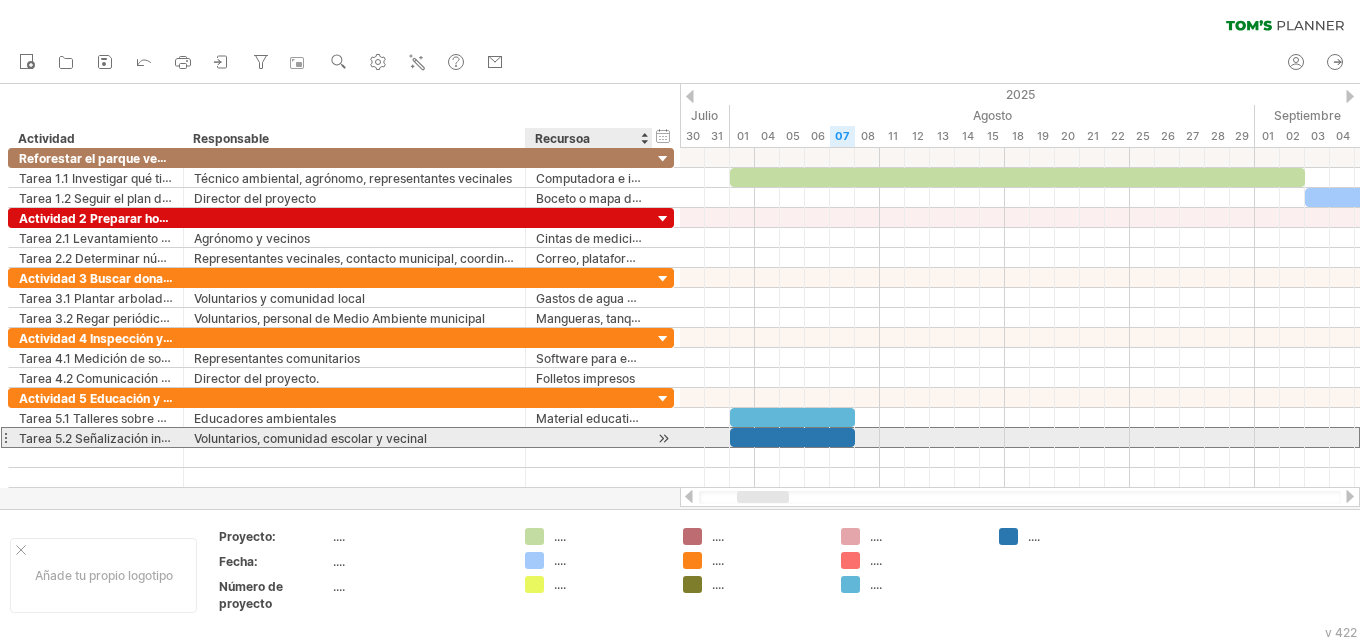 click at bounding box center [589, 437] 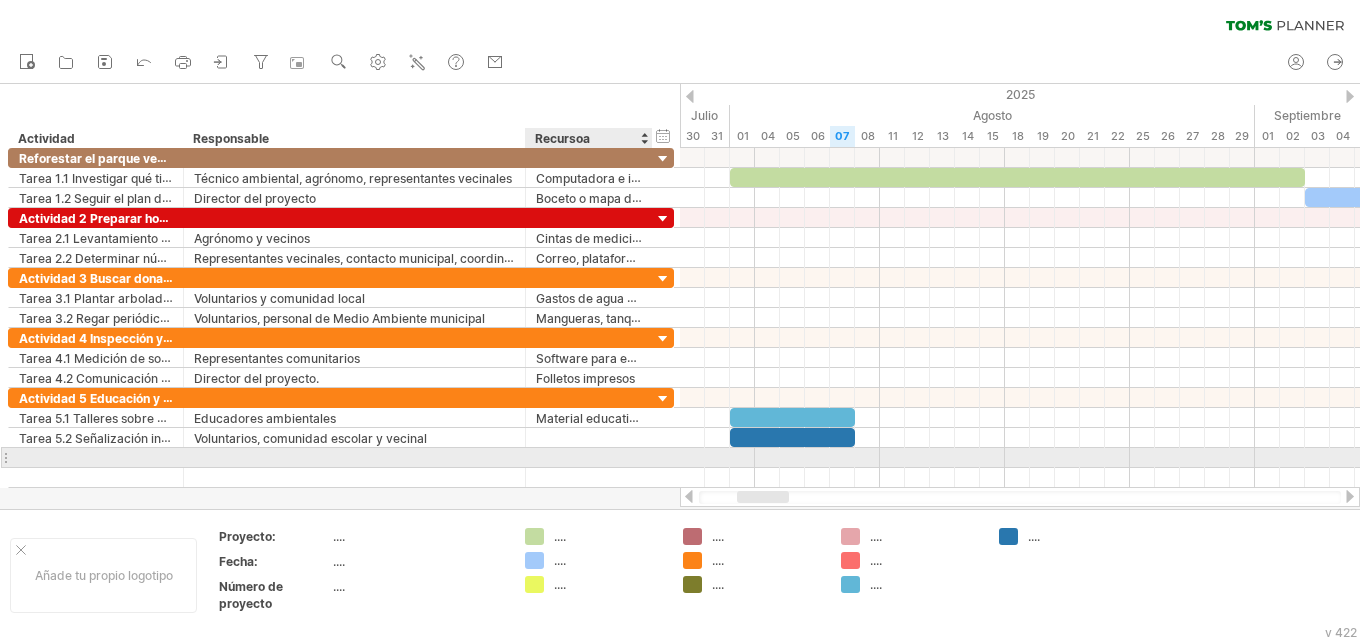paste on "**********" 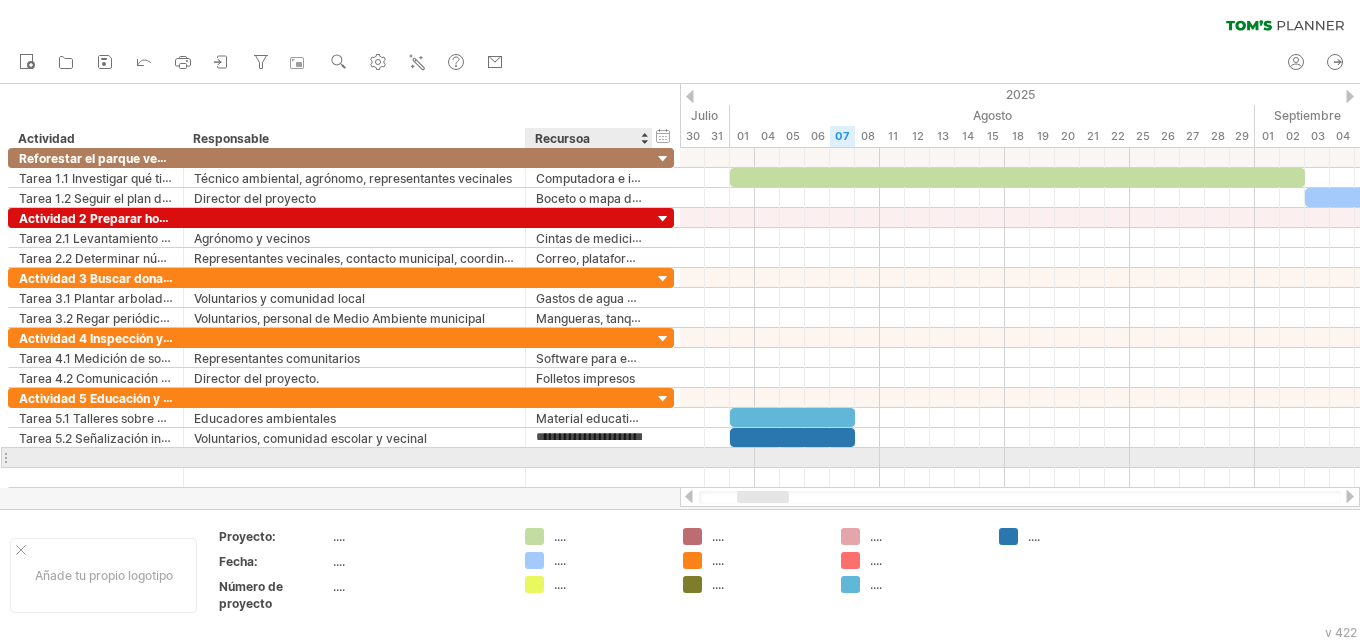 scroll, scrollTop: 0, scrollLeft: 16, axis: horizontal 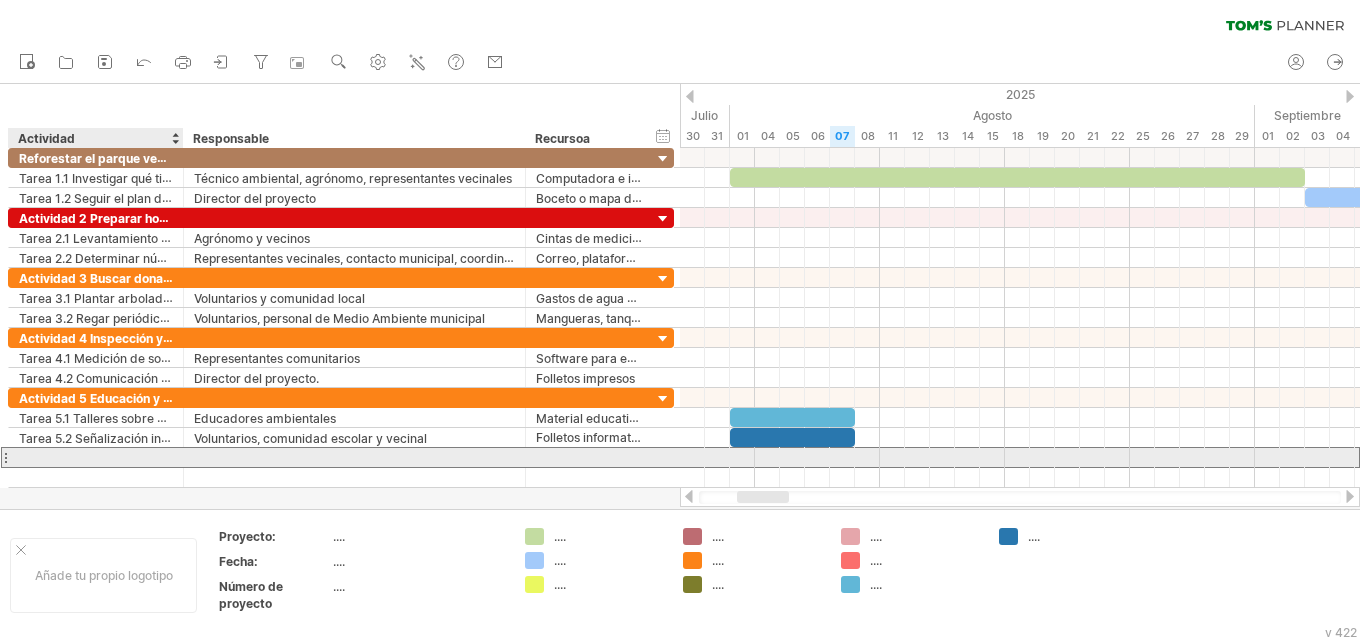 click at bounding box center (96, 457) 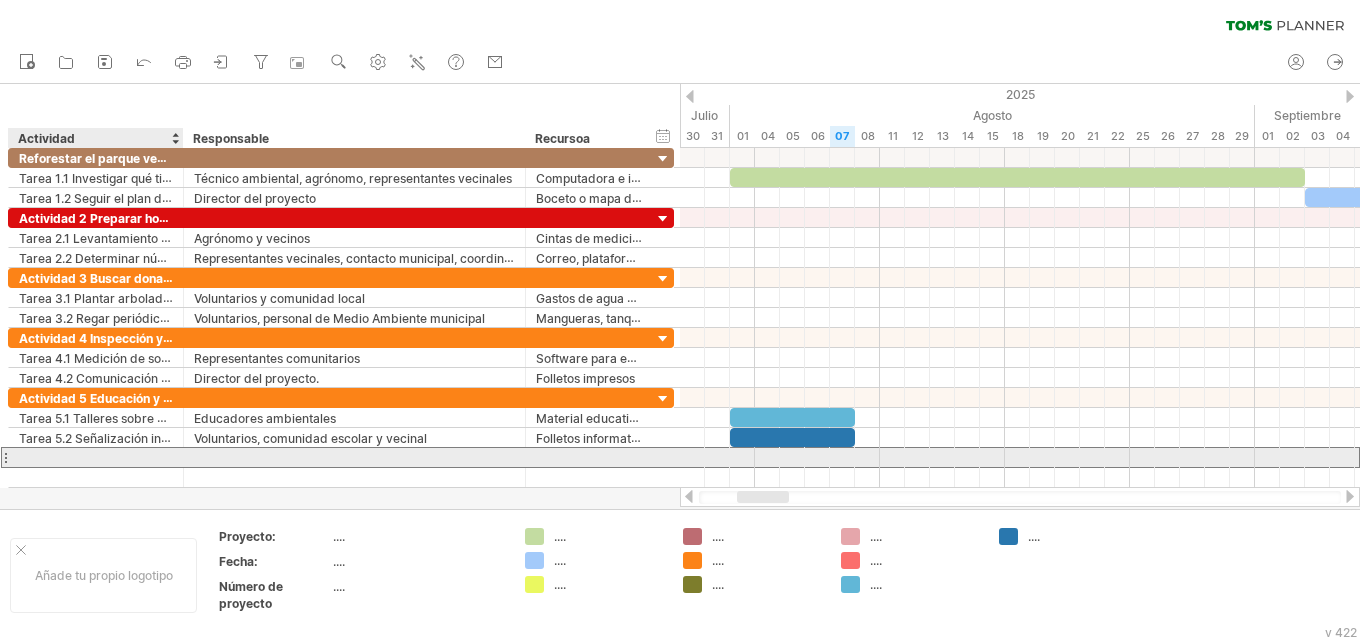 click at bounding box center [96, 457] 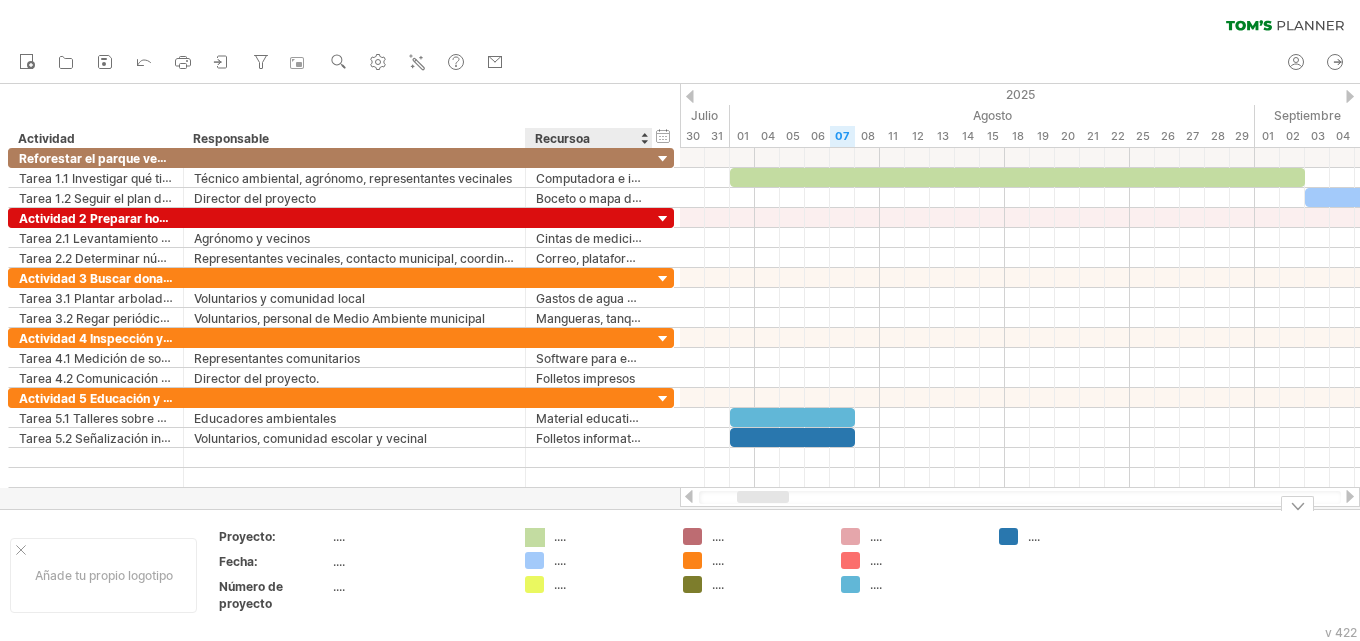 click on "Intentando acceder a plan.tomsplanner.com
Conectado de nuevo...
0%
borrar filtro" at bounding box center [680, 320] 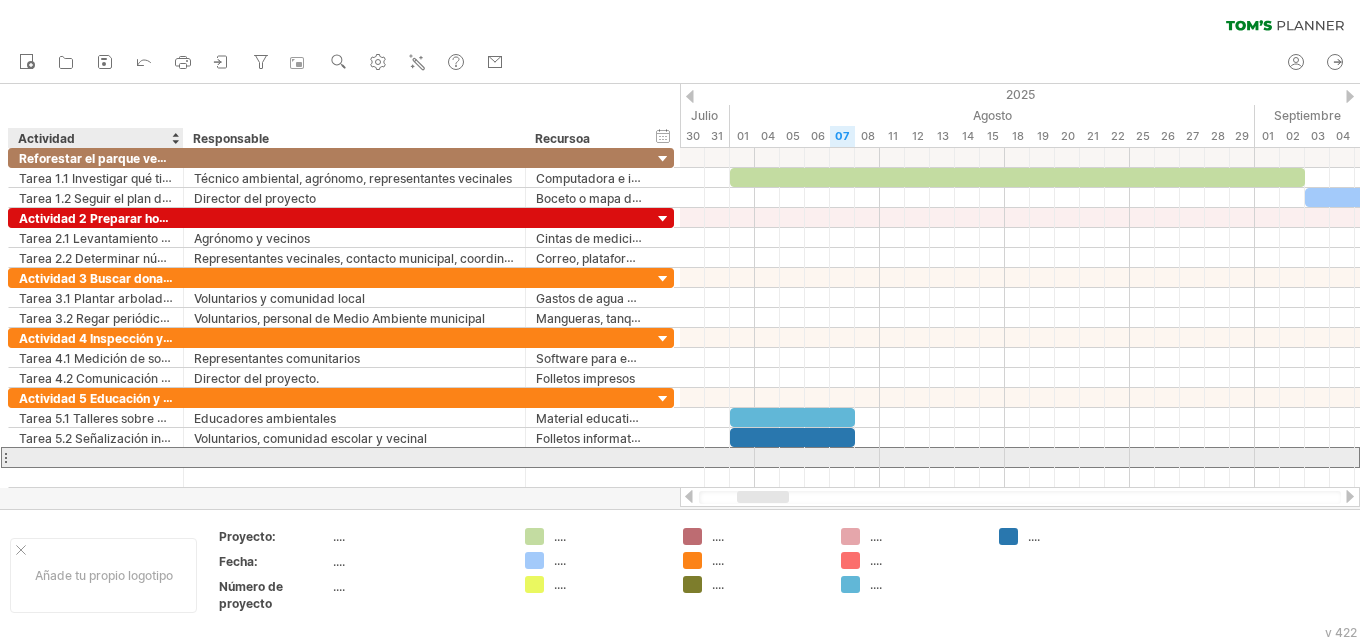 click at bounding box center [96, 457] 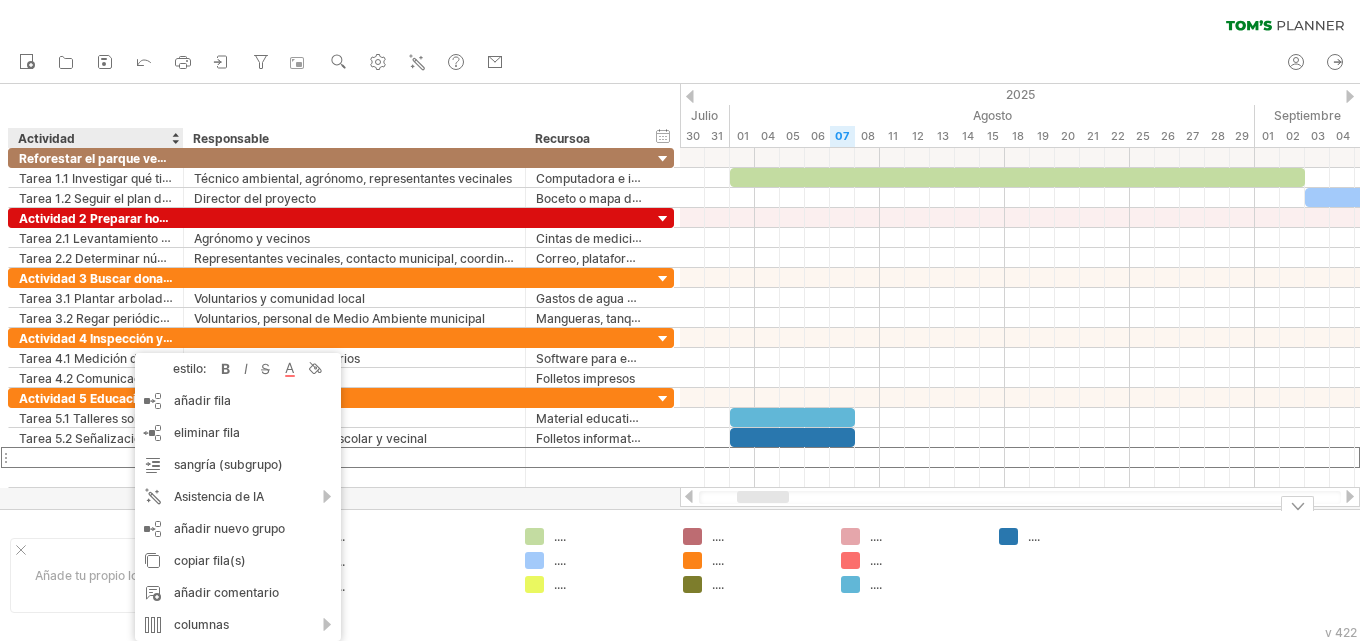 click on "Intentando acceder a plan.tomsplanner.com
Conectado de nuevo...
0%
borrar filtro" at bounding box center (680, 320) 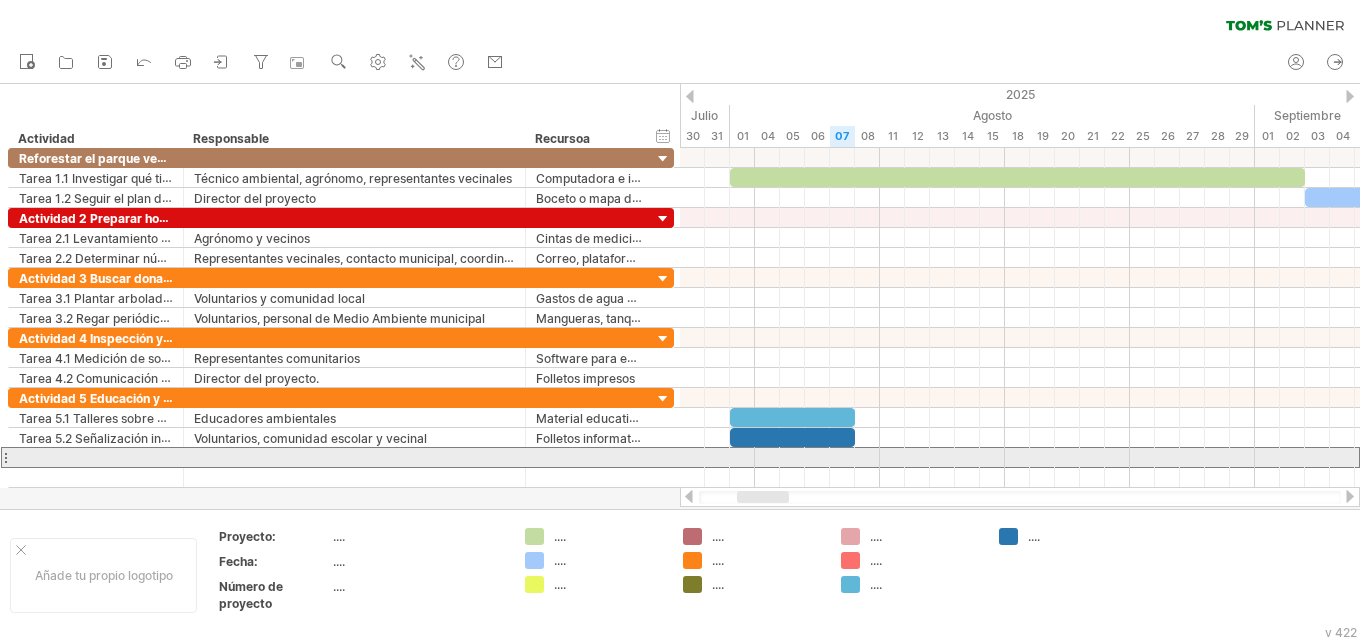 click at bounding box center [5, 457] 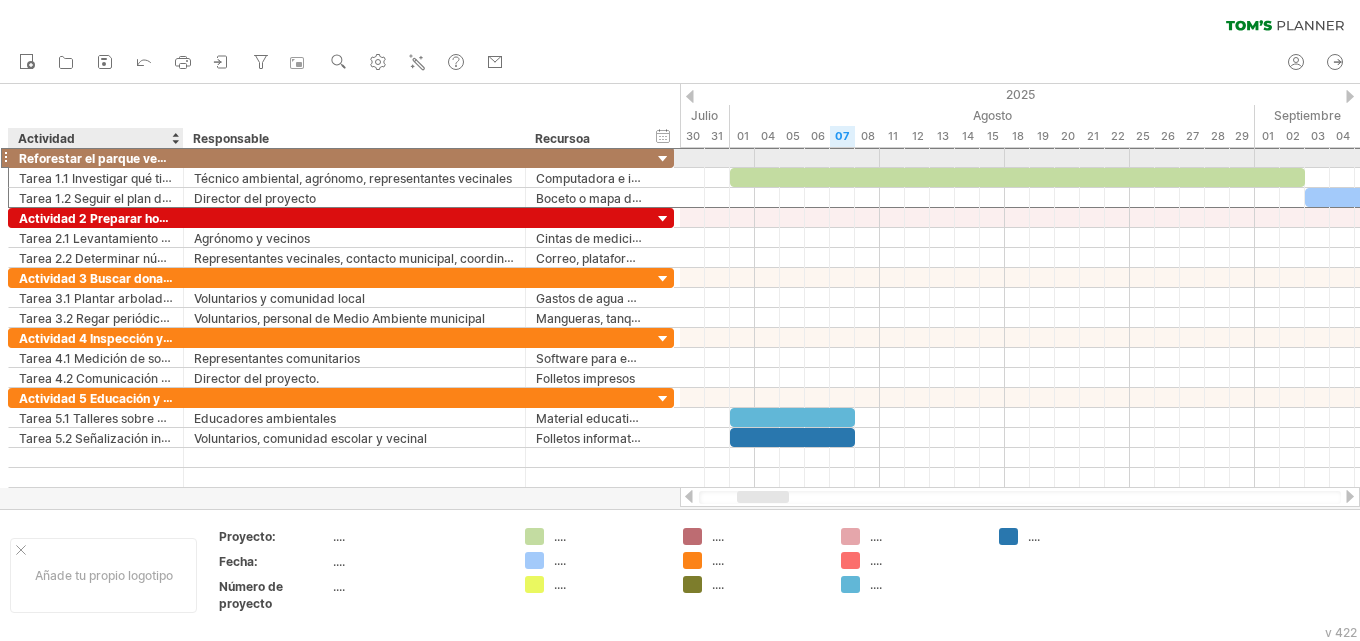 click on "Reforestar el parque vecinal de la colonia Los naranjos en León Guanajuato" at bounding box center (236, 158) 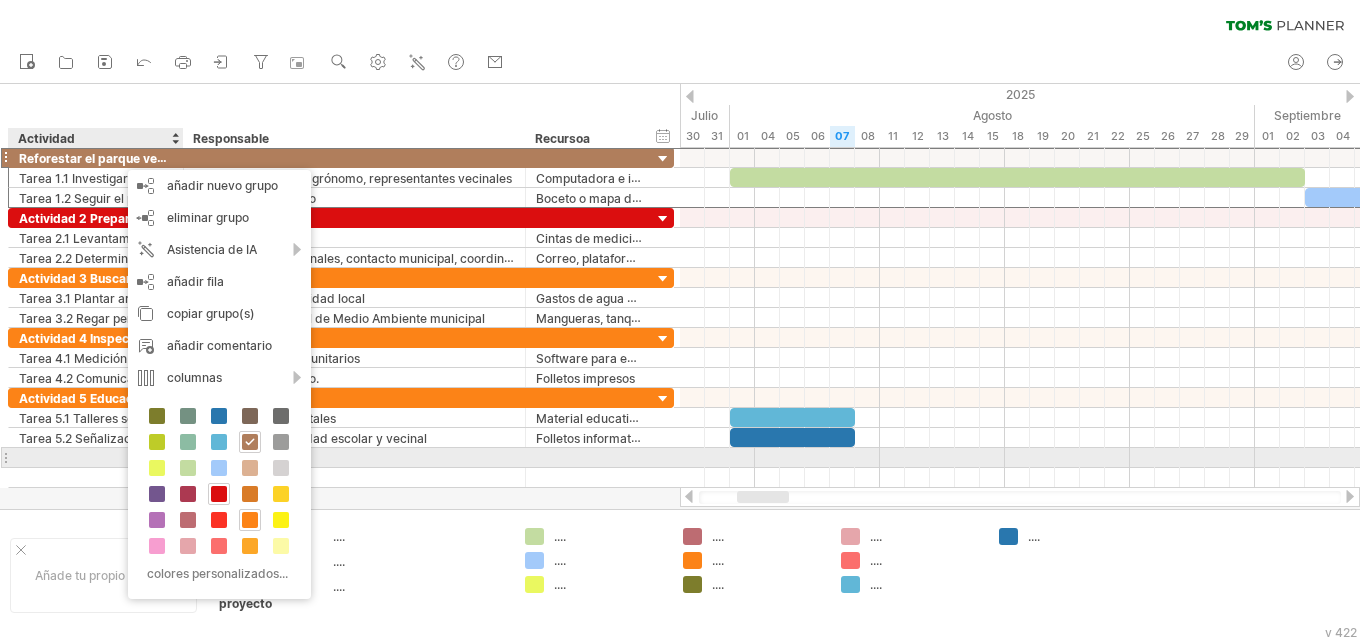 click at bounding box center [96, 457] 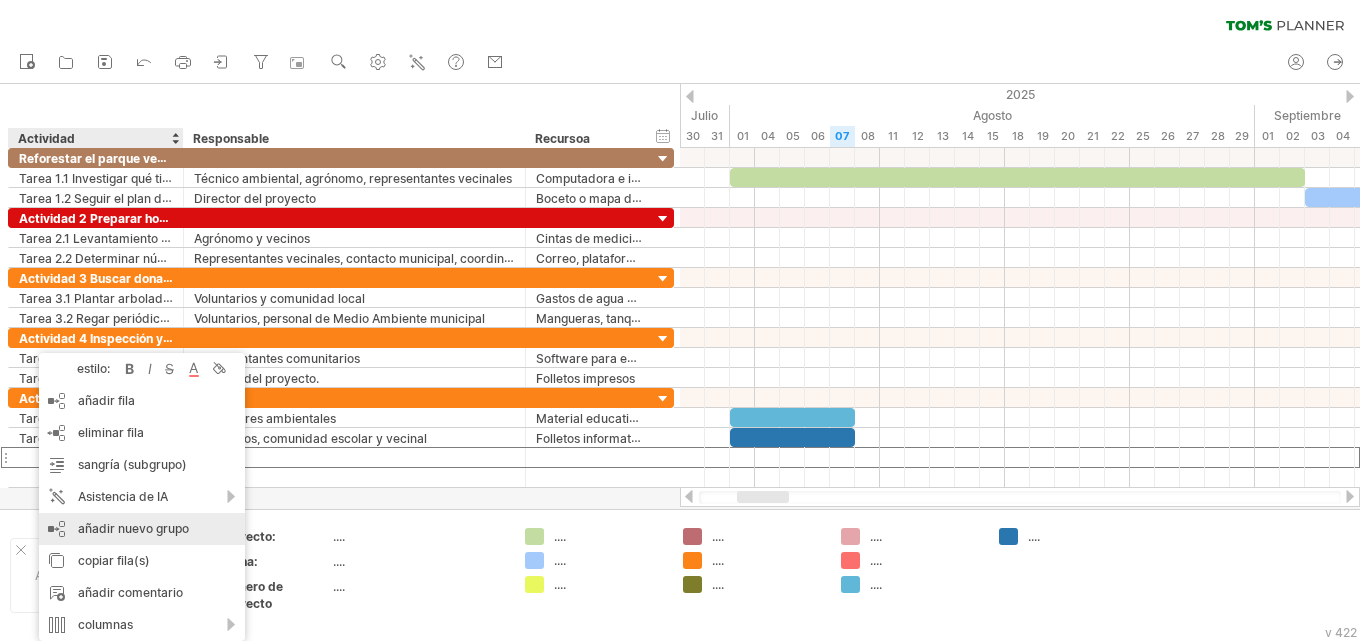 click on "añadir nuevo grupo" at bounding box center (133, 528) 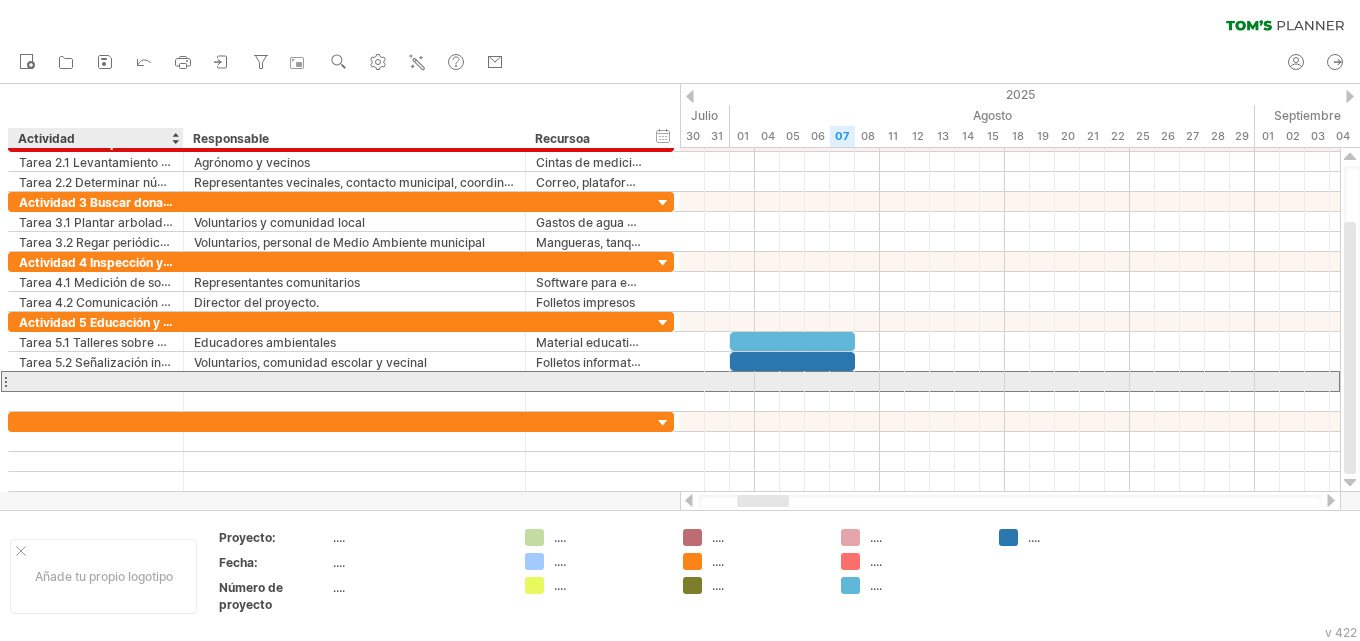 click at bounding box center (96, 381) 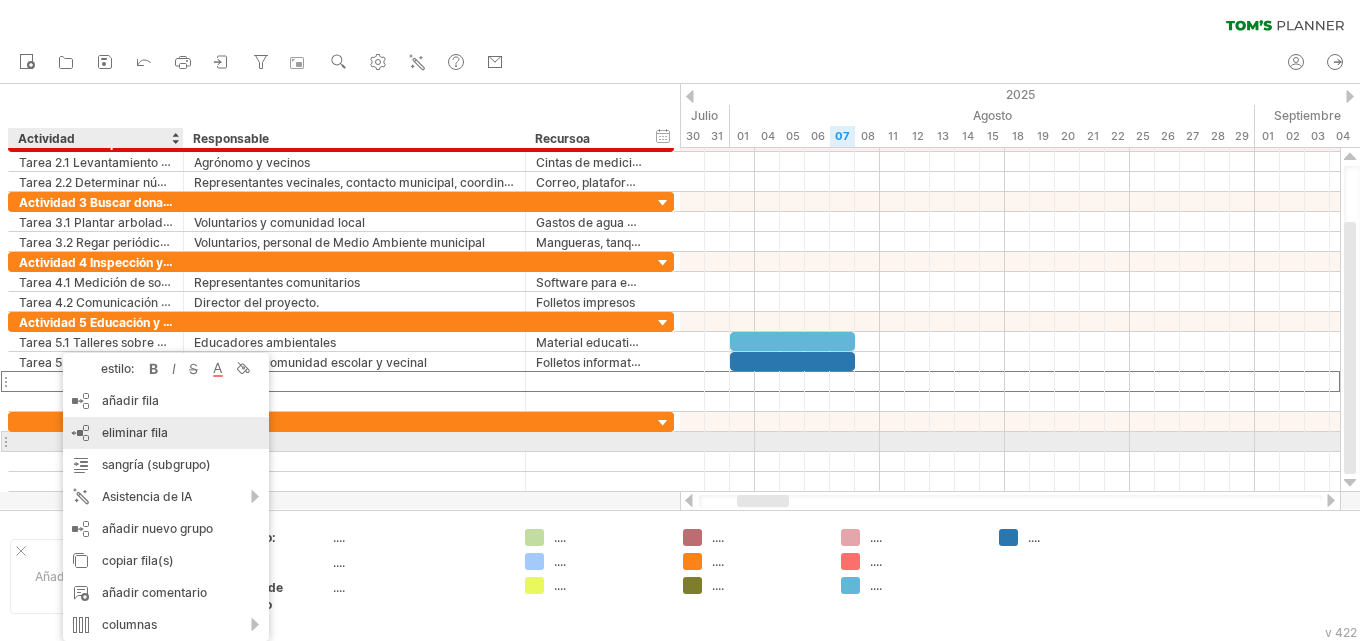click on "eliminar fila eliminar filas seleccionadas" at bounding box center (166, 433) 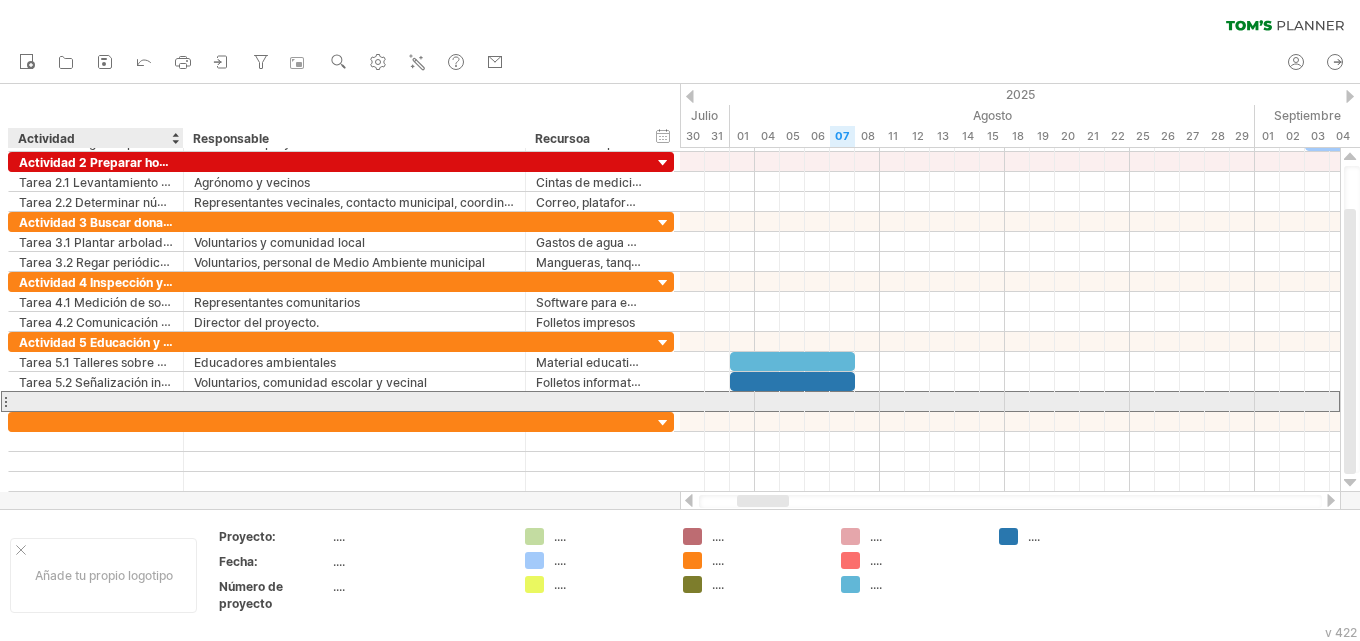 click at bounding box center [96, 401] 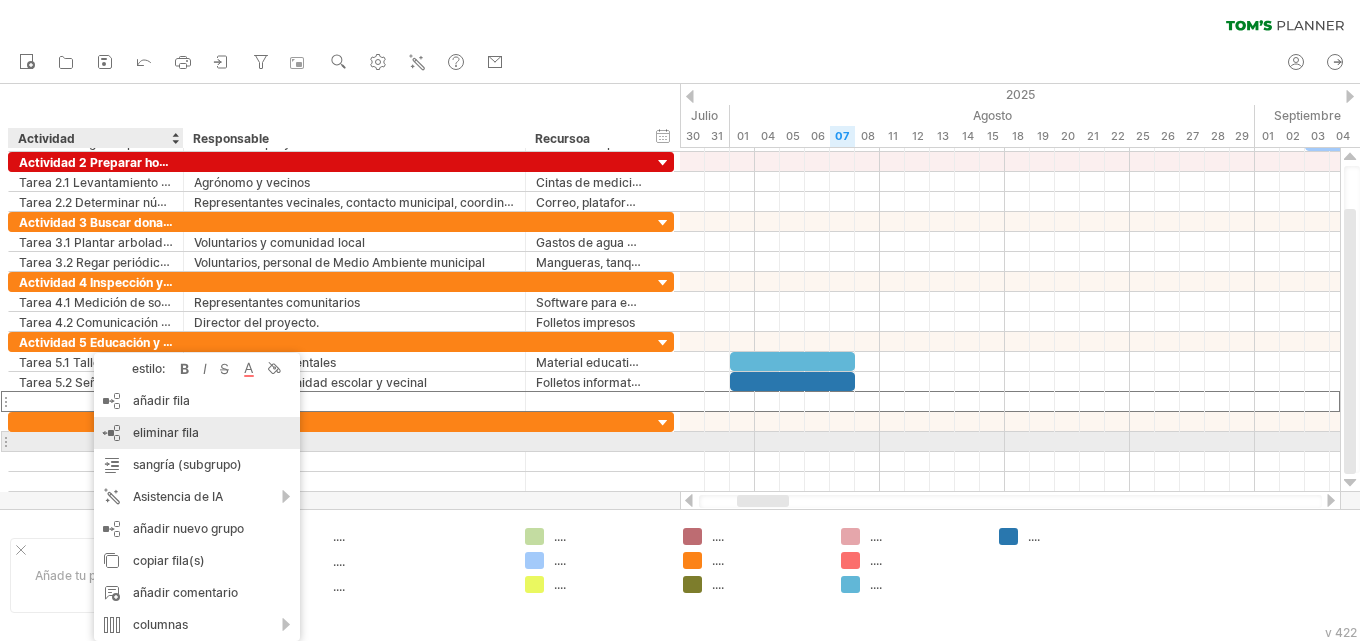 click on "eliminar fila" at bounding box center (166, 432) 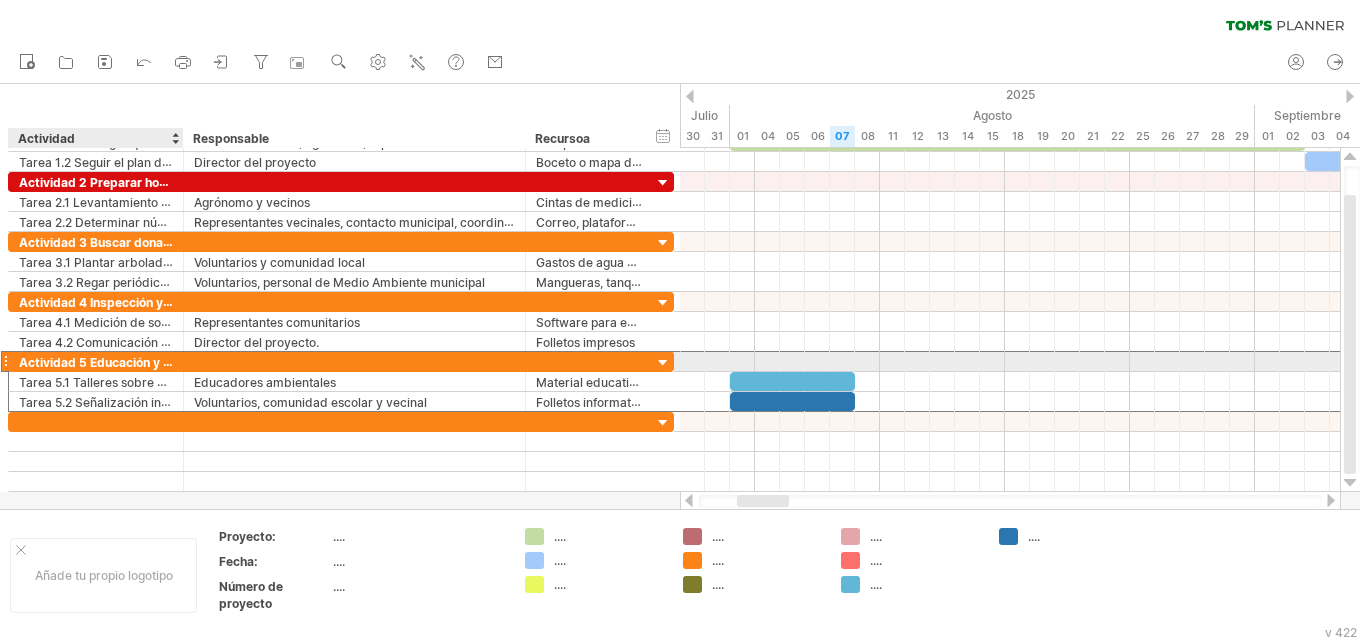 click on "Actividad 5 Educación y sensibilización comunitaria" at bounding box center [170, 362] 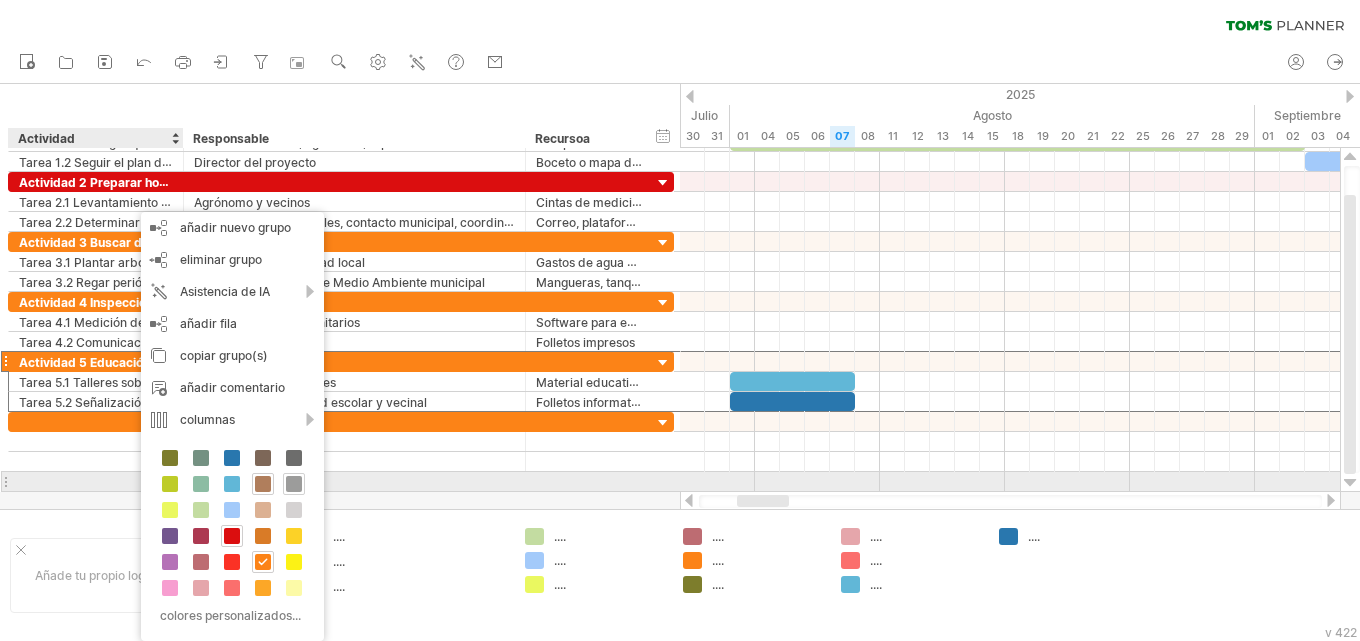 click at bounding box center (294, 484) 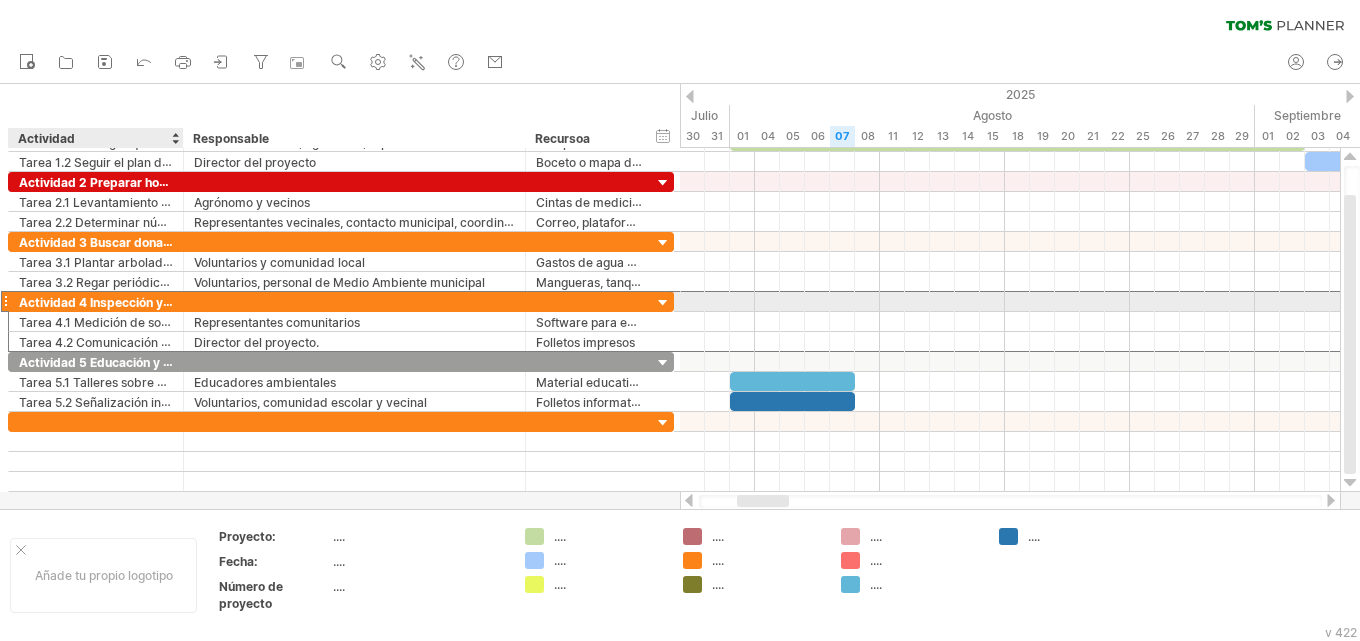 click on "Actividad 4 Inspección y cuidado de árboles." at bounding box center [150, 302] 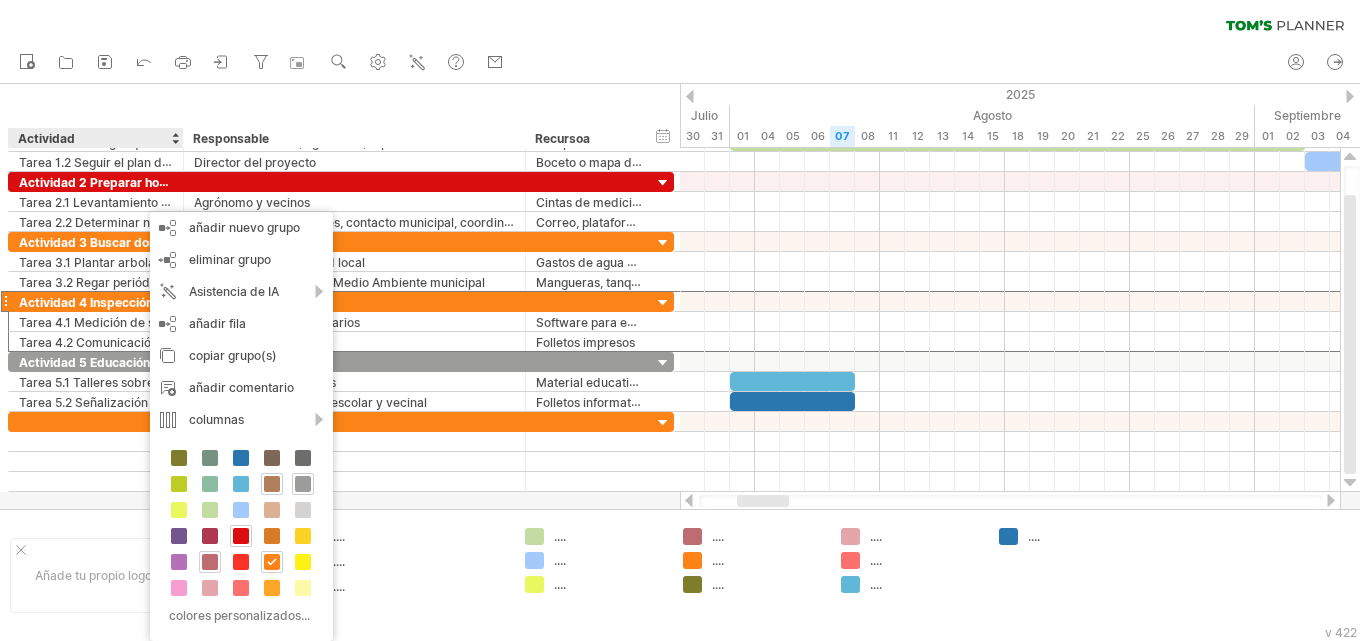click at bounding box center [210, 562] 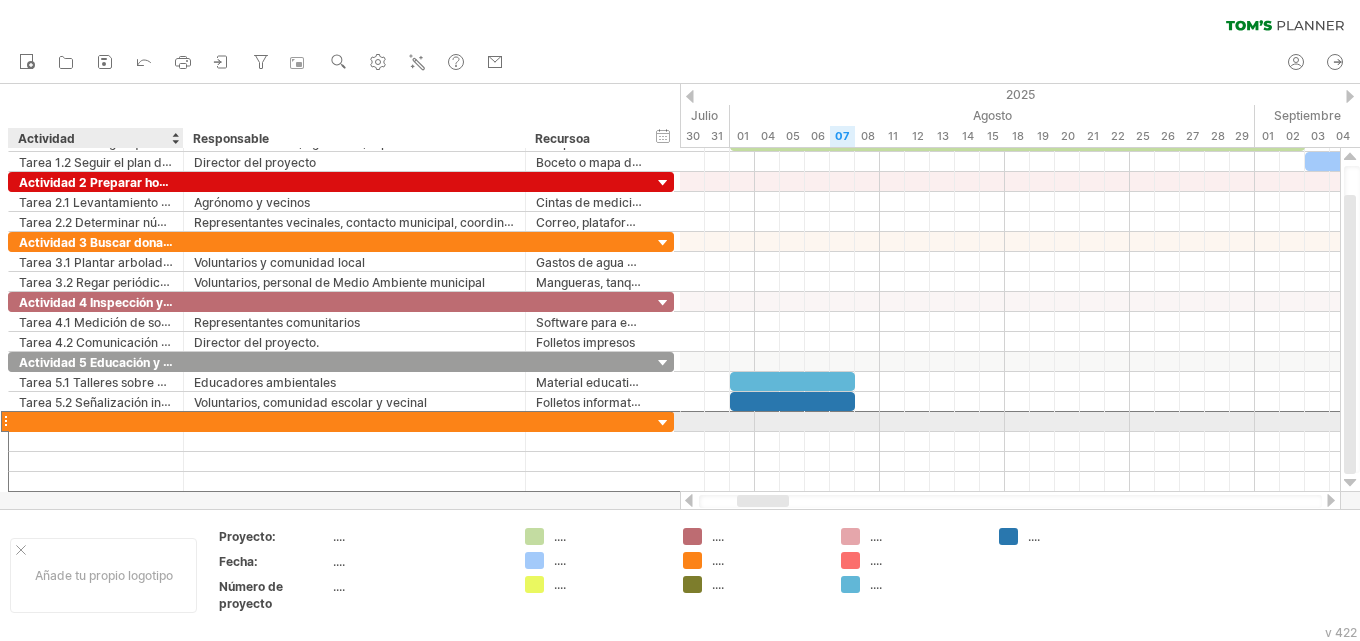 click at bounding box center (96, 421) 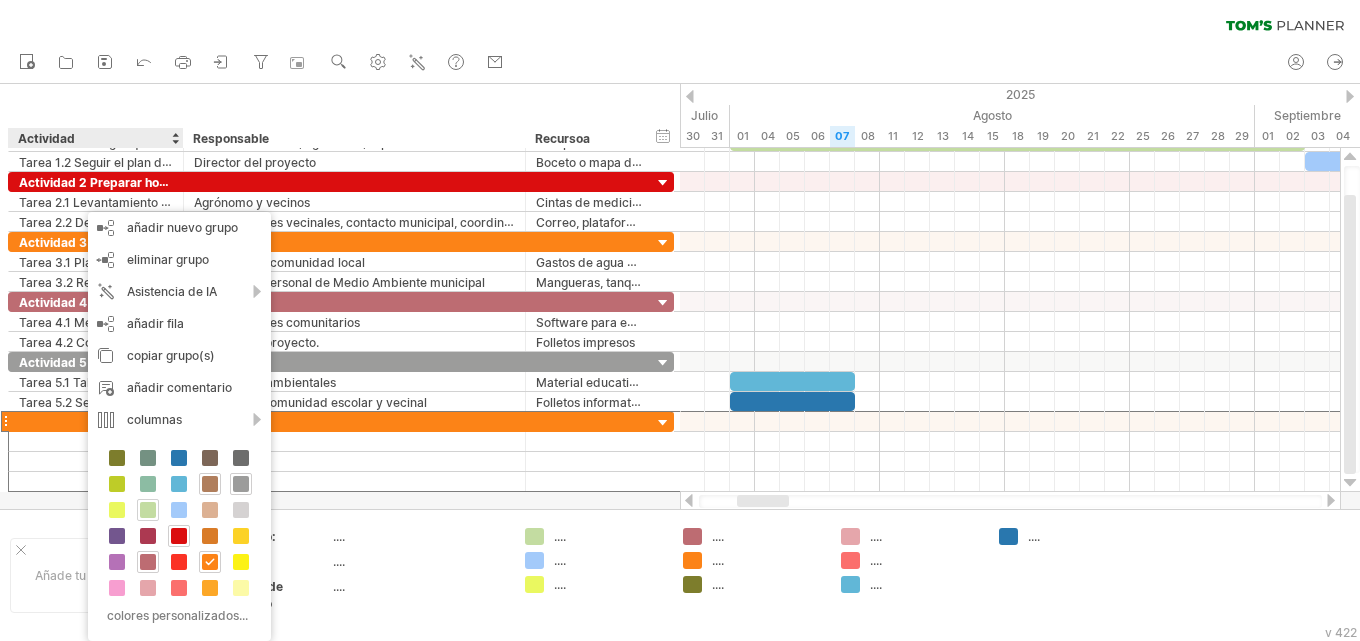click at bounding box center (148, 510) 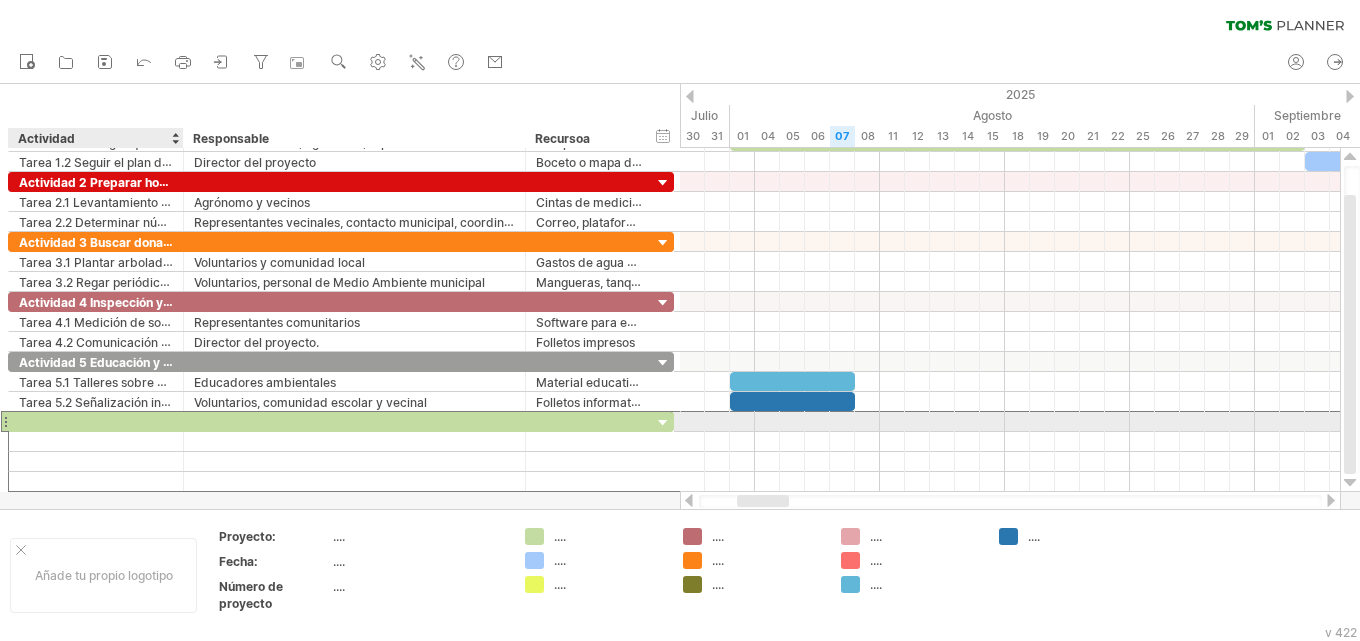 click at bounding box center (96, 421) 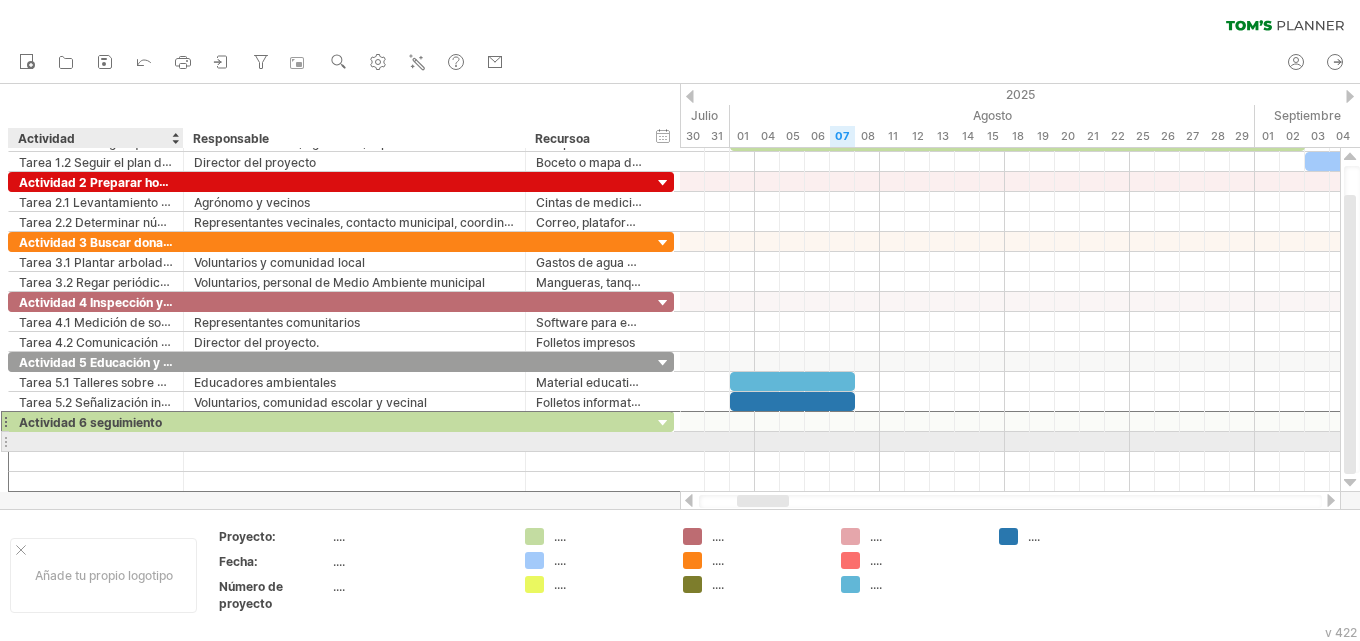 click at bounding box center [96, 441] 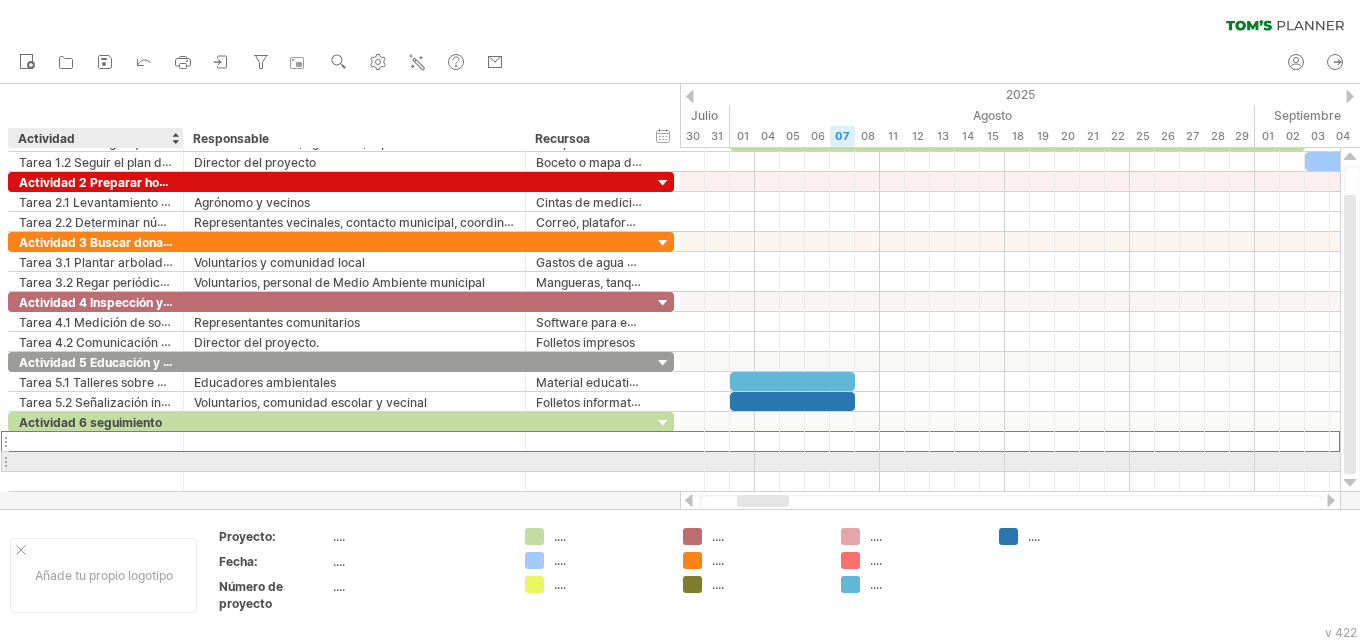 paste on "**********" 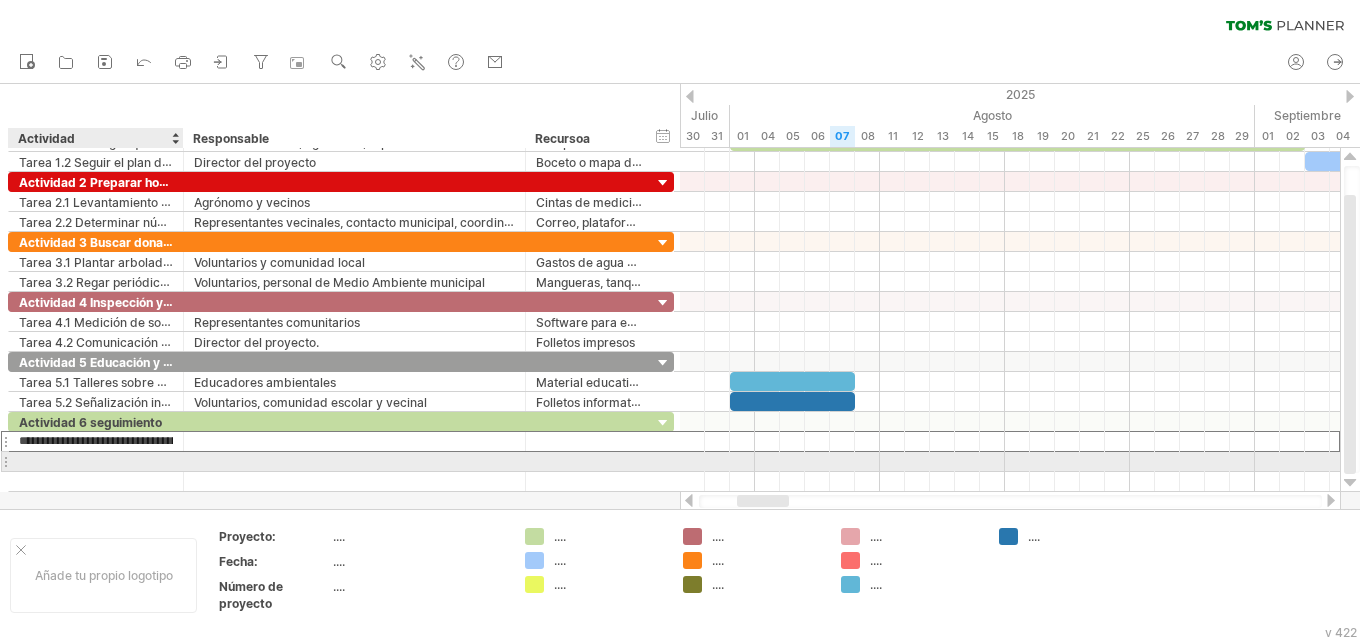 scroll, scrollTop: 0, scrollLeft: 113, axis: horizontal 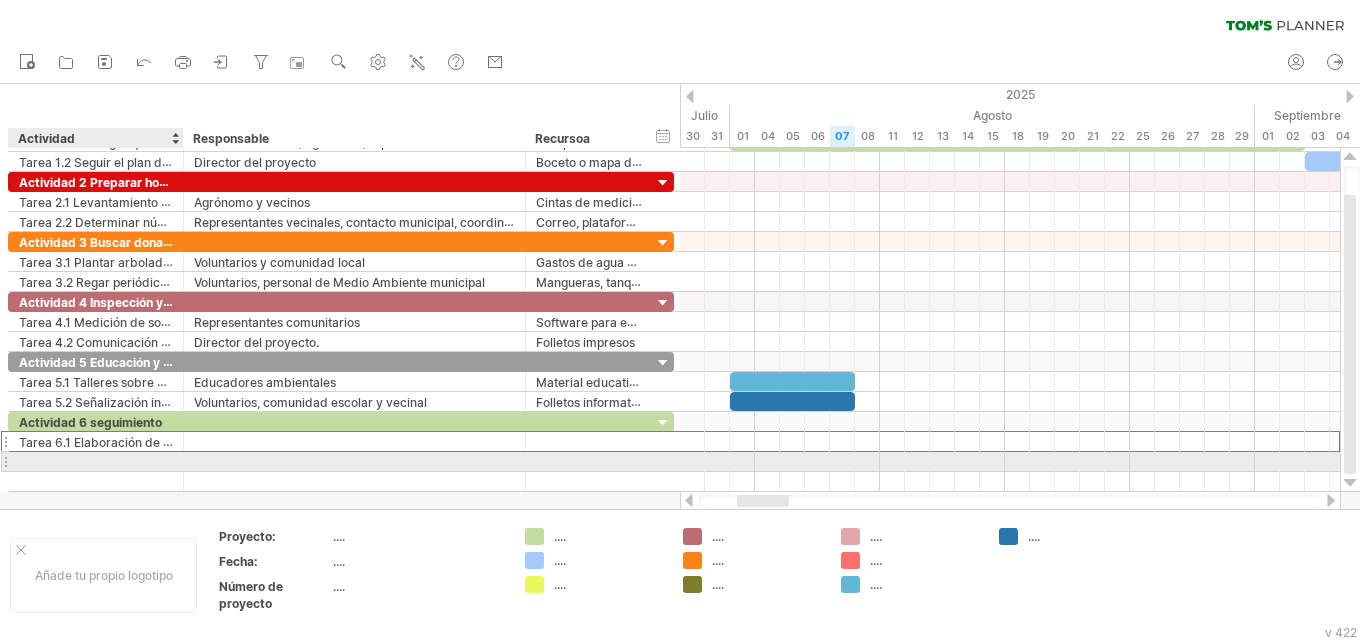 click at bounding box center (96, 461) 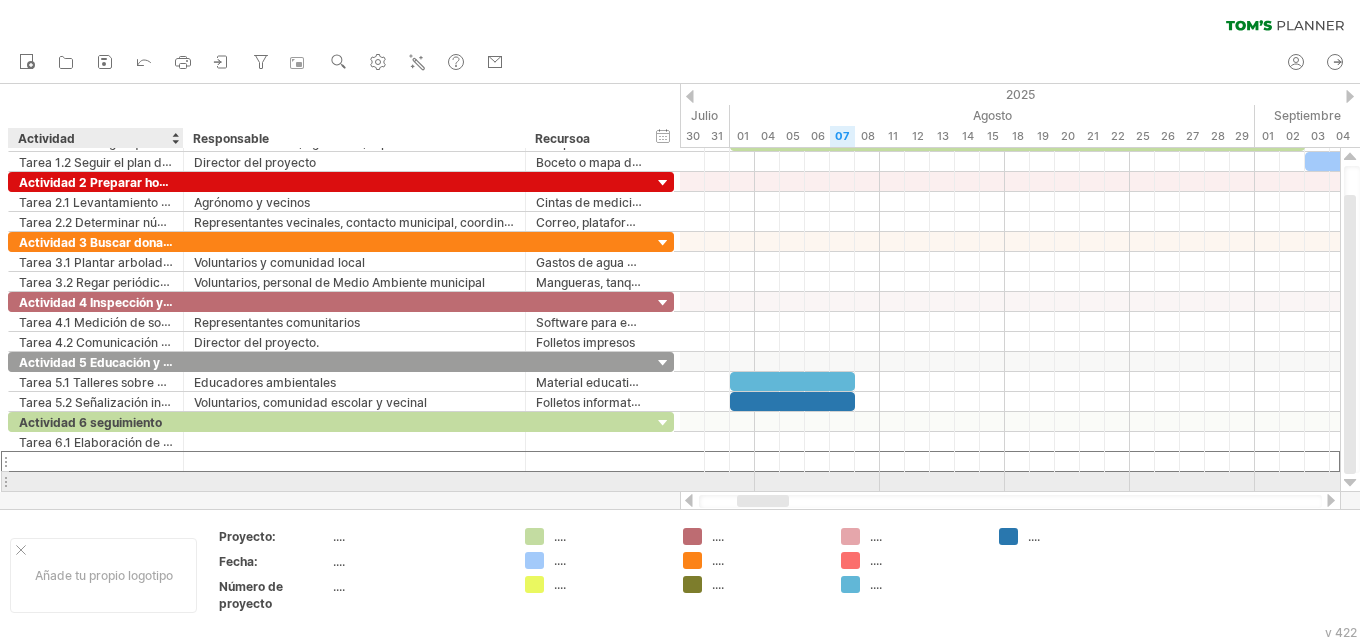 paste on "**********" 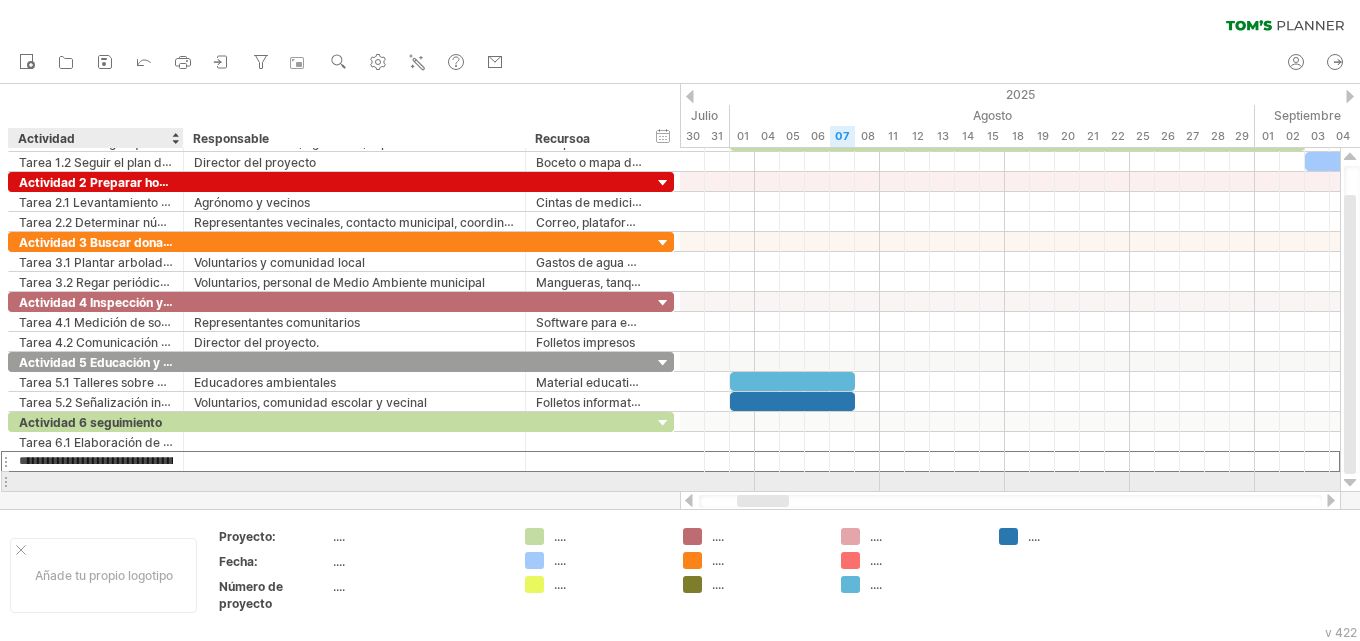 scroll, scrollTop: 0, scrollLeft: 258, axis: horizontal 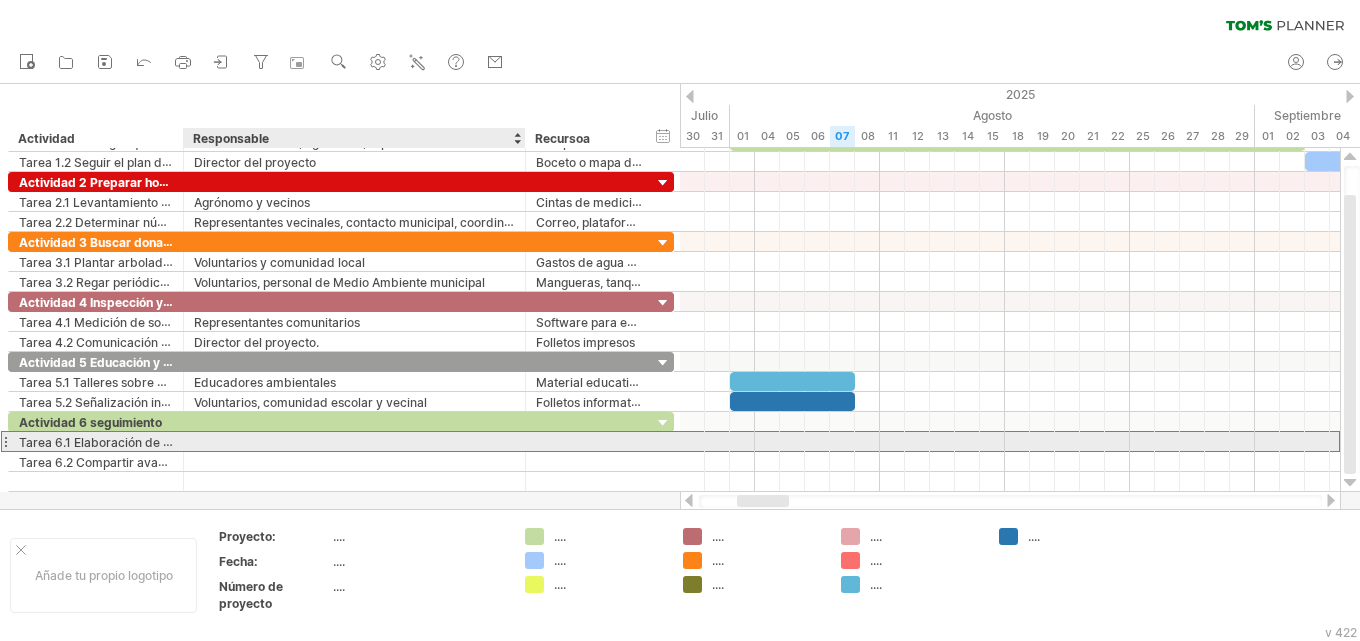 click at bounding box center [354, 441] 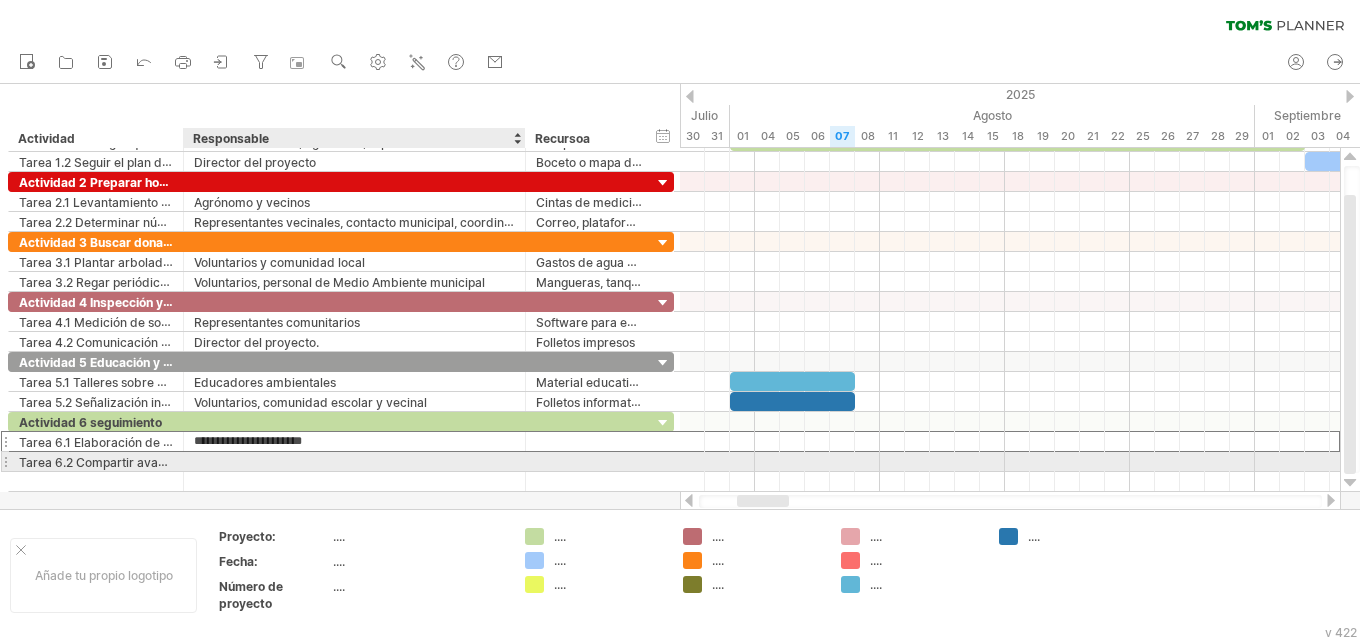 click at bounding box center [354, 461] 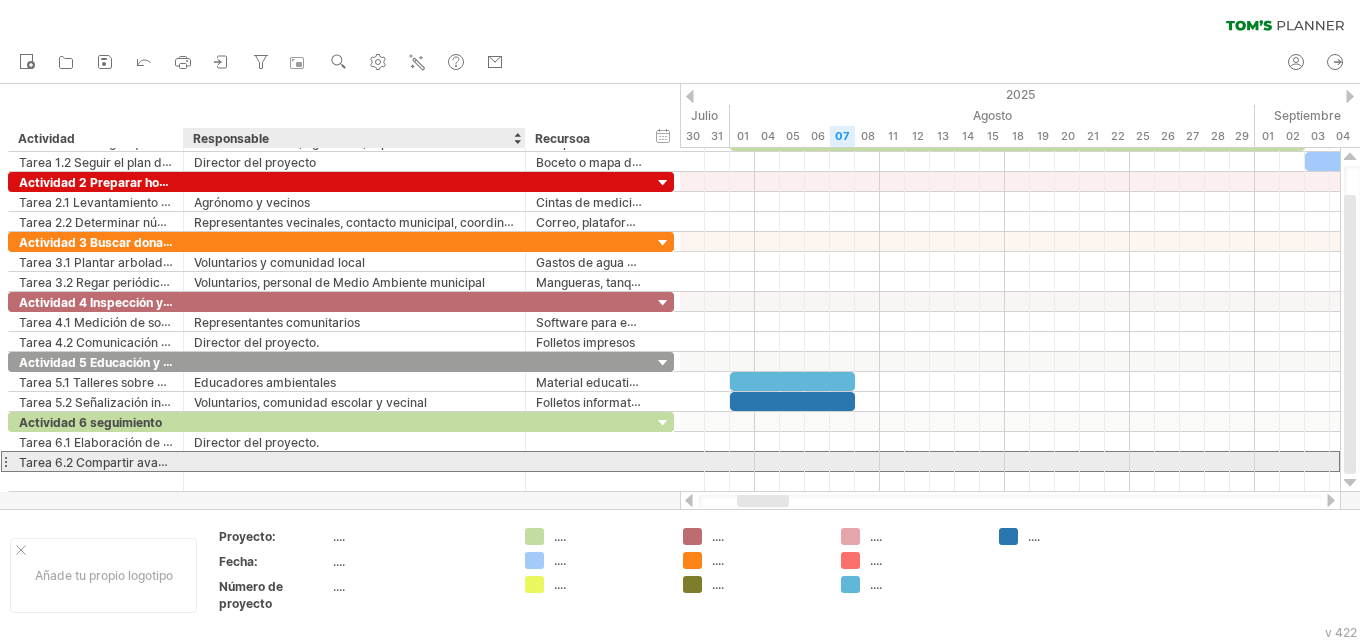 paste on "**********" 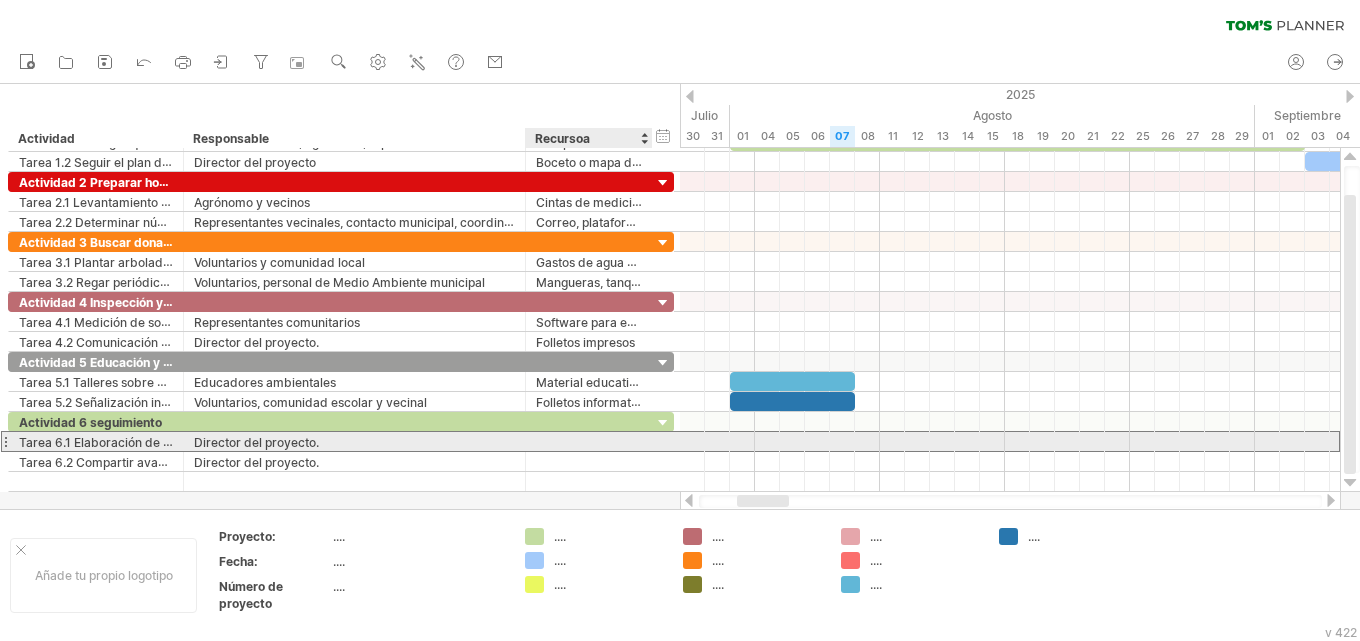 click at bounding box center [589, 441] 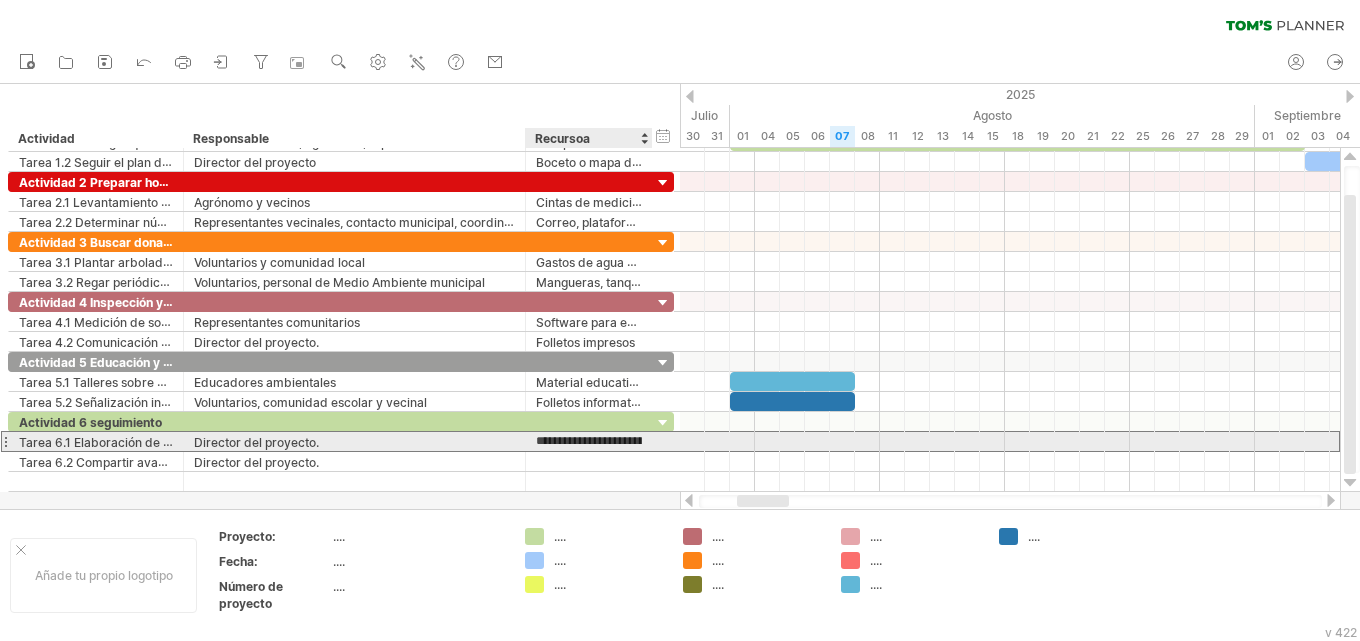 scroll, scrollTop: 0, scrollLeft: 64, axis: horizontal 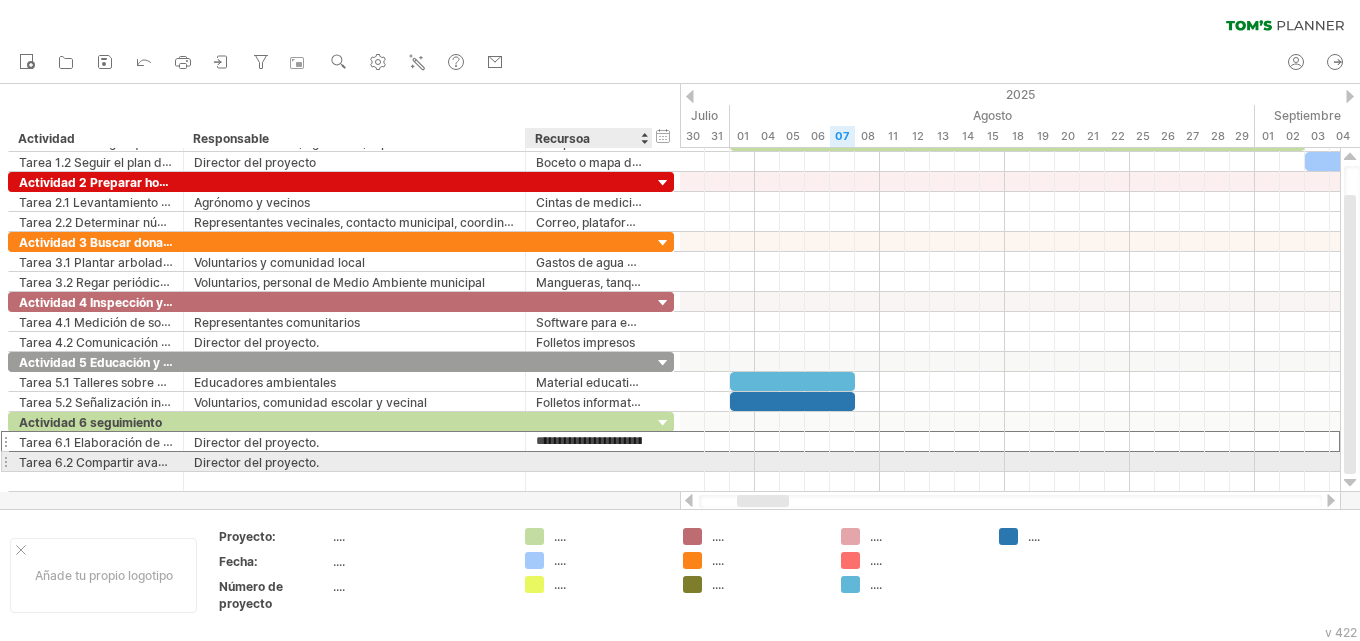 click at bounding box center (589, 461) 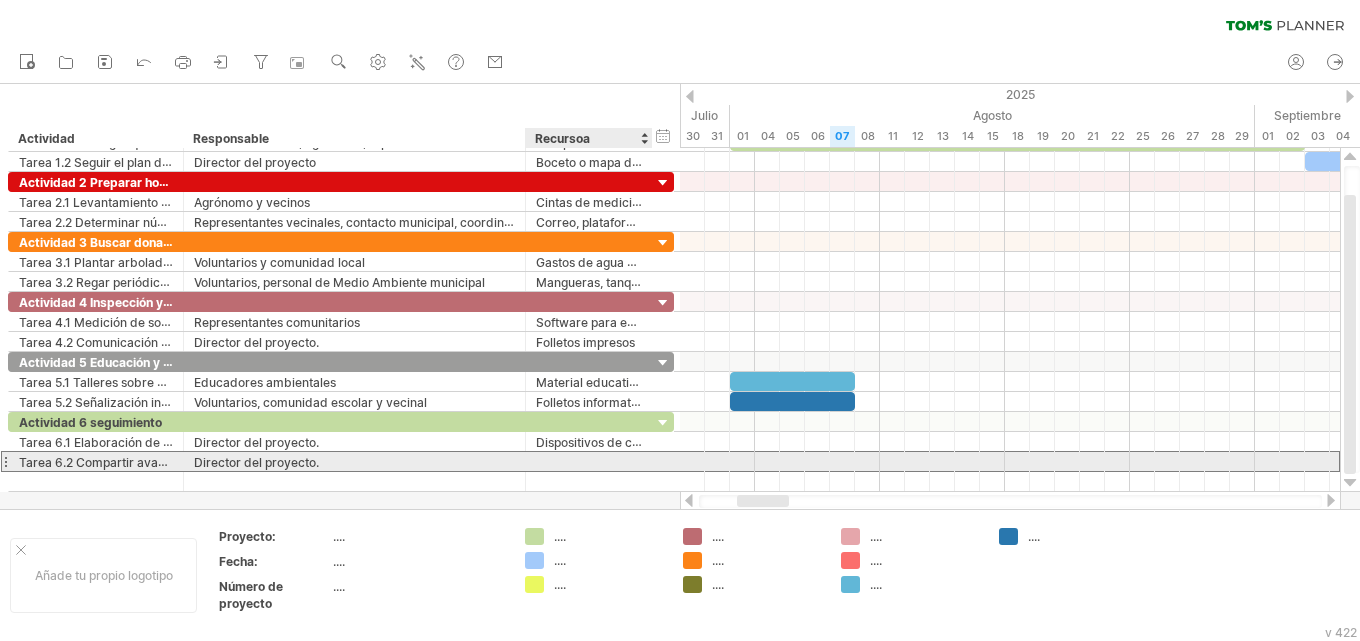 paste on "**********" 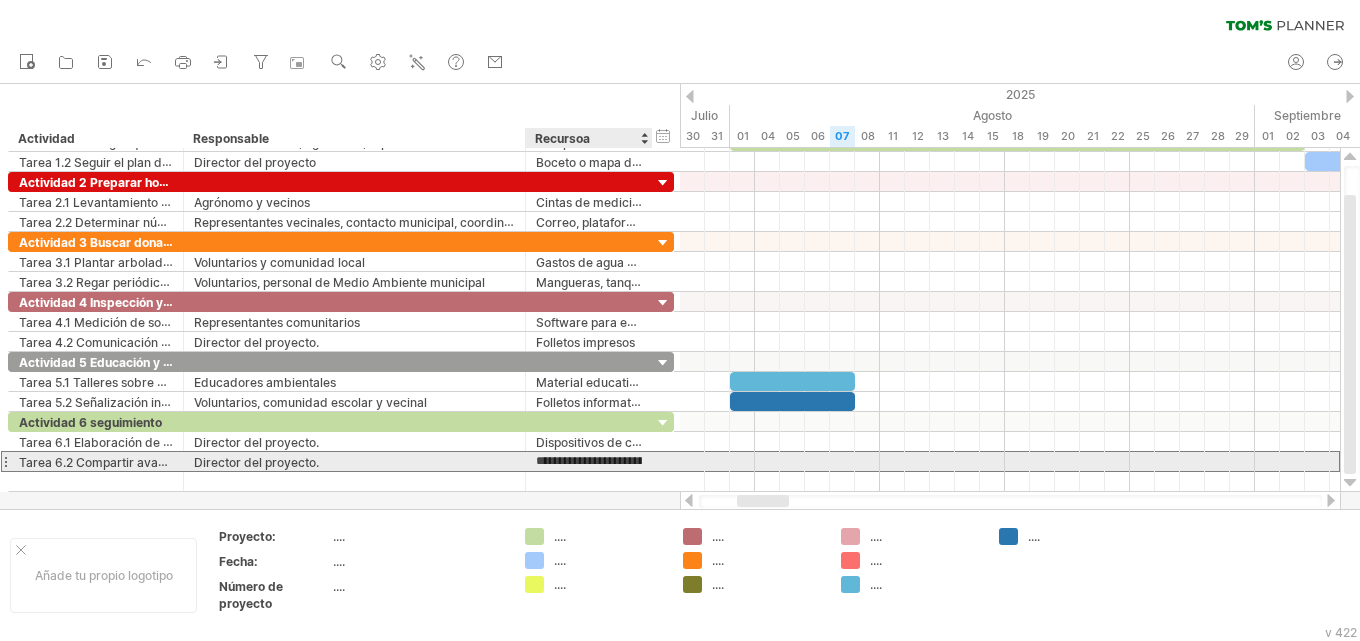 scroll, scrollTop: 0, scrollLeft: 64, axis: horizontal 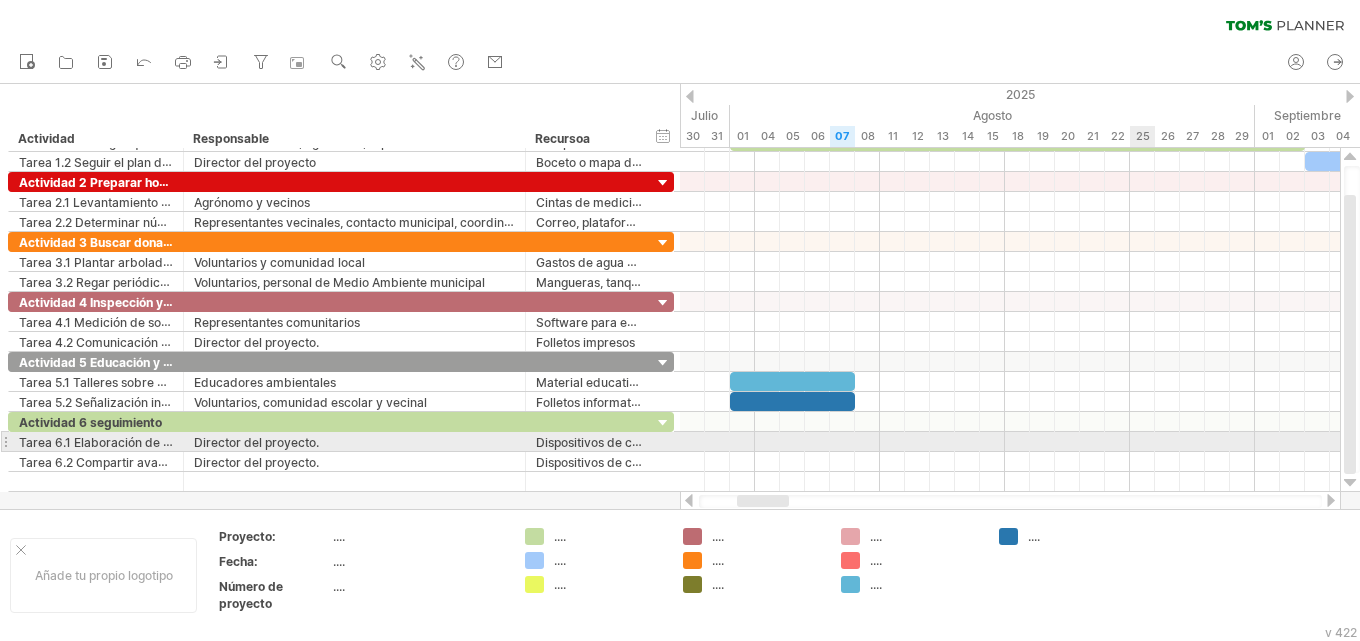 click at bounding box center [1010, 442] 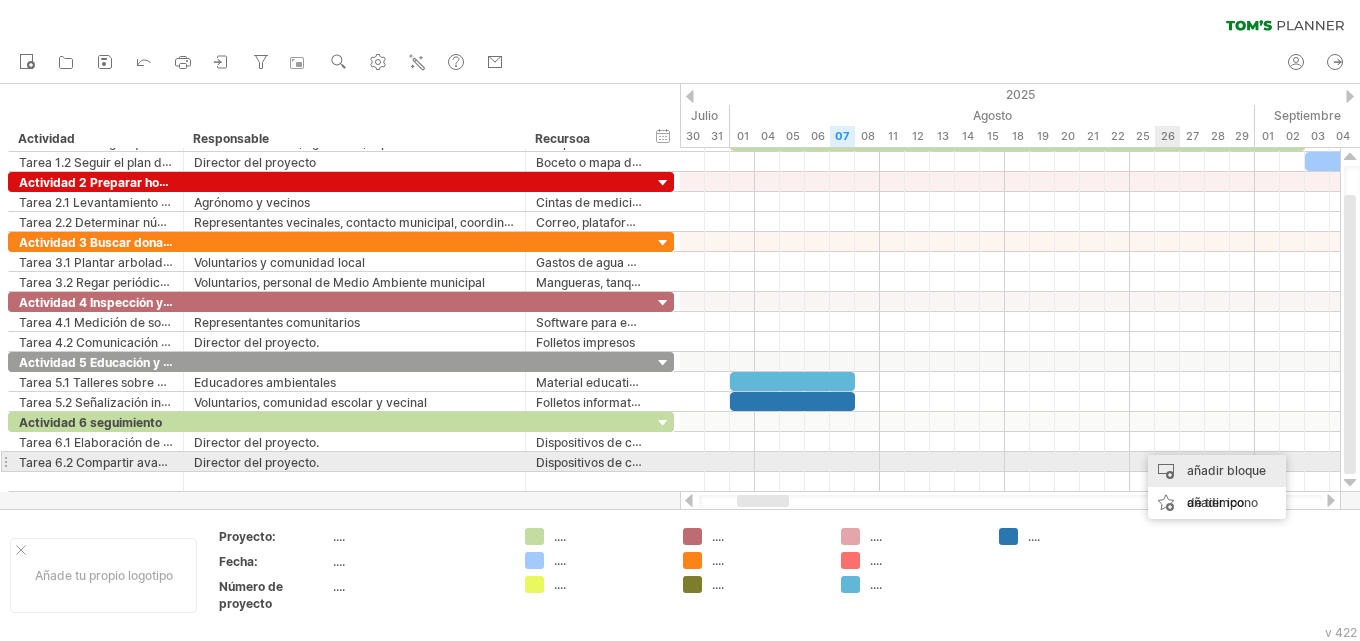 click on "añadir bloque de tiempo" at bounding box center (1217, 487) 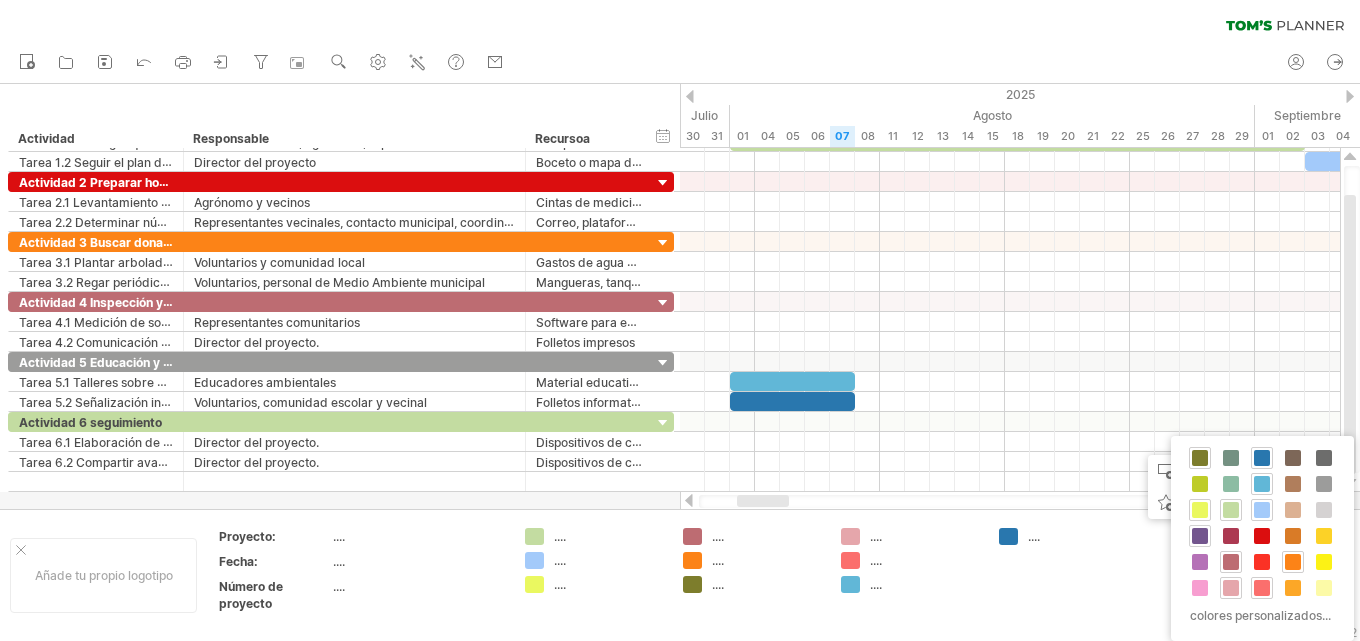 click at bounding box center (1200, 536) 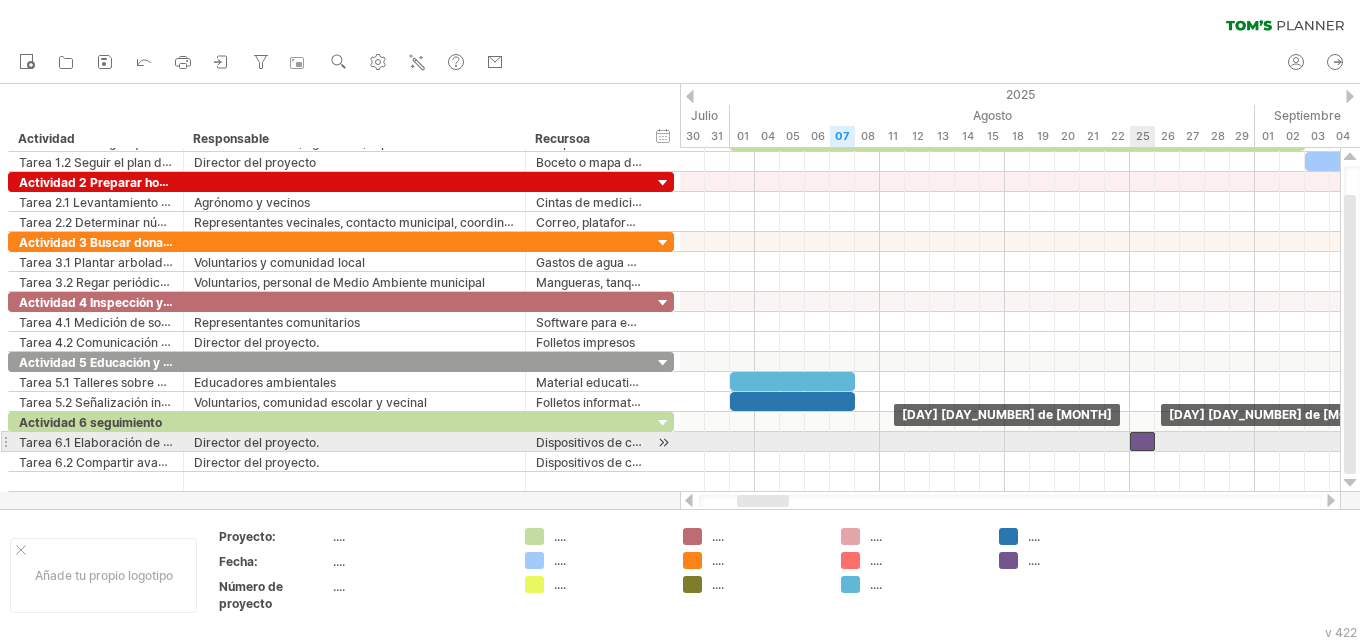 drag, startPoint x: 1155, startPoint y: 437, endPoint x: 1144, endPoint y: 441, distance: 11.7046995 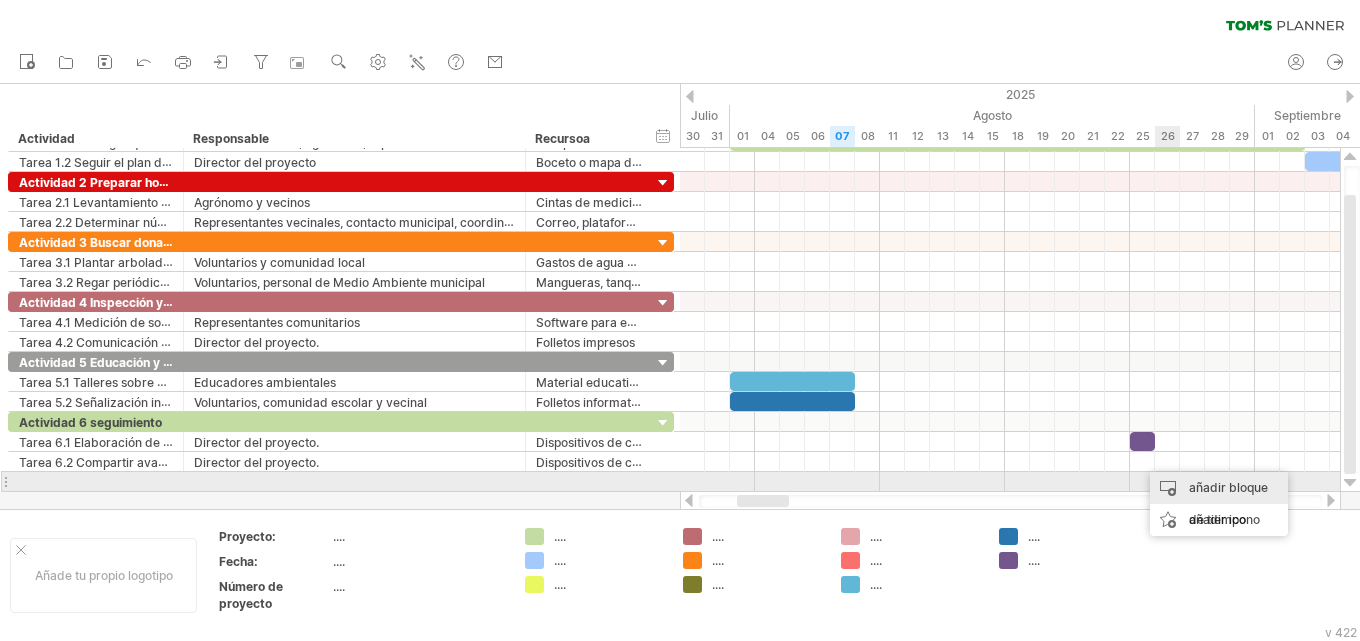 click on "añadir bloque de tiempo" at bounding box center [1228, 503] 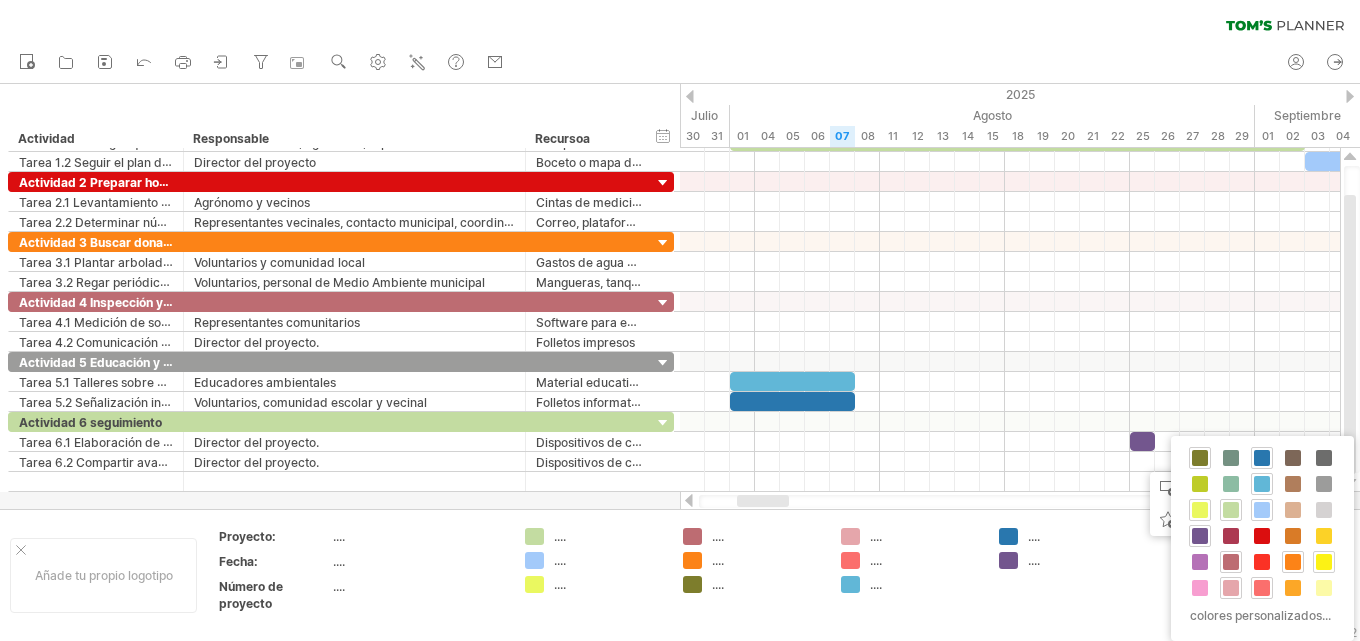 click at bounding box center [1324, 562] 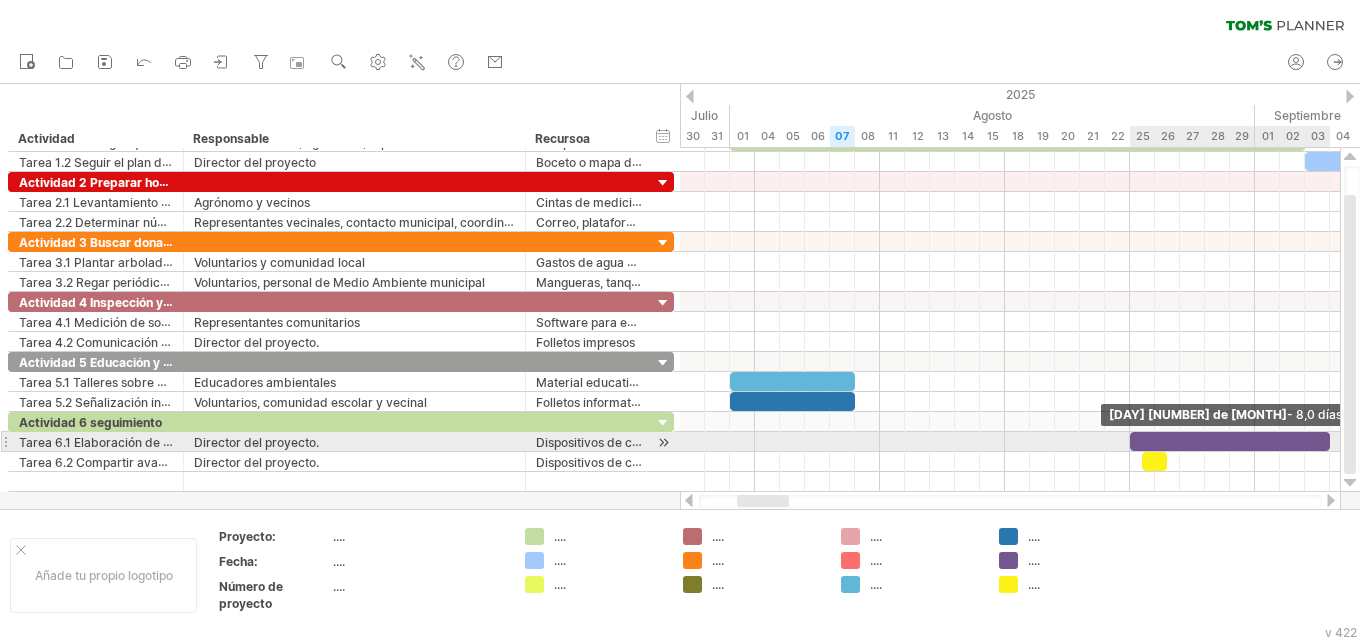 drag, startPoint x: 1155, startPoint y: 442, endPoint x: 1325, endPoint y: 444, distance: 170.01176 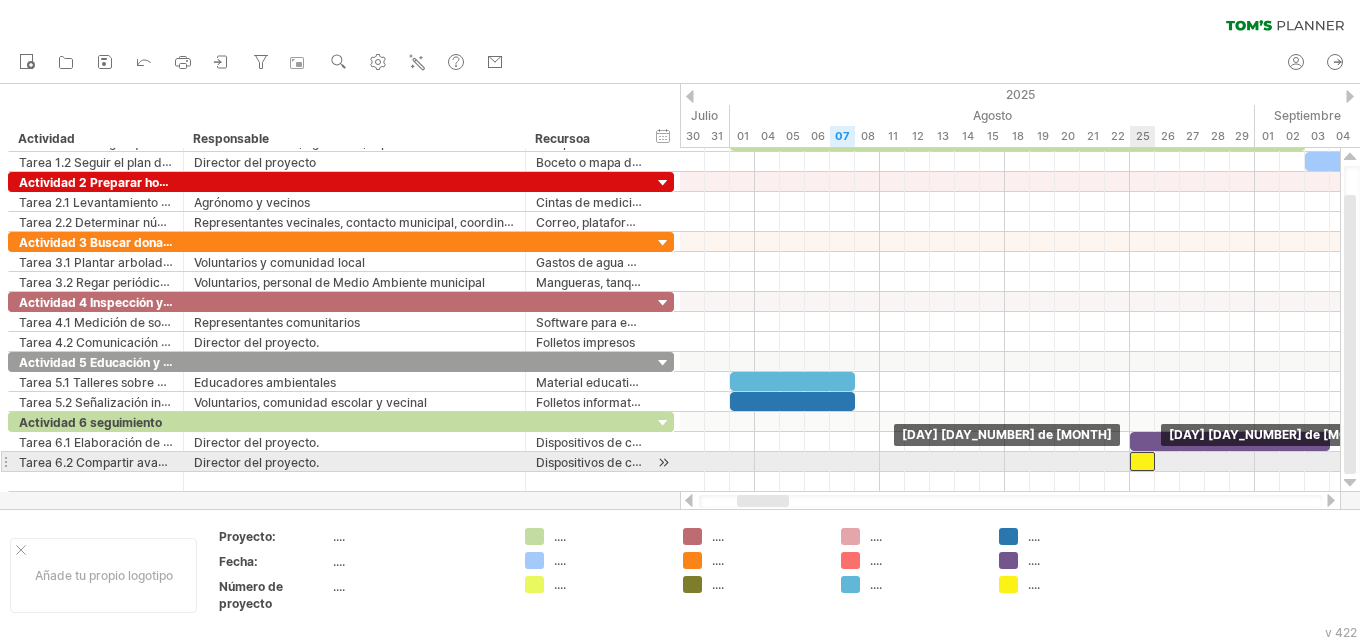 drag, startPoint x: 1157, startPoint y: 462, endPoint x: 1146, endPoint y: 466, distance: 11.7046995 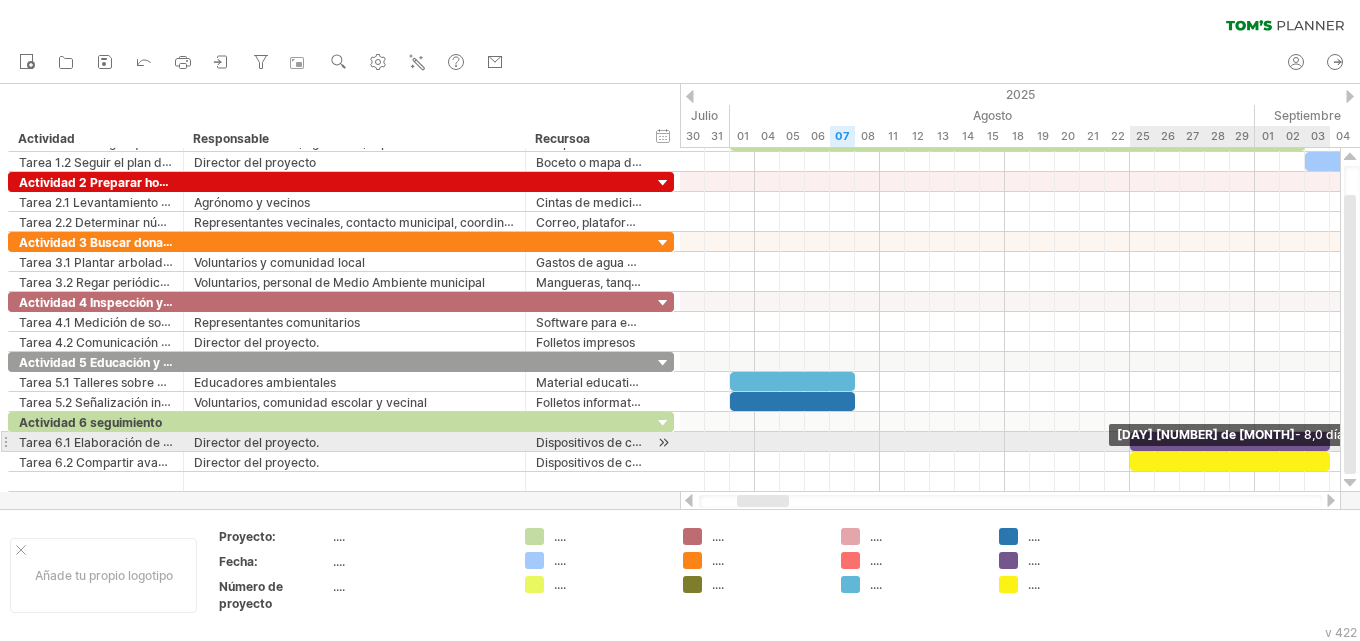 drag, startPoint x: 1153, startPoint y: 455, endPoint x: 1325, endPoint y: 450, distance: 172.07266 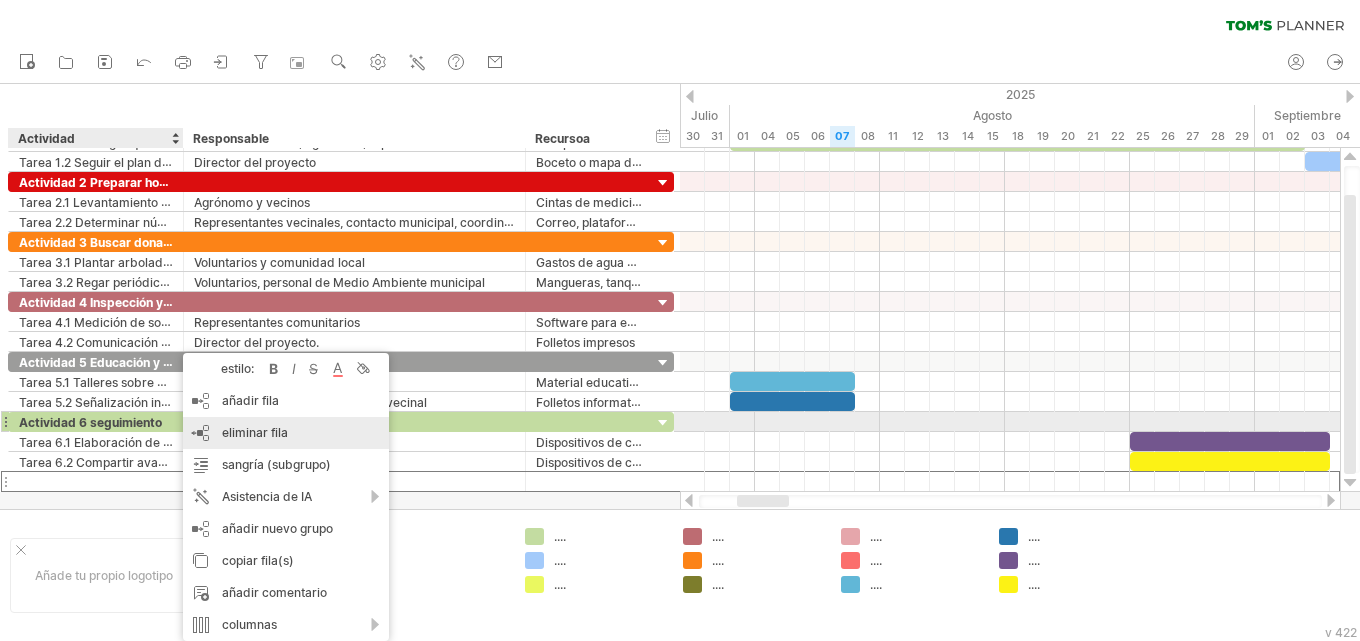 click on "eliminar fila" at bounding box center (255, 432) 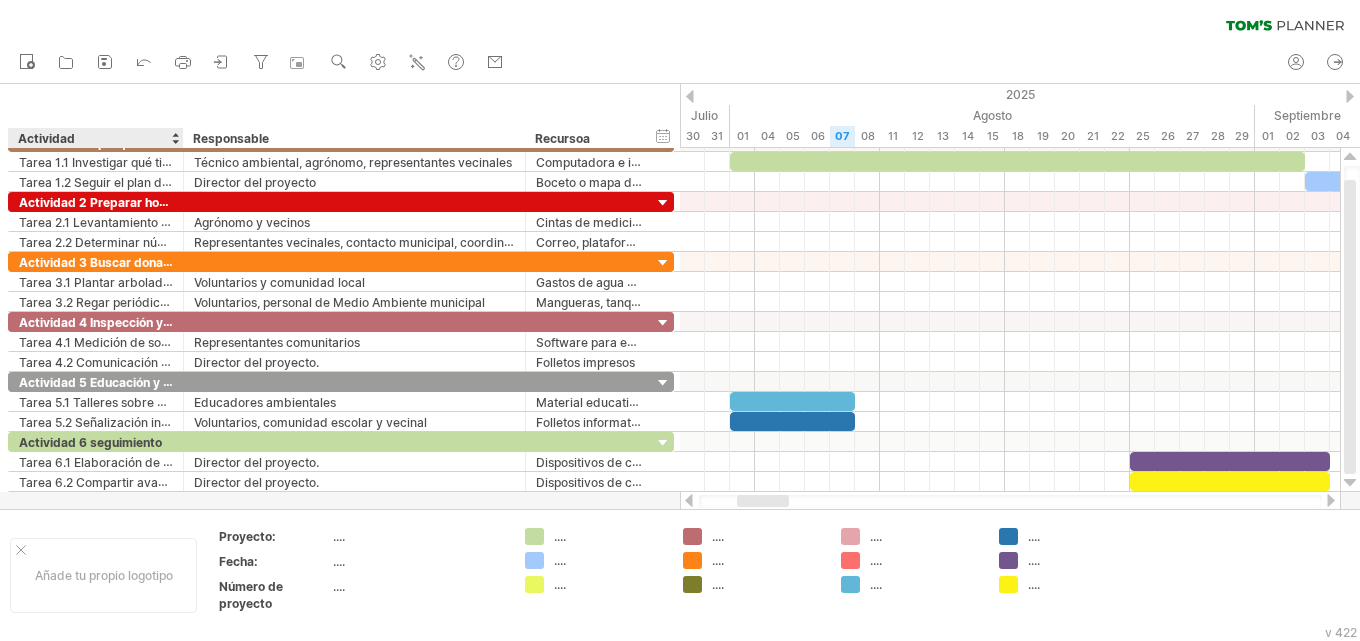click at bounding box center [680, 296] 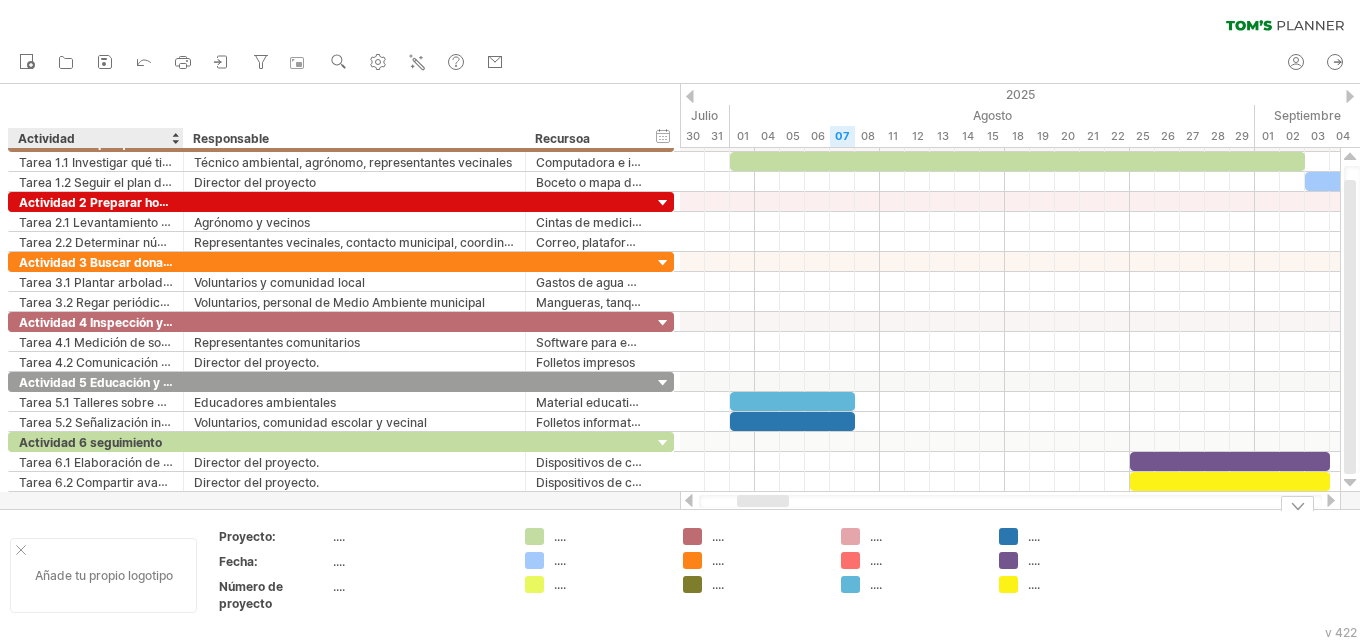 click on "Añade tu propio logotipo" at bounding box center (104, 575) 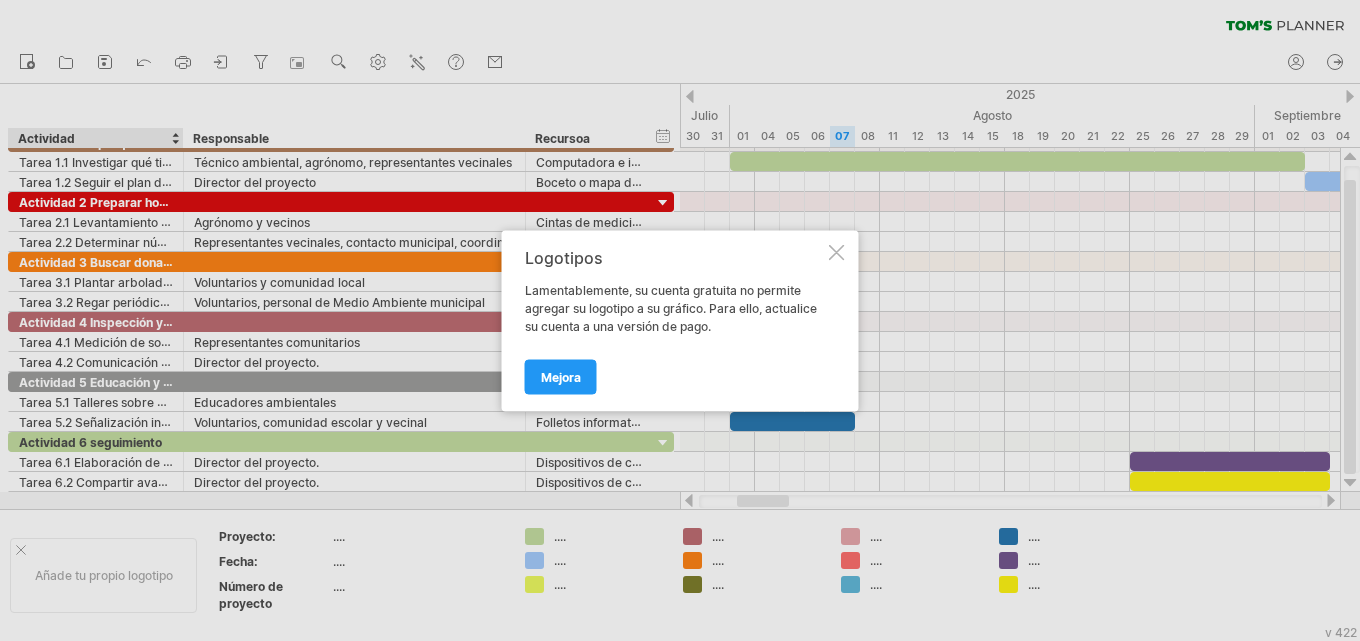 click at bounding box center (837, 252) 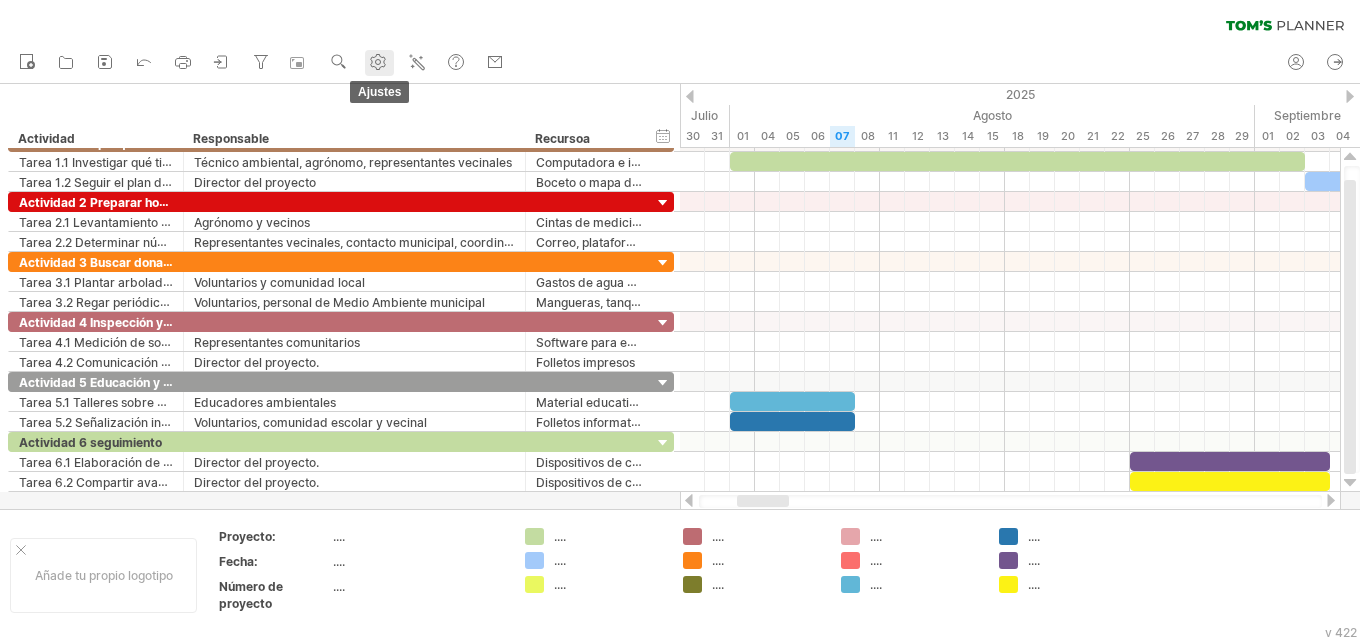 click 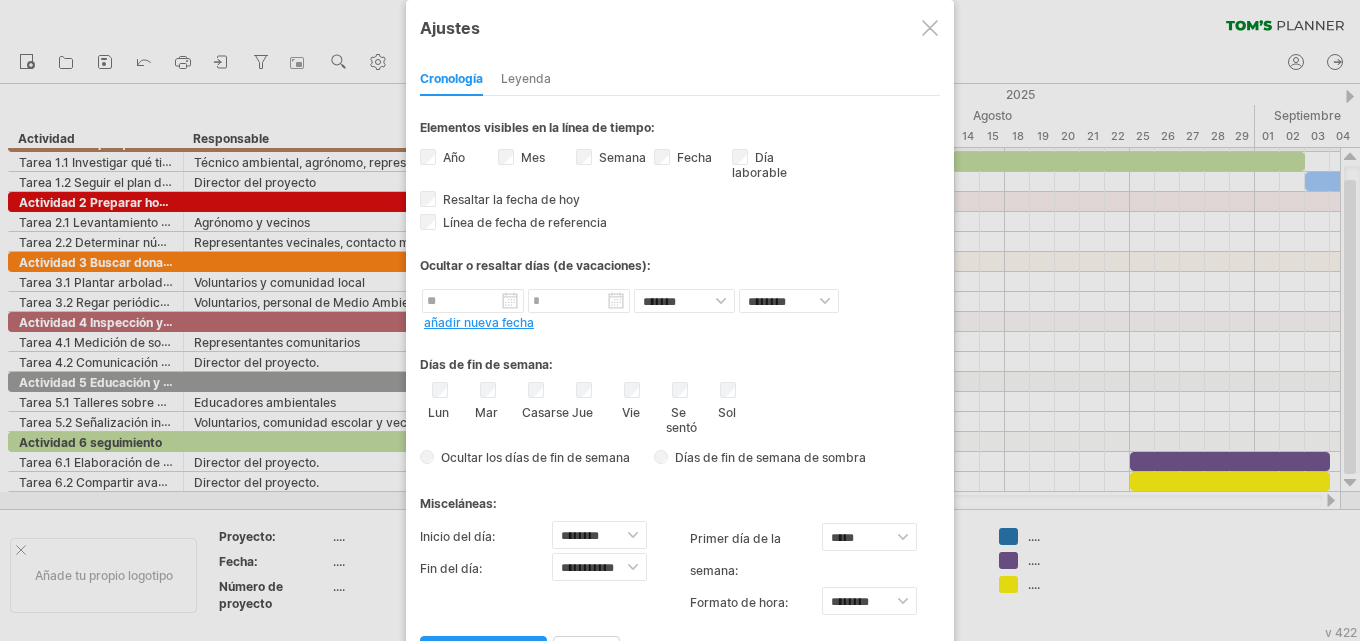 click at bounding box center [930, 28] 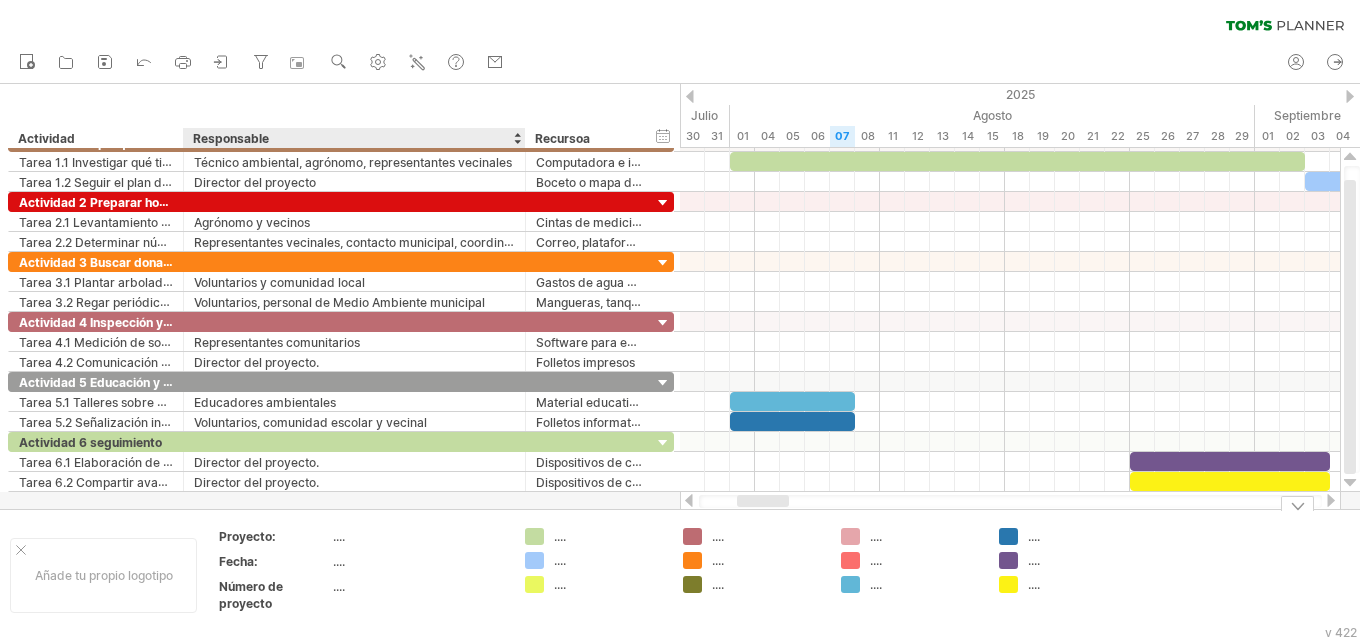 click on "...." at bounding box center (339, 536) 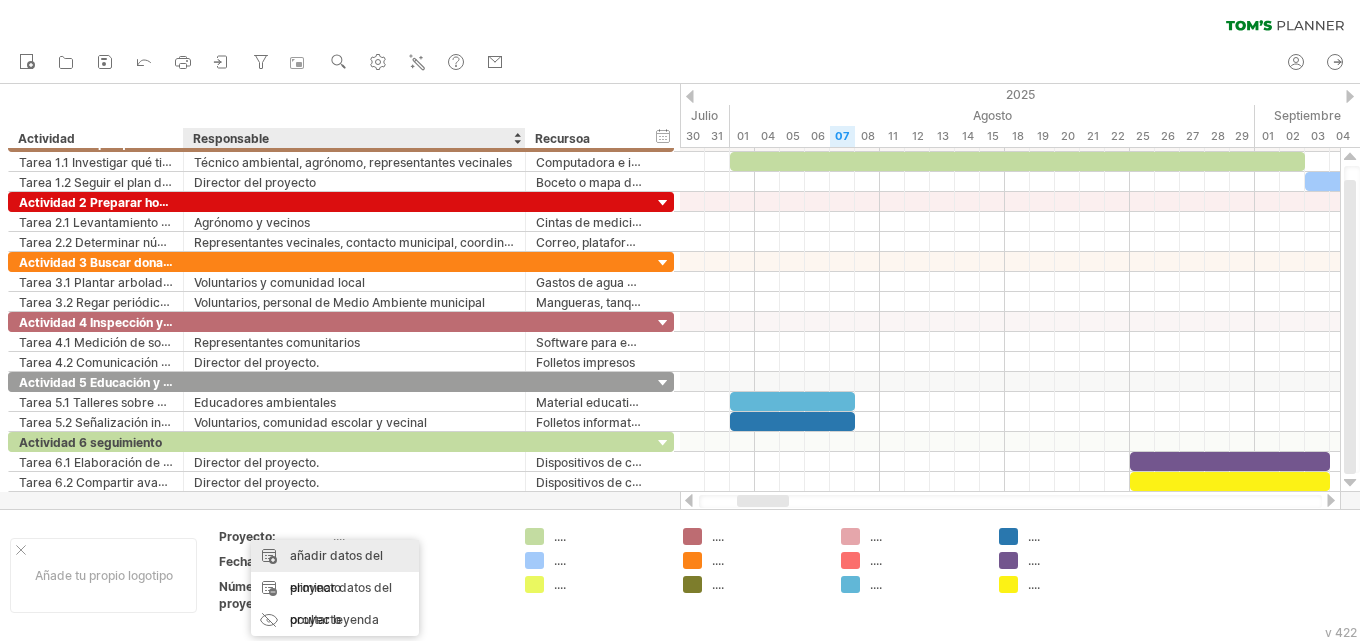 click on "añadir datos del proyecto" at bounding box center [336, 571] 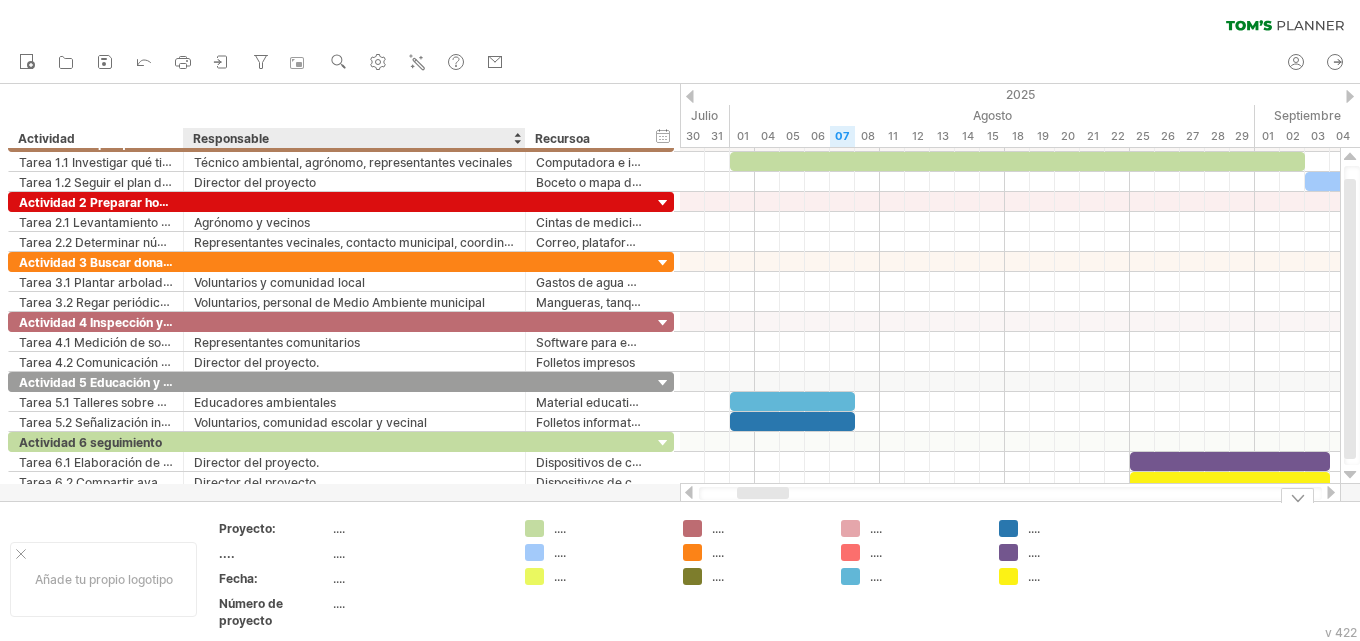 drag, startPoint x: 226, startPoint y: 553, endPoint x: 241, endPoint y: 555, distance: 15.132746 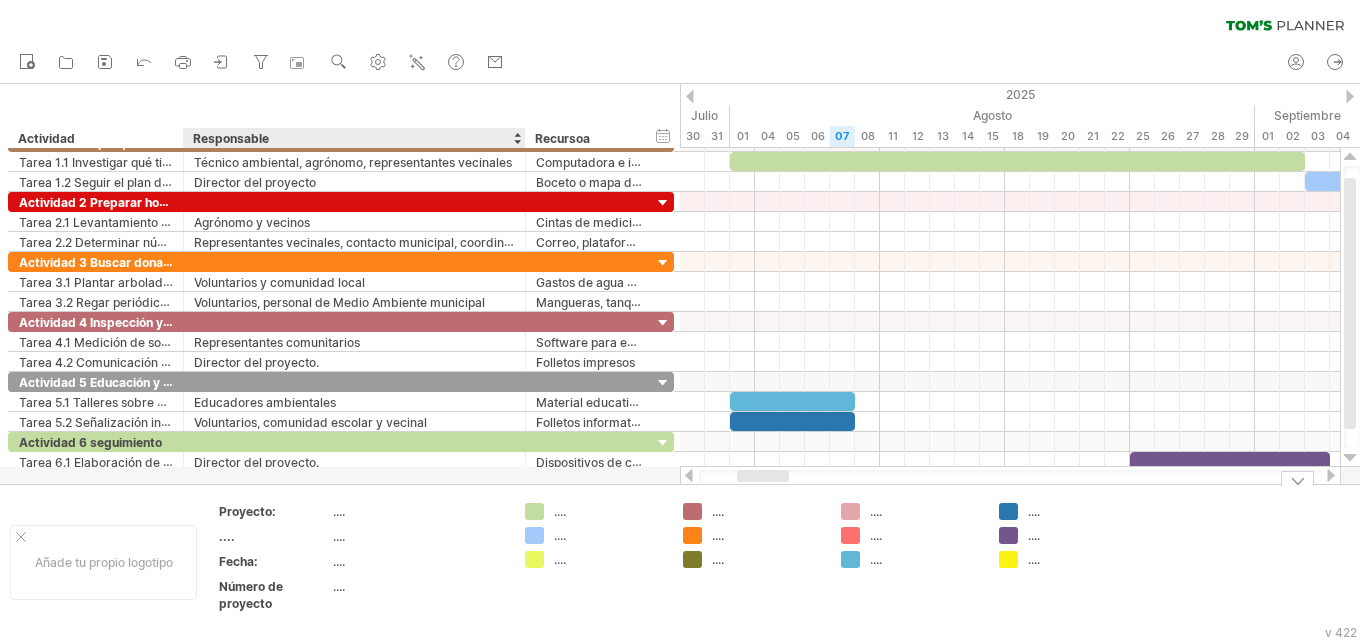 click on "Proyecto: .... .... .... Fecha: .... Número de proyecto ...." at bounding box center (361, 561) 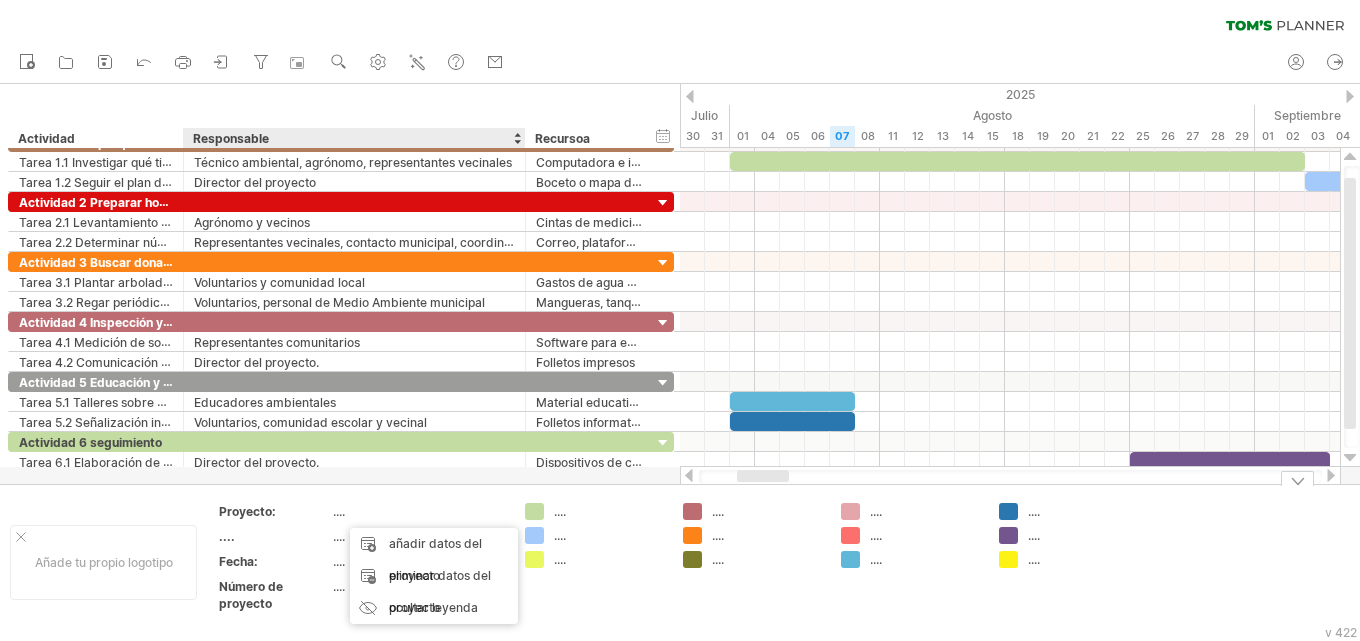 click on "...." at bounding box center [339, 511] 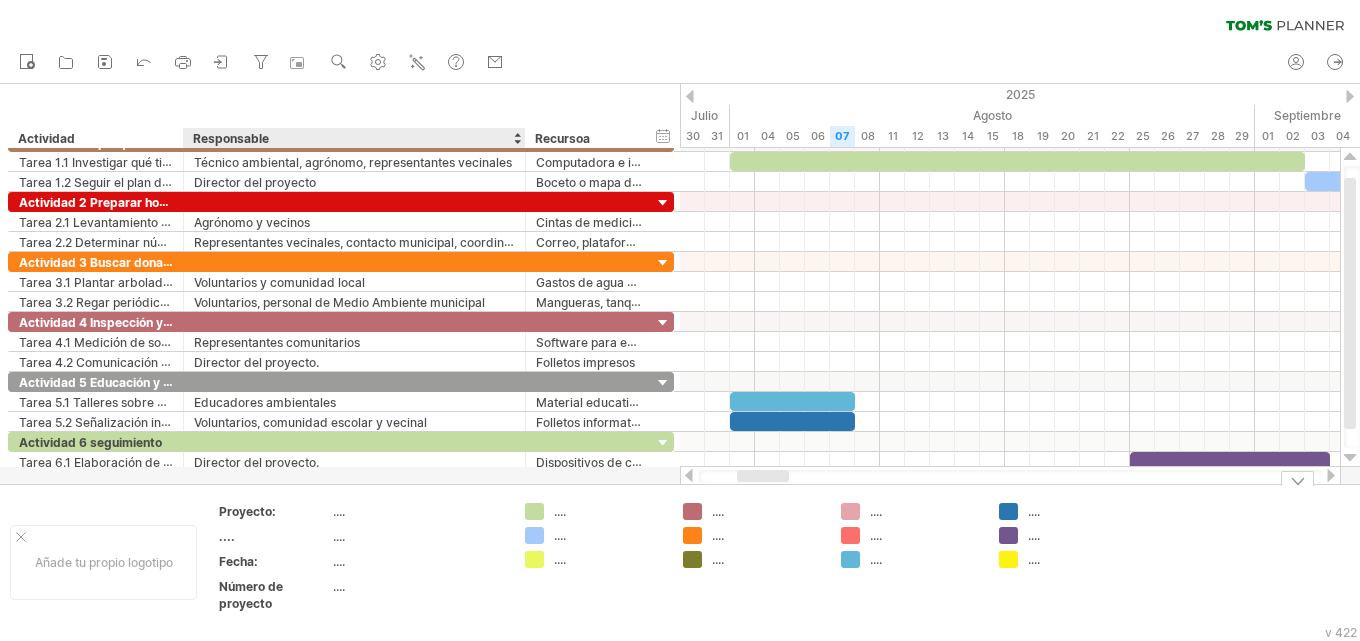 click on "...." at bounding box center (339, 511) 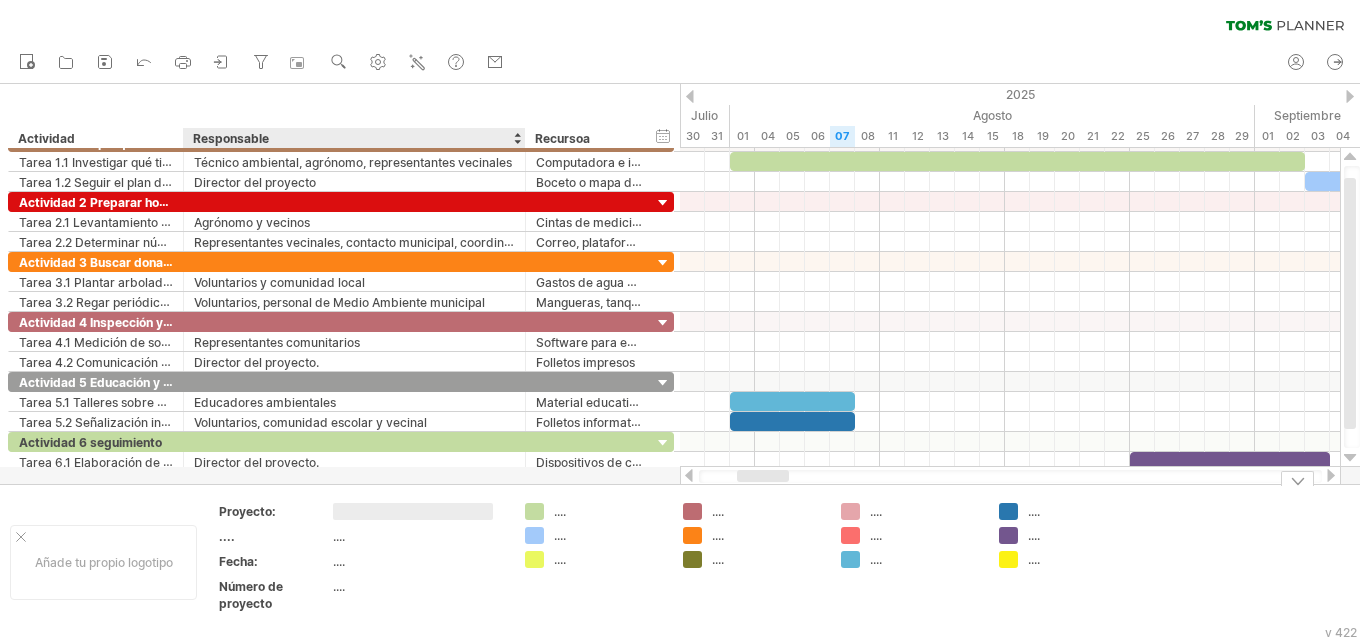 click at bounding box center (413, 511) 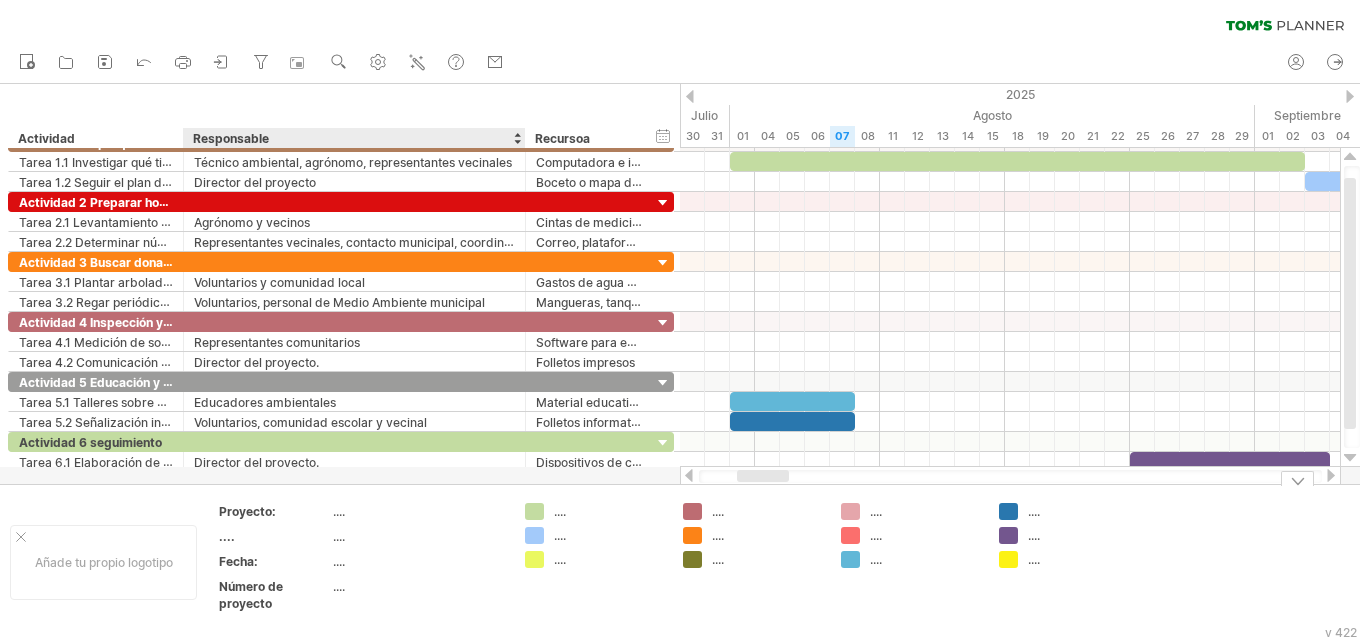 click on "...." at bounding box center [227, 536] 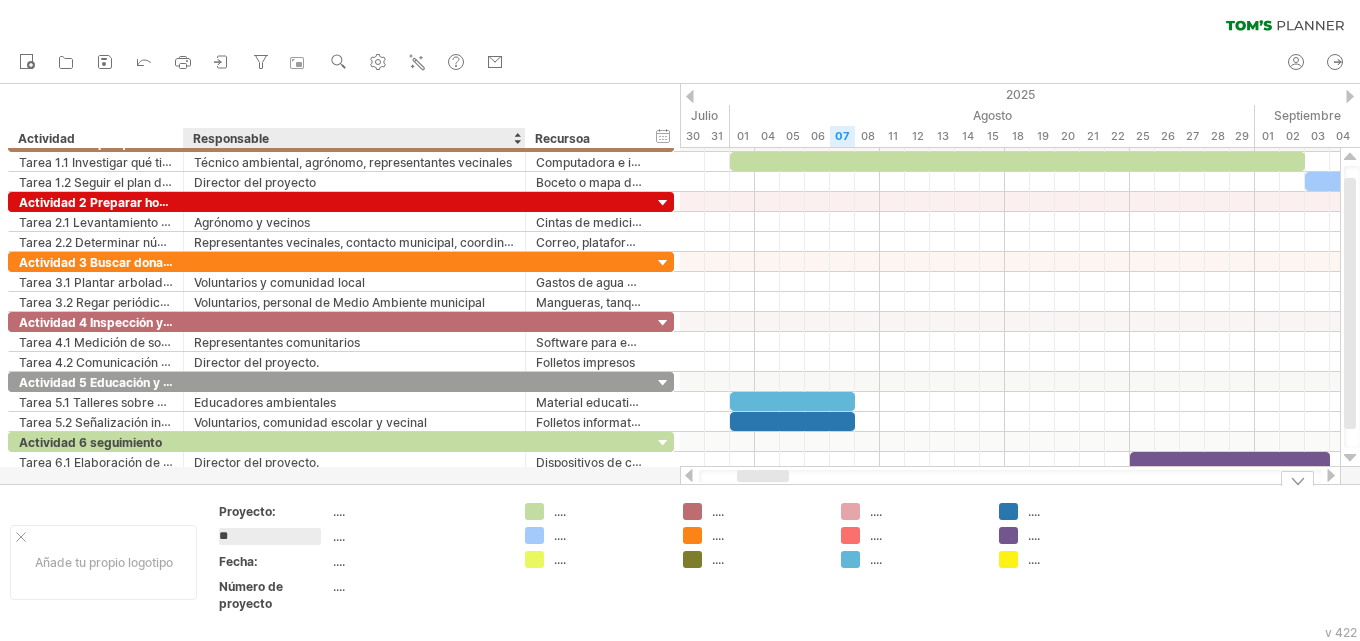 type on "*" 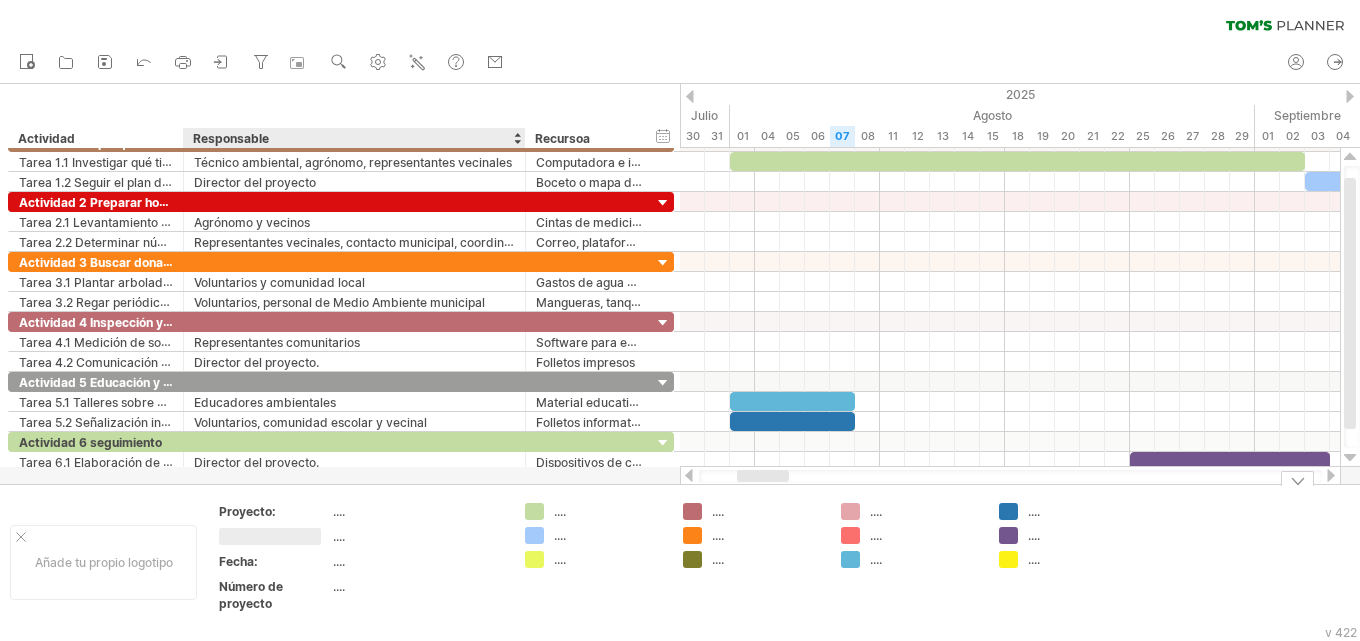type on "*" 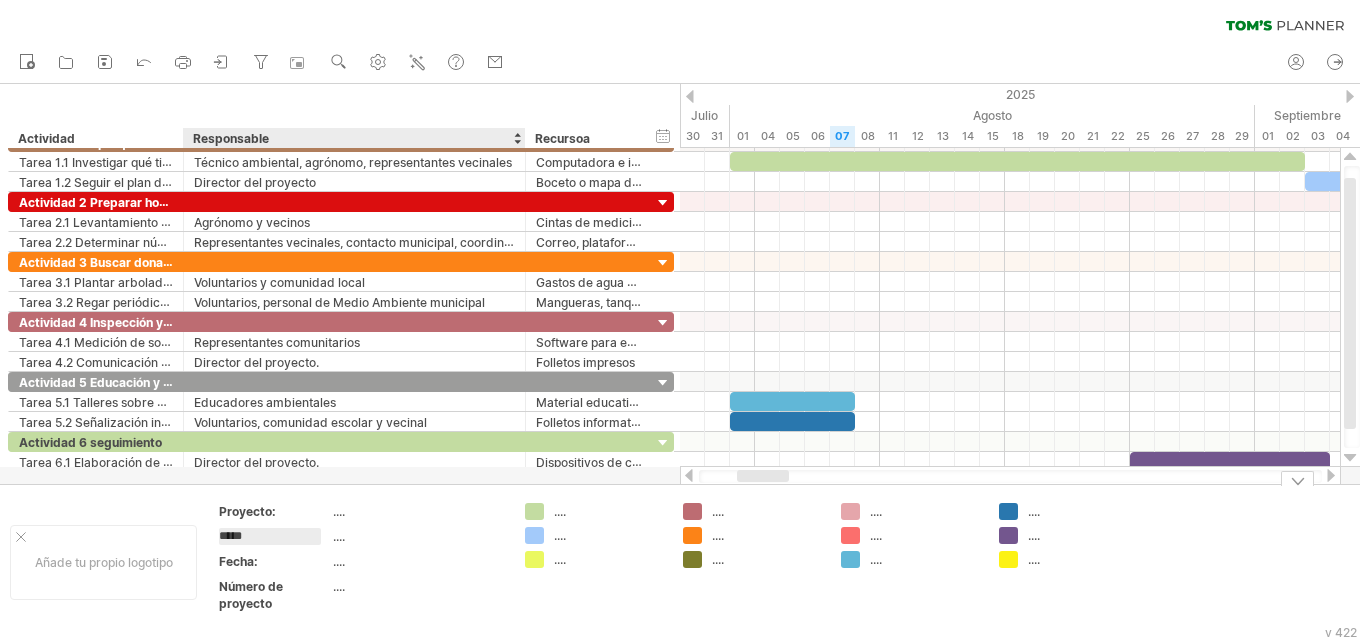 type on "******" 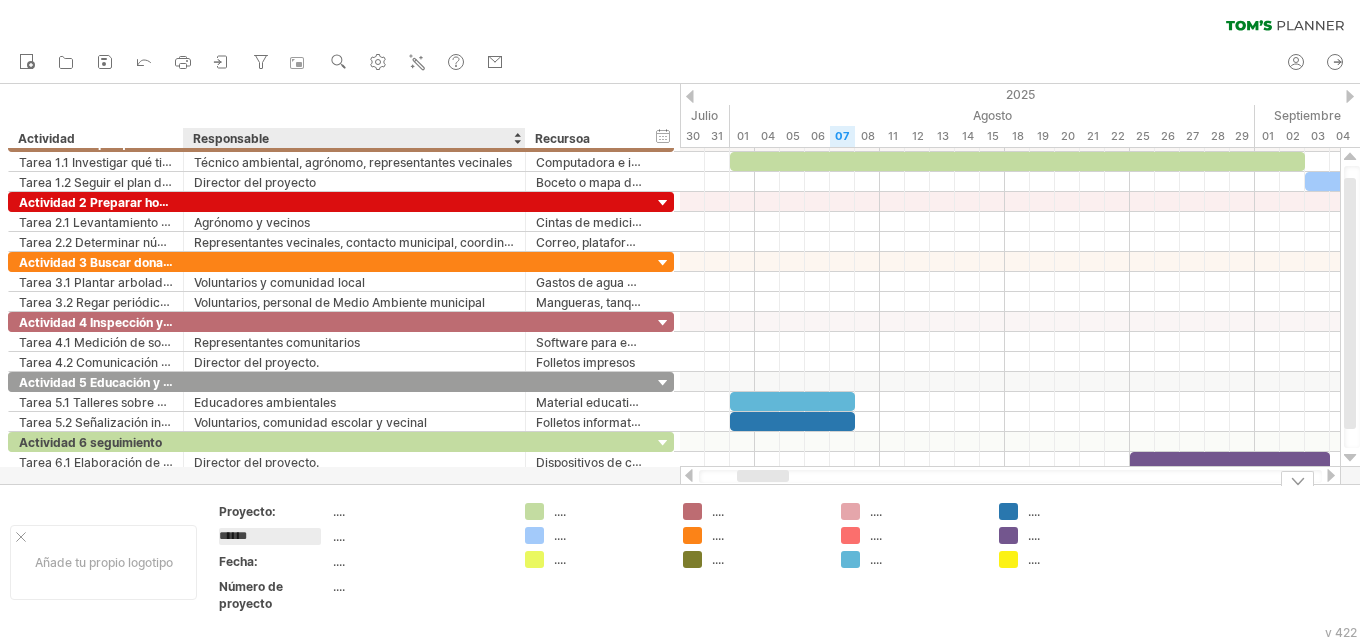 click on "...." at bounding box center (339, 536) 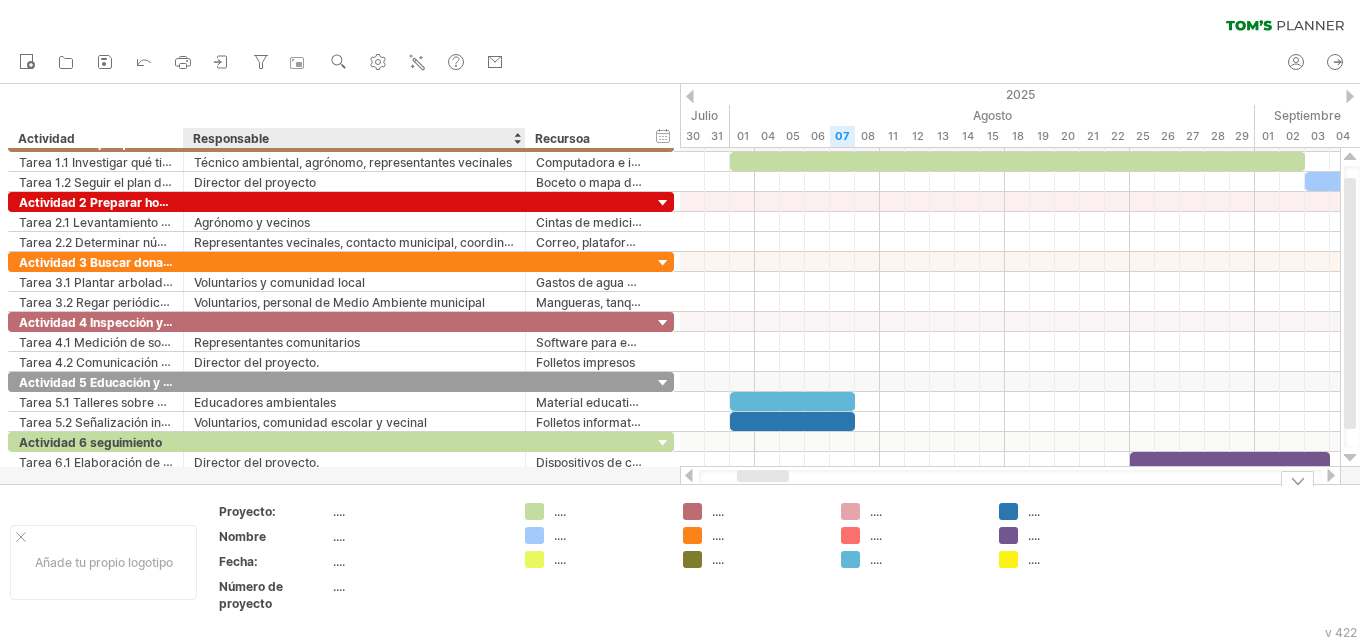 click on "...." at bounding box center [339, 536] 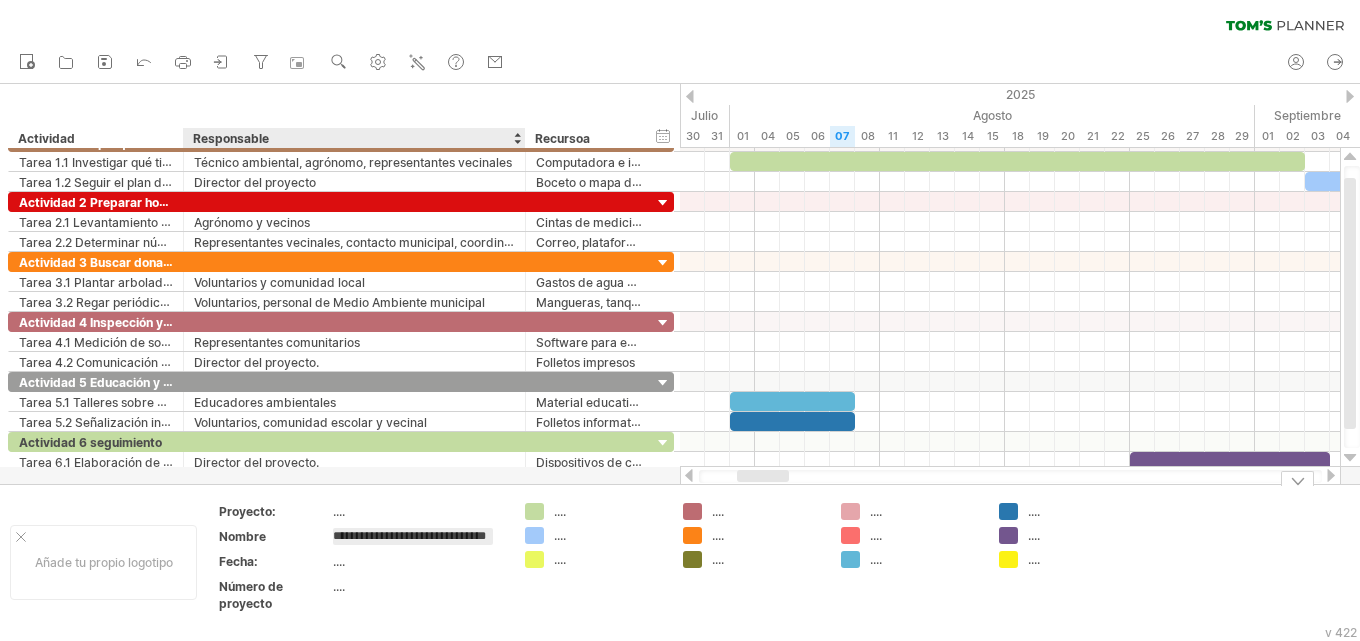 scroll, scrollTop: 0, scrollLeft: 22, axis: horizontal 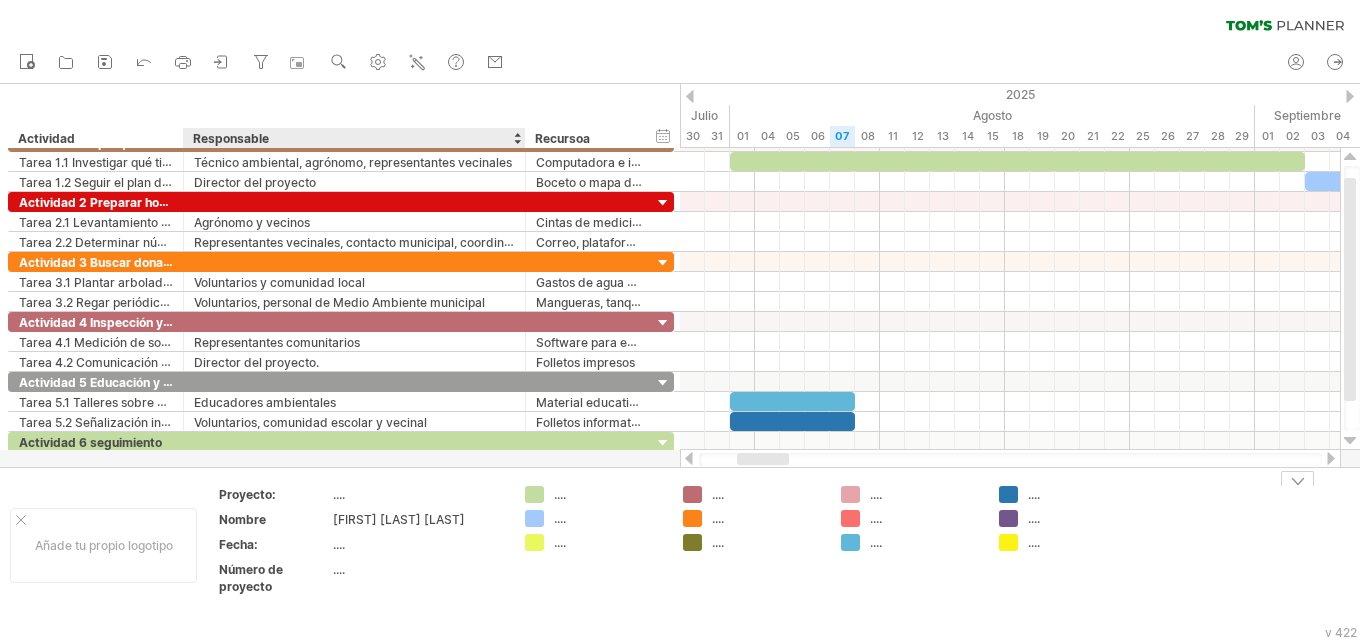 drag, startPoint x: 335, startPoint y: 513, endPoint x: 368, endPoint y: 516, distance: 33.13608 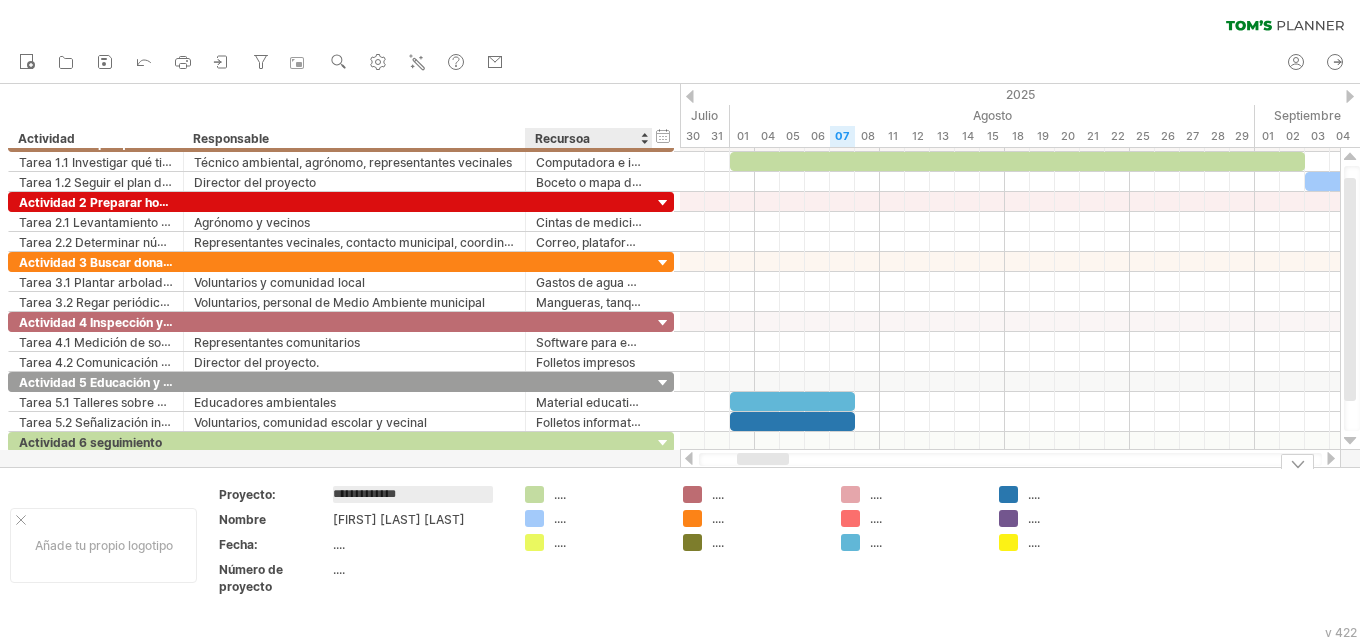 type on "**********" 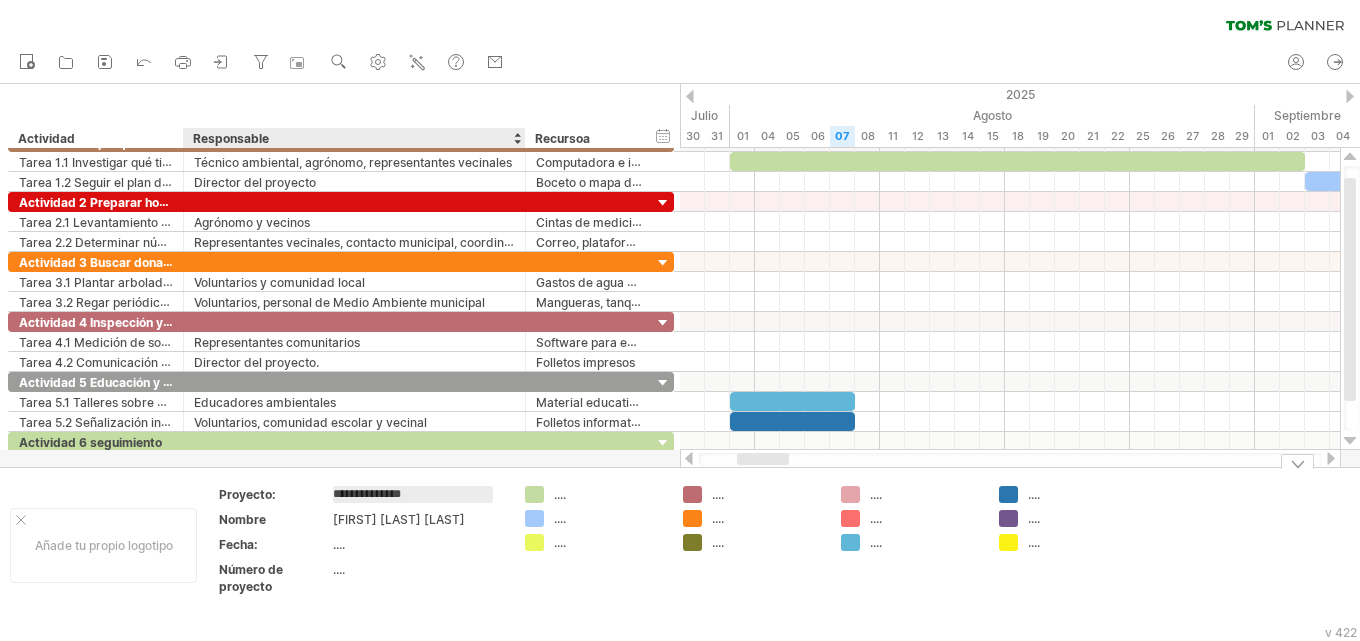 click on "Fecha:" at bounding box center (238, 544) 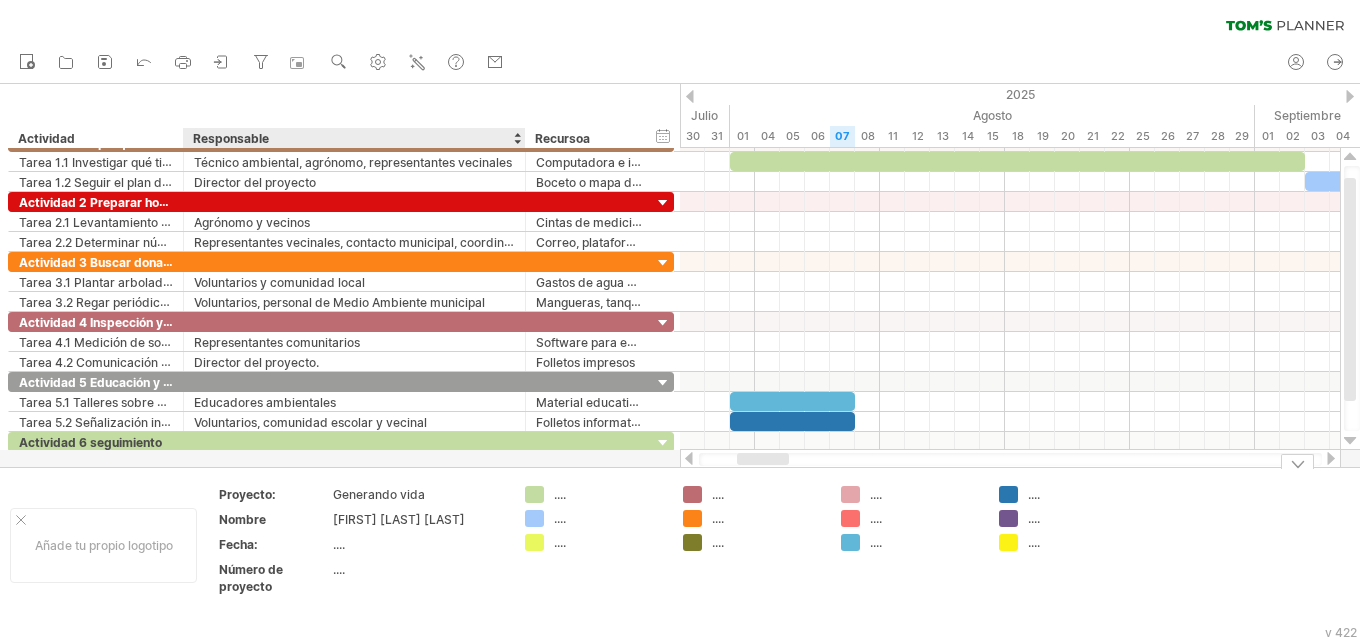click on "Fecha:" at bounding box center (238, 544) 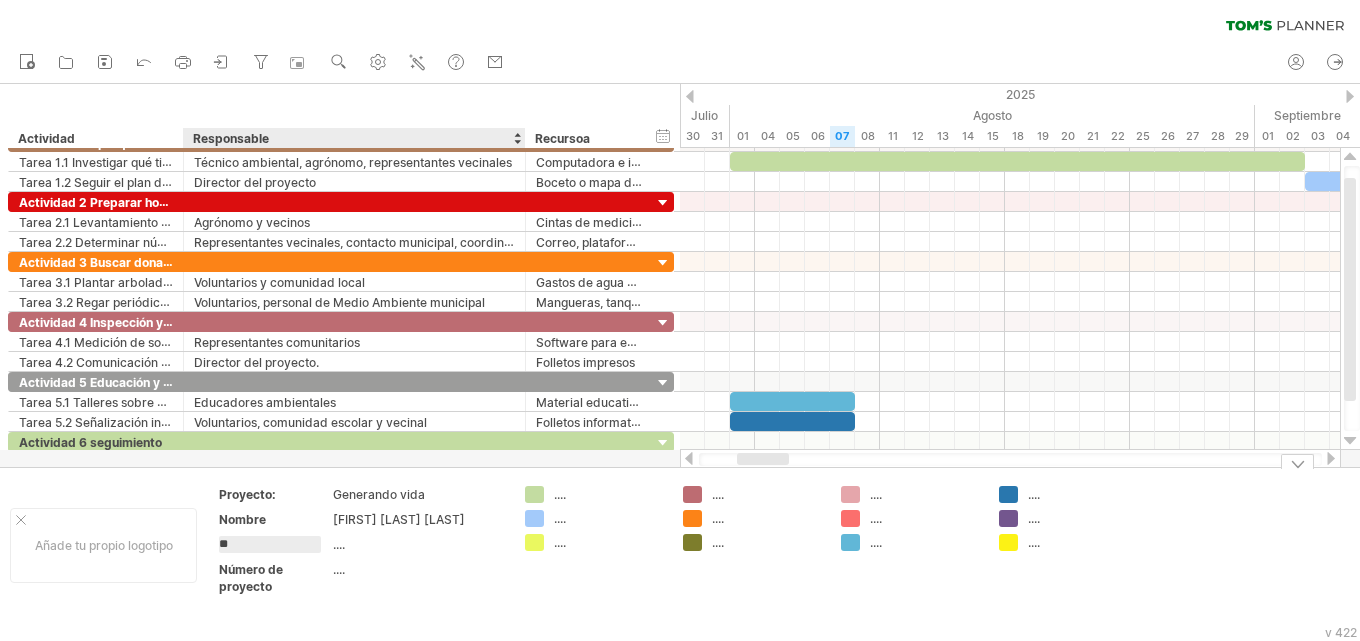 type on "*" 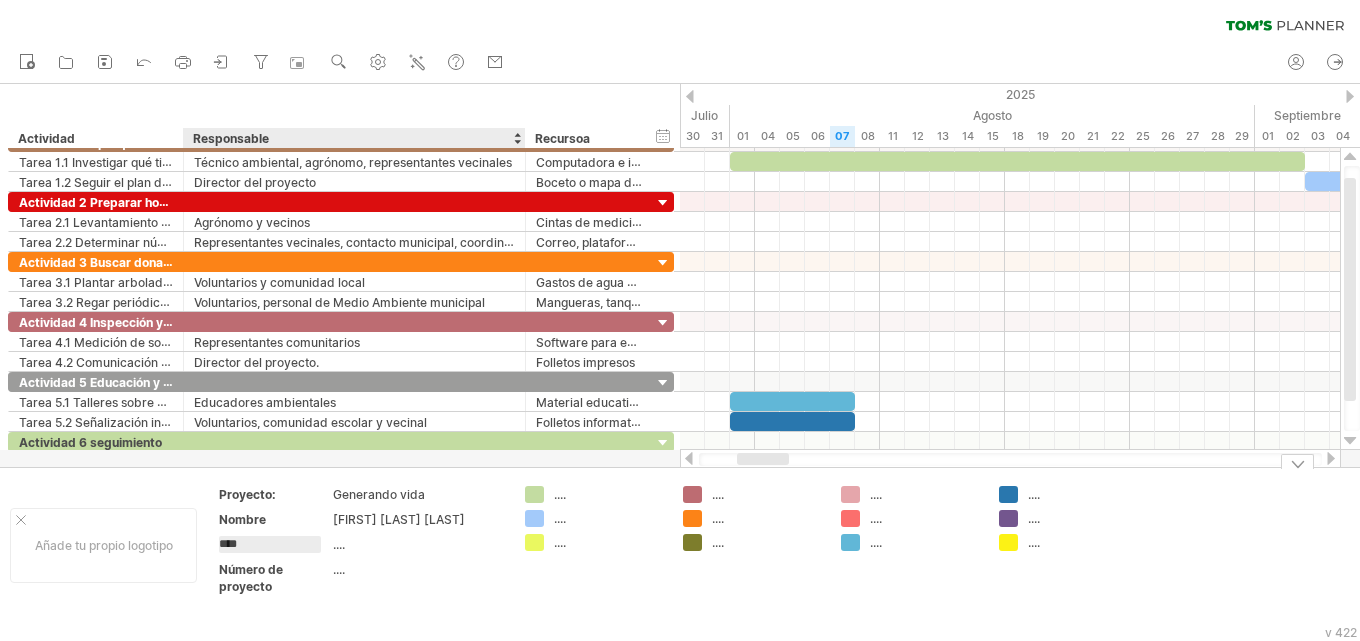 type on "*****" 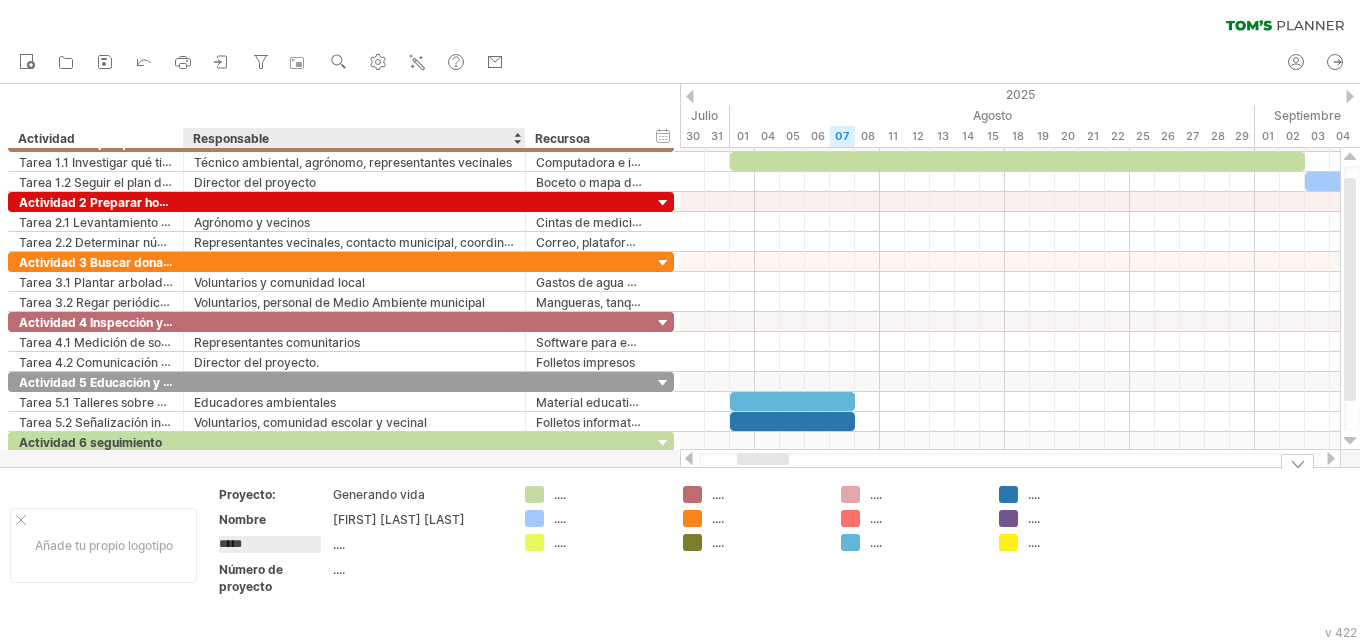click on "...." at bounding box center (339, 544) 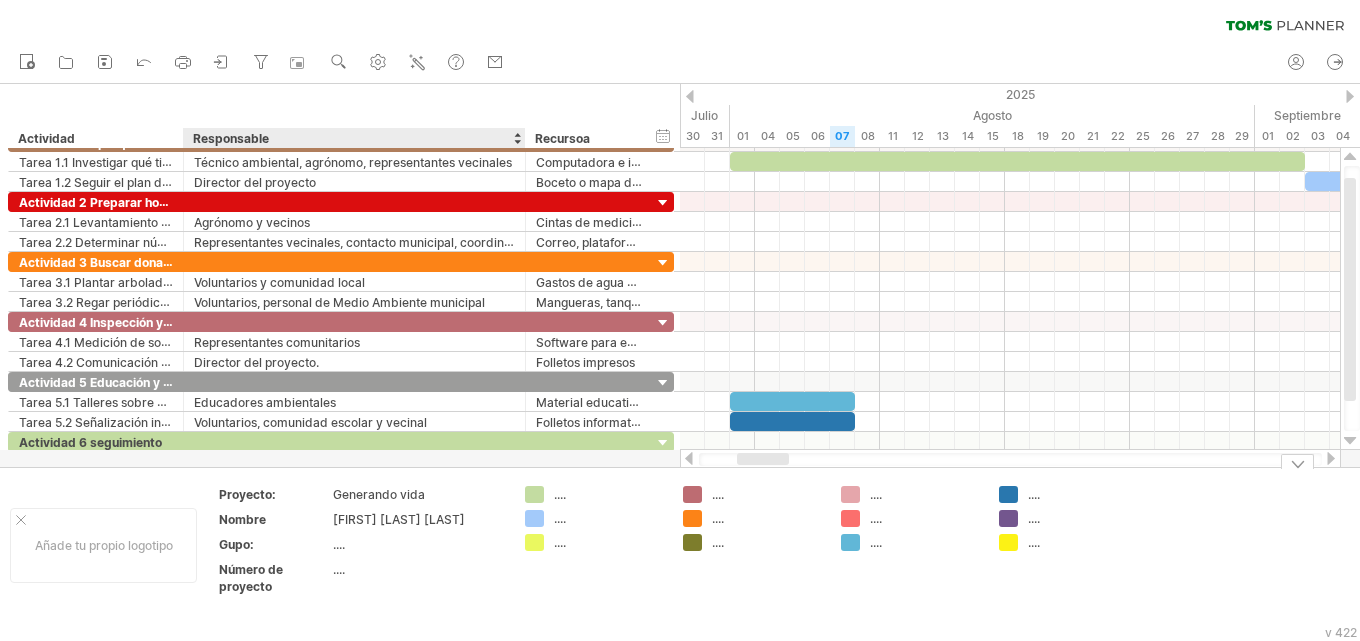 click on "Gupo:" at bounding box center (236, 544) 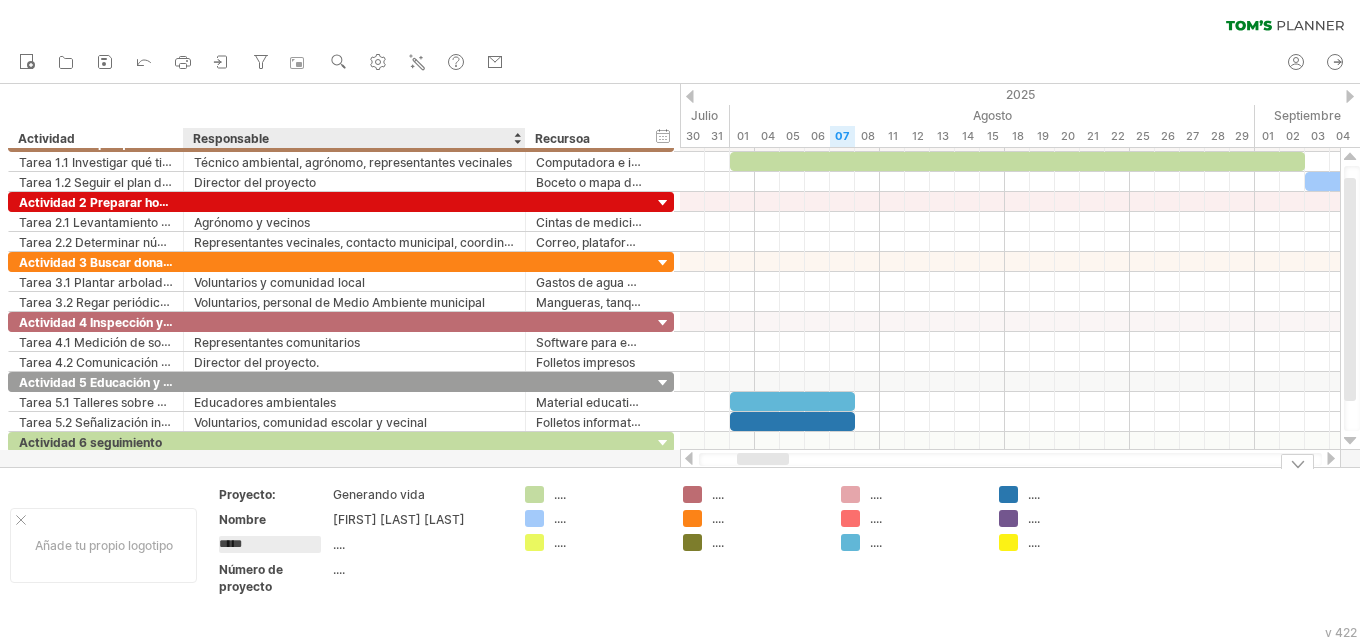 click on "*****" at bounding box center [270, 544] 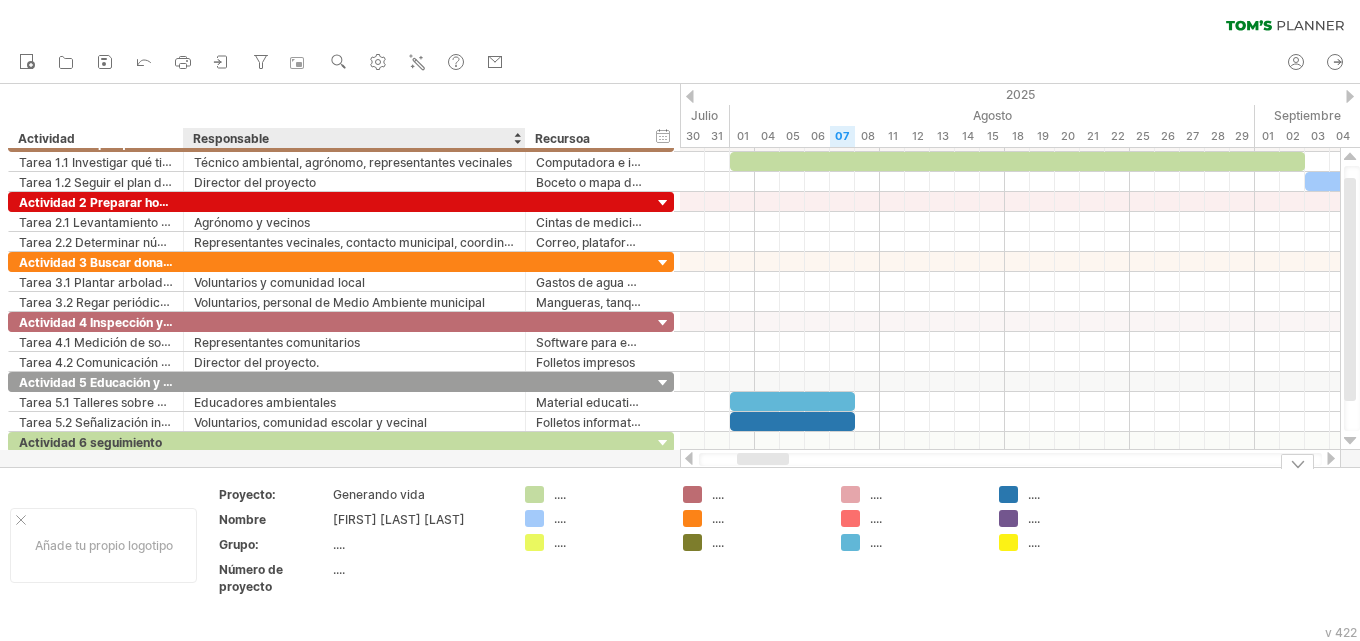 click on "...." at bounding box center [339, 544] 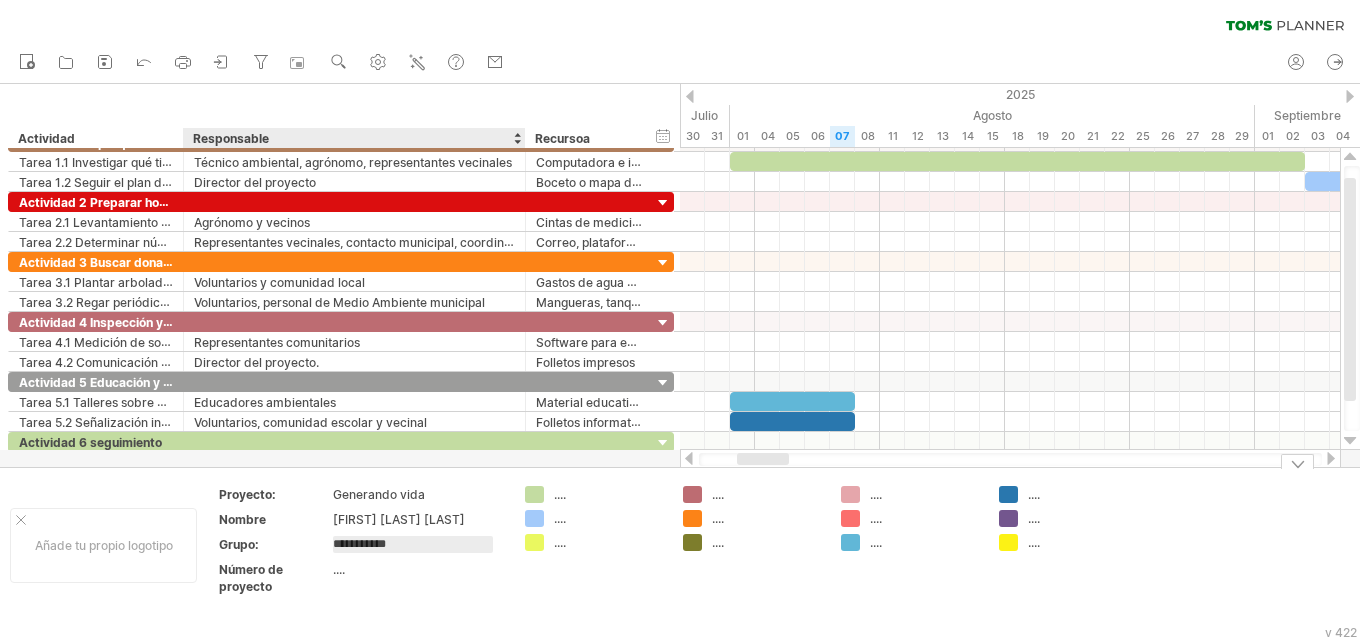 type on "**********" 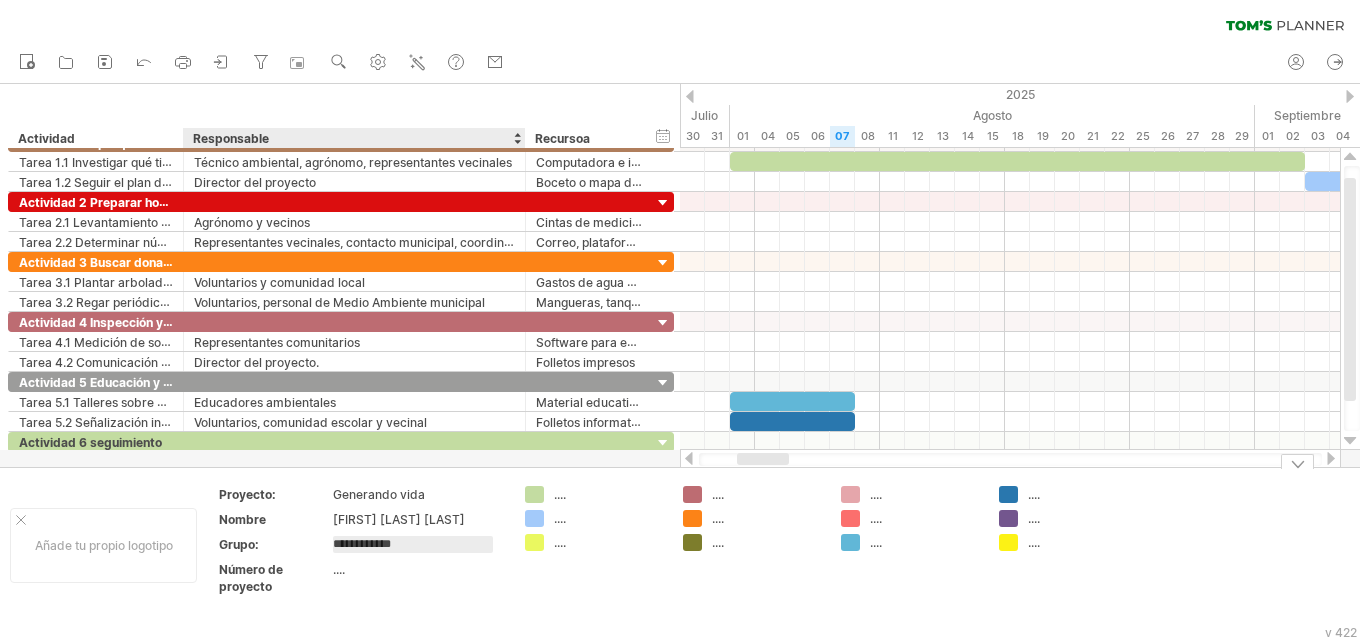 click on "Número de proyecto" at bounding box center (251, 578) 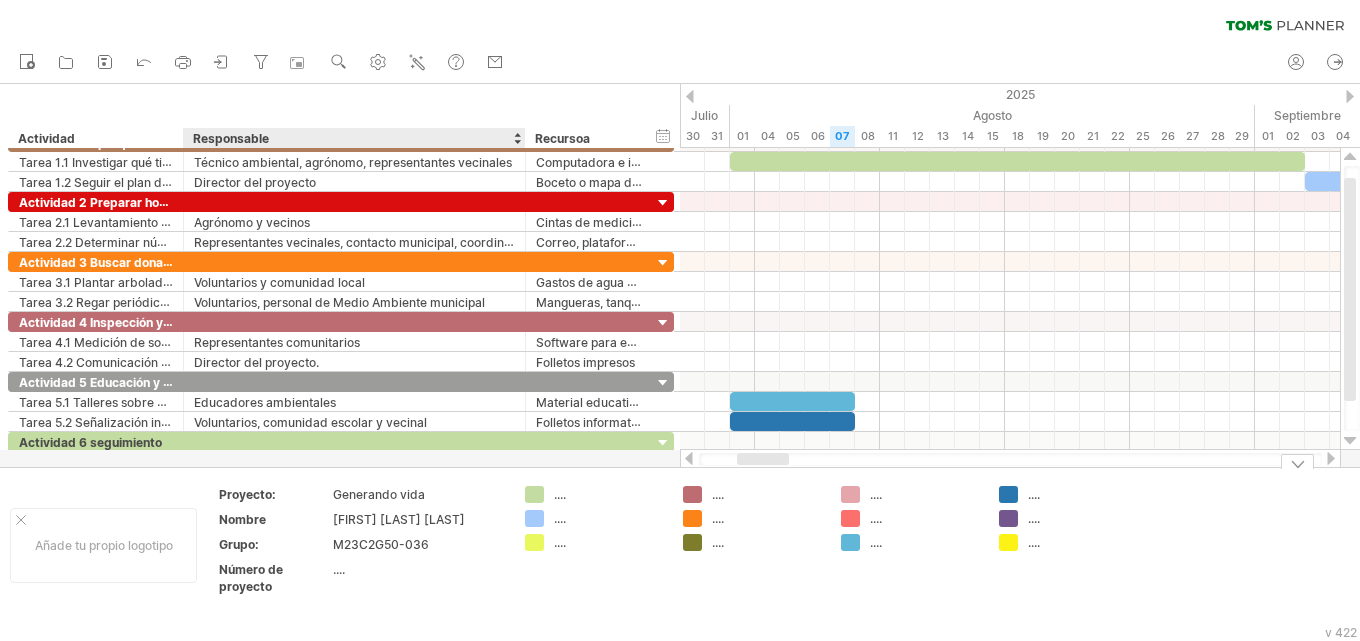 click on "Número de proyecto" at bounding box center [251, 578] 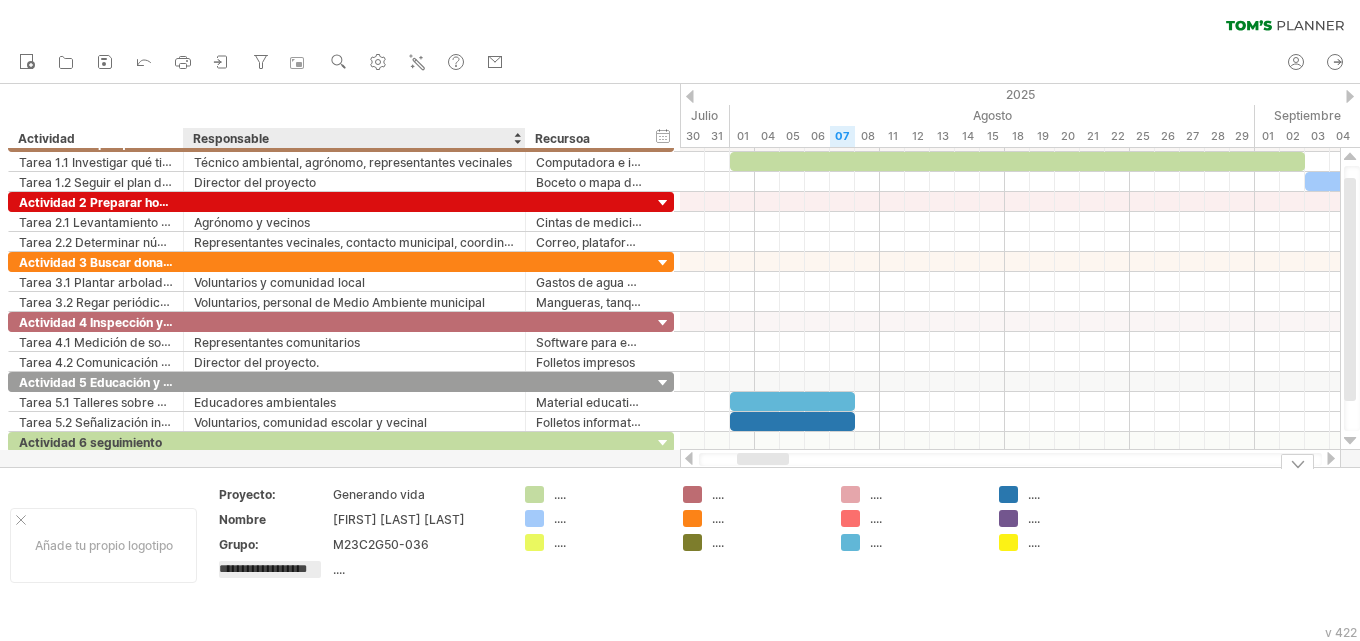 scroll, scrollTop: 0, scrollLeft: 0, axis: both 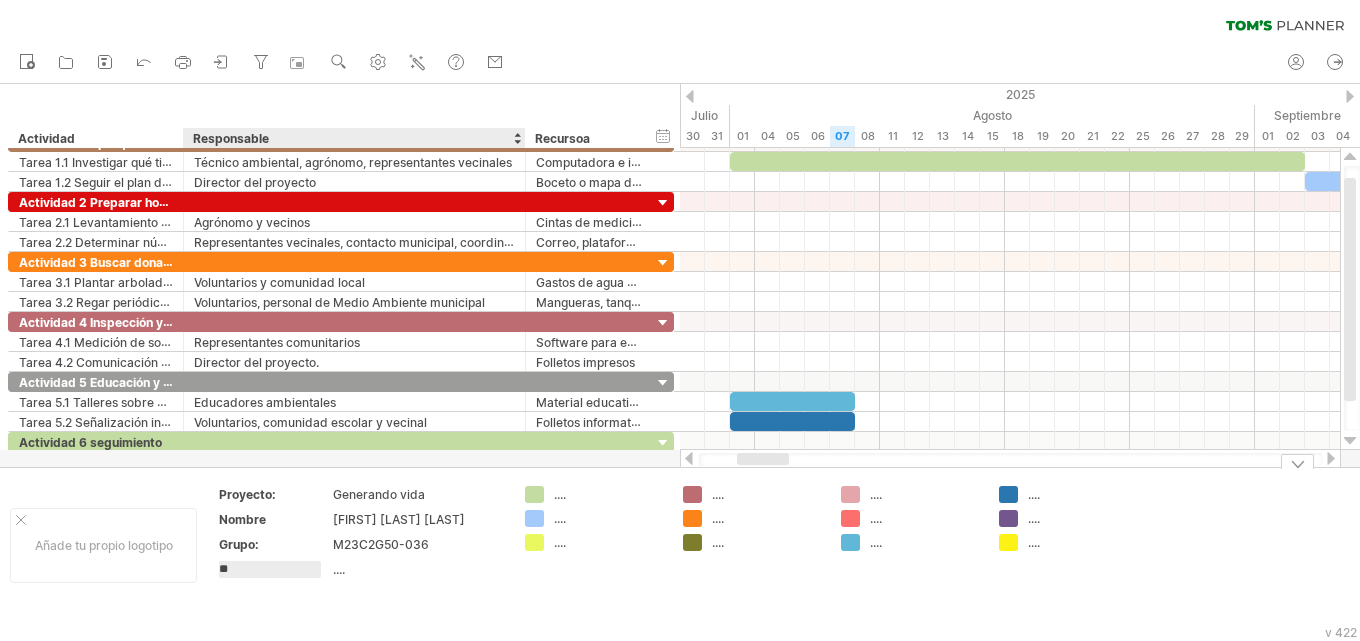 type on "*" 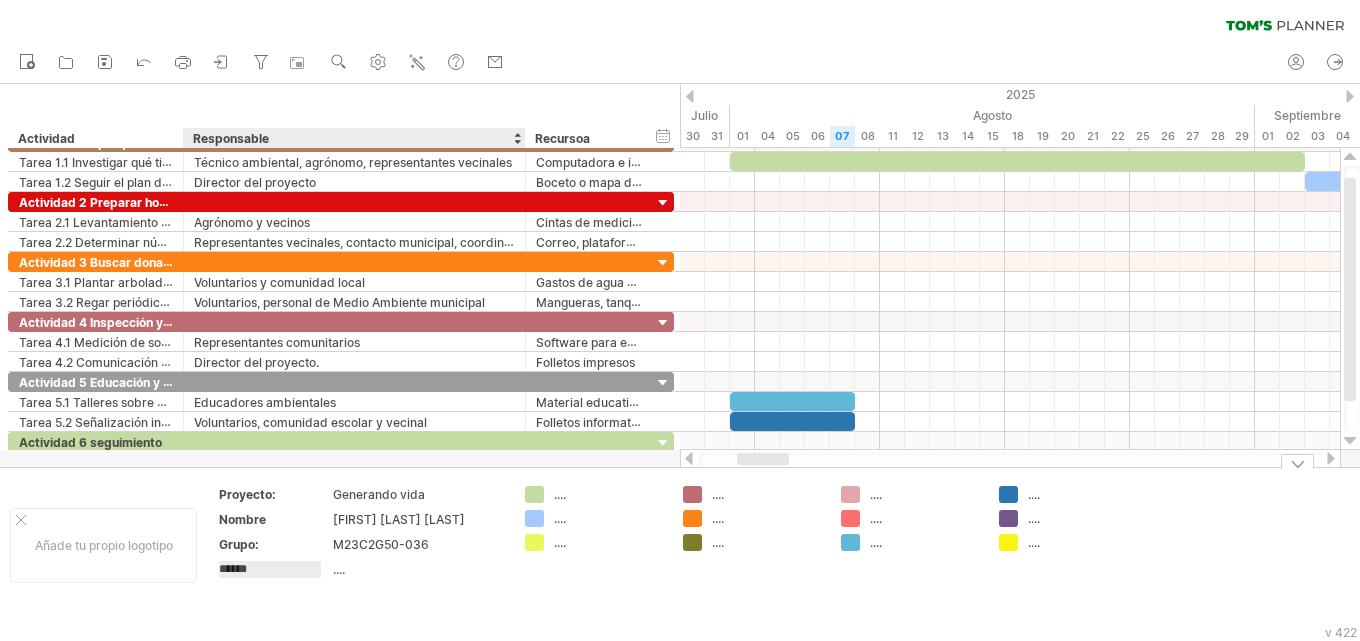 type on "*******" 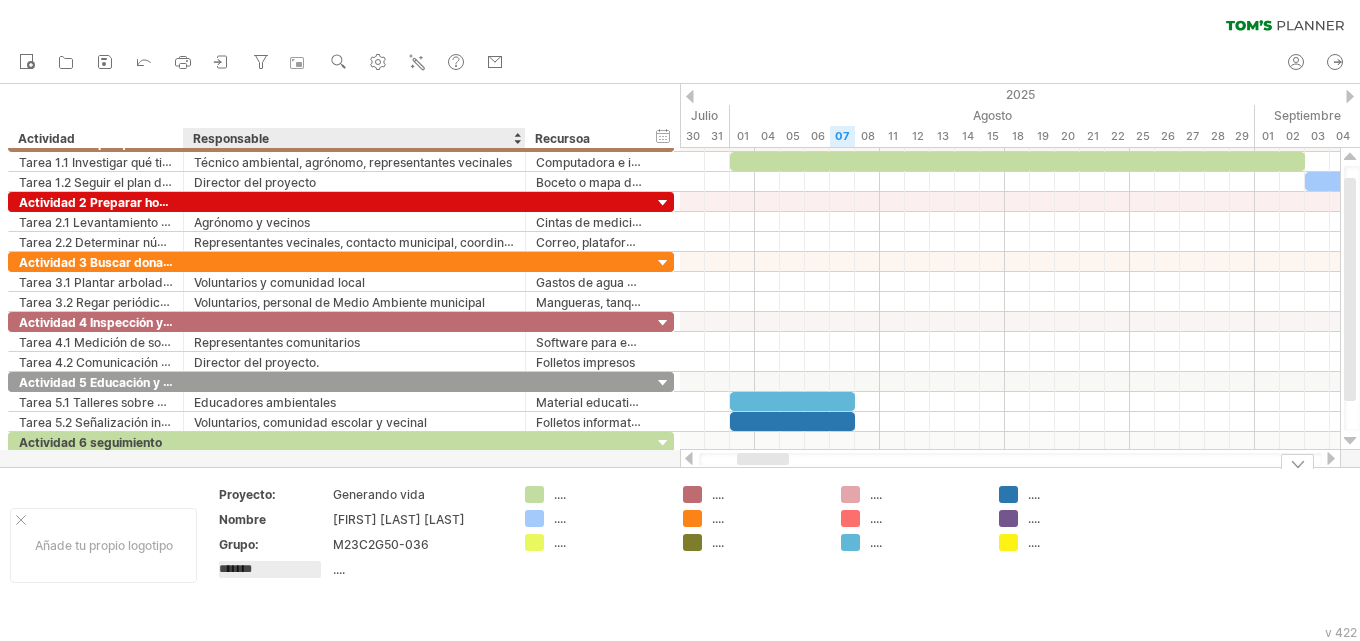 click on "Proyecto: Generando vida Nombre [FIRST] [MIDDLE] [LAST] Grupo: M23C2G50-036 ******* ...." at bounding box center [361, 544] 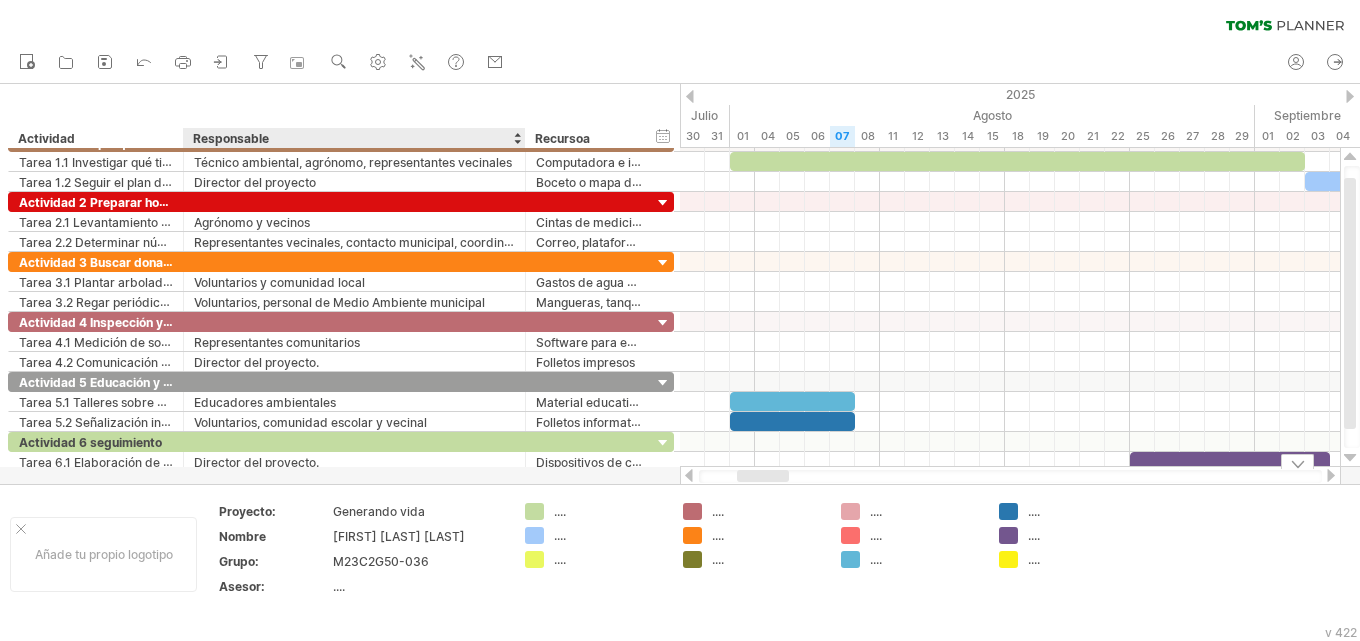drag, startPoint x: 333, startPoint y: 605, endPoint x: 358, endPoint y: 607, distance: 25.079872 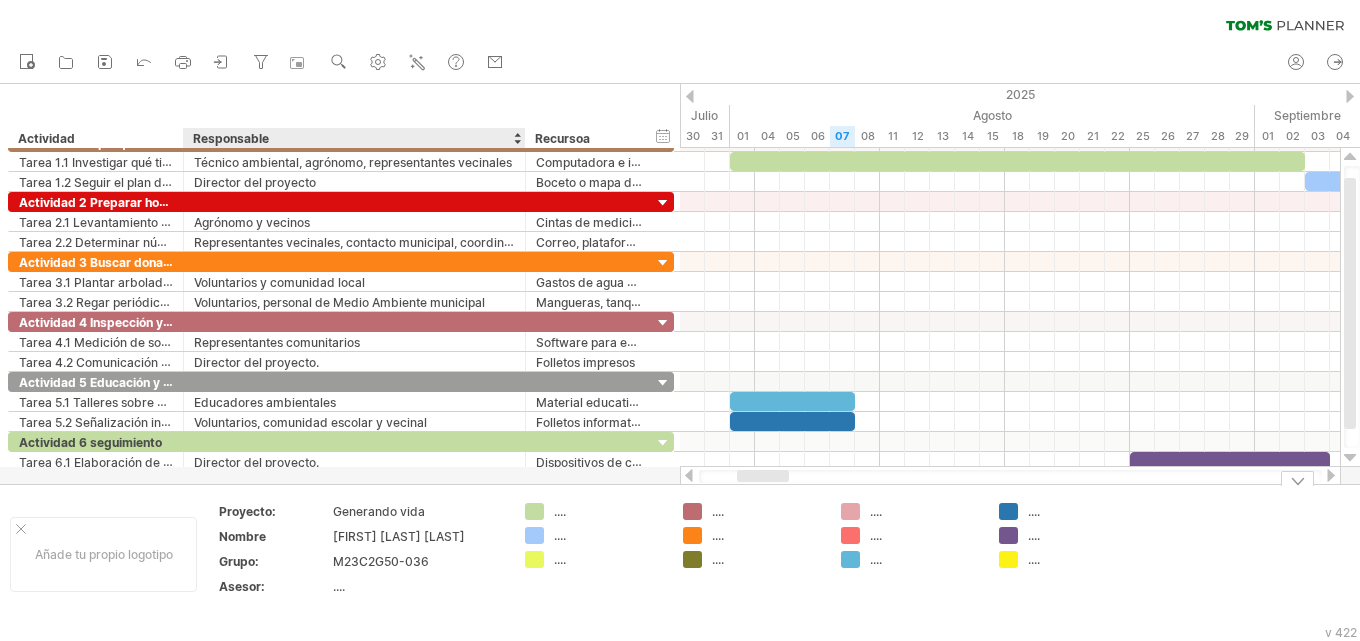 click on "...." at bounding box center (339, 586) 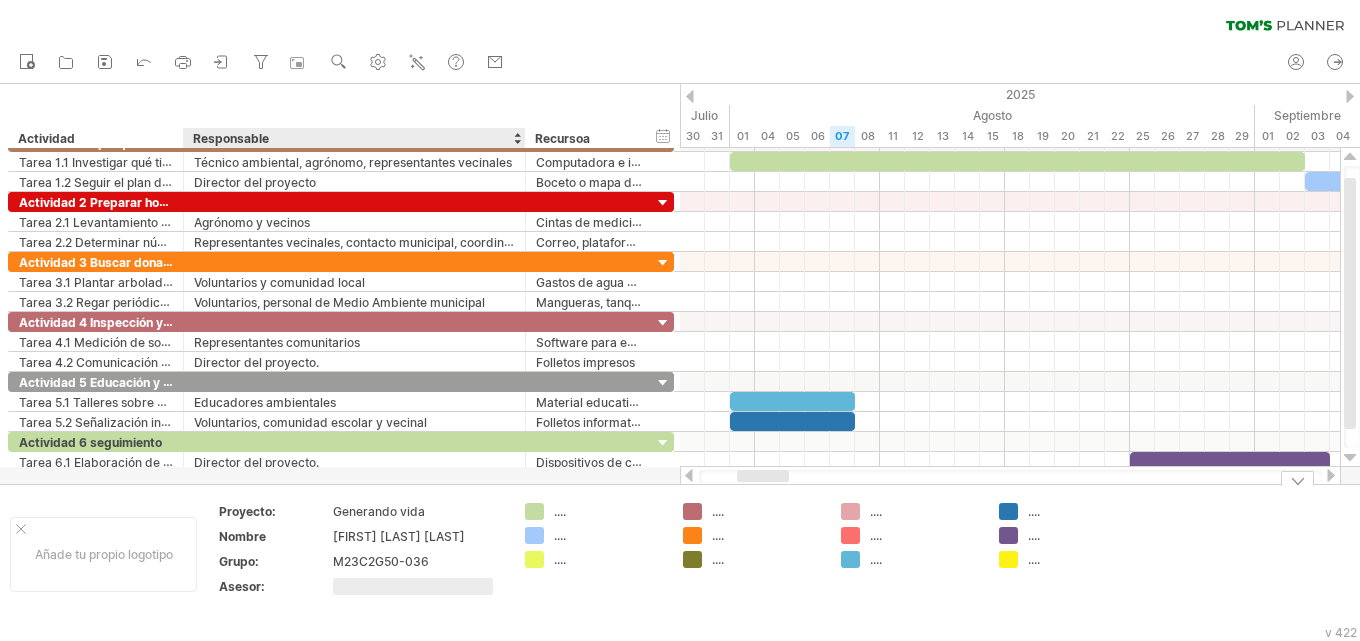 type on "**********" 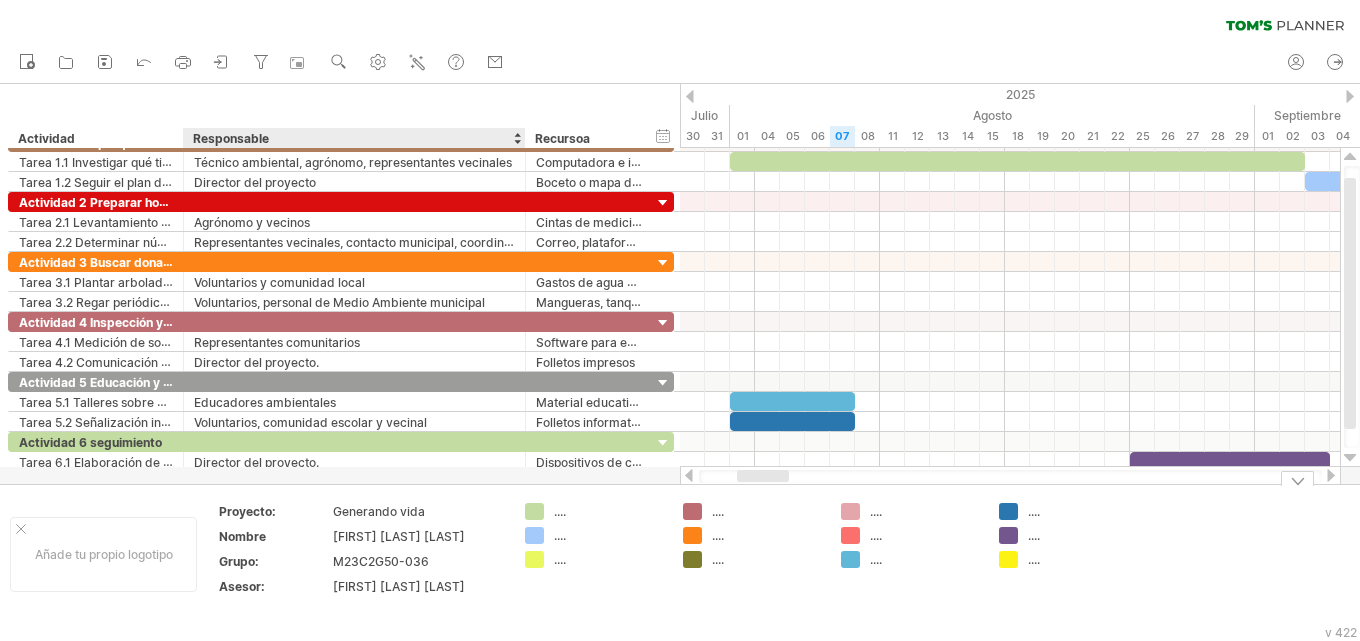 click on ".... .... ...." at bounding box center (594, 554) 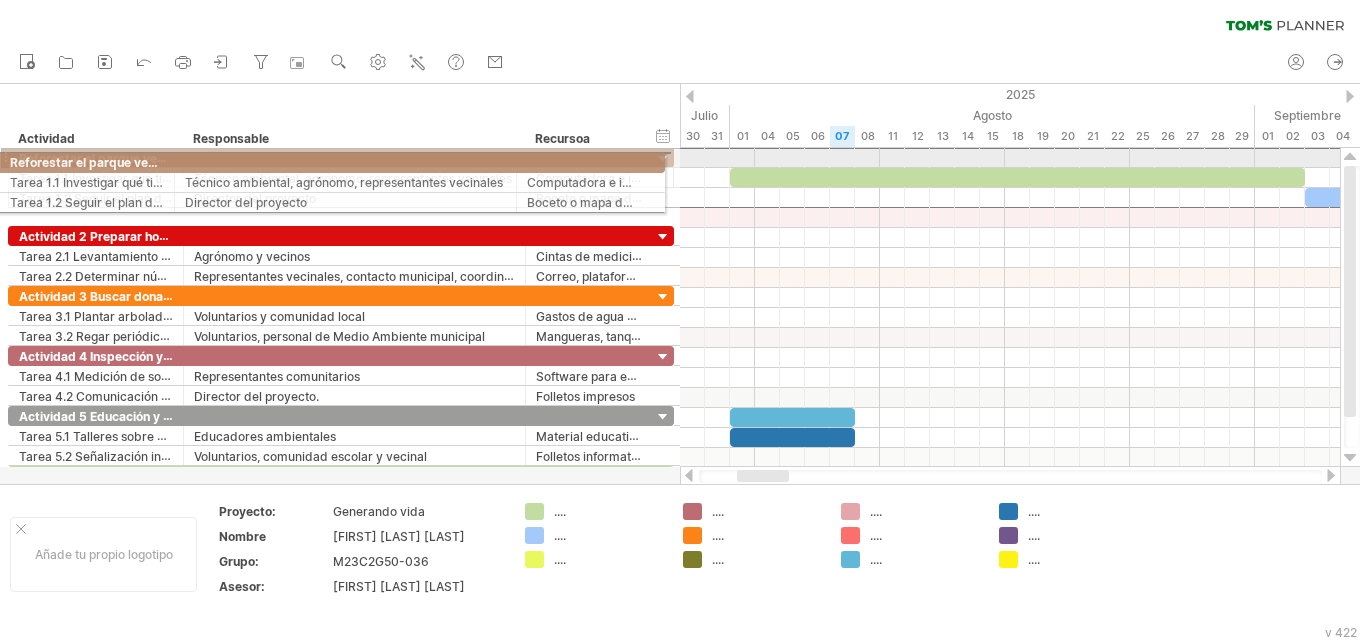 drag, startPoint x: 14, startPoint y: 158, endPoint x: 1, endPoint y: 159, distance: 13.038404 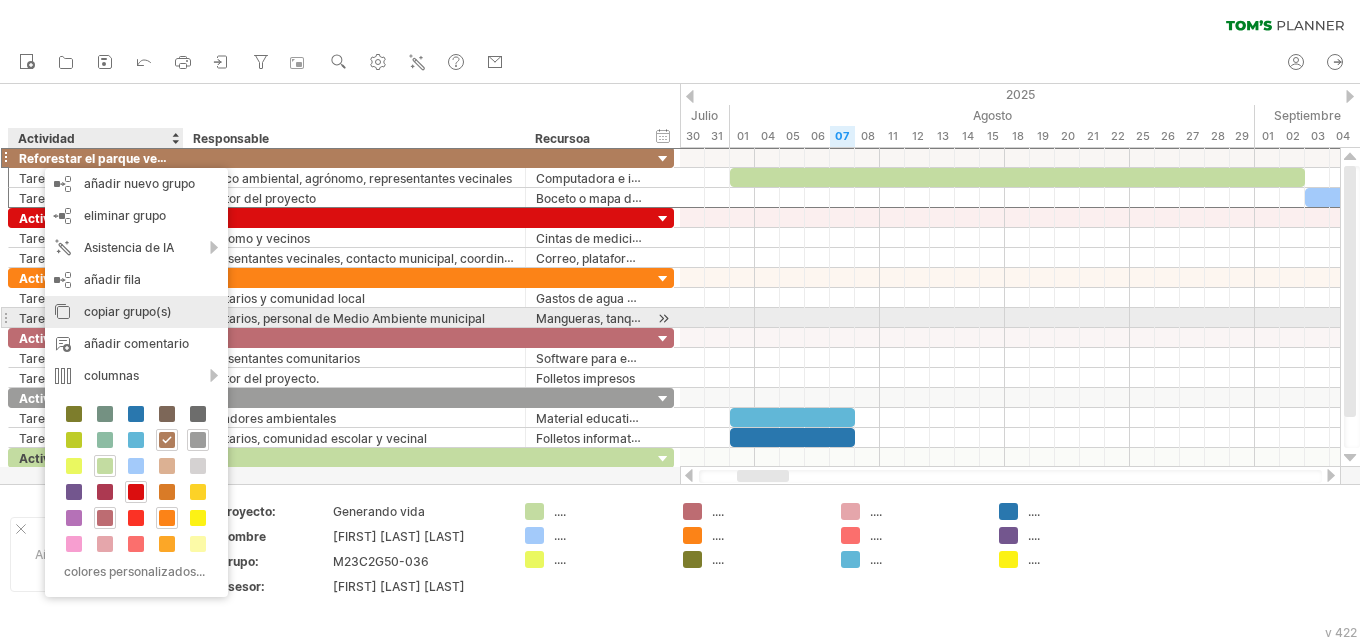 click on "copiar grupo(s)" at bounding box center [128, 311] 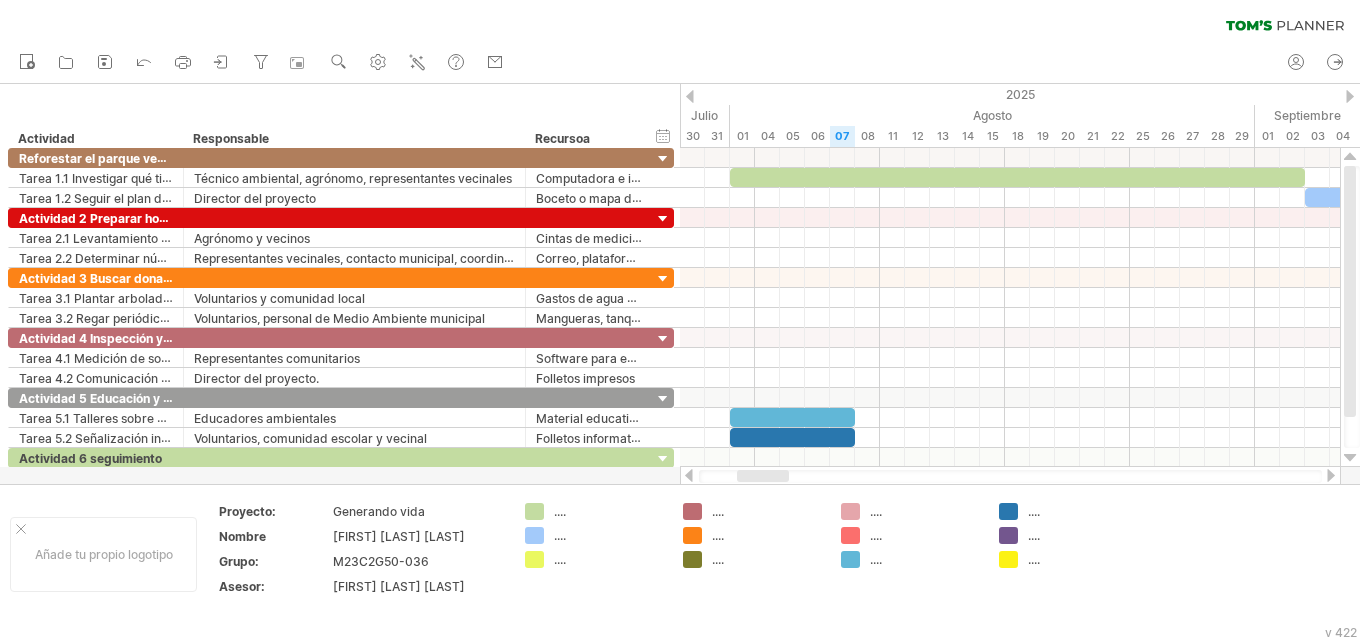 click on "nuevo
abierto ahorrar" at bounding box center (256, 63) 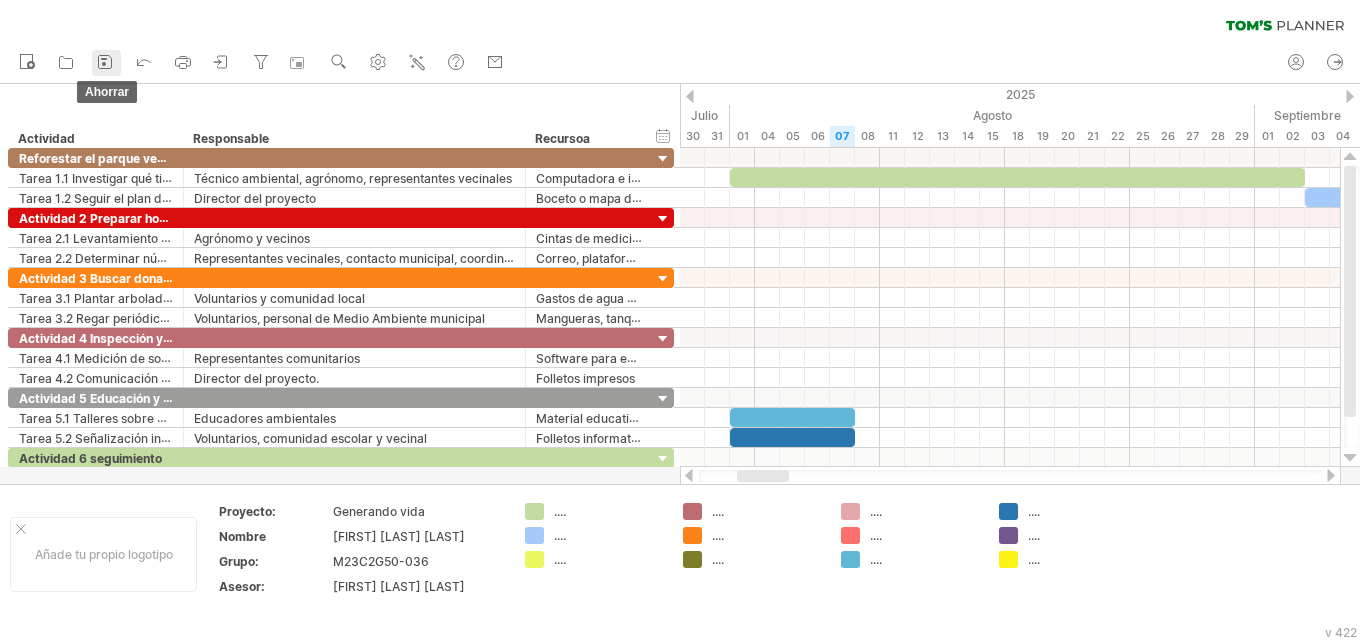 click 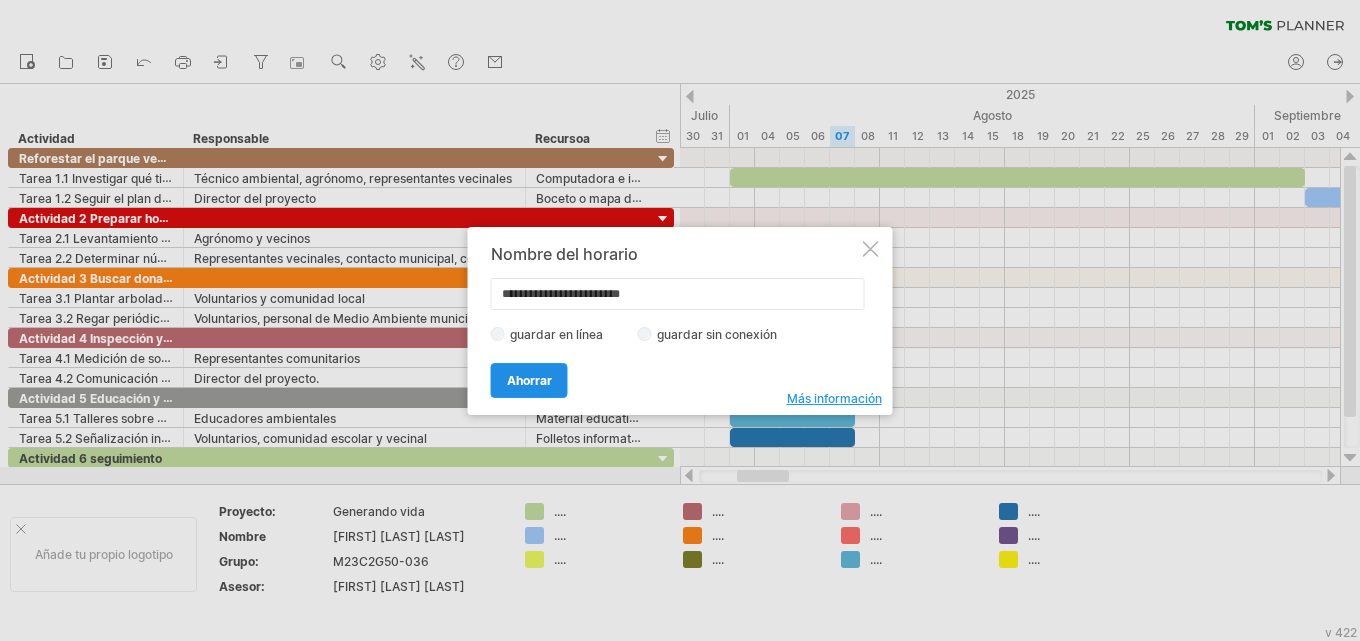 type on "**********" 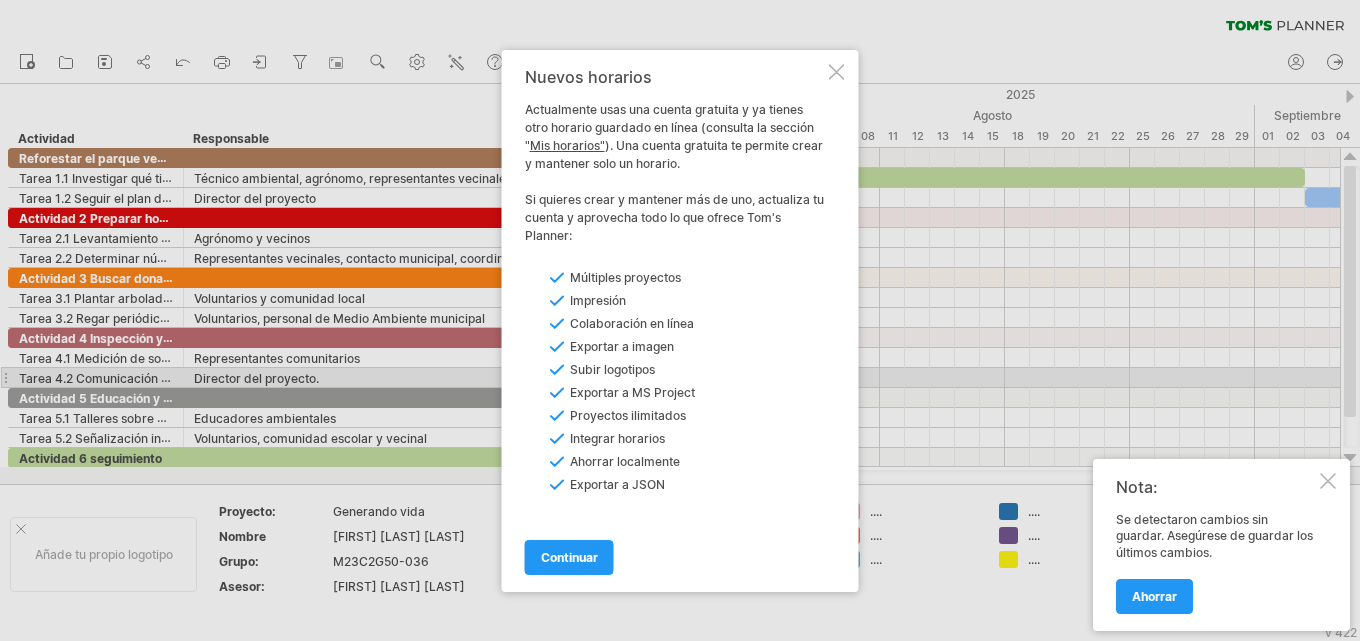 drag, startPoint x: 1164, startPoint y: 599, endPoint x: 892, endPoint y: 553, distance: 275.86227 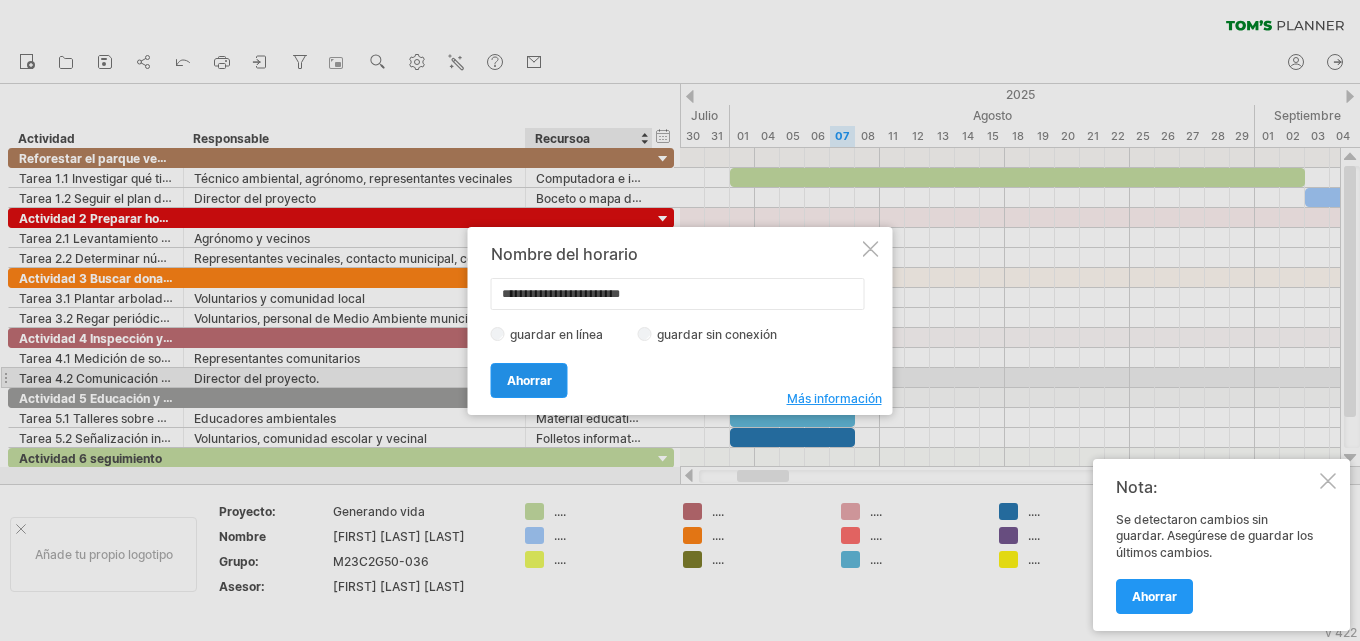 click on "Ahorrar" at bounding box center [529, 380] 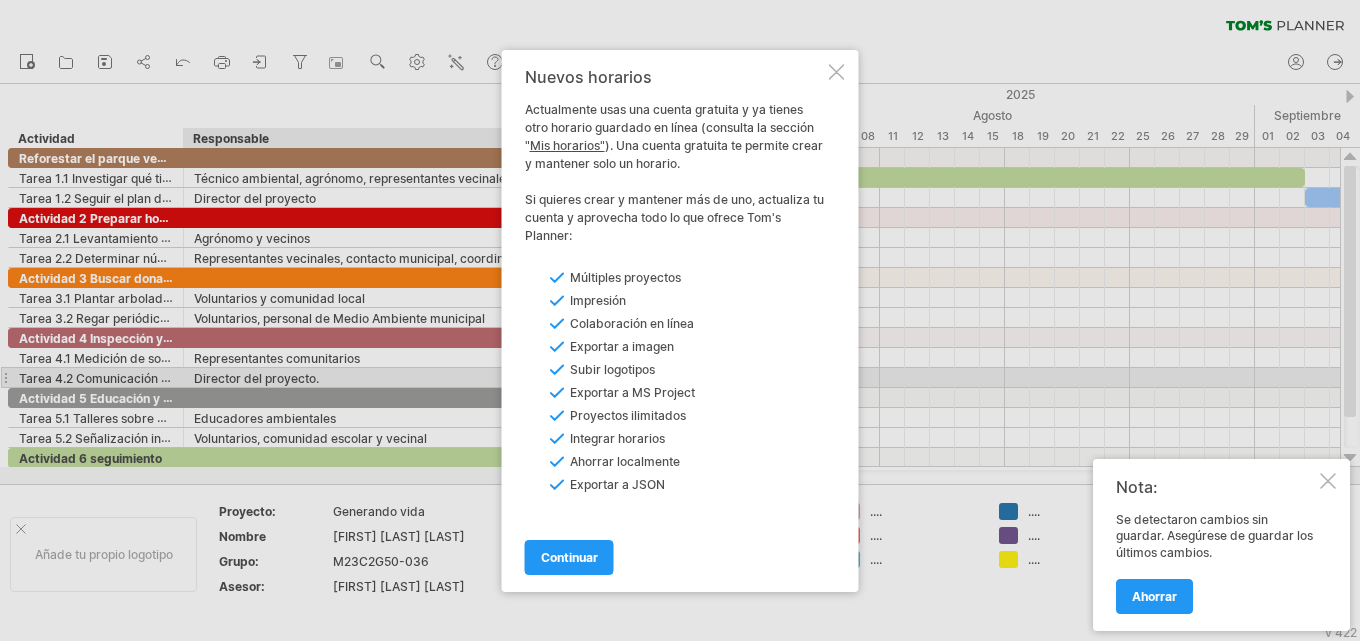 click at bounding box center (837, 72) 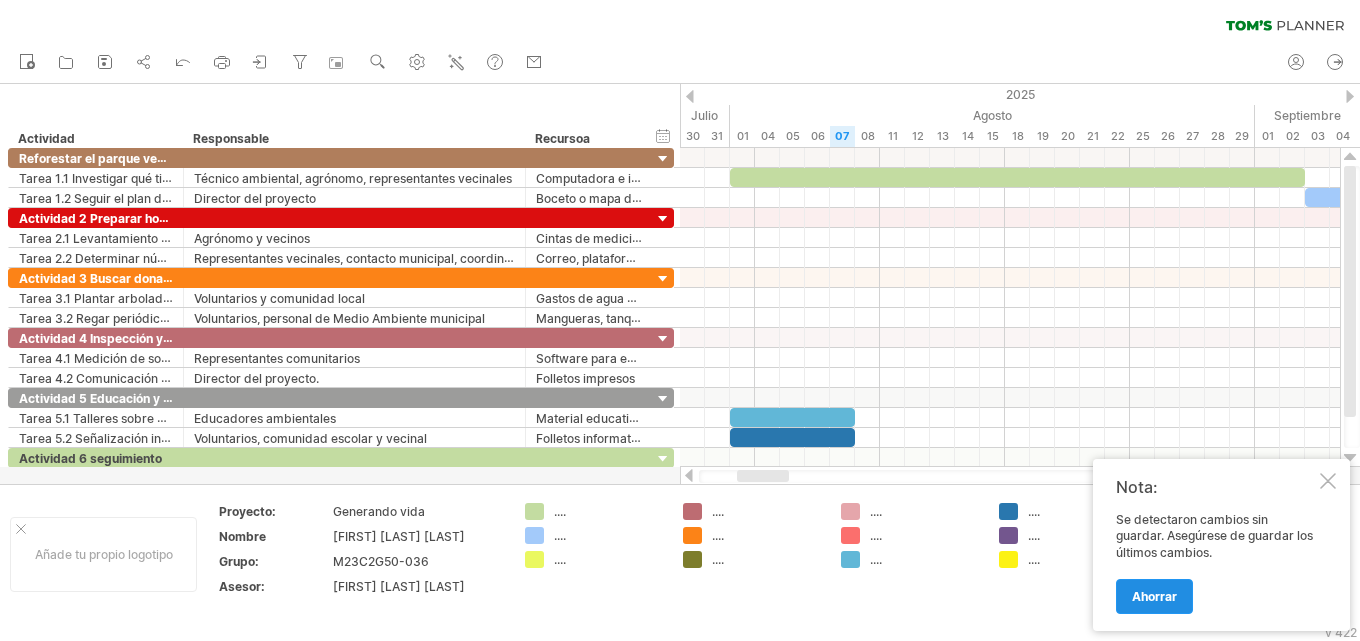 click on "Ahorrar" at bounding box center [1154, 596] 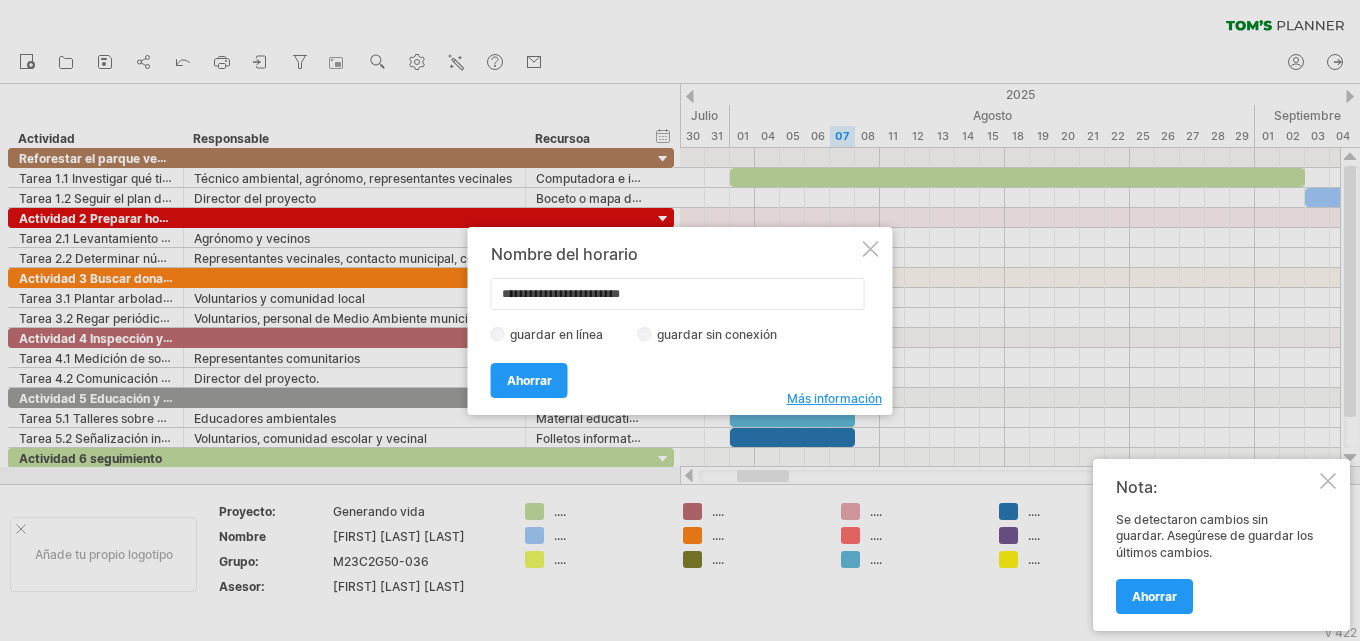 click on "Intentando acceder a plan.tomsplanner.com
Conectado de nuevo...
0%
cargando...
borrar filtro
volver a aplicar el filtro" at bounding box center [680, 320] 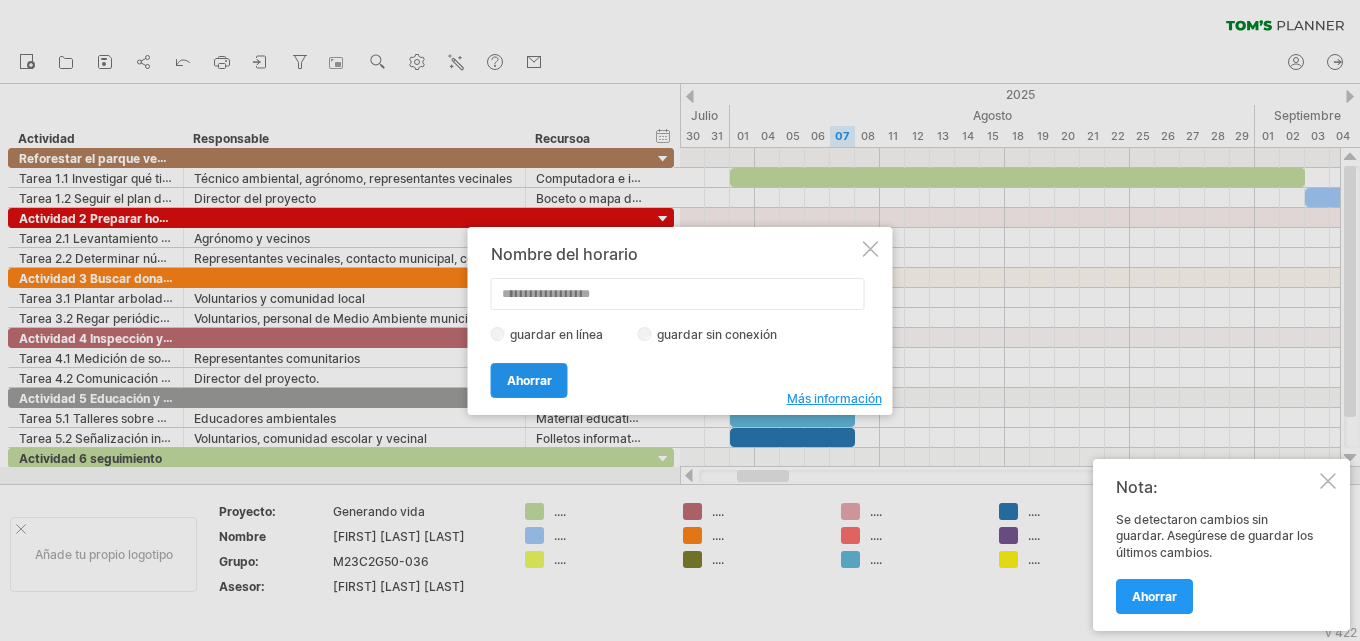 type 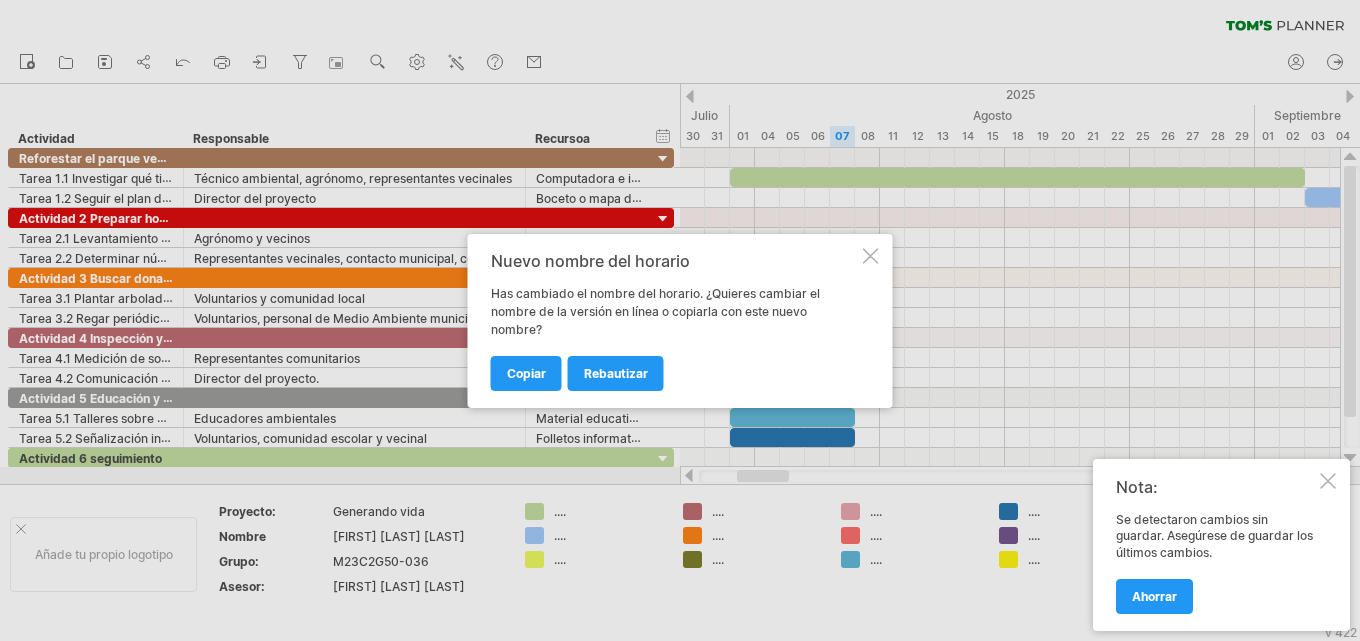 click at bounding box center (871, 256) 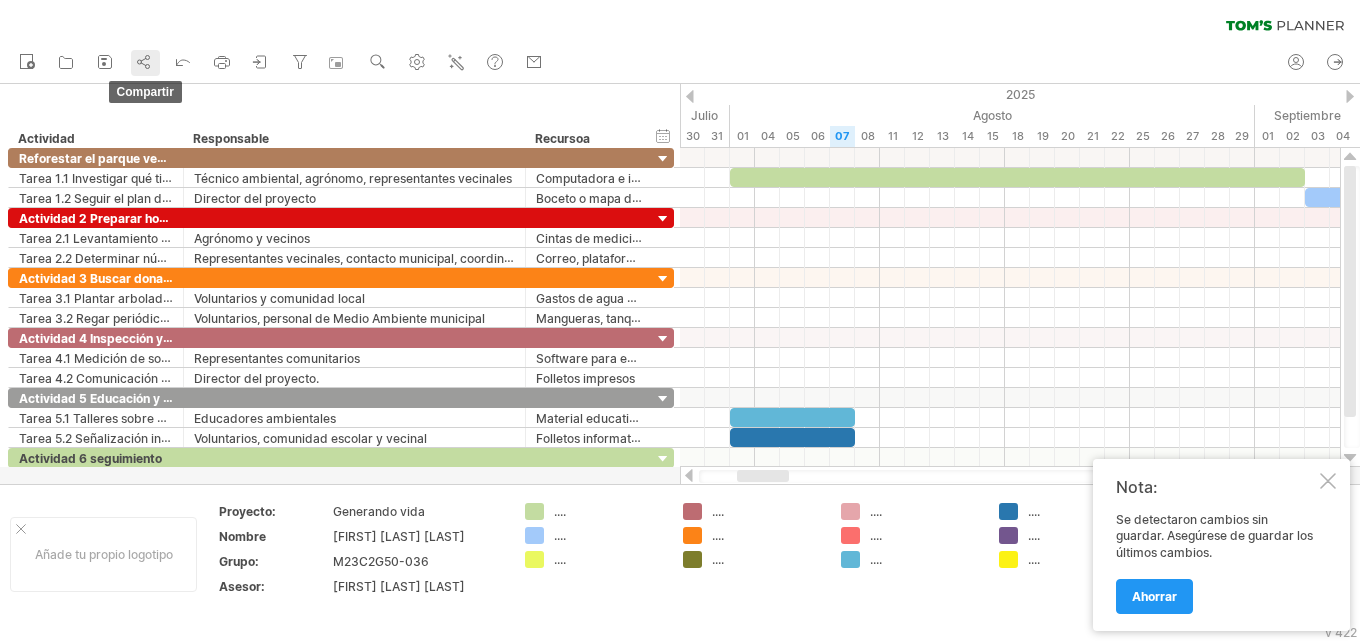 click 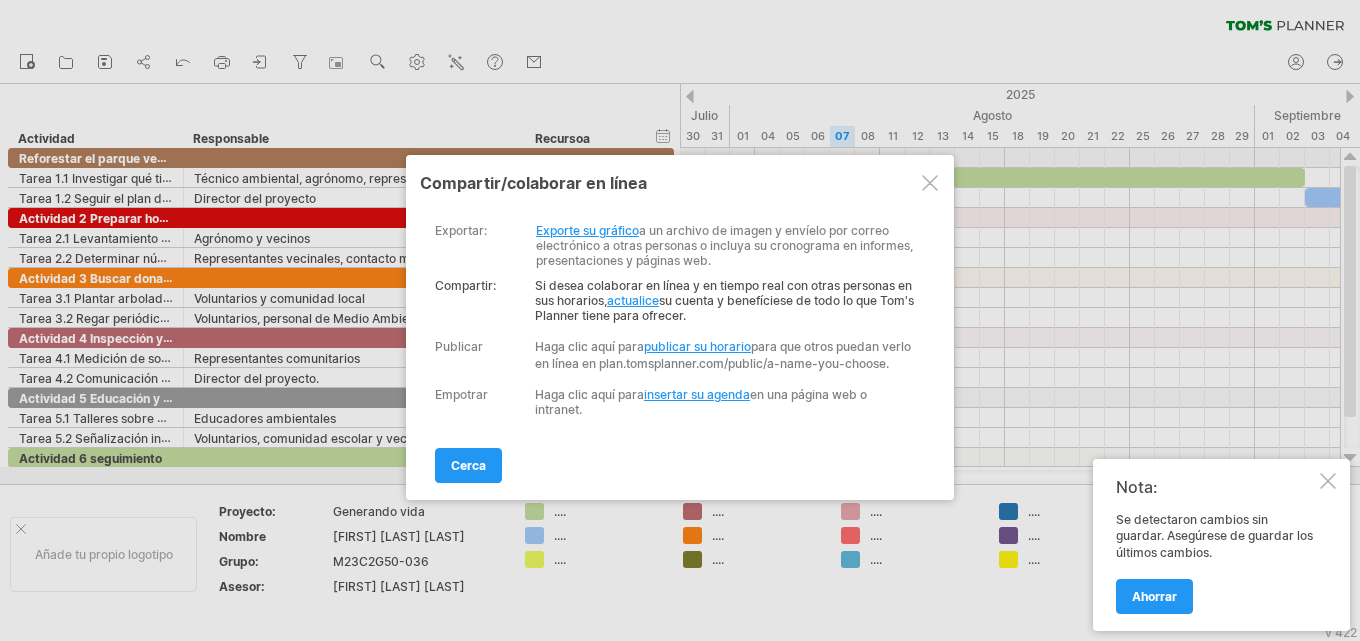 click on "Publicar" at bounding box center [459, 346] 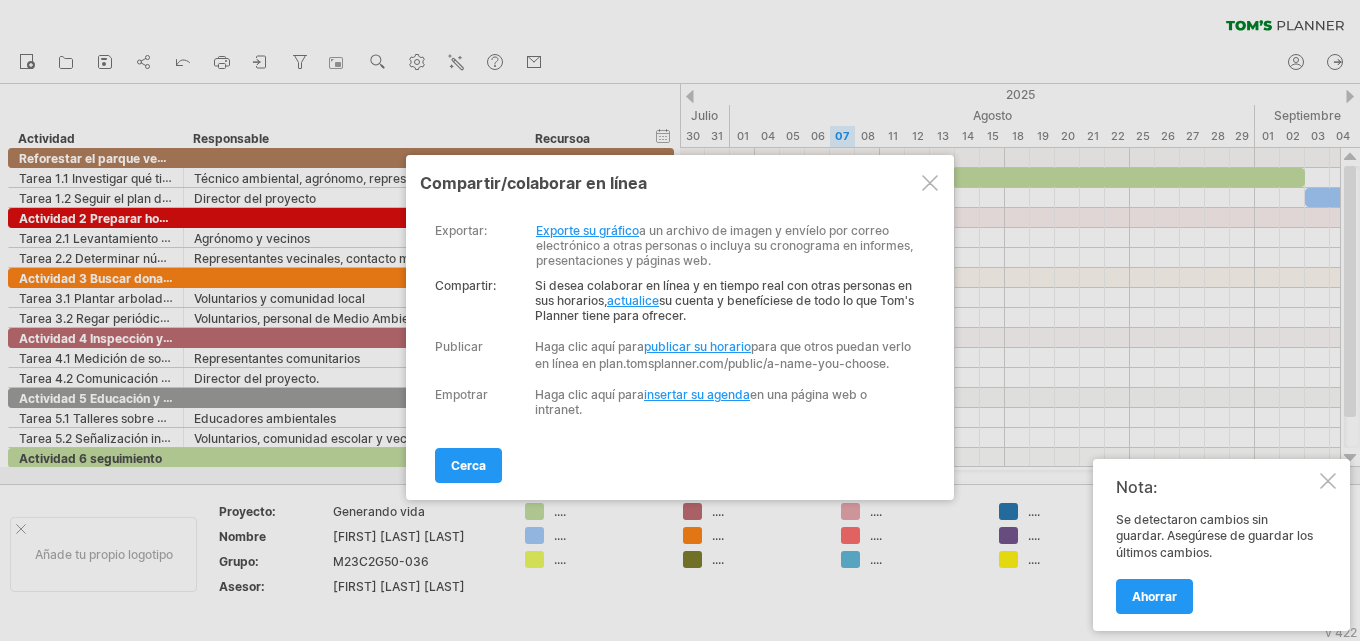 drag, startPoint x: 925, startPoint y: 187, endPoint x: 838, endPoint y: 9, distance: 198.1237 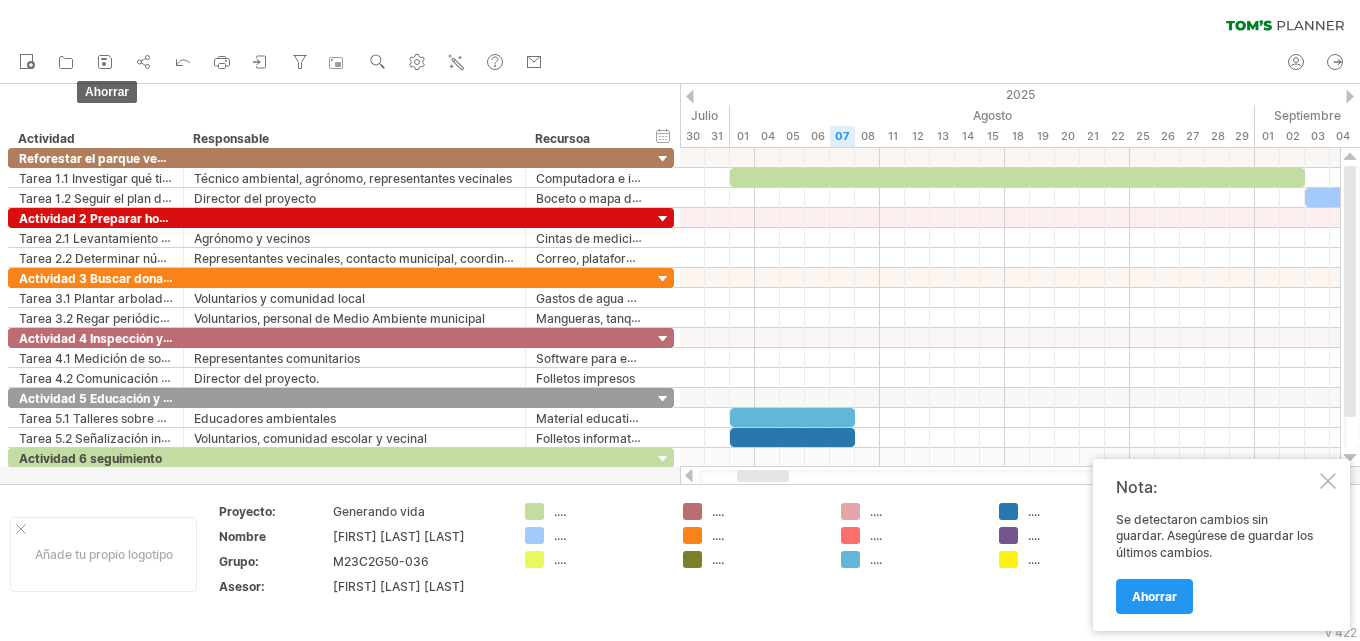 click 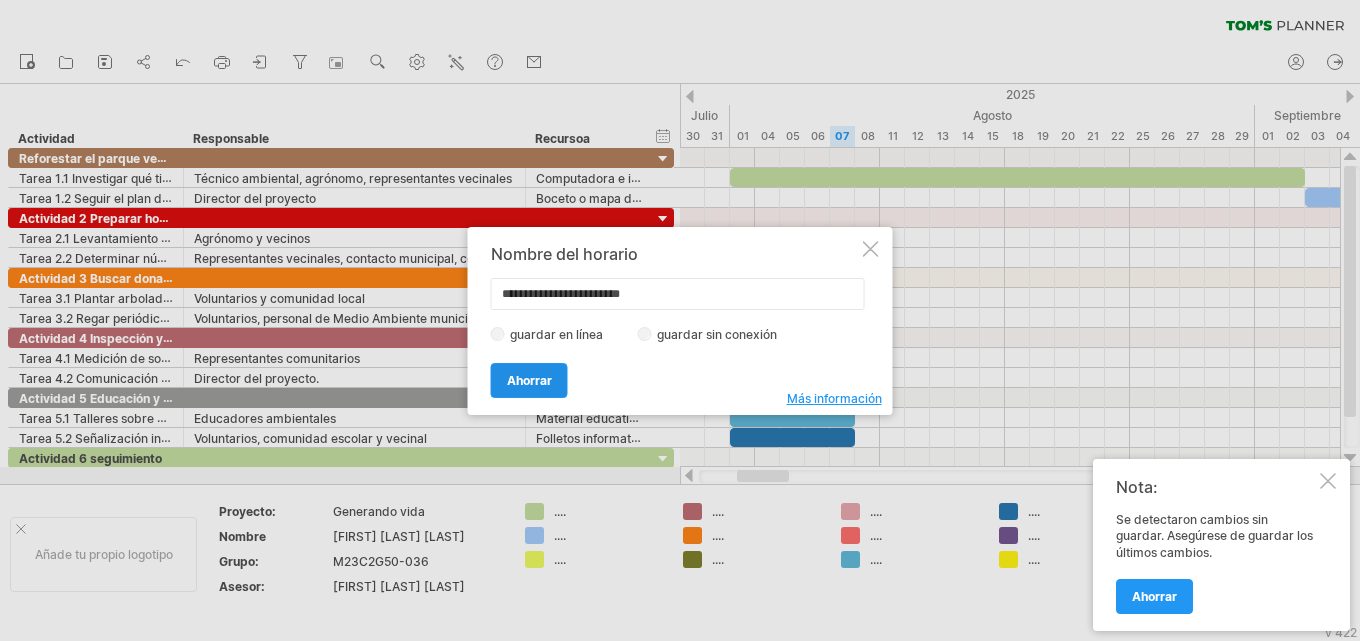 click on "Ahorrar" at bounding box center (529, 380) 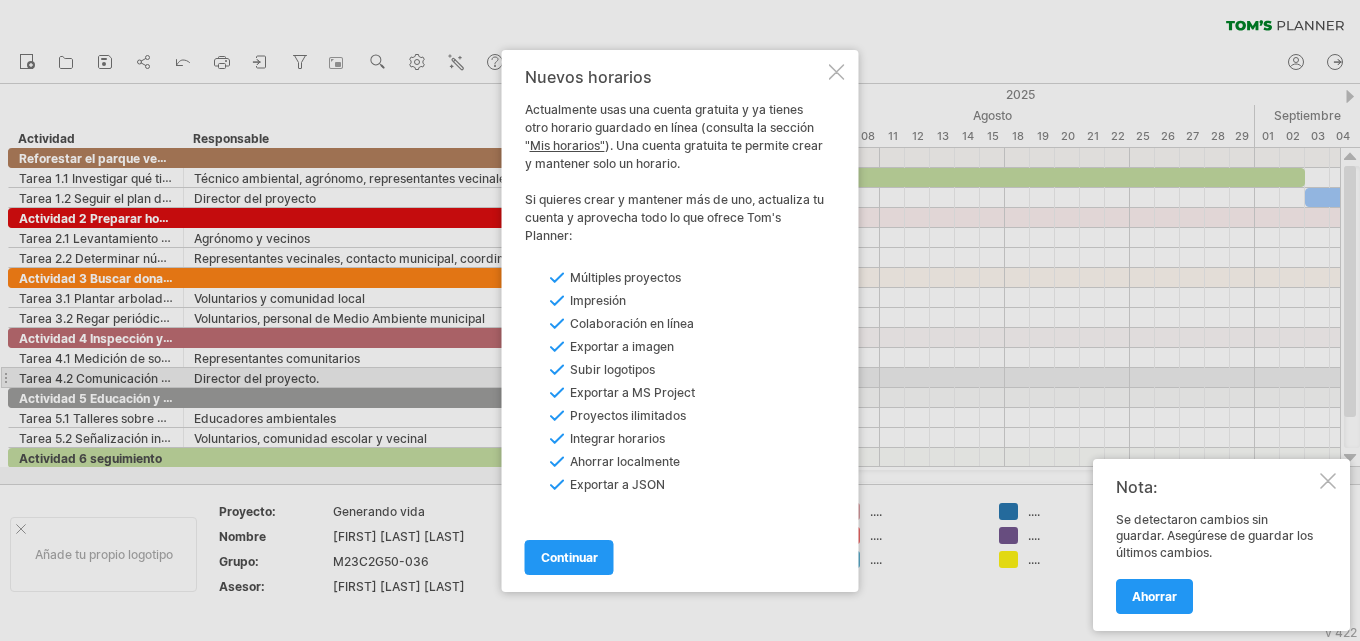 click at bounding box center [837, 72] 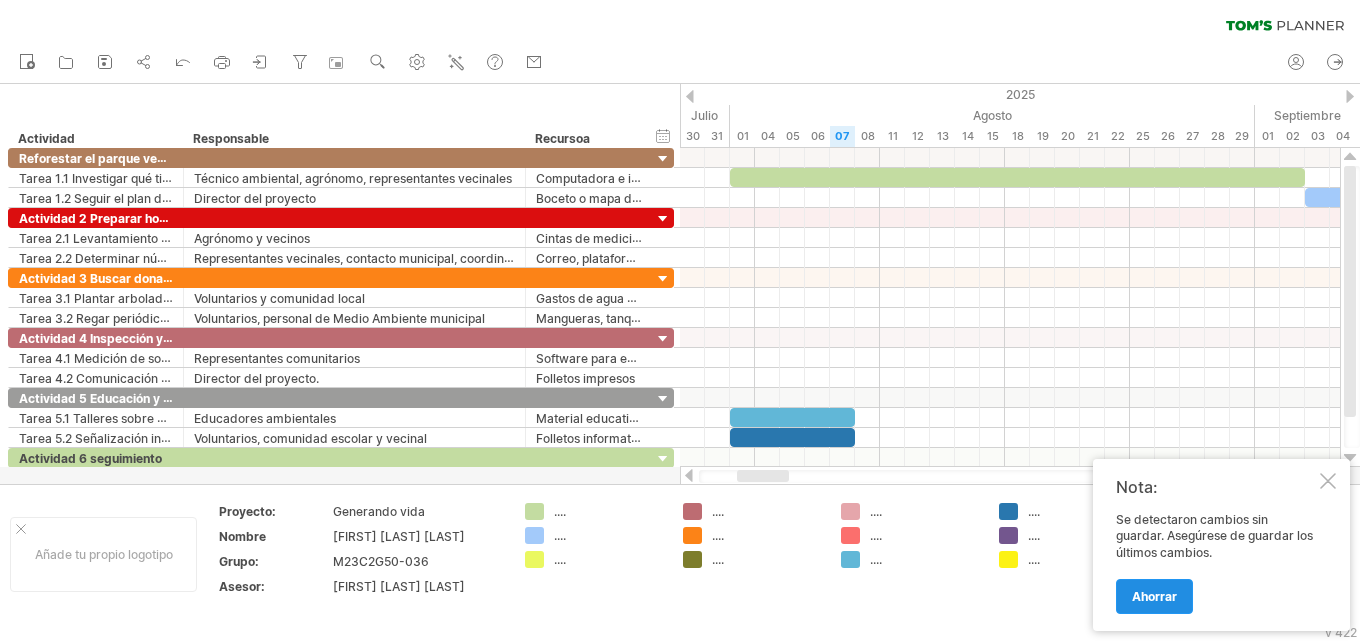 click on "Ahorrar" at bounding box center [1154, 596] 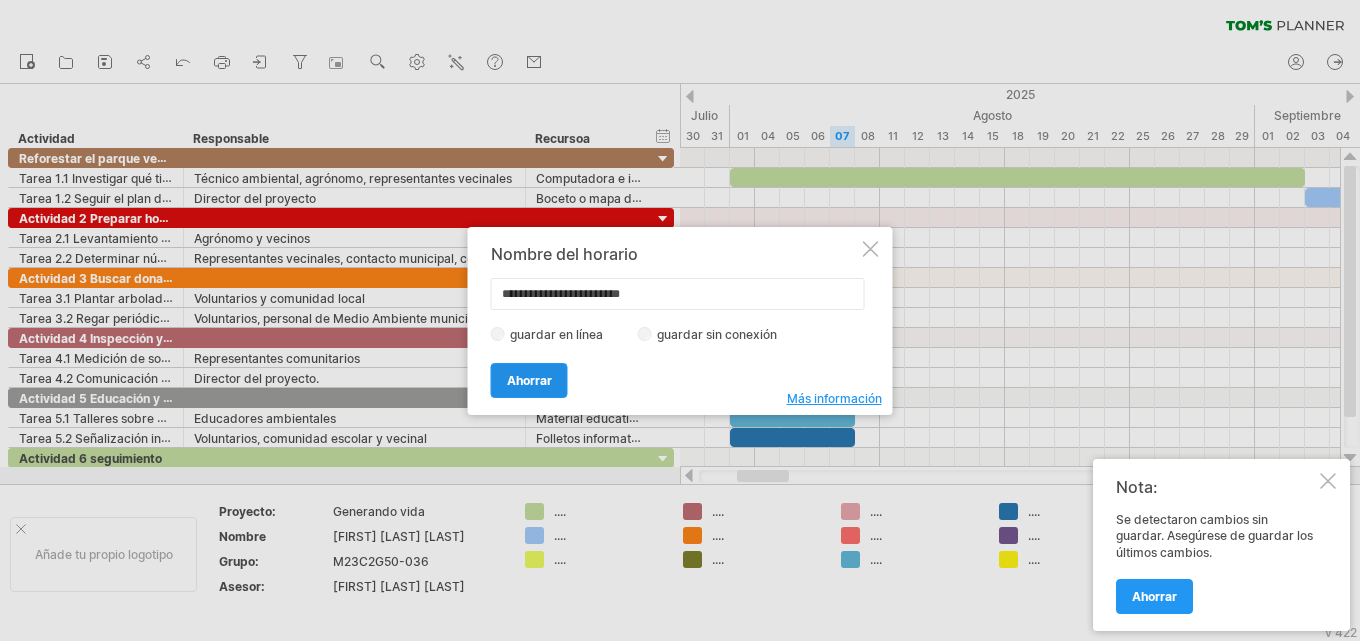 click on "Ahorrar" at bounding box center [529, 380] 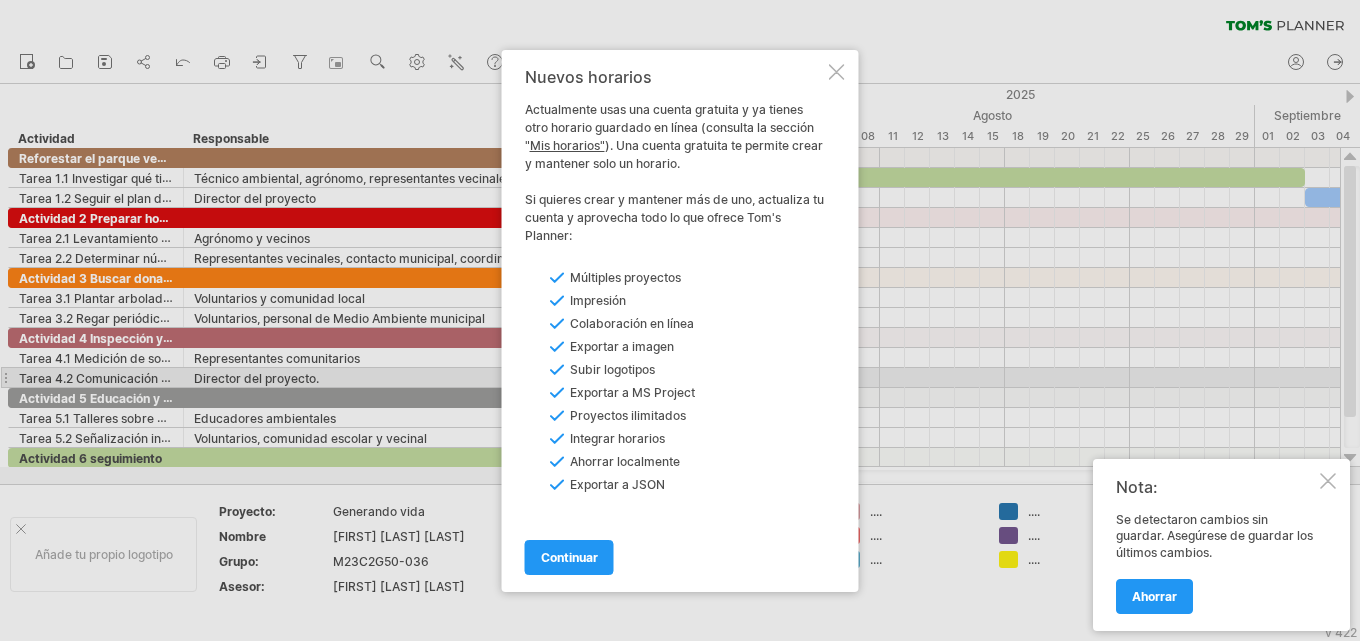 click at bounding box center (837, 72) 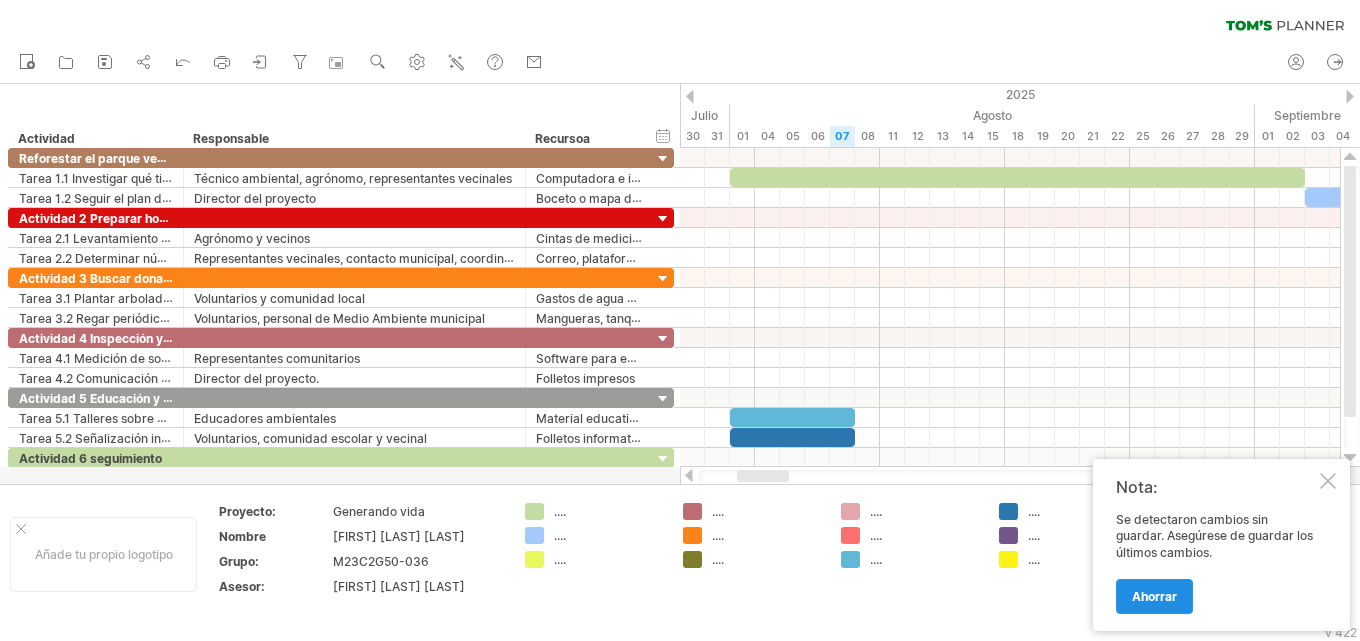 click on "Ahorrar" at bounding box center (1154, 596) 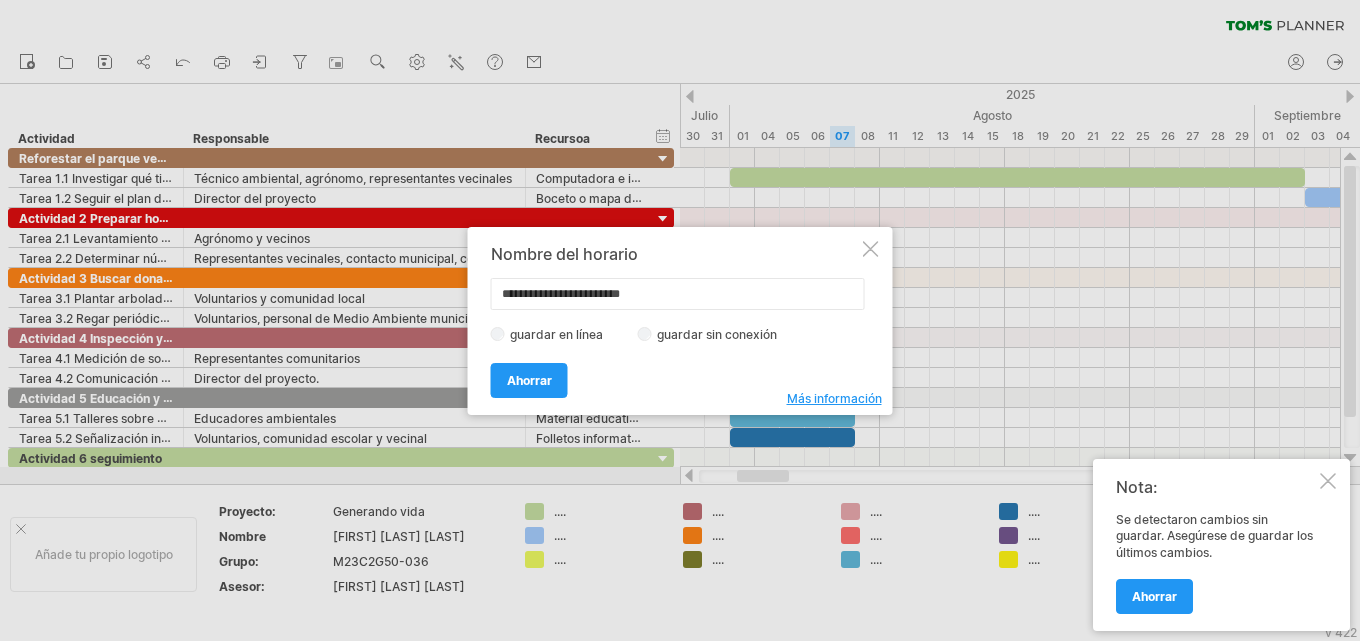 drag, startPoint x: 442, startPoint y: 277, endPoint x: 397, endPoint y: 281, distance: 45.17743 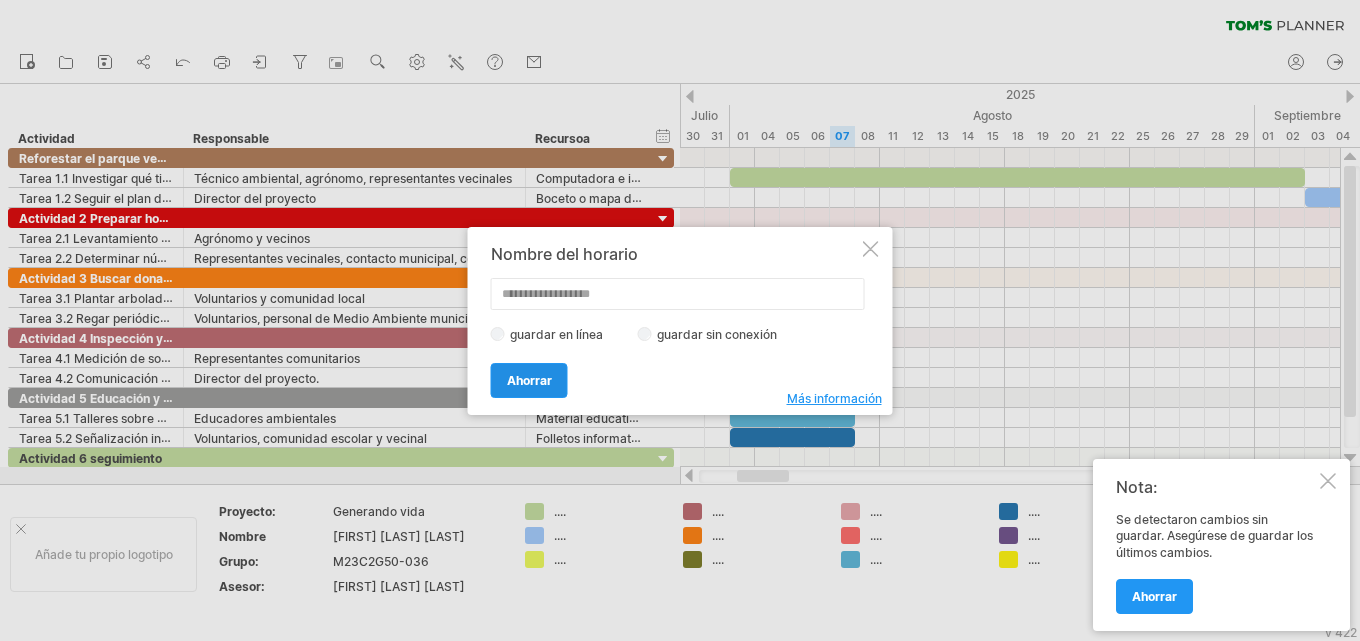 type 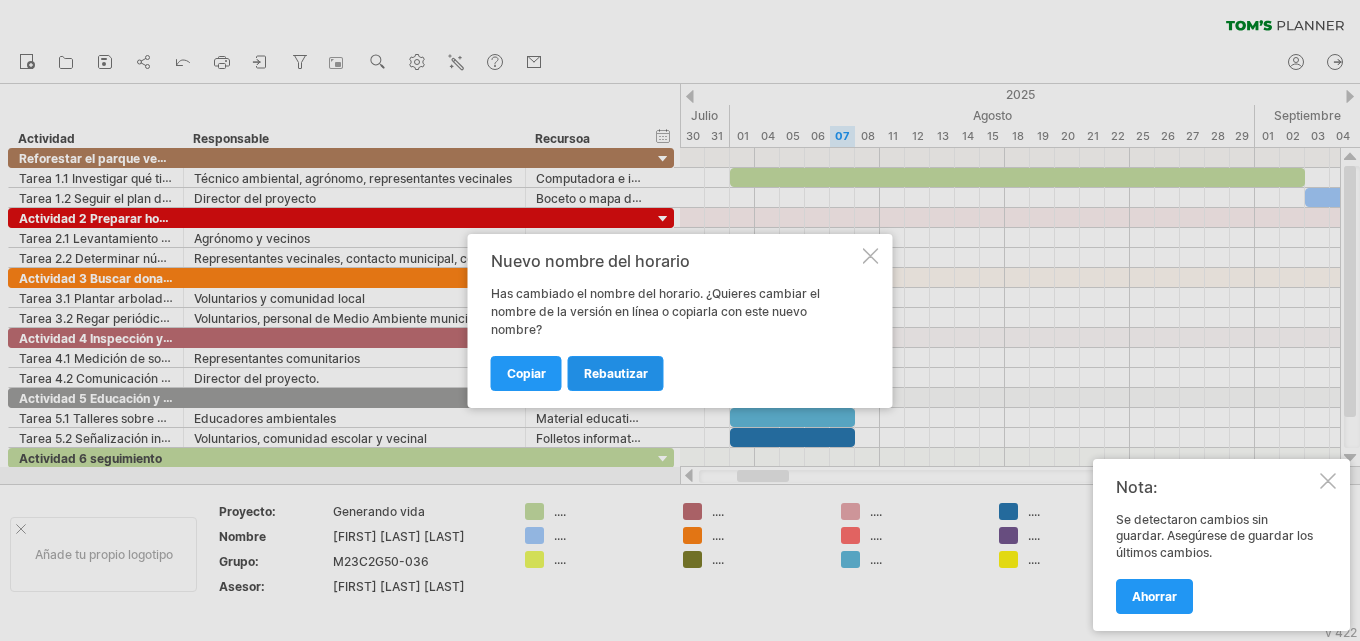 click on "rebautizar" at bounding box center (616, 373) 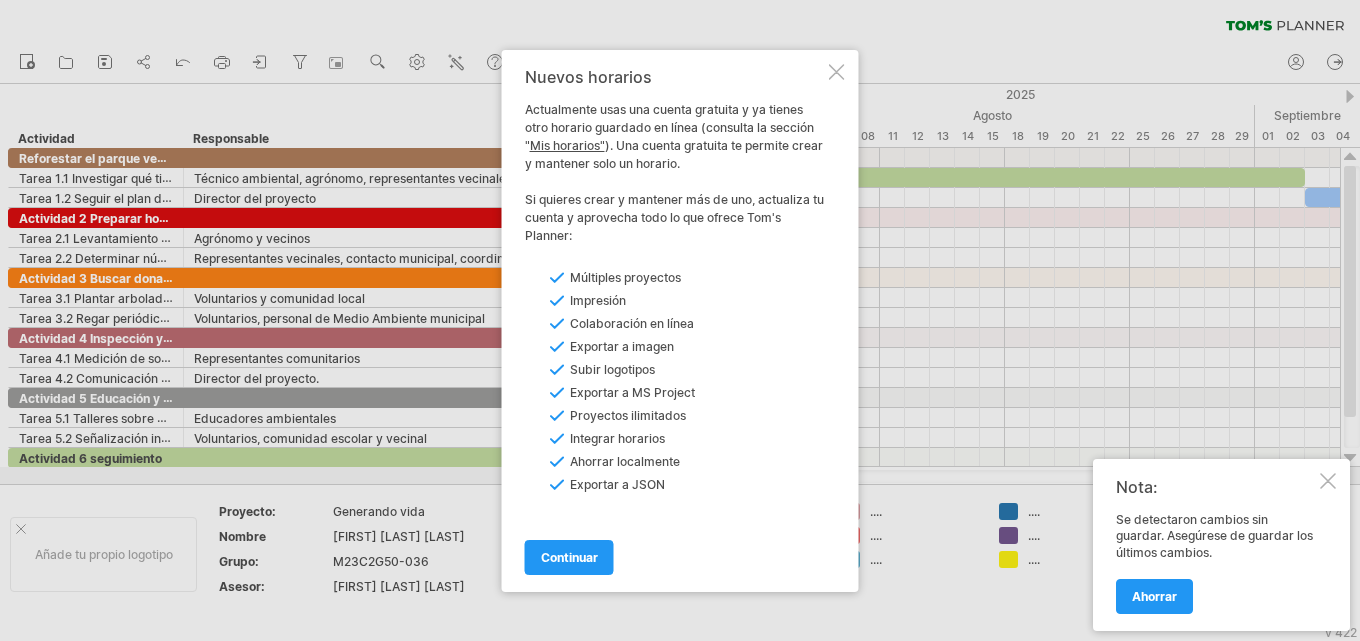 click at bounding box center [837, 72] 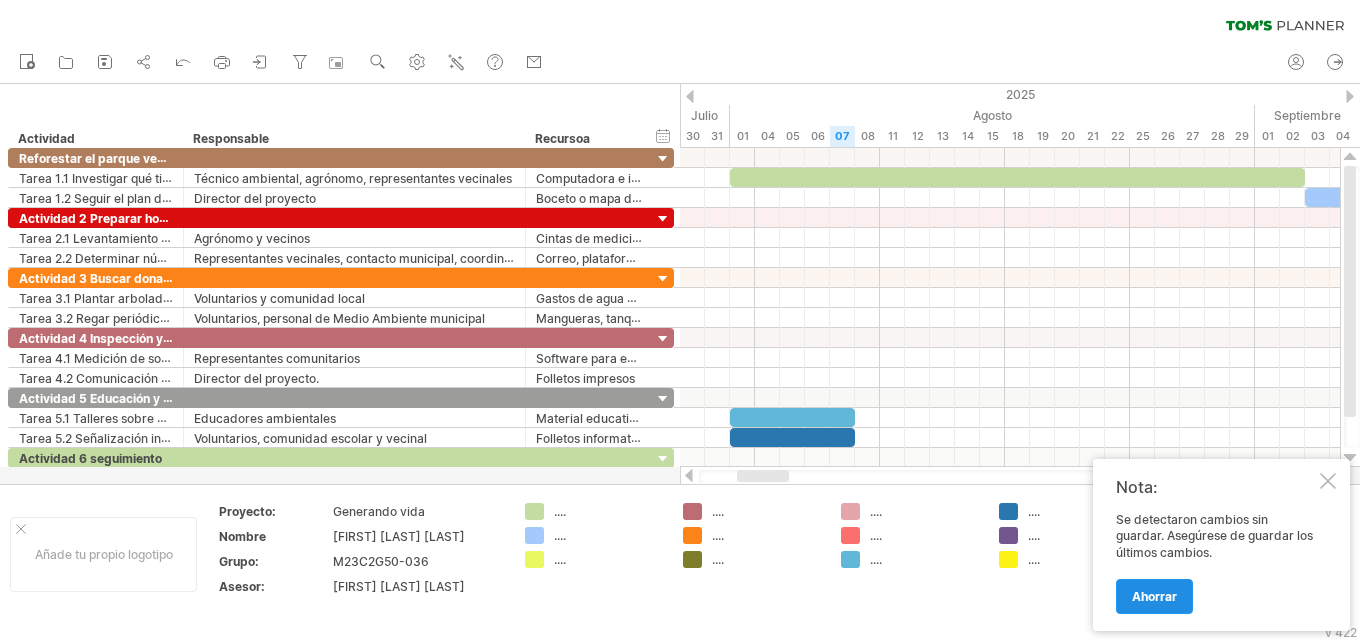 click on "Ahorrar" at bounding box center (1154, 596) 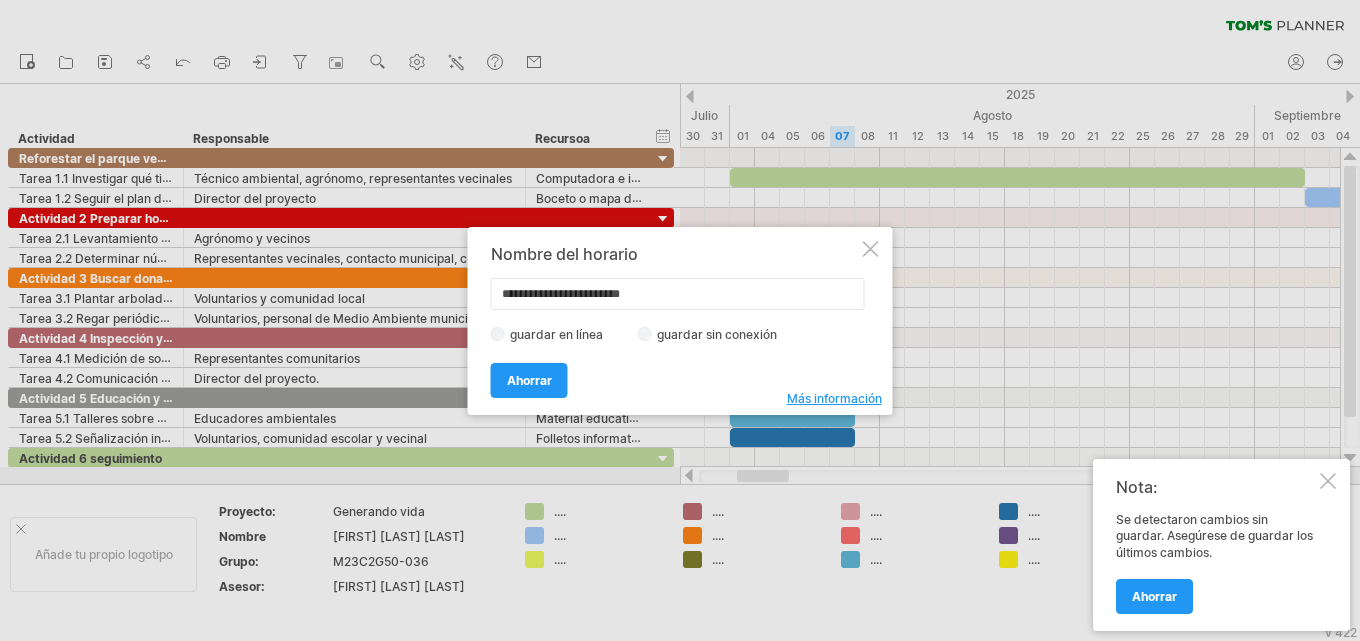 drag, startPoint x: 443, startPoint y: 274, endPoint x: 394, endPoint y: 283, distance: 49.819675 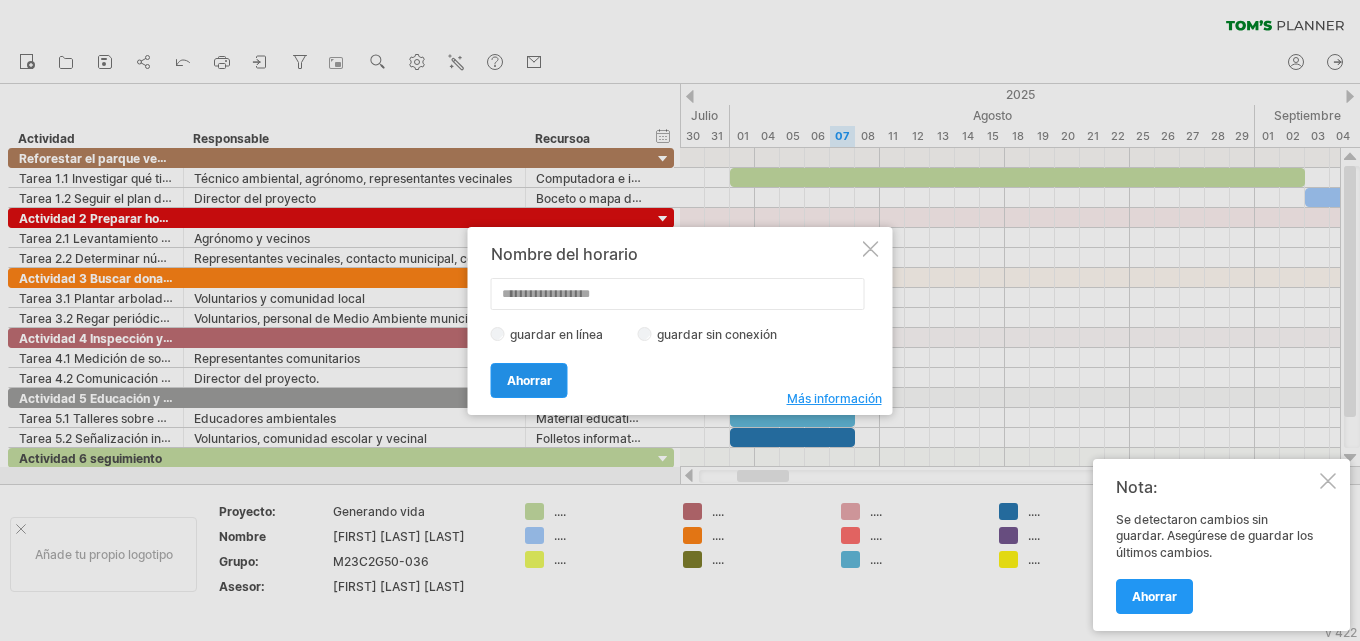 type 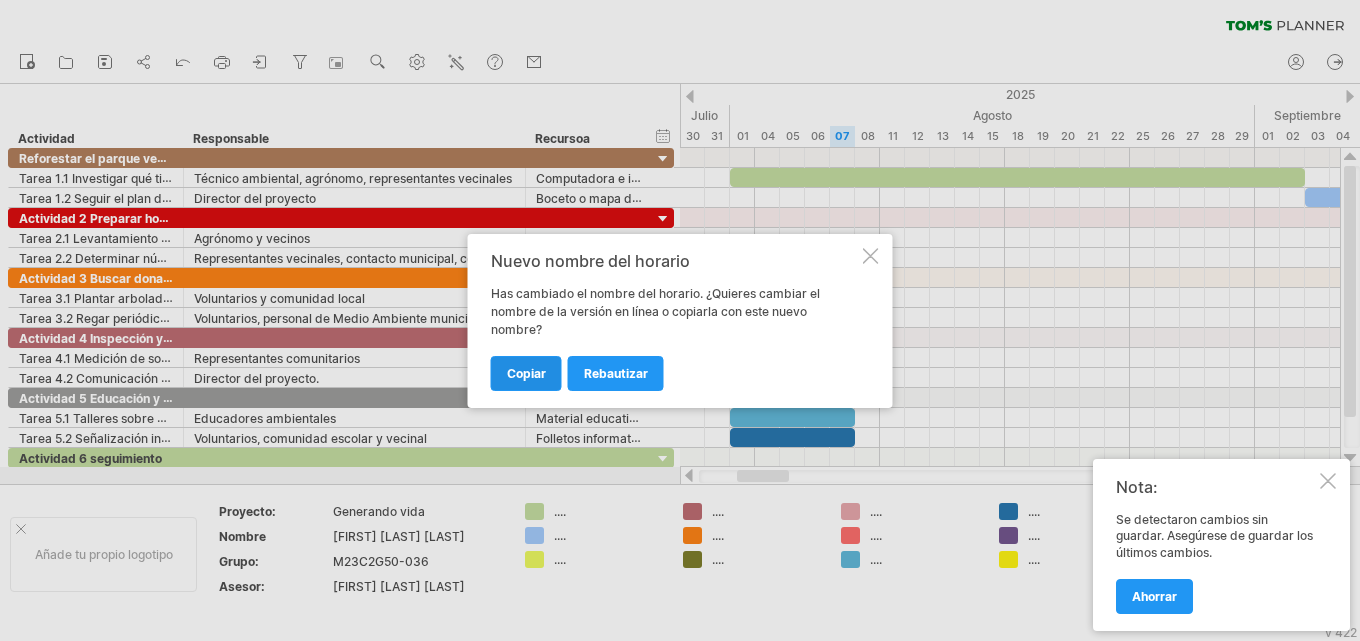 click on "Copiar" at bounding box center (526, 373) 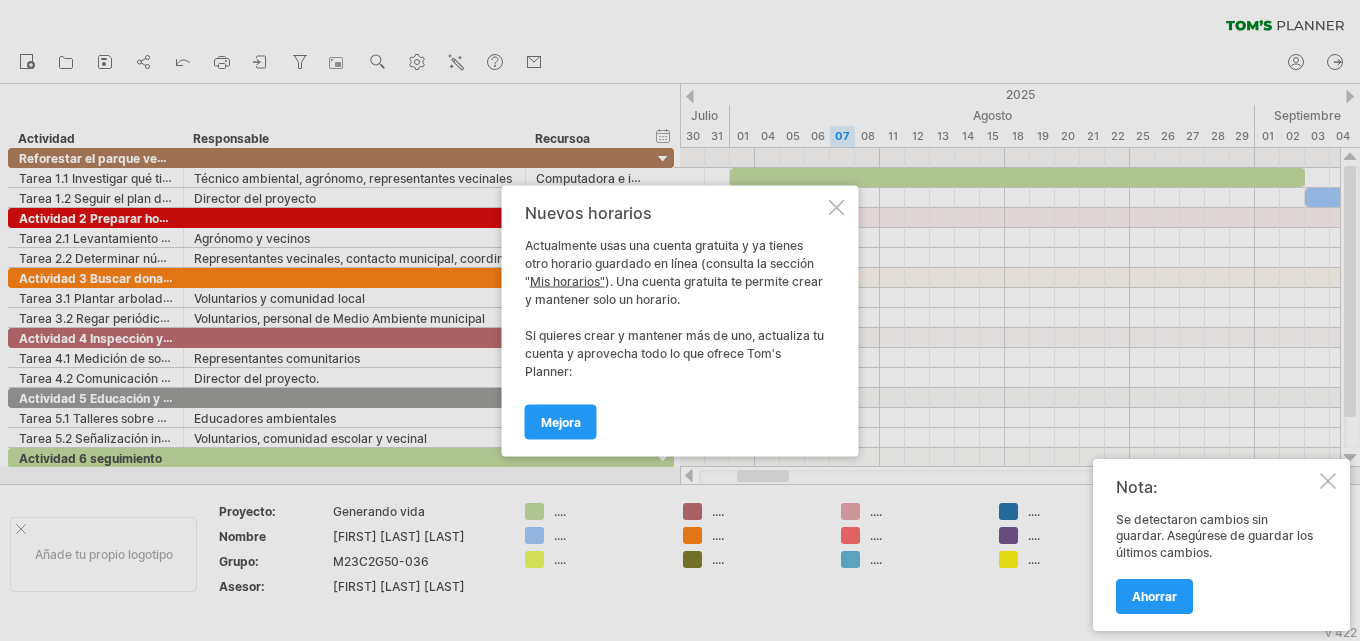 click on "Mis horarios"" at bounding box center [567, 280] 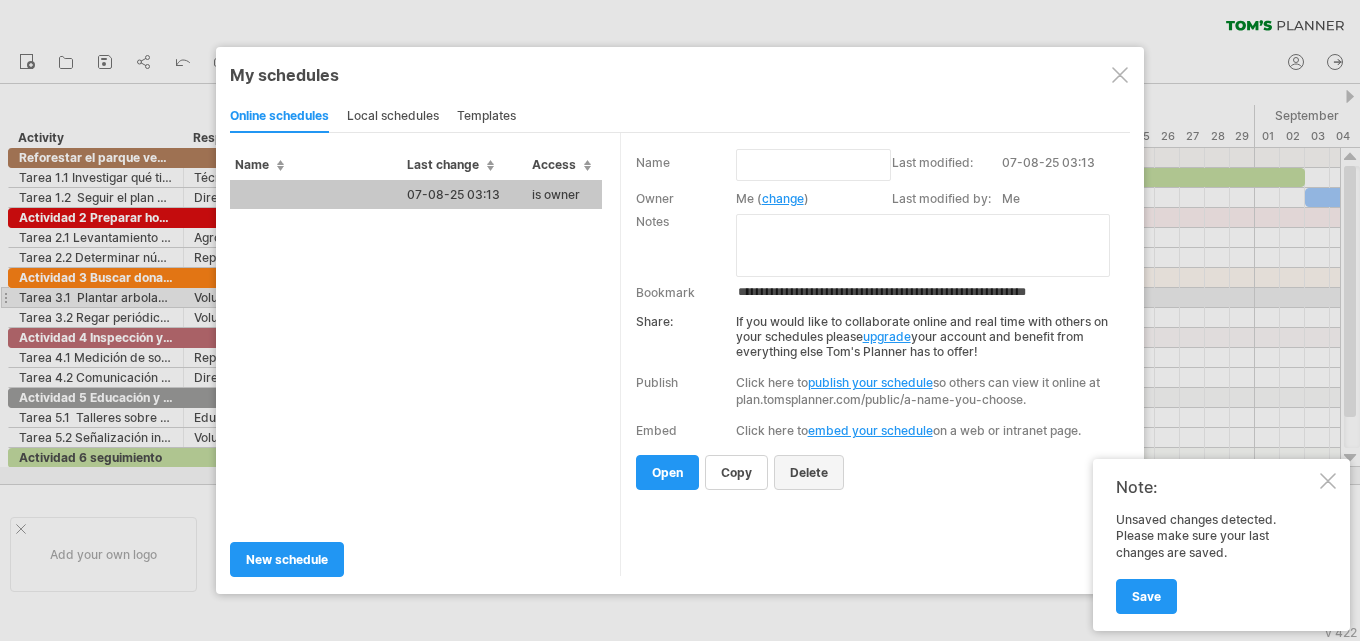 click on "delete" at bounding box center (809, 472) 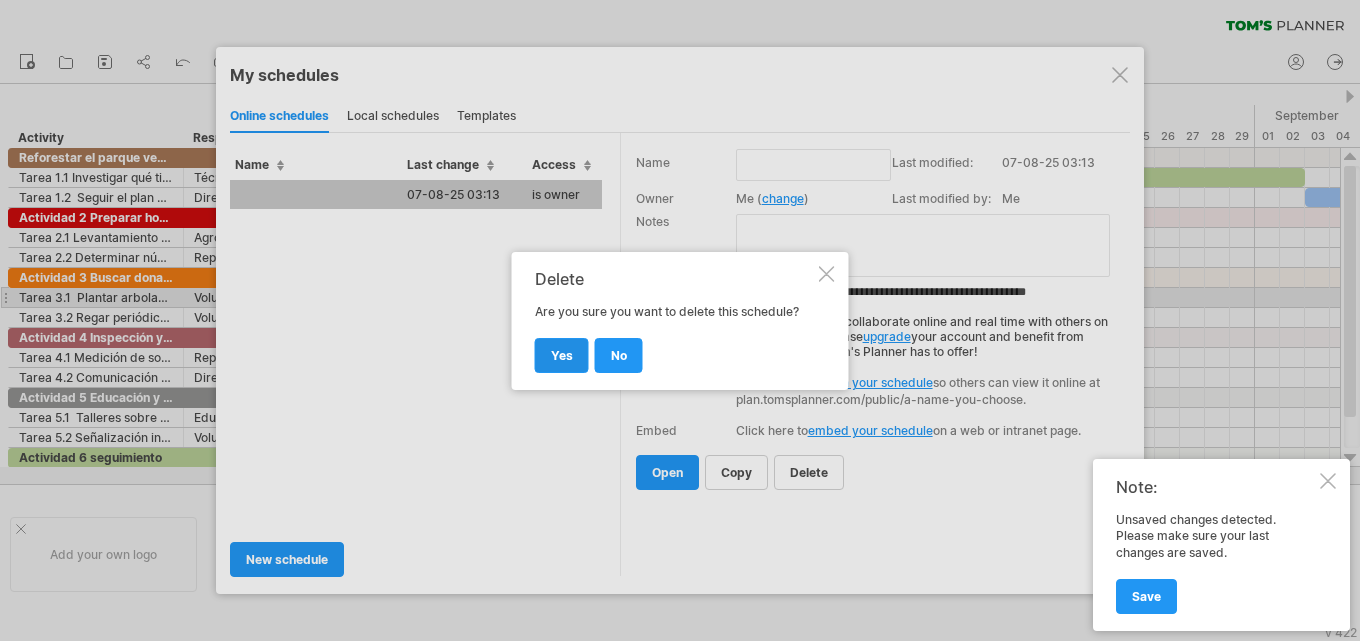 click on "yes" at bounding box center (562, 355) 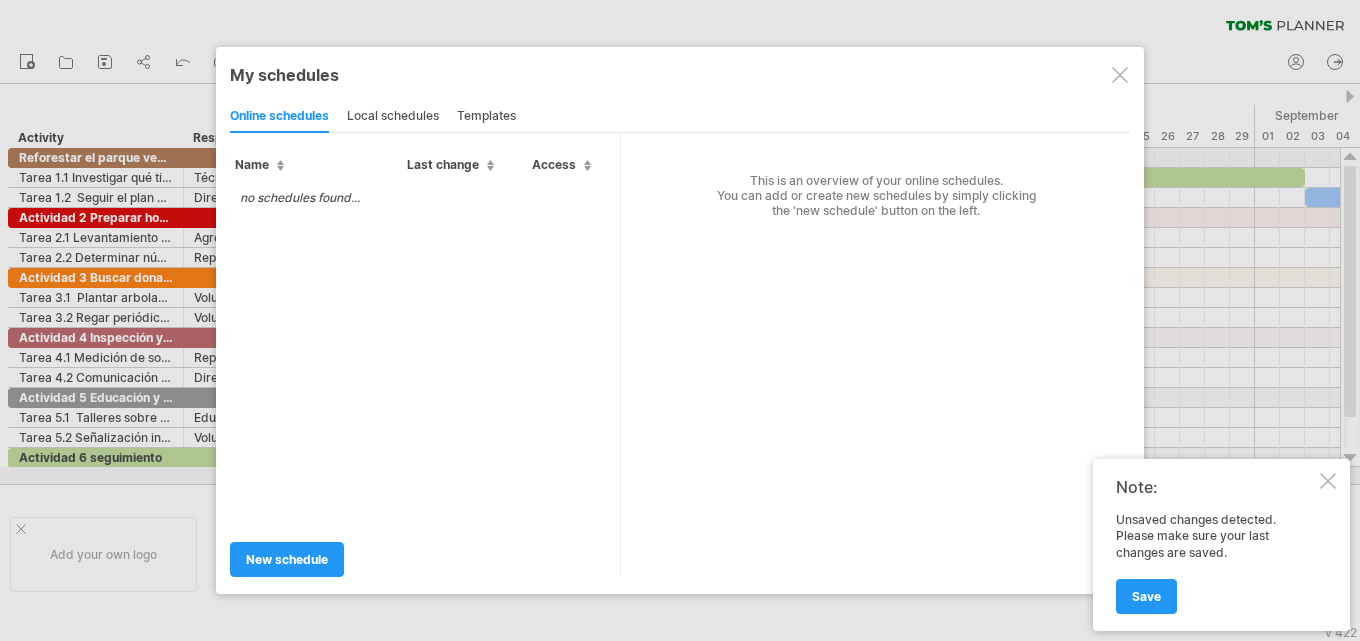 click at bounding box center (1120, 75) 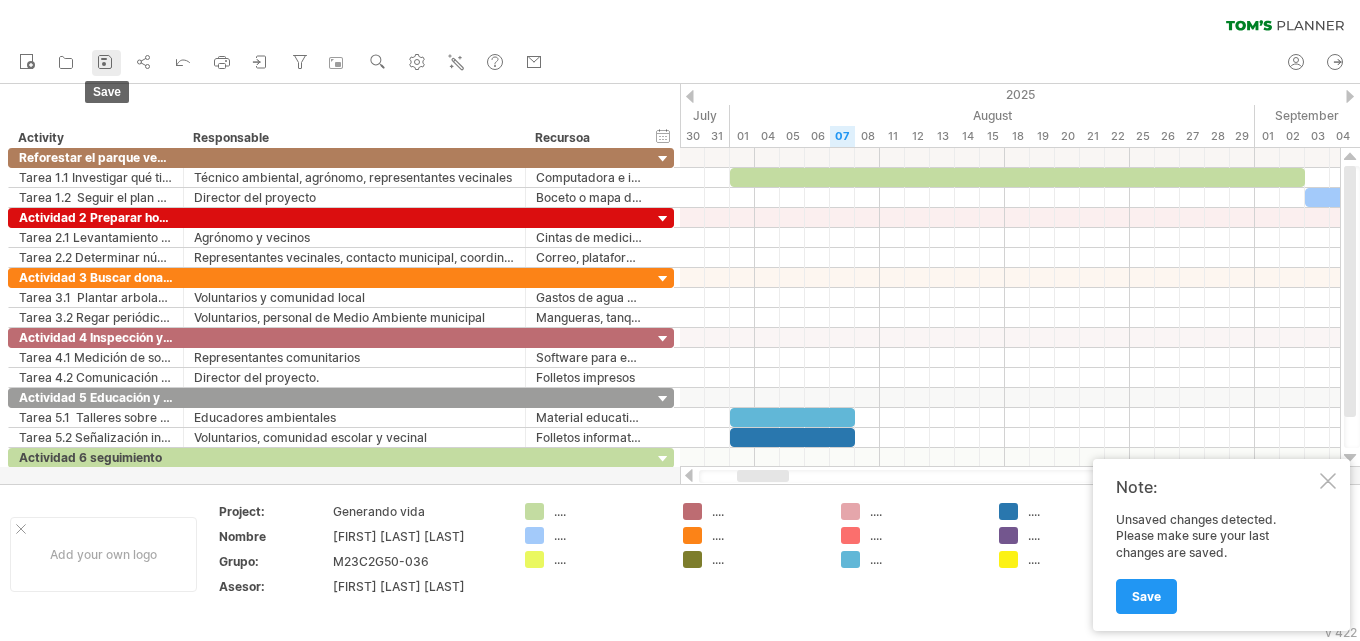 click 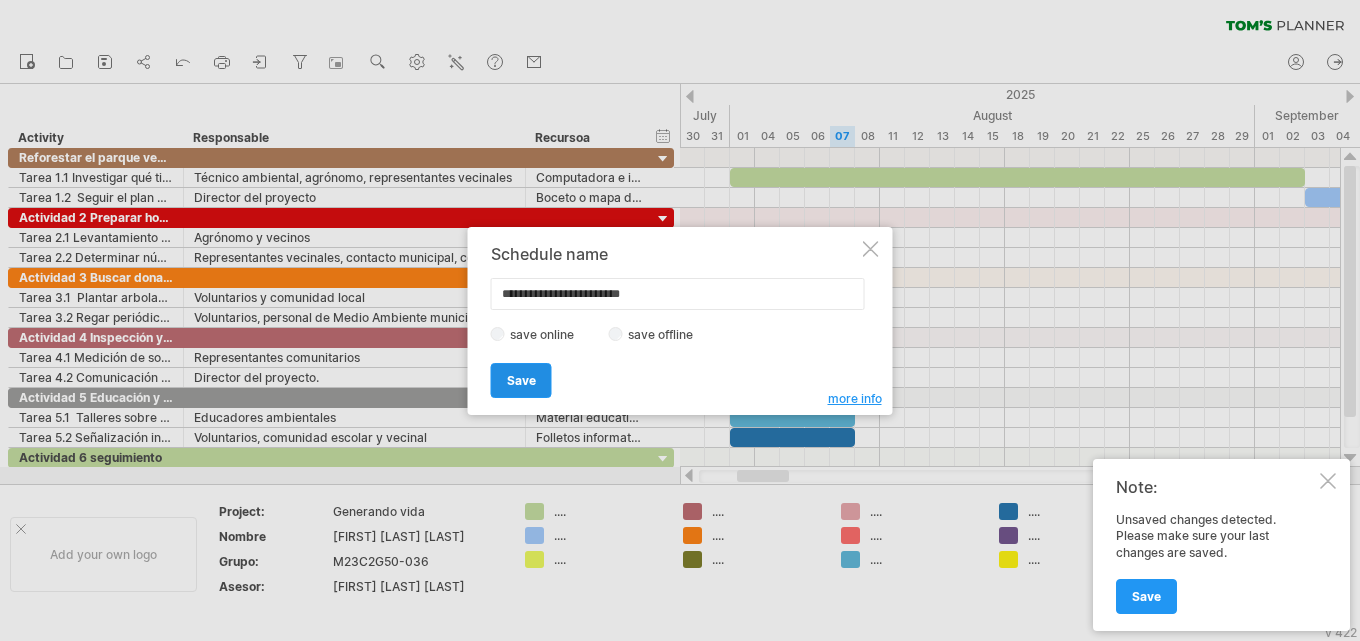 click on "Save" at bounding box center [521, 380] 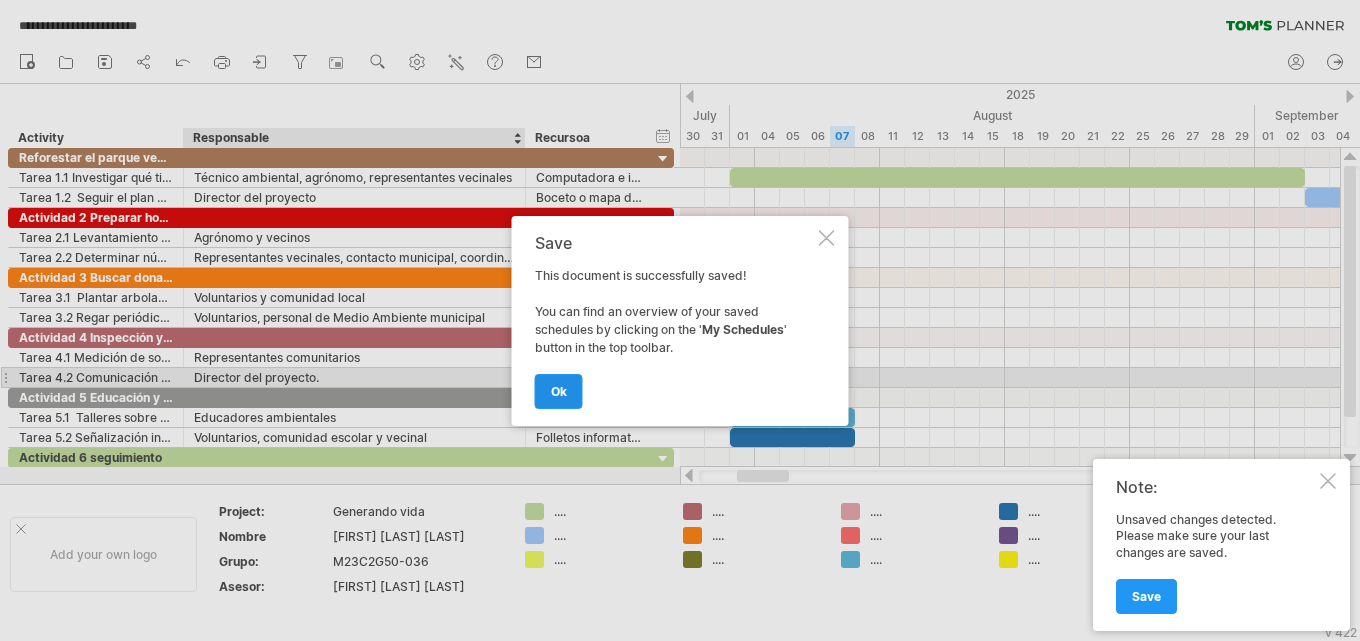 click on "ok" at bounding box center [559, 391] 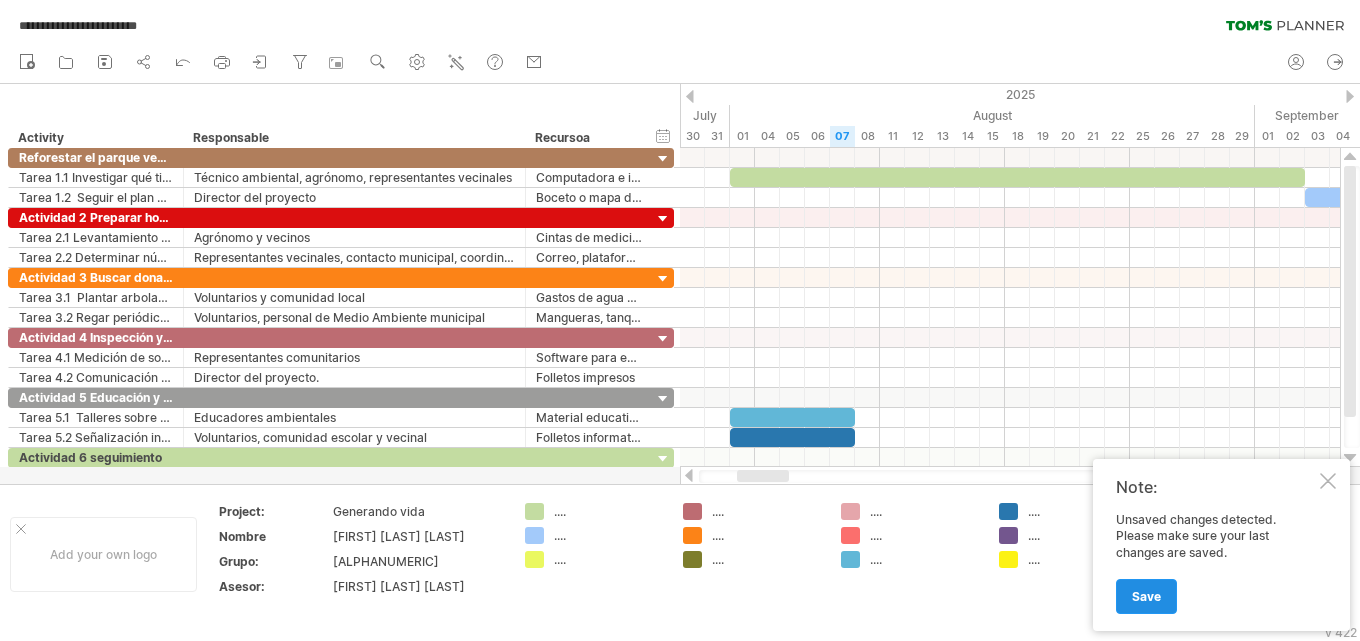 scroll, scrollTop: 0, scrollLeft: 0, axis: both 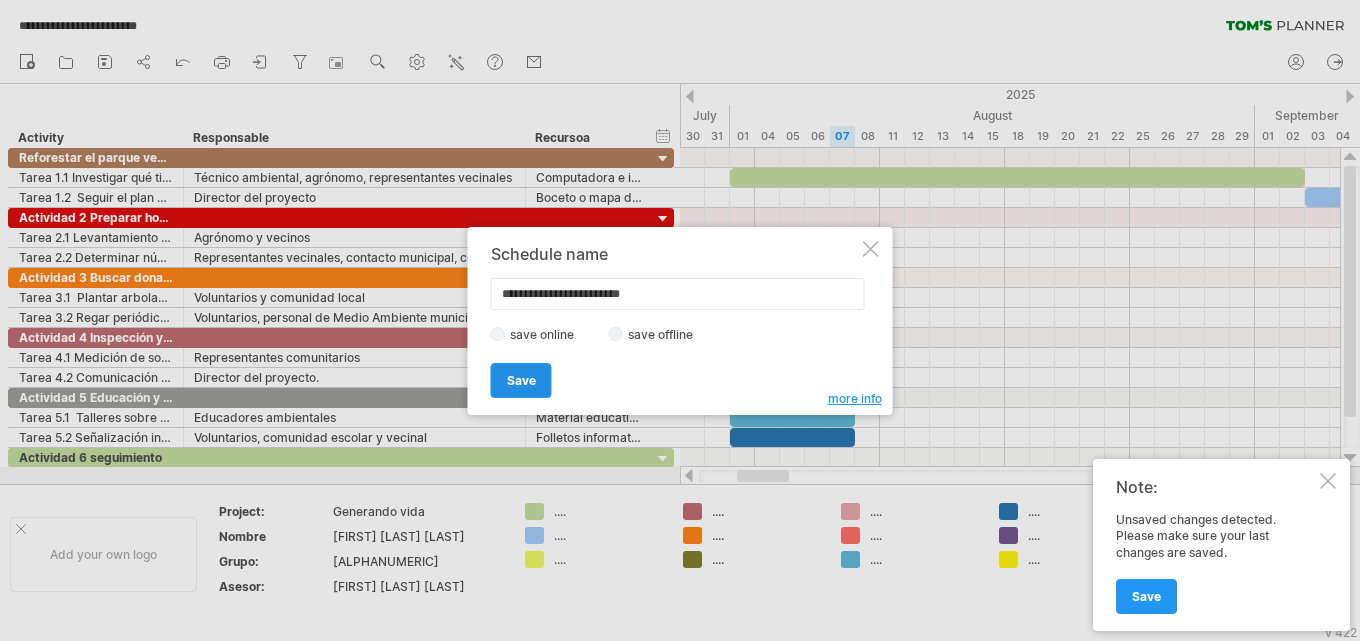 click on "Save" at bounding box center (521, 380) 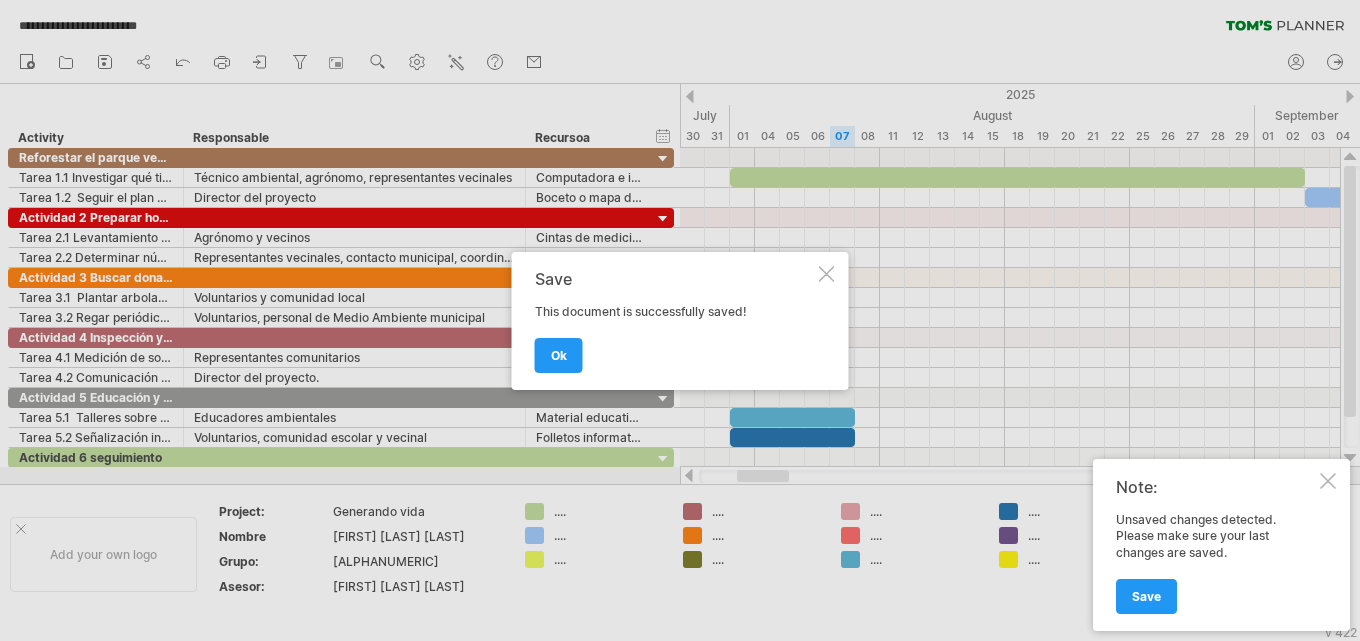 drag, startPoint x: 598, startPoint y: 313, endPoint x: 630, endPoint y: 313, distance: 32 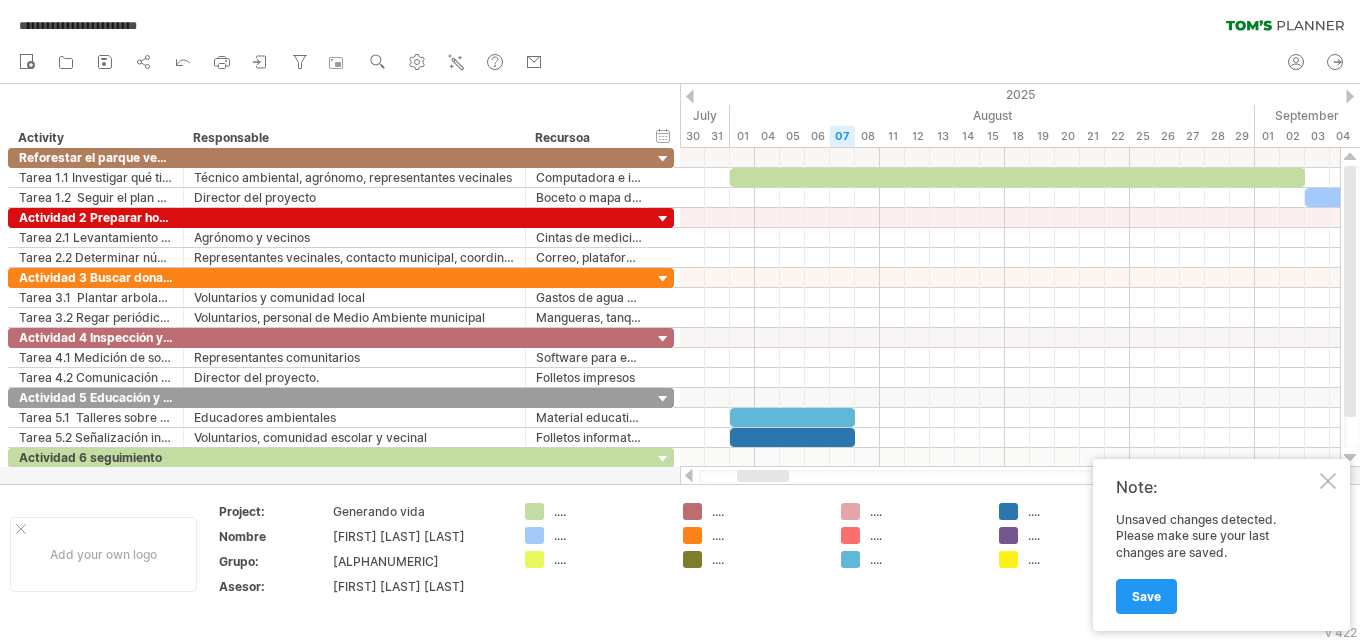 click at bounding box center [1328, 481] 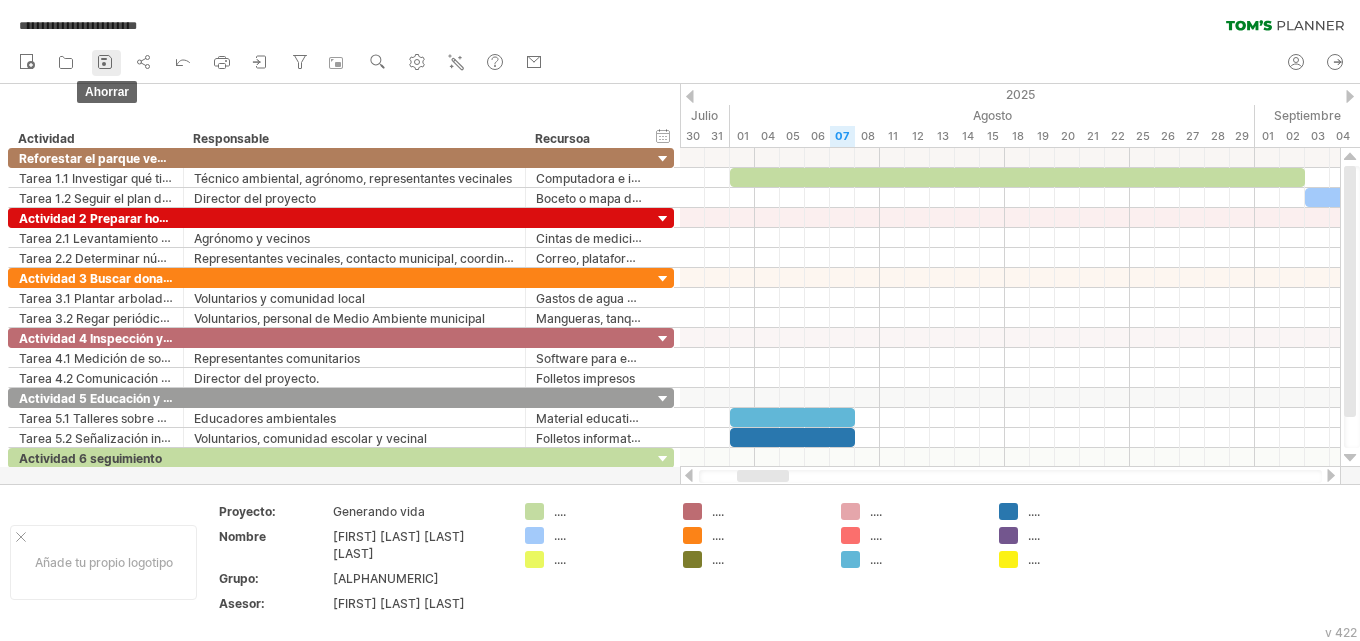 click 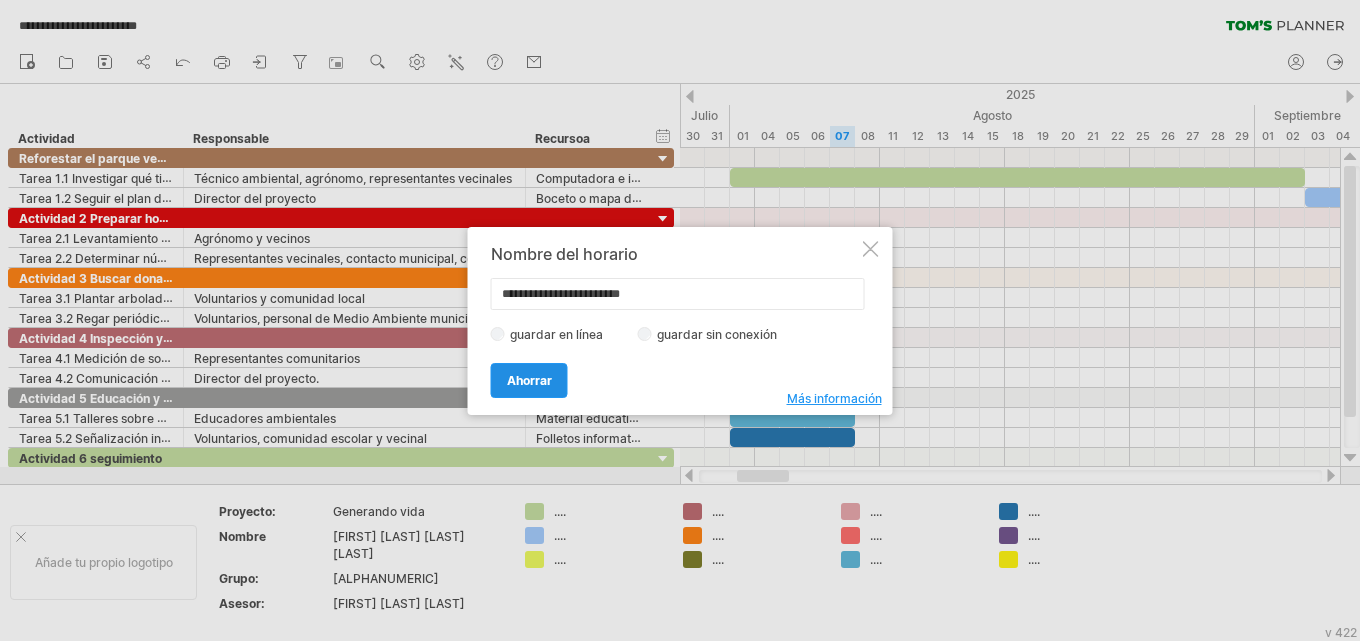 click on "Ahorrar" at bounding box center [529, 380] 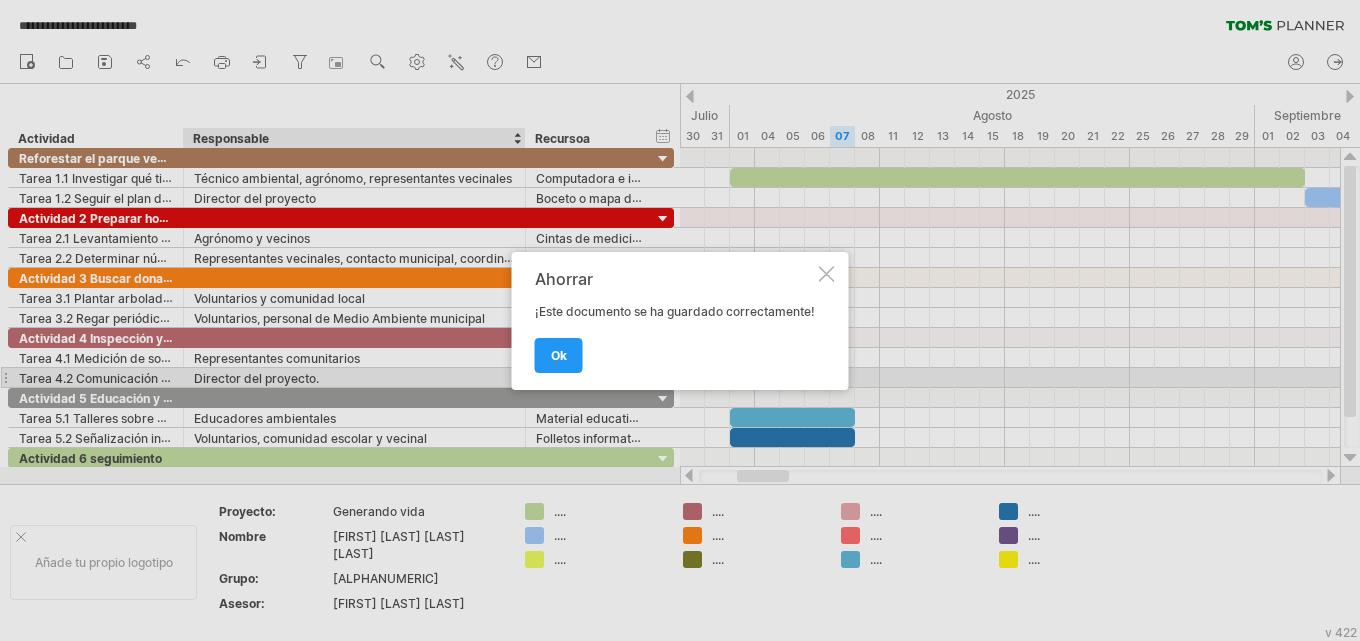 click at bounding box center (827, 274) 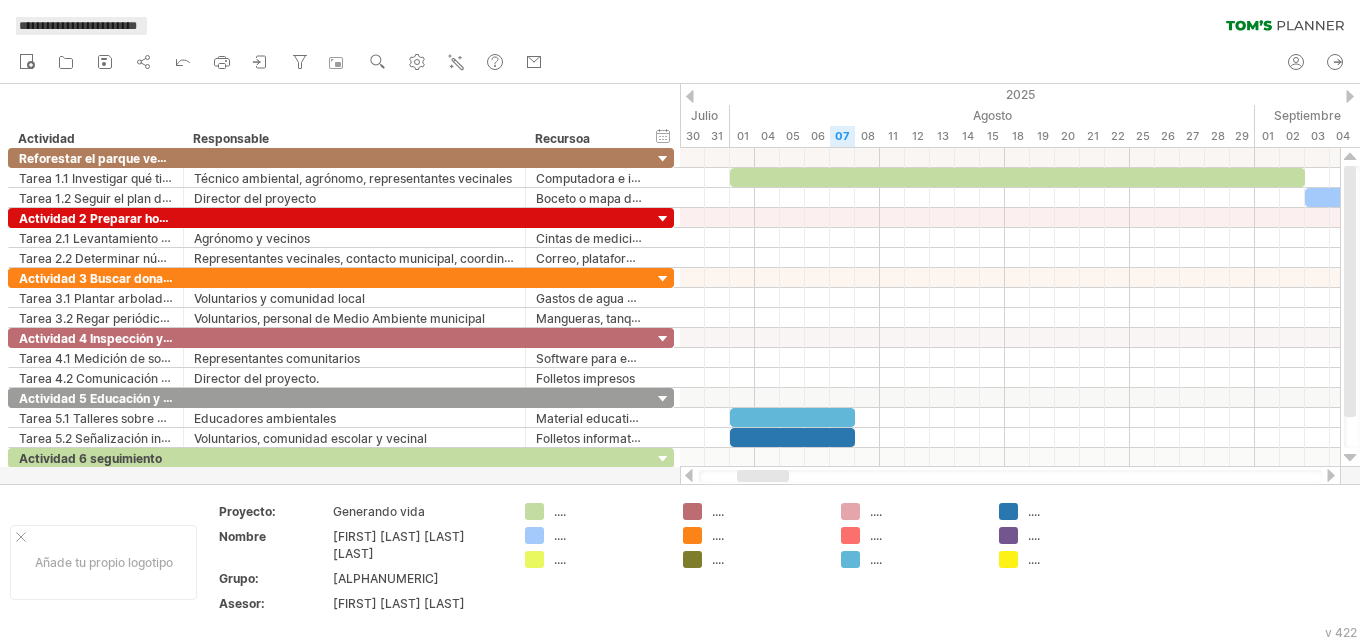 click on "**********" at bounding box center [78, 26] 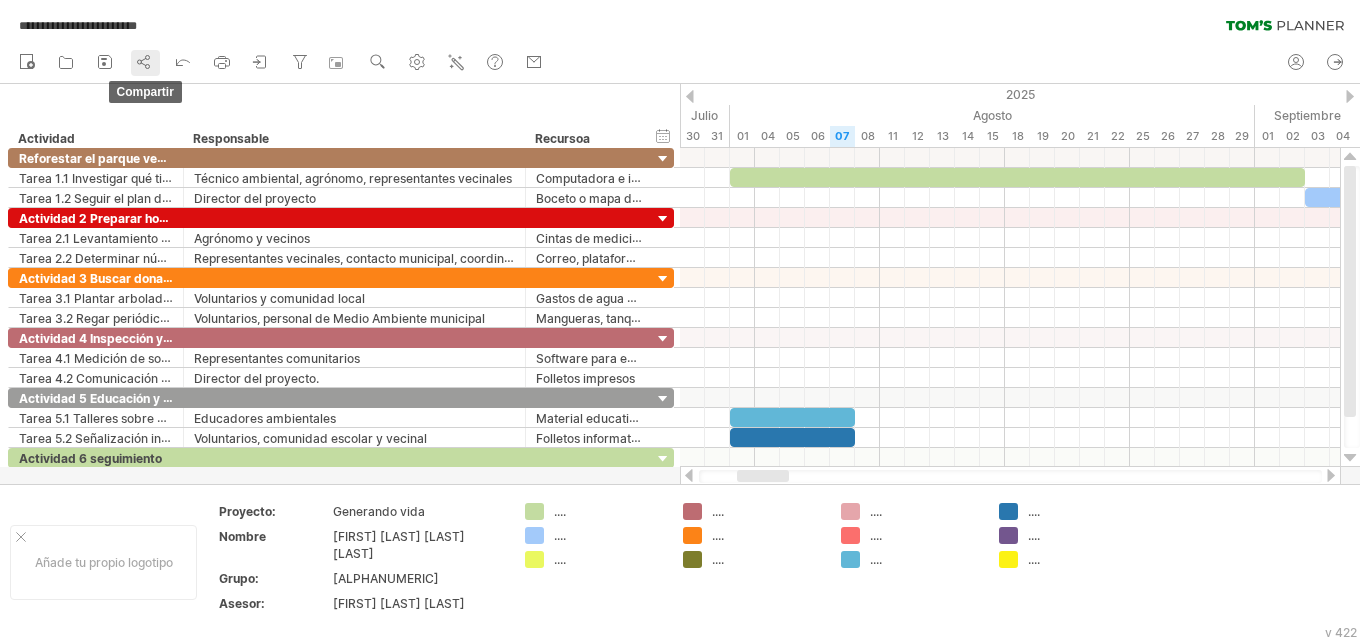 click 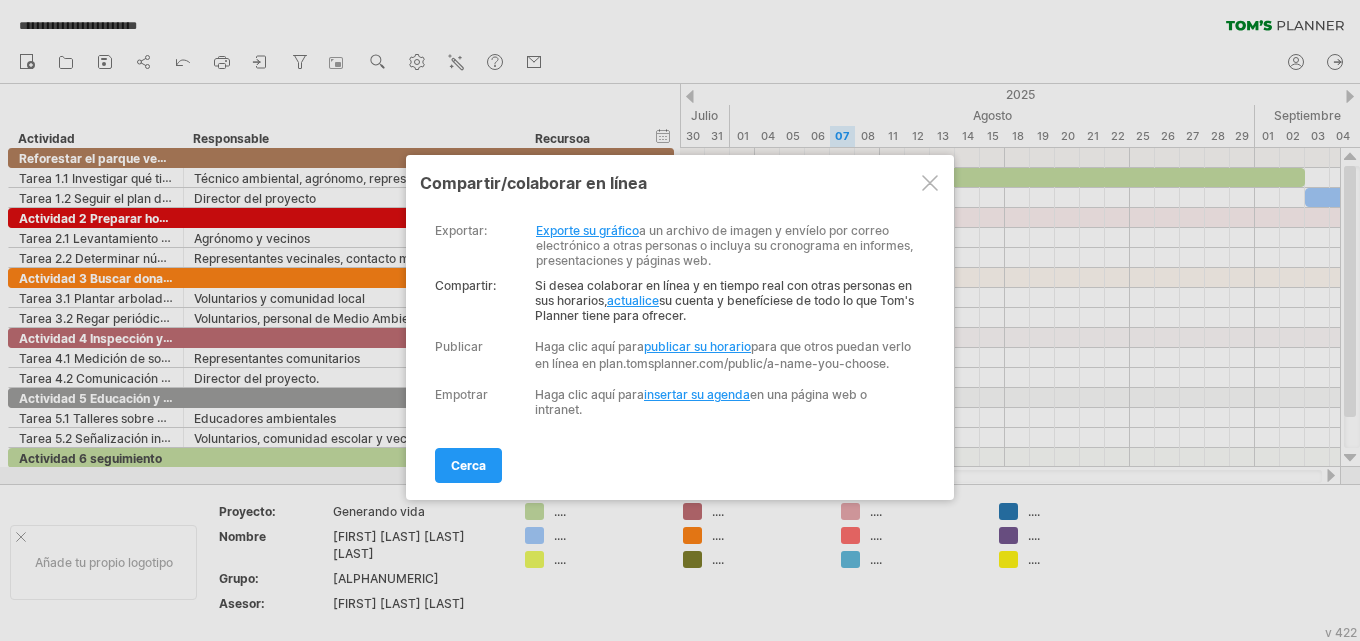 click on "publicar su horario" at bounding box center (697, 346) 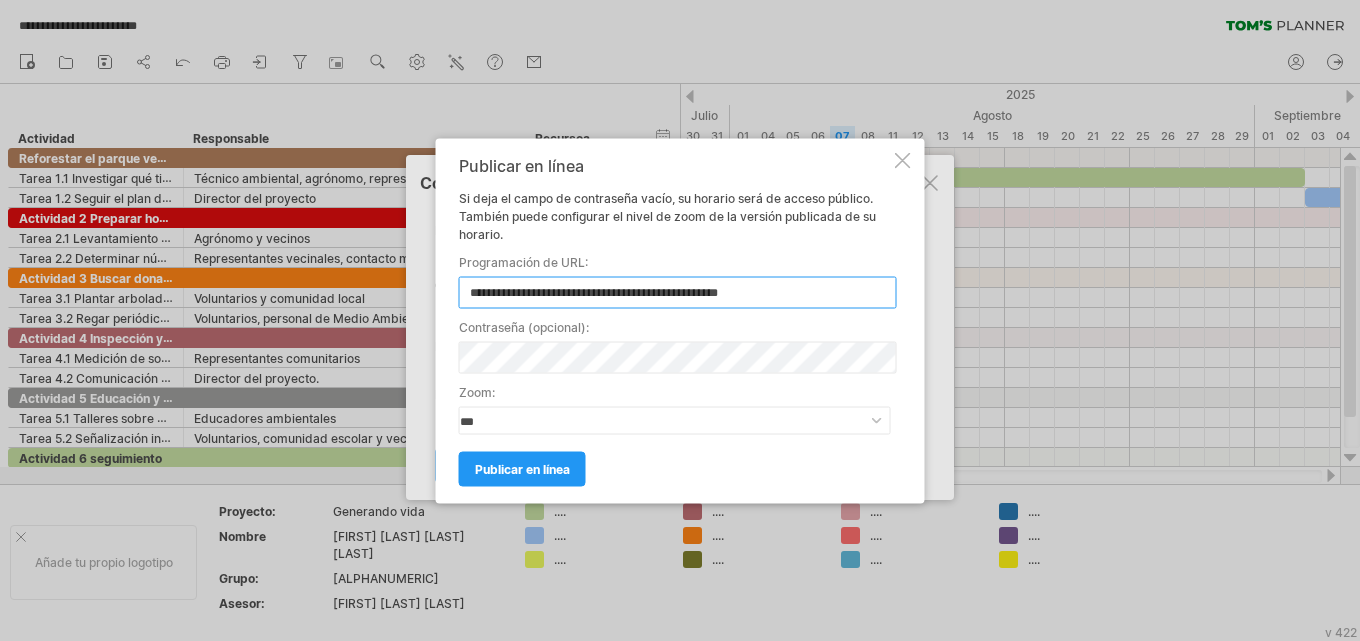 click on "**********" at bounding box center (678, 292) 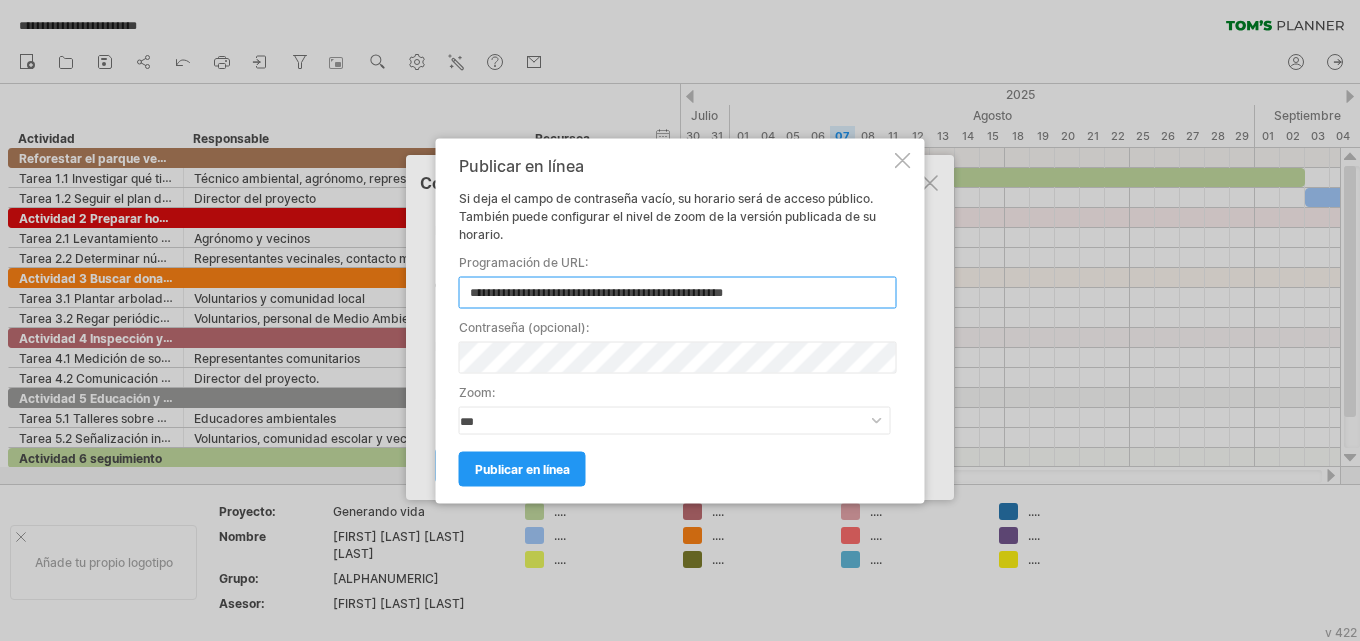 click on "**********" at bounding box center [678, 292] 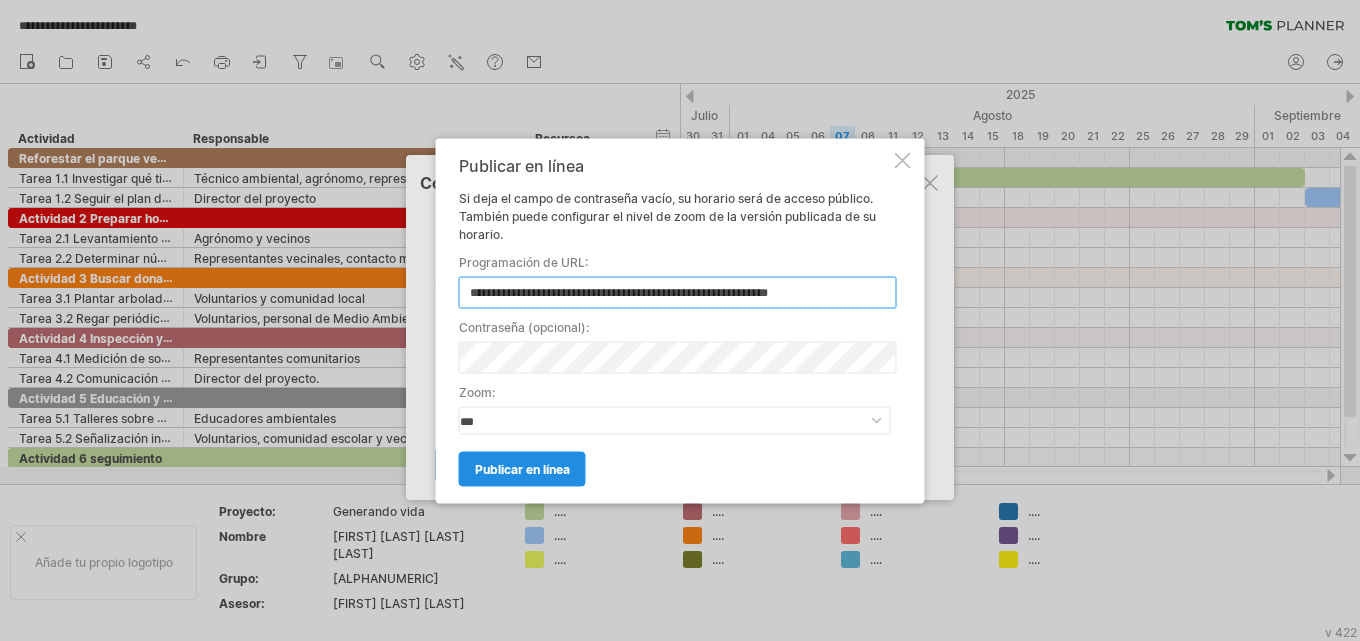 type on "**********" 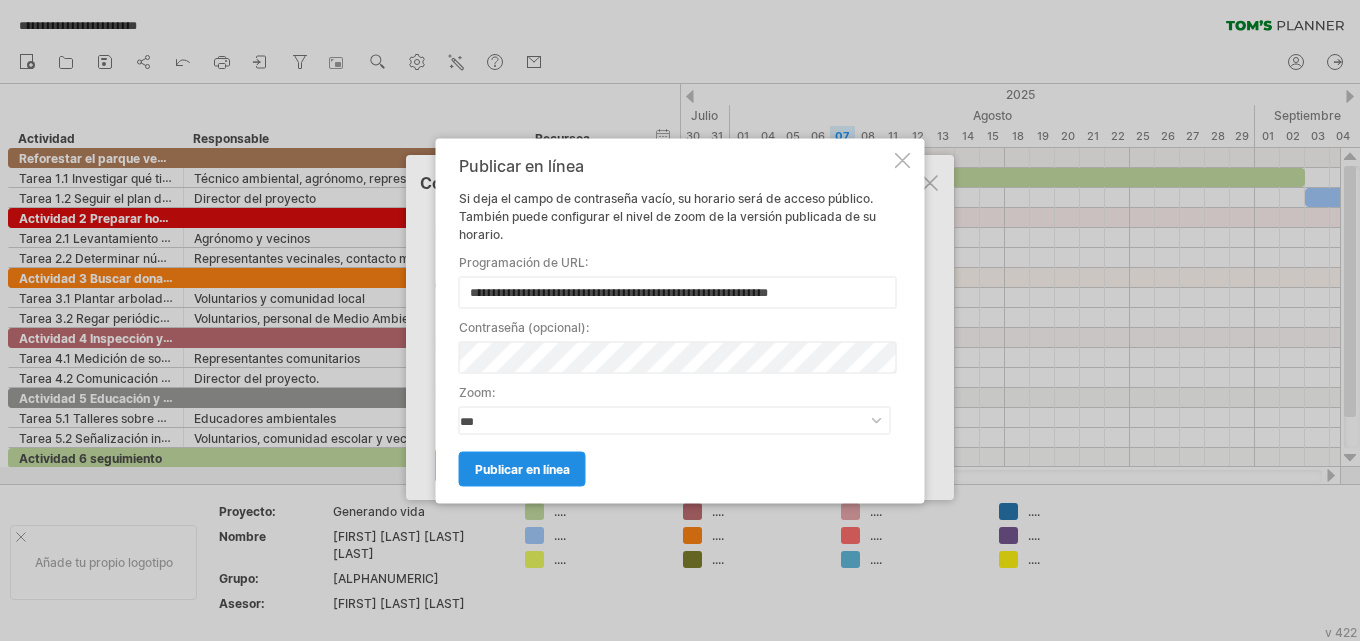 click on "publicar en línea" at bounding box center (522, 468) 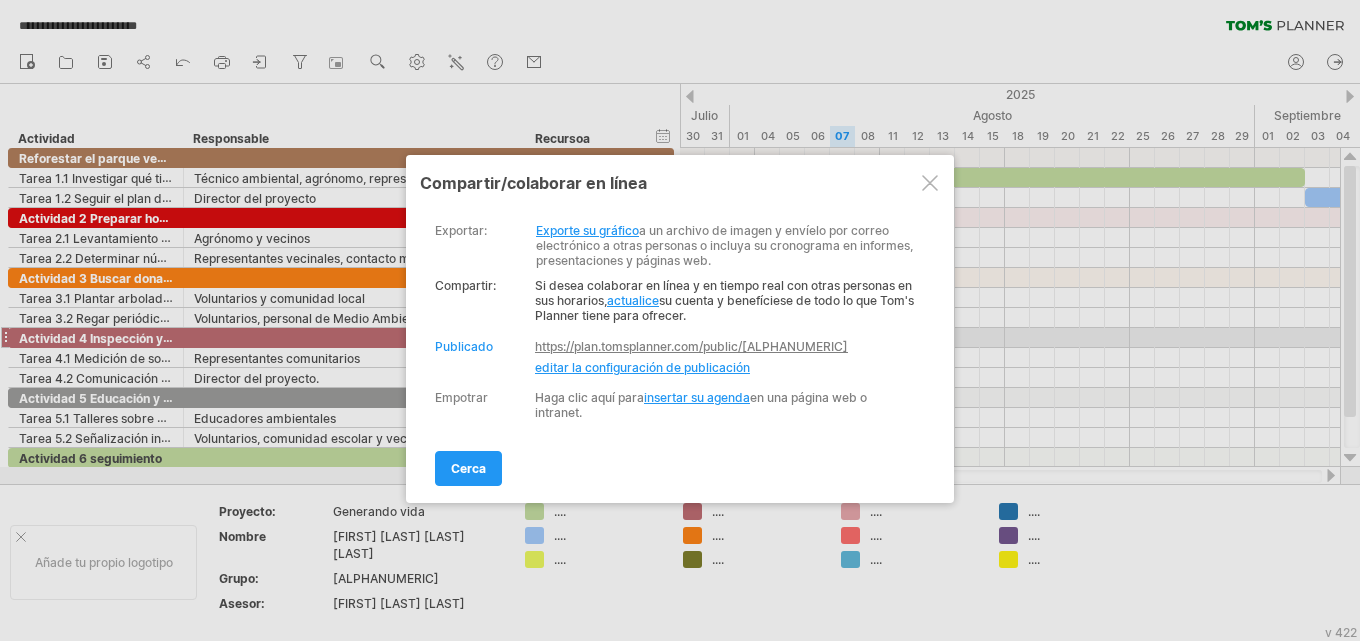 drag, startPoint x: 911, startPoint y: 343, endPoint x: 814, endPoint y: 344, distance: 97.00516 